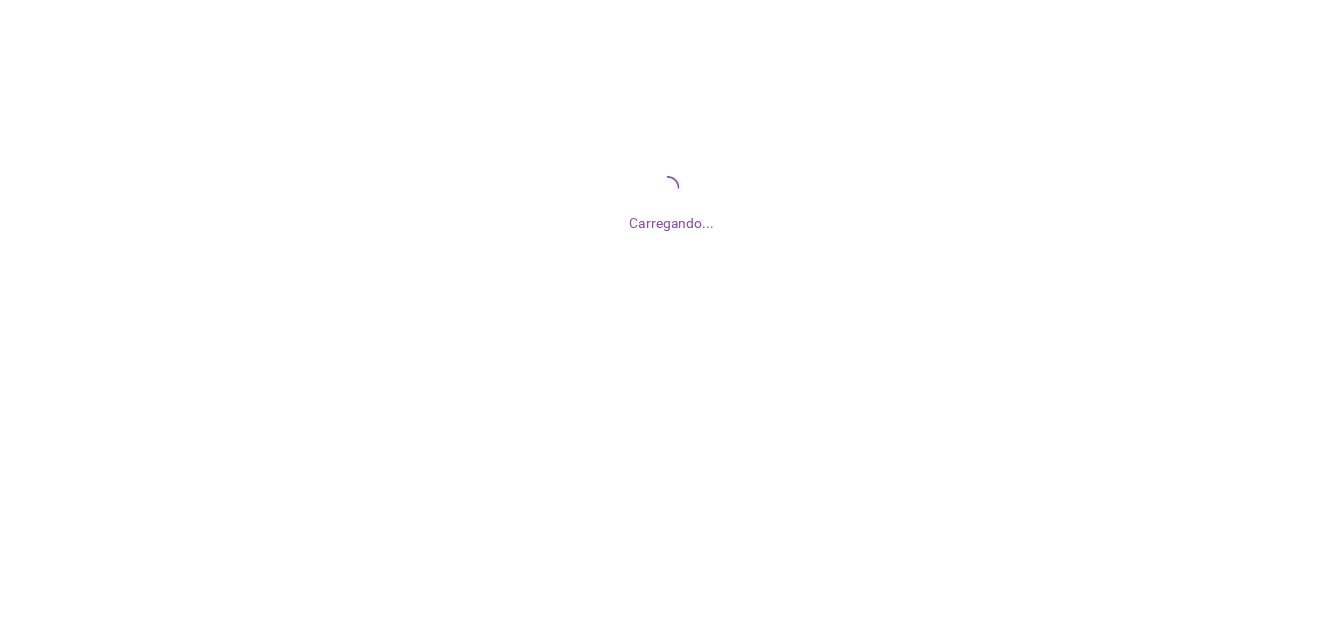 scroll, scrollTop: 0, scrollLeft: 0, axis: both 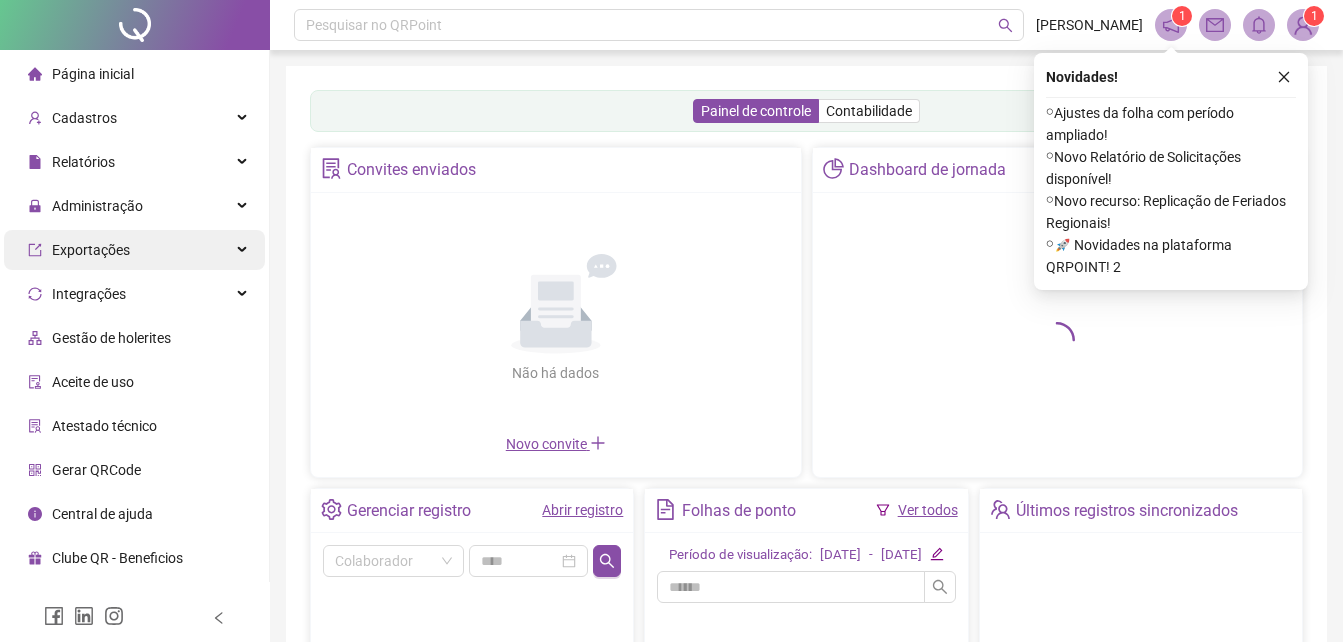 click on "Administração" at bounding box center [97, 206] 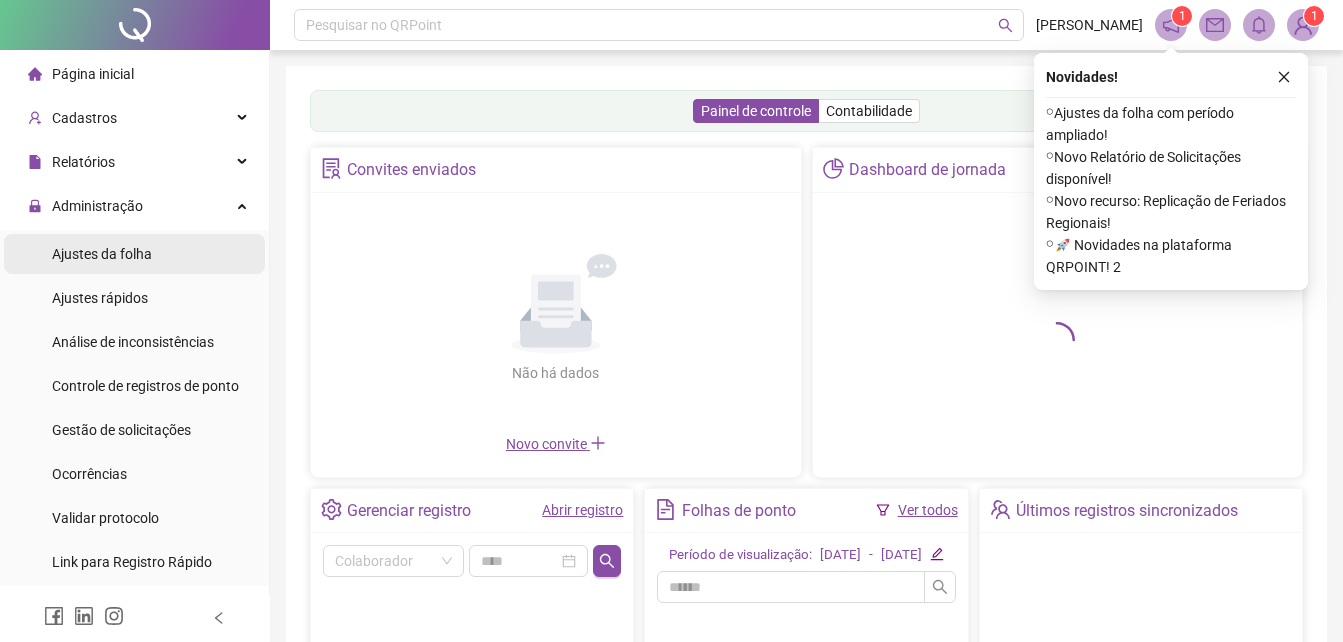 click on "Ajustes da folha" at bounding box center (102, 254) 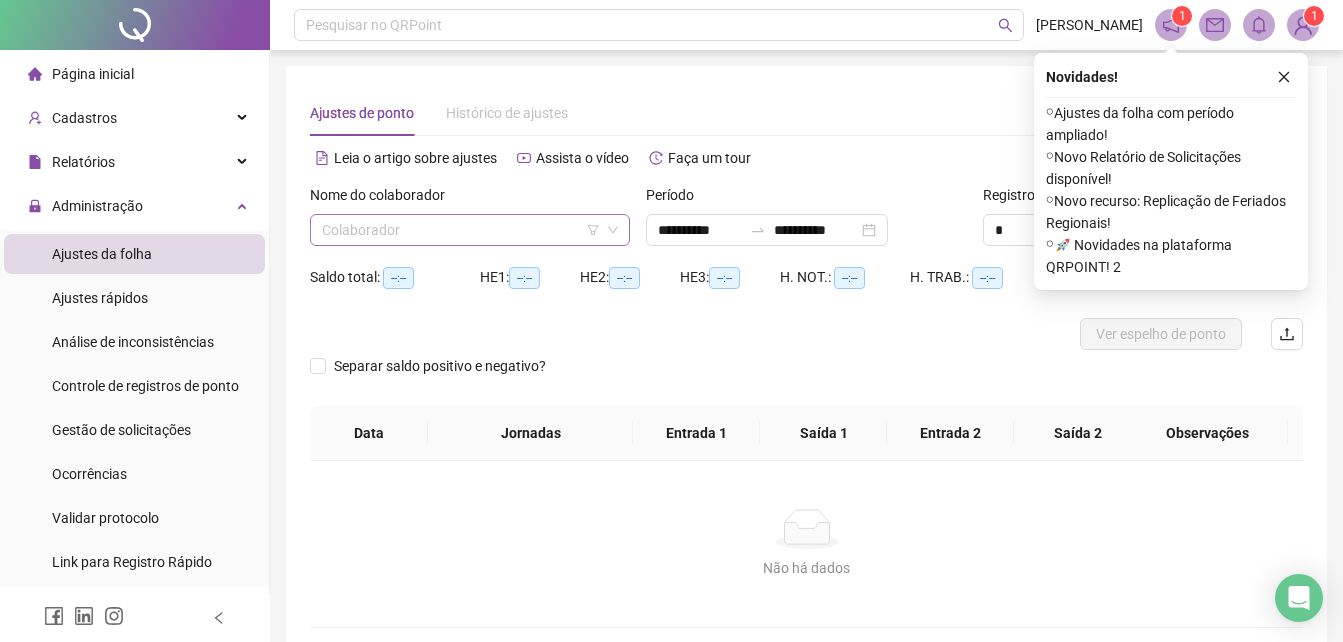 click at bounding box center [464, 230] 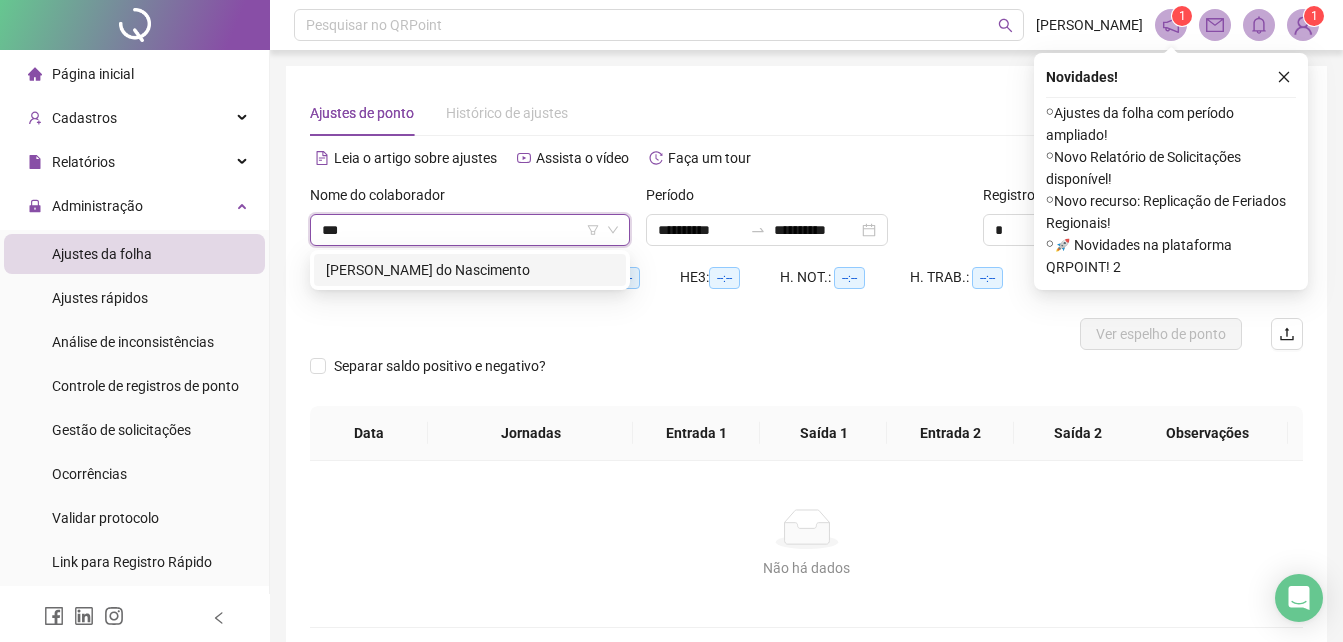 type on "****" 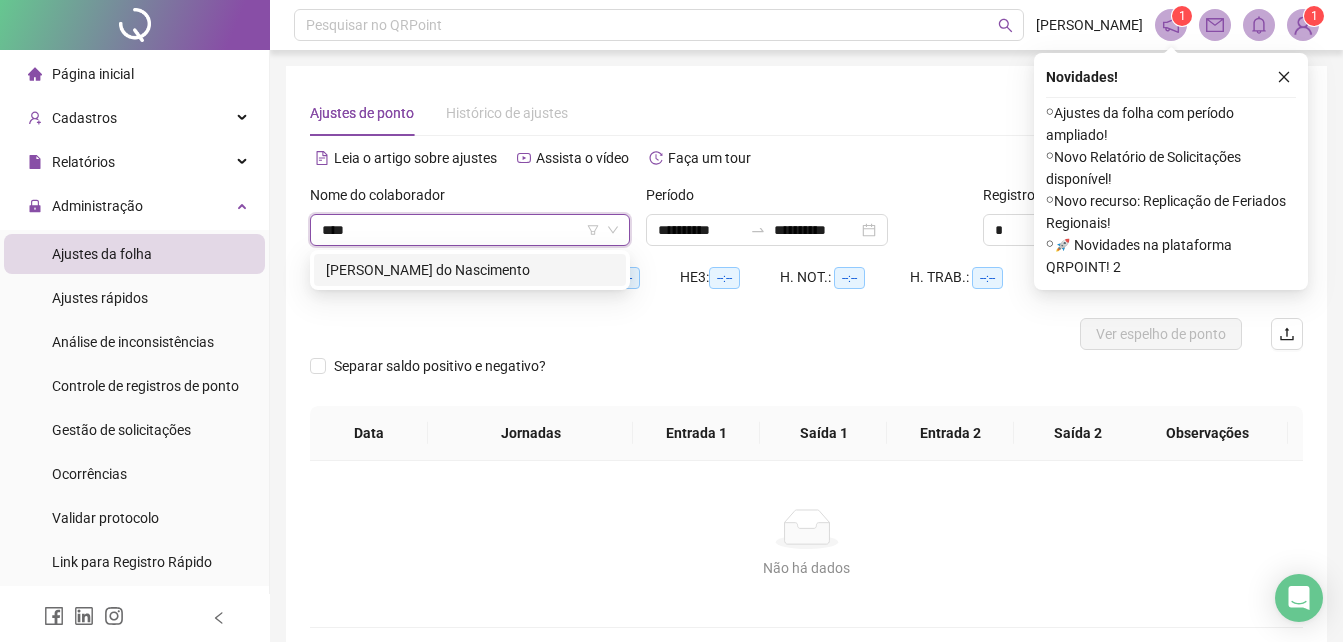 click on "[PERSON_NAME] do Nascimento" at bounding box center (470, 270) 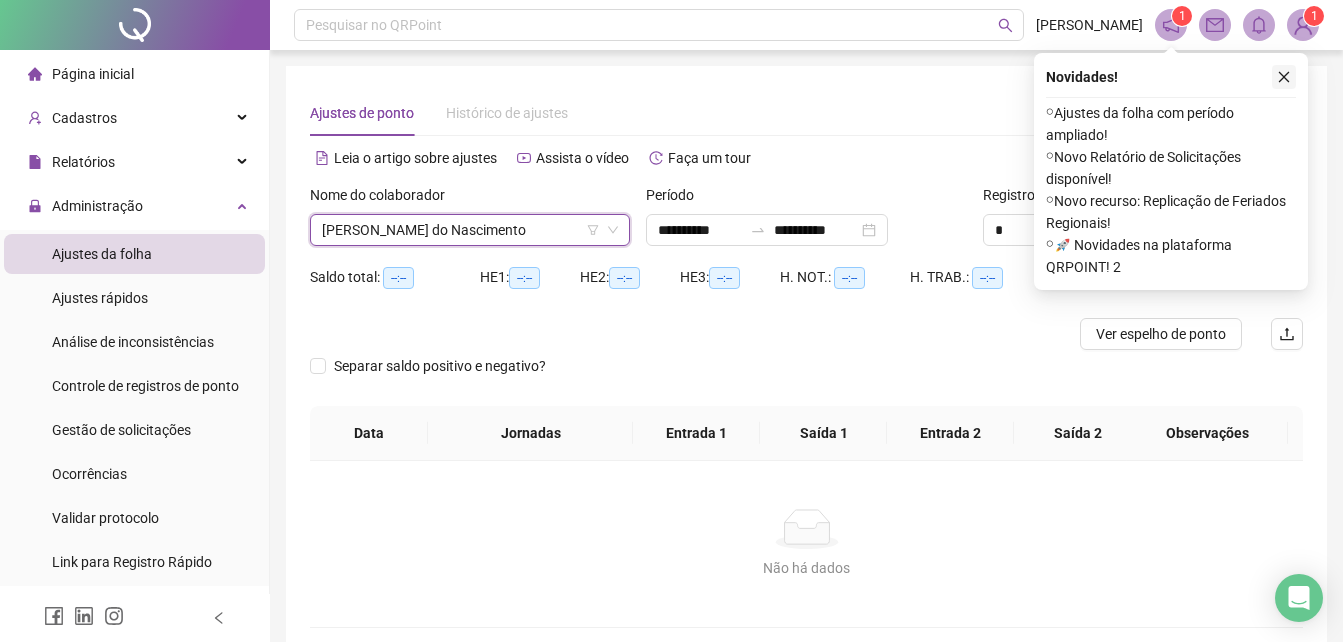 click 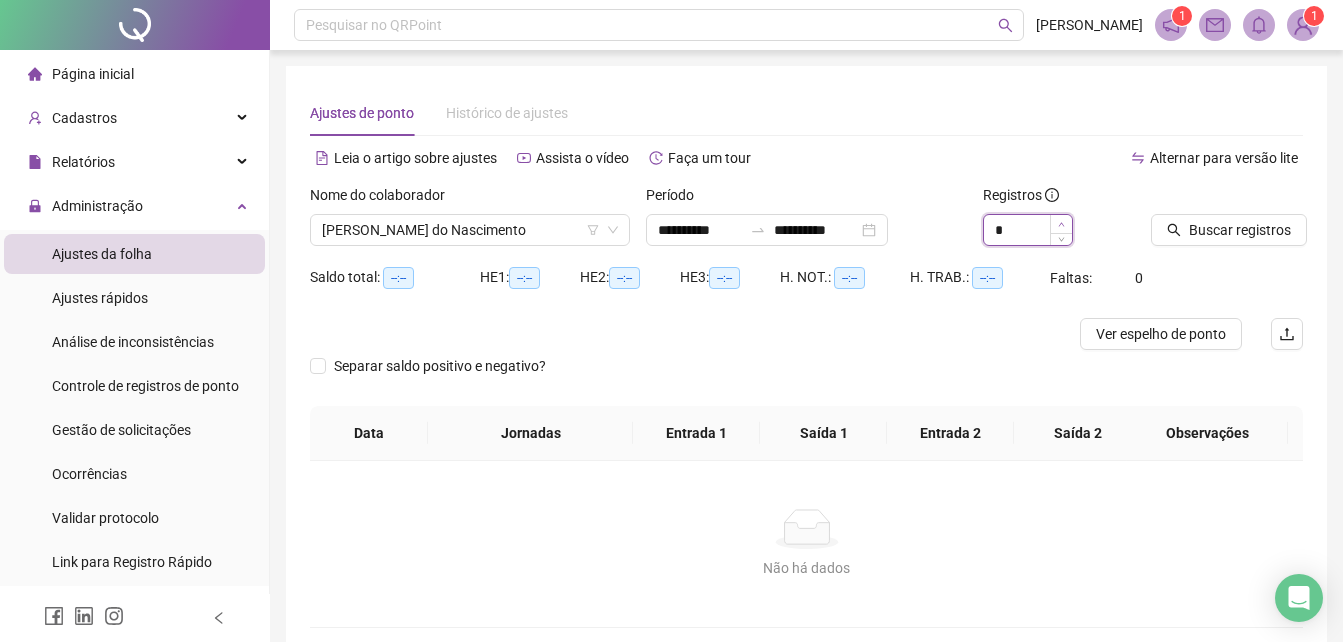 type on "*" 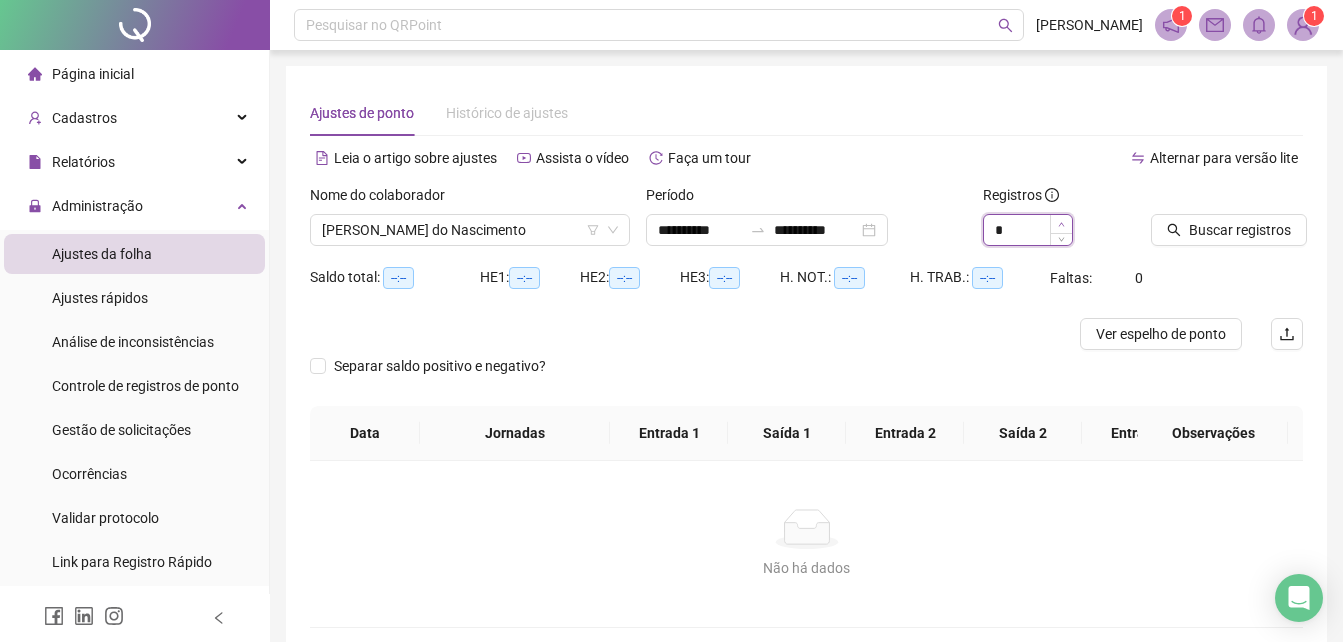 click at bounding box center [1061, 224] 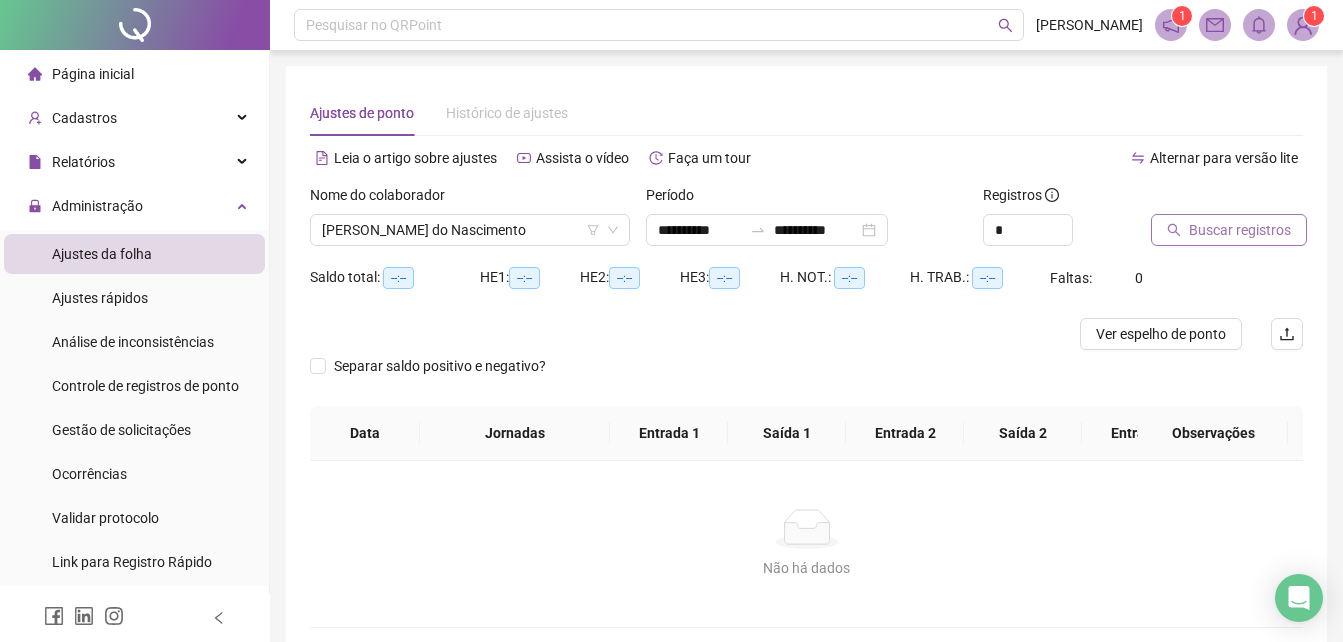 click on "Buscar registros" at bounding box center (1240, 230) 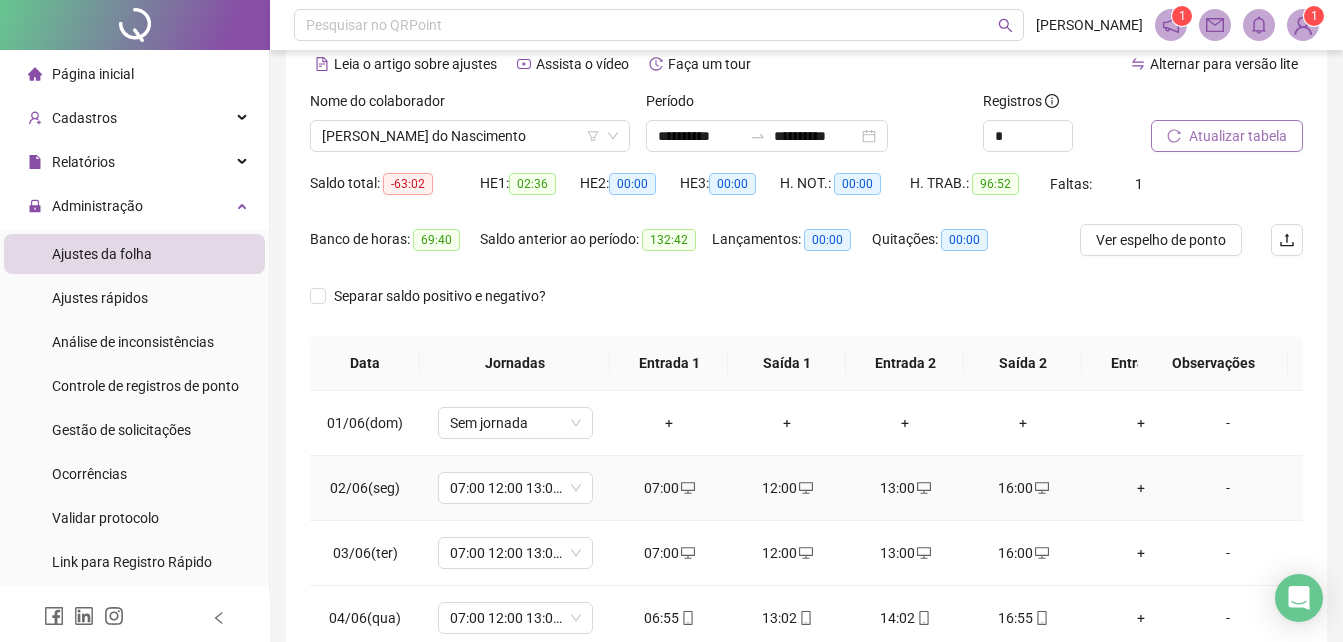 scroll, scrollTop: 200, scrollLeft: 0, axis: vertical 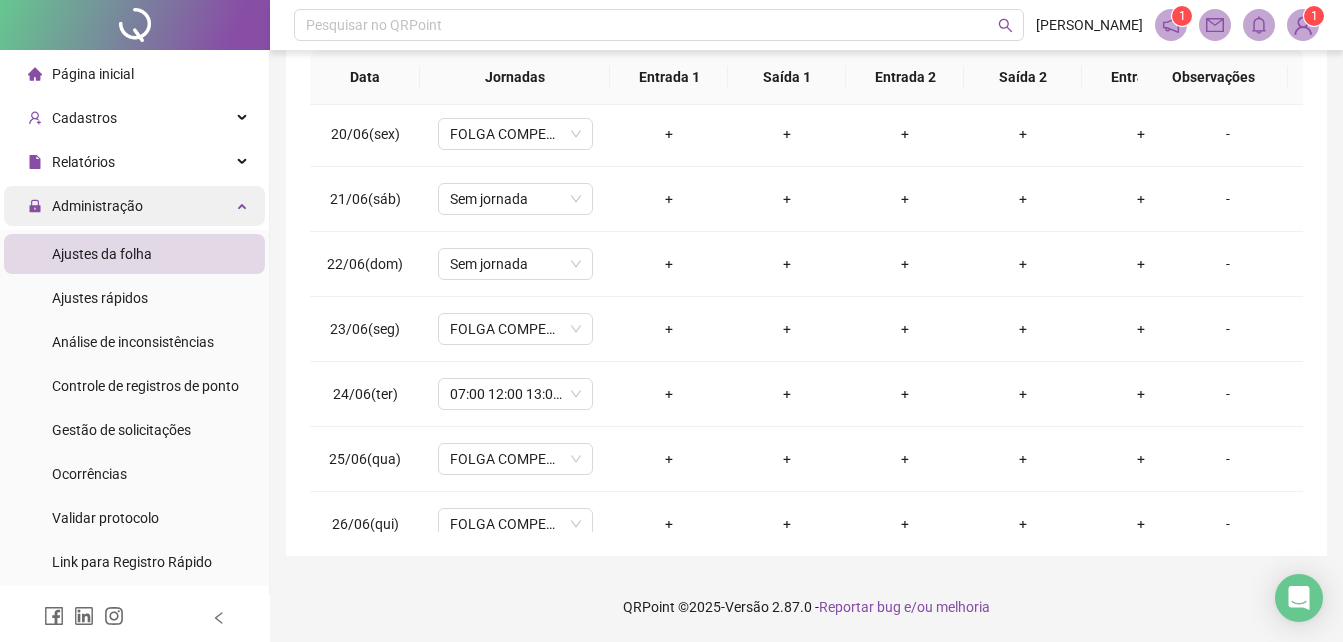 click on "Administração" at bounding box center (97, 206) 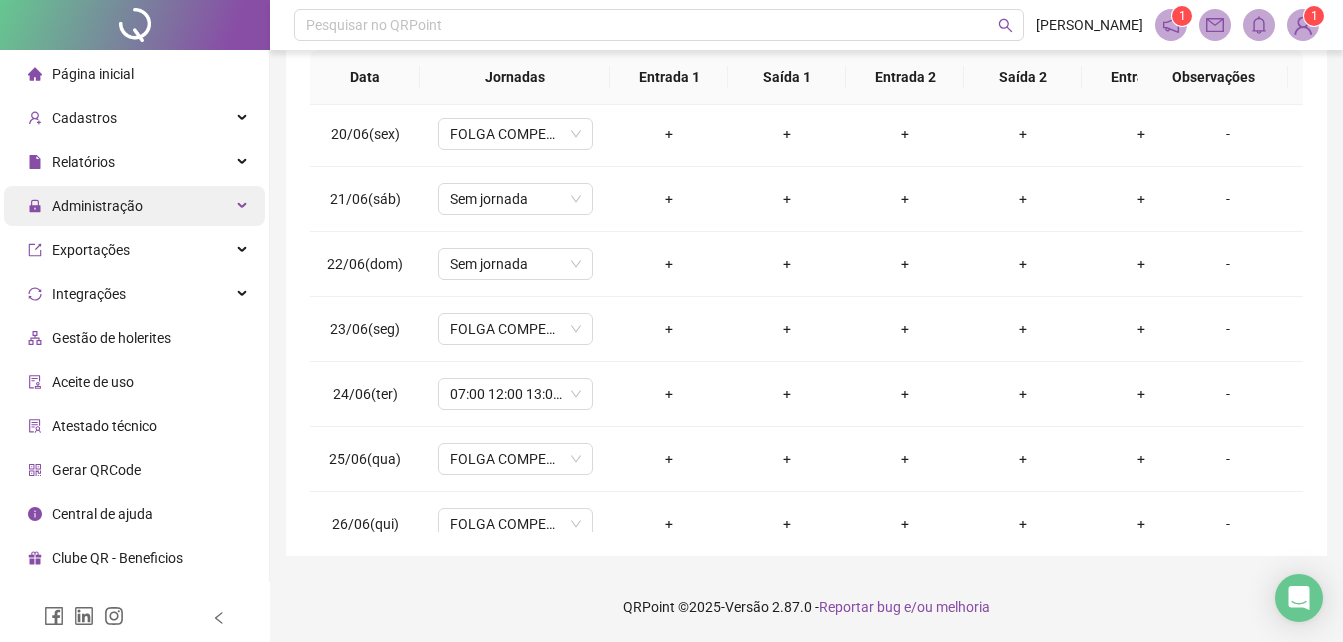 click on "Administração" at bounding box center (85, 206) 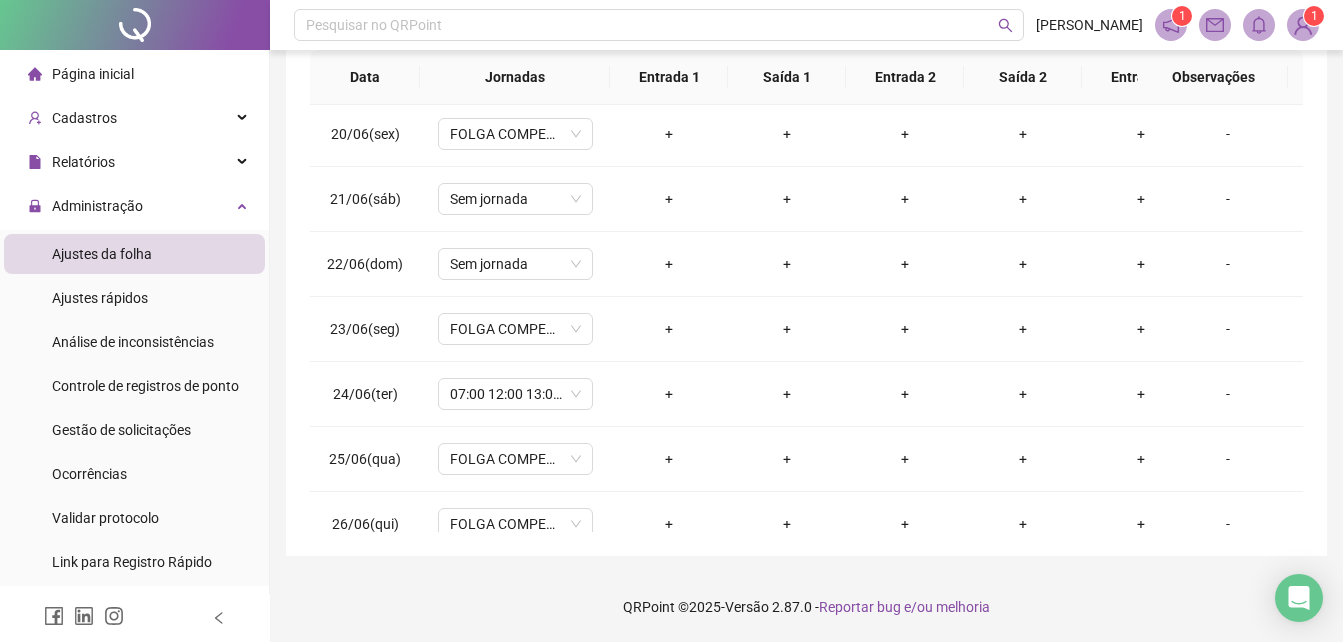 click on "Ajustes da folha" at bounding box center [102, 254] 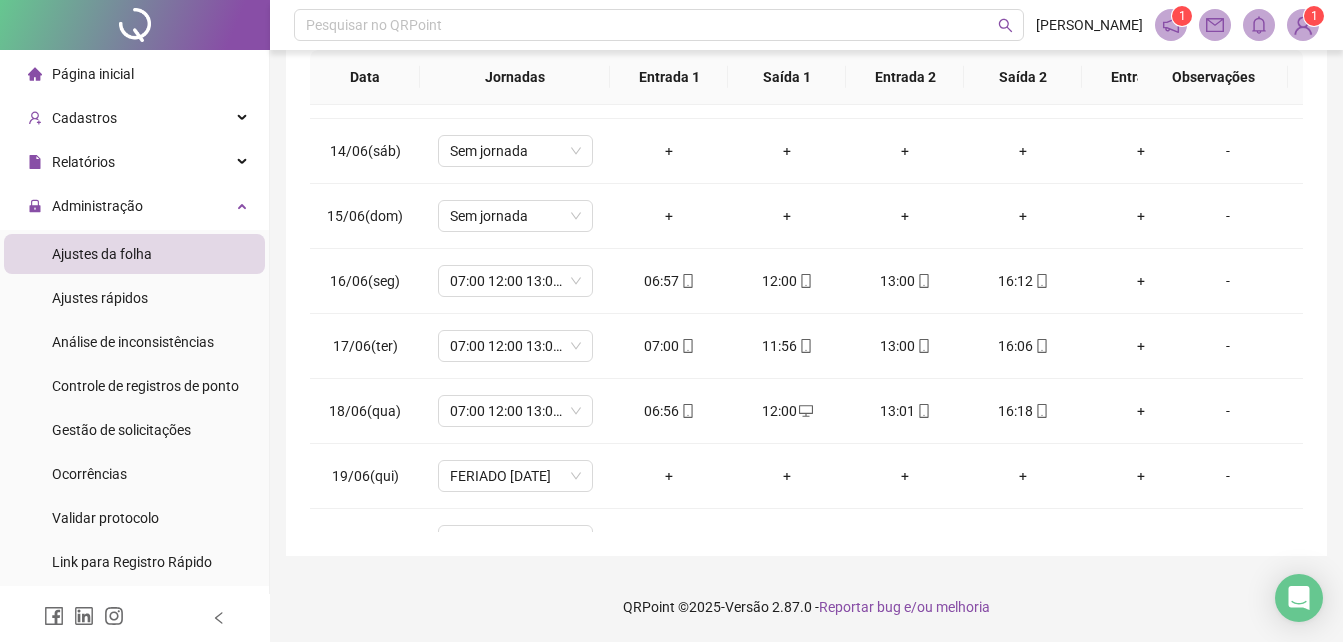 scroll, scrollTop: 738, scrollLeft: 0, axis: vertical 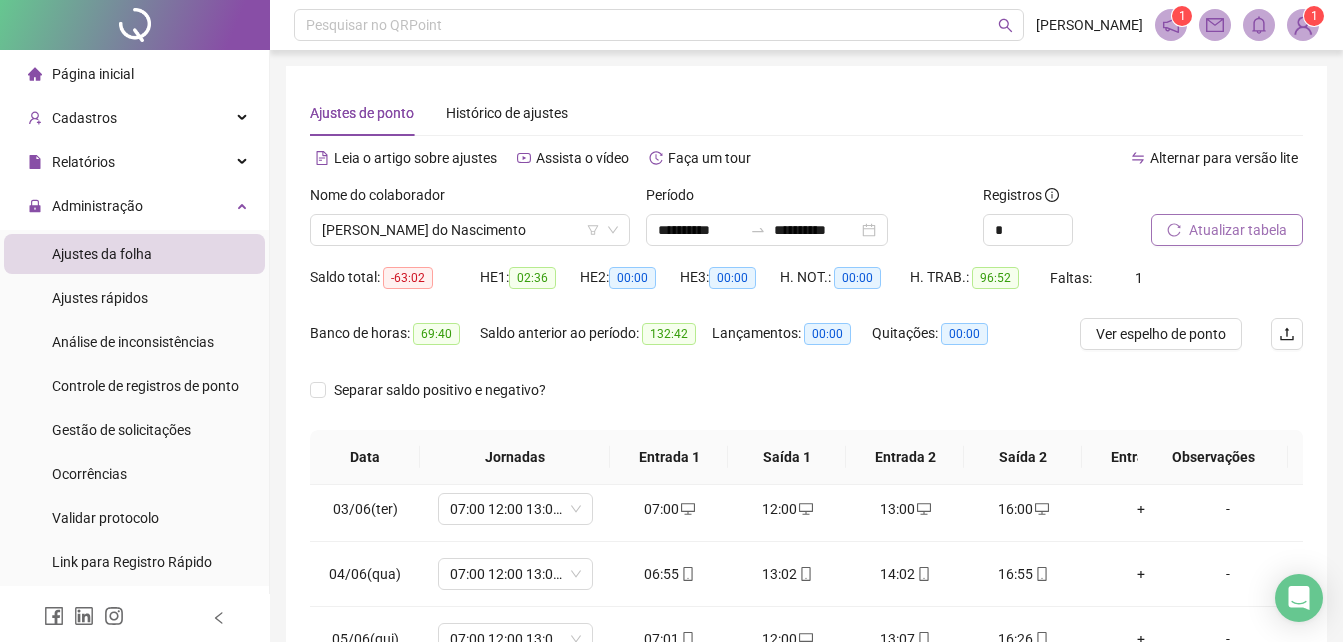 click on "**********" at bounding box center [806, 511] 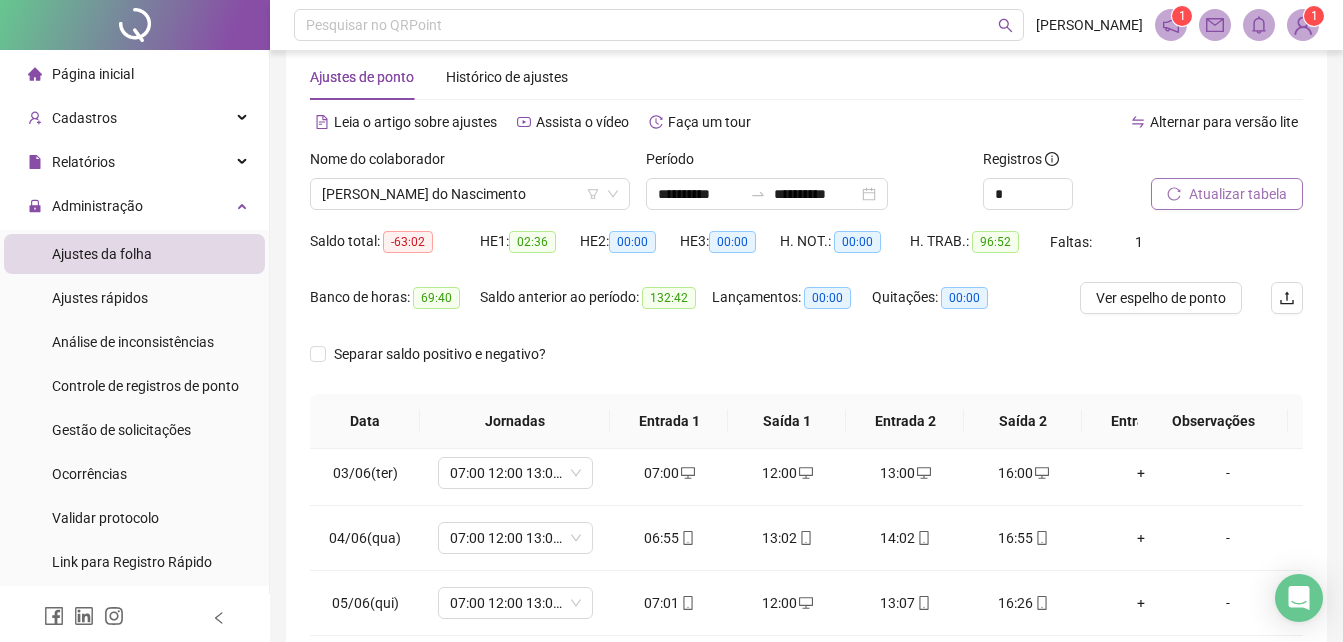 scroll, scrollTop: 33, scrollLeft: 0, axis: vertical 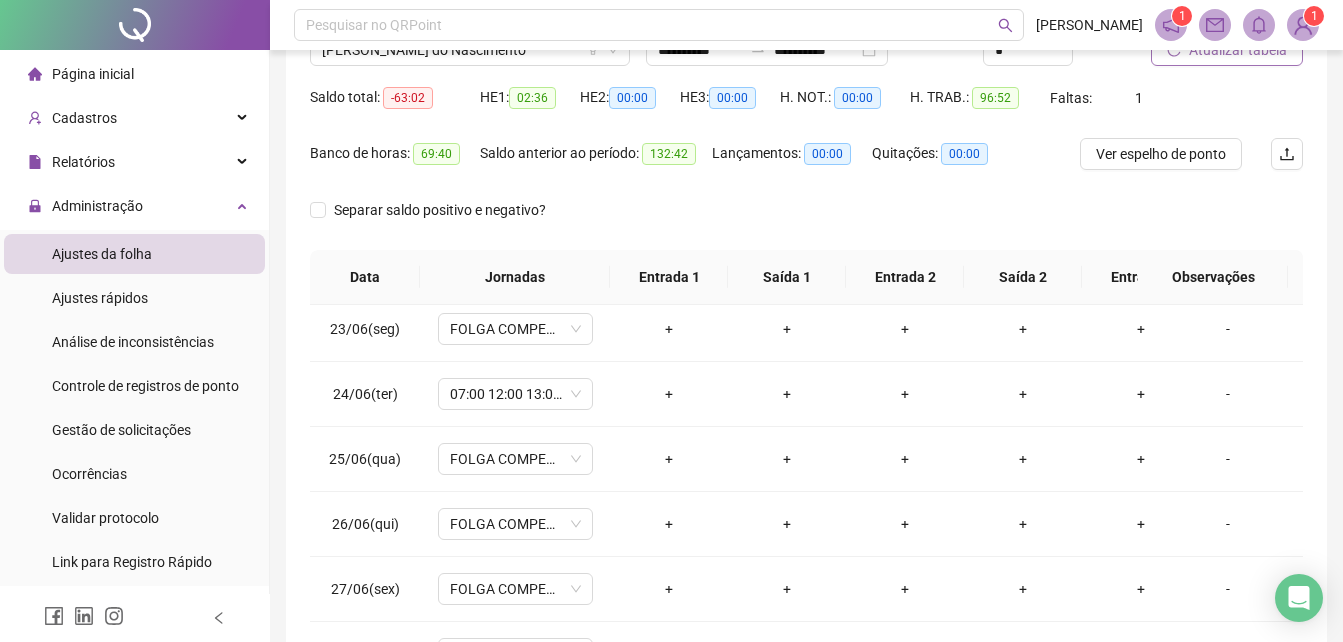 click on "Ajustes da folha" at bounding box center (102, 254) 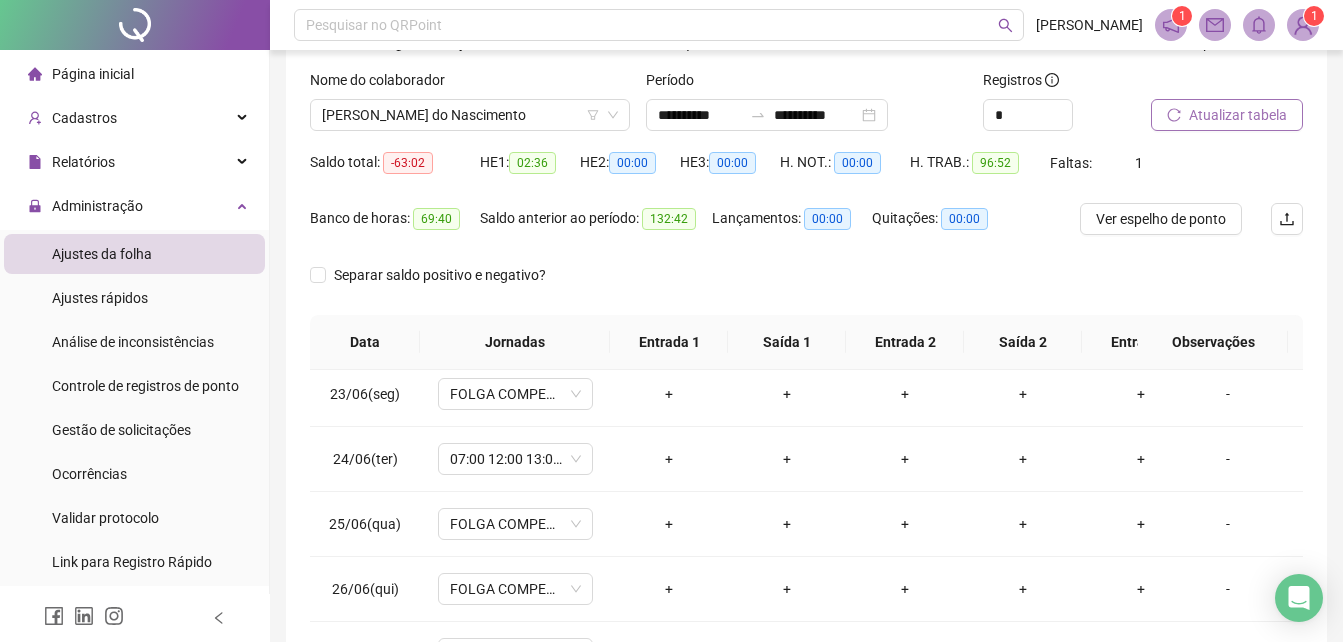 scroll, scrollTop: 80, scrollLeft: 0, axis: vertical 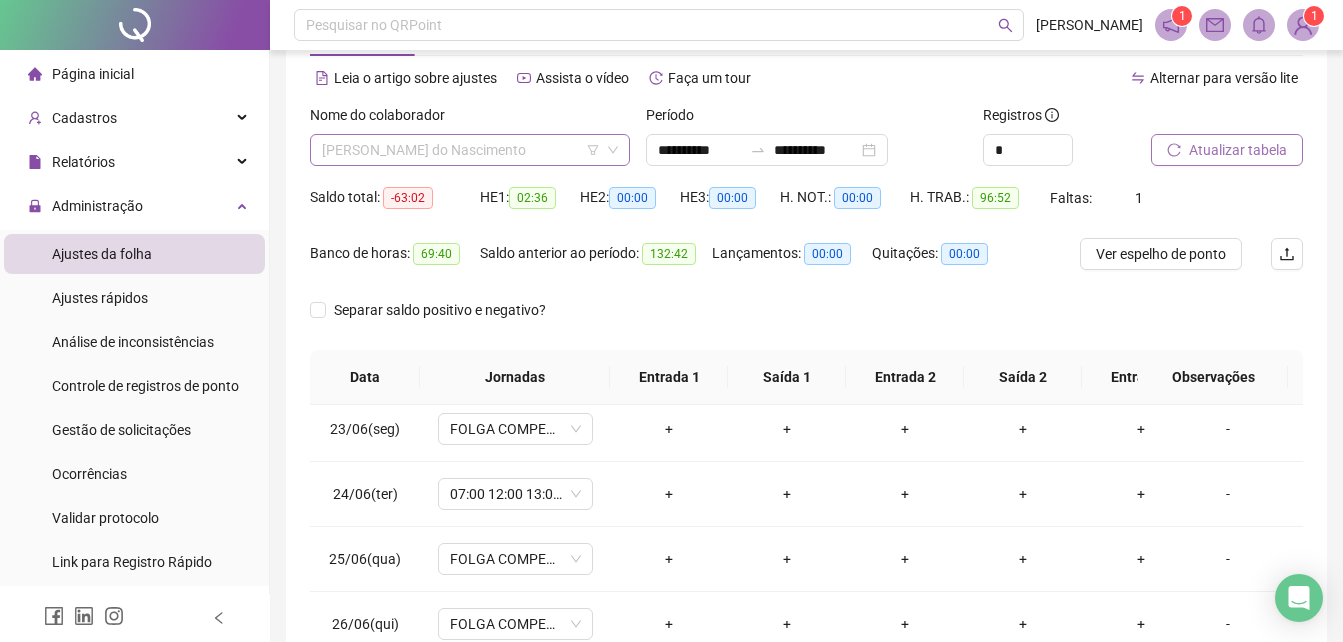 click on "[PERSON_NAME] do Nascimento" at bounding box center [470, 150] 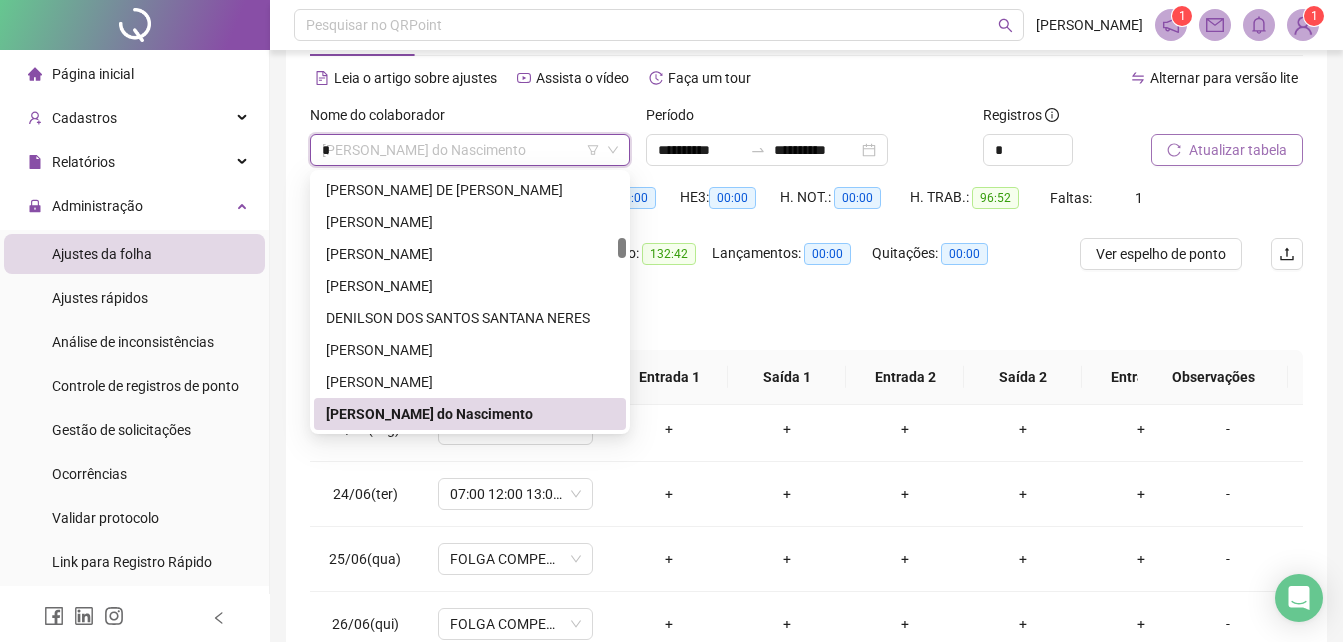type on "**" 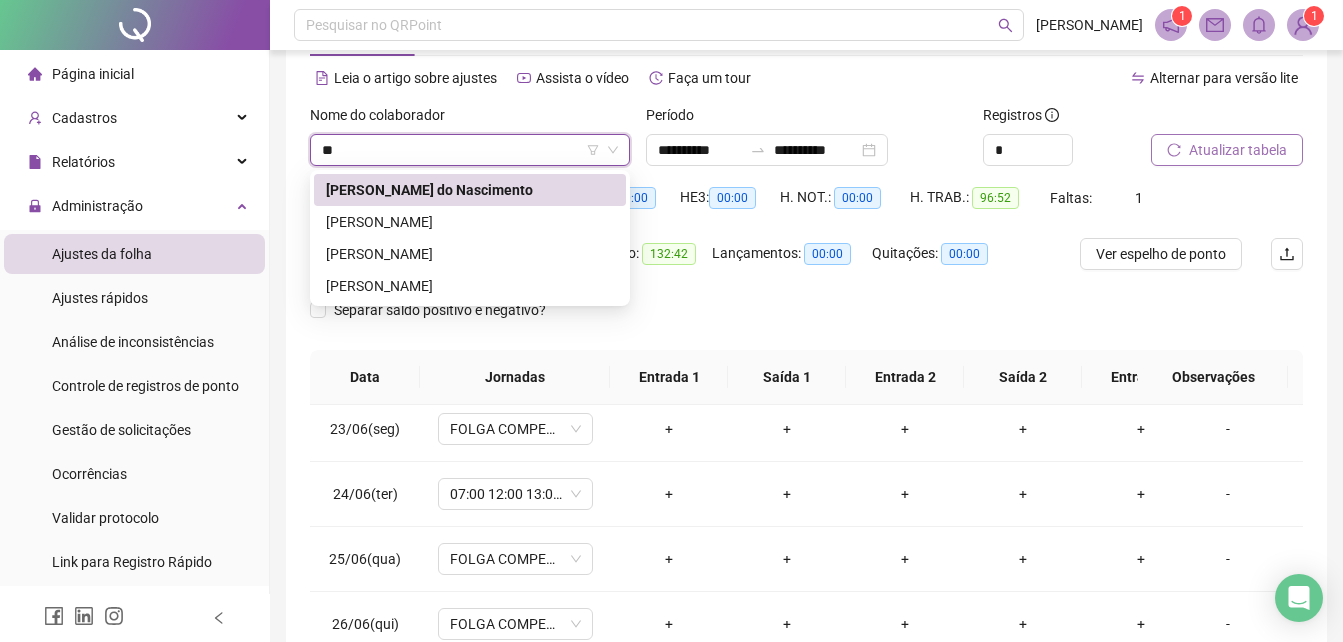 scroll, scrollTop: 0, scrollLeft: 0, axis: both 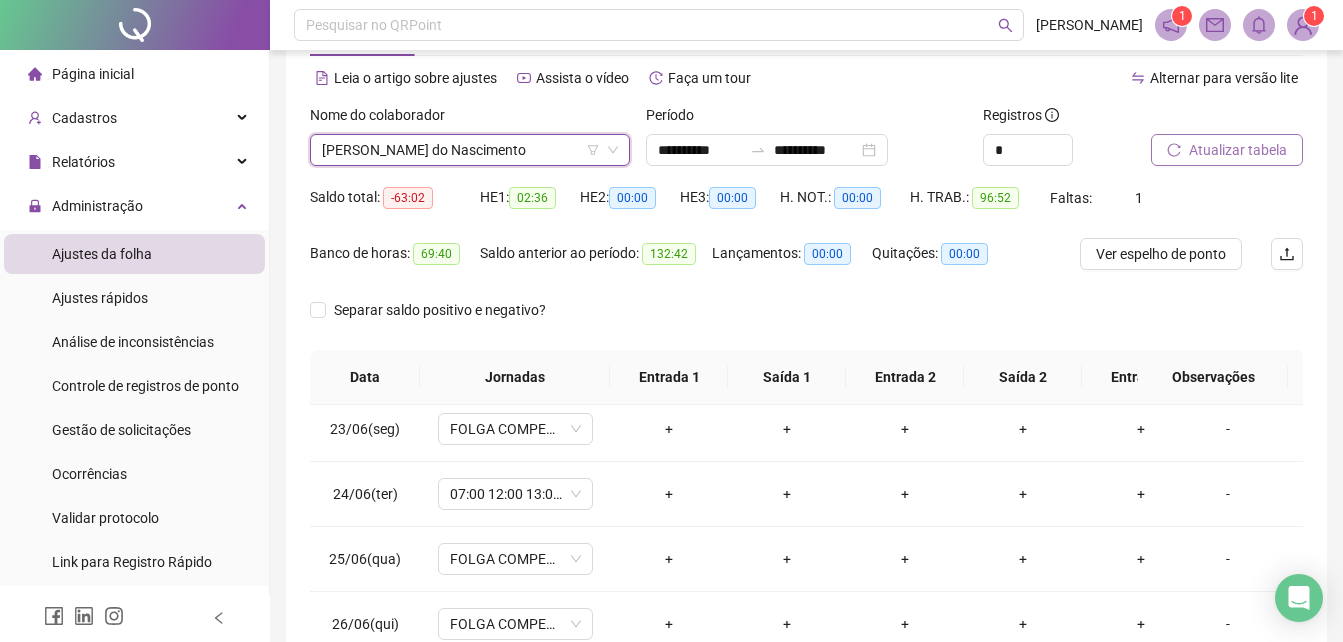 click on "Atualizar tabela" at bounding box center [1238, 150] 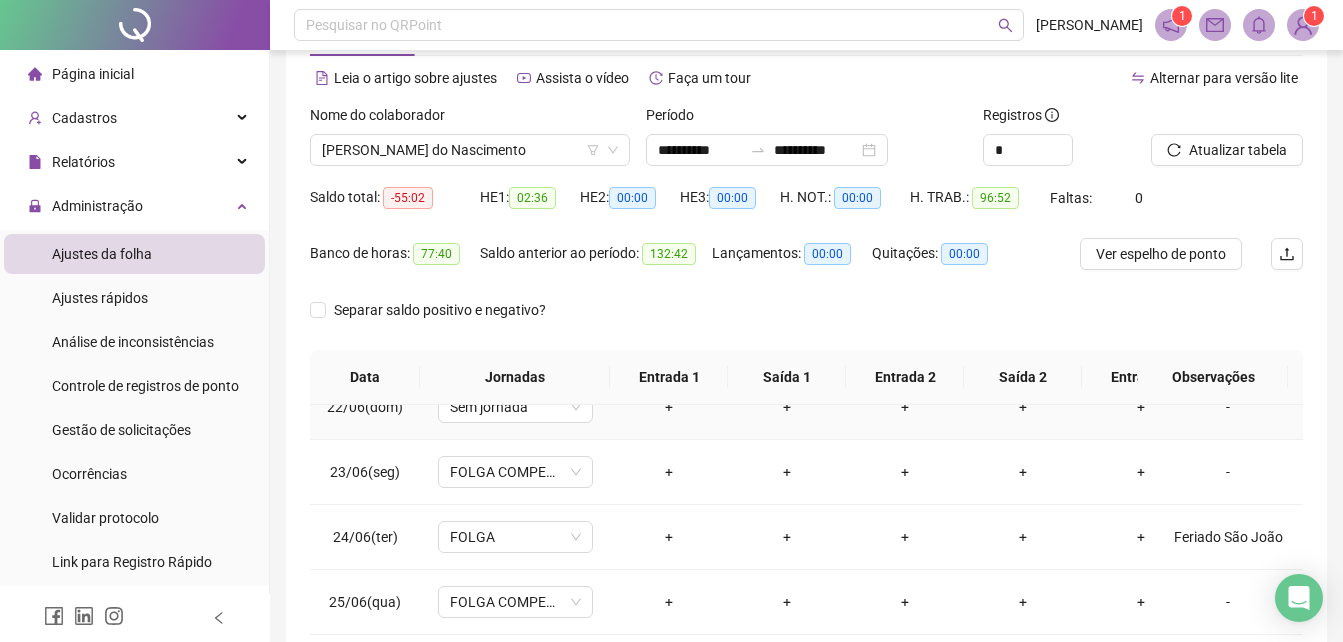 scroll, scrollTop: 1438, scrollLeft: 0, axis: vertical 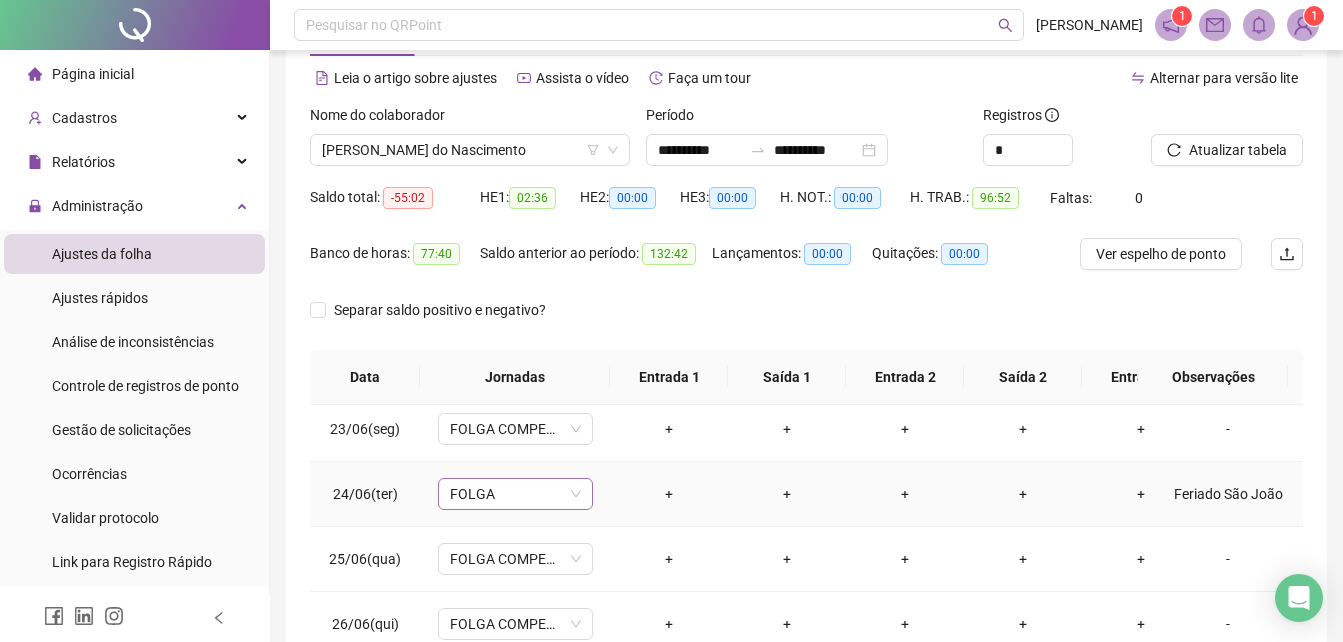 click on "FOLGA" at bounding box center [515, 494] 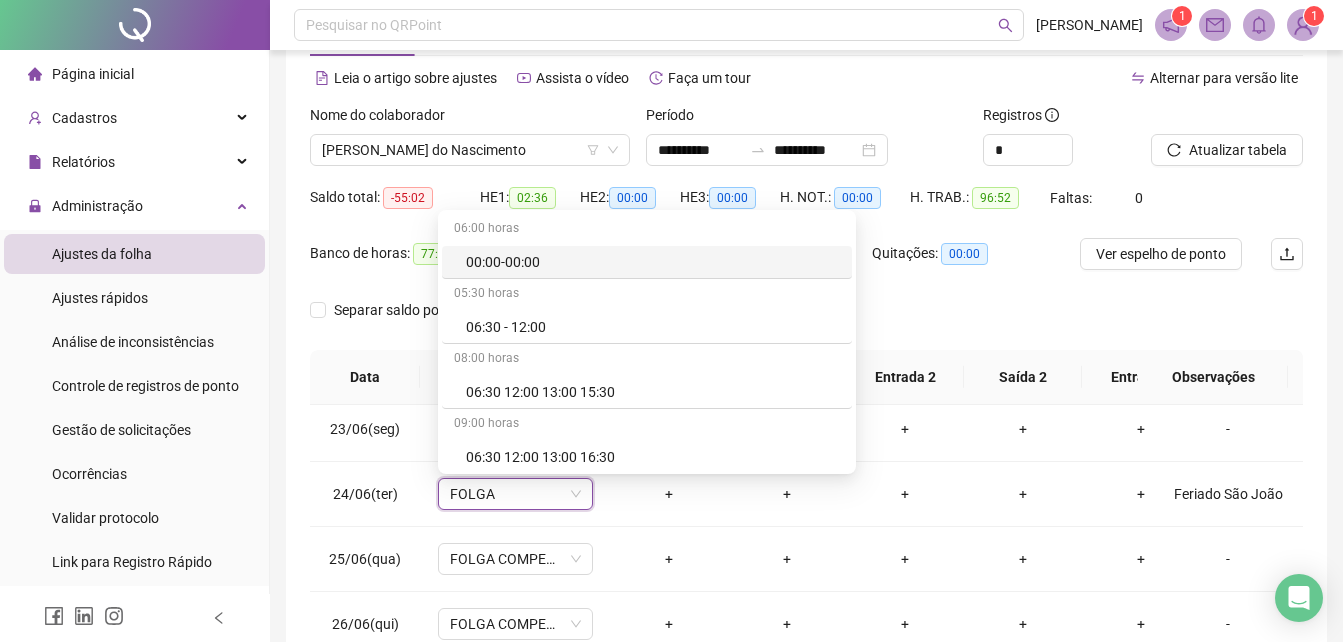 click on "**********" at bounding box center [806, 421] 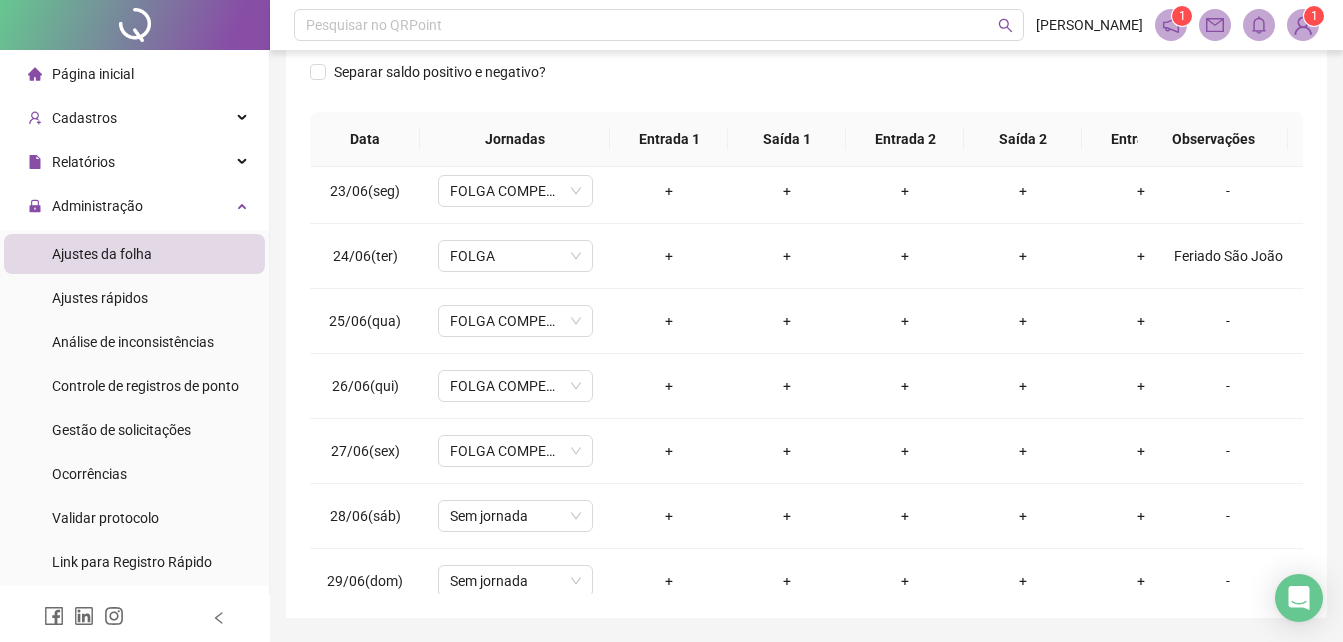 scroll, scrollTop: 380, scrollLeft: 0, axis: vertical 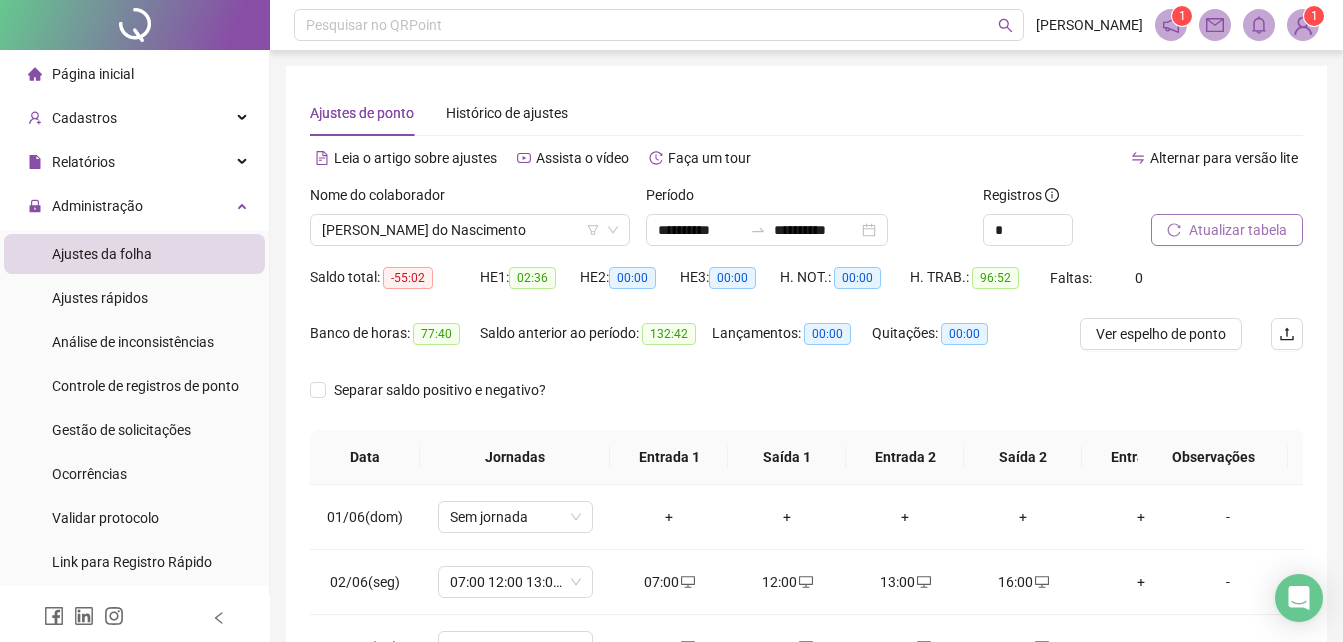 click on "Atualizar tabela" at bounding box center [1238, 230] 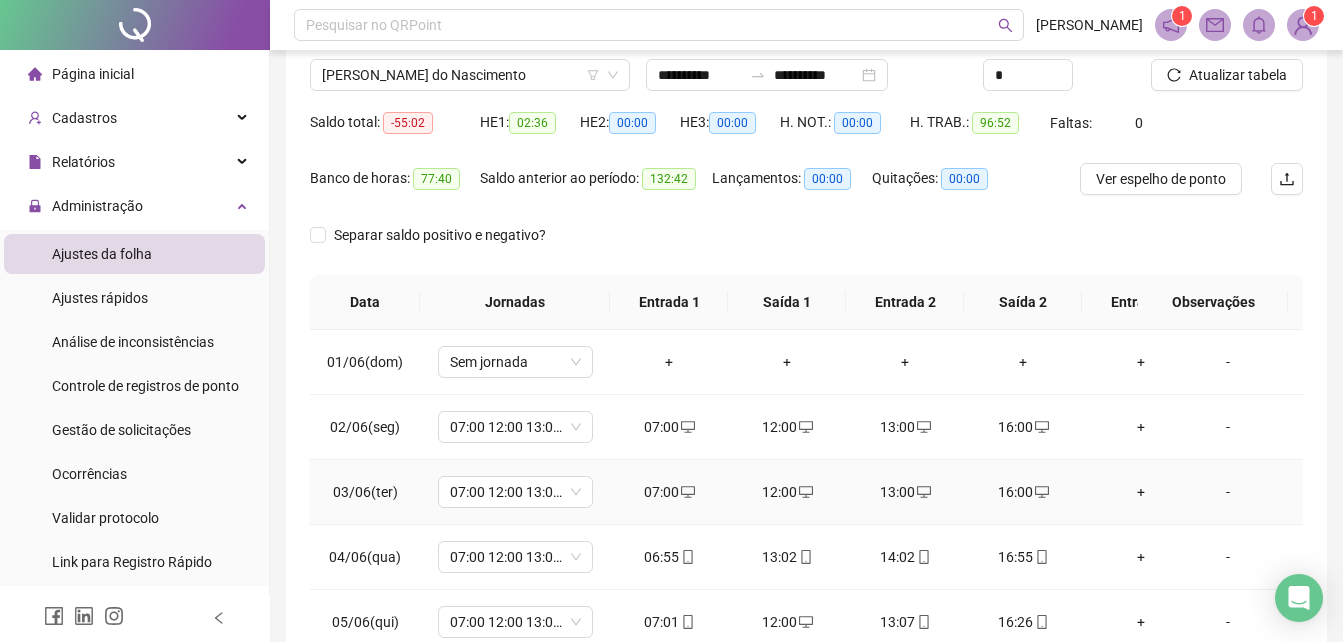 scroll, scrollTop: 300, scrollLeft: 0, axis: vertical 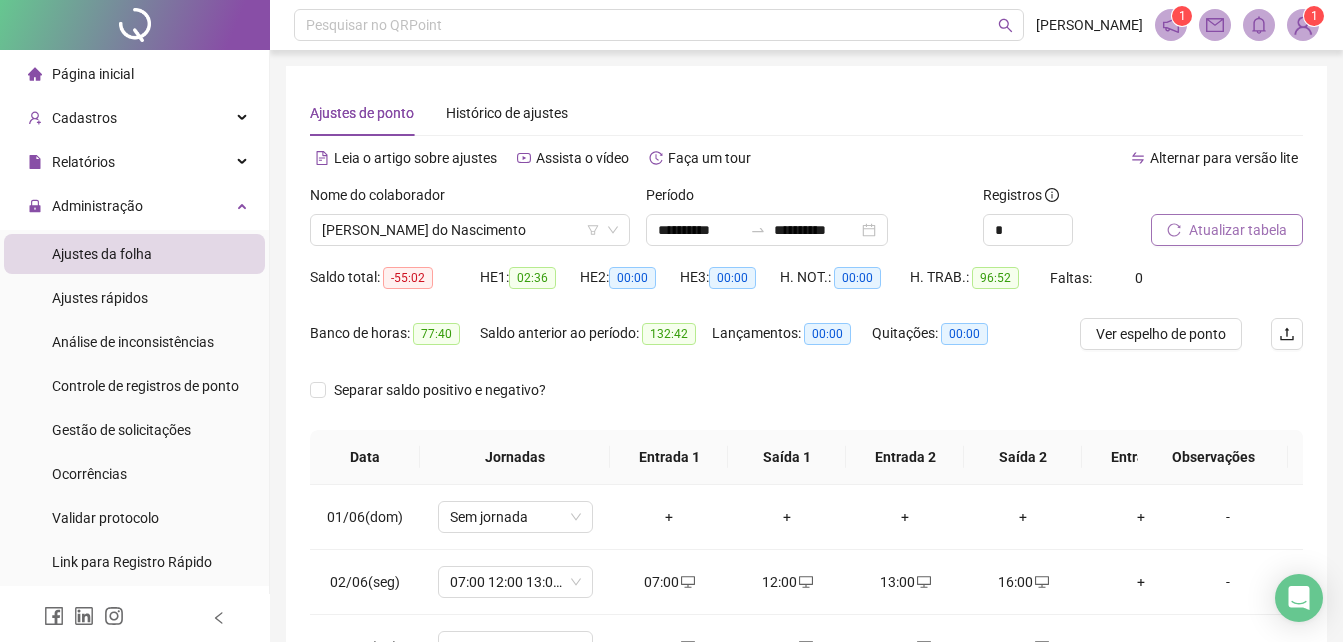click on "Atualizar tabela" at bounding box center [1227, 230] 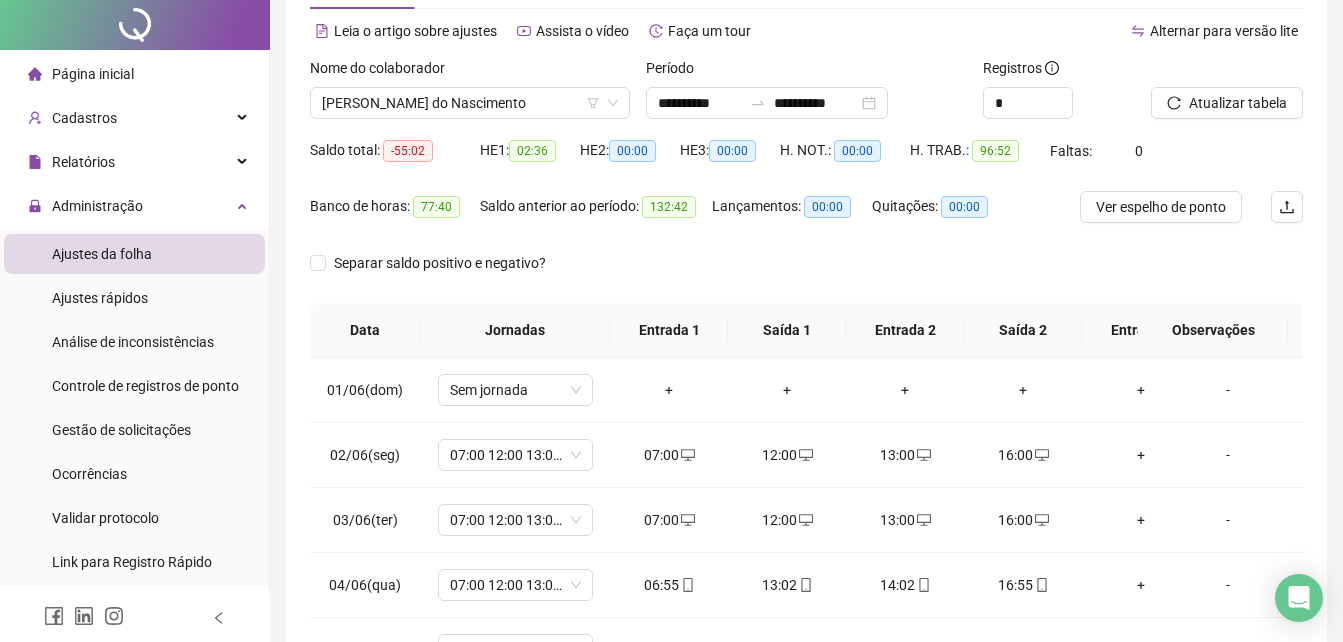 scroll, scrollTop: 200, scrollLeft: 0, axis: vertical 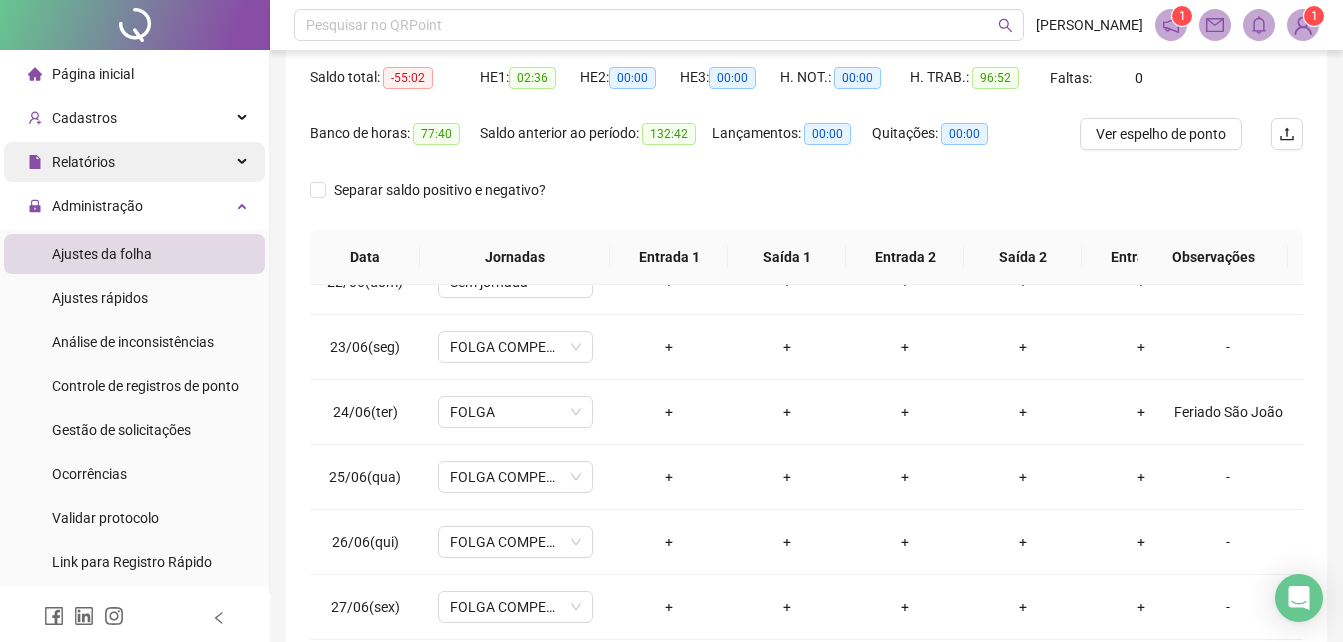 click on "Relatórios" at bounding box center [134, 162] 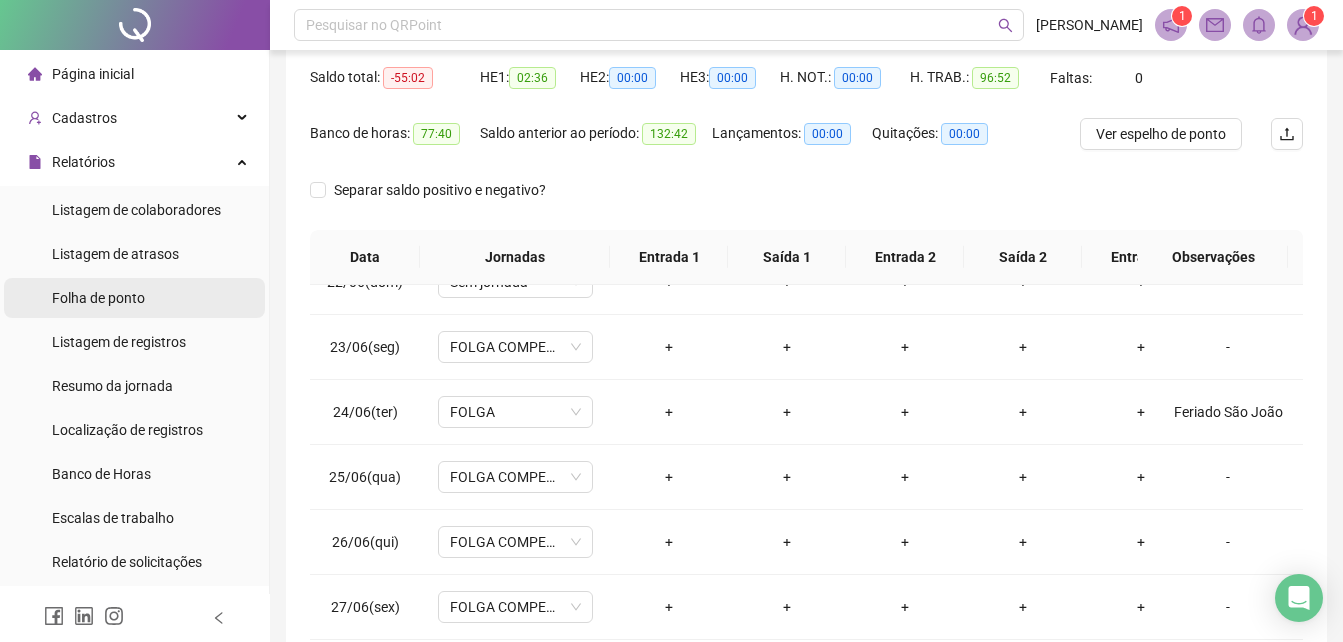 click on "Folha de ponto" at bounding box center [98, 298] 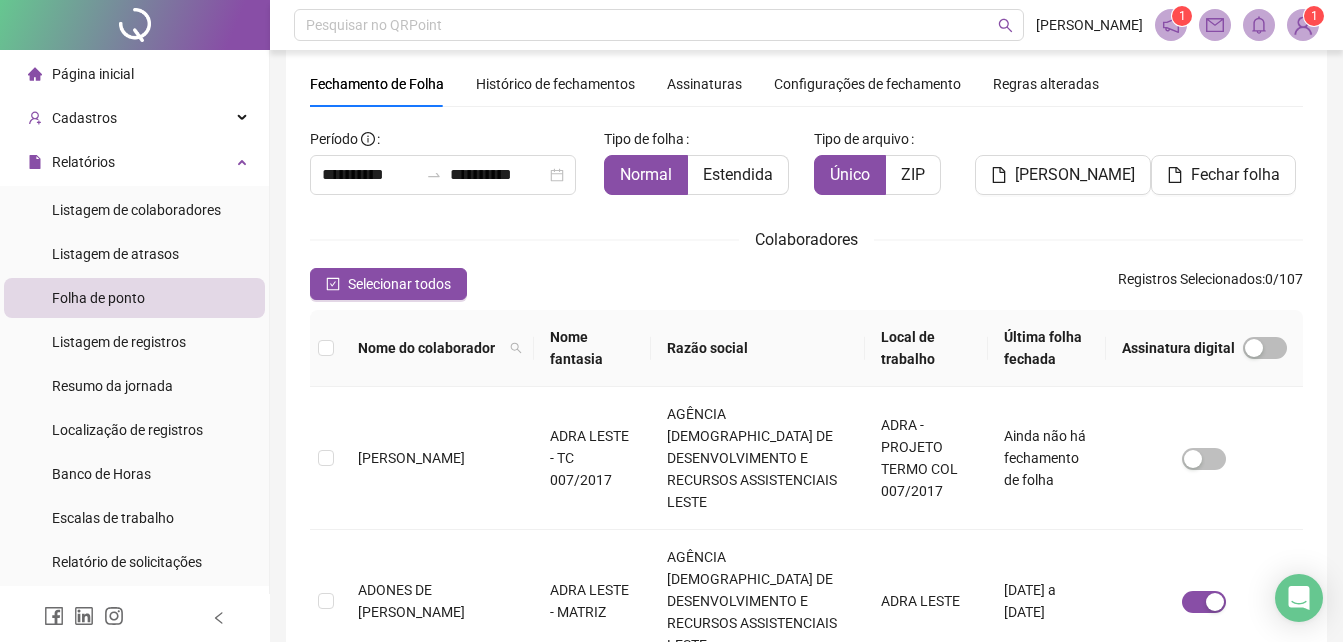 scroll, scrollTop: 89, scrollLeft: 0, axis: vertical 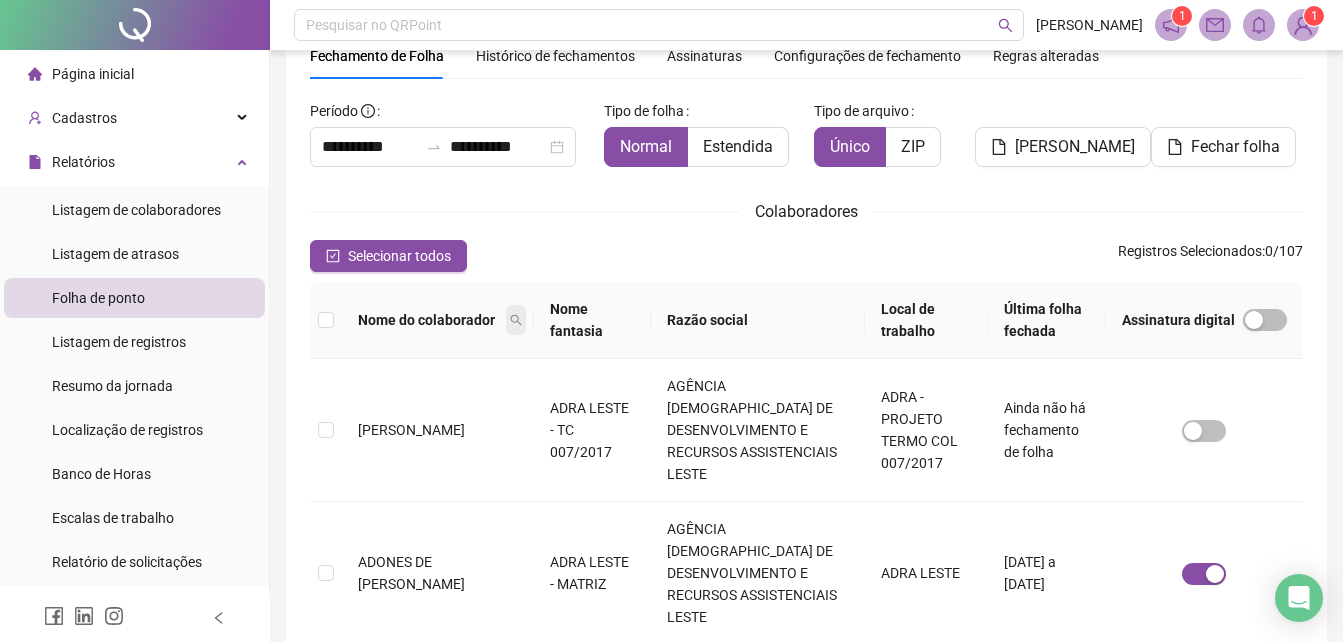 click at bounding box center (516, 320) 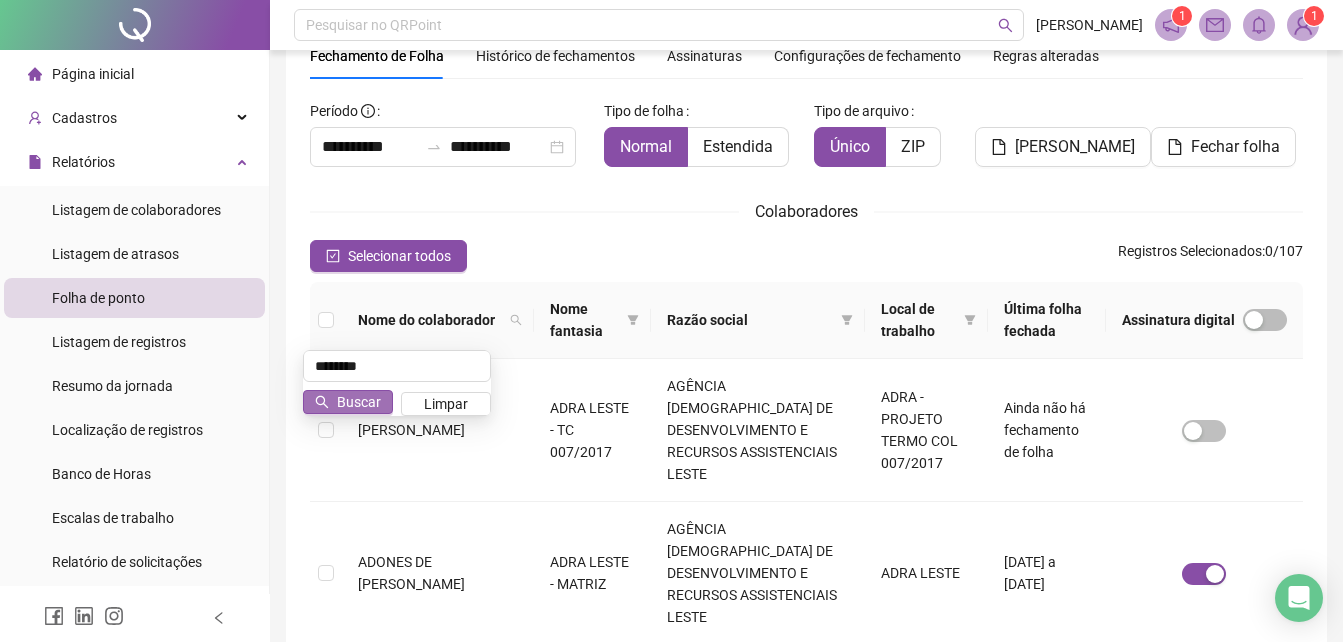 type on "********" 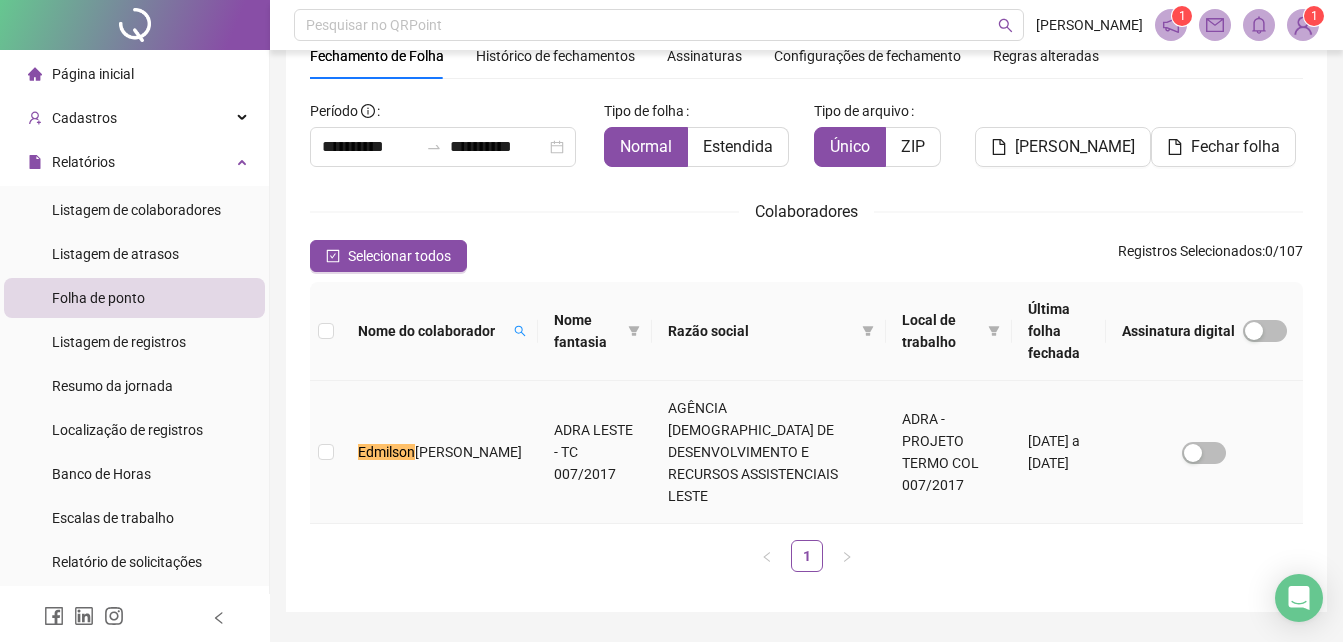 scroll, scrollTop: 79, scrollLeft: 0, axis: vertical 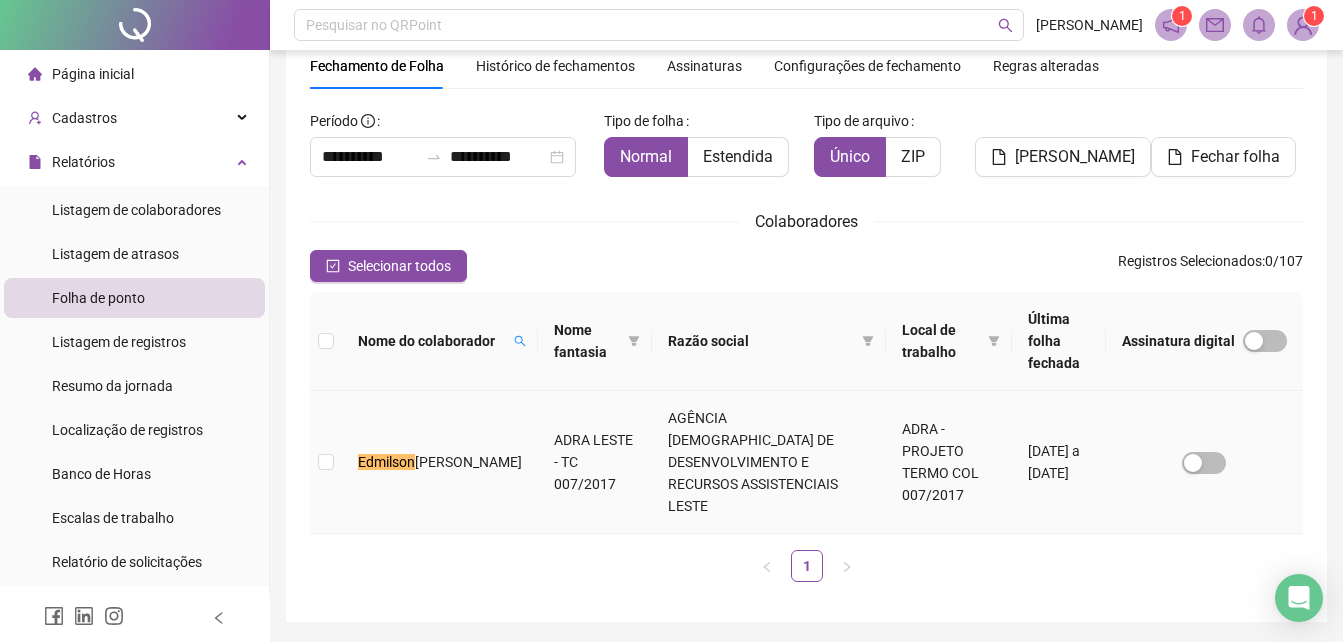 click on "[PERSON_NAME]" at bounding box center (468, 462) 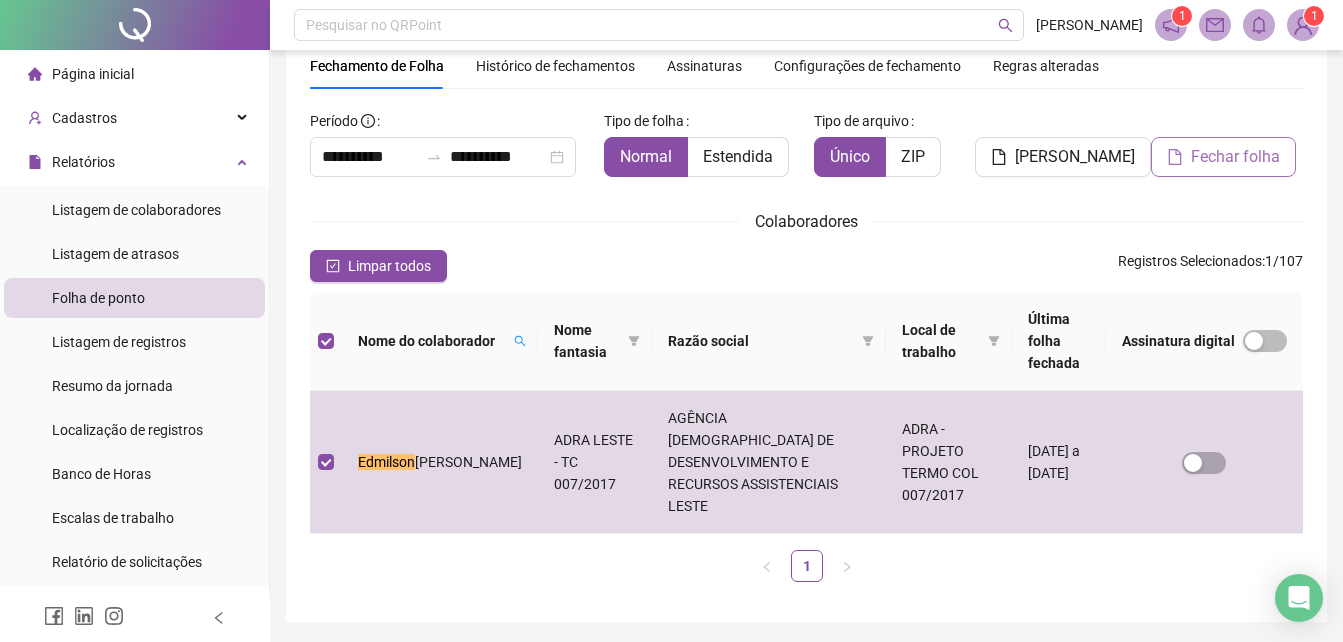 click on "Fechar folha" at bounding box center [1235, 157] 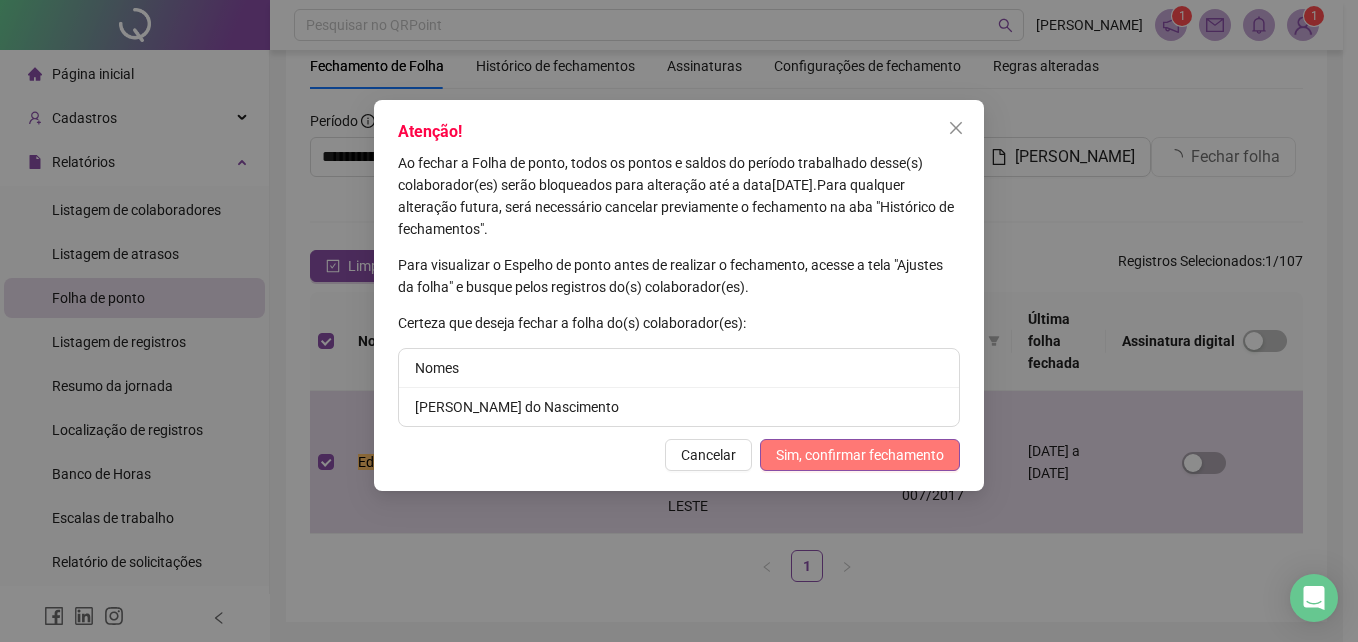 click on "Sim, confirmar fechamento" at bounding box center [860, 455] 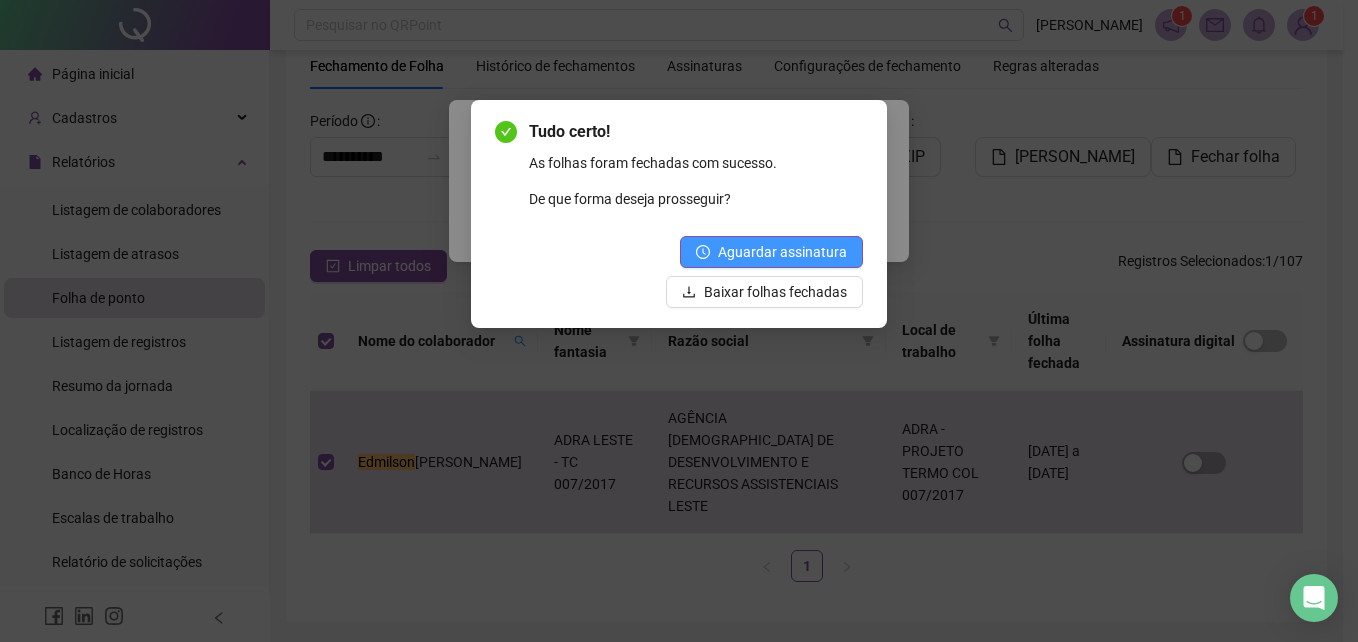 click on "Aguardar assinatura" at bounding box center (782, 252) 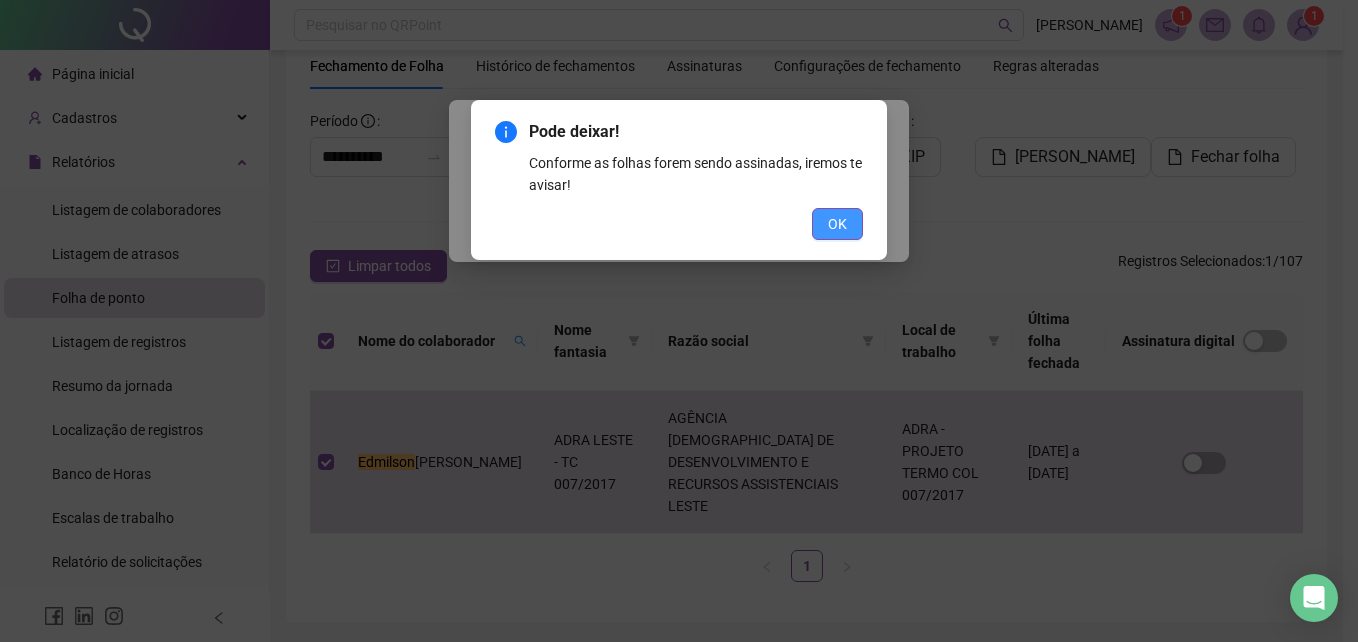 click on "OK" at bounding box center (837, 224) 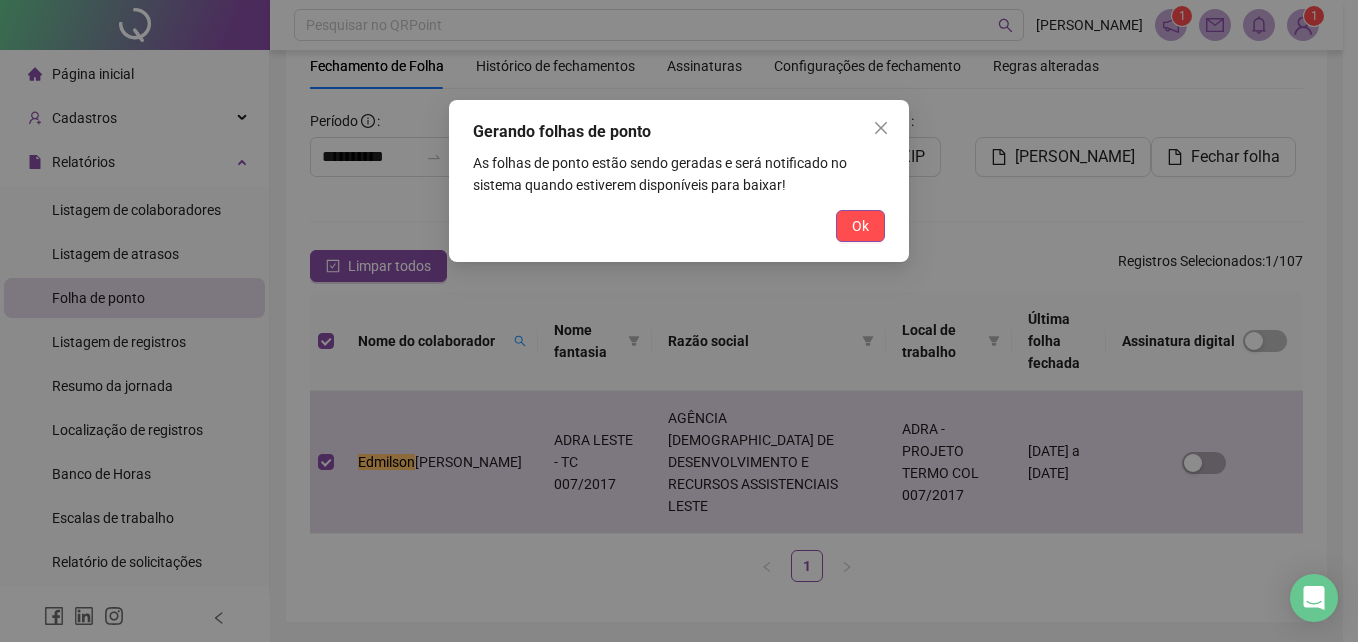 click on "Ok" at bounding box center [860, 226] 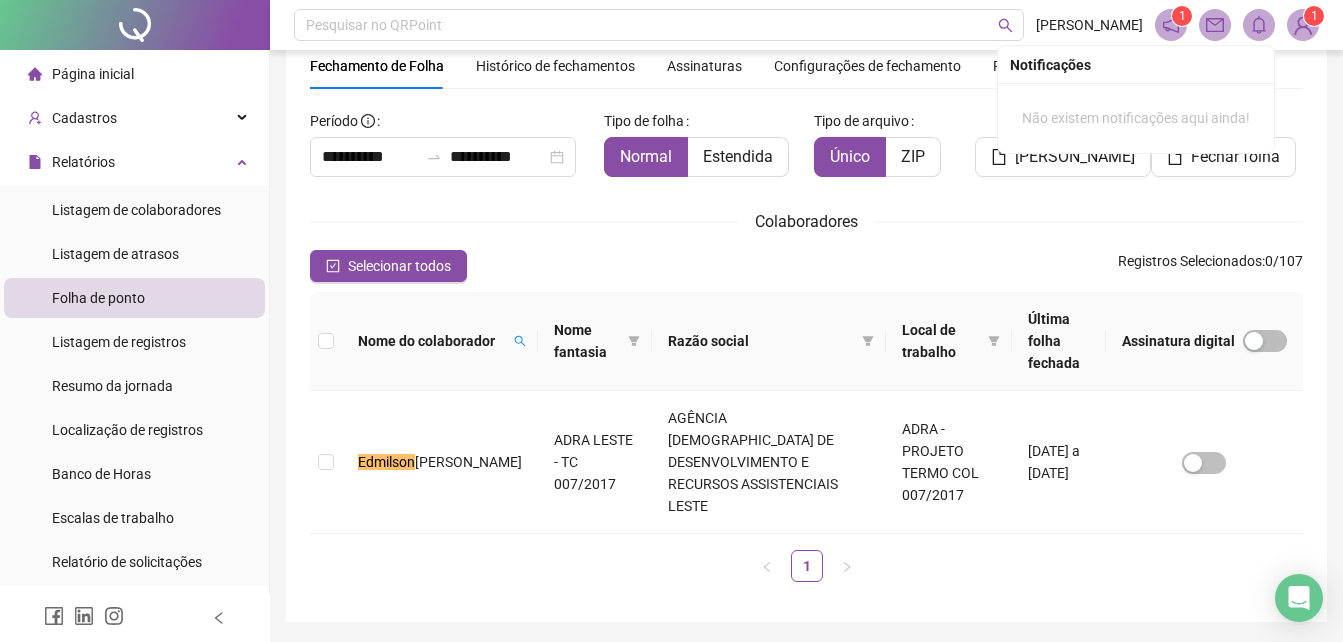 click at bounding box center [1259, 25] 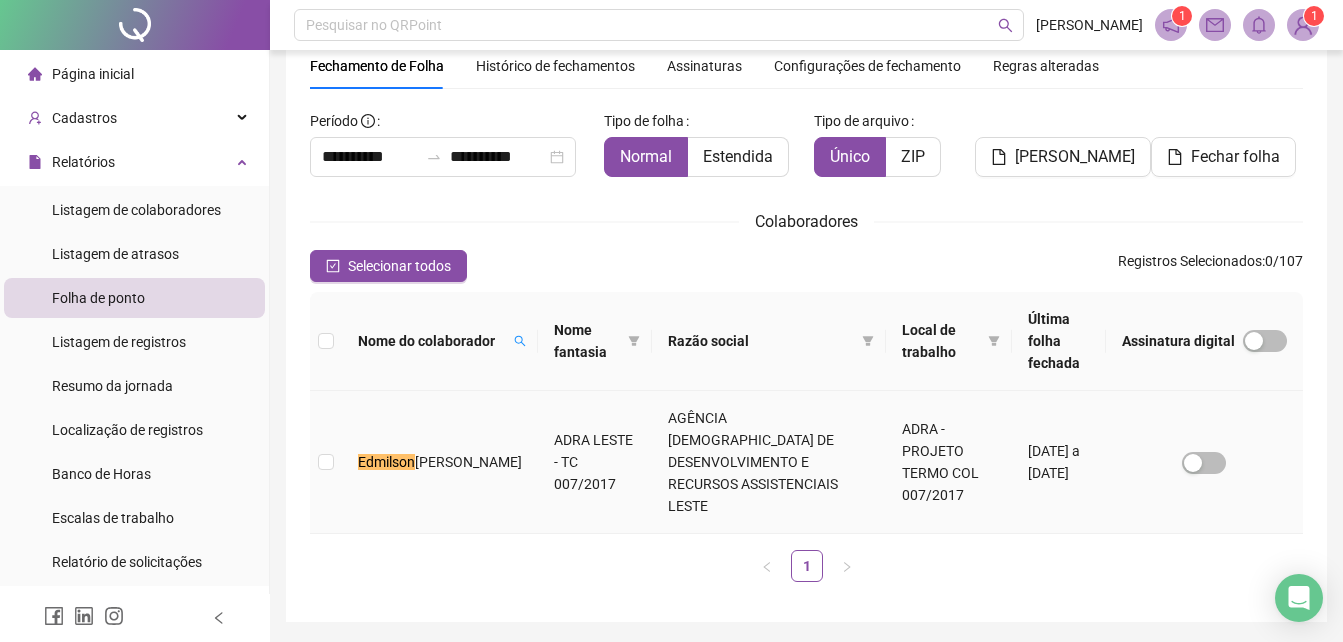 click on "[PERSON_NAME] do Nascimento" at bounding box center [440, 462] 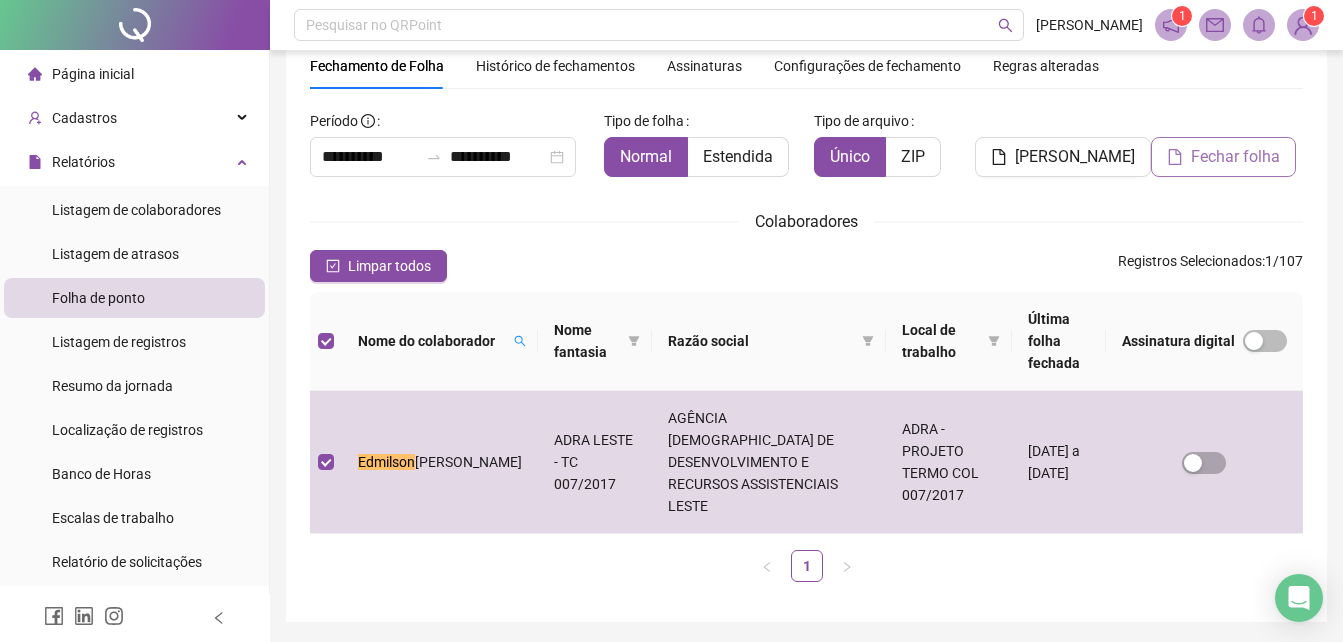 click on "Fechar folha" at bounding box center [1235, 157] 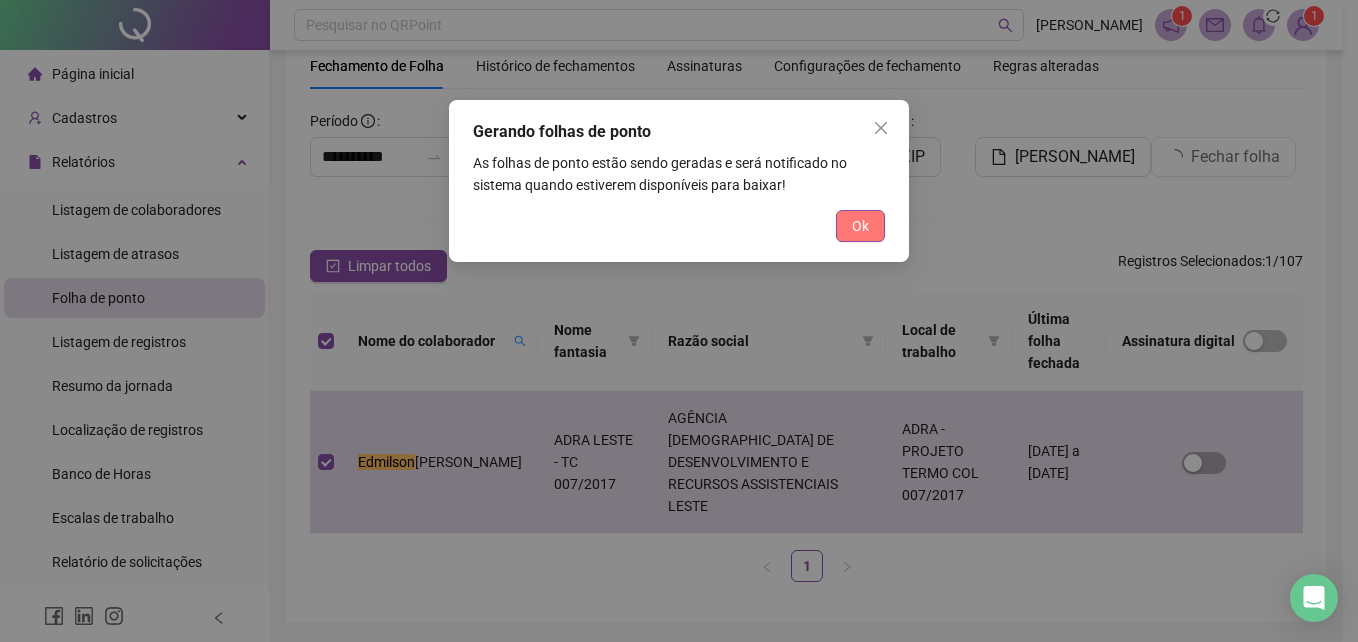 click on "Ok" at bounding box center (860, 226) 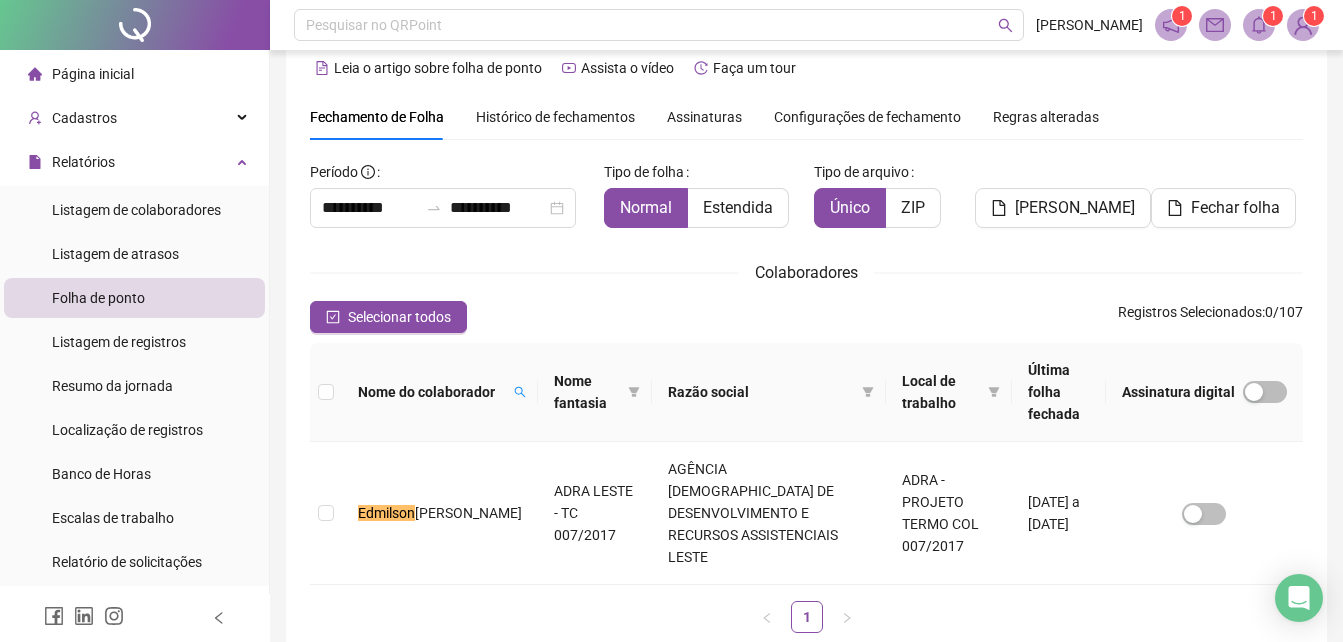 scroll, scrollTop: 0, scrollLeft: 0, axis: both 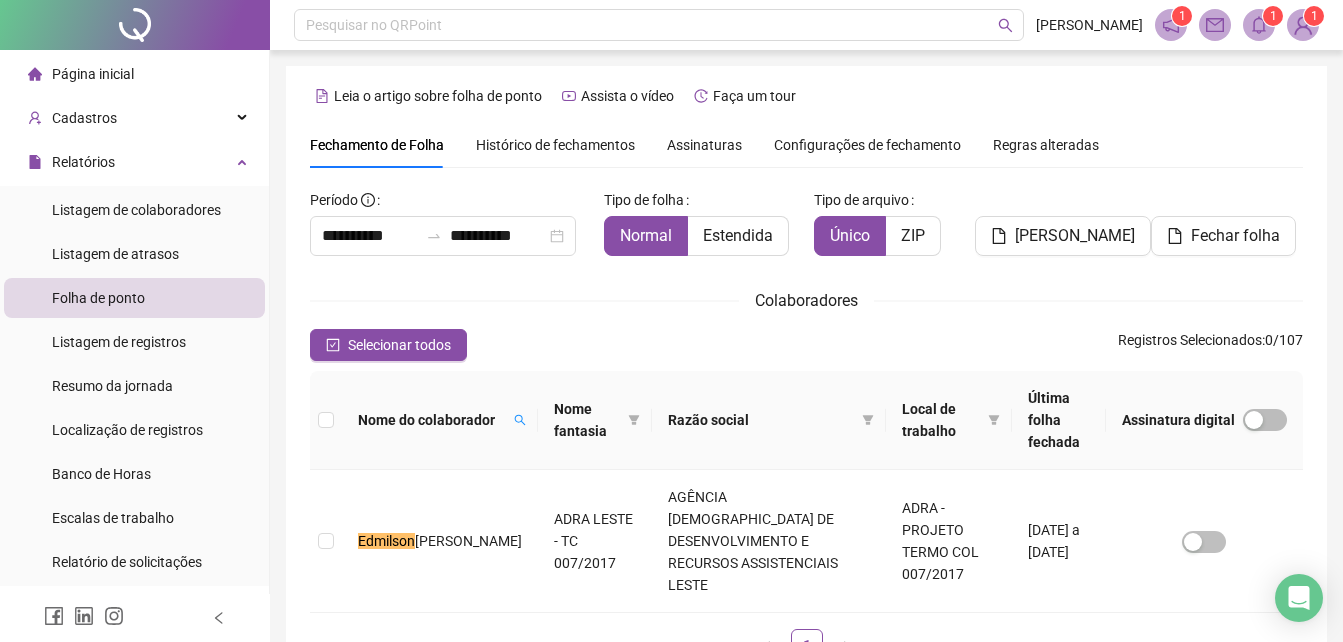 click on "Pesquisar no QRPoint [PERSON_NAME] 1 1 1" at bounding box center (806, 25) 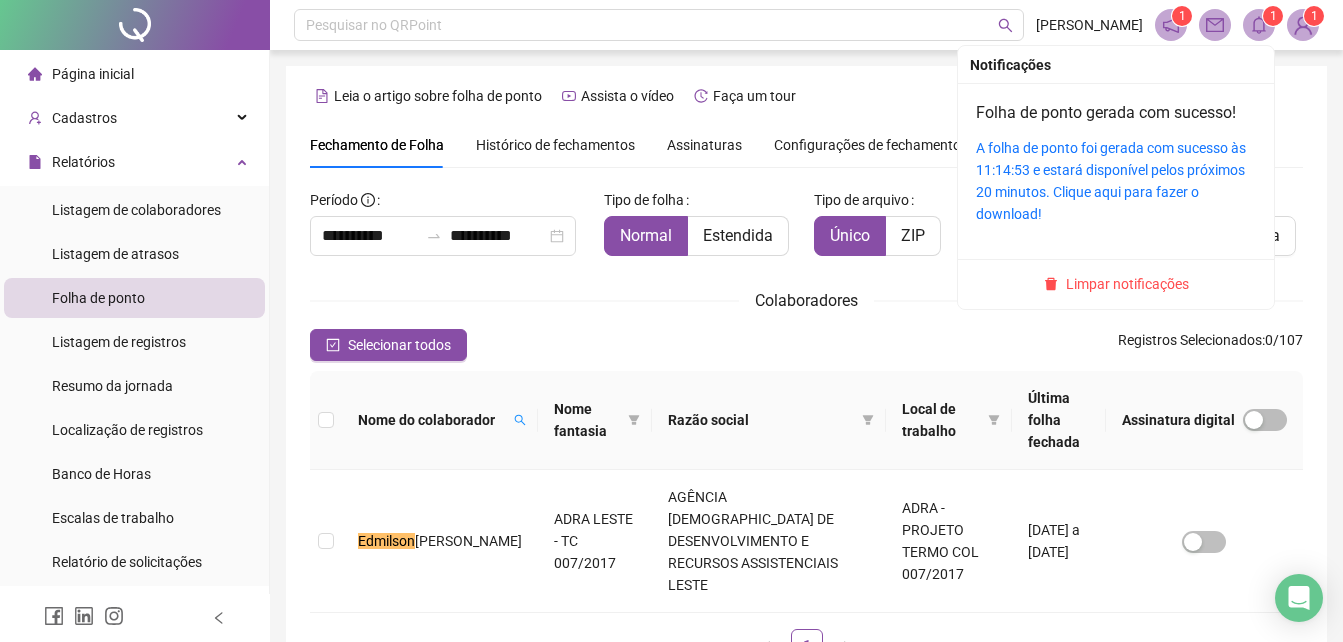 click 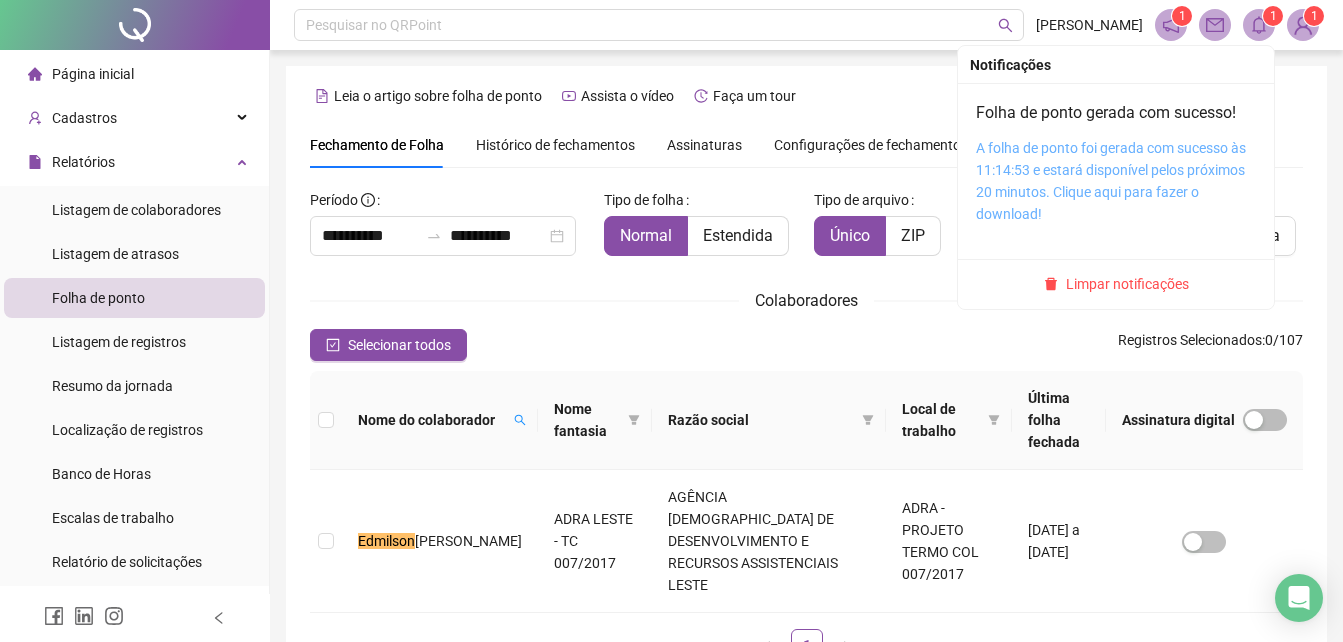 click on "A folha de ponto foi gerada com sucesso às 11:14:53 e estará disponível pelos próximos 20 minutos.
Clique aqui para fazer o download!" at bounding box center [1111, 181] 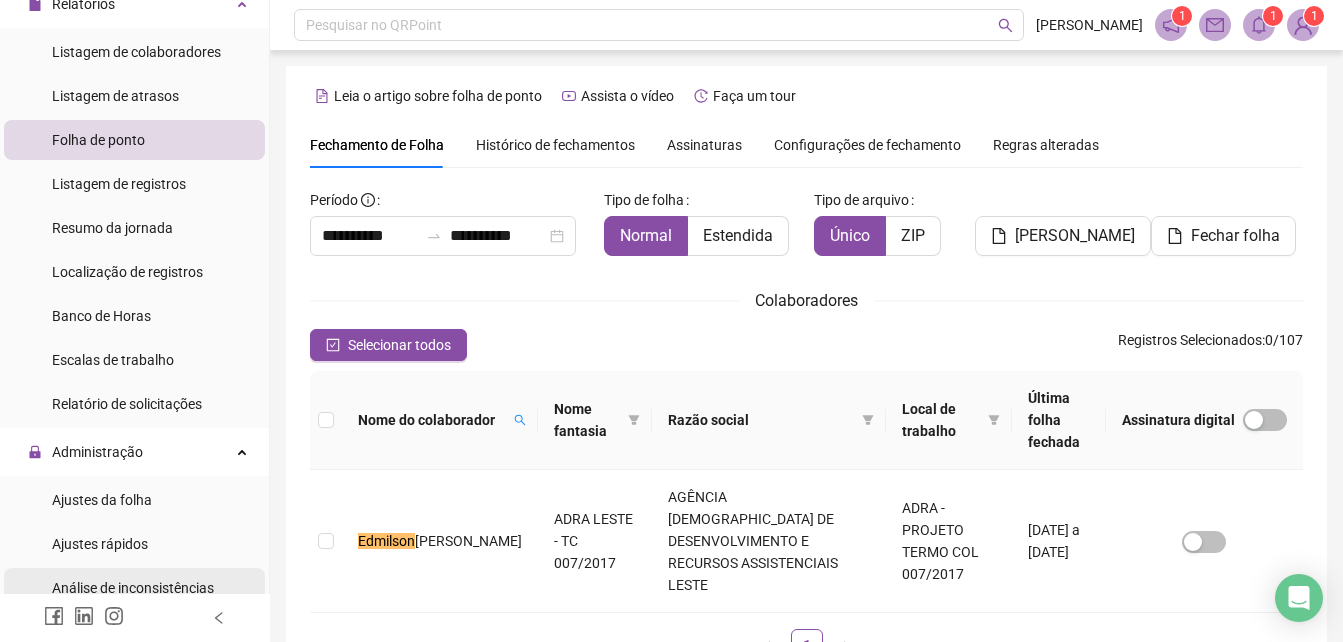 scroll, scrollTop: 300, scrollLeft: 0, axis: vertical 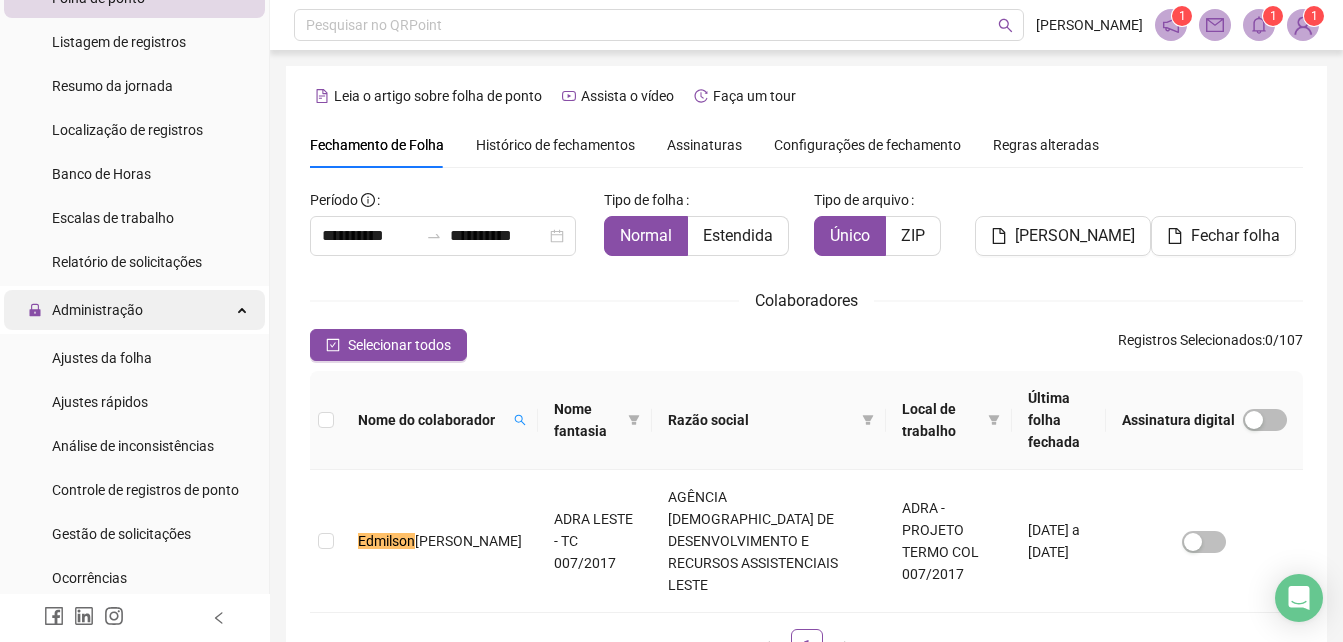 drag, startPoint x: 104, startPoint y: 350, endPoint x: 220, endPoint y: 318, distance: 120.33287 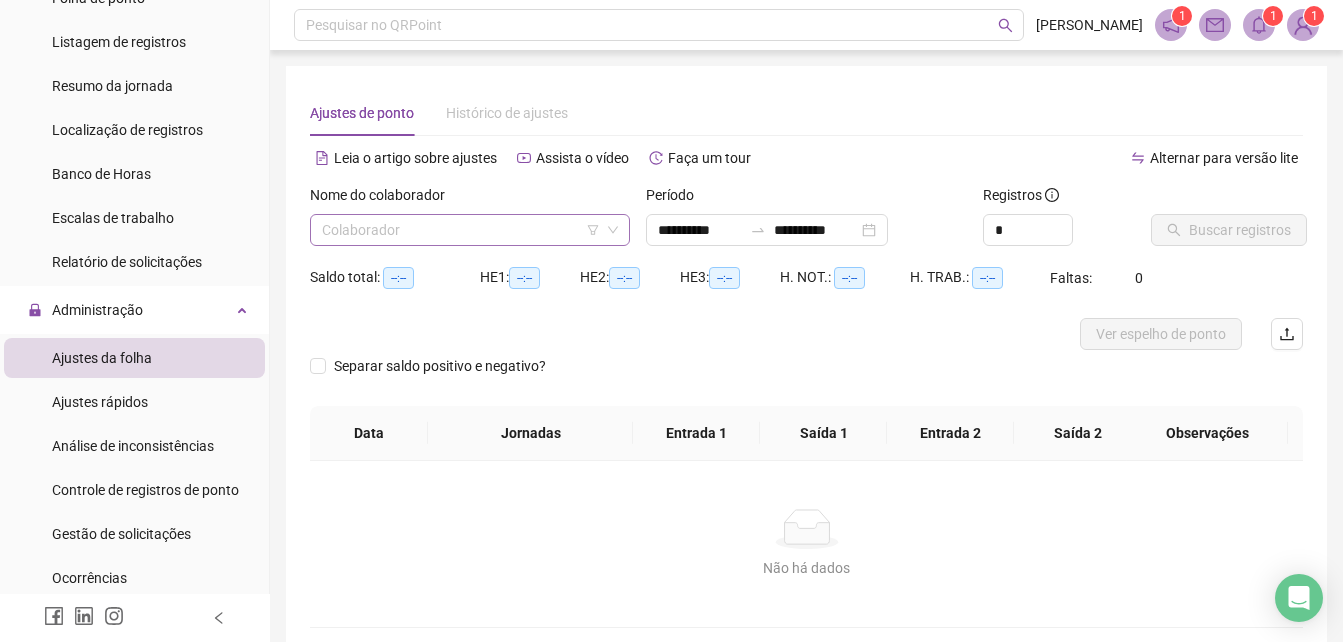 click at bounding box center (464, 230) 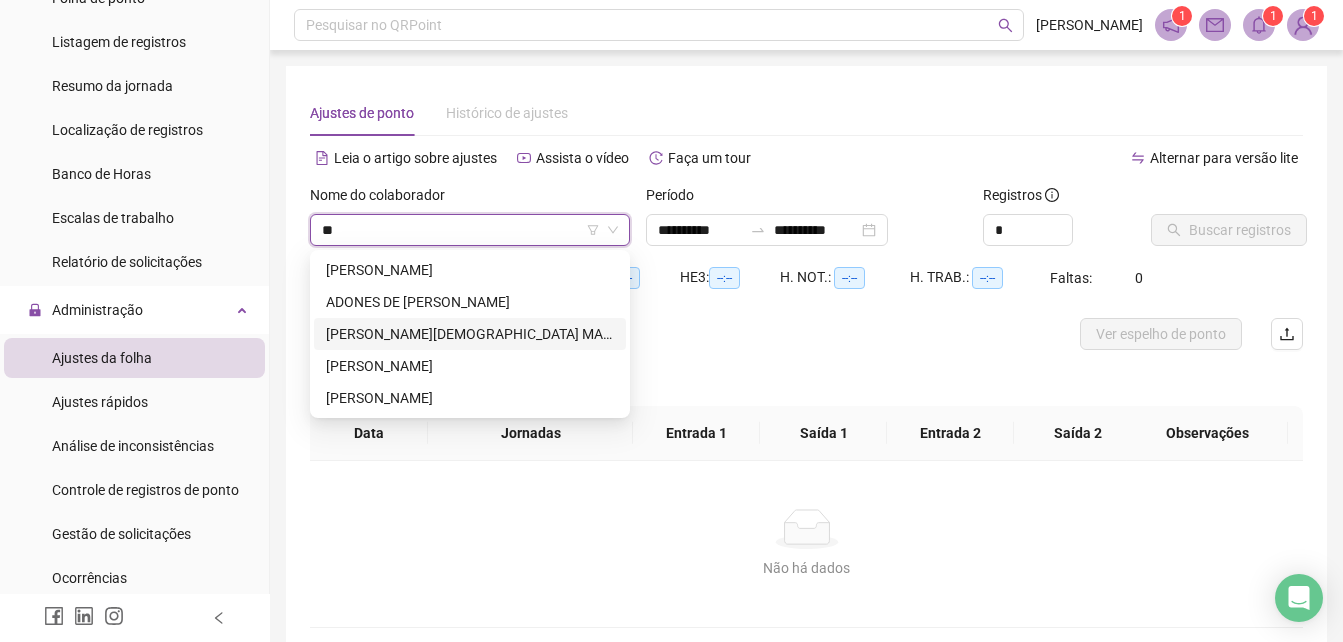type on "*" 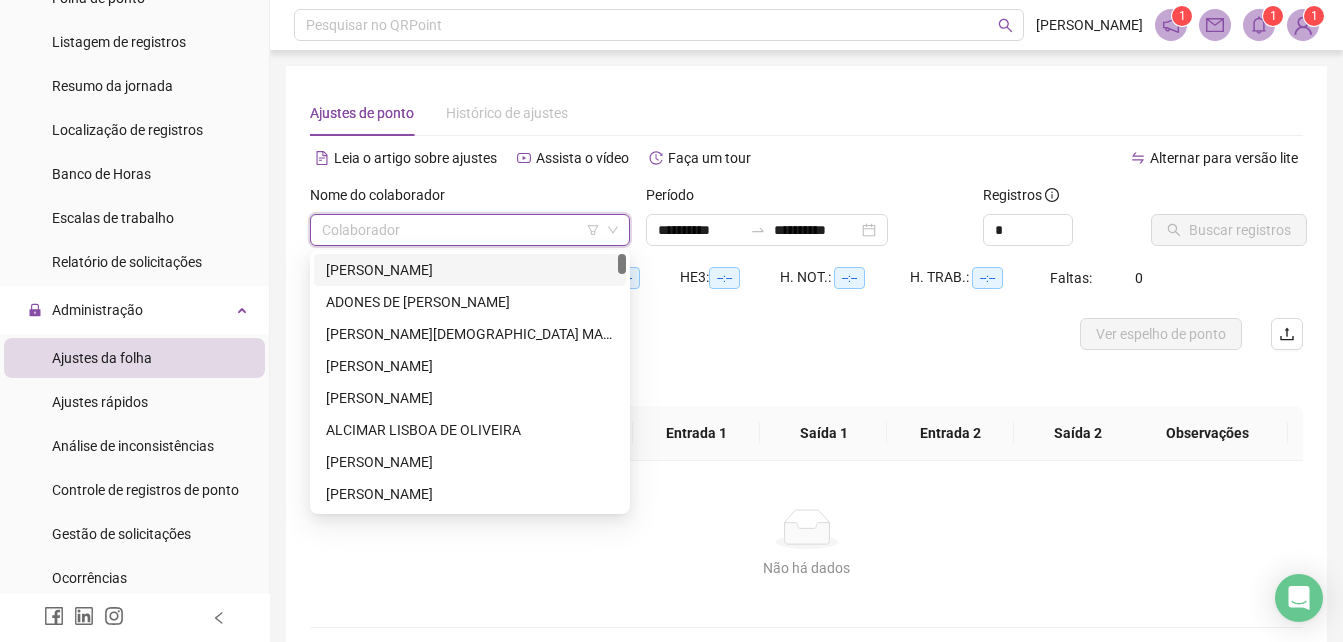 type on "*" 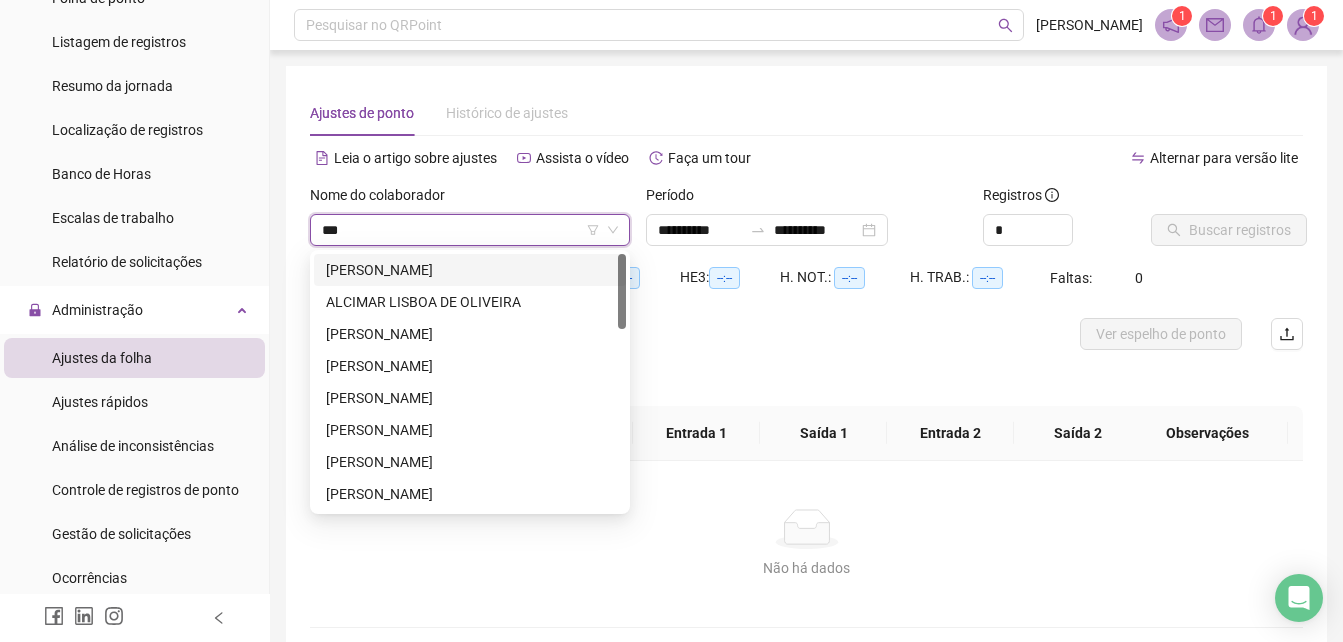 type on "****" 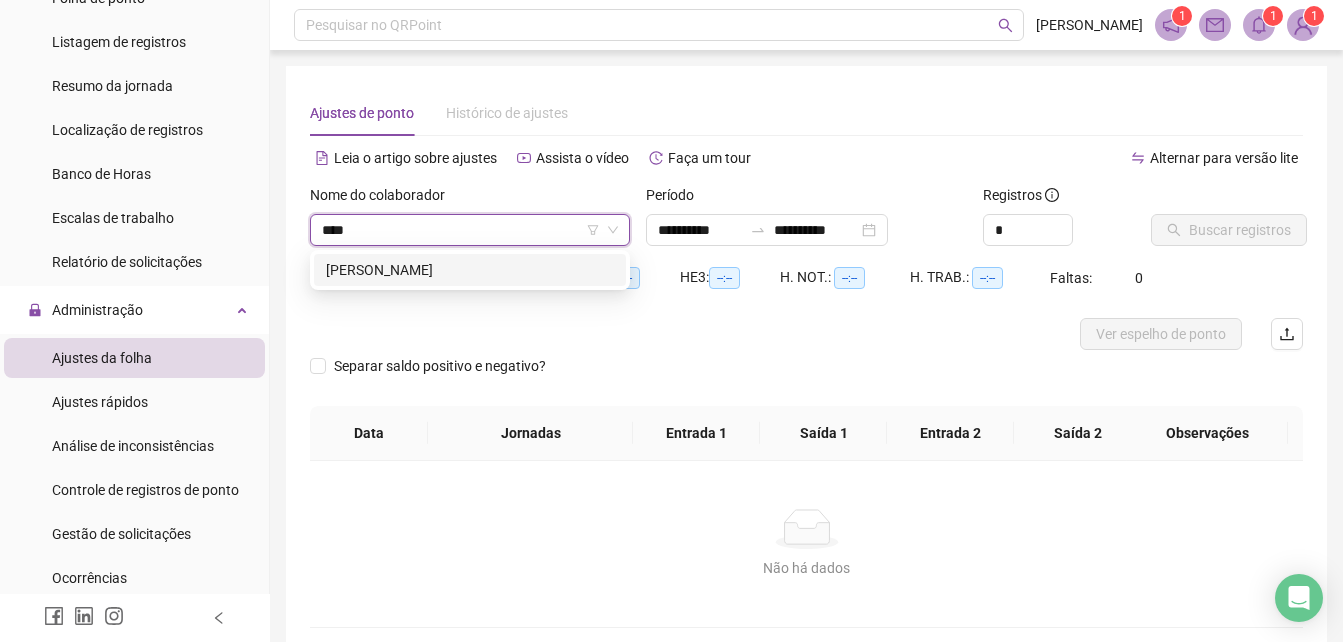 click on "[PERSON_NAME]" at bounding box center [470, 270] 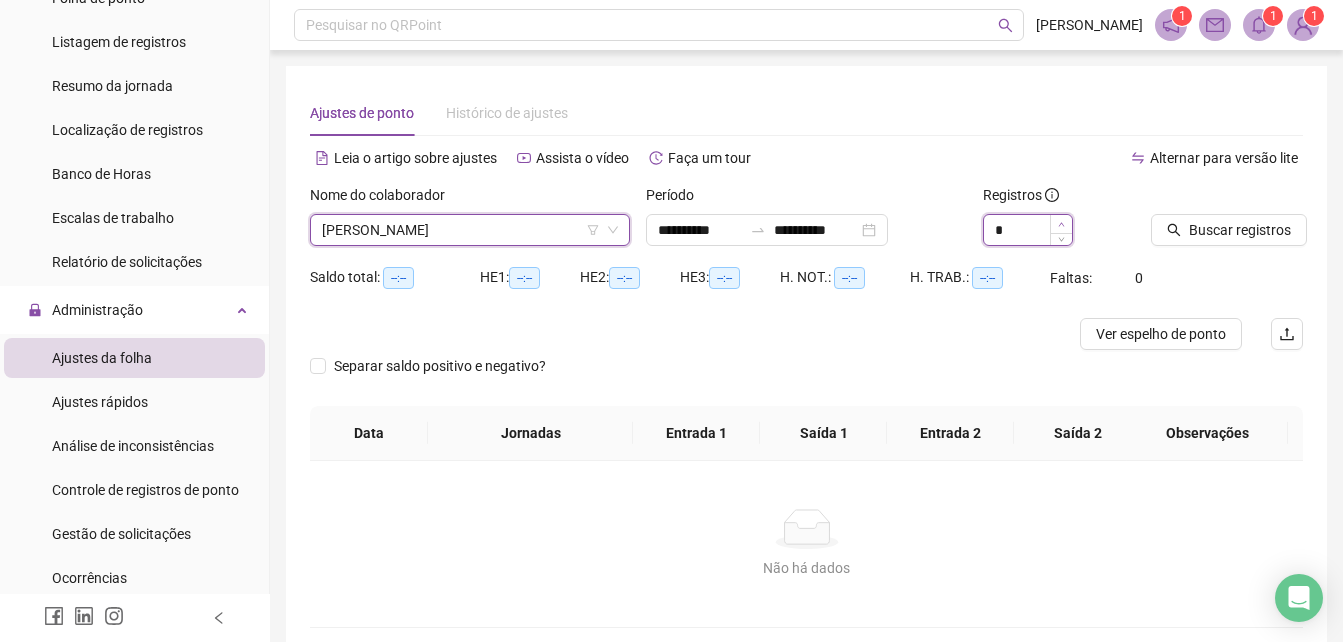 type on "*" 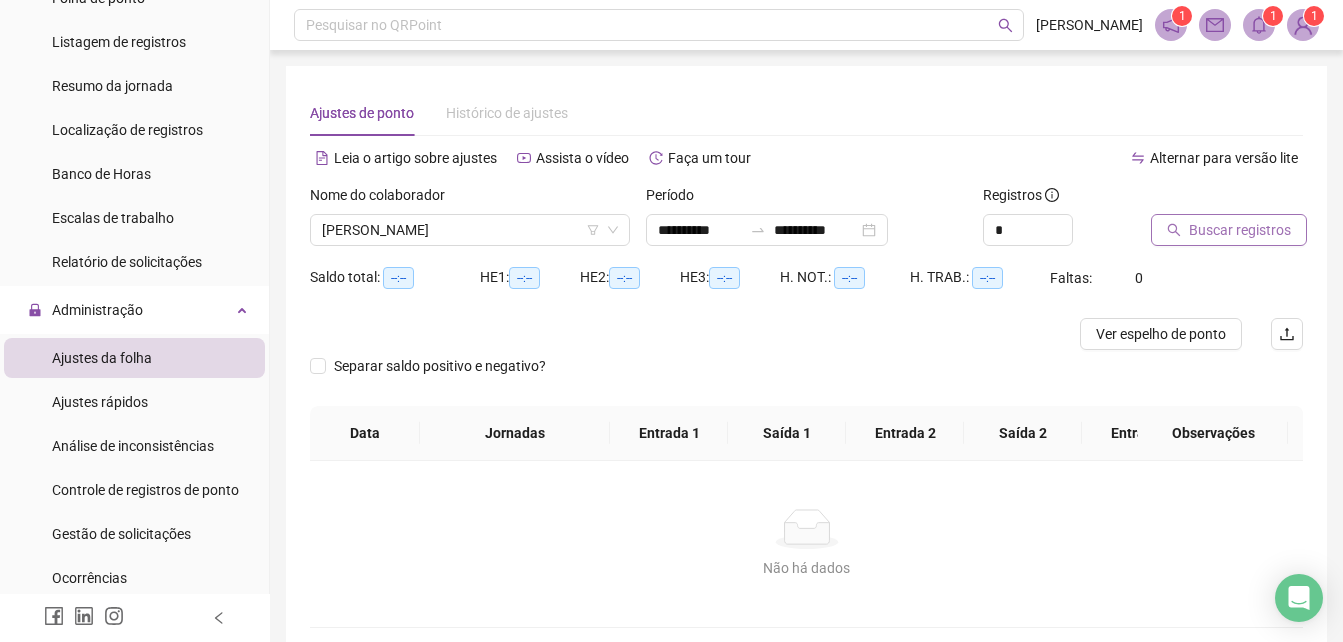 click on "Buscar registros" at bounding box center [1240, 230] 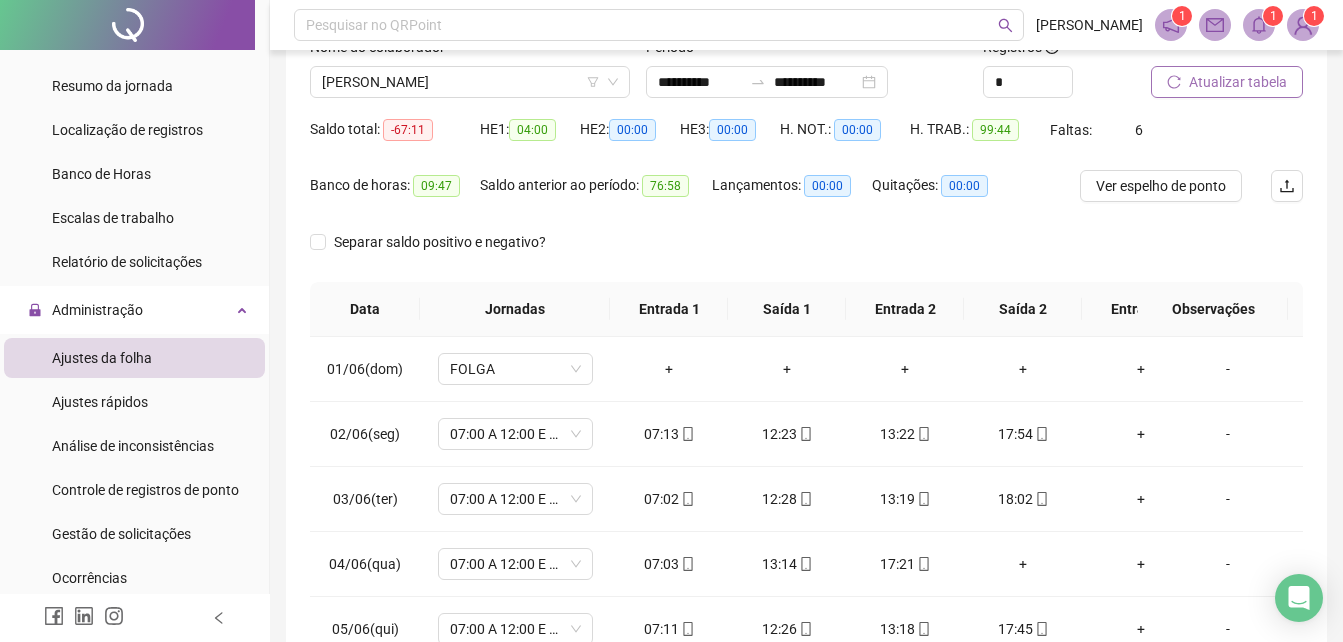 scroll, scrollTop: 300, scrollLeft: 0, axis: vertical 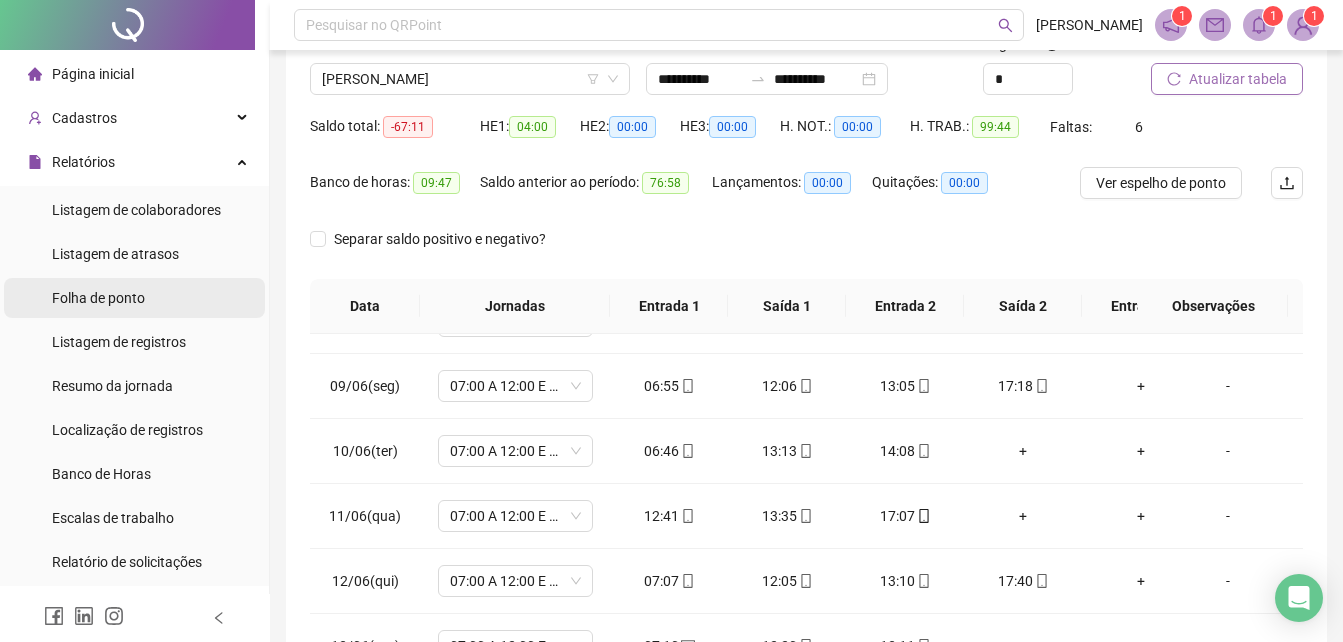 click on "Folha de ponto" at bounding box center (98, 298) 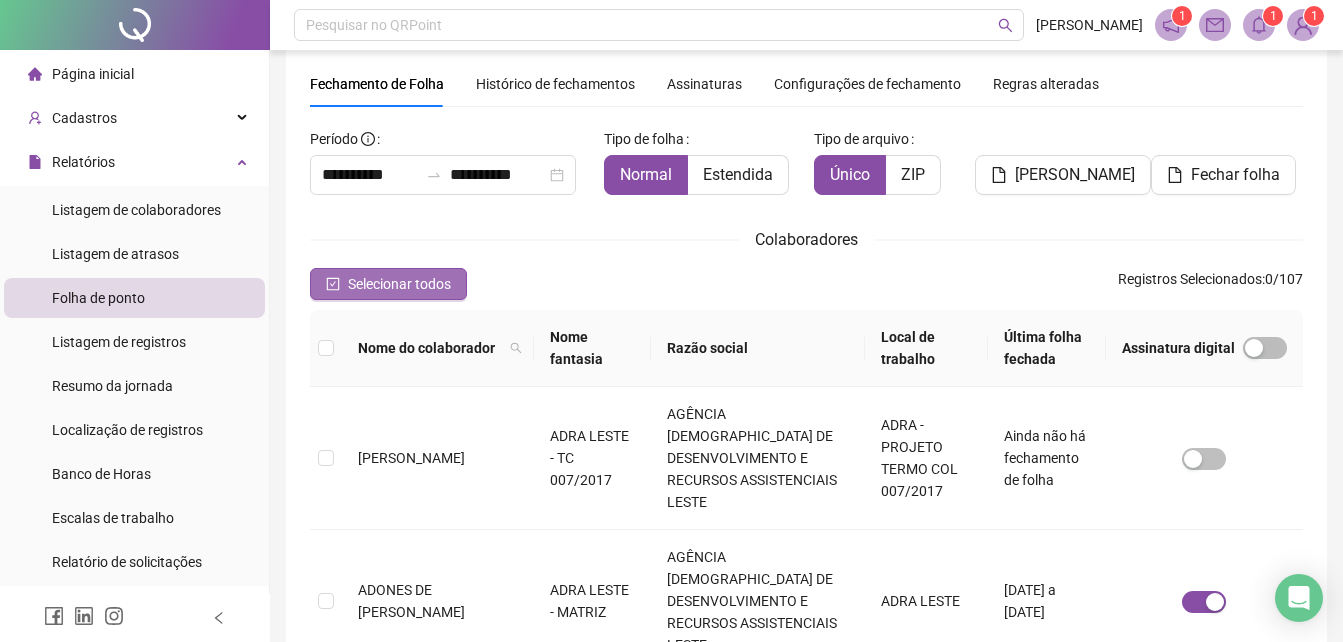 scroll, scrollTop: 89, scrollLeft: 0, axis: vertical 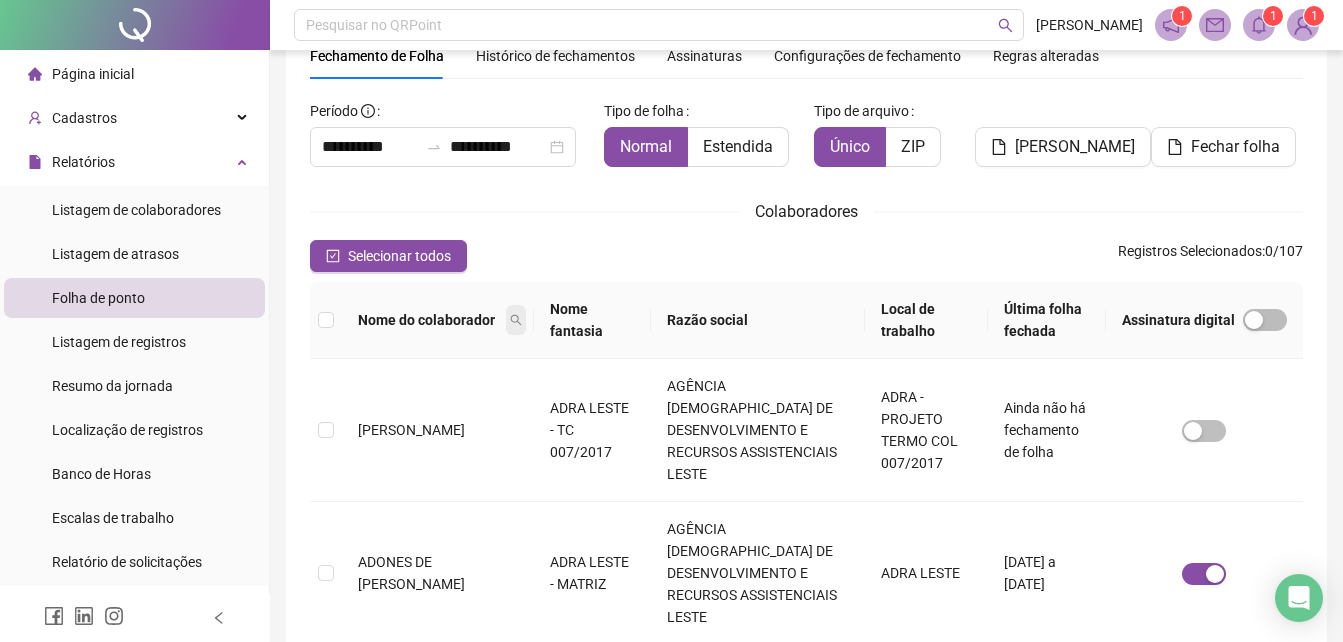 click 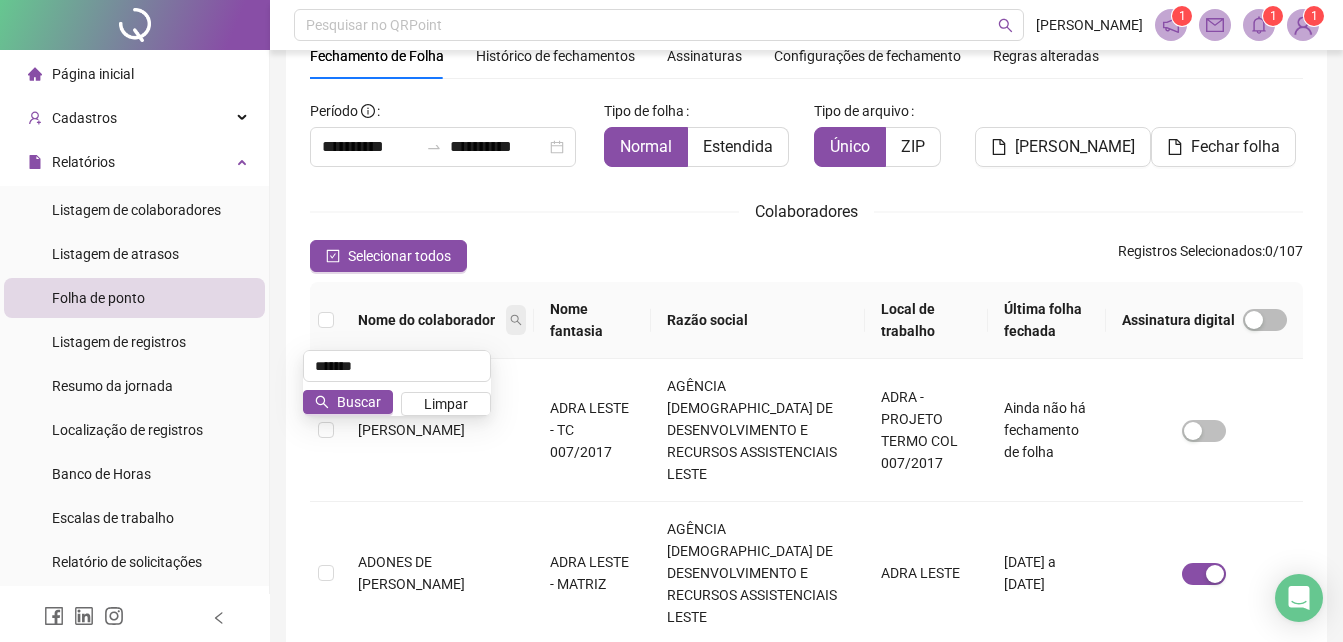 type on "*******" 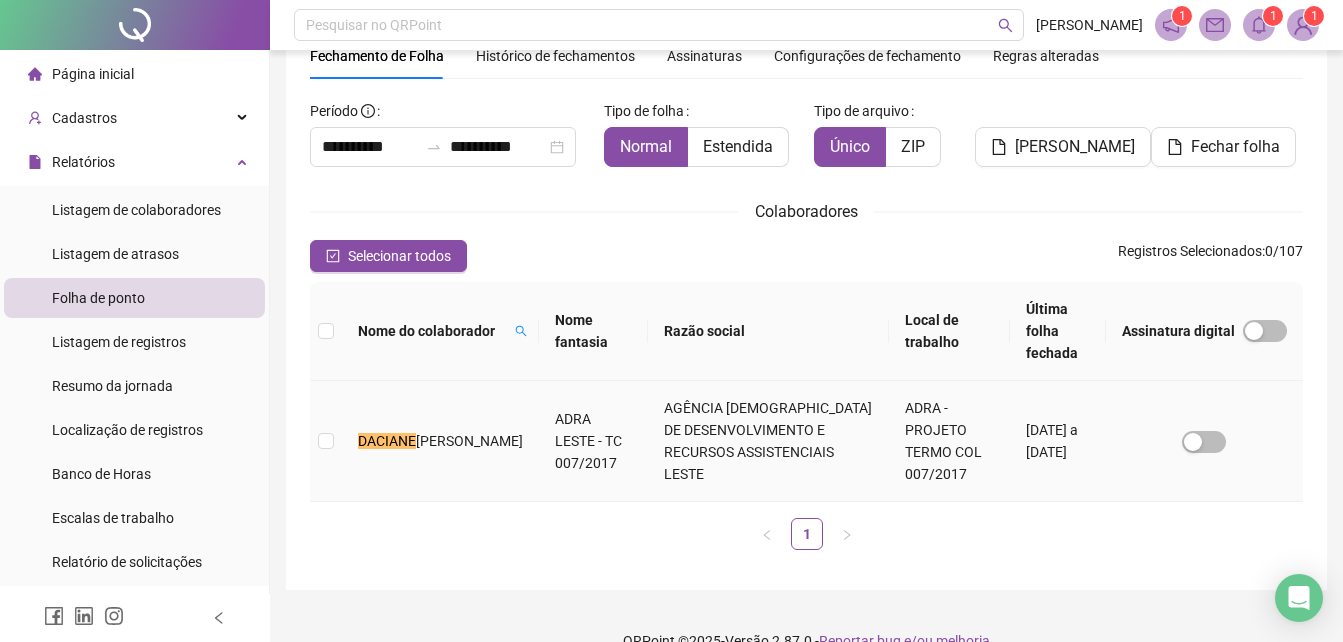 click on "[PERSON_NAME]" at bounding box center (440, 441) 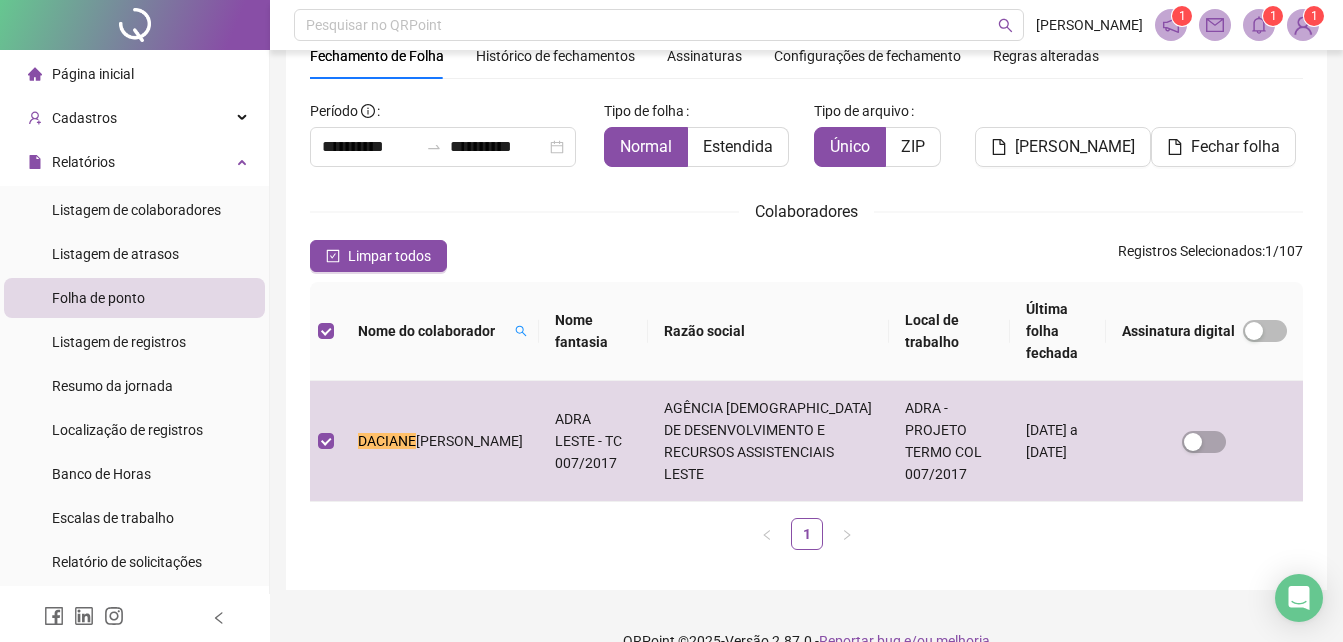 scroll, scrollTop: 79, scrollLeft: 0, axis: vertical 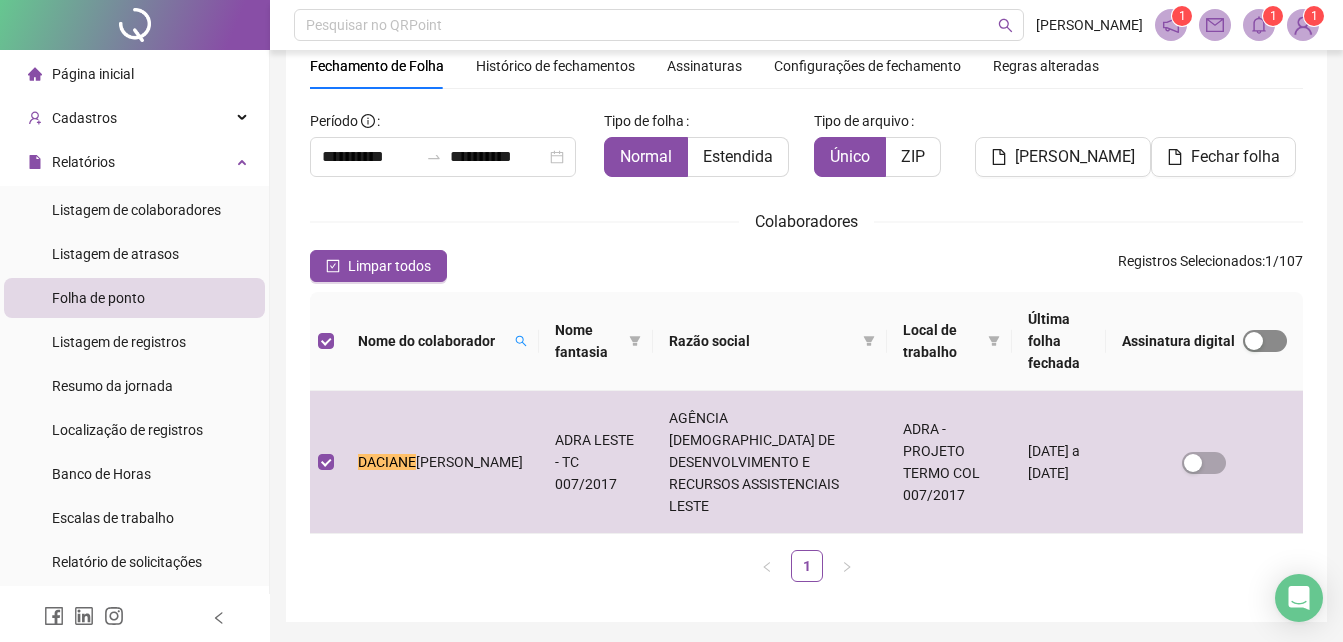 click at bounding box center (1254, 341) 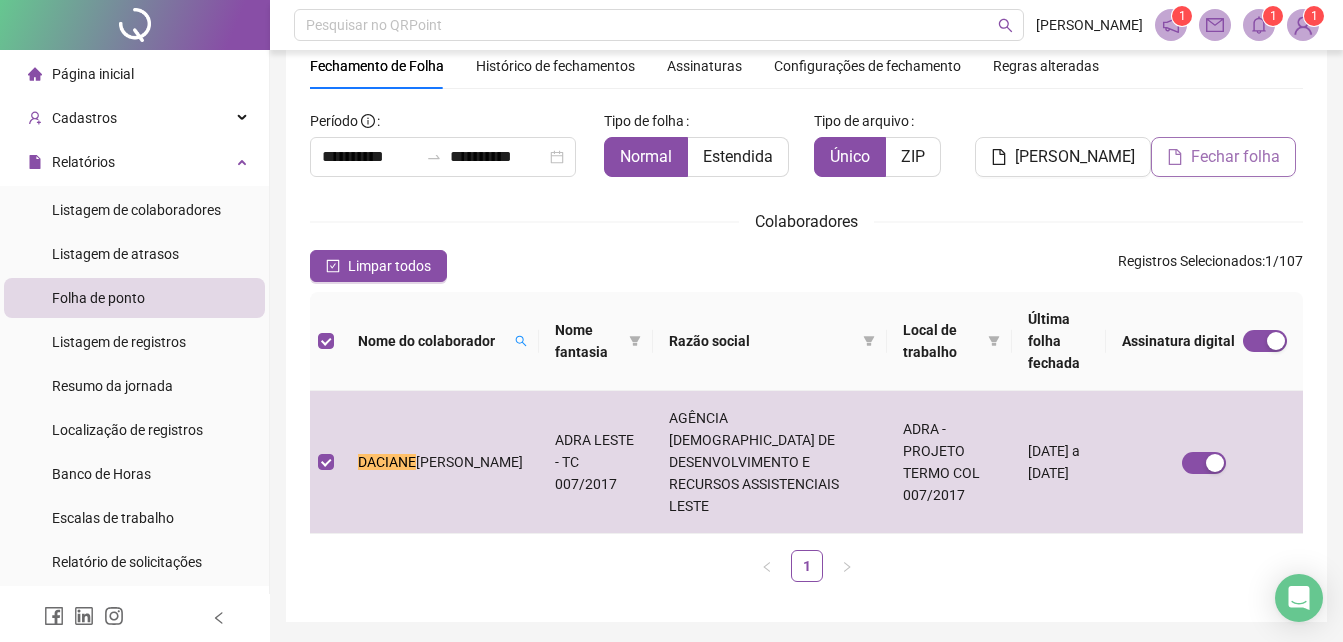 click on "Fechar folha" at bounding box center (1235, 157) 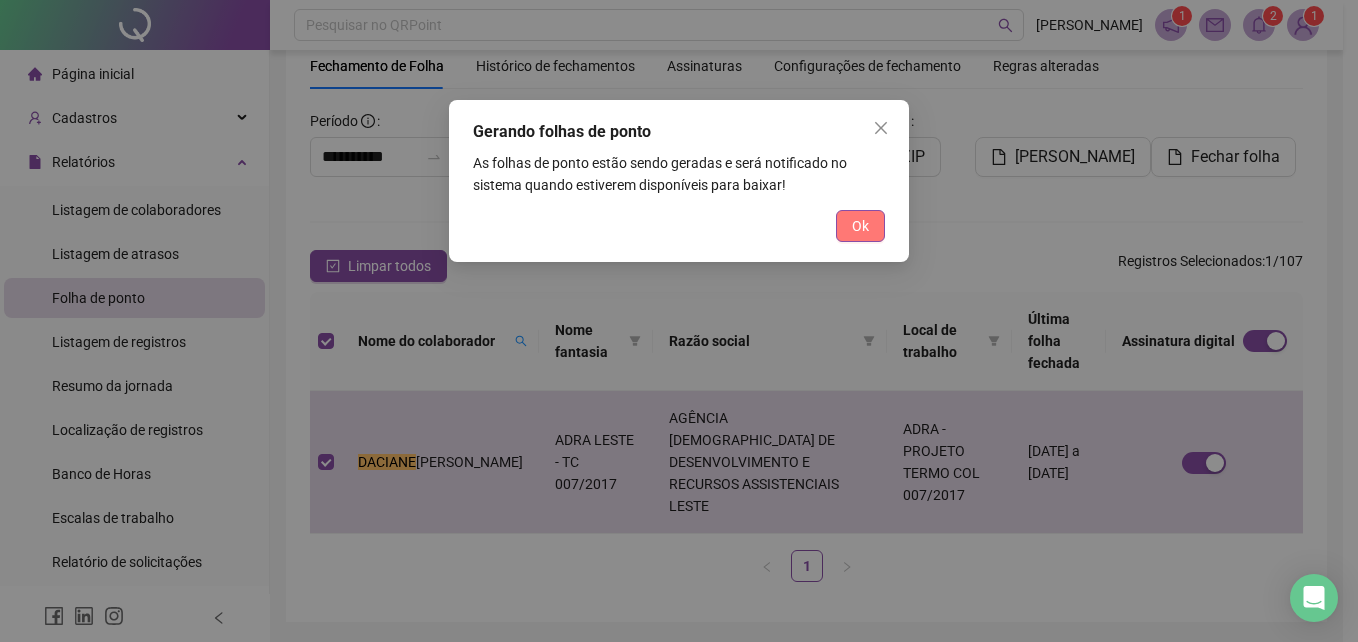 click on "Ok" at bounding box center [860, 226] 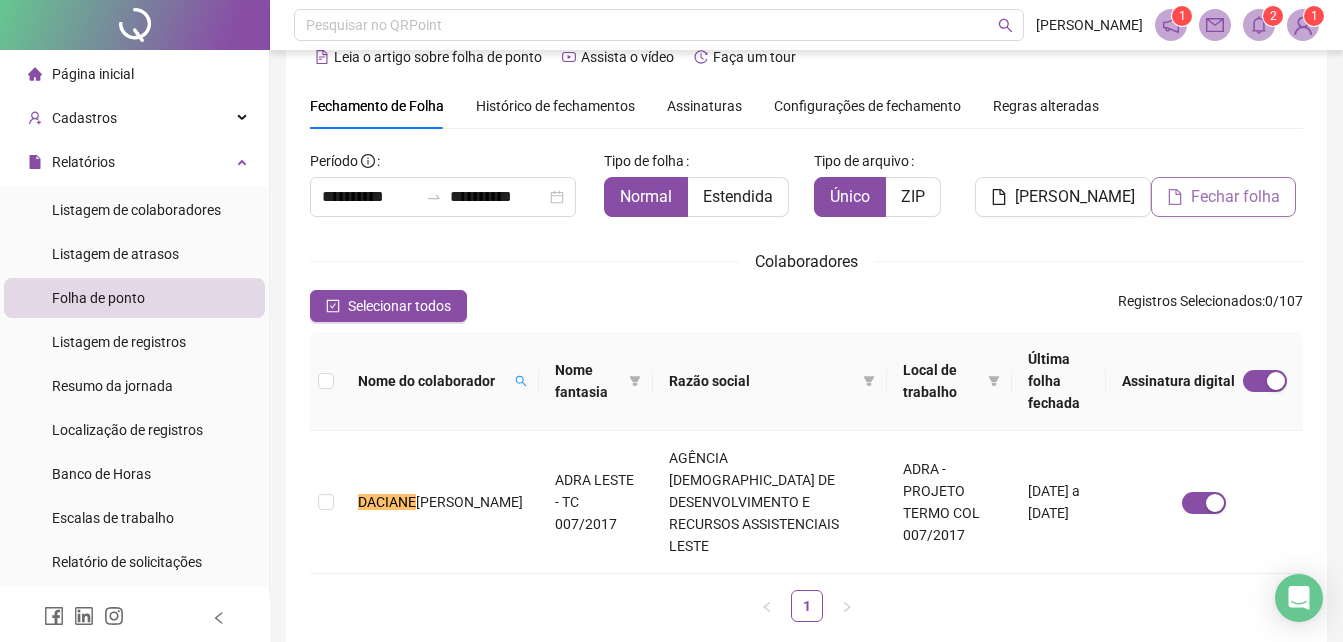 scroll, scrollTop: 0, scrollLeft: 0, axis: both 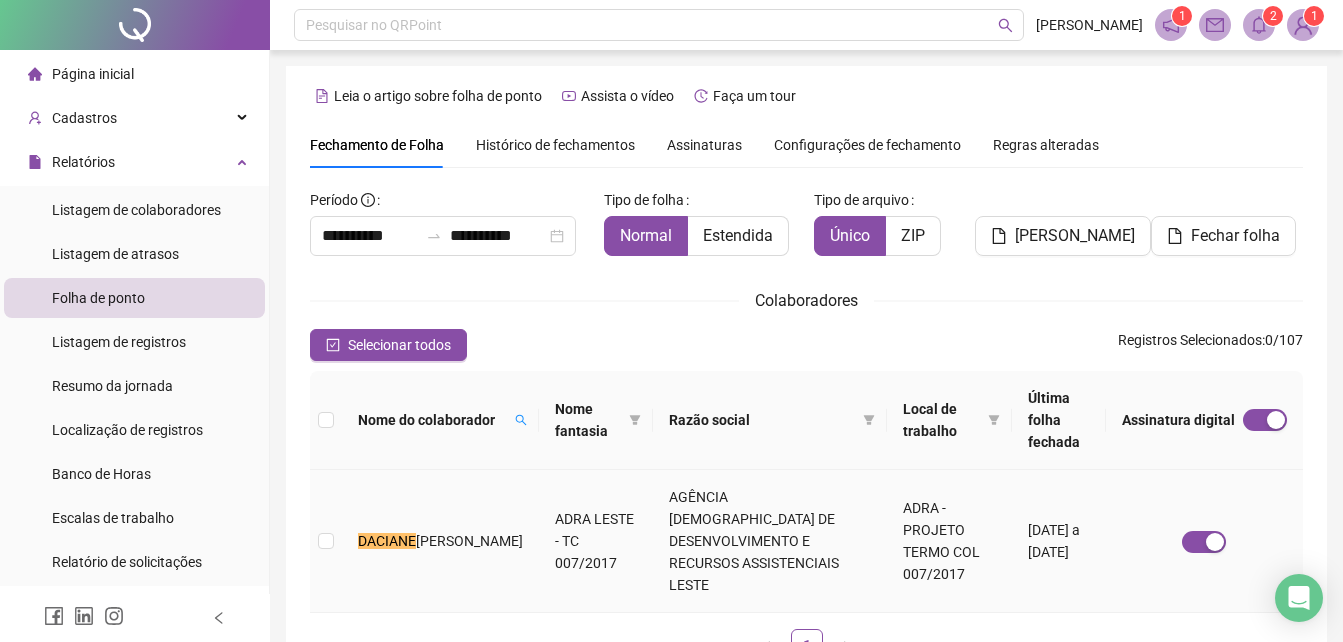 click on "ADRA LESTE - TC 007/2017" at bounding box center (596, 541) 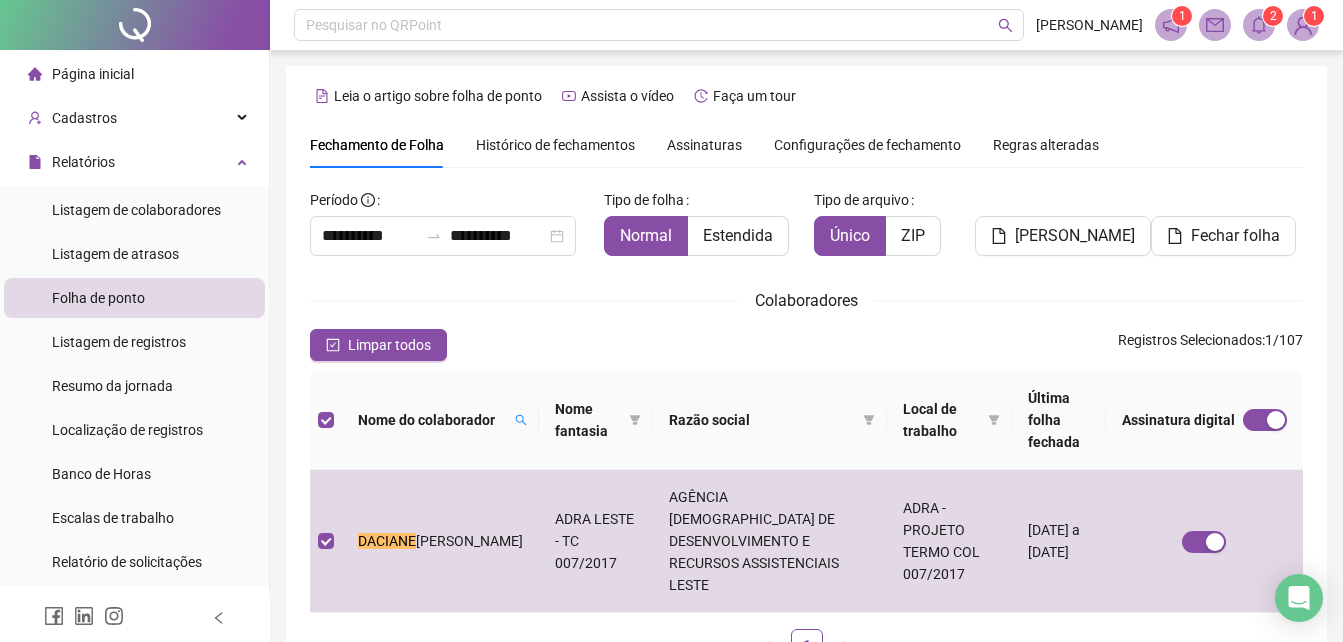 scroll, scrollTop: 79, scrollLeft: 0, axis: vertical 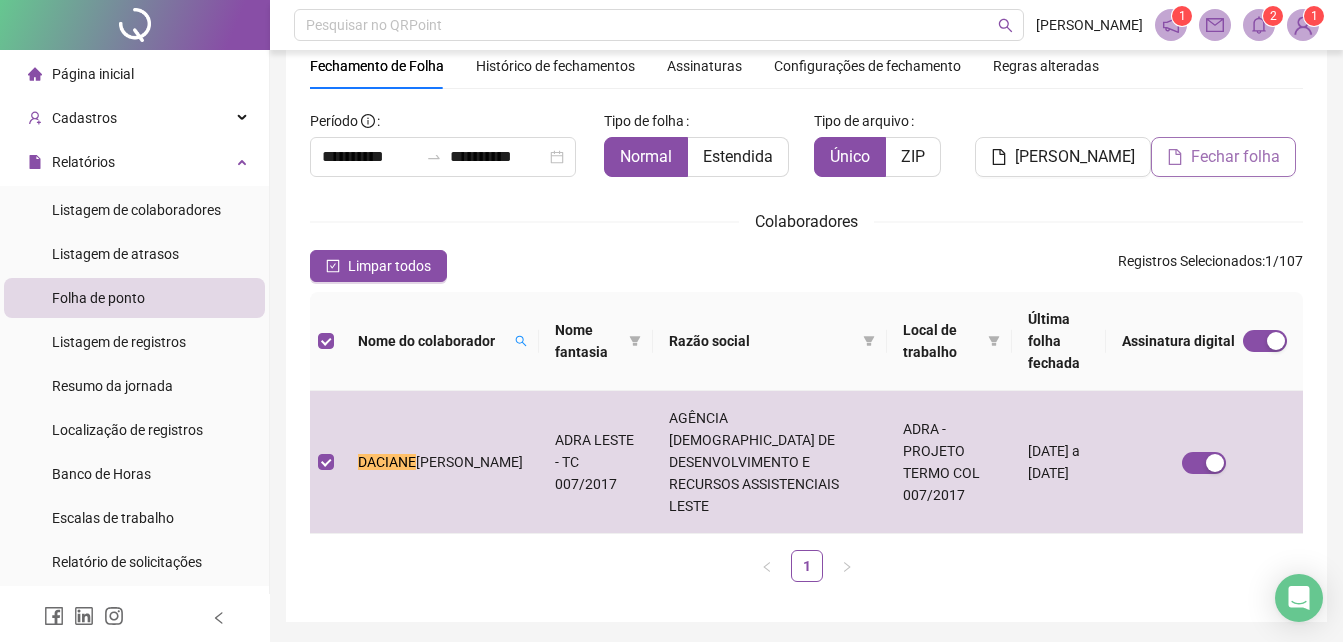 click on "Fechar folha" at bounding box center [1235, 157] 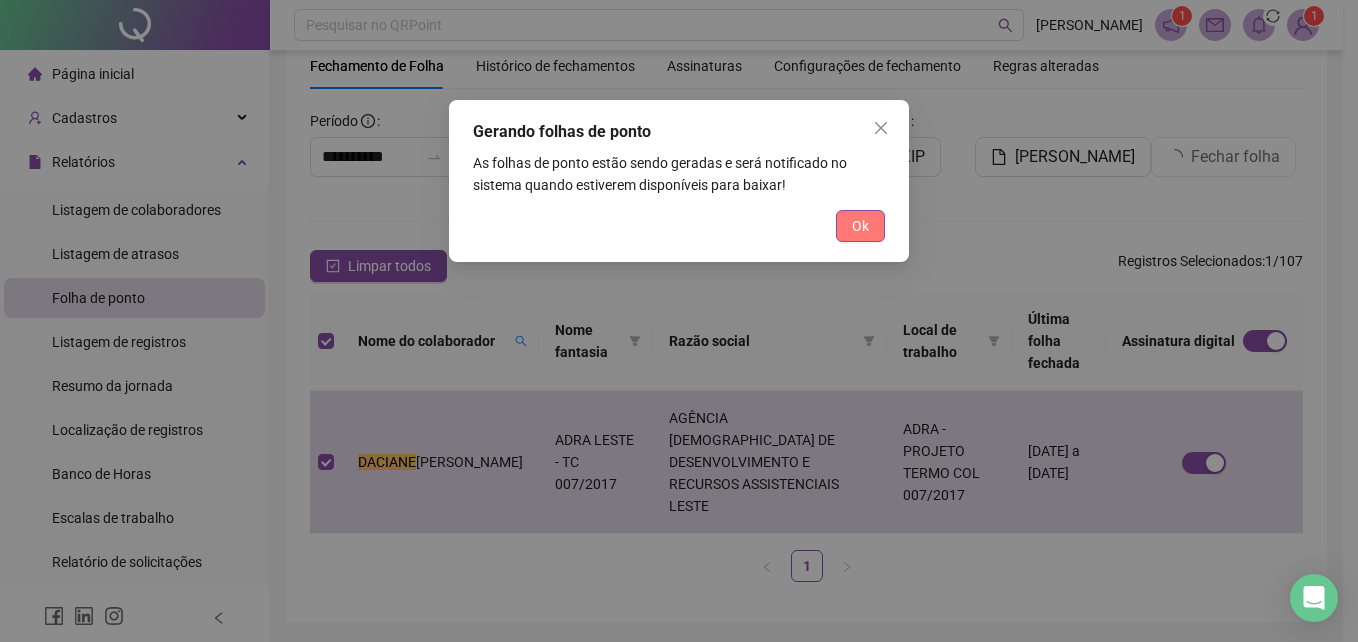 click on "Ok" at bounding box center (860, 226) 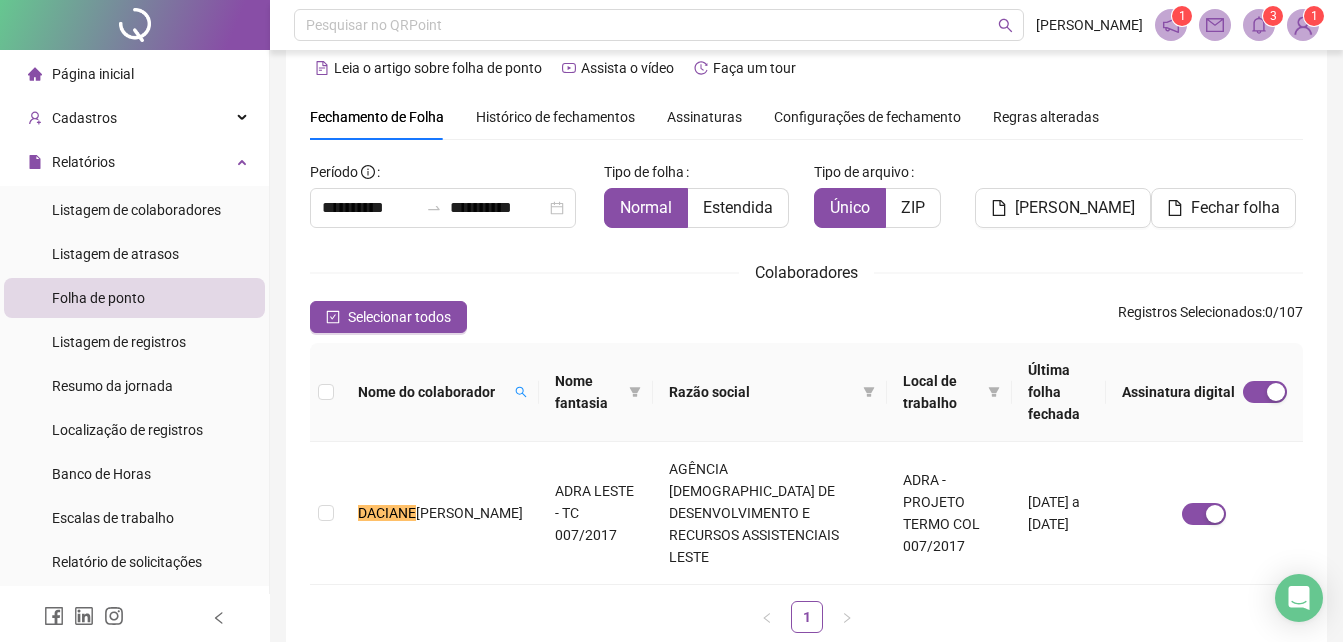 scroll, scrollTop: 0, scrollLeft: 0, axis: both 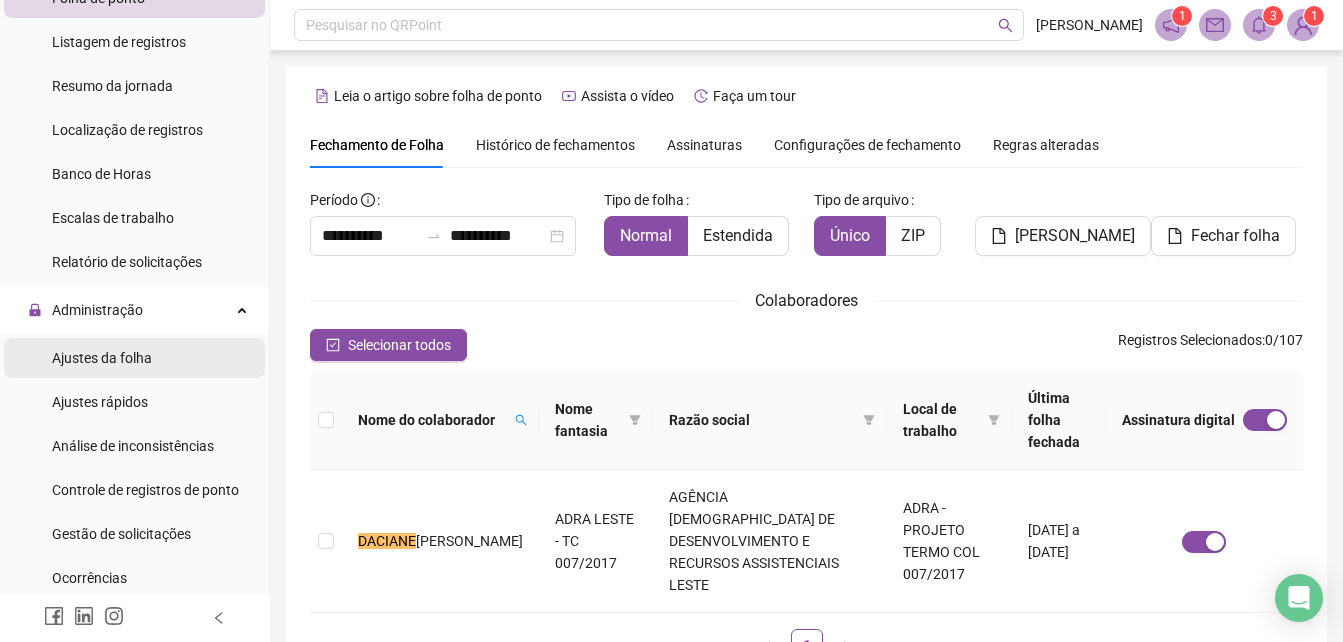 click on "Ajustes da folha" at bounding box center [102, 358] 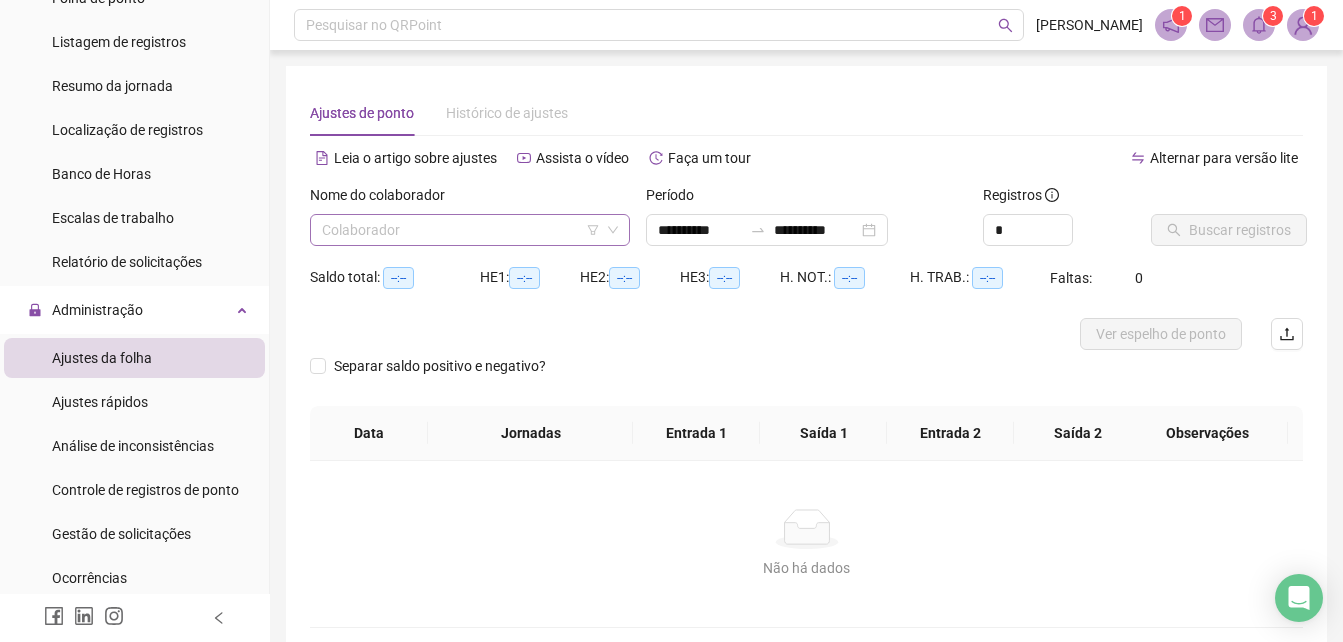 click at bounding box center [464, 230] 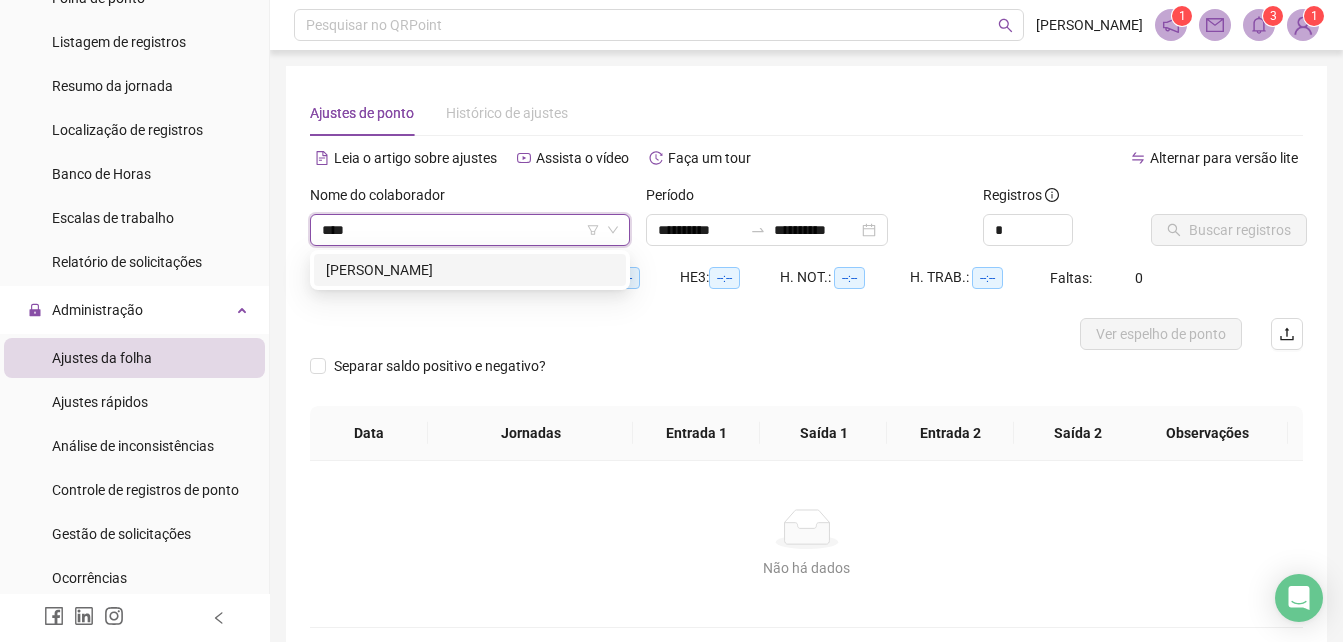 type on "*****" 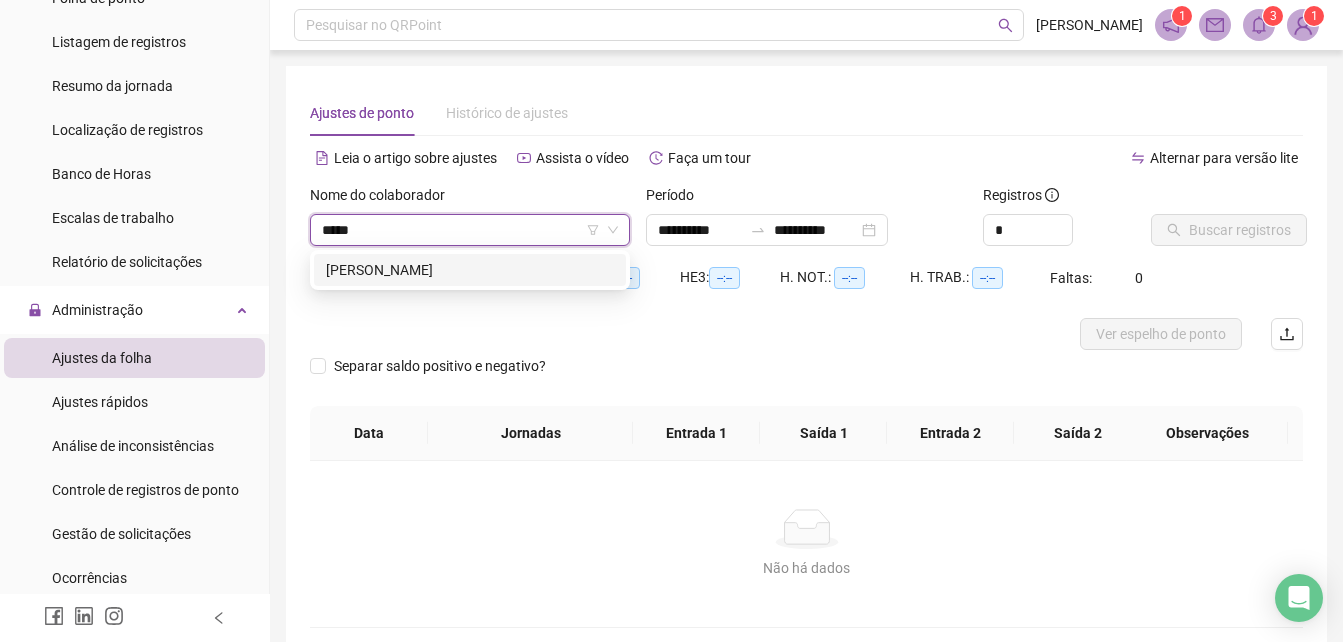 click on "[PERSON_NAME]" at bounding box center [470, 270] 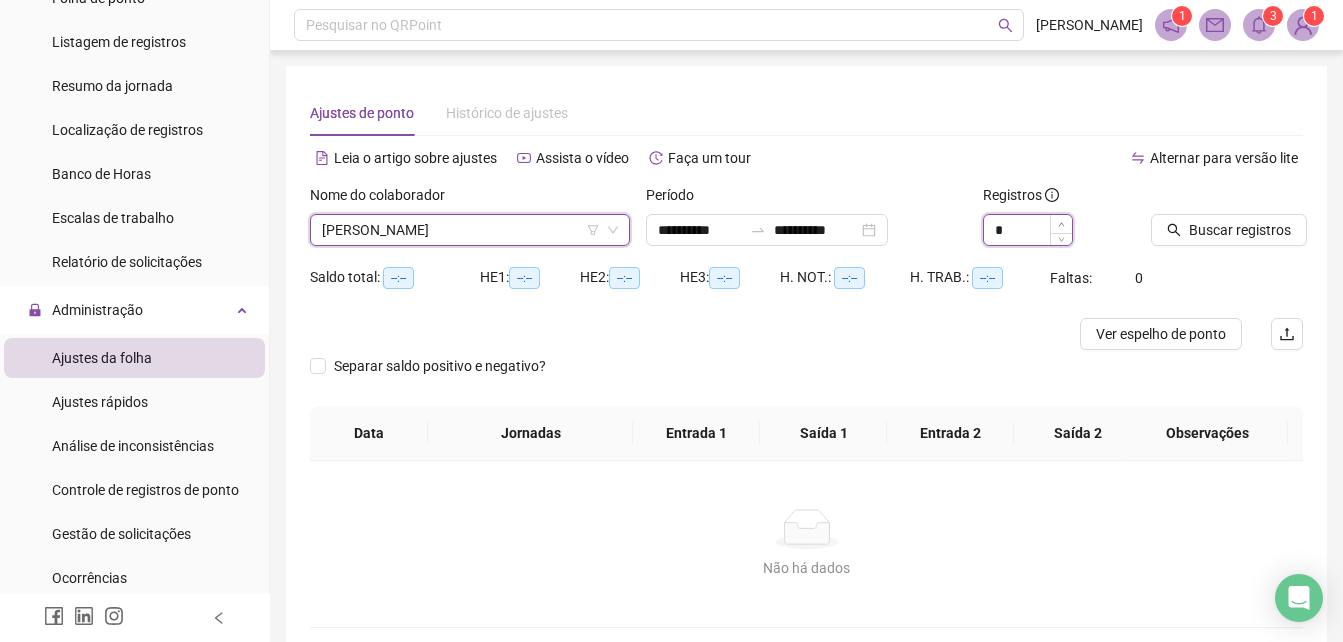 click at bounding box center [1061, 224] 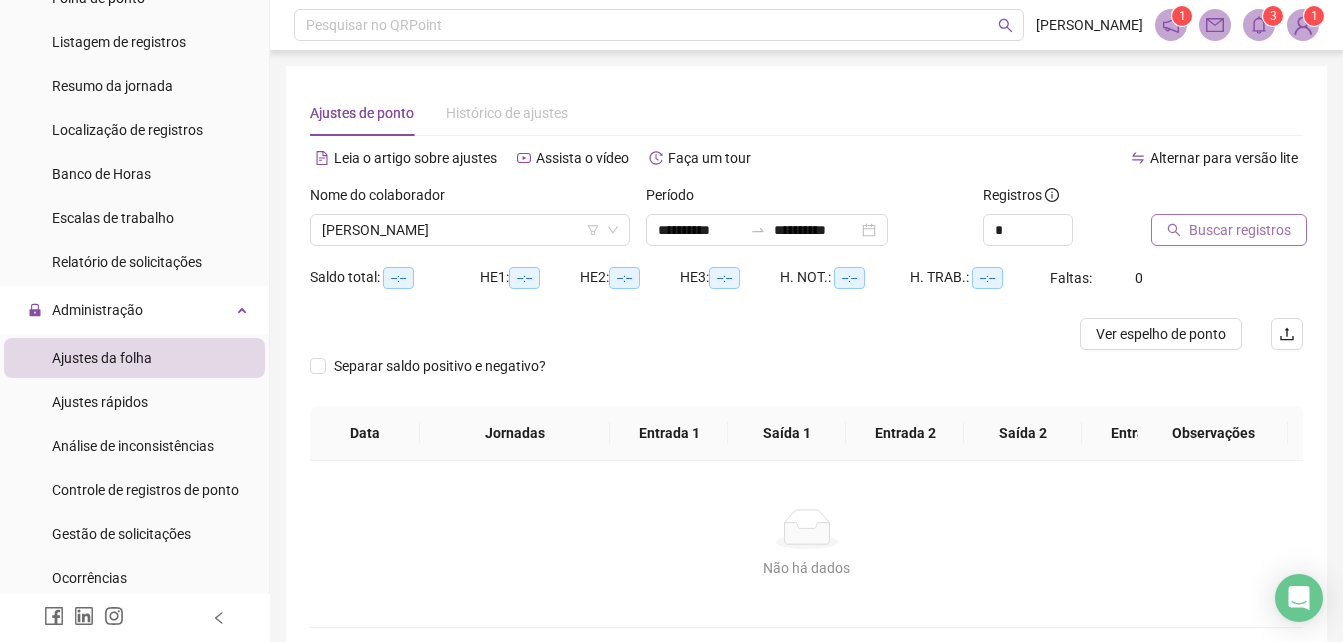 click on "Buscar registros" at bounding box center [1240, 230] 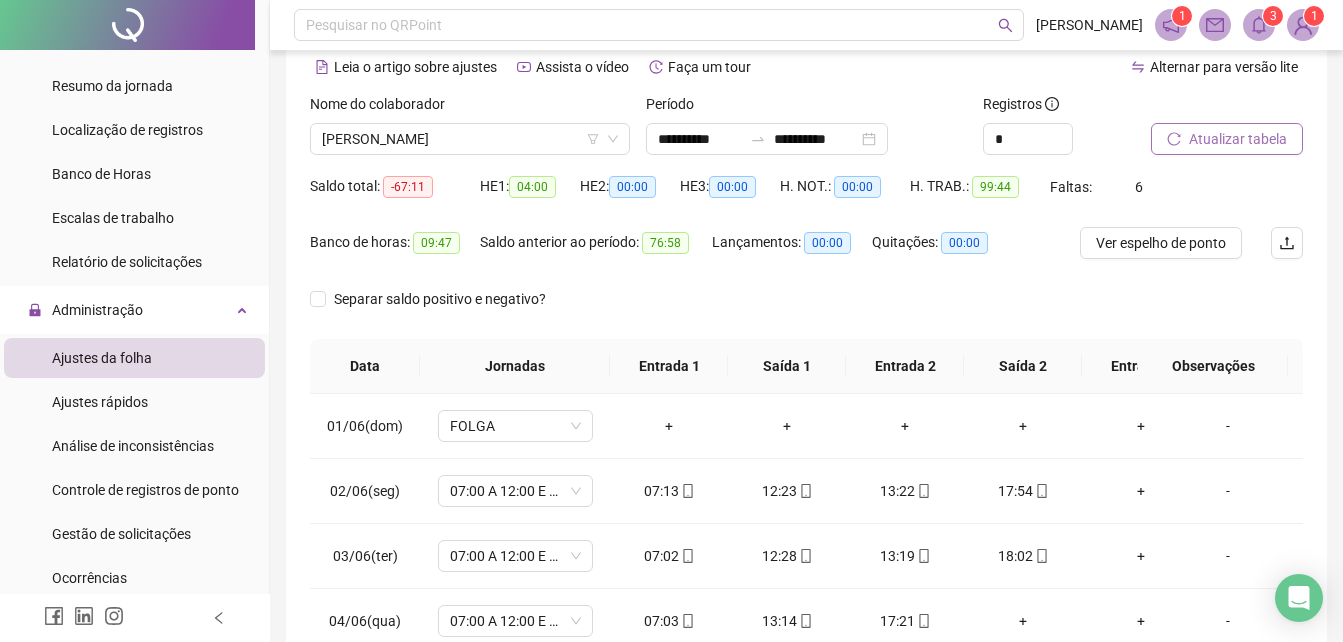 scroll, scrollTop: 200, scrollLeft: 0, axis: vertical 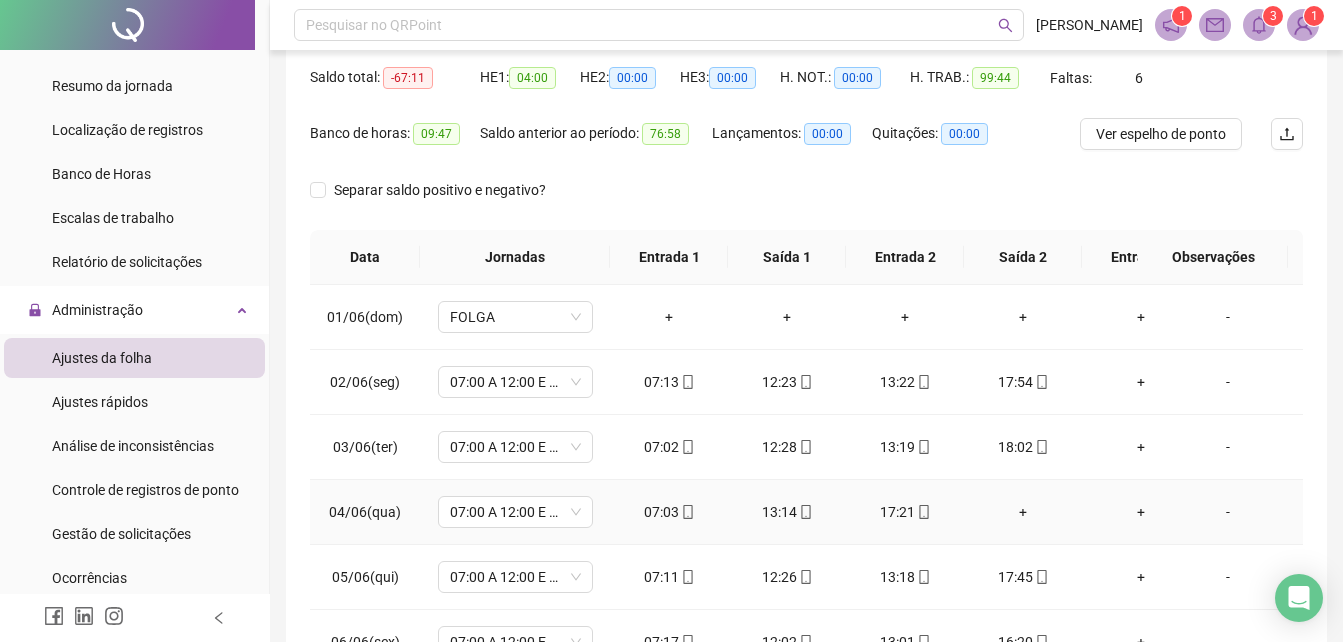 click on "+" at bounding box center [1023, 512] 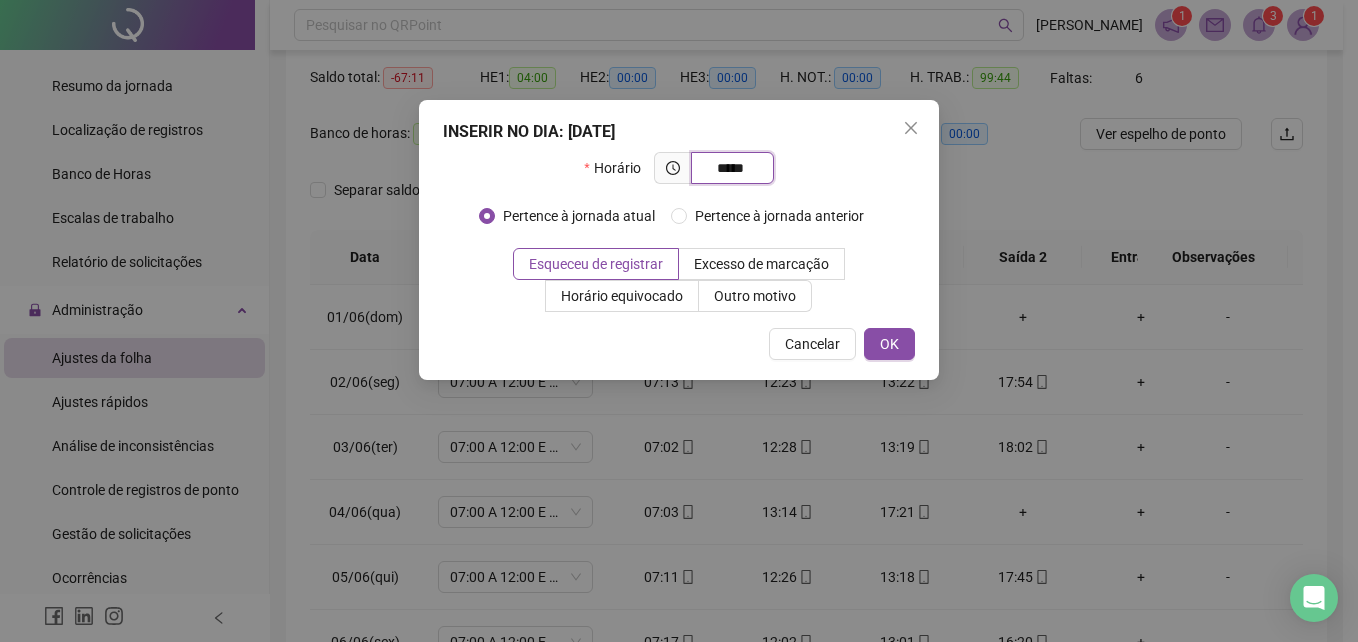 type on "*****" 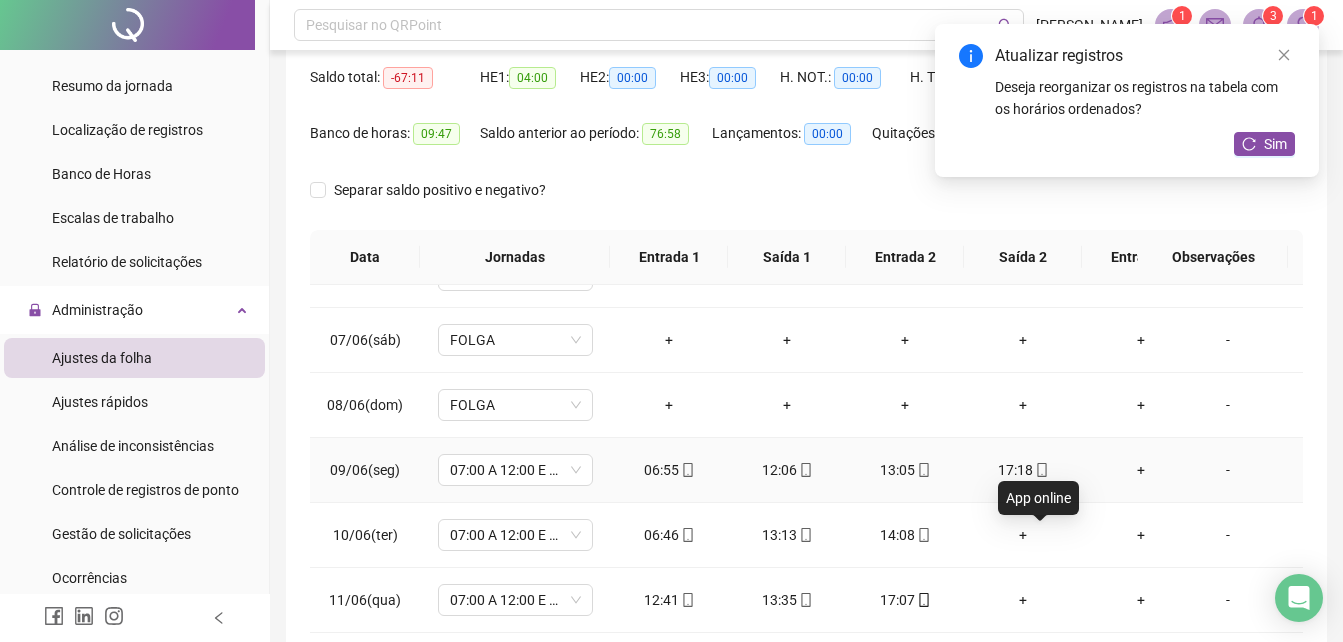 scroll, scrollTop: 400, scrollLeft: 0, axis: vertical 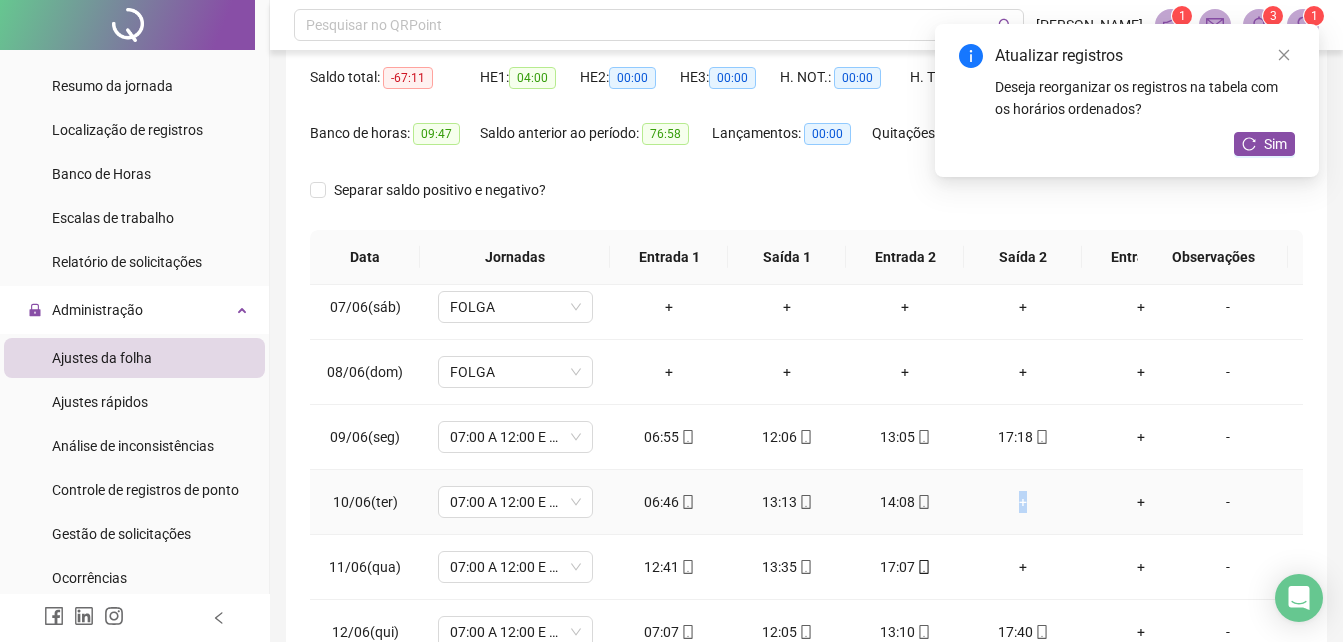 click on "+" at bounding box center (1023, 502) 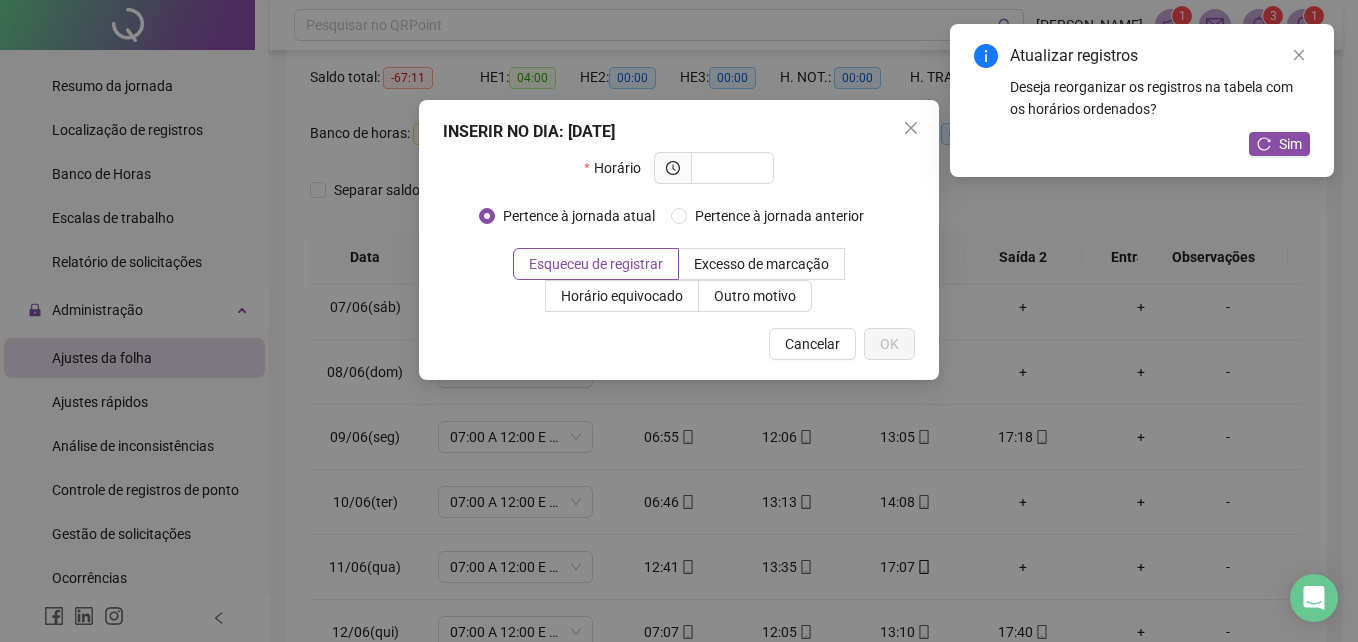 click on "INSERIR NO DIA :   [DATE] Horário Pertence à jornada atual Pertence à jornada anterior Esqueceu de registrar Excesso de marcação Horário equivocado Outro motivo Motivo Cancelar OK" at bounding box center [679, 321] 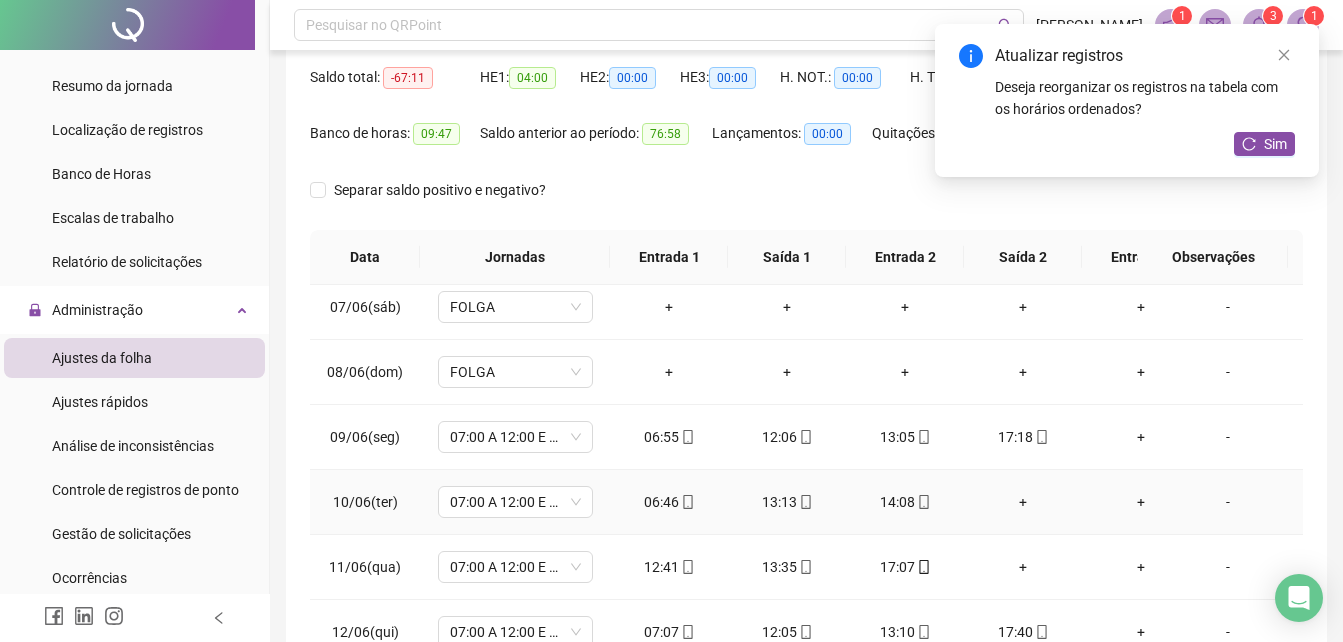 click on "+" at bounding box center [1023, 502] 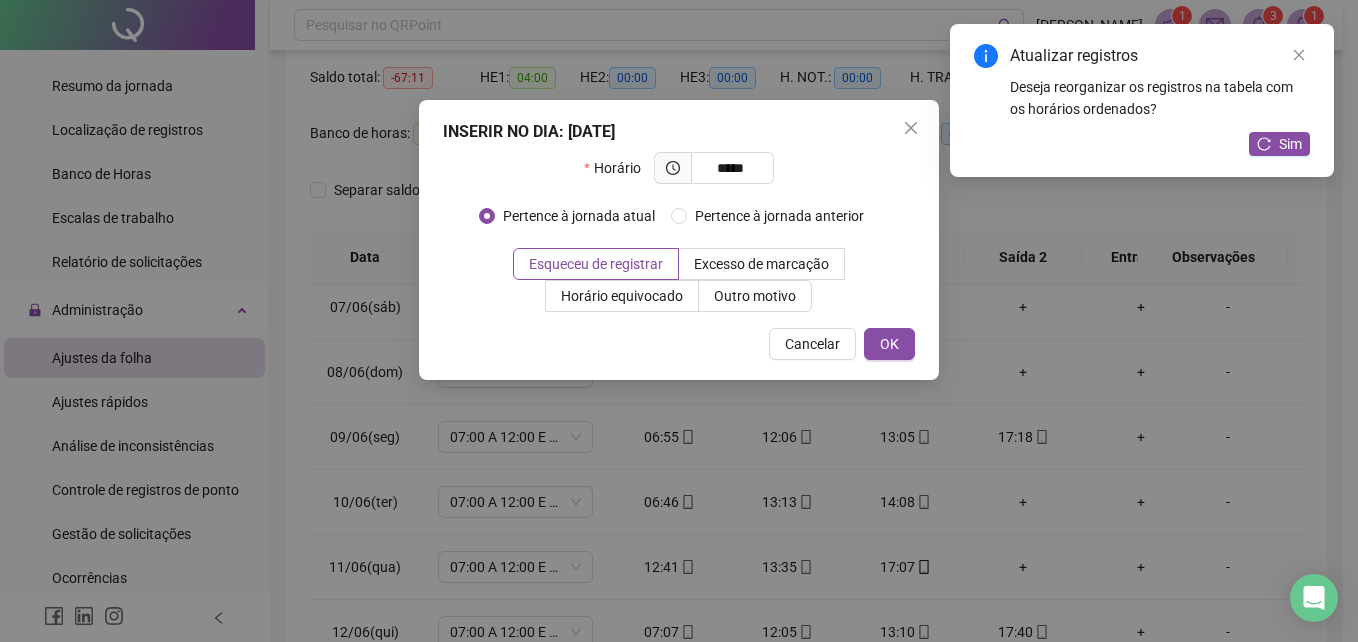 type on "*****" 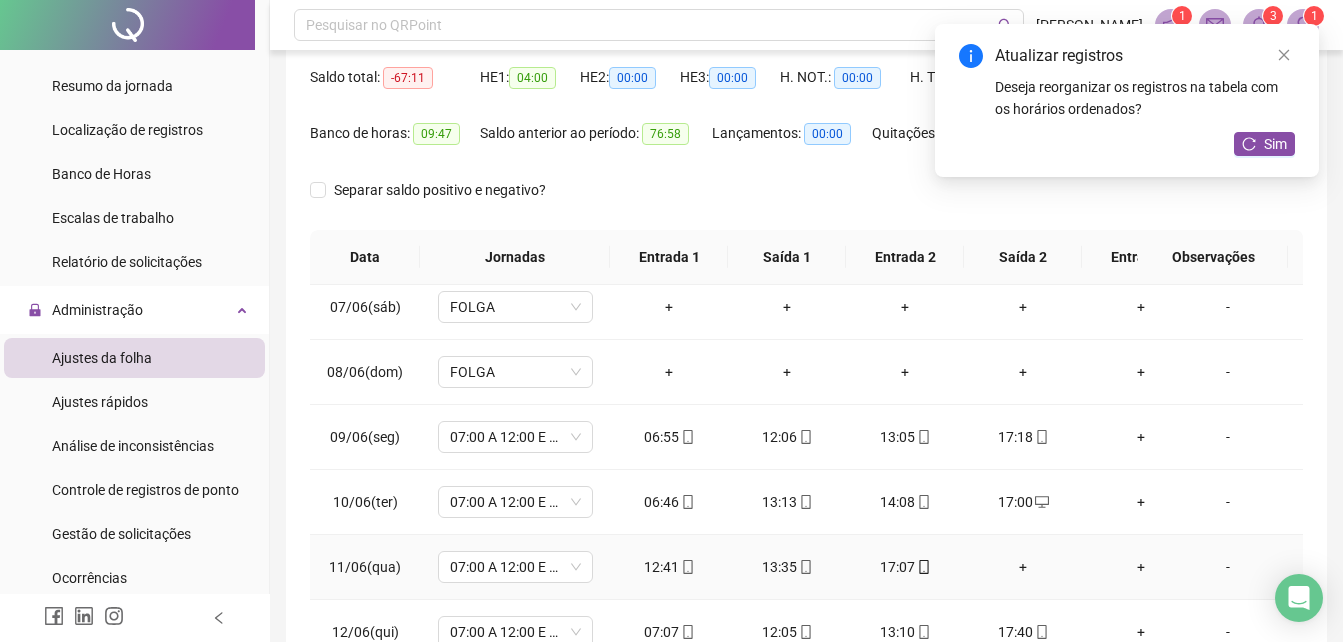 scroll, scrollTop: 600, scrollLeft: 0, axis: vertical 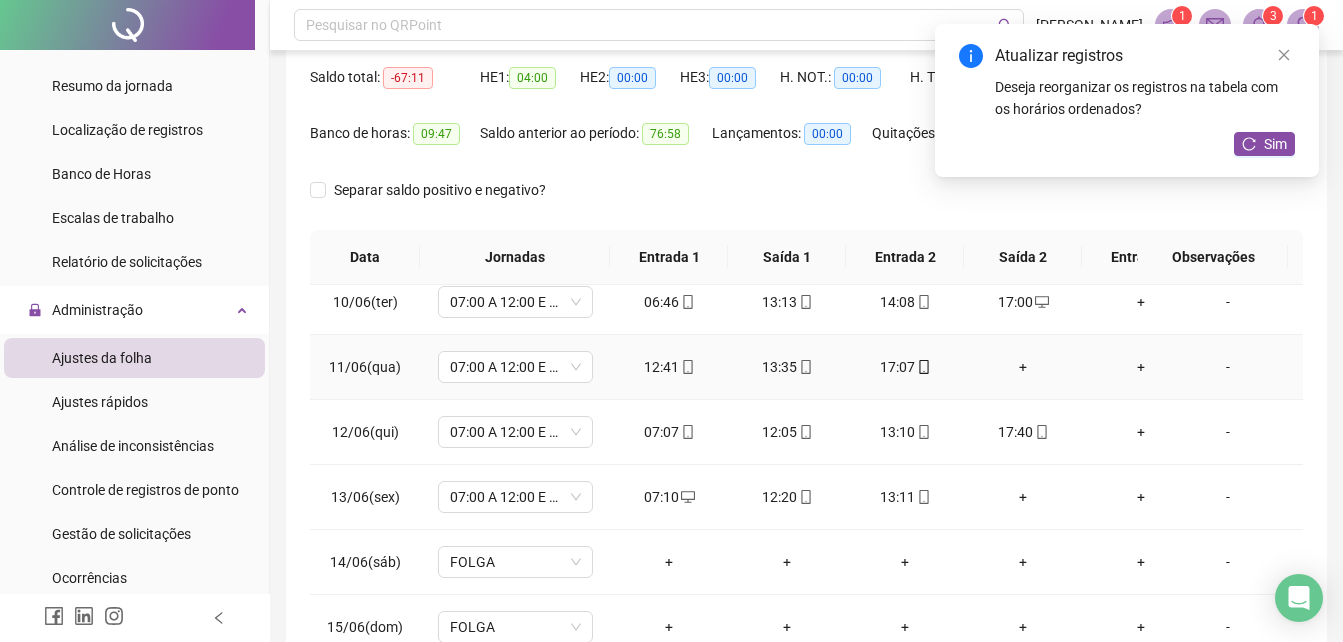 click on "+" at bounding box center [1023, 367] 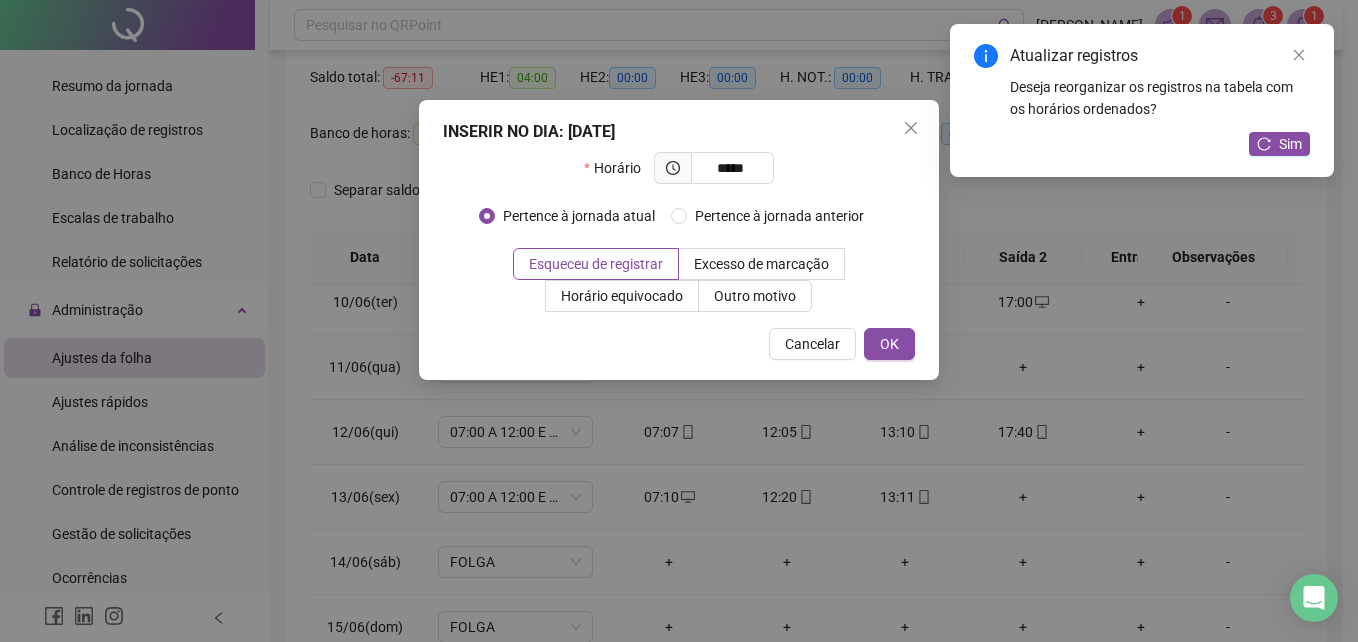 type on "*****" 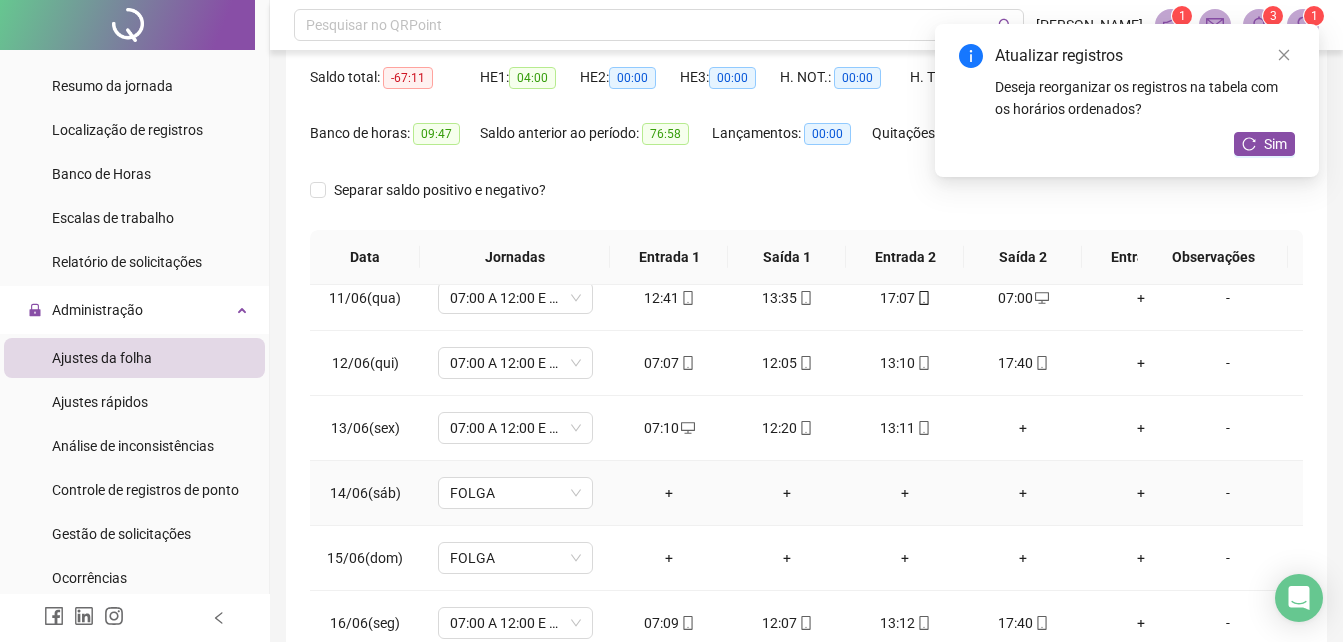 scroll, scrollTop: 700, scrollLeft: 0, axis: vertical 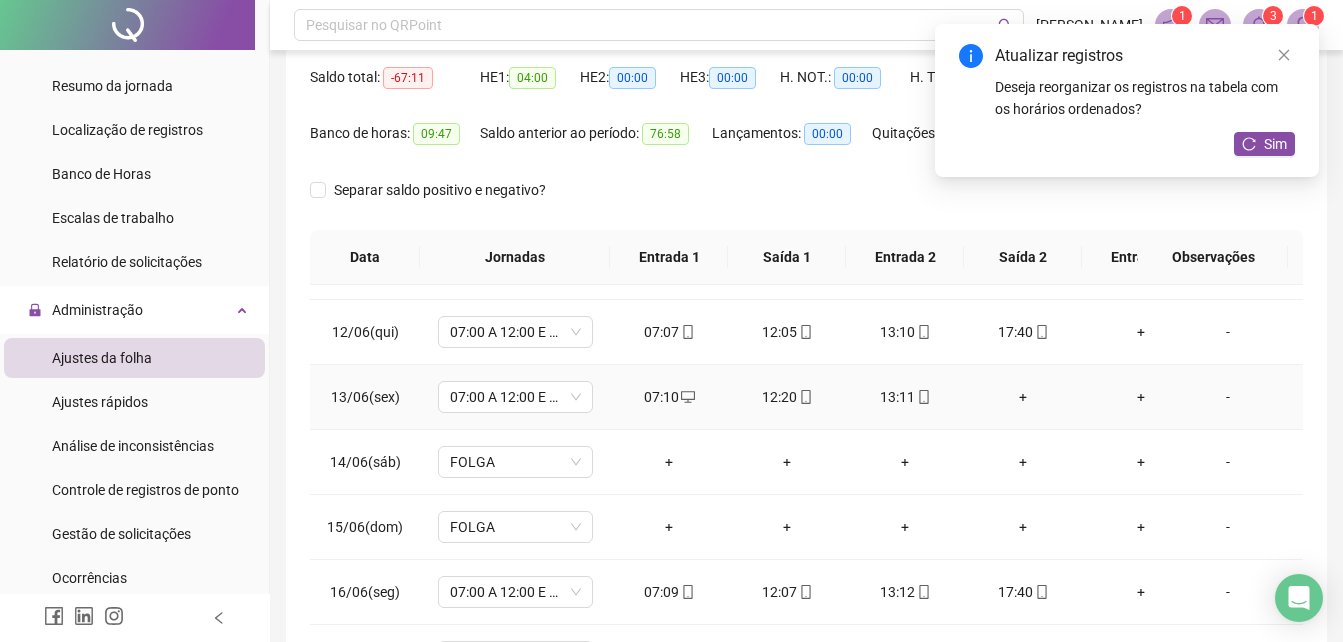 click on "+" at bounding box center [1023, 397] 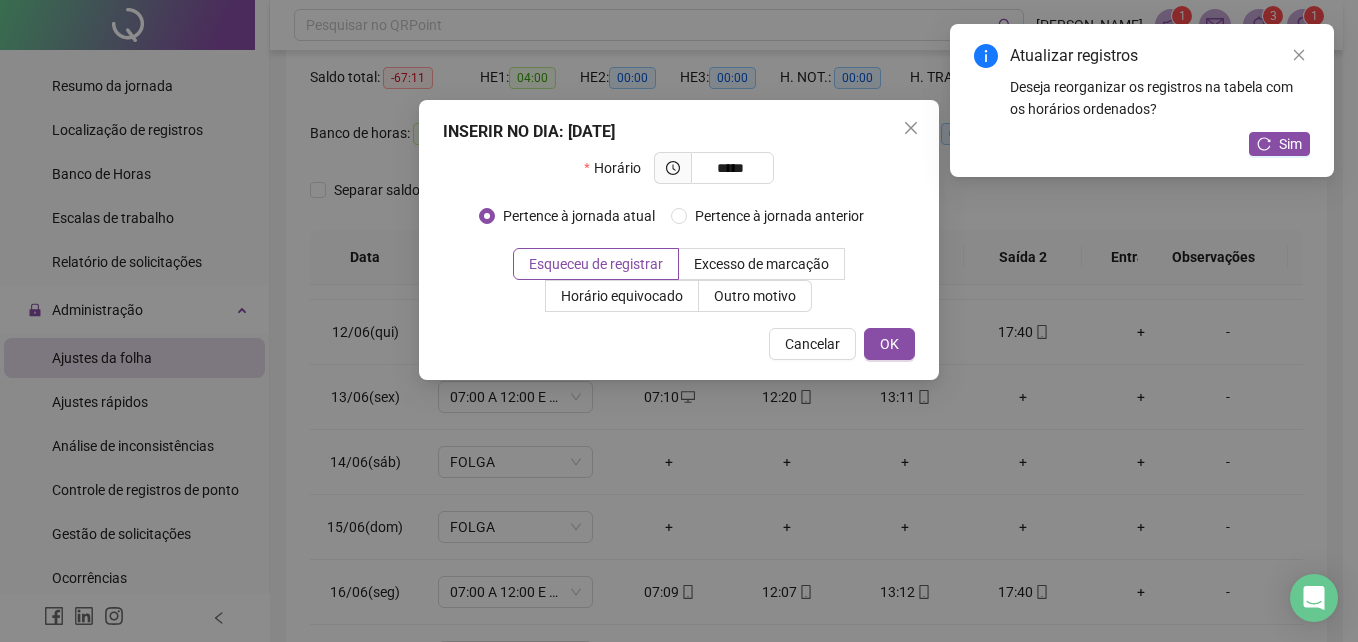 type on "*****" 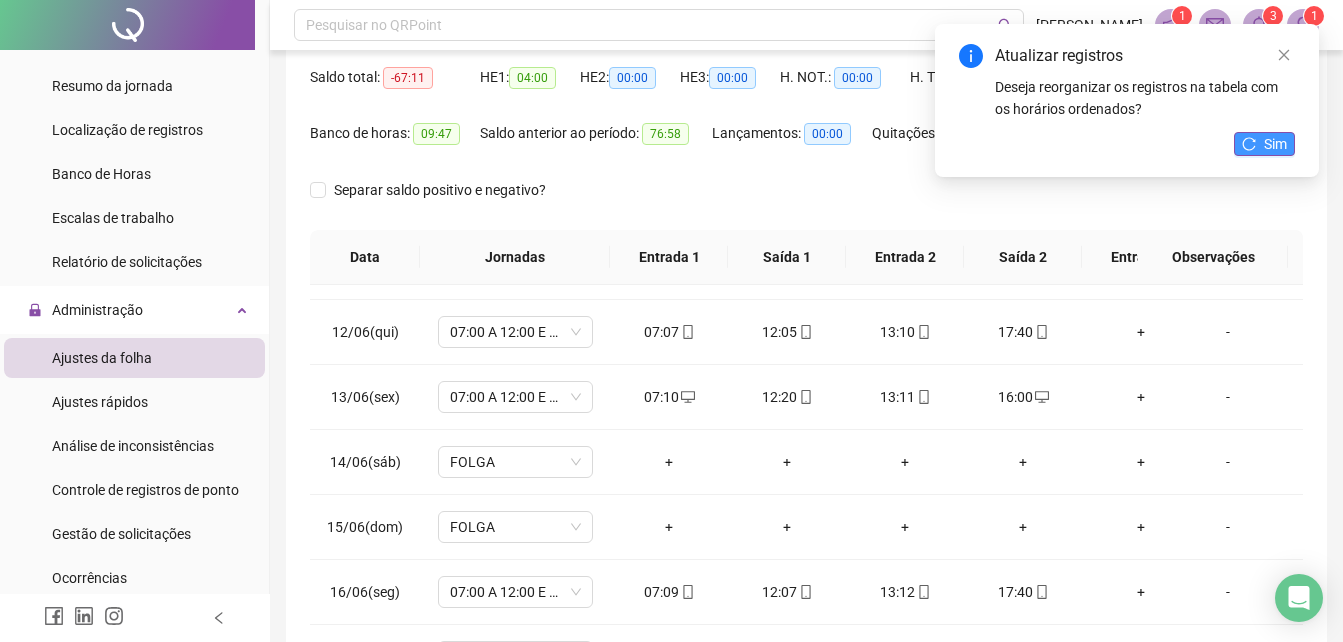 click on "Sim" at bounding box center [1275, 144] 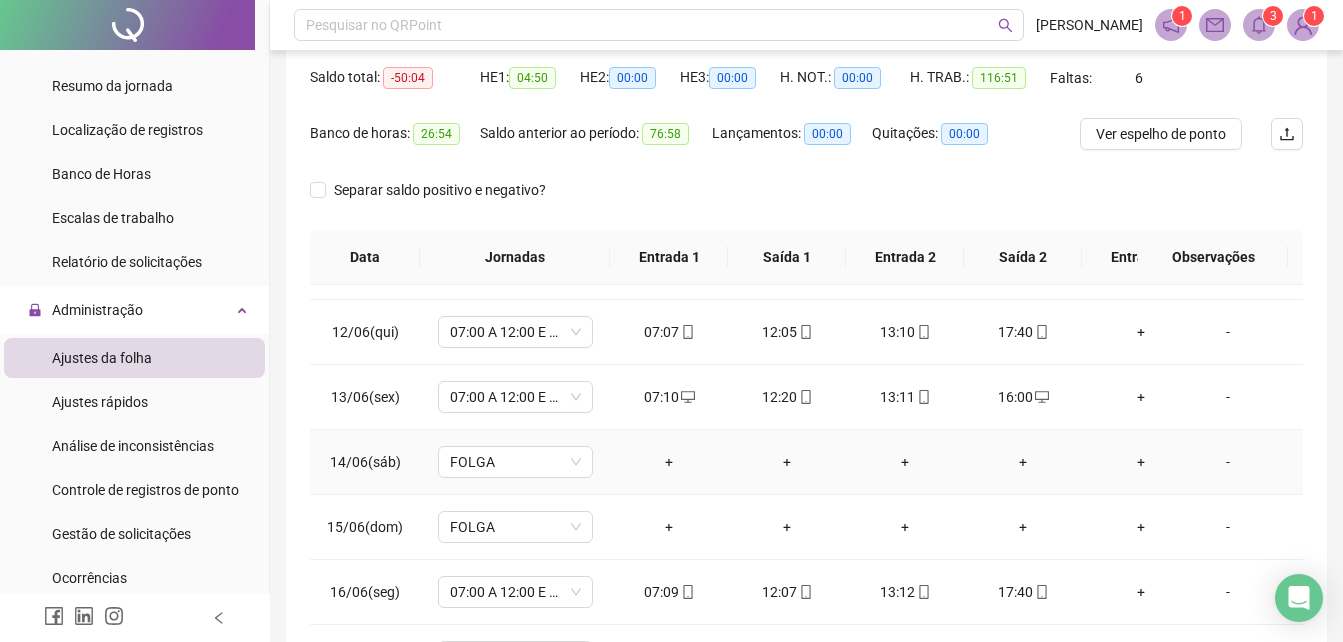 scroll, scrollTop: 800, scrollLeft: 0, axis: vertical 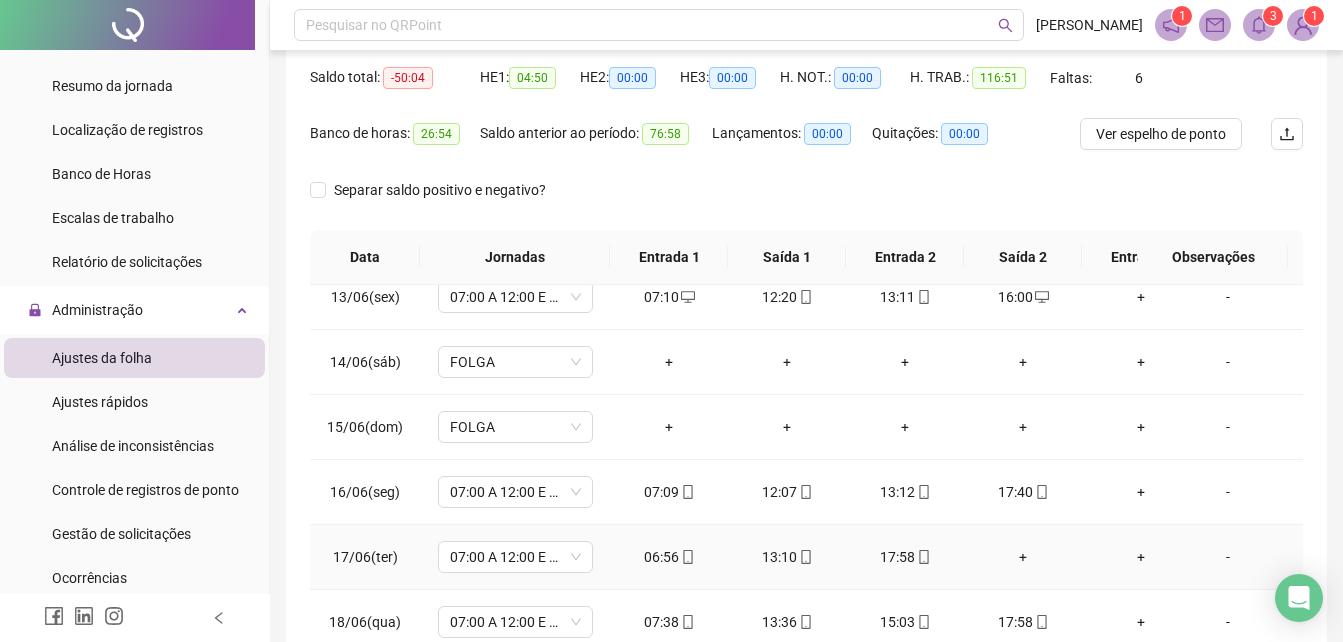 click on "+" at bounding box center [1023, 557] 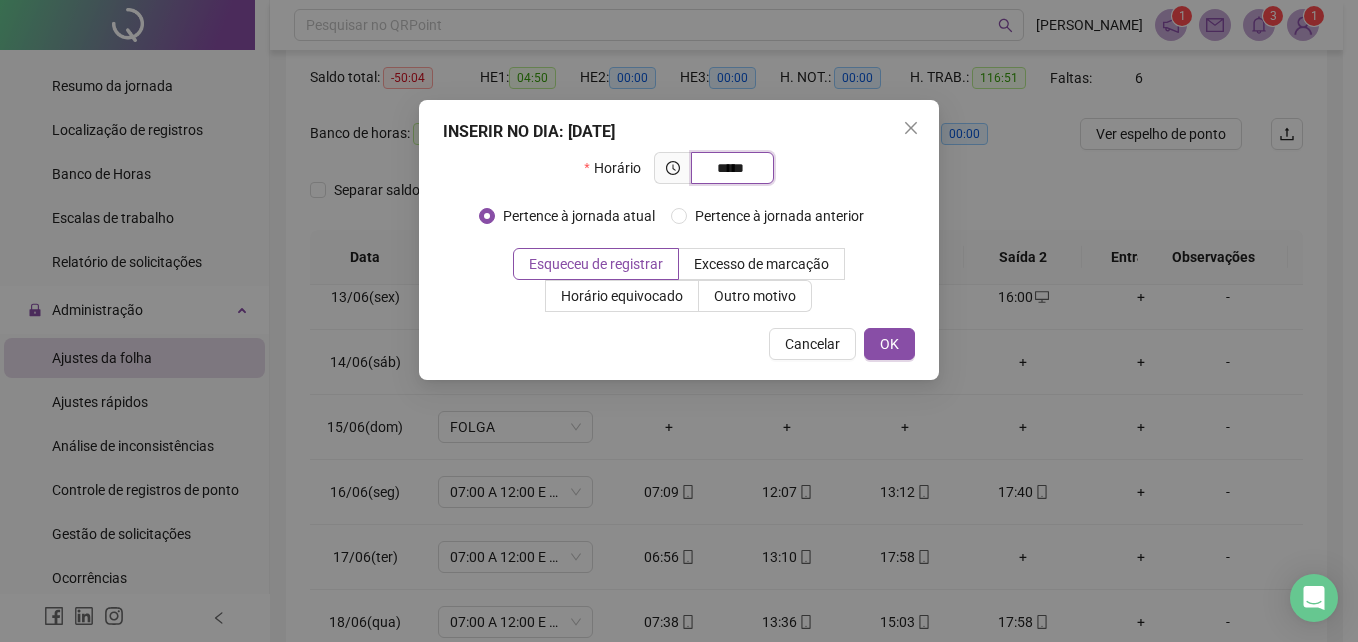 type on "*****" 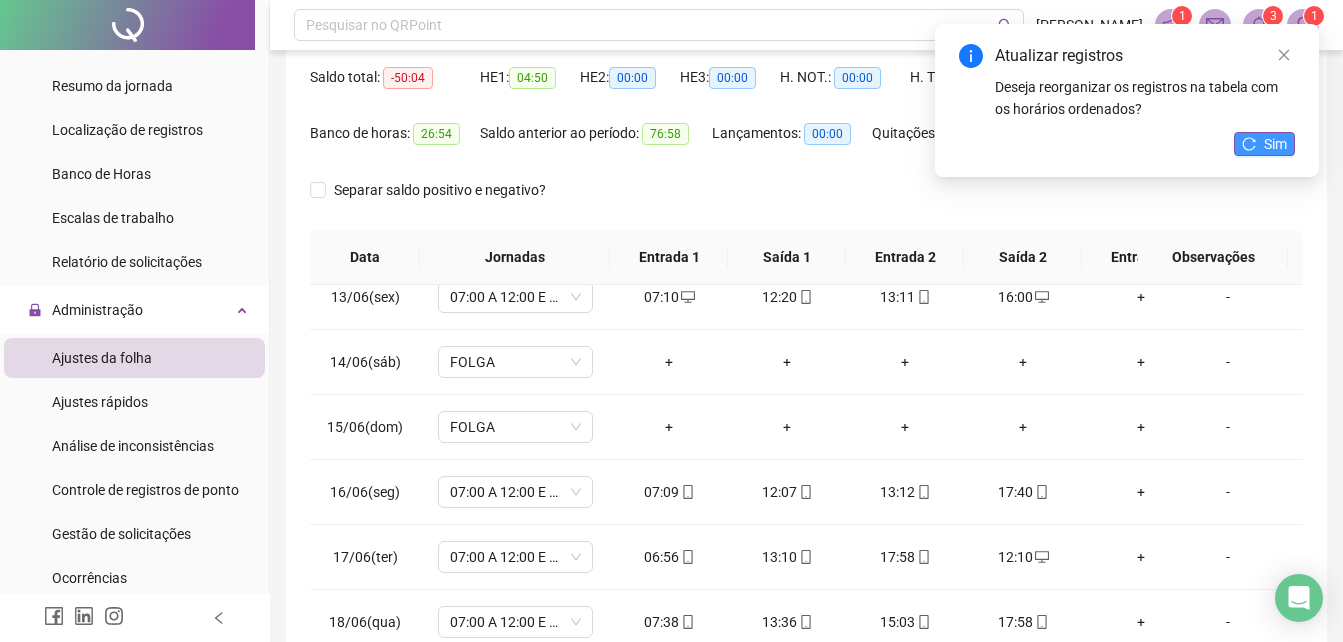 click on "Sim" at bounding box center (1275, 144) 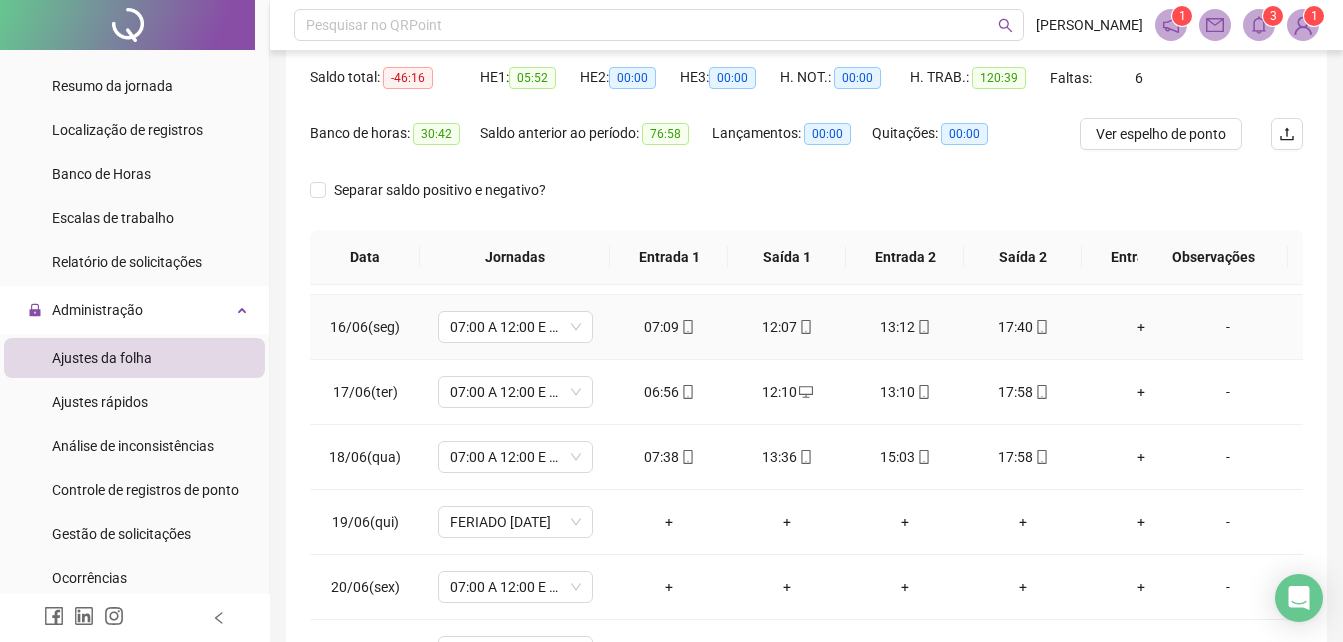 scroll, scrollTop: 1000, scrollLeft: 0, axis: vertical 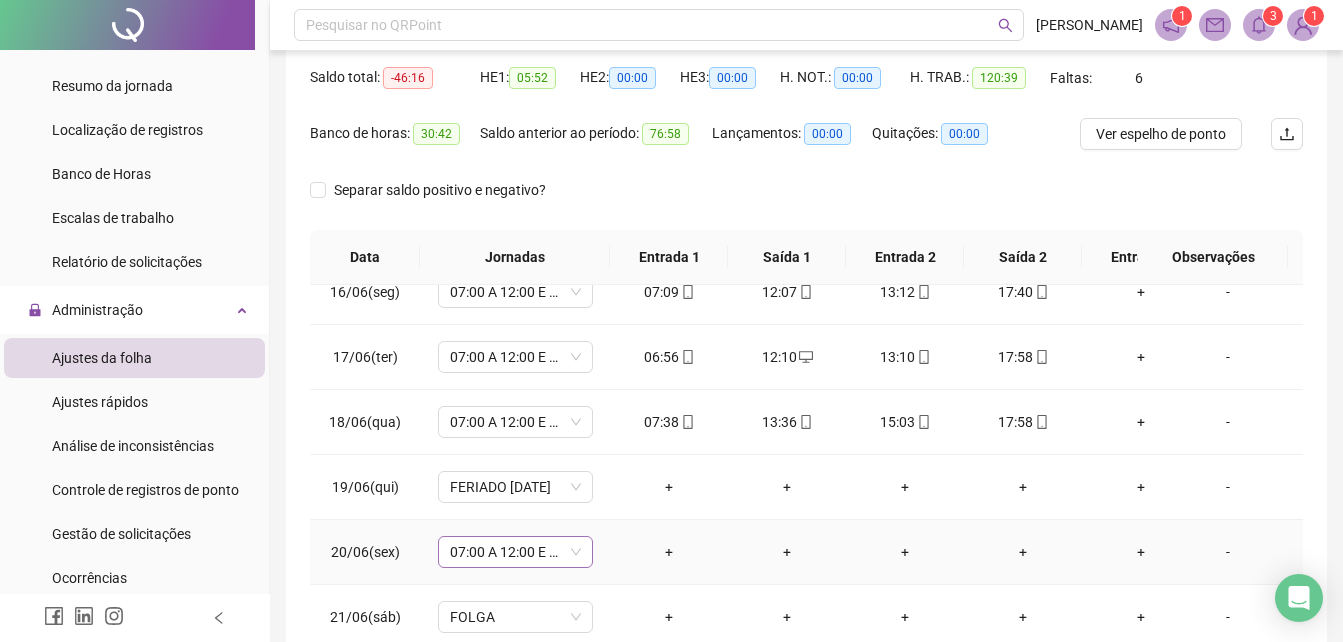 click on "07:00 A 12:00 E 13:00 A 16:00 SEXTA" at bounding box center [515, 552] 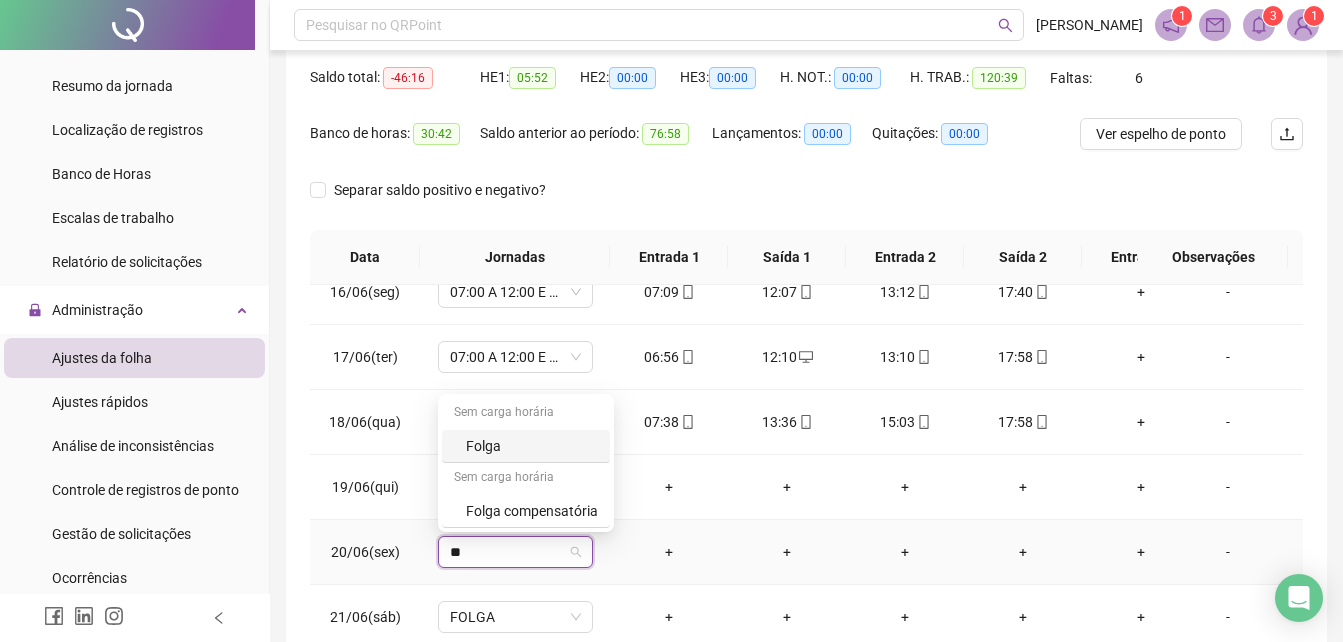 type on "***" 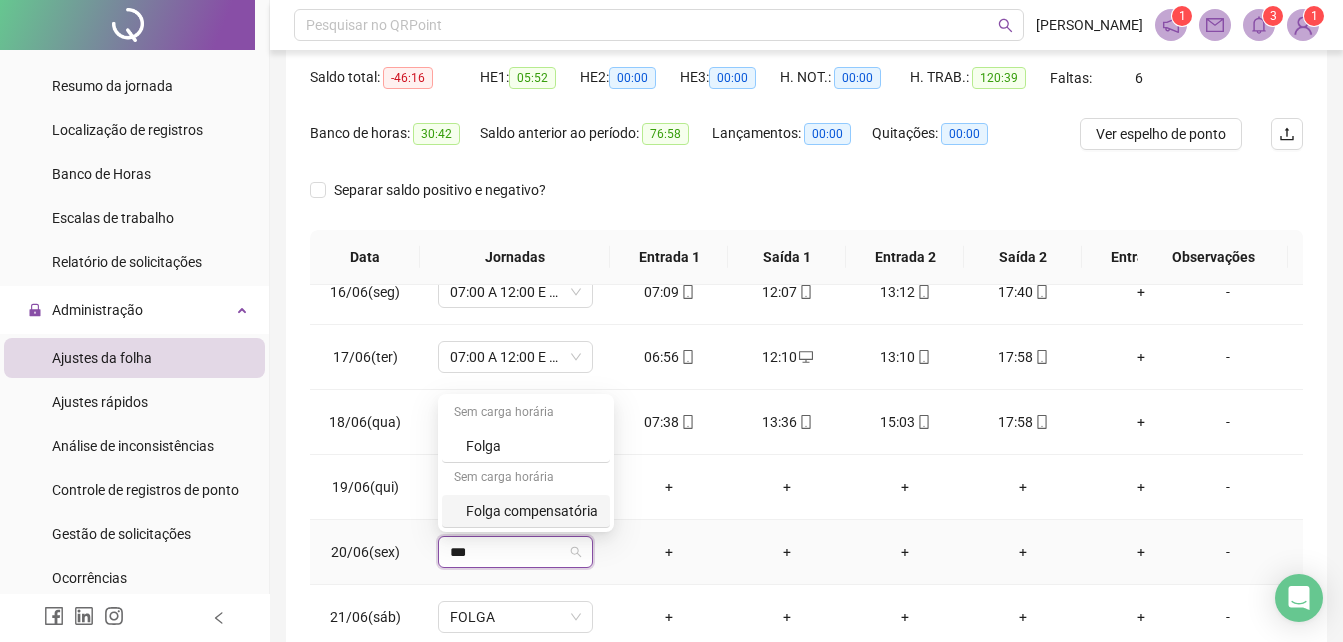click on "Folga compensatória" at bounding box center [532, 511] 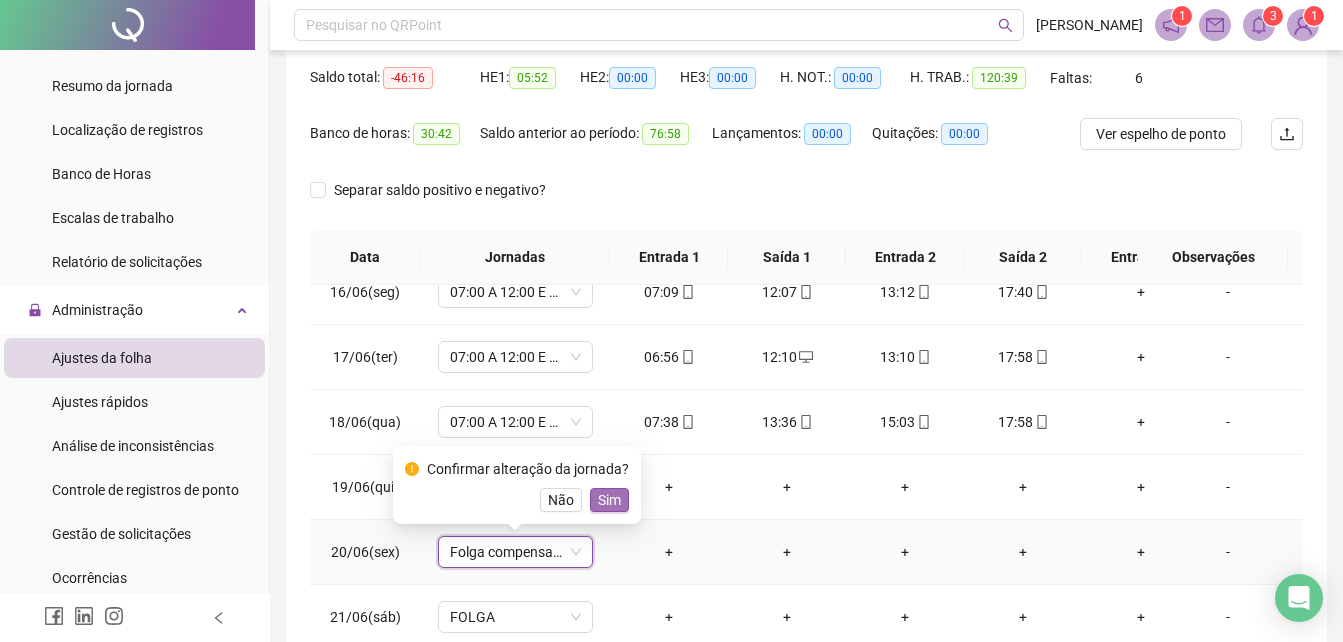 click on "Sim" at bounding box center [609, 500] 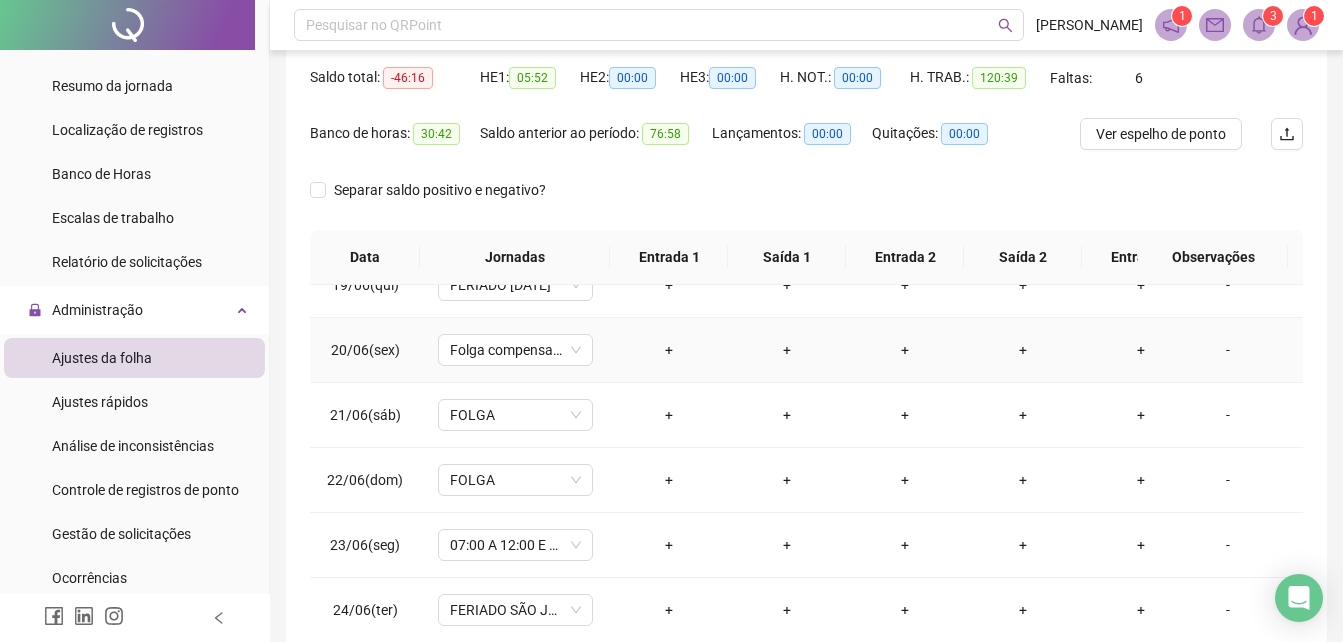 scroll, scrollTop: 1300, scrollLeft: 0, axis: vertical 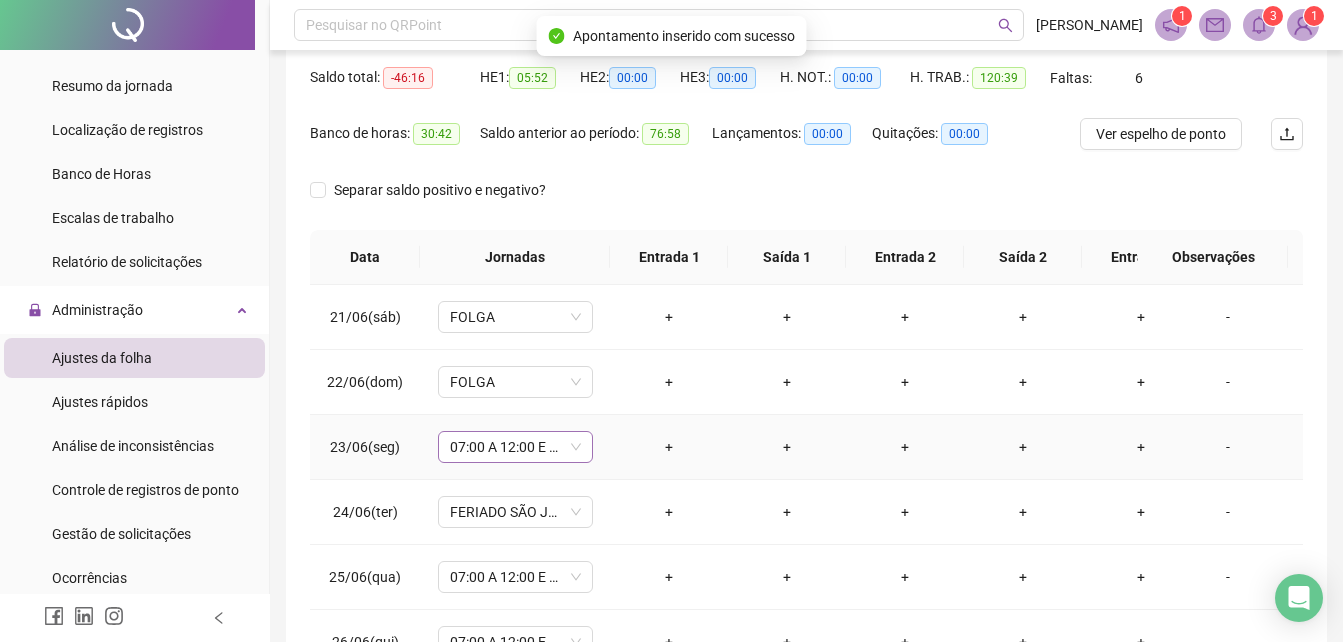 click on "07:00 A 12:00 E 13:00 A 17:00" at bounding box center (515, 447) 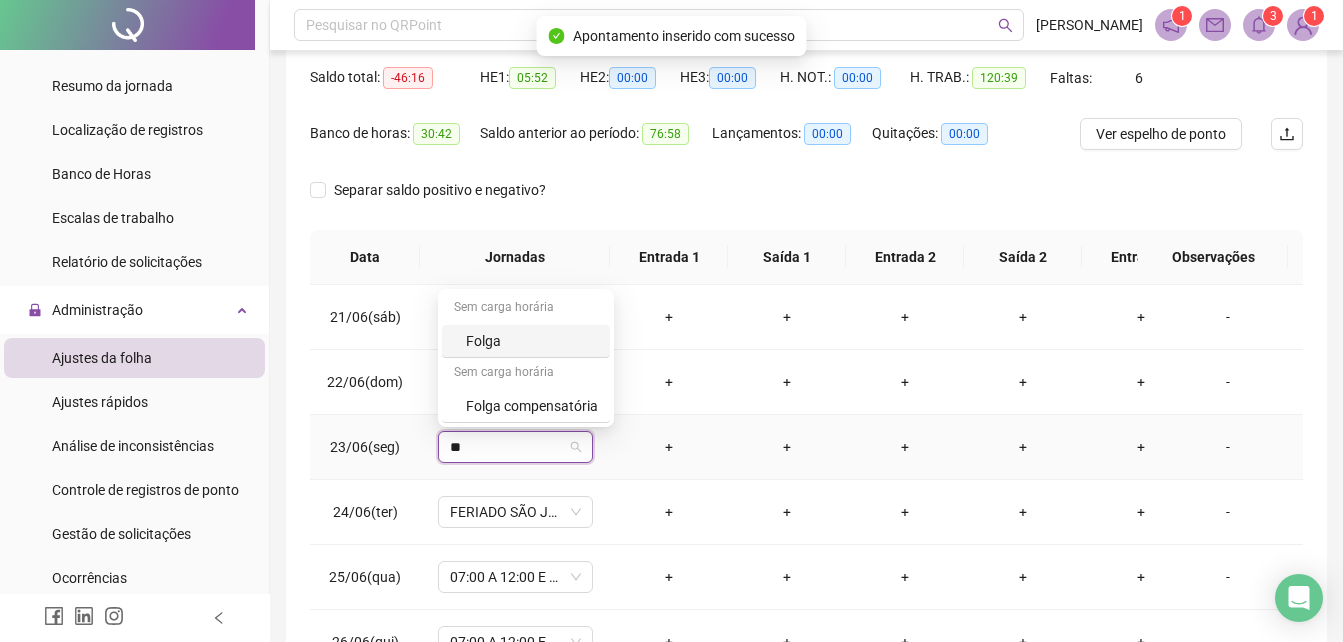 type on "***" 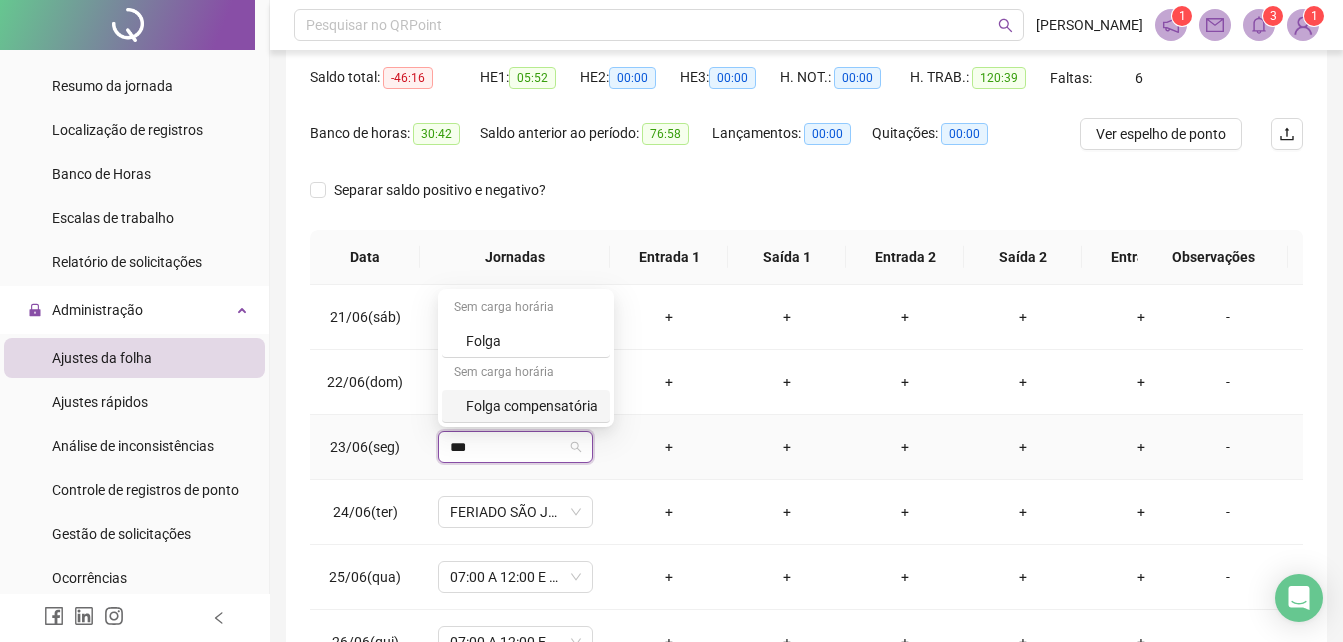 click on "Folga compensatória" at bounding box center (532, 406) 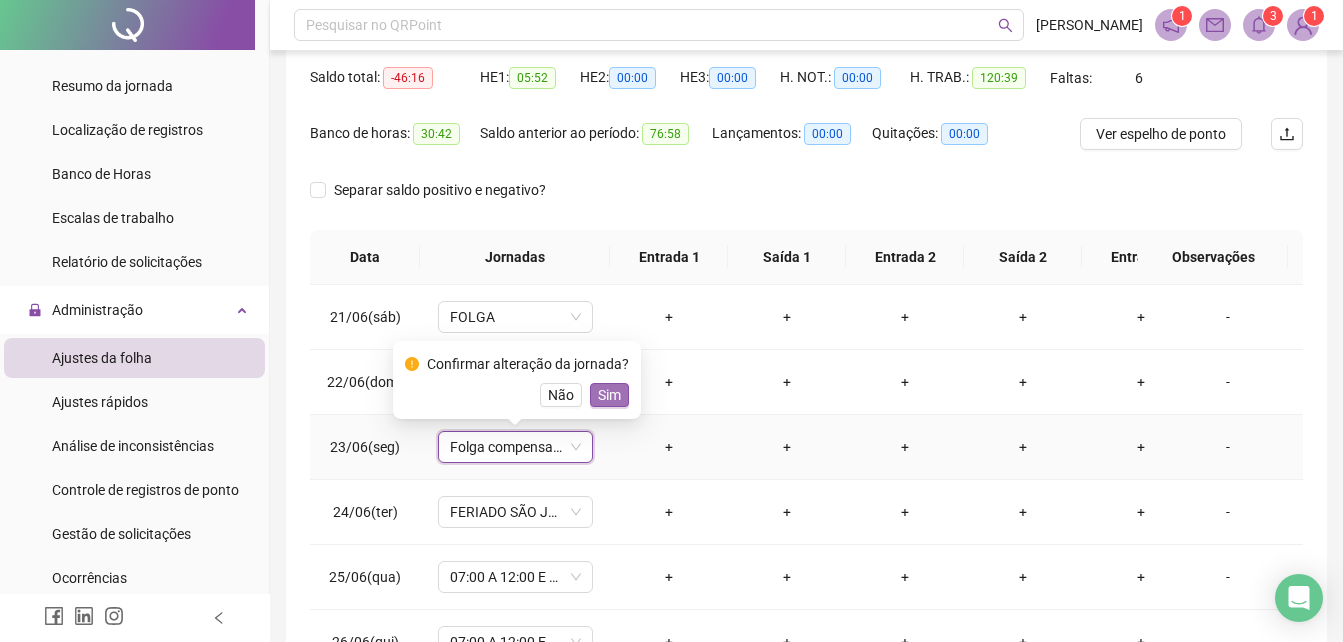 click on "Sim" at bounding box center (609, 395) 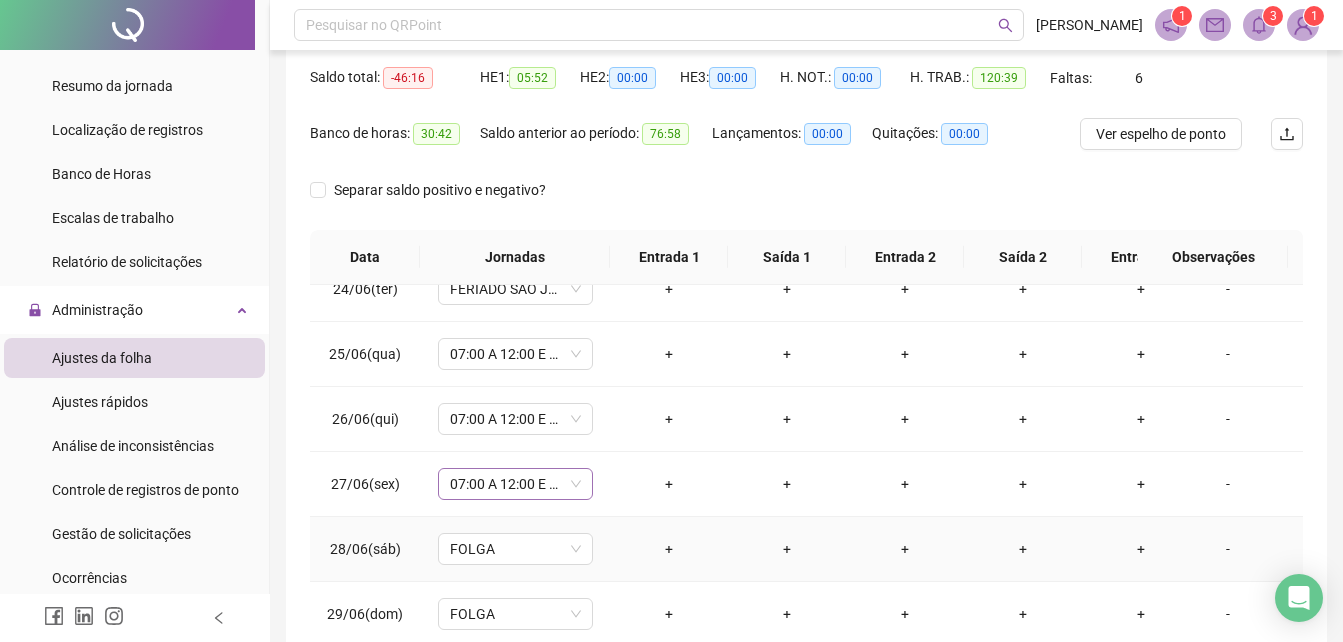 scroll, scrollTop: 1538, scrollLeft: 0, axis: vertical 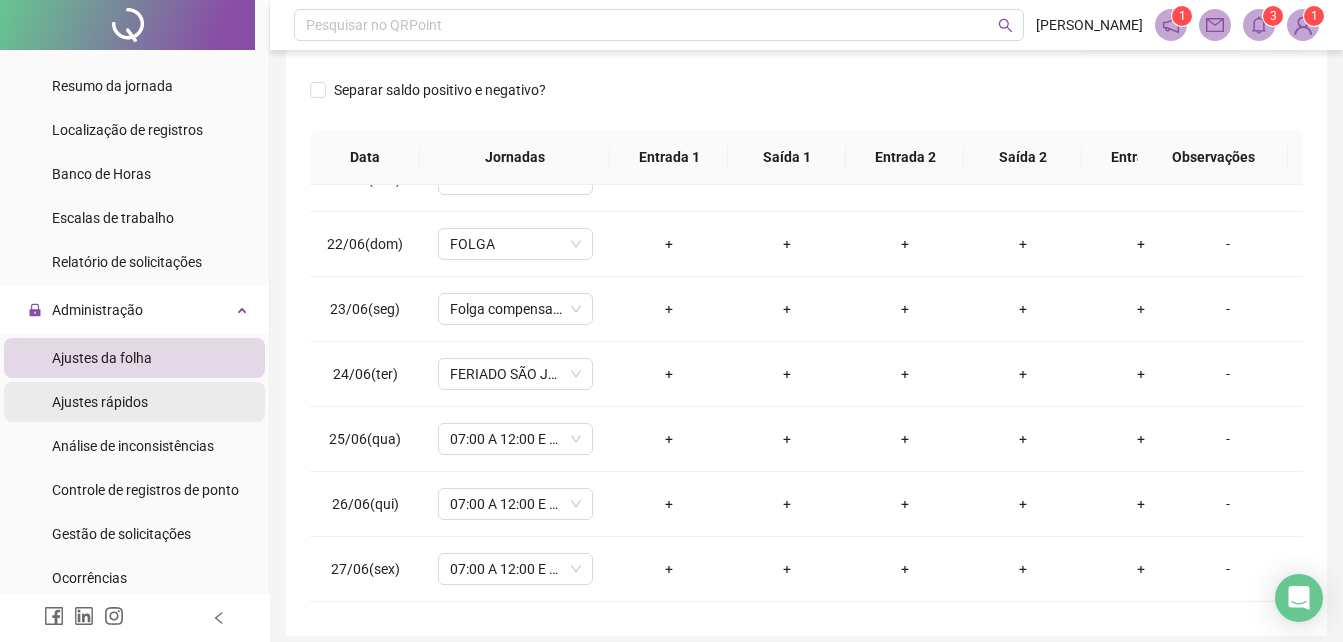 click on "Ajustes rápidos" at bounding box center [100, 402] 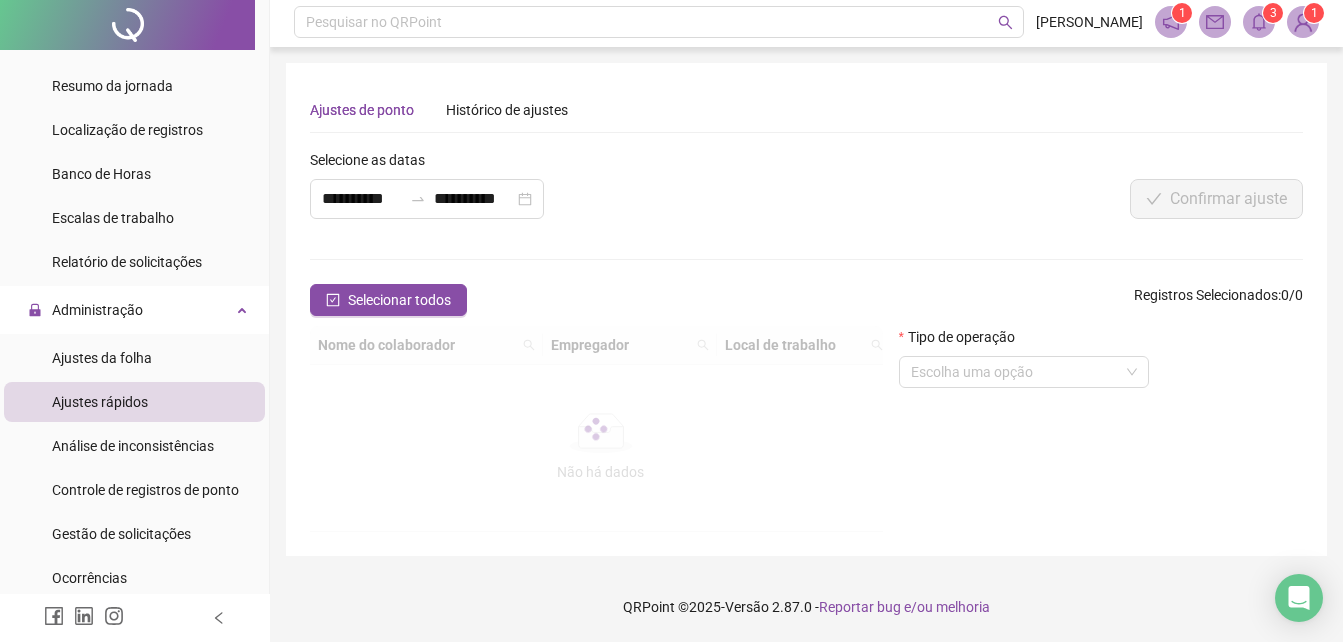 scroll, scrollTop: 0, scrollLeft: 0, axis: both 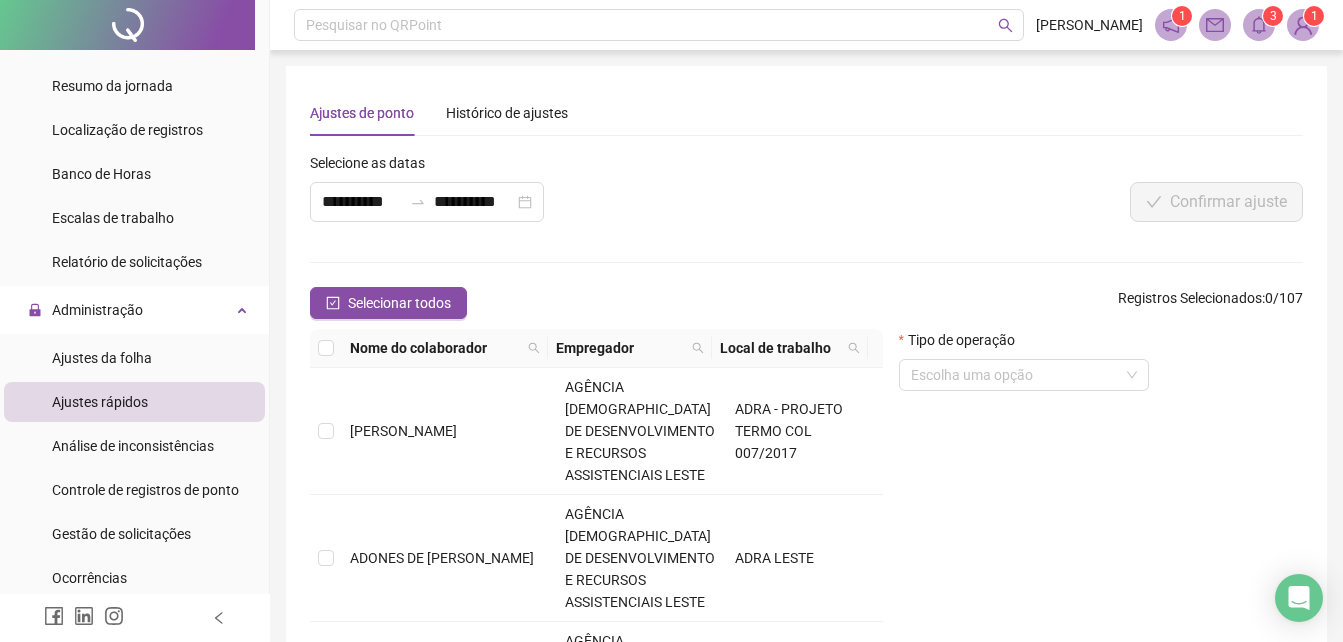 click on "Nome do colaborador" at bounding box center (445, 348) 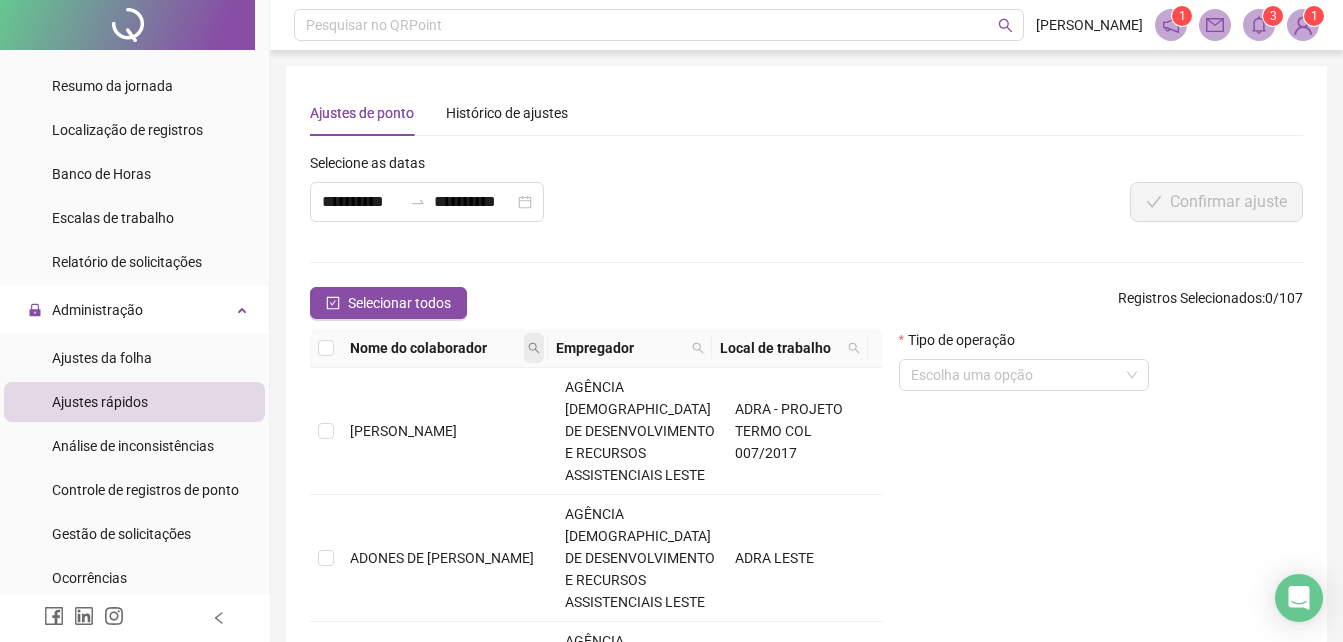 click 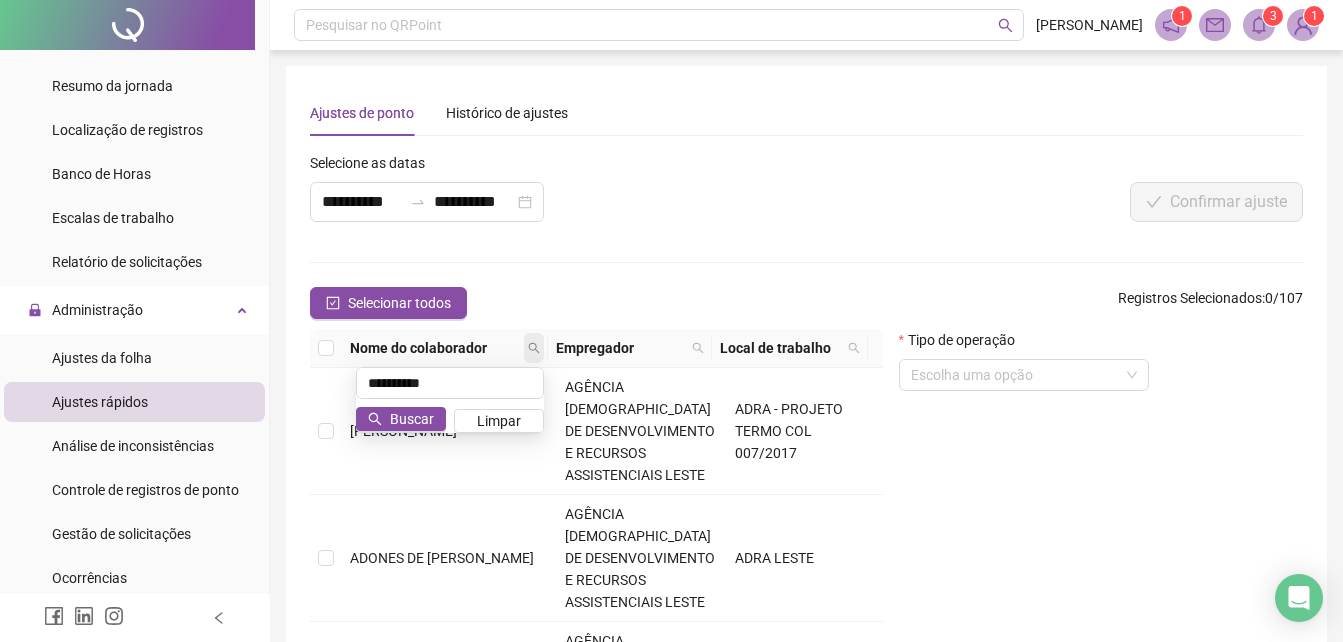 type on "**********" 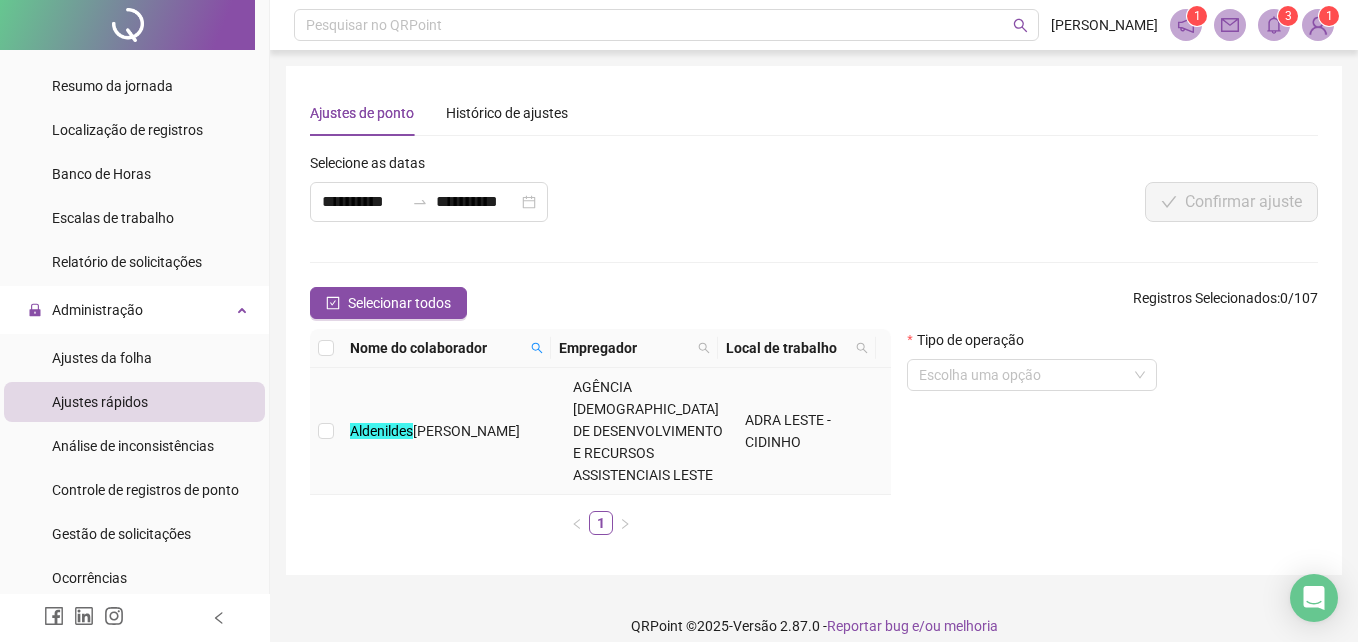 click on "[PERSON_NAME]" at bounding box center (466, 431) 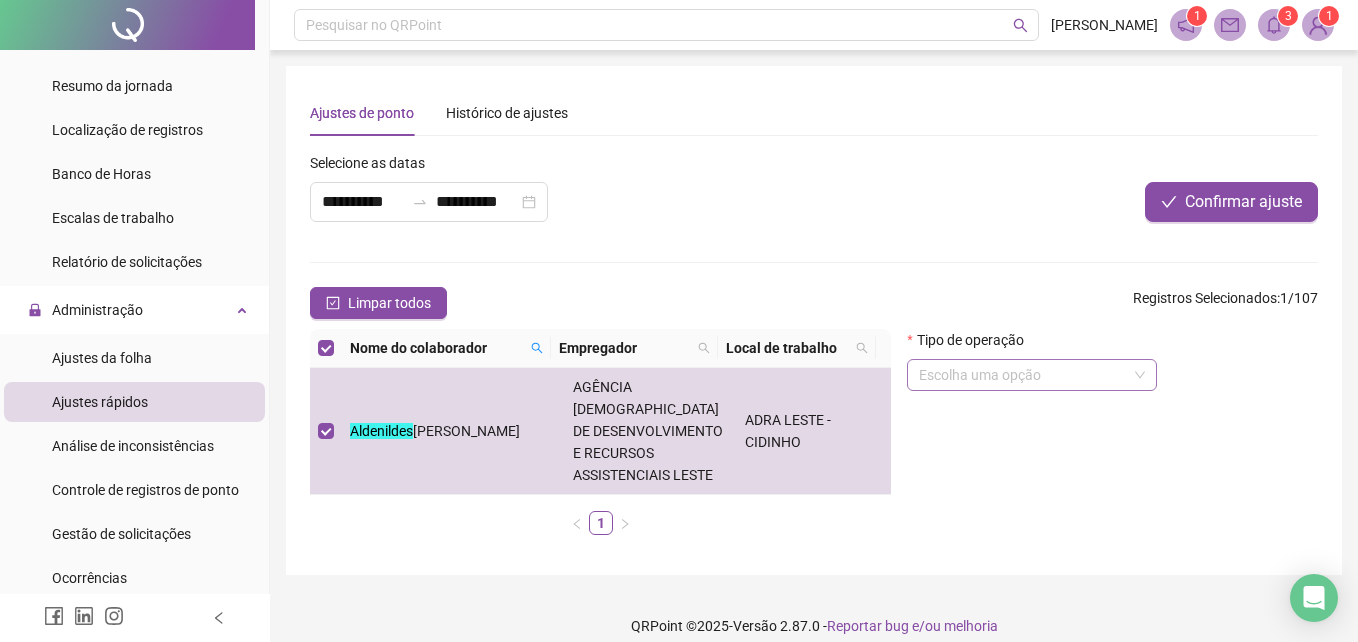 click at bounding box center (1026, 375) 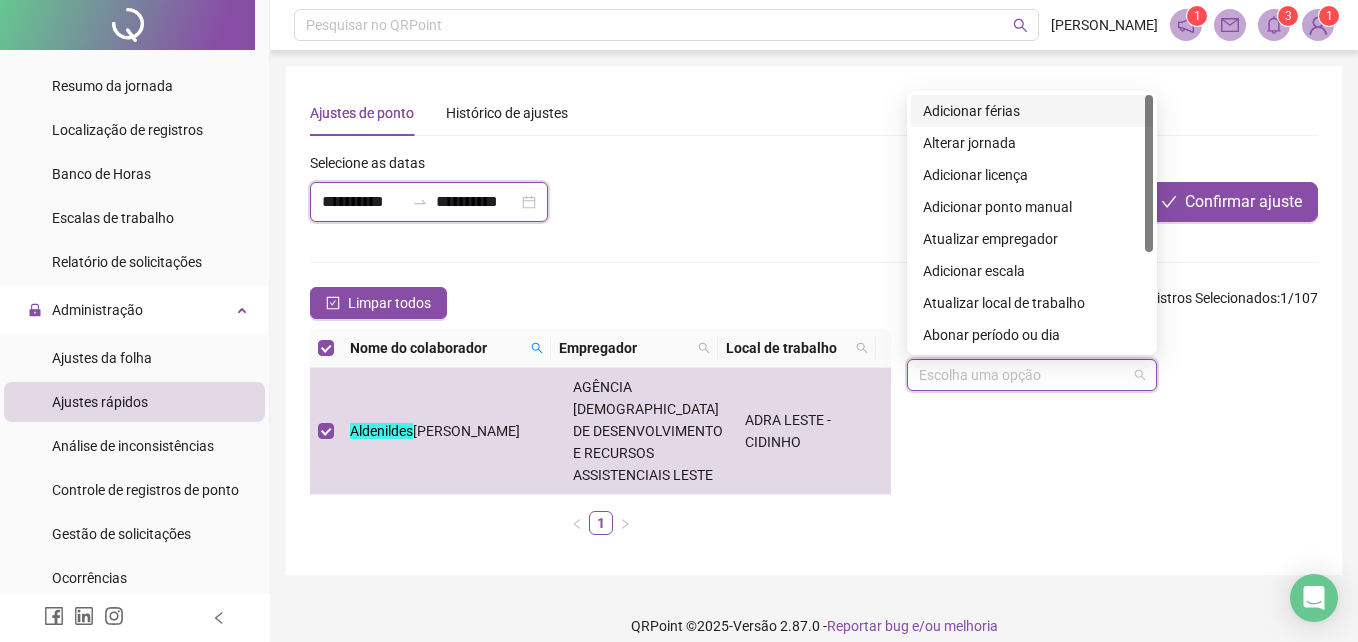 click on "**********" at bounding box center (363, 202) 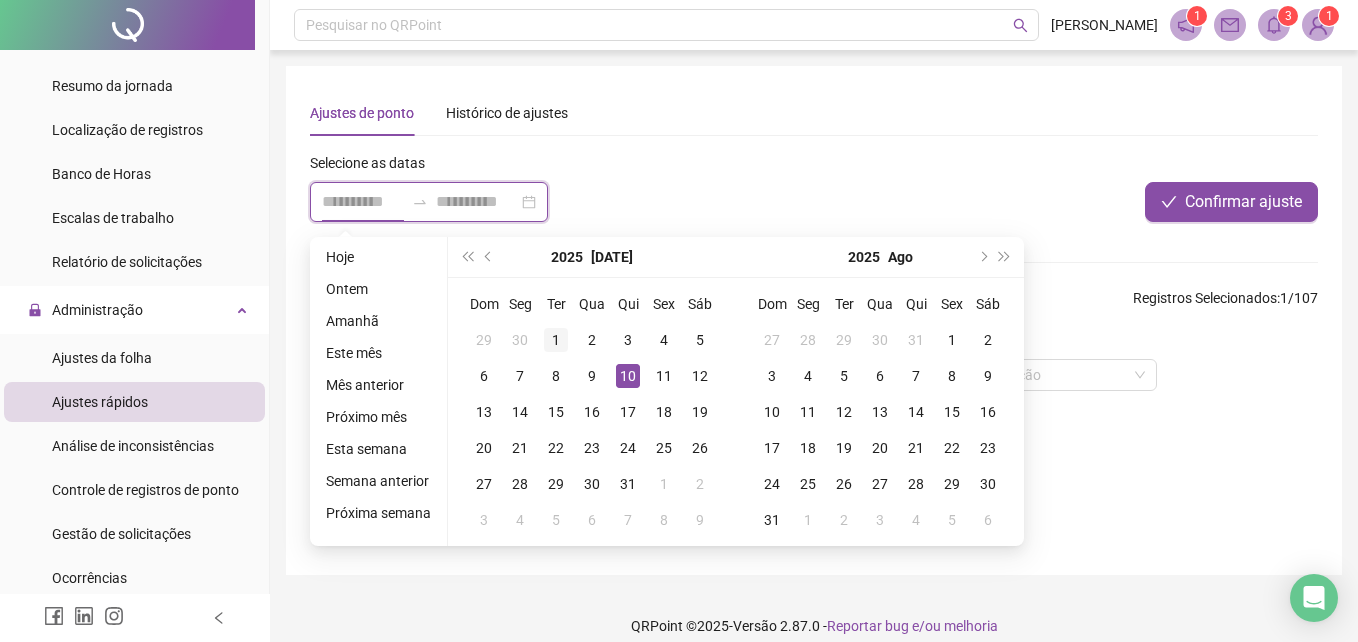 type on "**********" 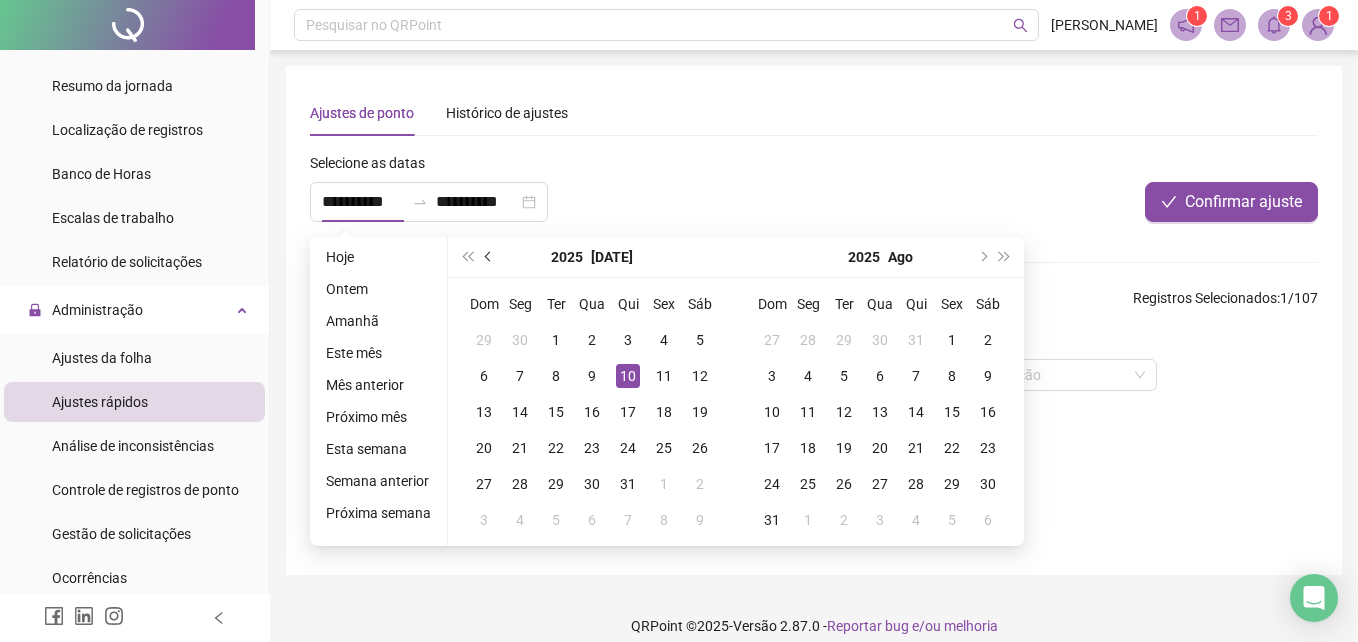 click at bounding box center [490, 257] 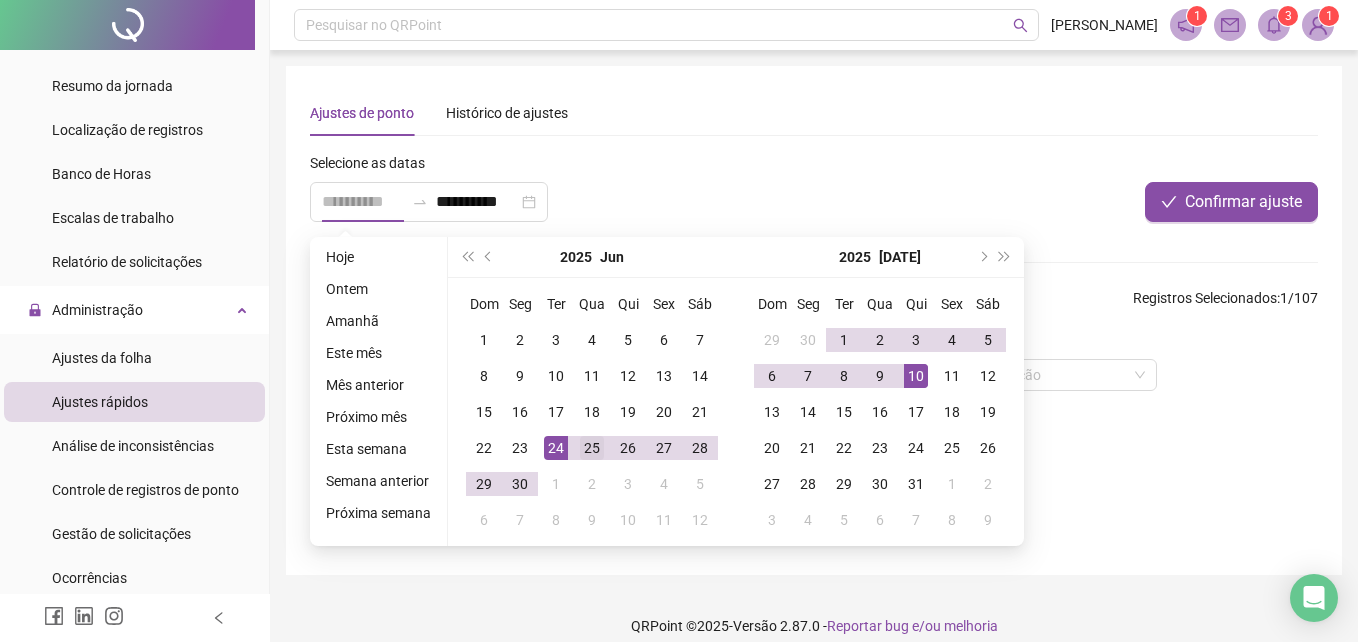 type on "**********" 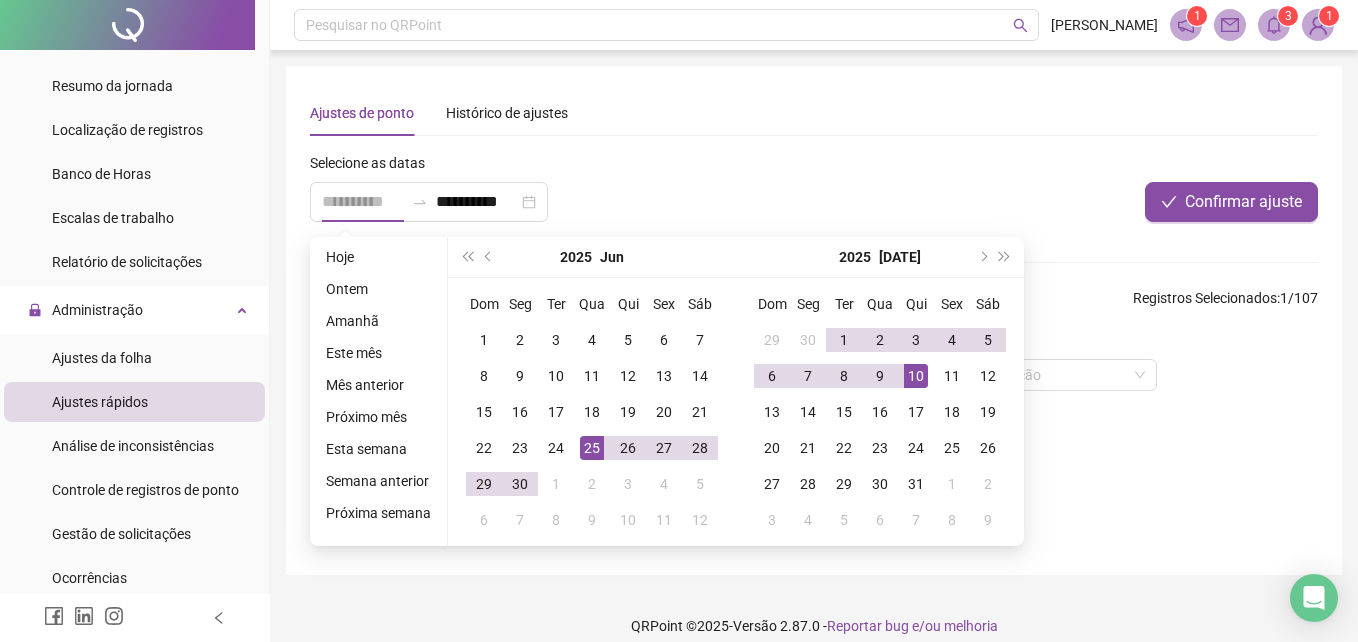 click on "25" at bounding box center [592, 448] 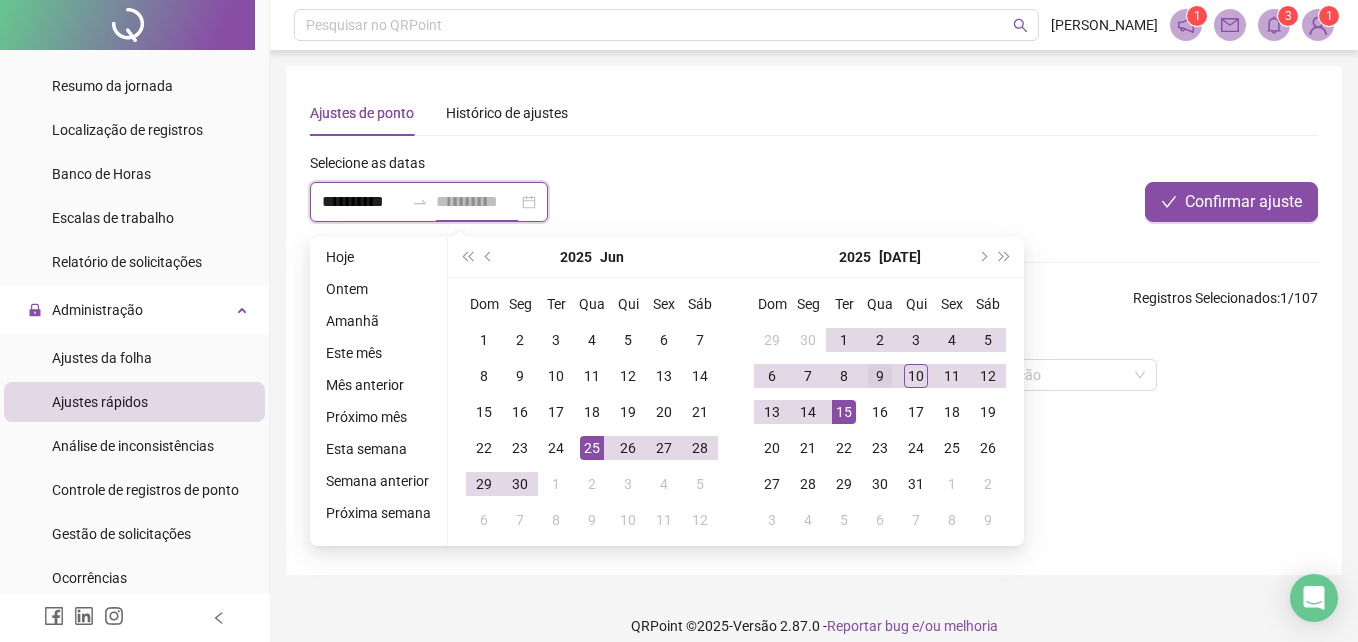 type on "**********" 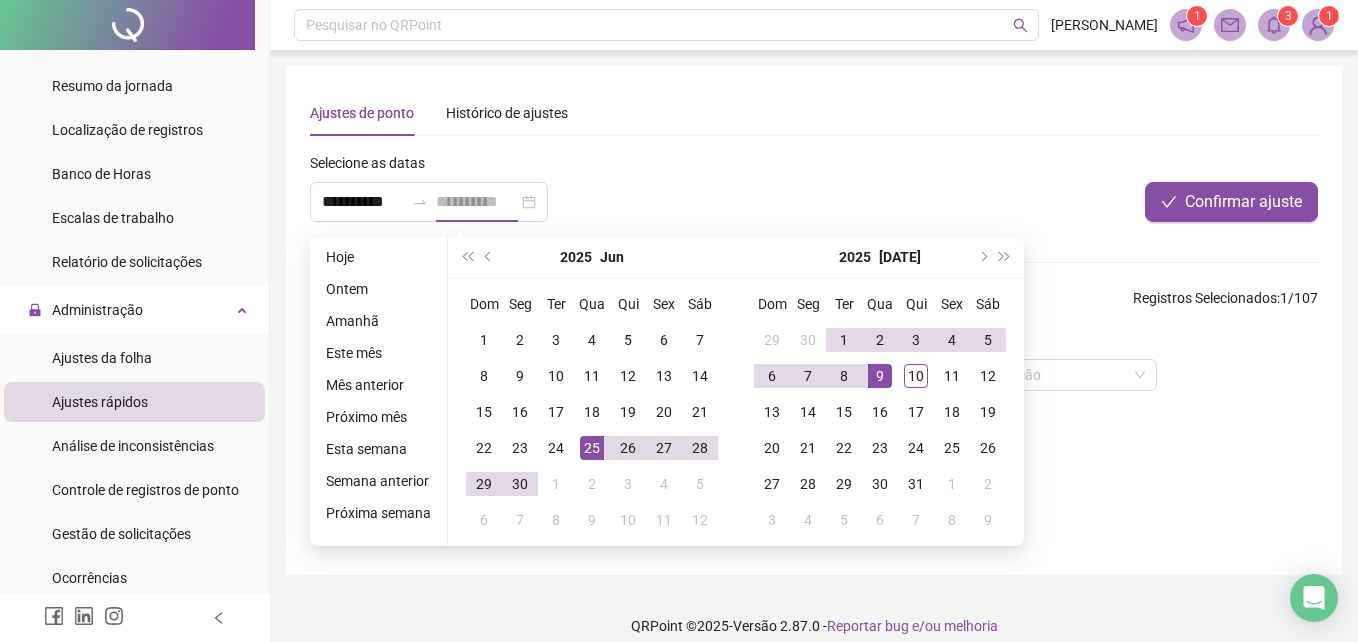 click on "9" at bounding box center (880, 376) 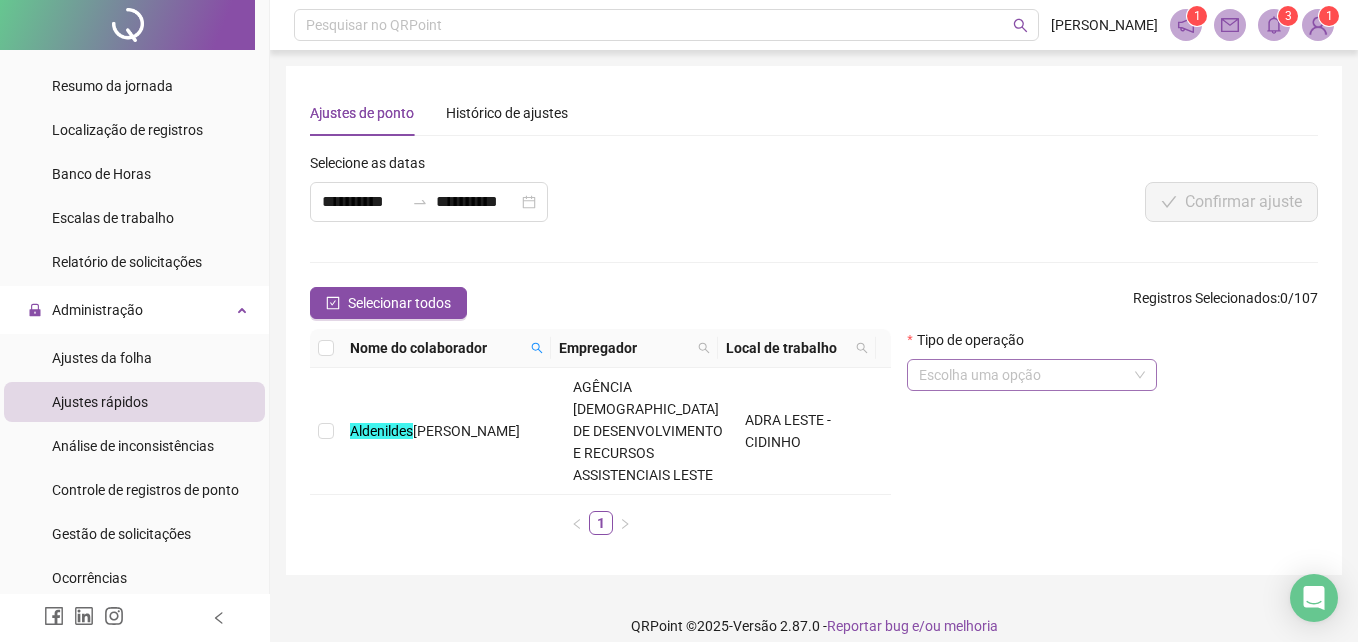 click at bounding box center [1026, 375] 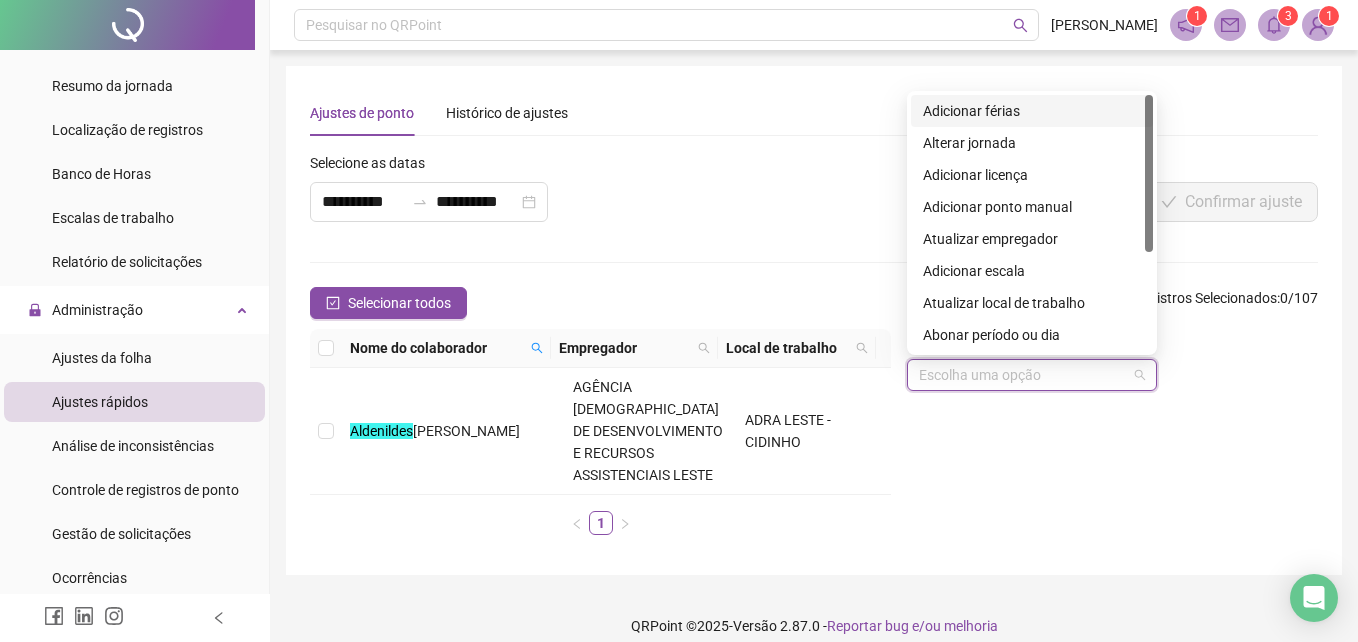 click on "Adicionar férias" at bounding box center (1032, 111) 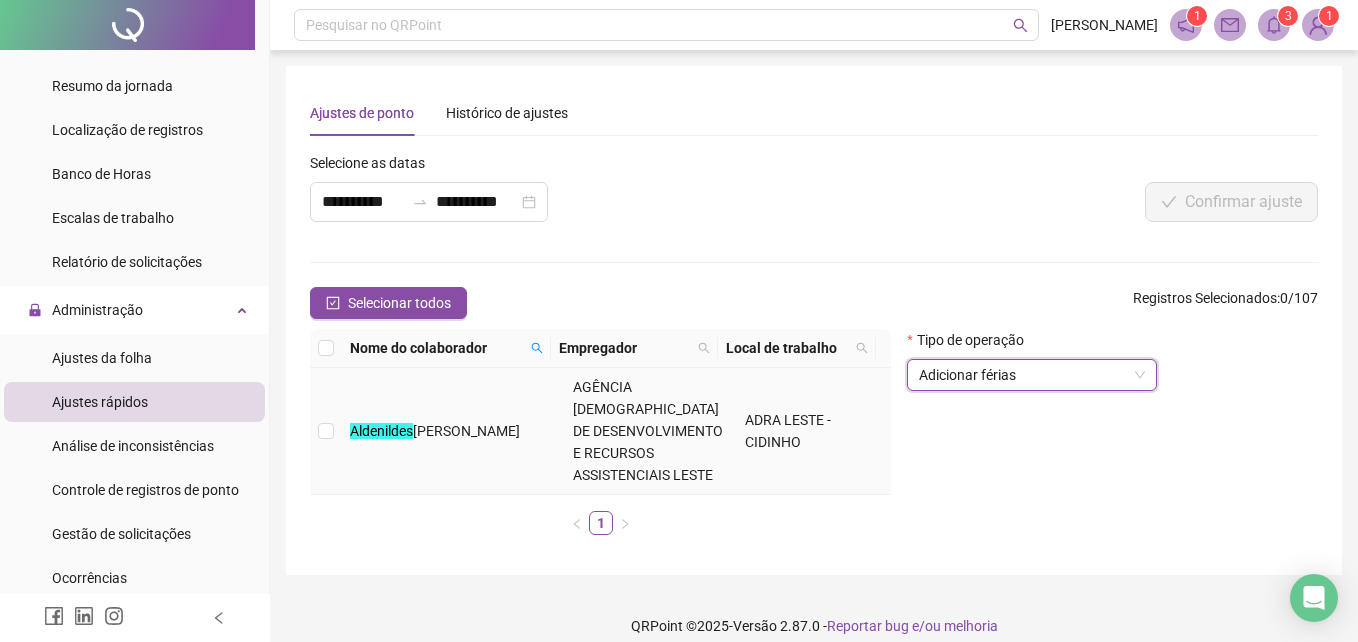 click at bounding box center (326, 431) 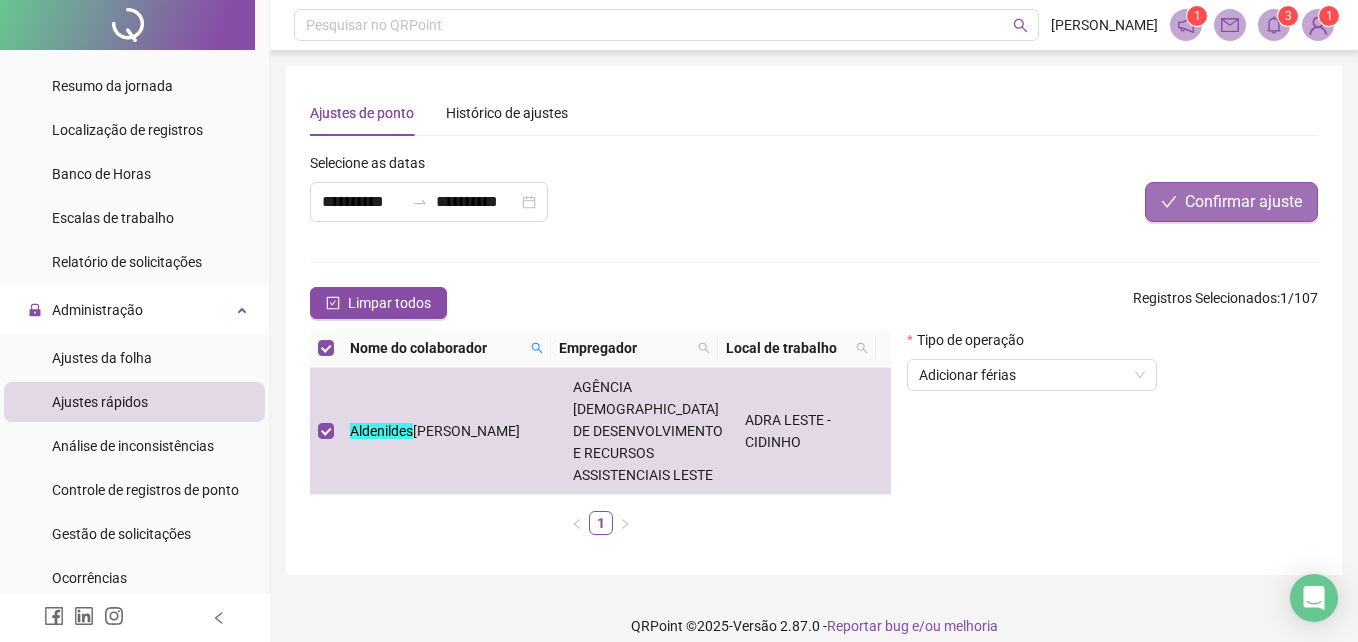 click on "Confirmar ajuste" at bounding box center [1243, 202] 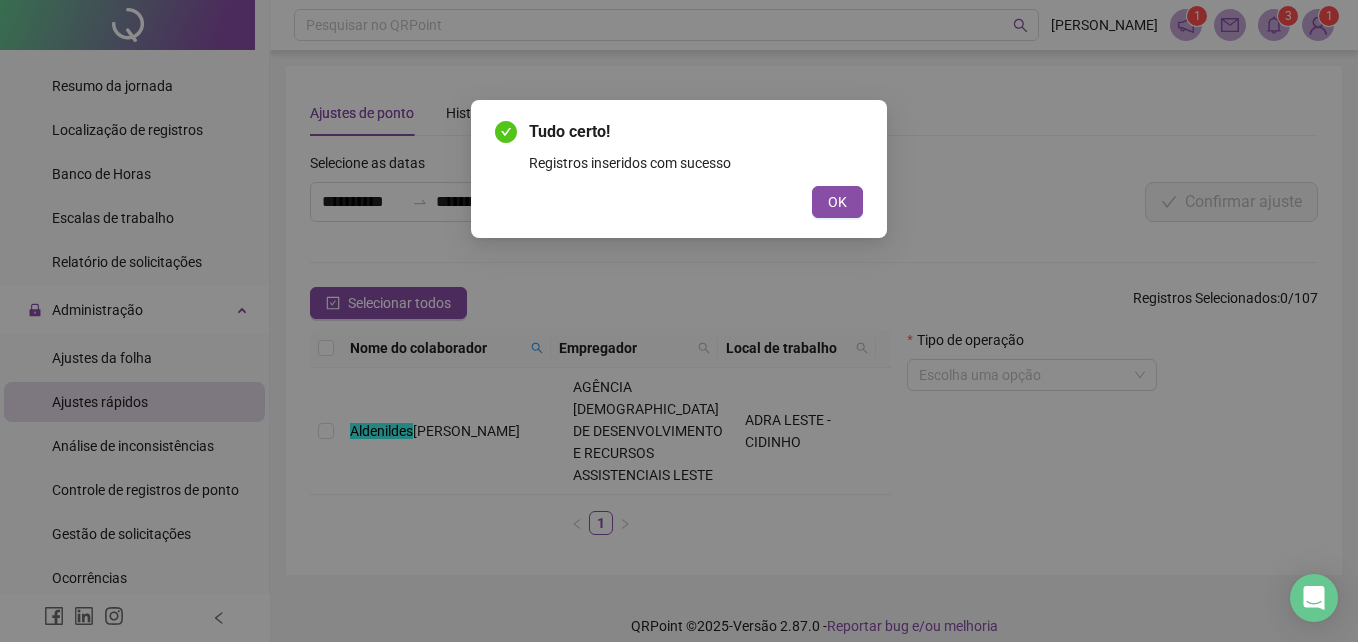 click on "OK" at bounding box center (837, 202) 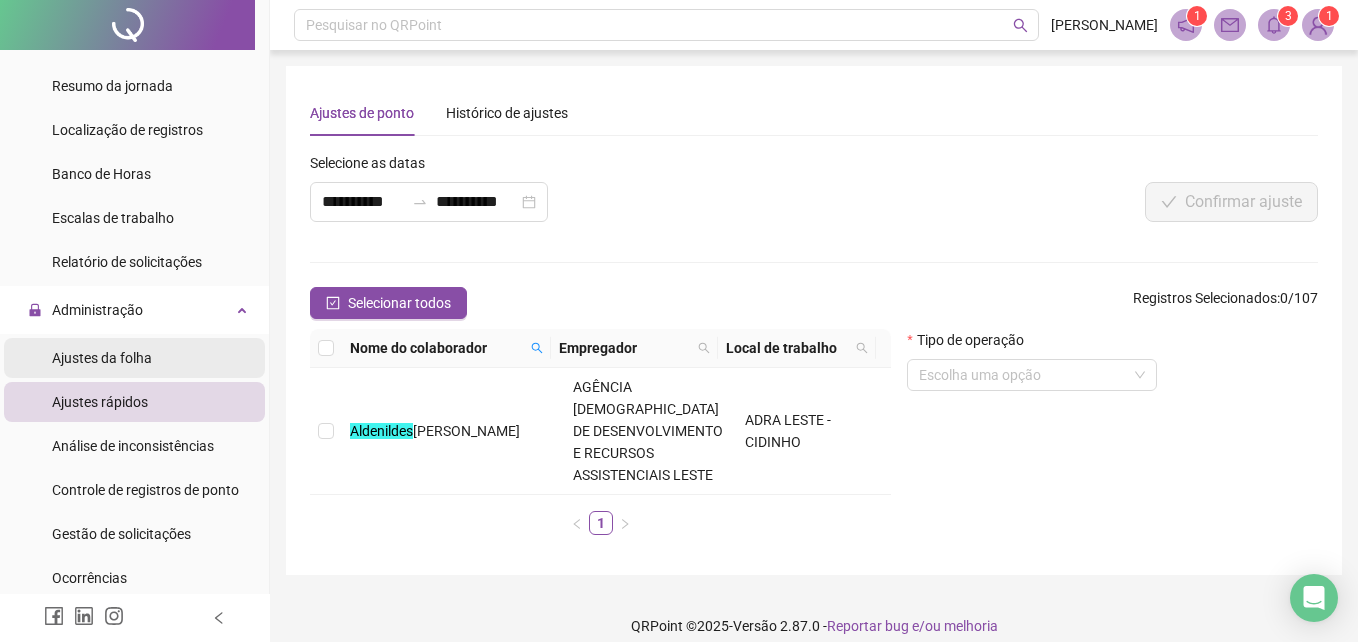 click on "Ajustes da folha" at bounding box center (102, 358) 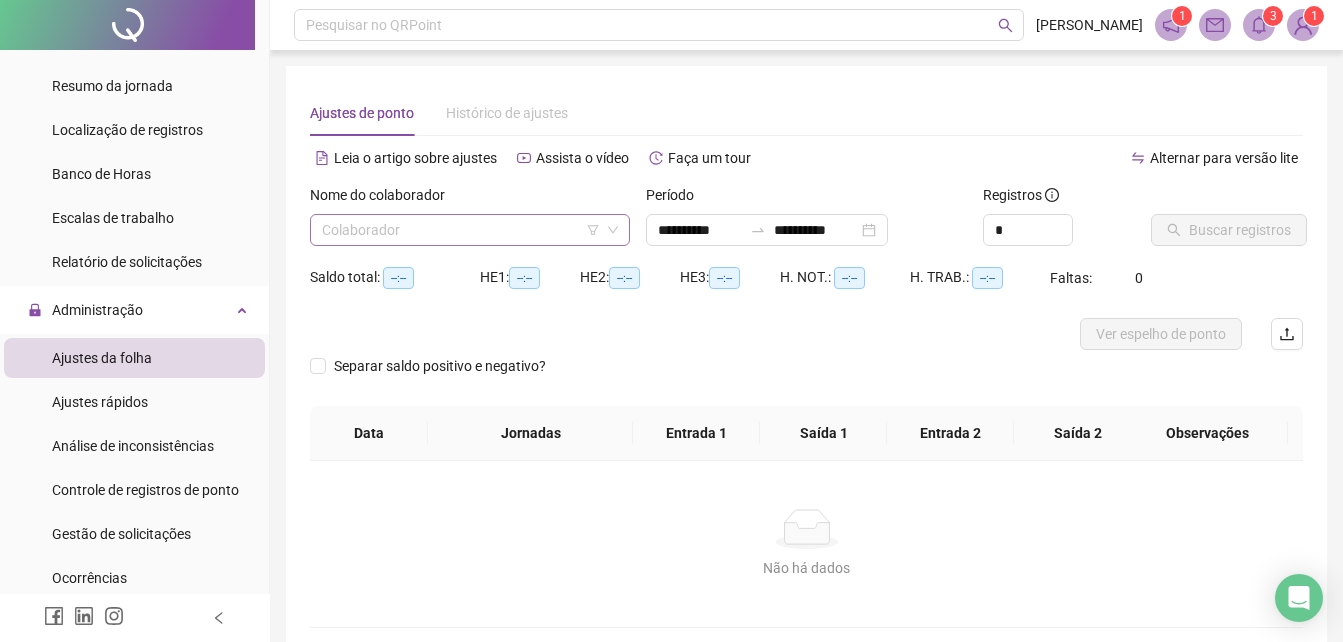 click at bounding box center [464, 230] 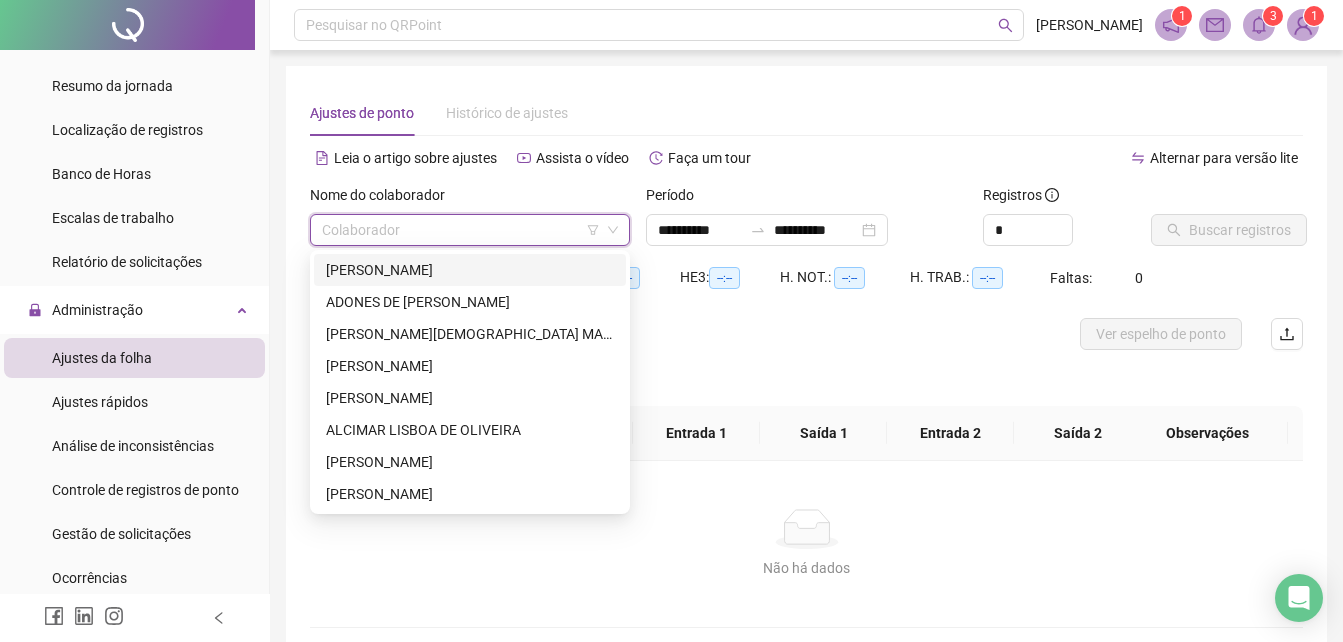 click at bounding box center [464, 230] 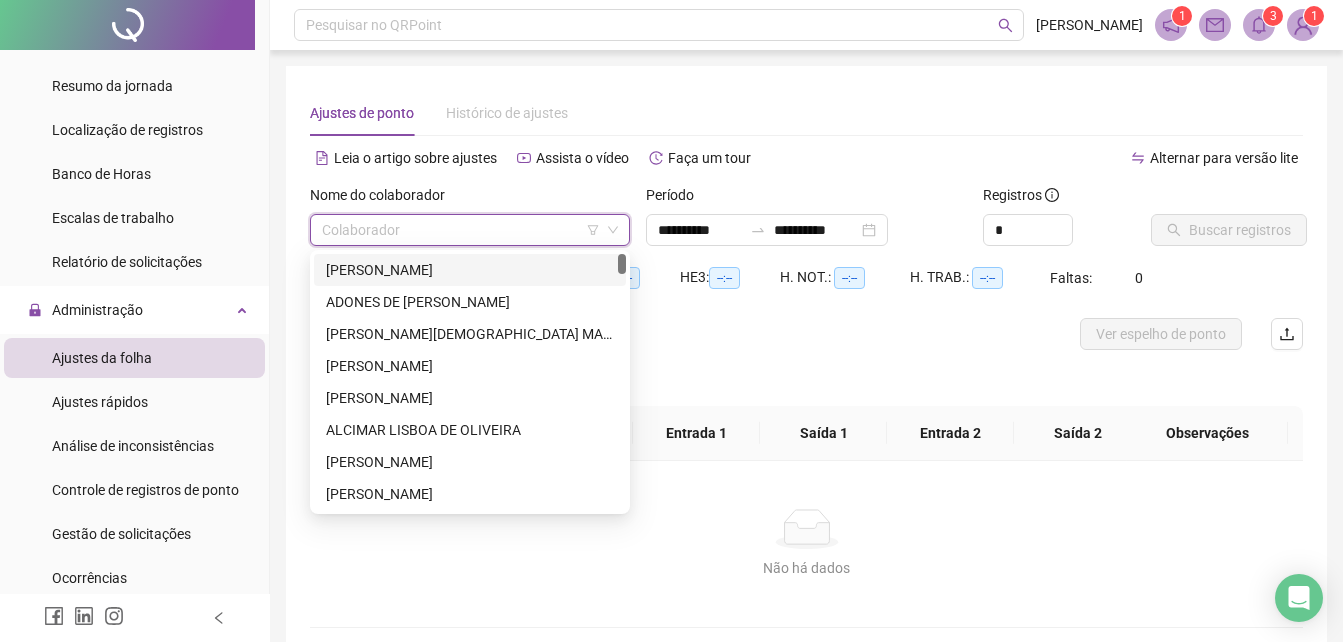 click at bounding box center (464, 230) 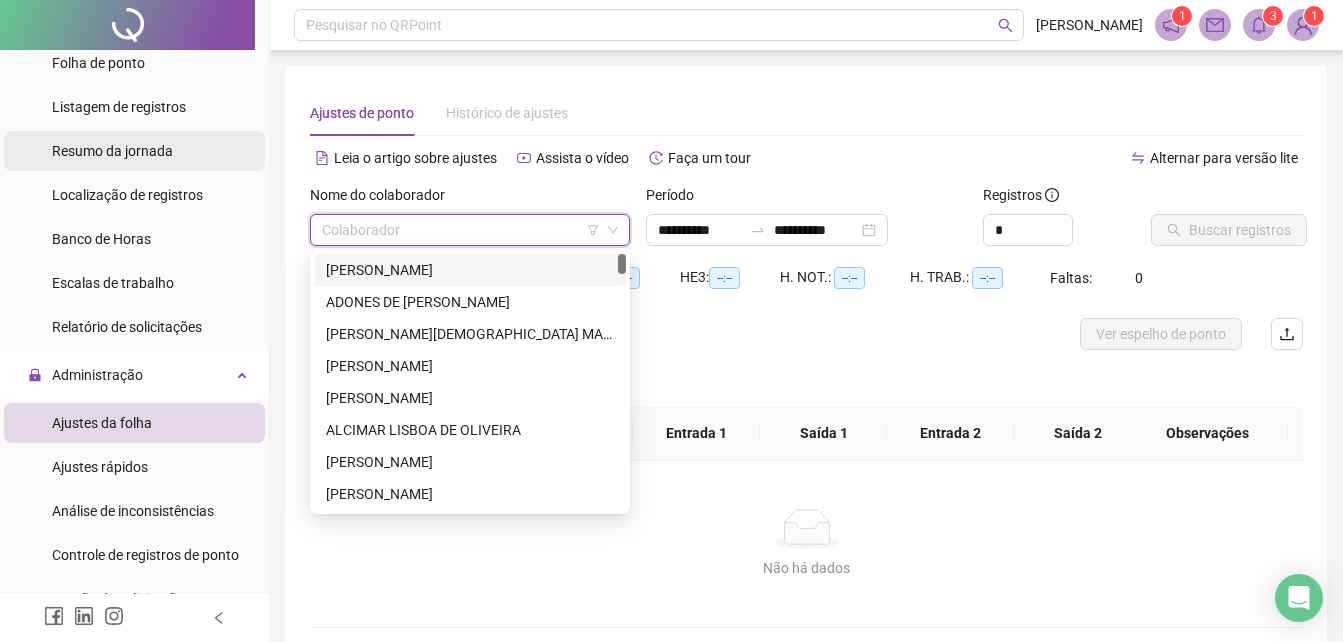 scroll, scrollTop: 200, scrollLeft: 0, axis: vertical 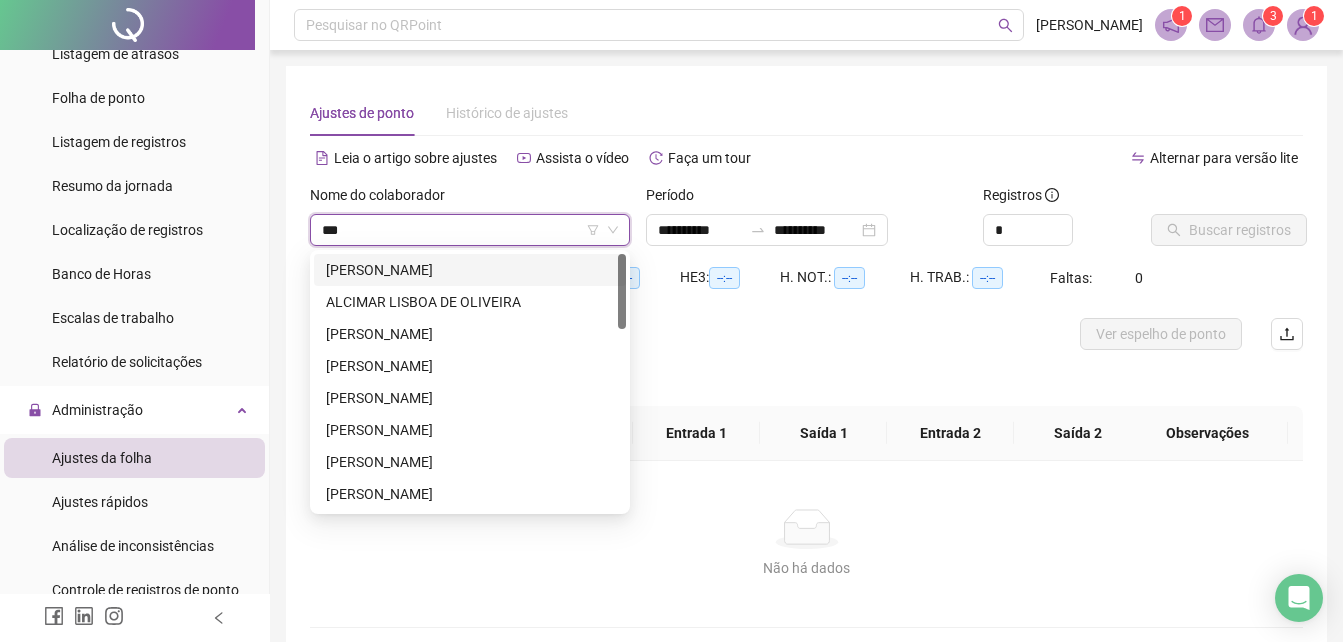 type on "****" 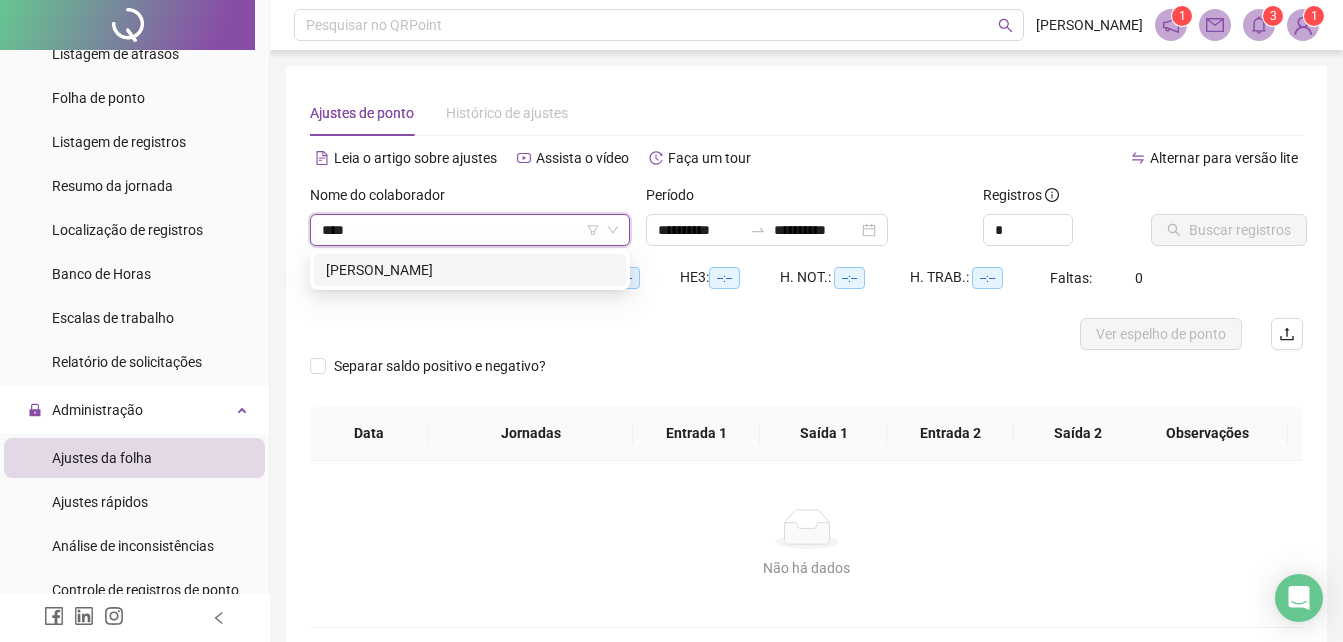 click on "[PERSON_NAME]" at bounding box center [470, 270] 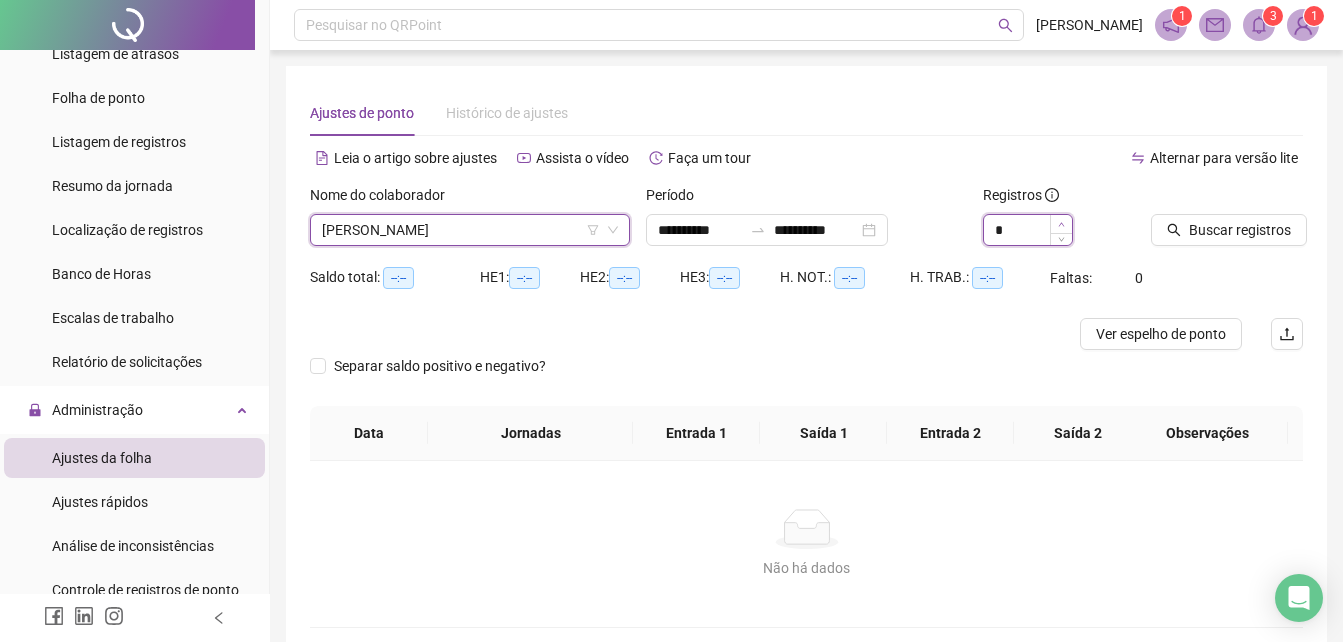 type on "*" 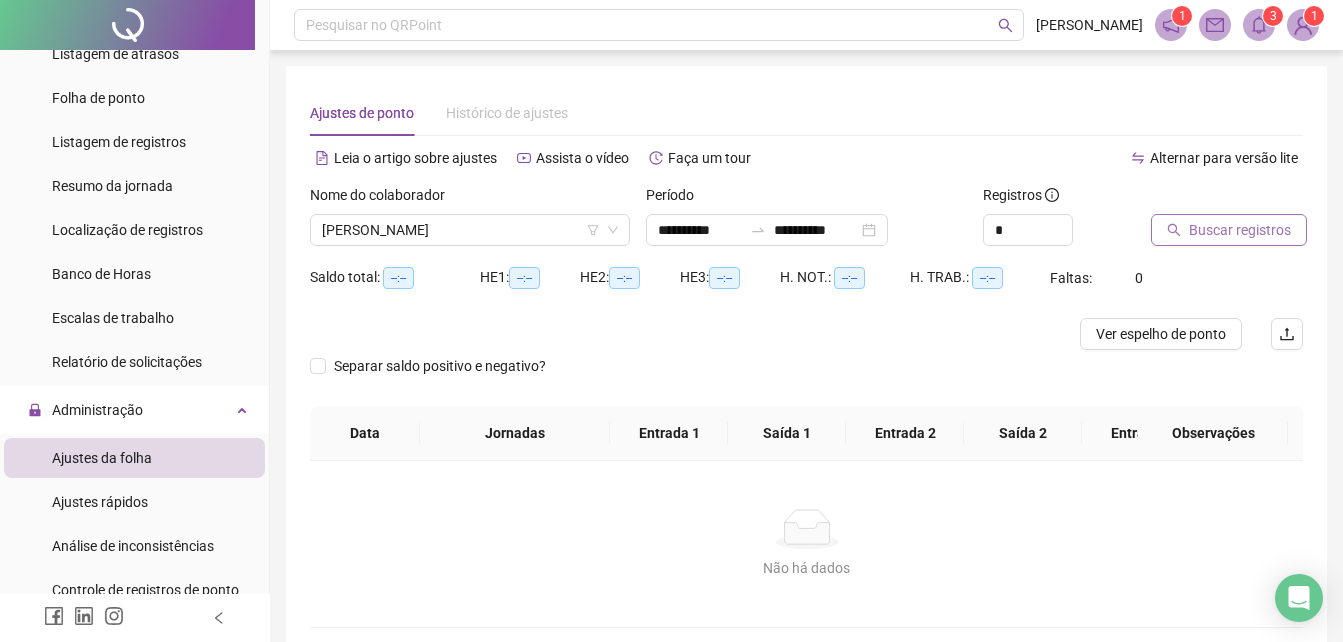 click on "Buscar registros" at bounding box center (1229, 230) 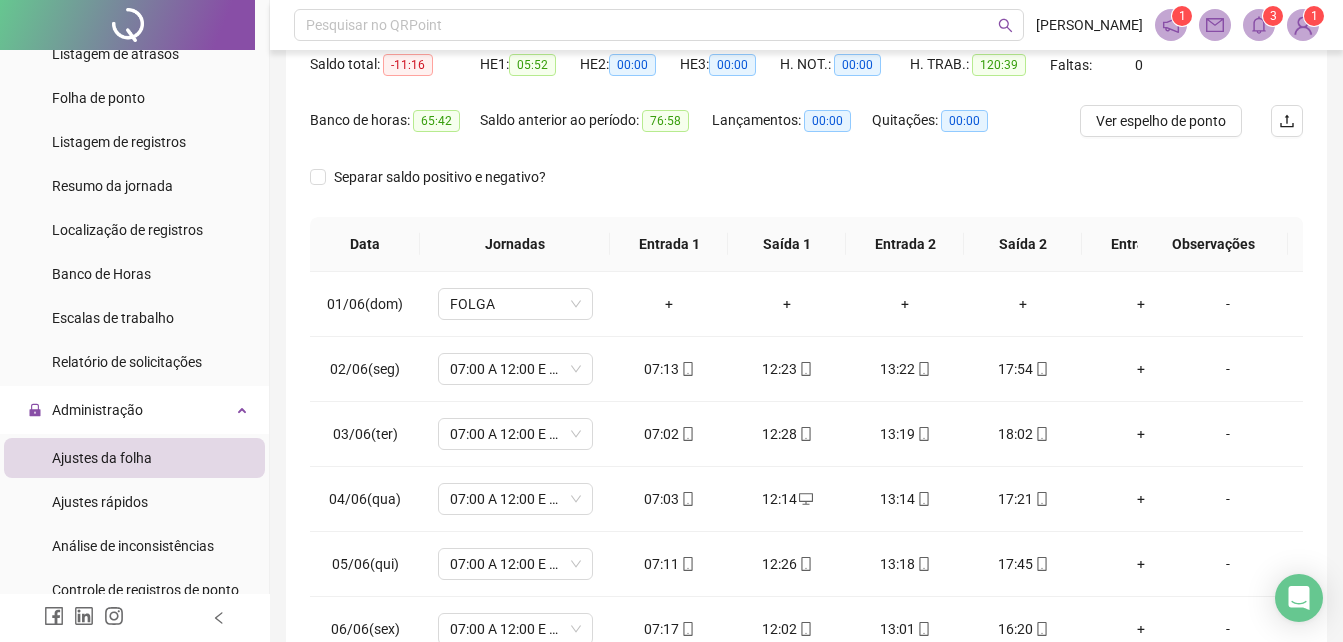 scroll, scrollTop: 300, scrollLeft: 0, axis: vertical 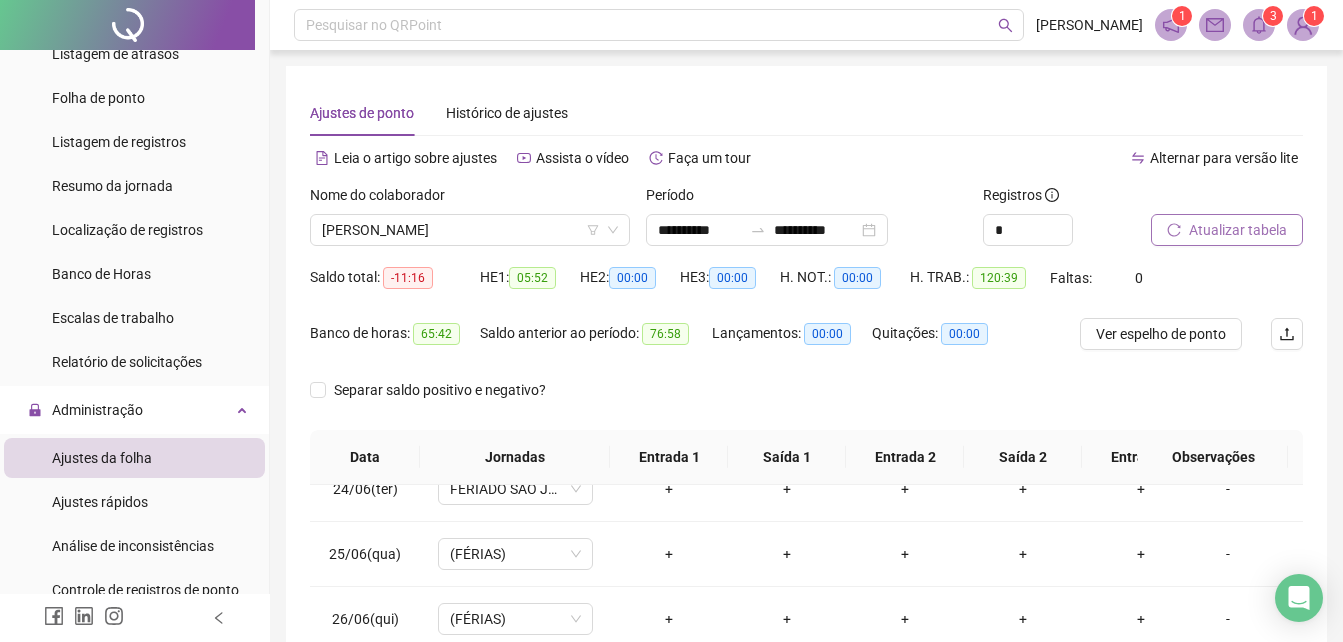 click on "Atualizar tabela" at bounding box center [1227, 230] 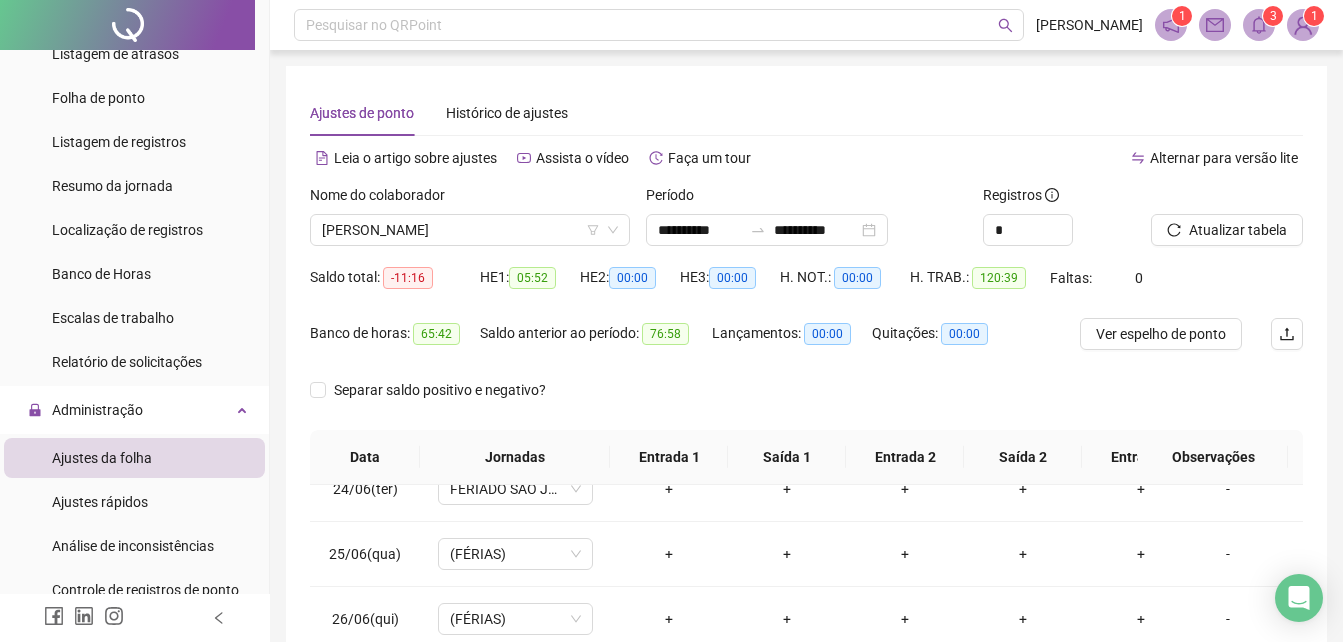 drag, startPoint x: 128, startPoint y: 454, endPoint x: 364, endPoint y: 295, distance: 284.56458 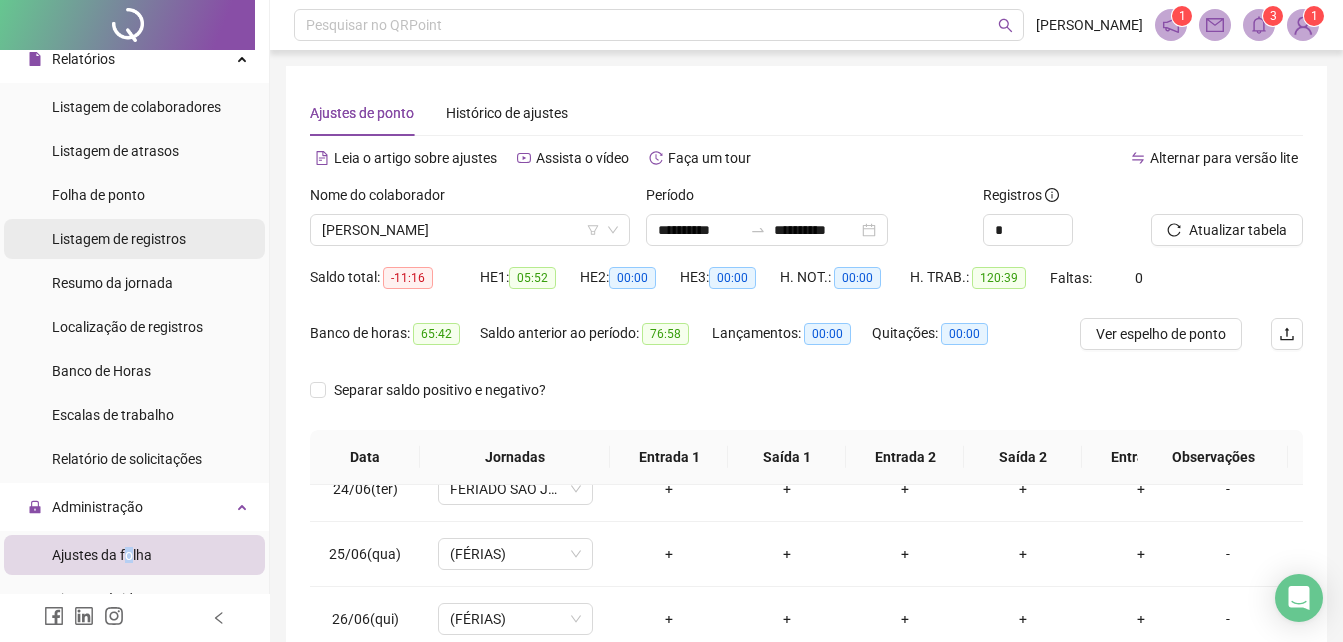 scroll, scrollTop: 100, scrollLeft: 0, axis: vertical 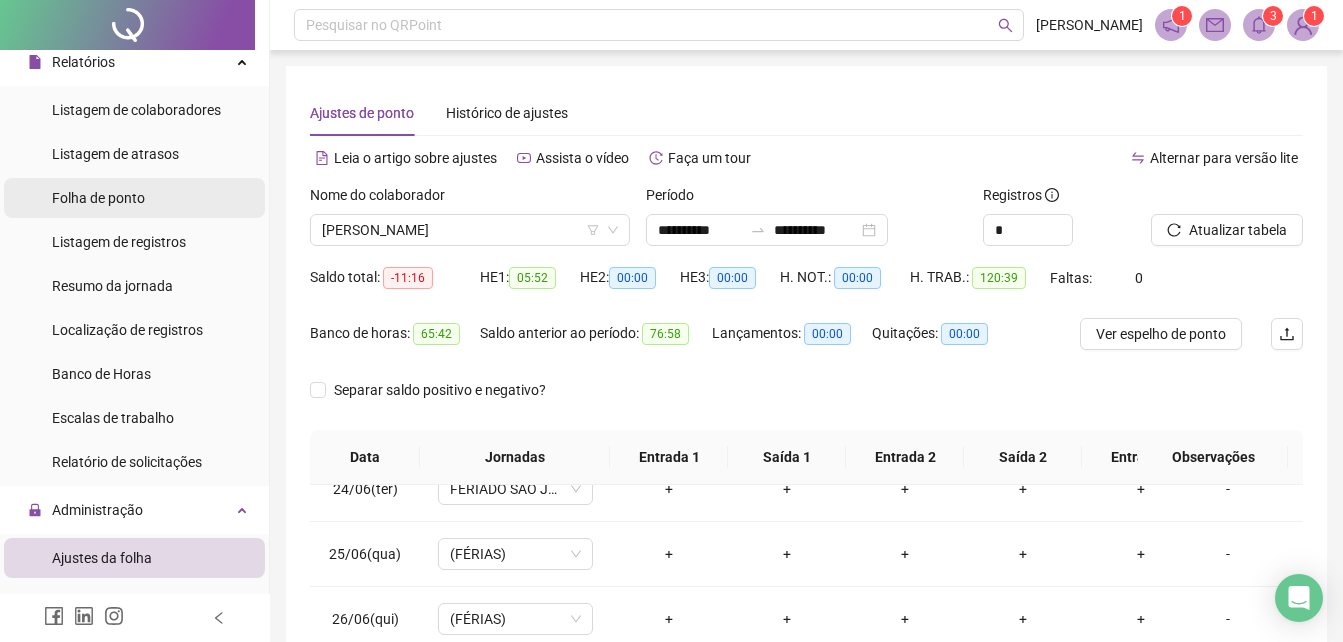click on "Folha de ponto" at bounding box center (98, 198) 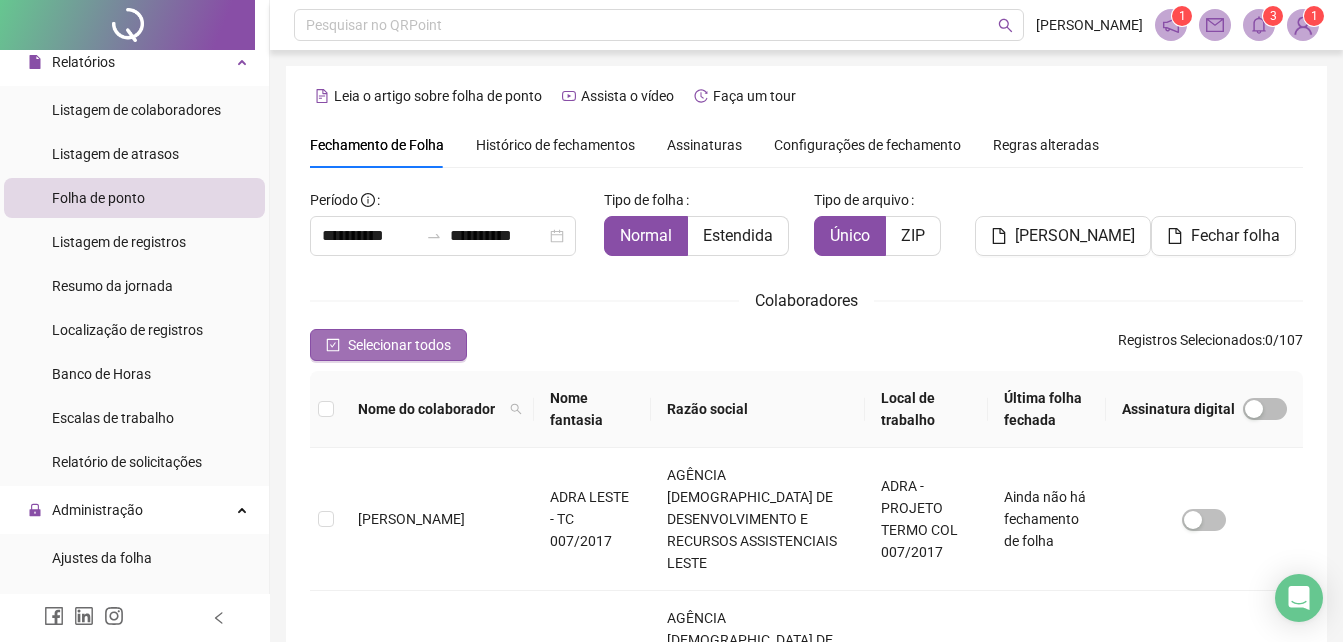 scroll, scrollTop: 89, scrollLeft: 0, axis: vertical 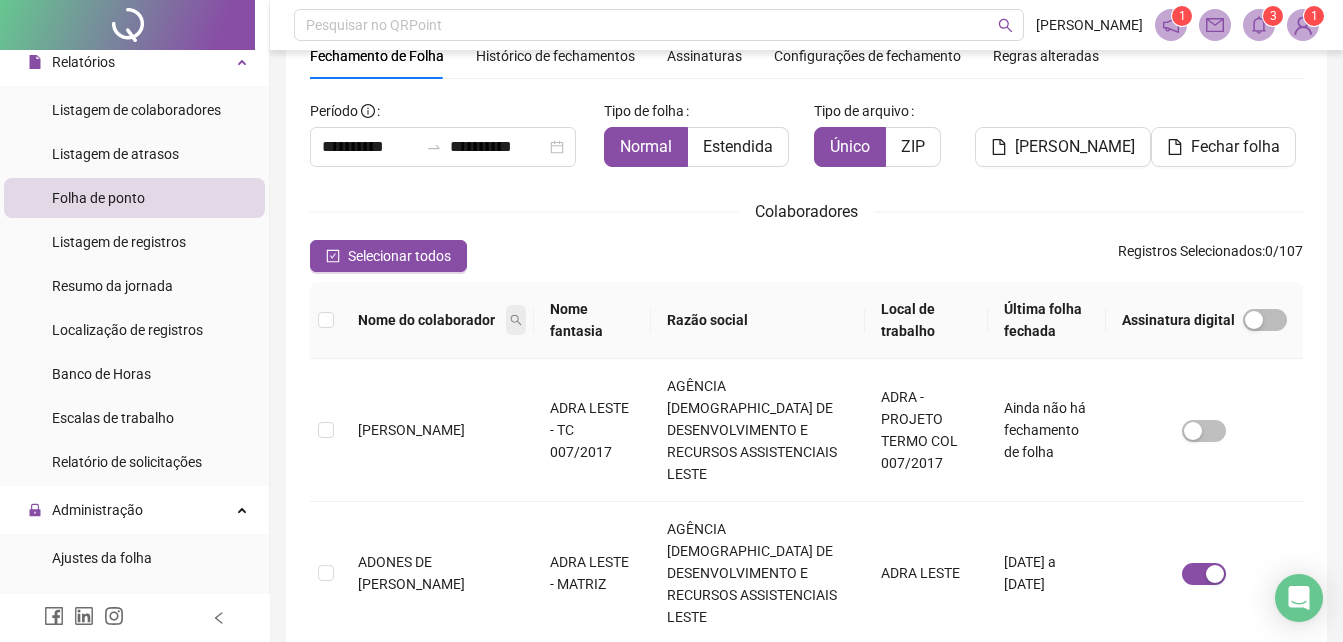 click at bounding box center (516, 320) 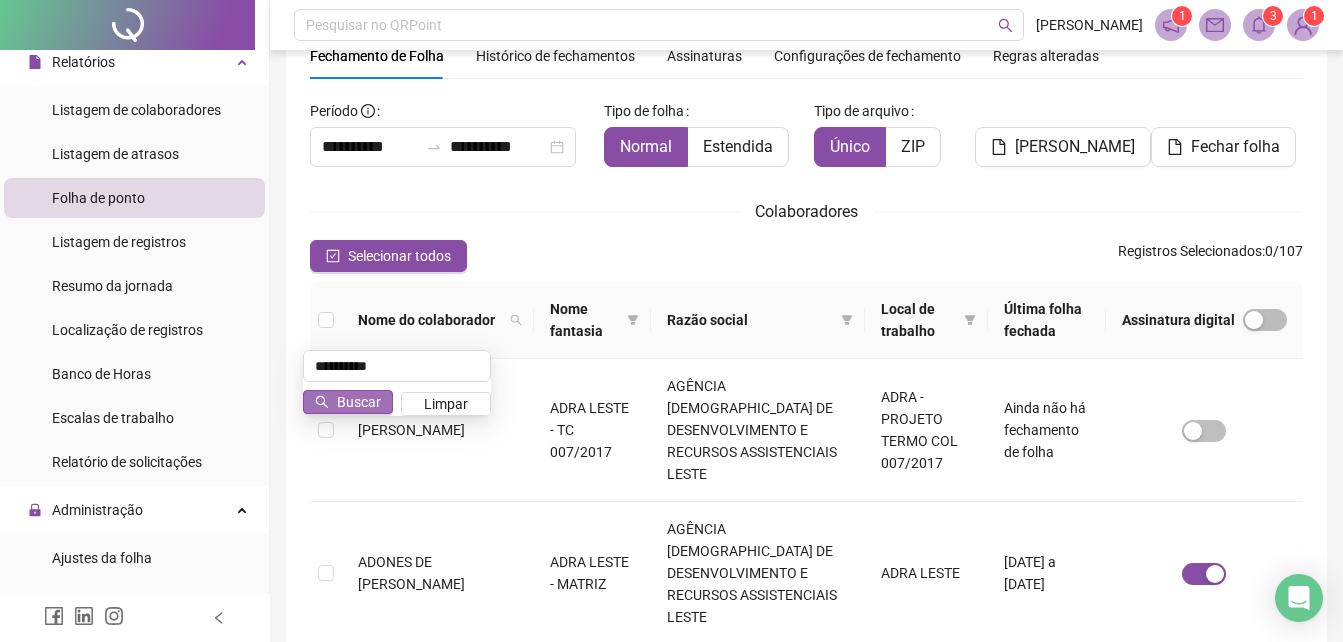 type on "**********" 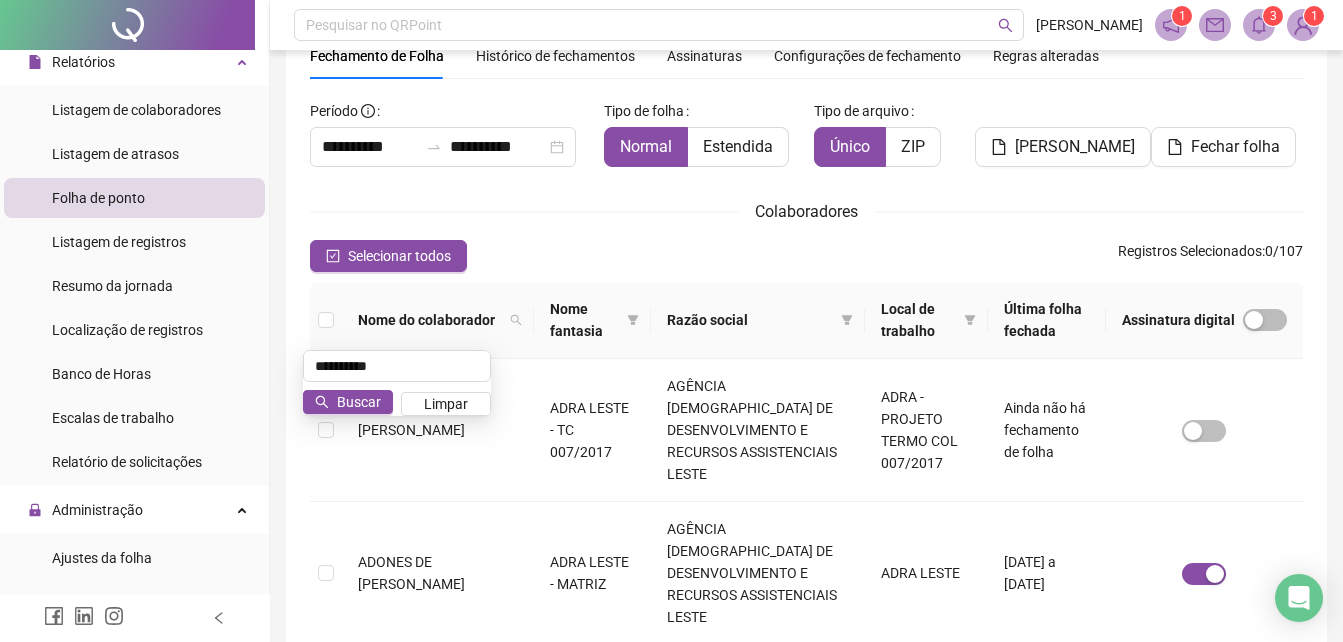 scroll, scrollTop: 79, scrollLeft: 0, axis: vertical 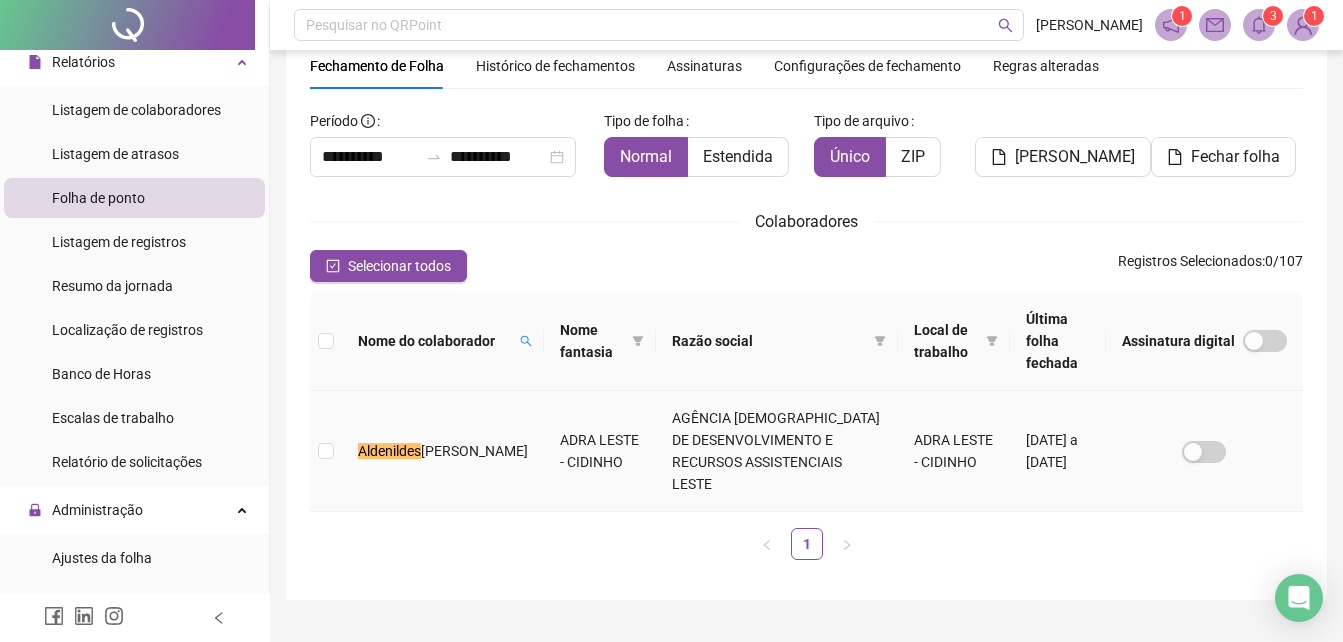 click on "[PERSON_NAME]" at bounding box center [474, 451] 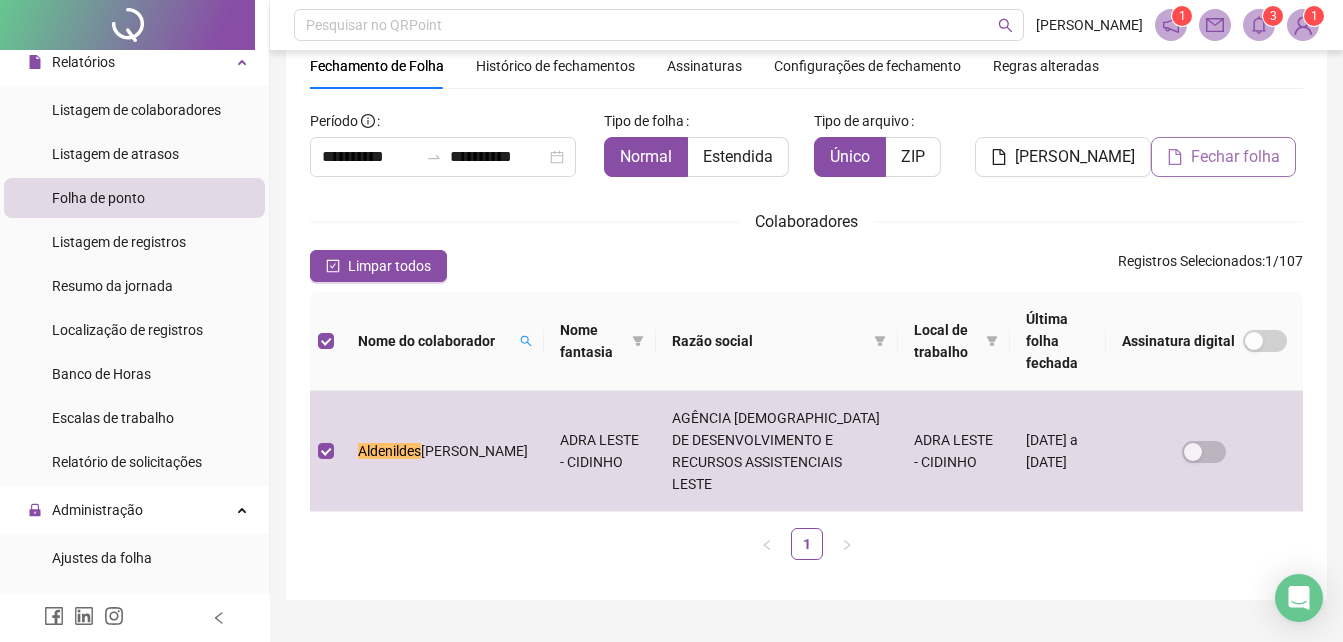click on "Fechar folha" at bounding box center [1235, 157] 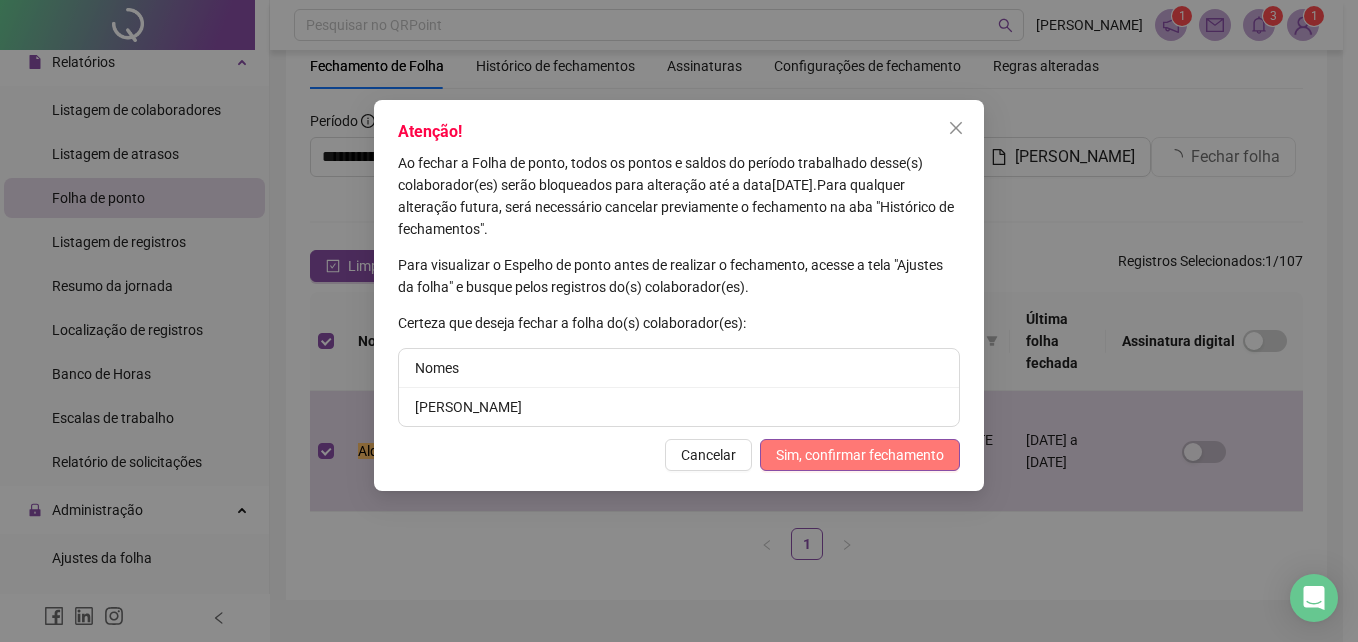 click on "Sim, confirmar fechamento" at bounding box center (860, 455) 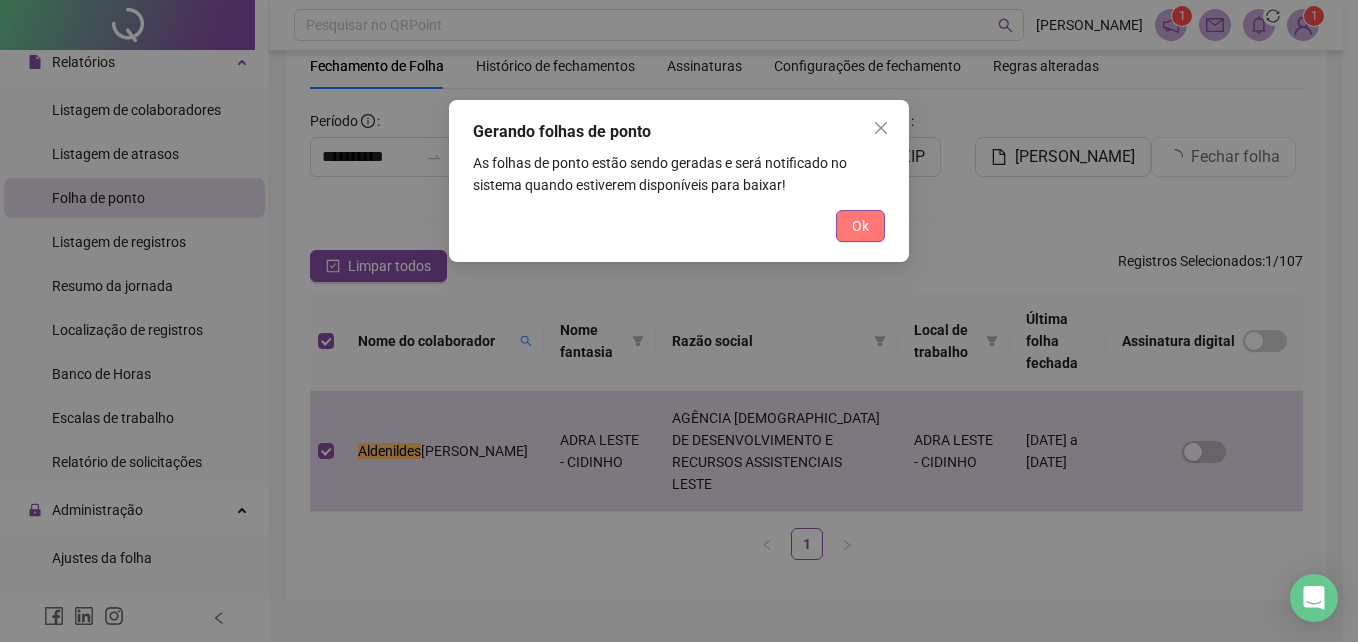 click on "Ok" at bounding box center (860, 226) 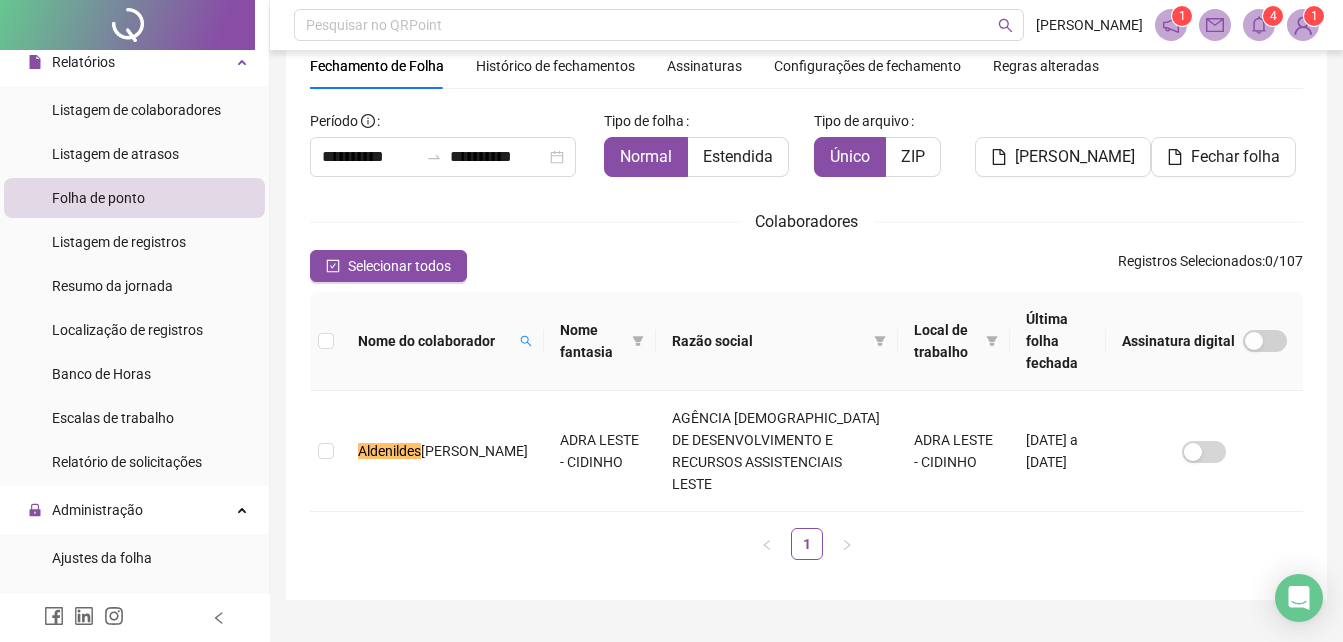 click 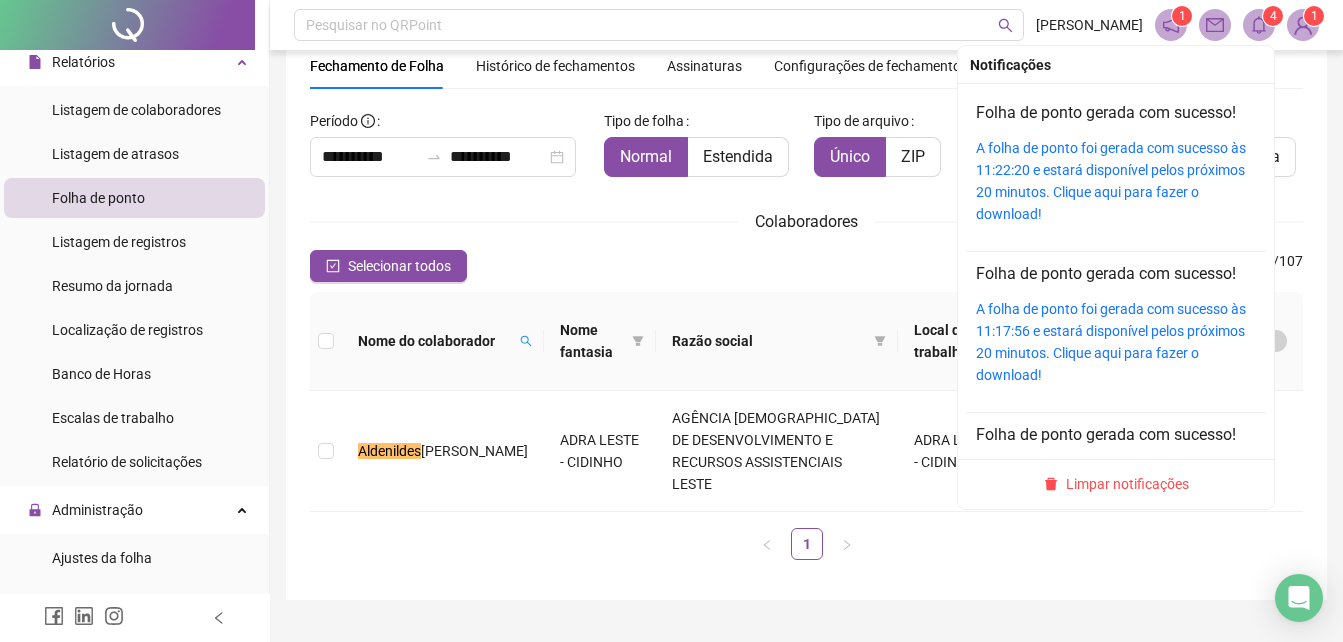 click on "A folha de ponto foi gerada com sucesso às 11:22:20 e estará disponível pelos próximos 20 minutos.
Clique aqui para fazer o download!" at bounding box center [1111, 181] 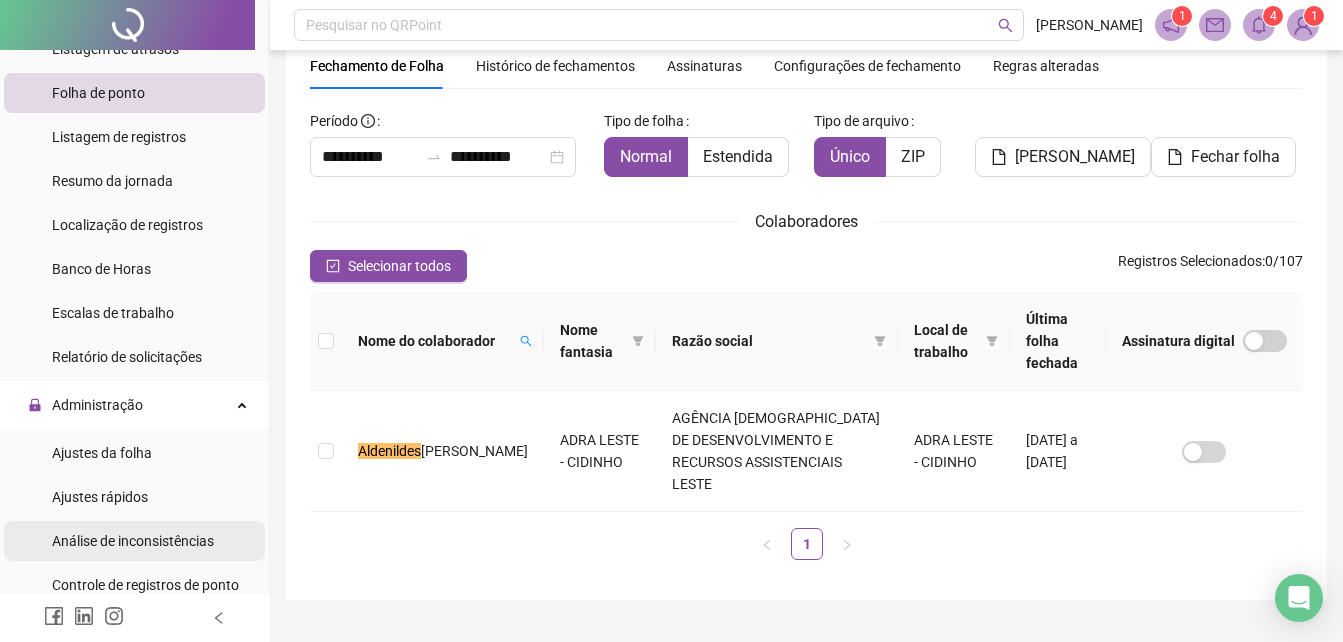 scroll, scrollTop: 300, scrollLeft: 0, axis: vertical 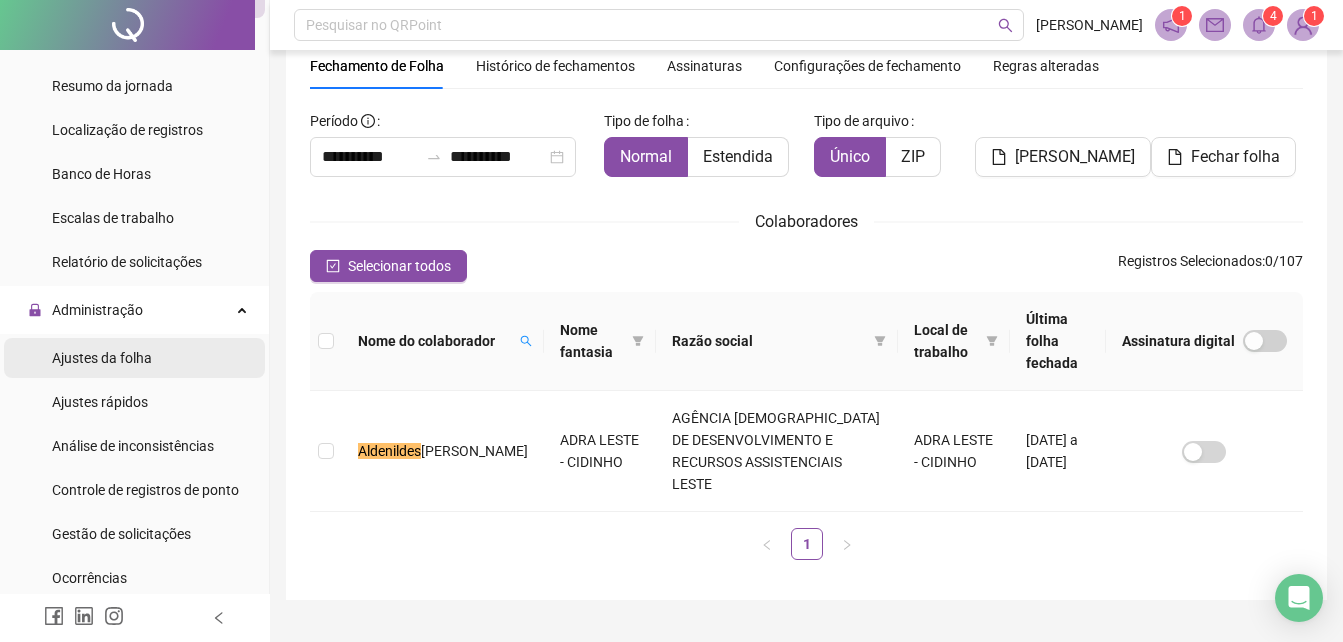 click on "Ajustes da folha" at bounding box center [102, 358] 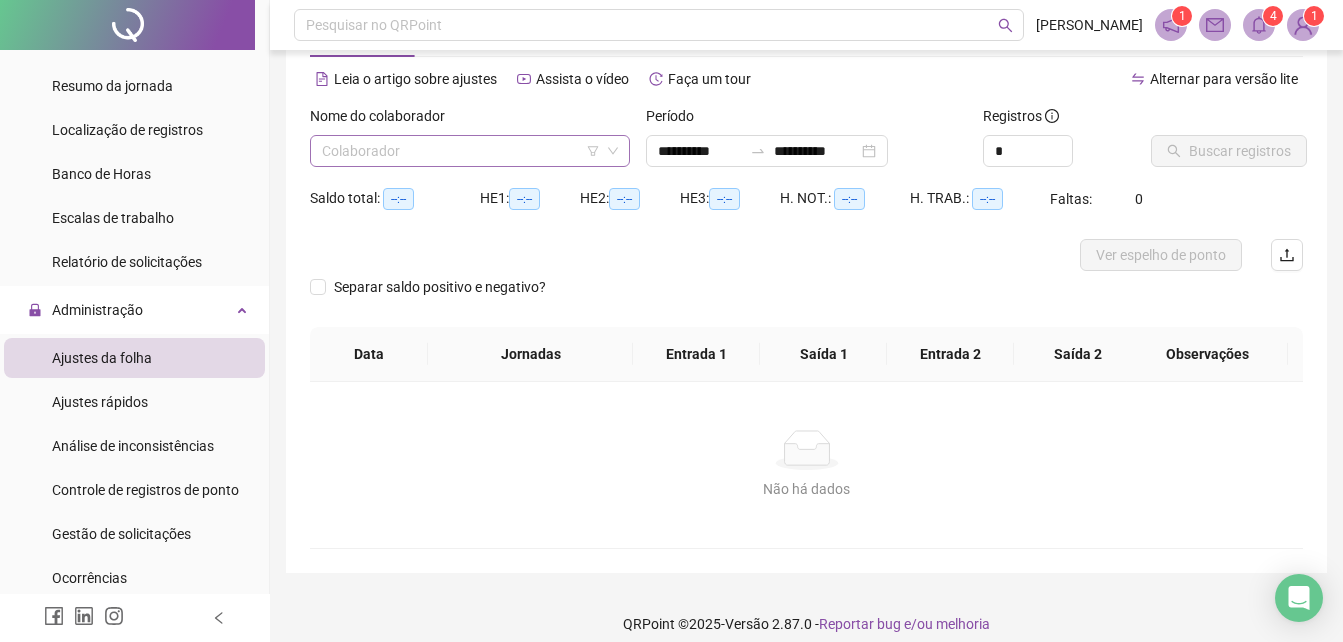 click at bounding box center [464, 151] 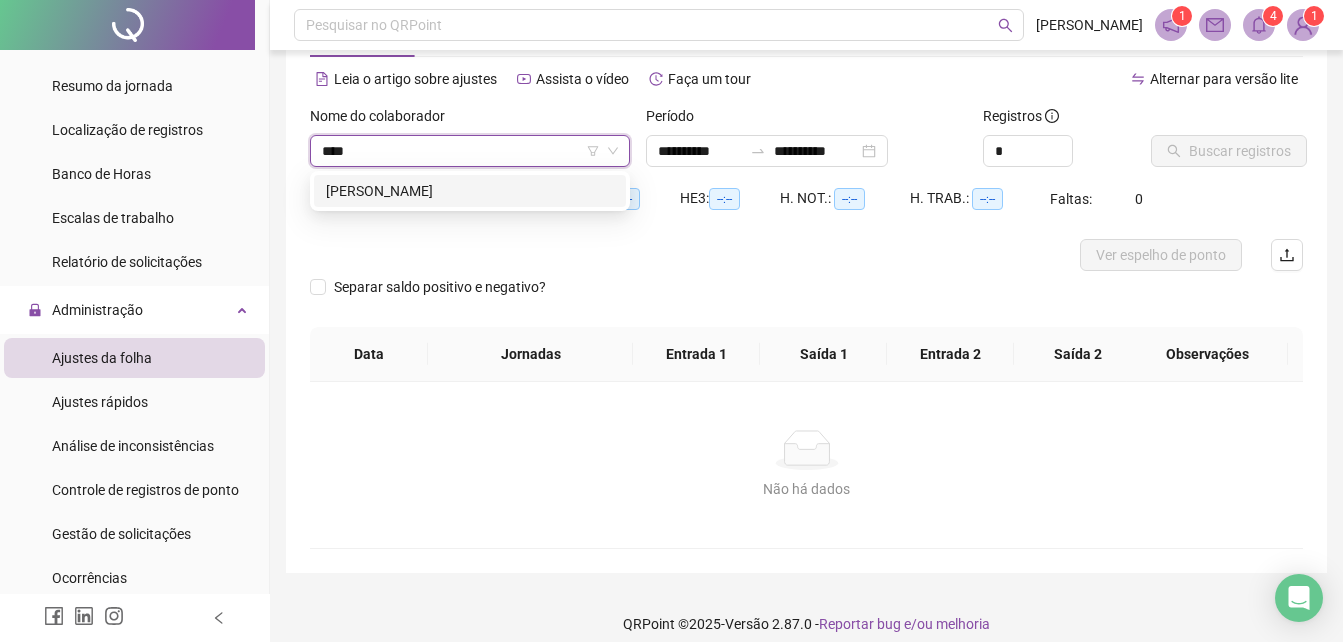 type on "*****" 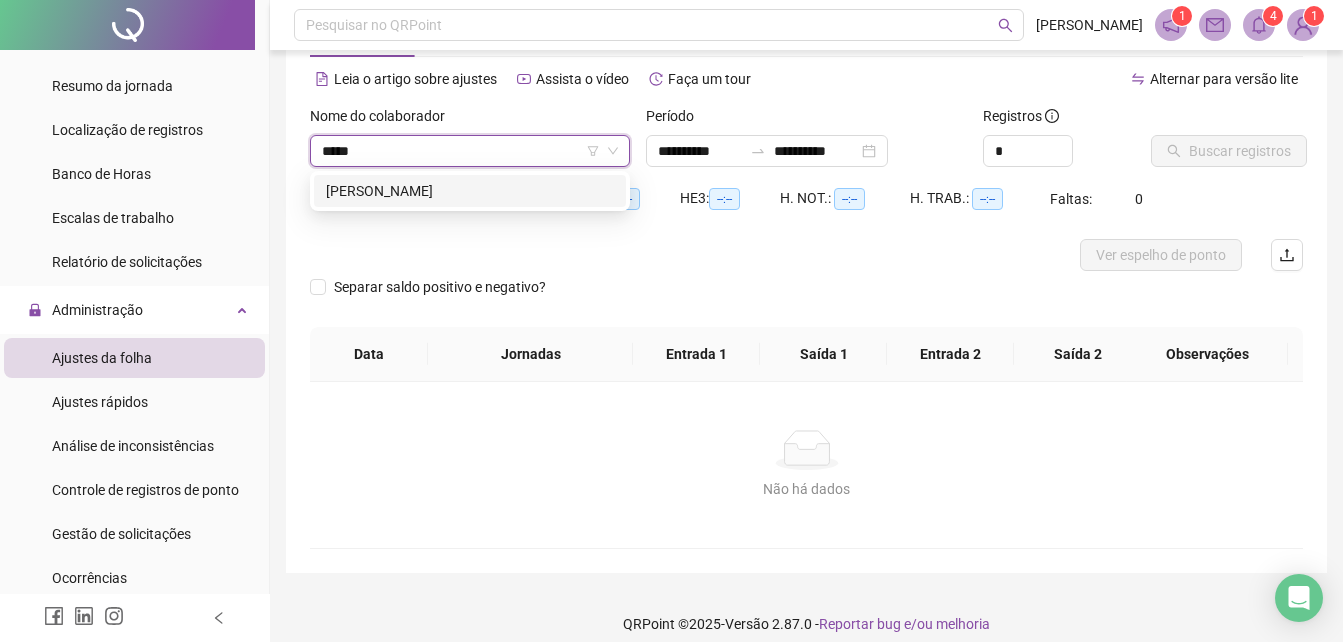 click on "[PERSON_NAME]" at bounding box center (470, 191) 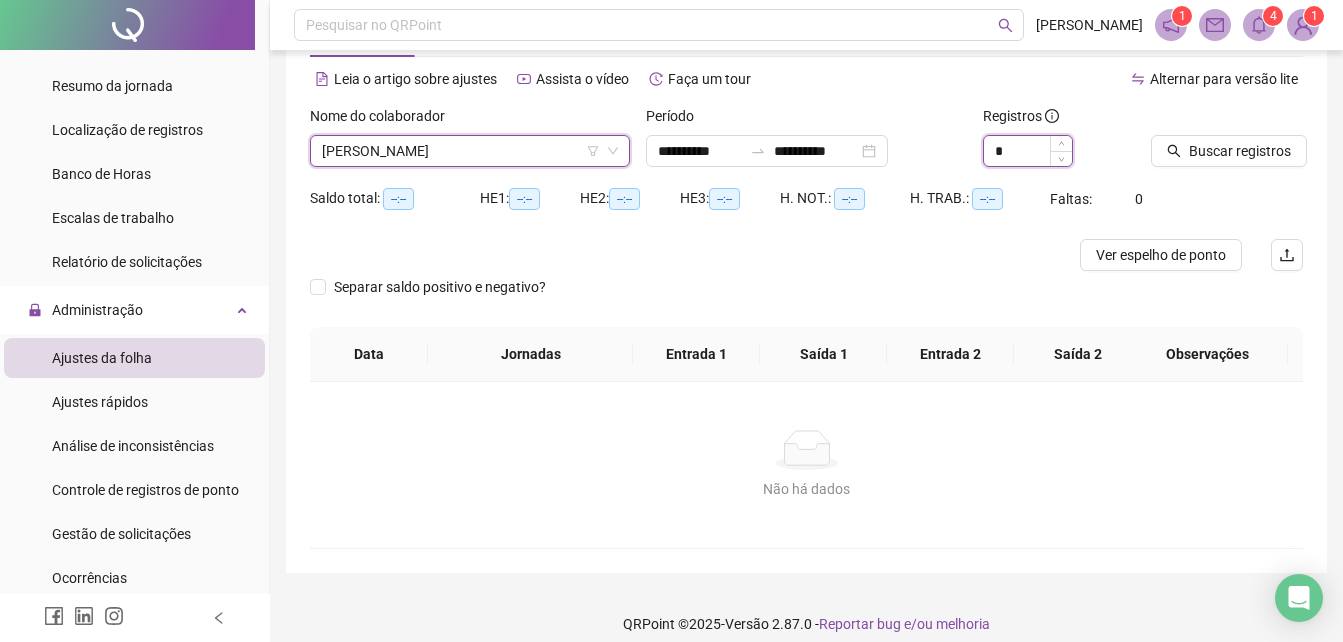 click at bounding box center (1061, 143) 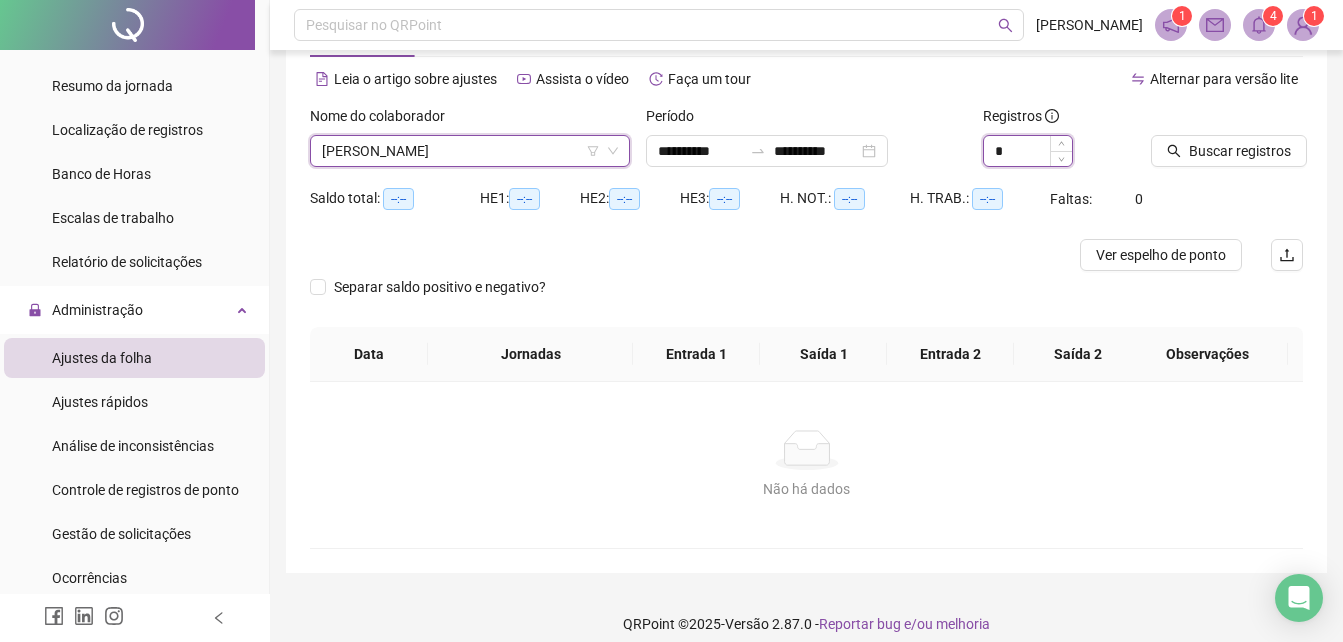 type on "*" 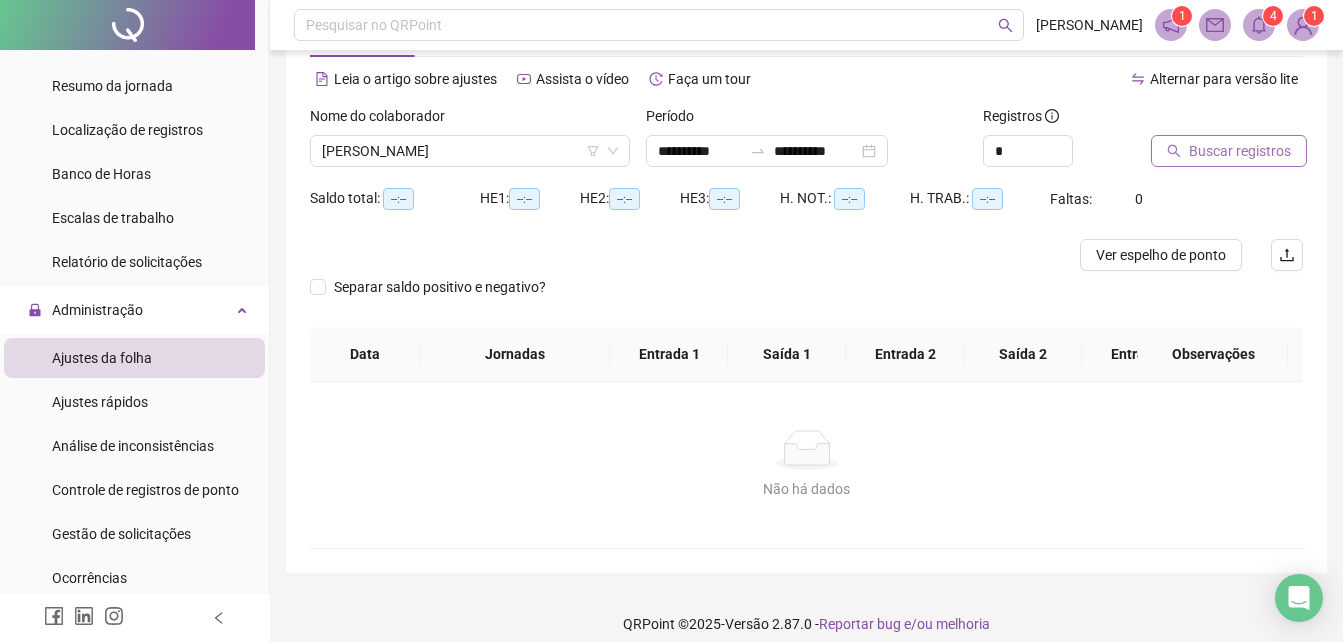 click on "Buscar registros" at bounding box center [1229, 151] 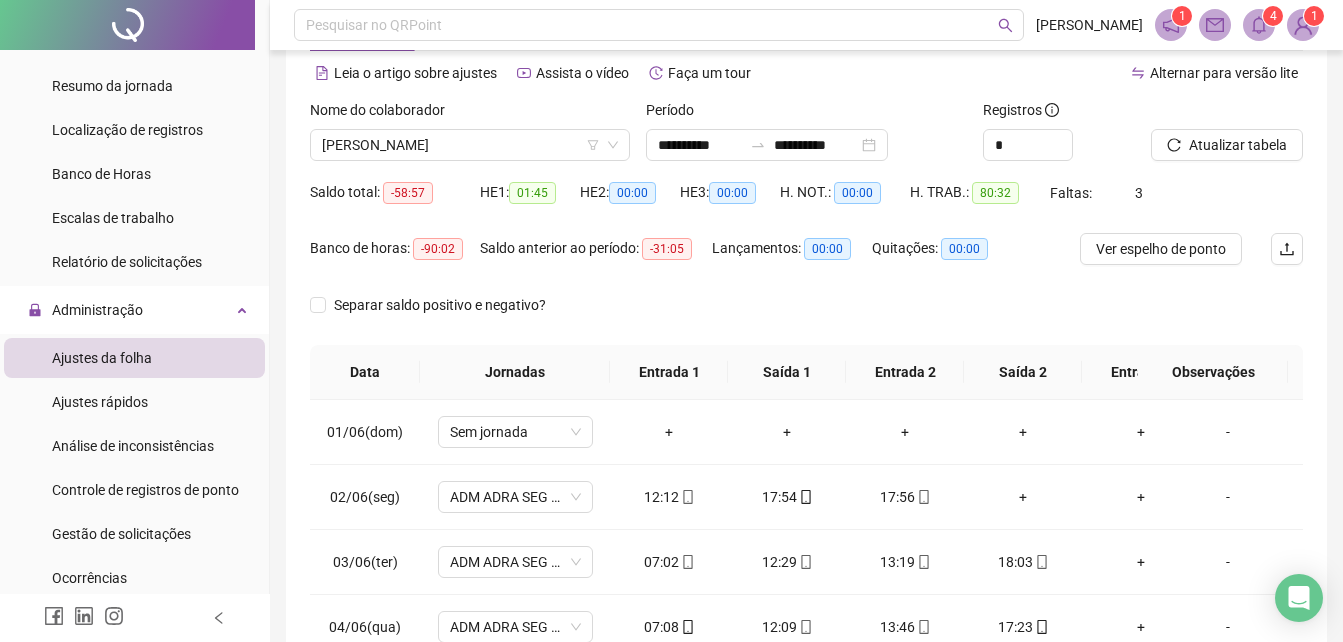 scroll, scrollTop: 179, scrollLeft: 0, axis: vertical 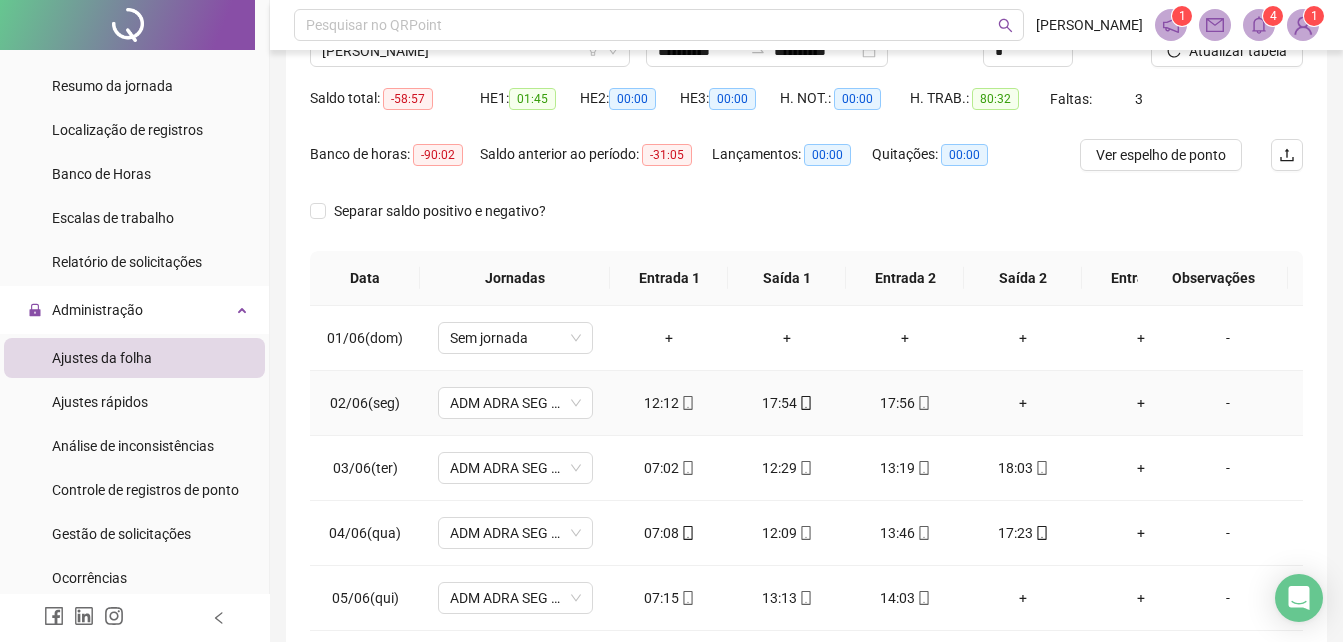 click on "+" at bounding box center [1023, 403] 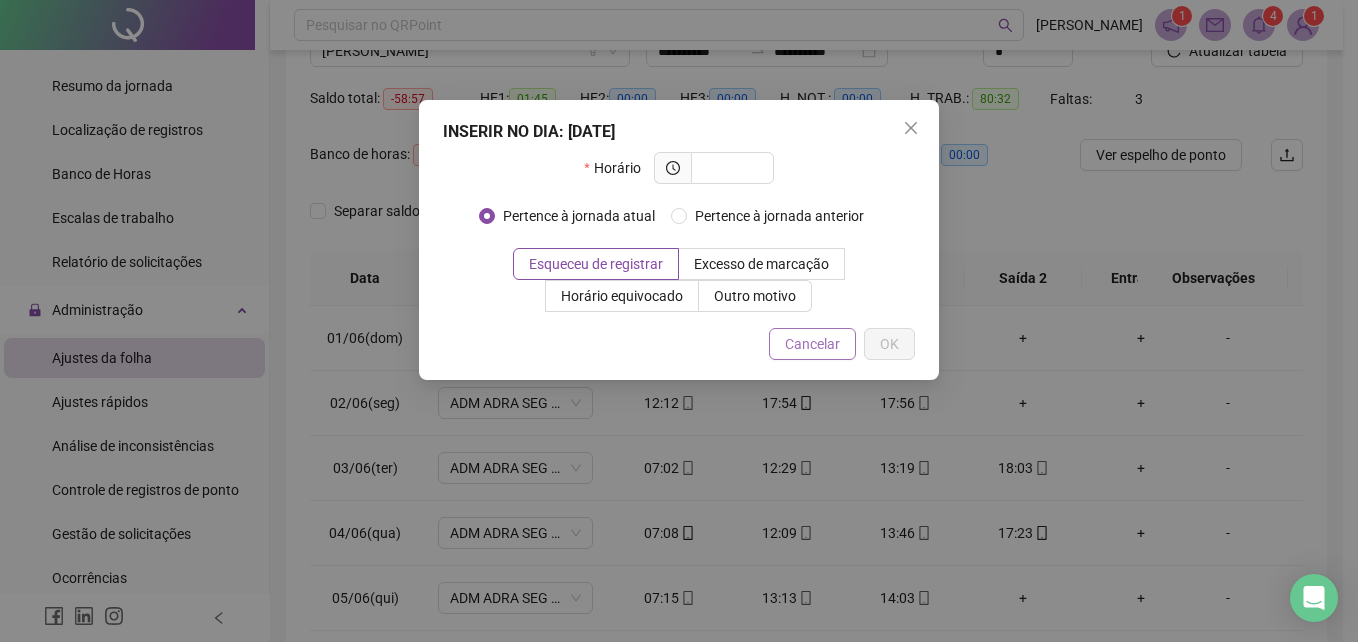 click on "Cancelar" at bounding box center [812, 344] 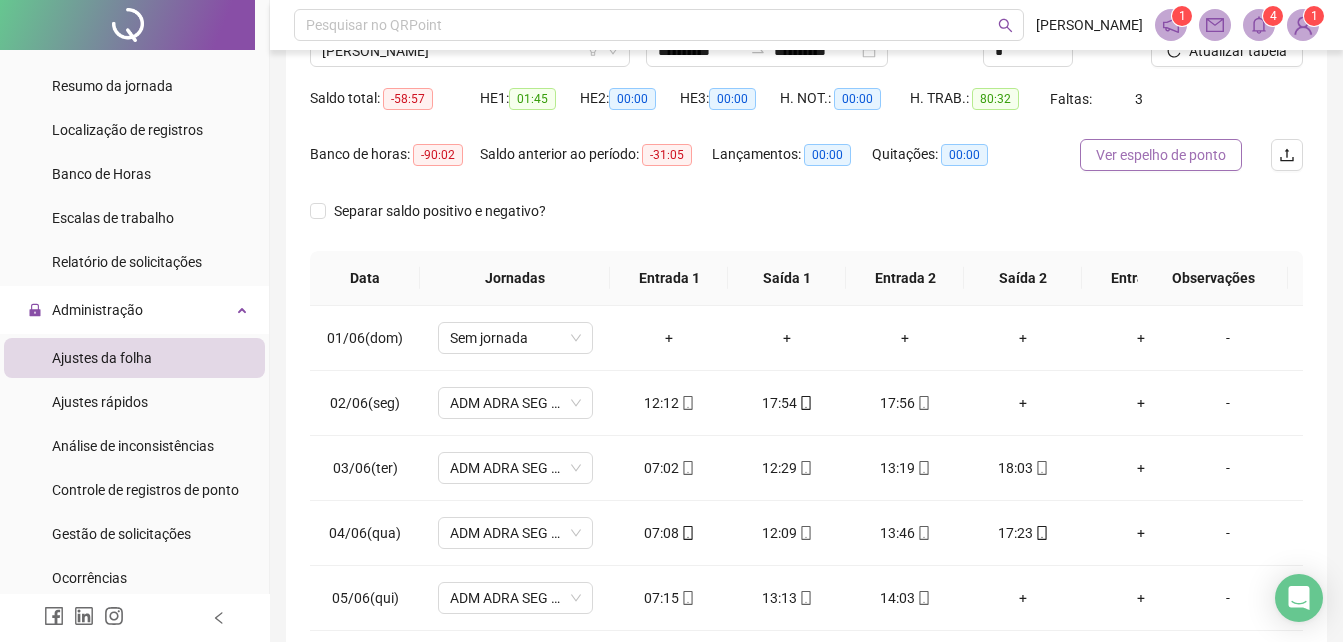 click on "Ver espelho de ponto" at bounding box center [1161, 155] 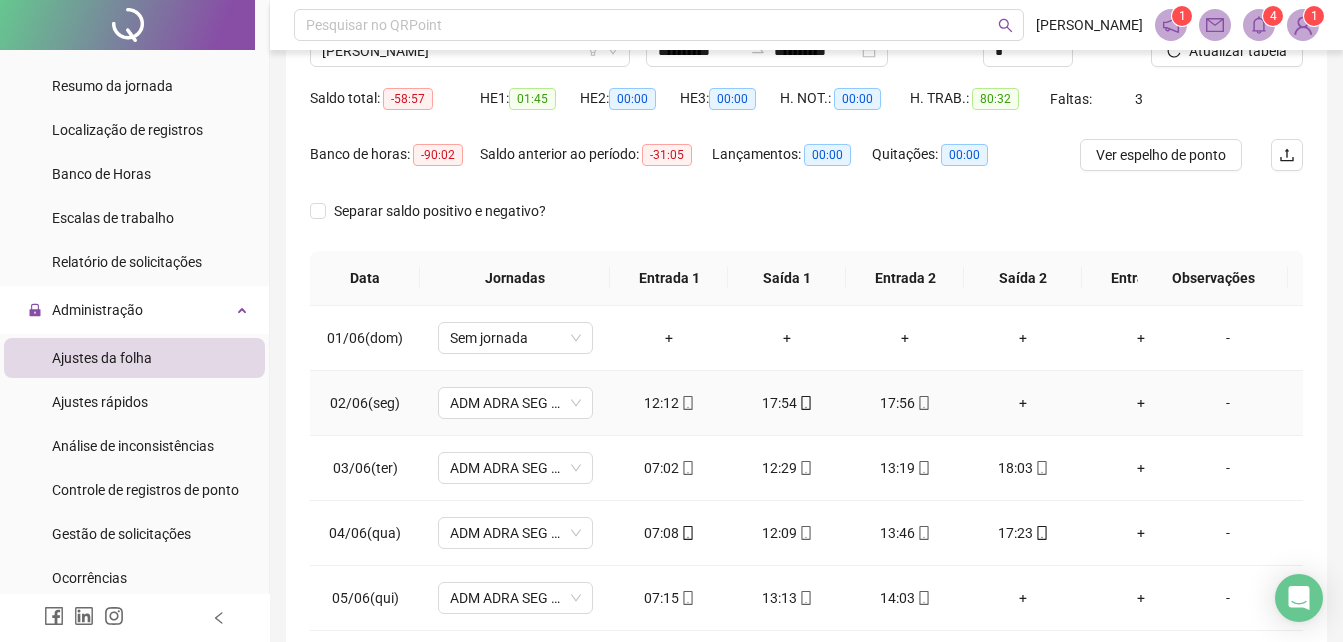 click on "17:54" at bounding box center (787, 403) 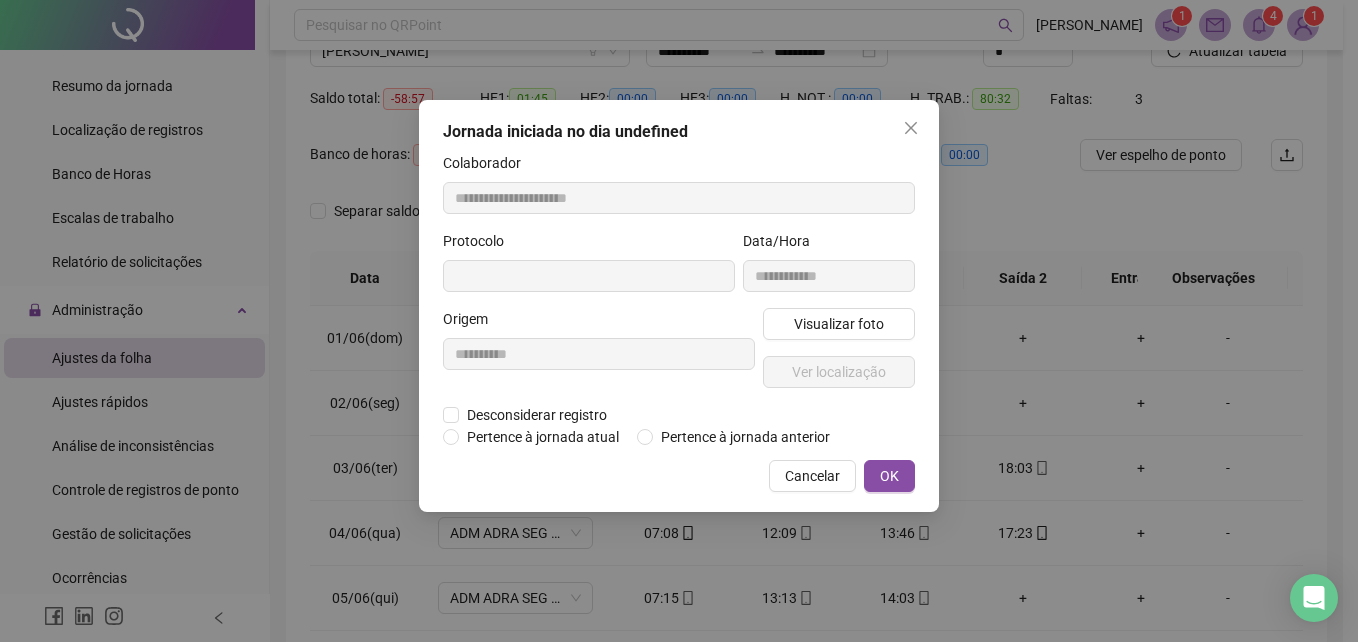 type on "**********" 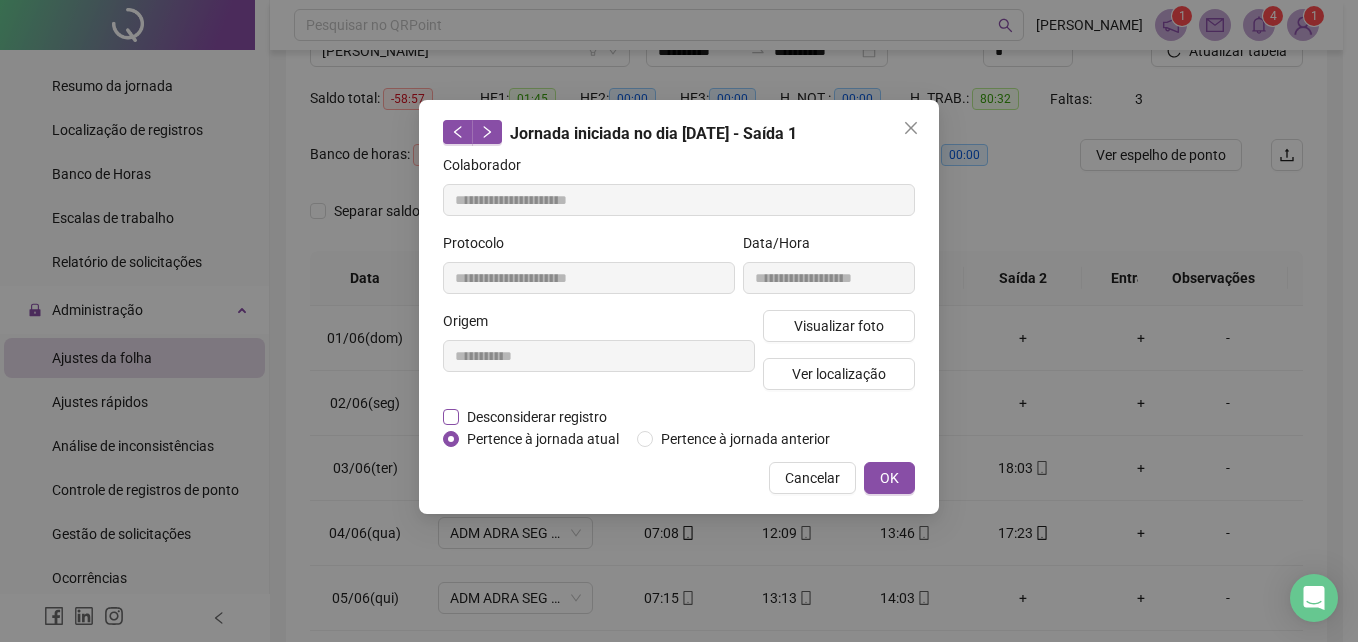 click on "Desconsiderar registro" at bounding box center (537, 417) 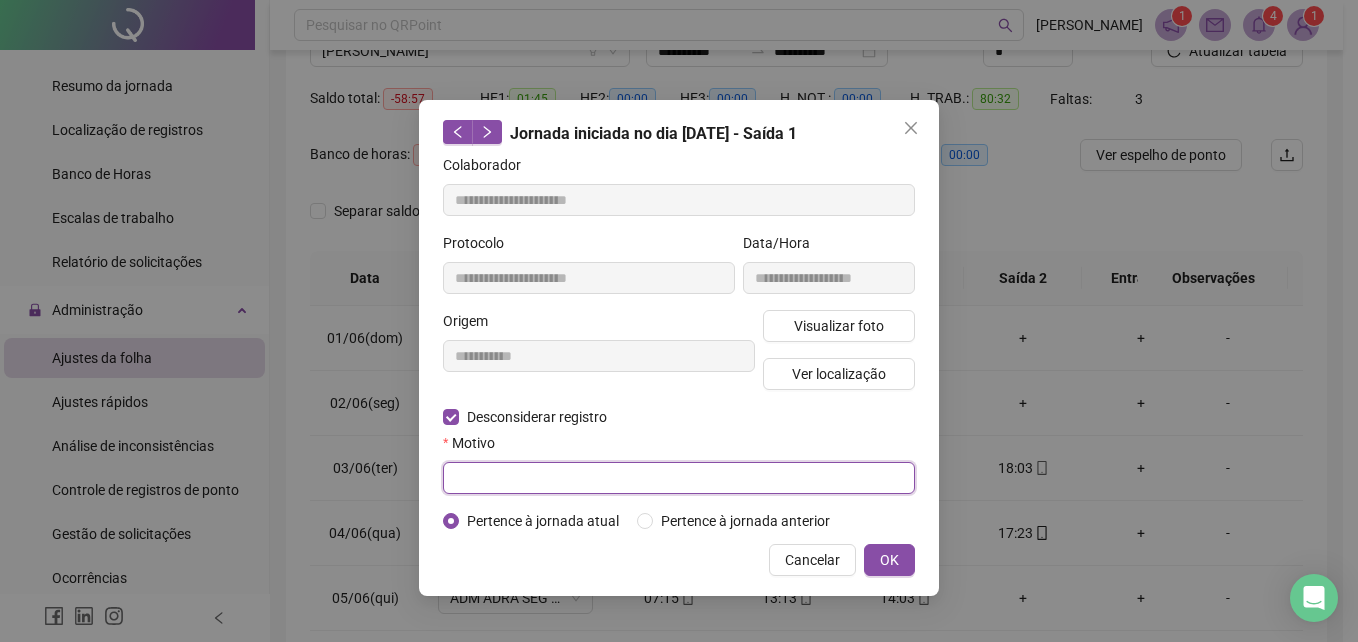 click at bounding box center (679, 478) 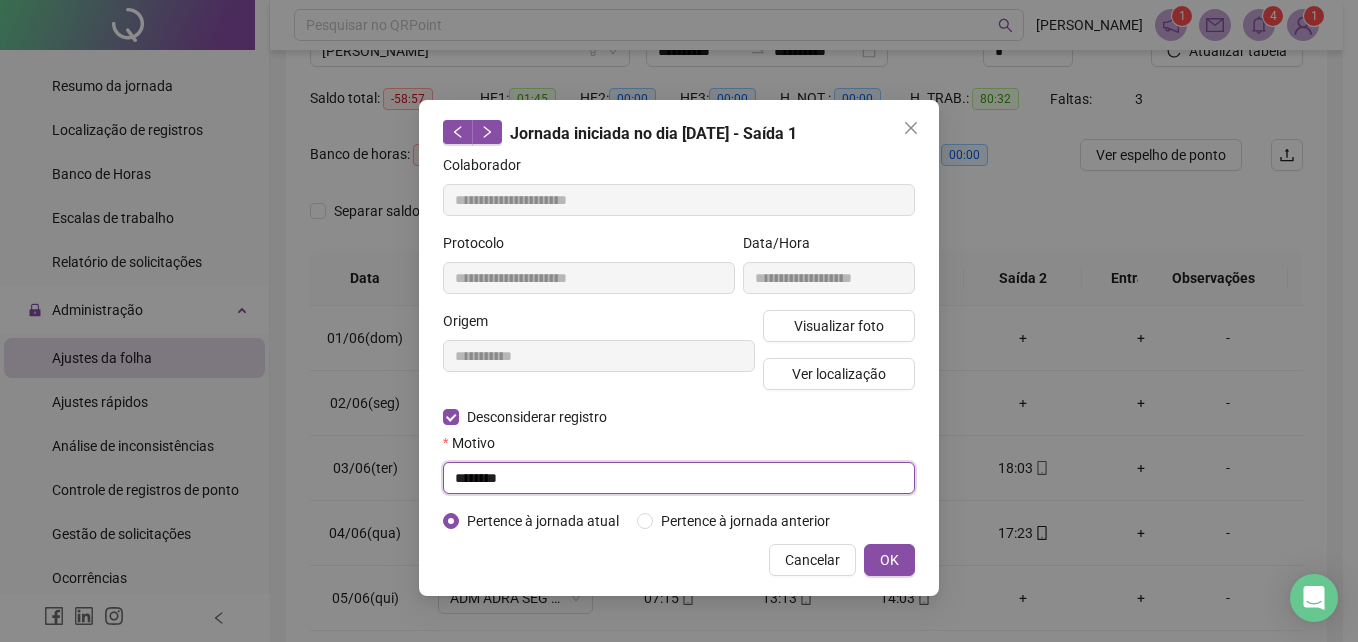 type on "********" 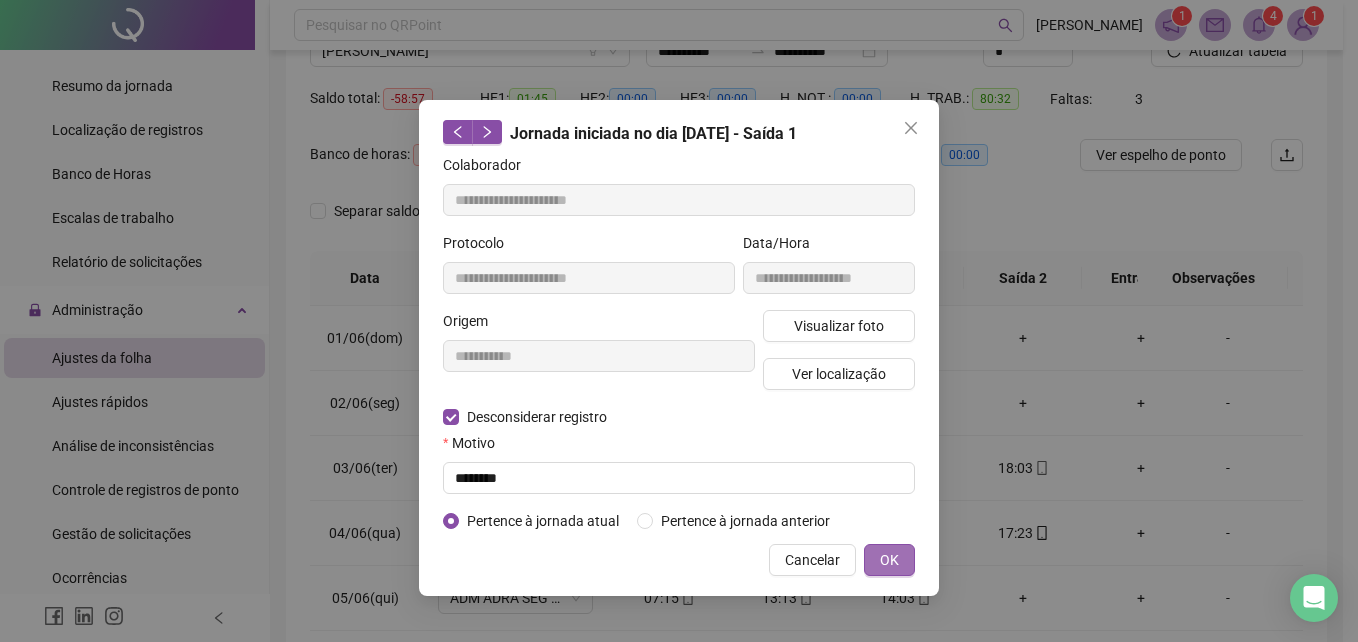 click on "OK" at bounding box center (889, 560) 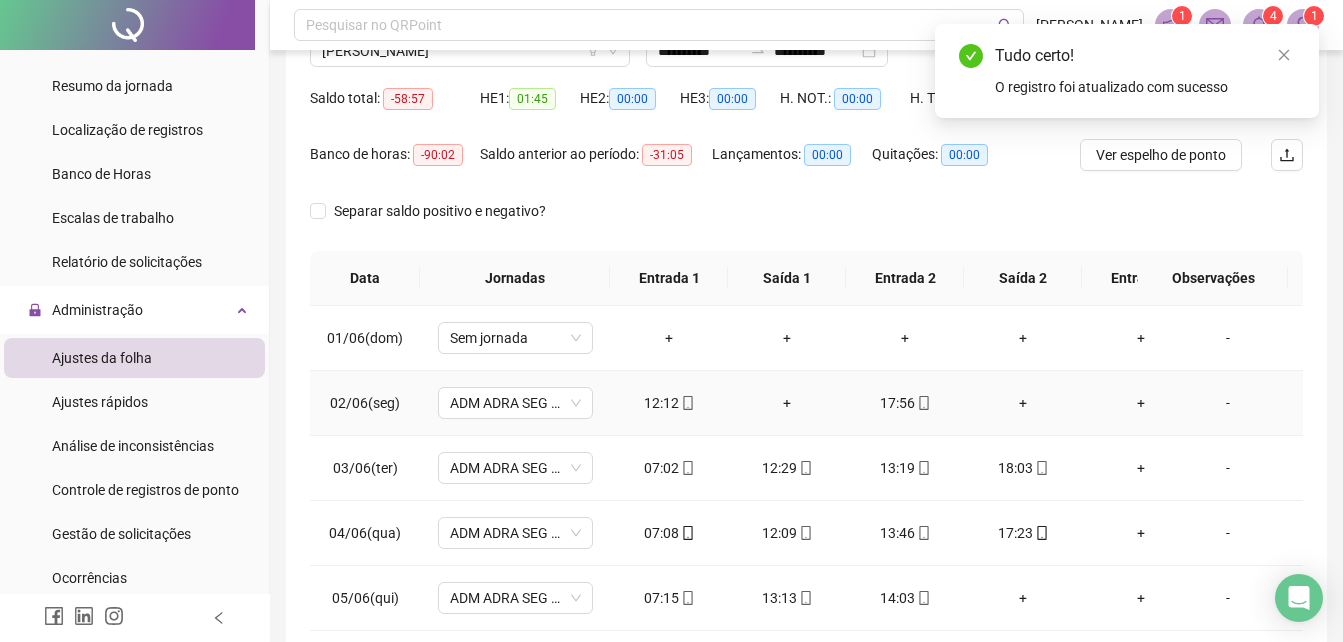 click on "+" at bounding box center [787, 403] 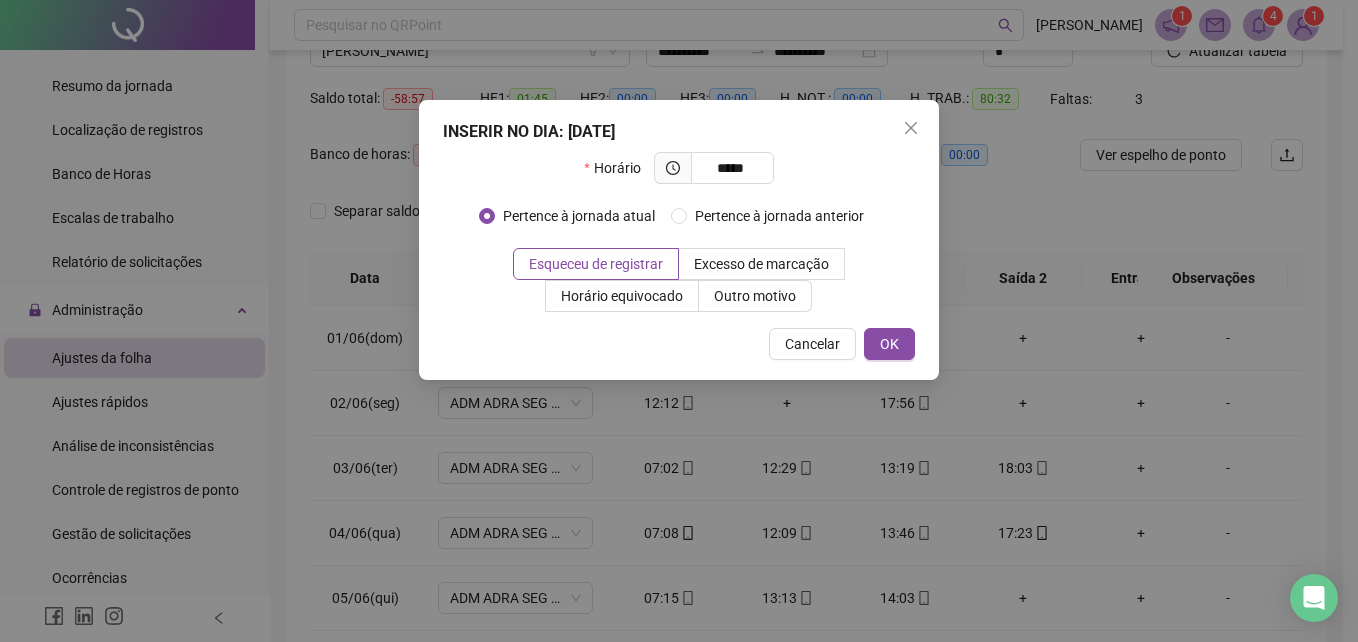 type on "*****" 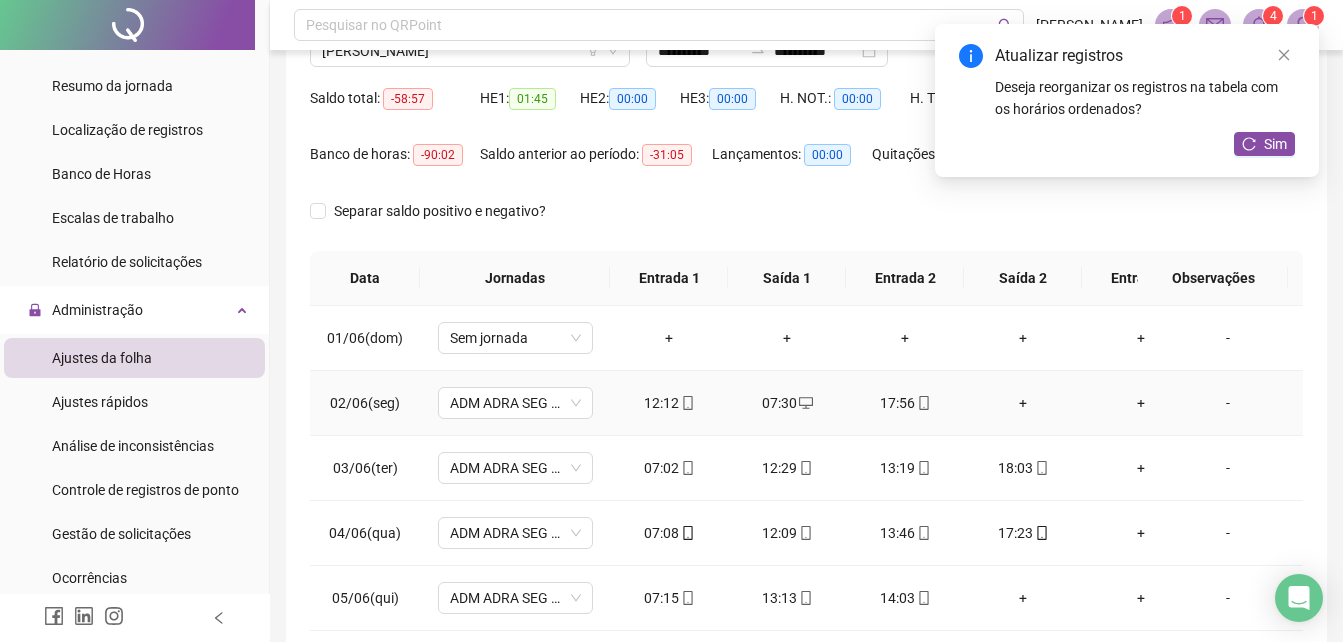 click on "+" at bounding box center [1023, 403] 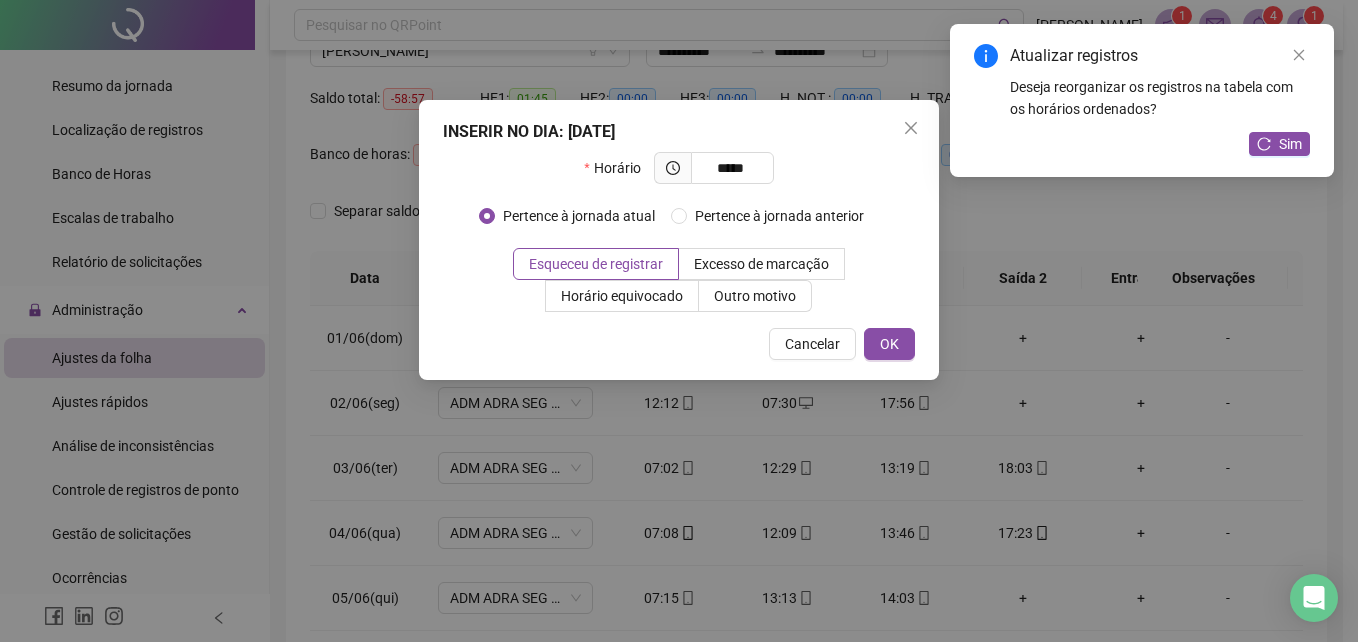type on "*****" 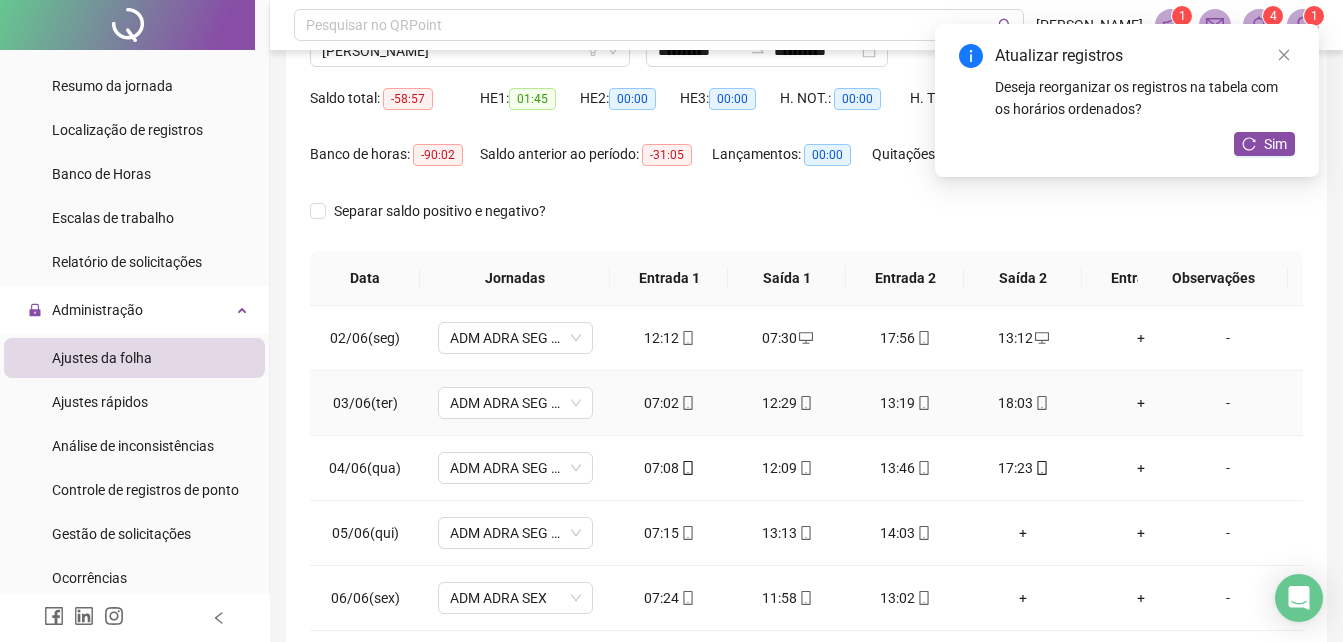 scroll, scrollTop: 100, scrollLeft: 0, axis: vertical 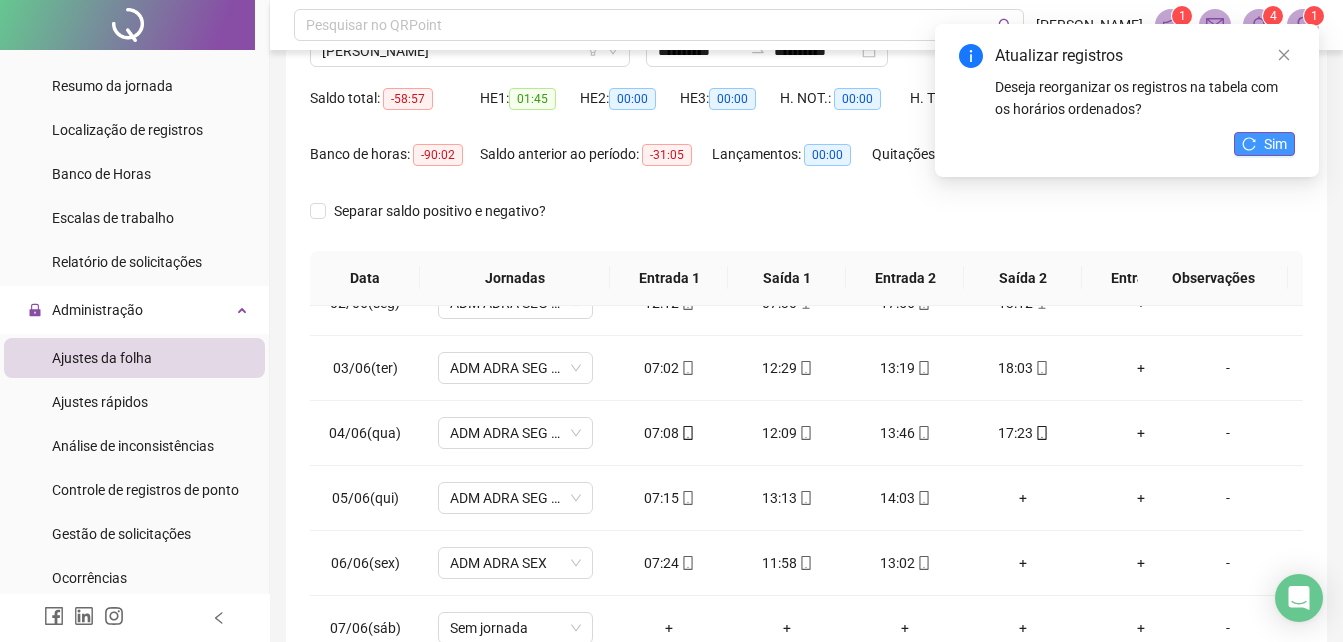 click on "Sim" at bounding box center (1264, 144) 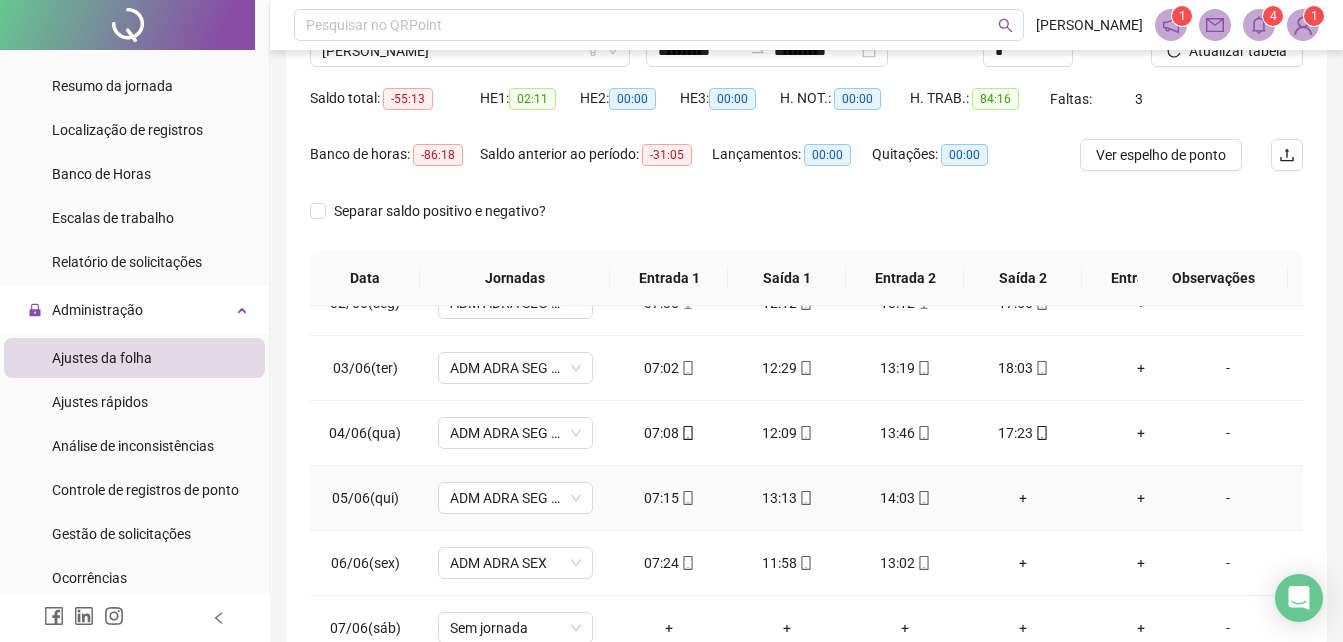 click on "+" at bounding box center (1023, 498) 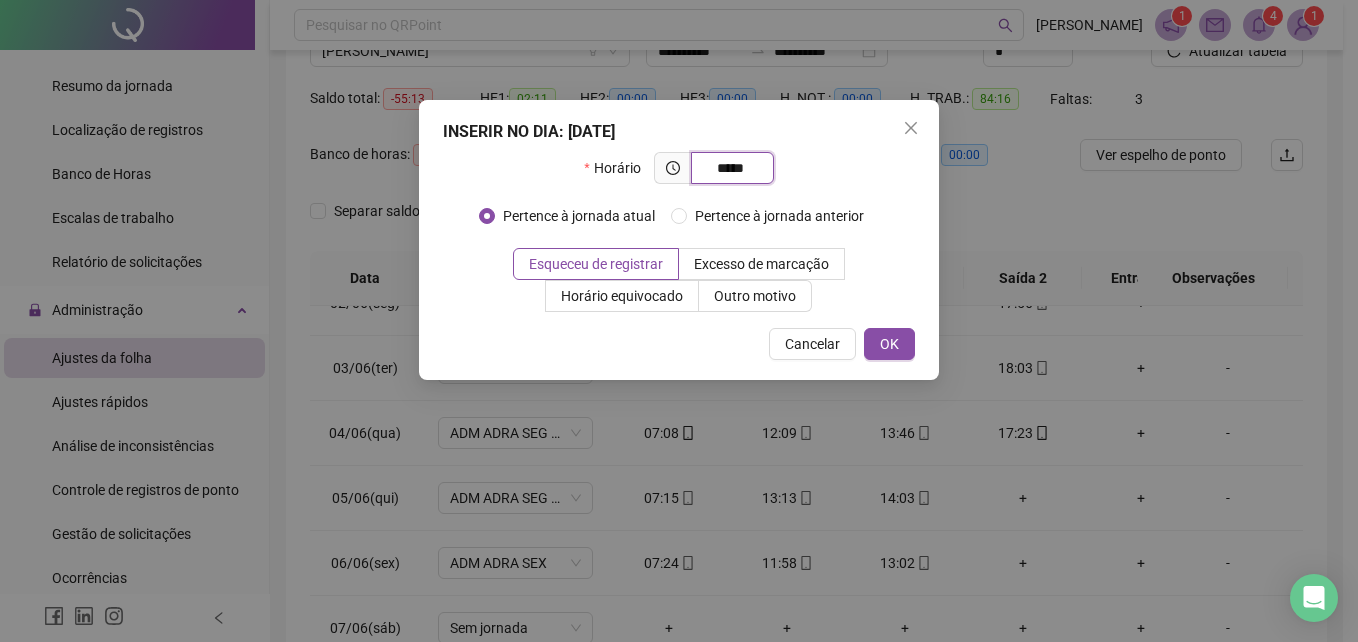 type on "*****" 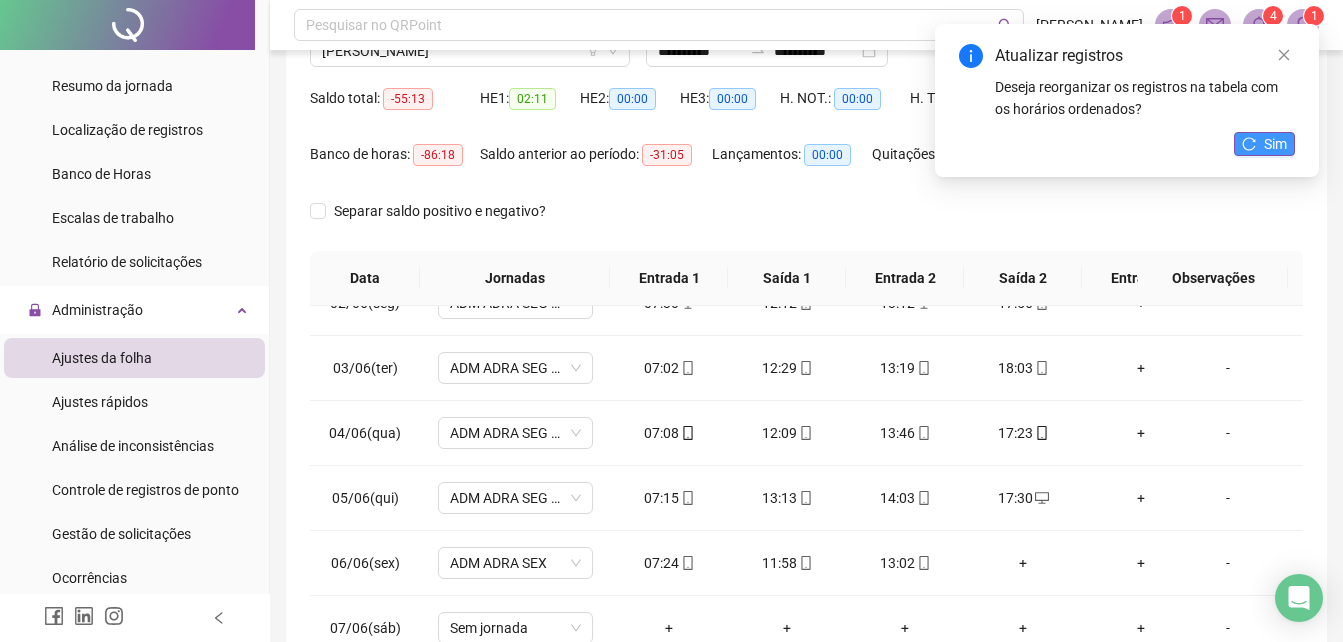 click 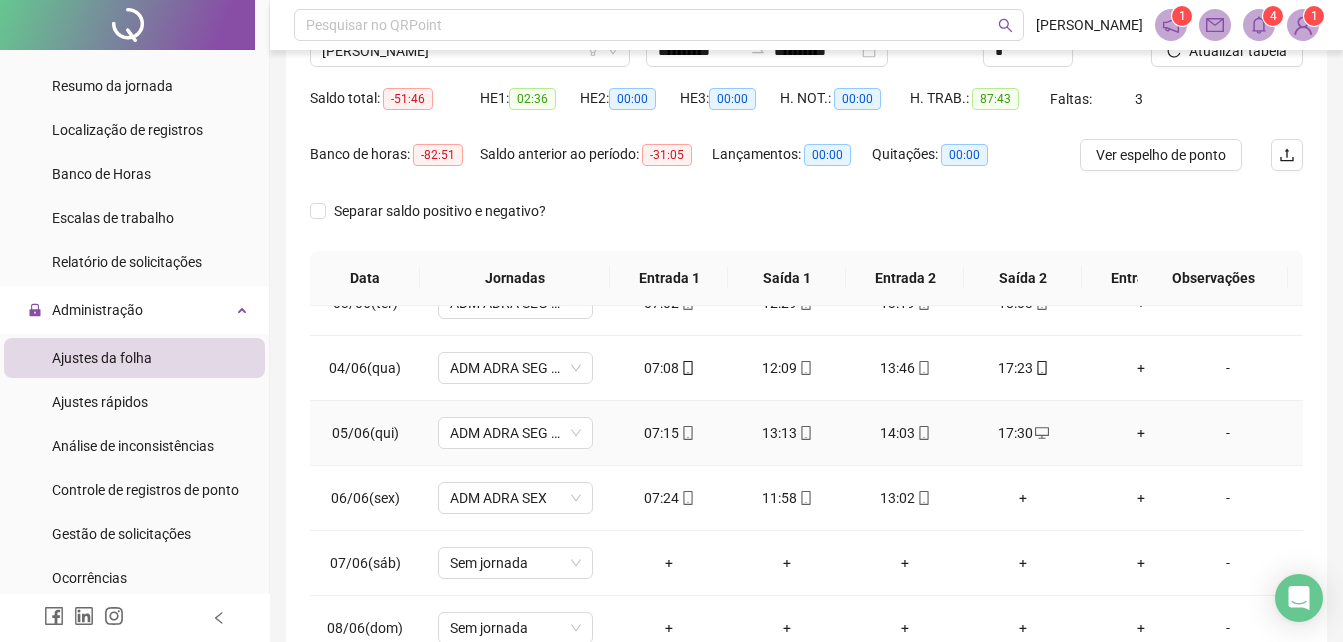 scroll, scrollTop: 200, scrollLeft: 0, axis: vertical 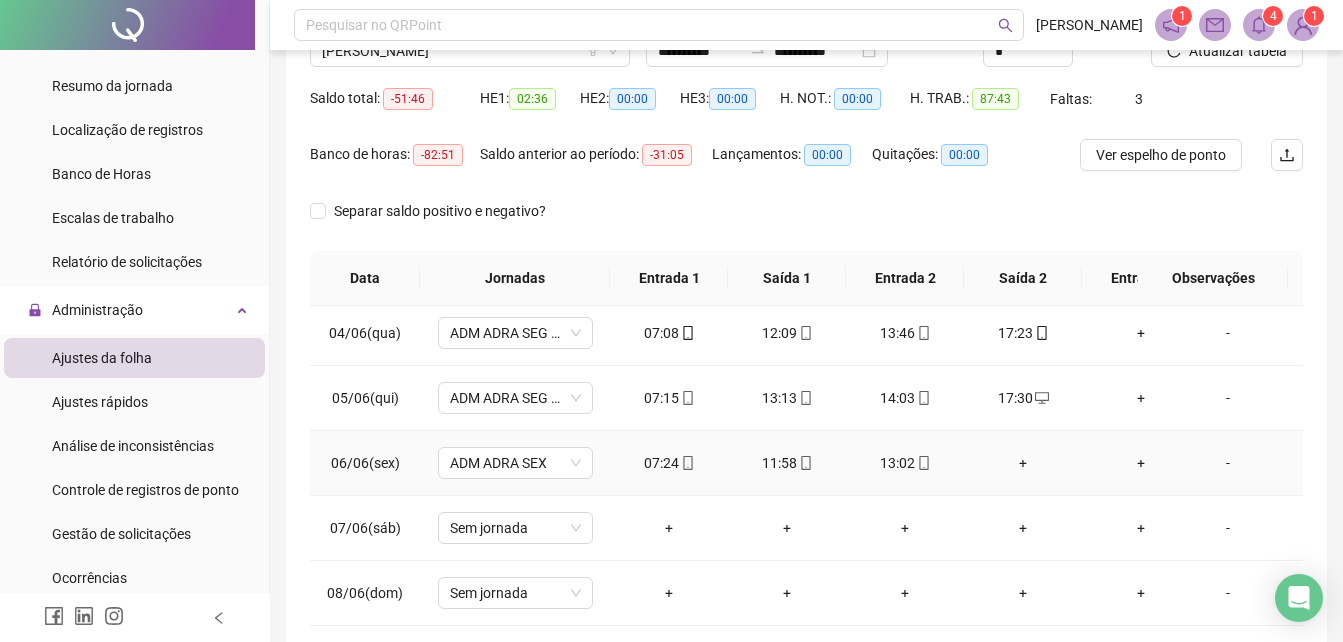 click on "+" at bounding box center [1023, 463] 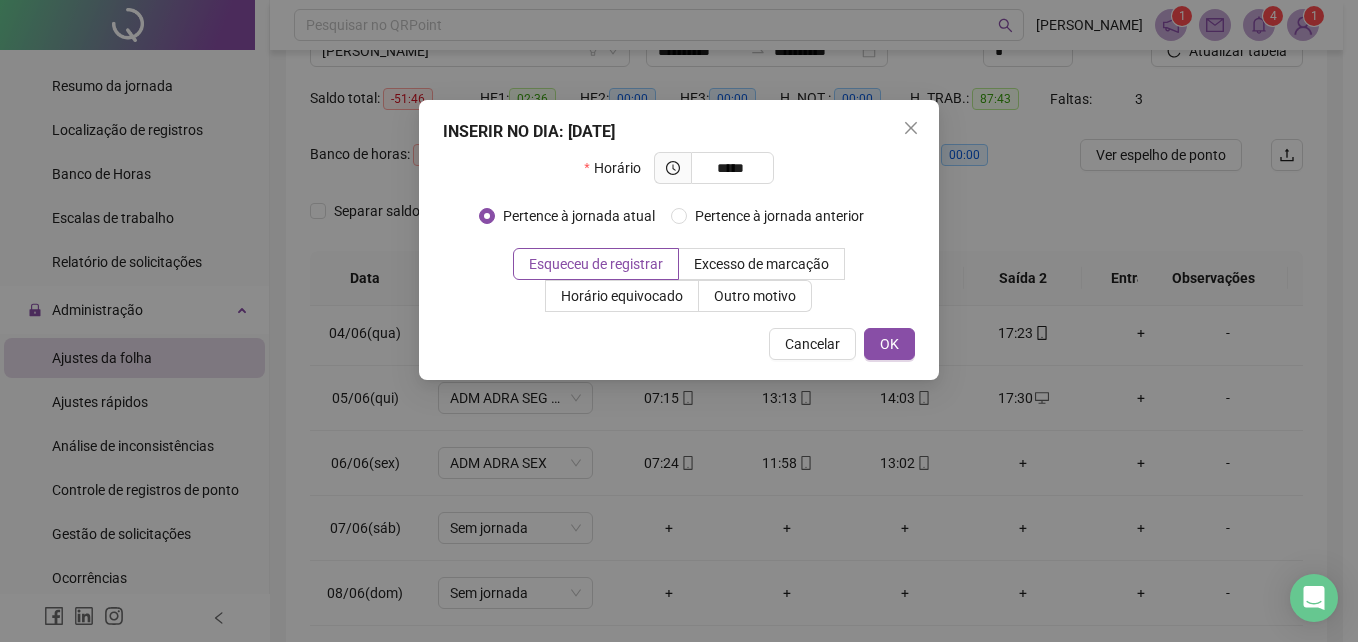 type on "*****" 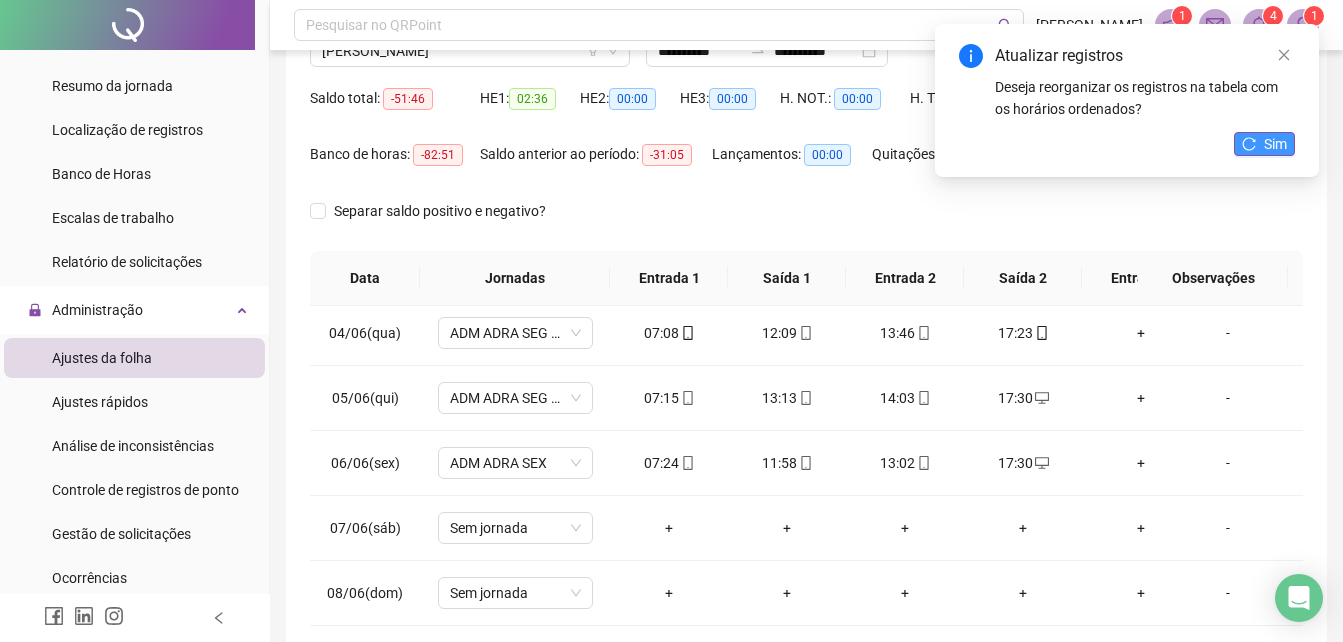 click on "Sim" at bounding box center [1275, 144] 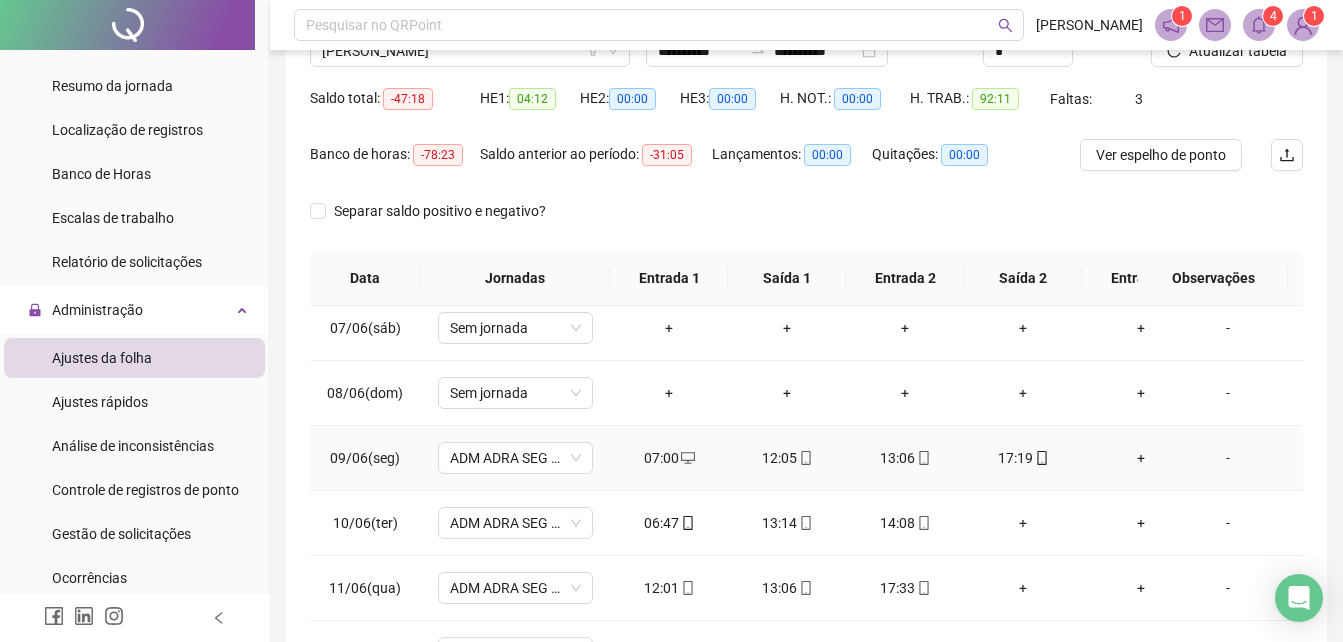 scroll, scrollTop: 200, scrollLeft: 0, axis: vertical 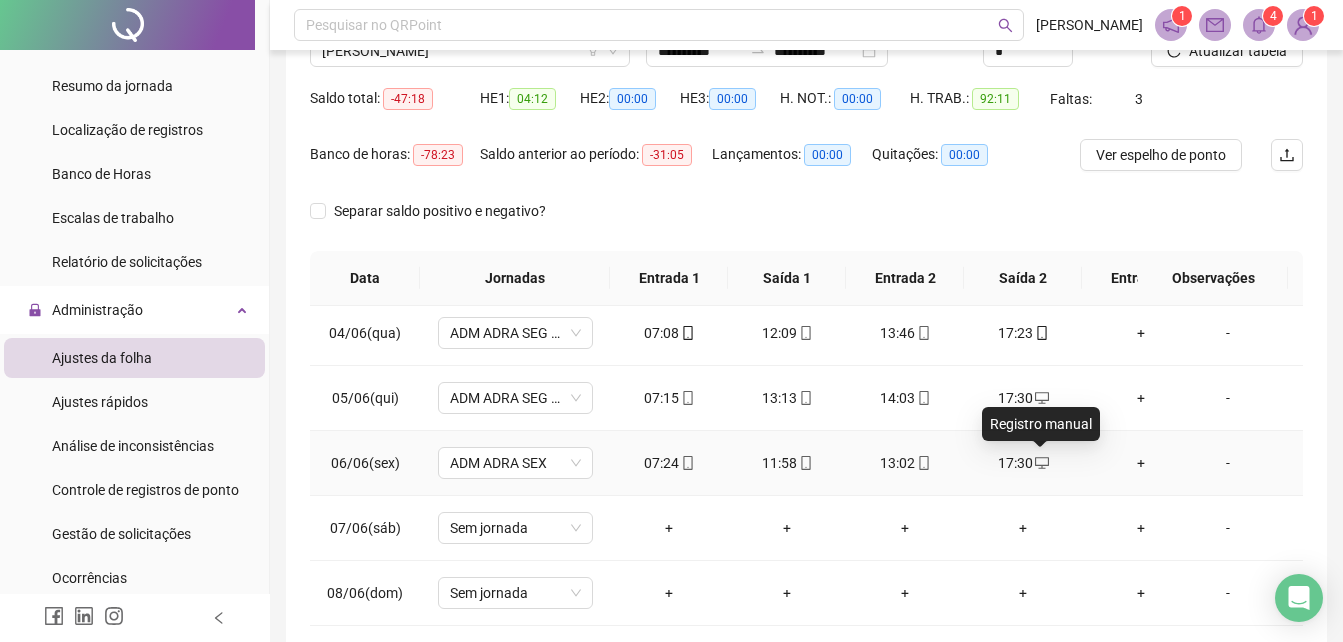 click at bounding box center [1041, 463] 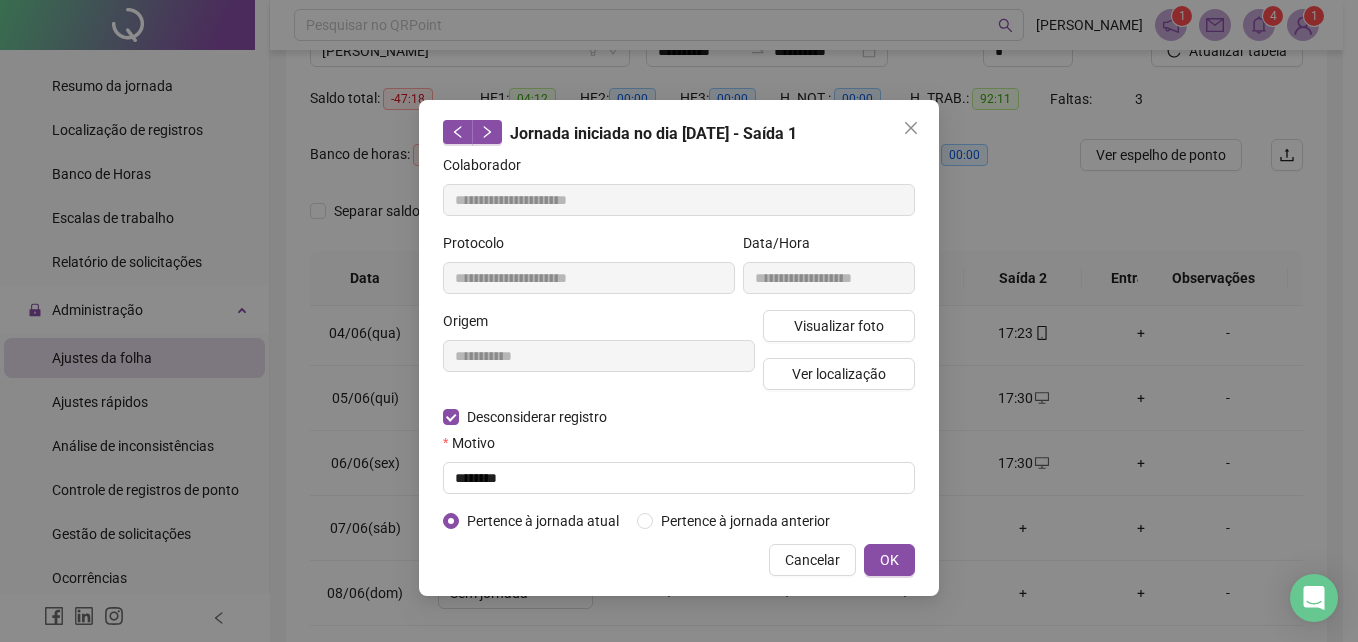 type on "**********" 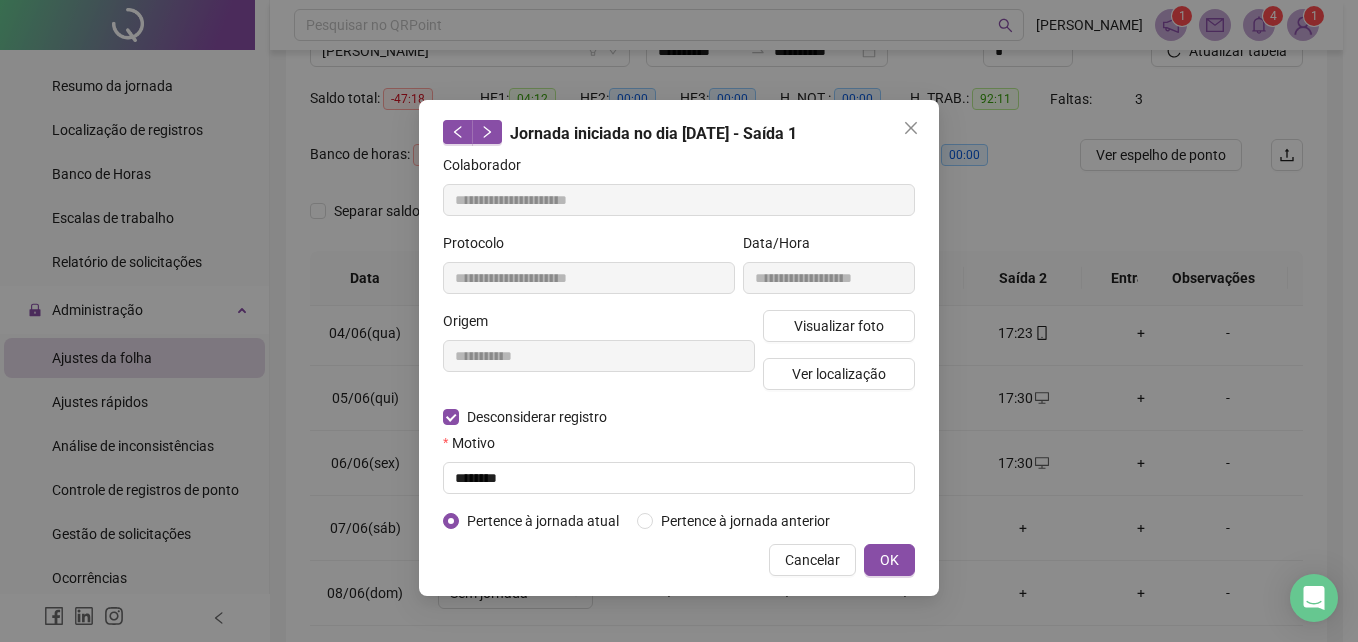 type on "**********" 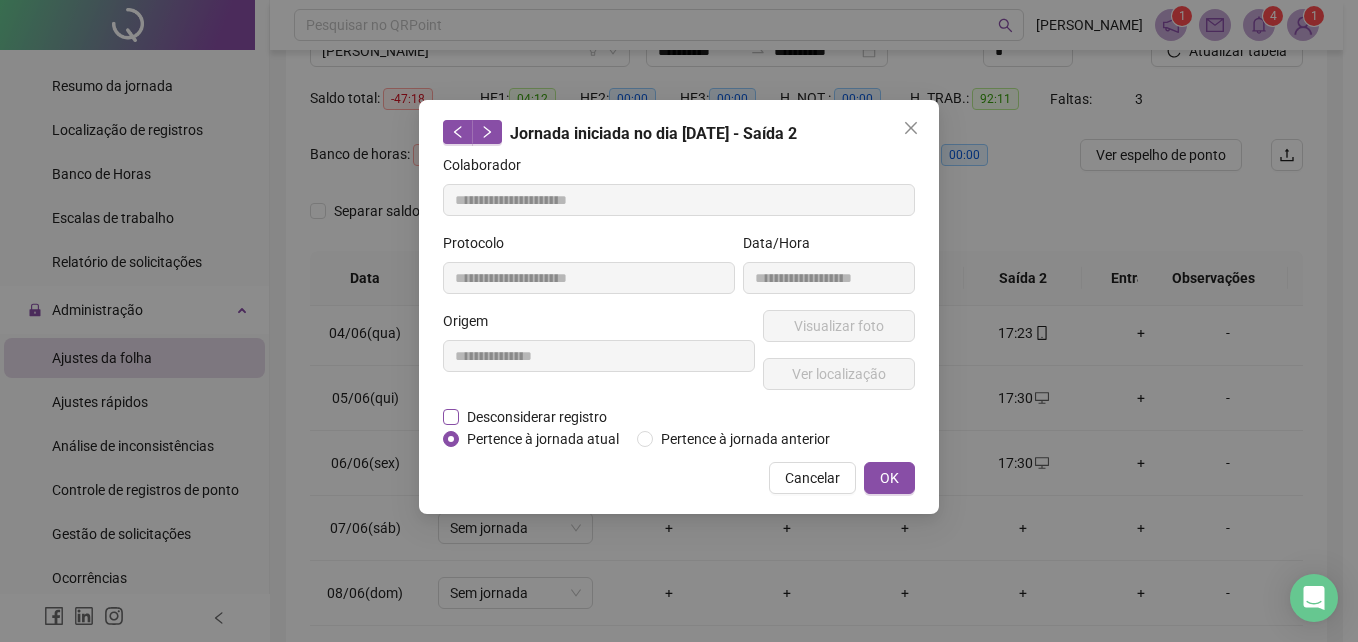 click on "Desconsiderar registro" at bounding box center (537, 417) 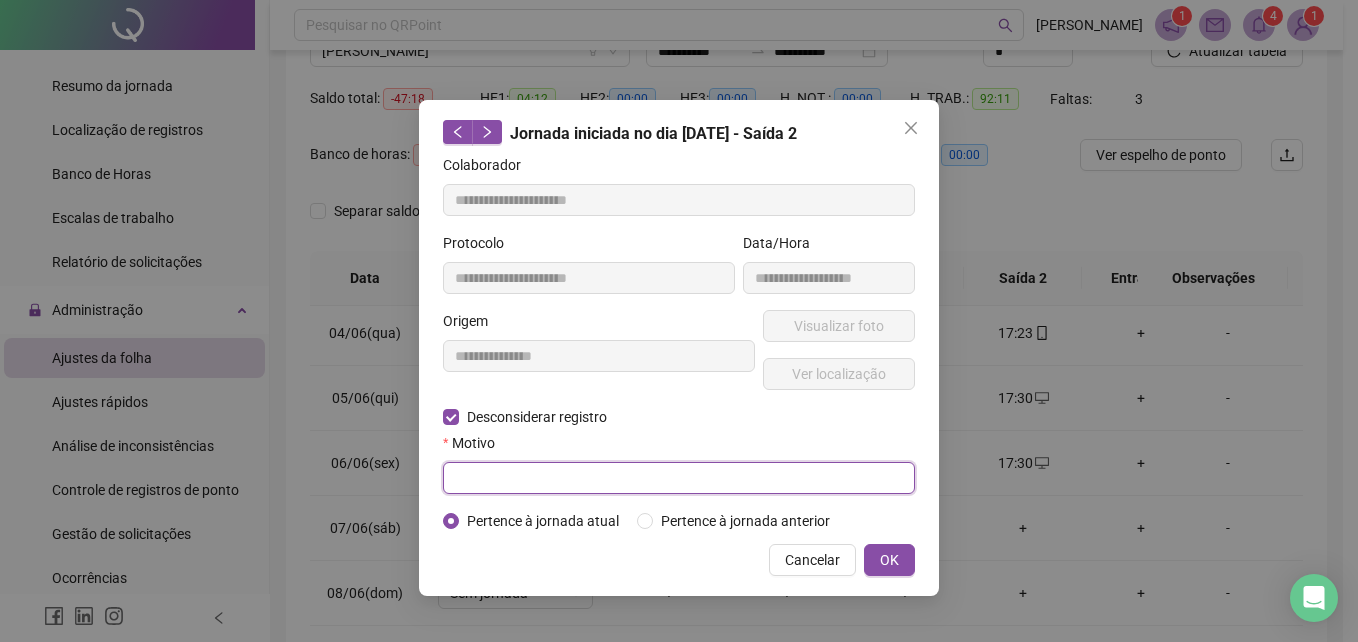 click at bounding box center (679, 478) 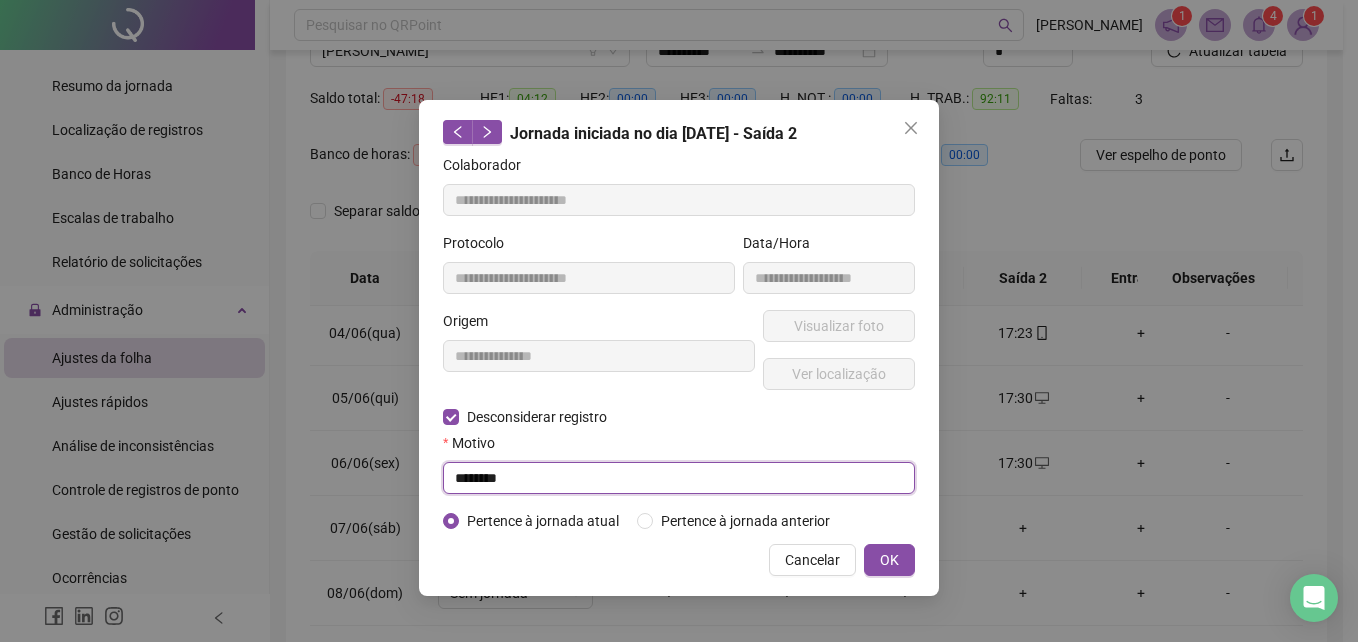 type on "********" 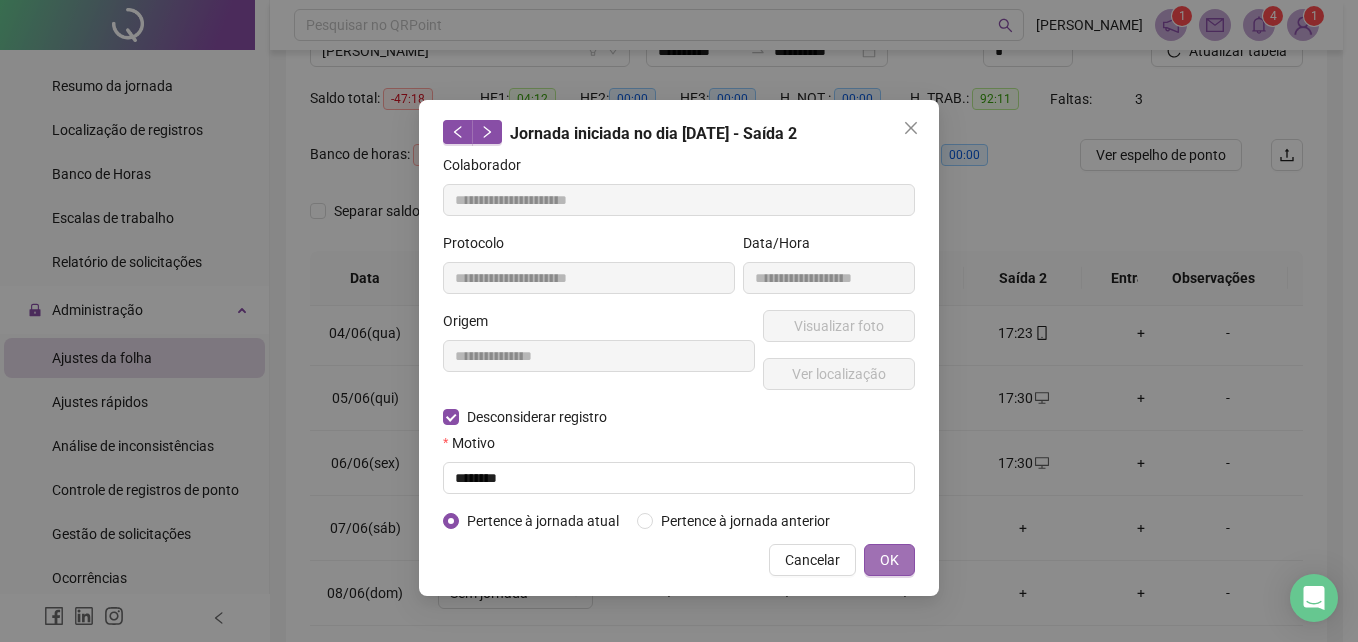 click on "OK" at bounding box center (889, 560) 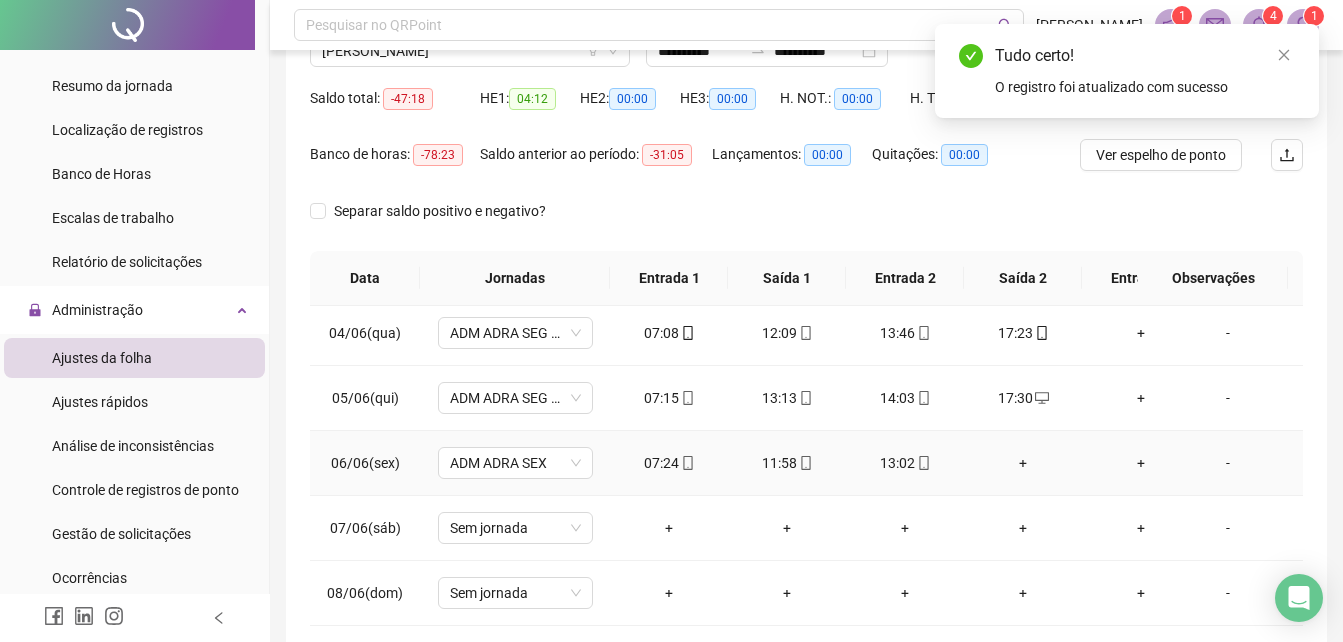 click on "+" at bounding box center [1023, 463] 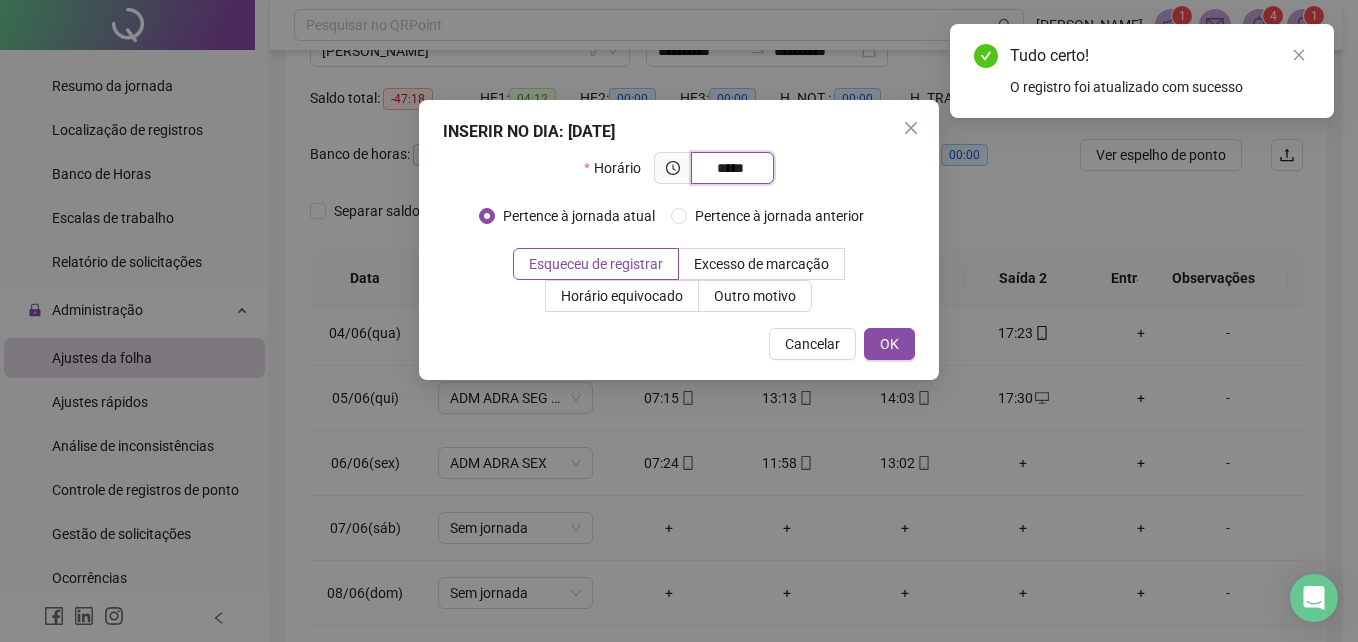 type on "*****" 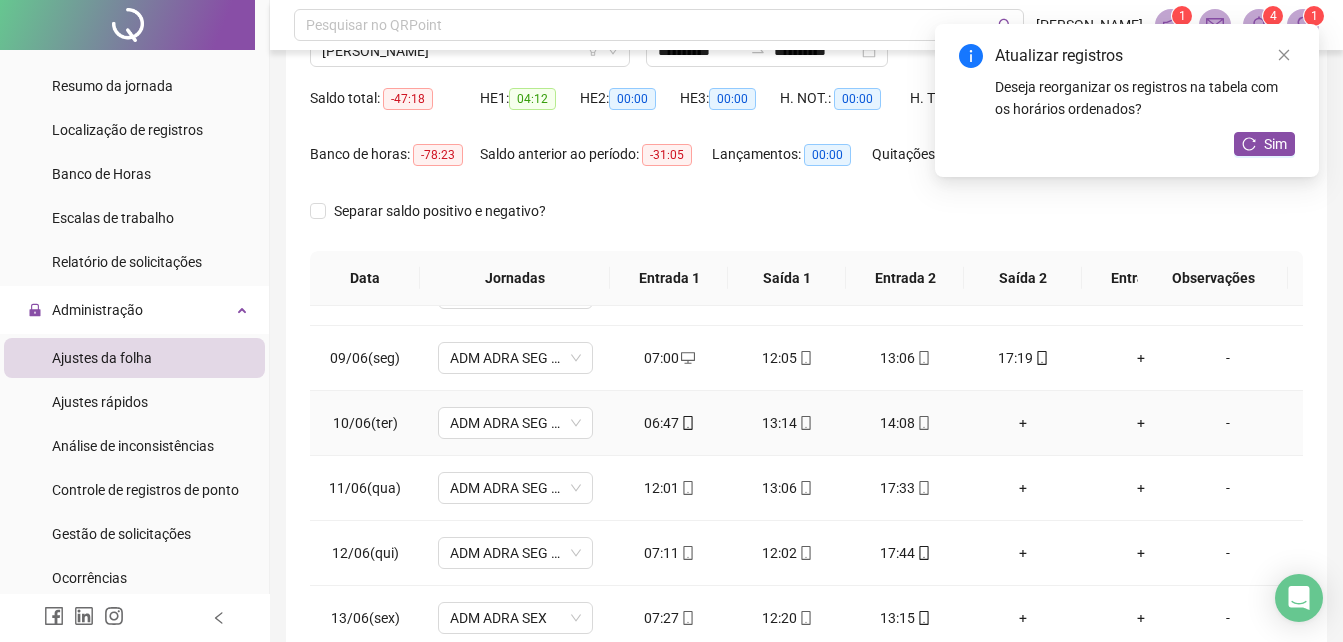 scroll, scrollTop: 400, scrollLeft: 0, axis: vertical 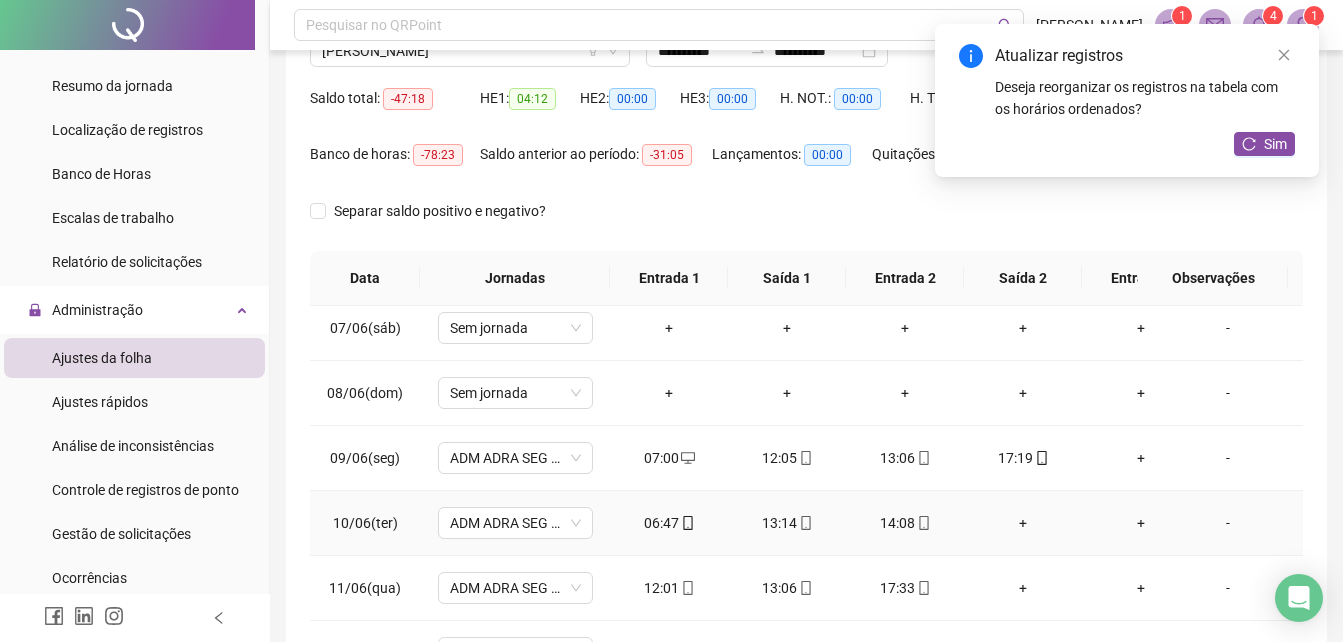 click on "+" at bounding box center (1023, 523) 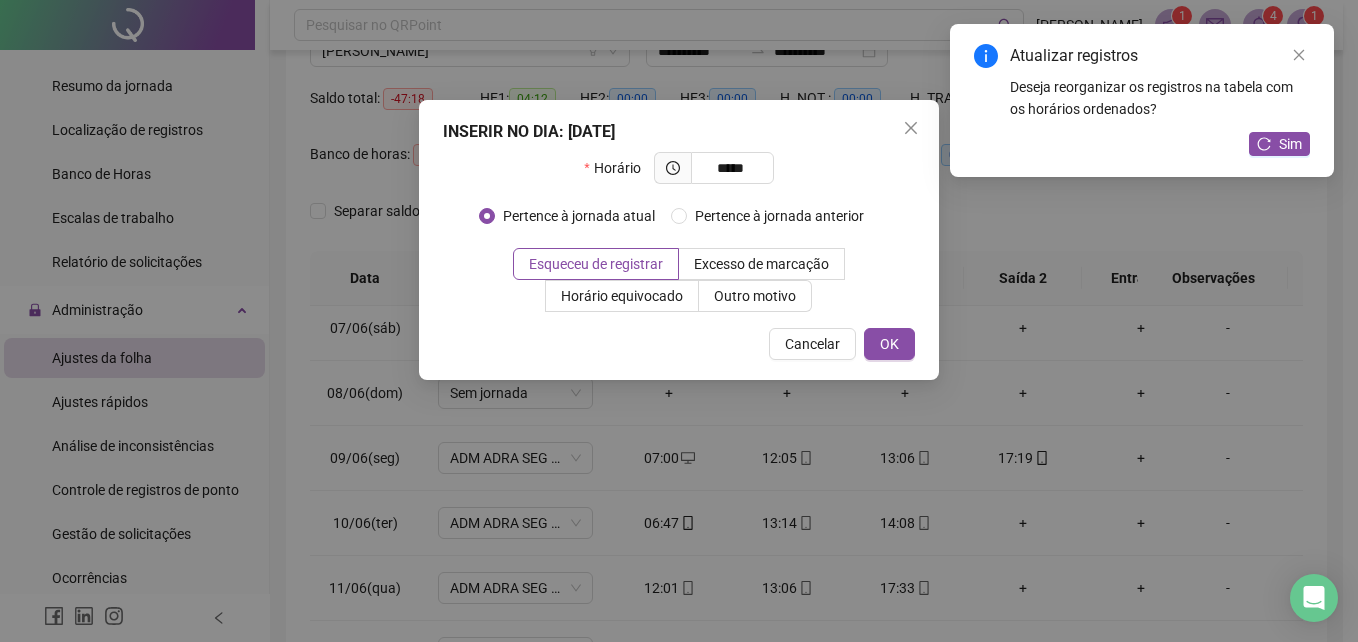 type on "*****" 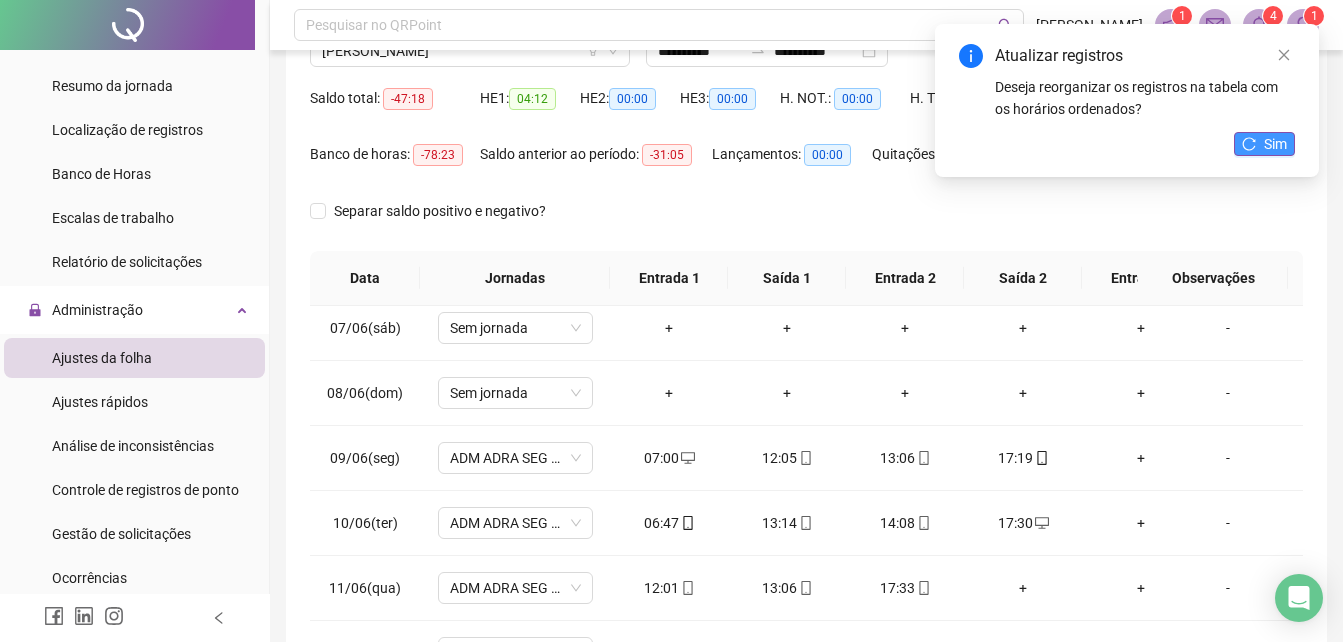 click on "Sim" at bounding box center (1264, 144) 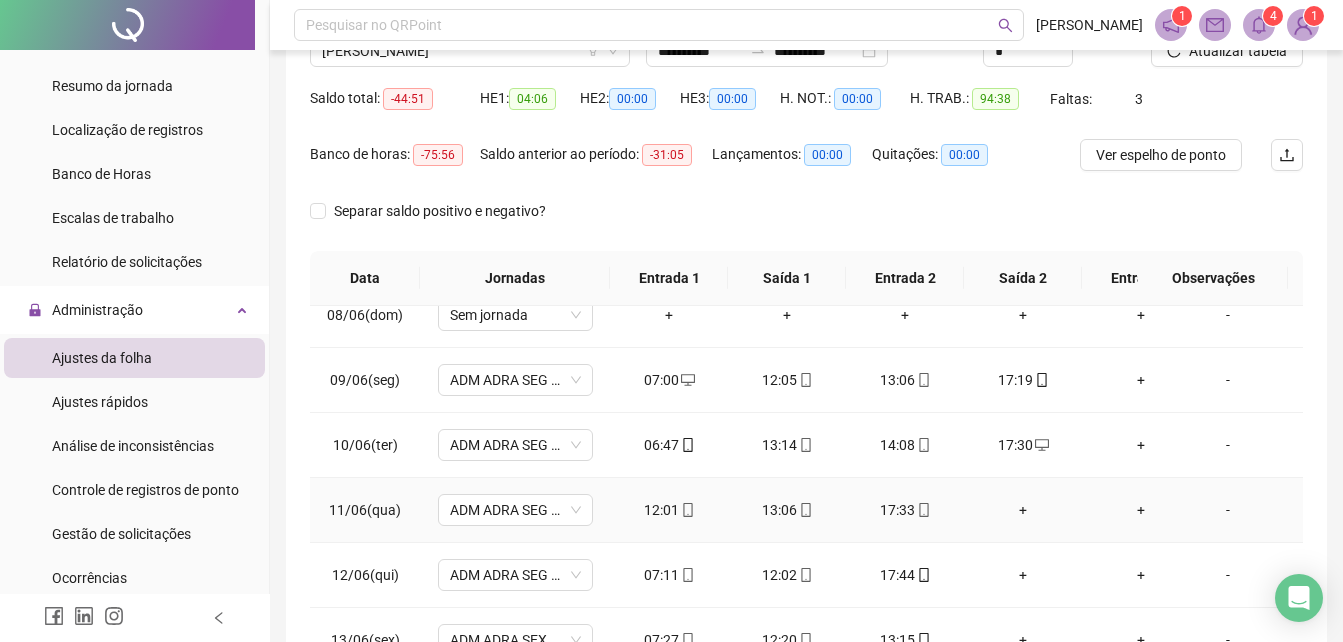 scroll, scrollTop: 500, scrollLeft: 0, axis: vertical 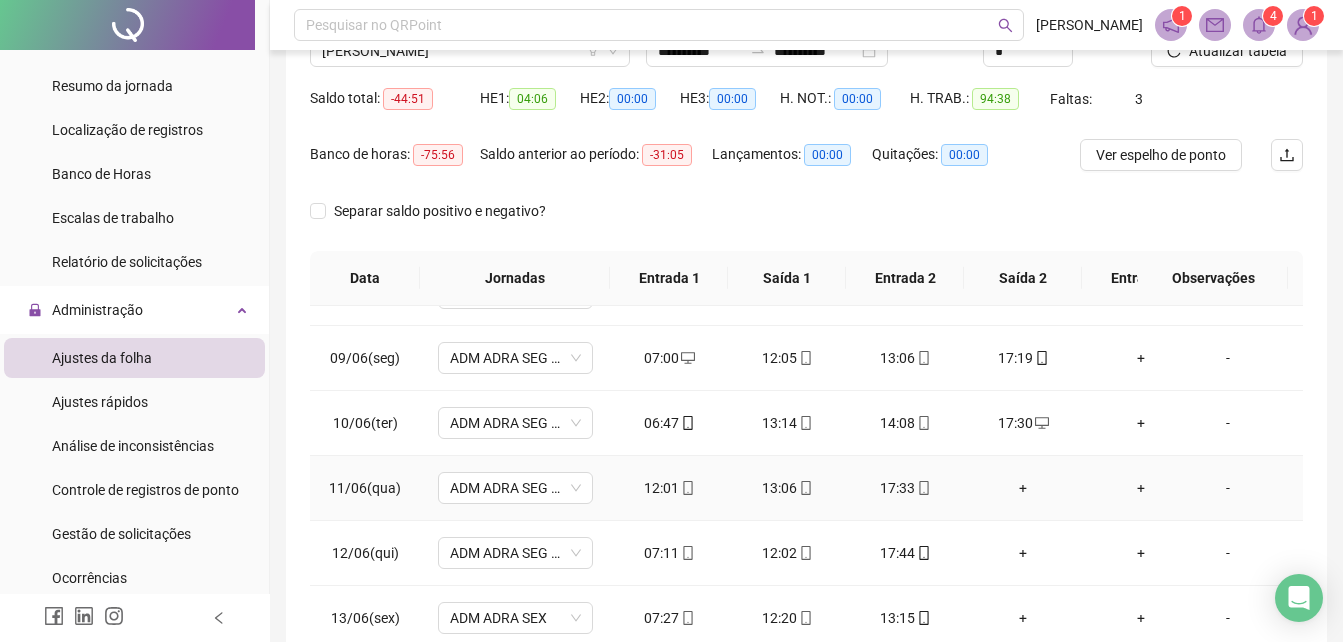 click on "+" at bounding box center [1023, 488] 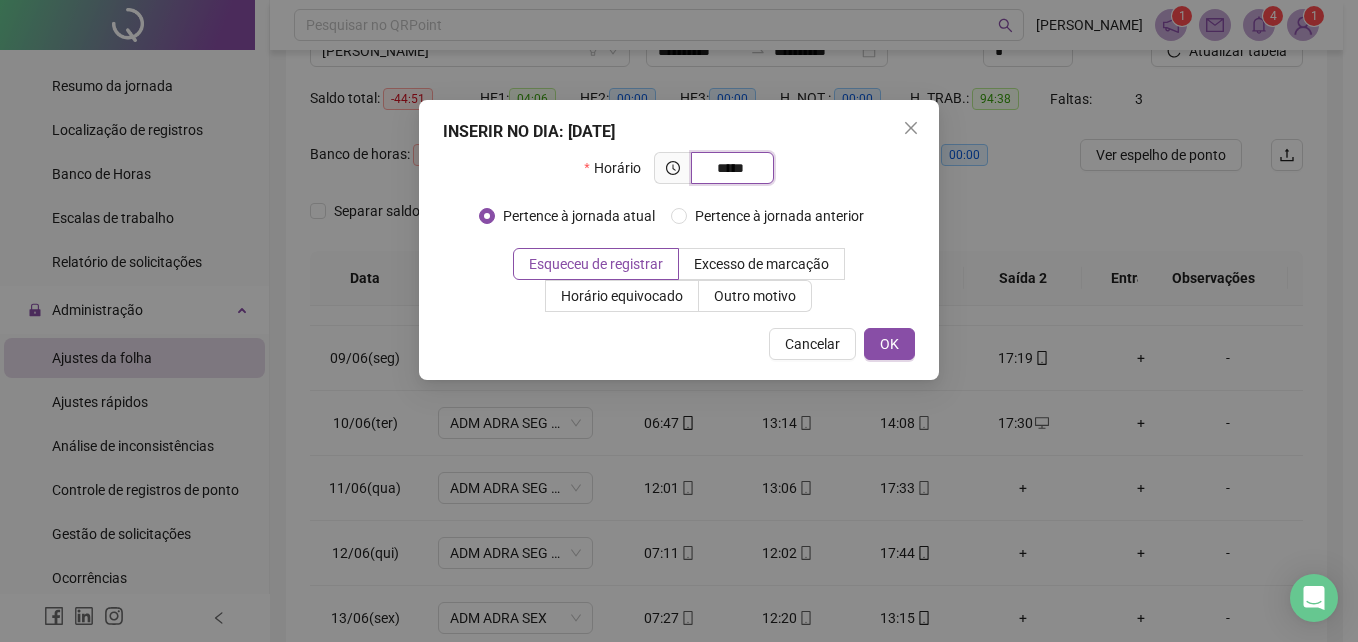 type on "*****" 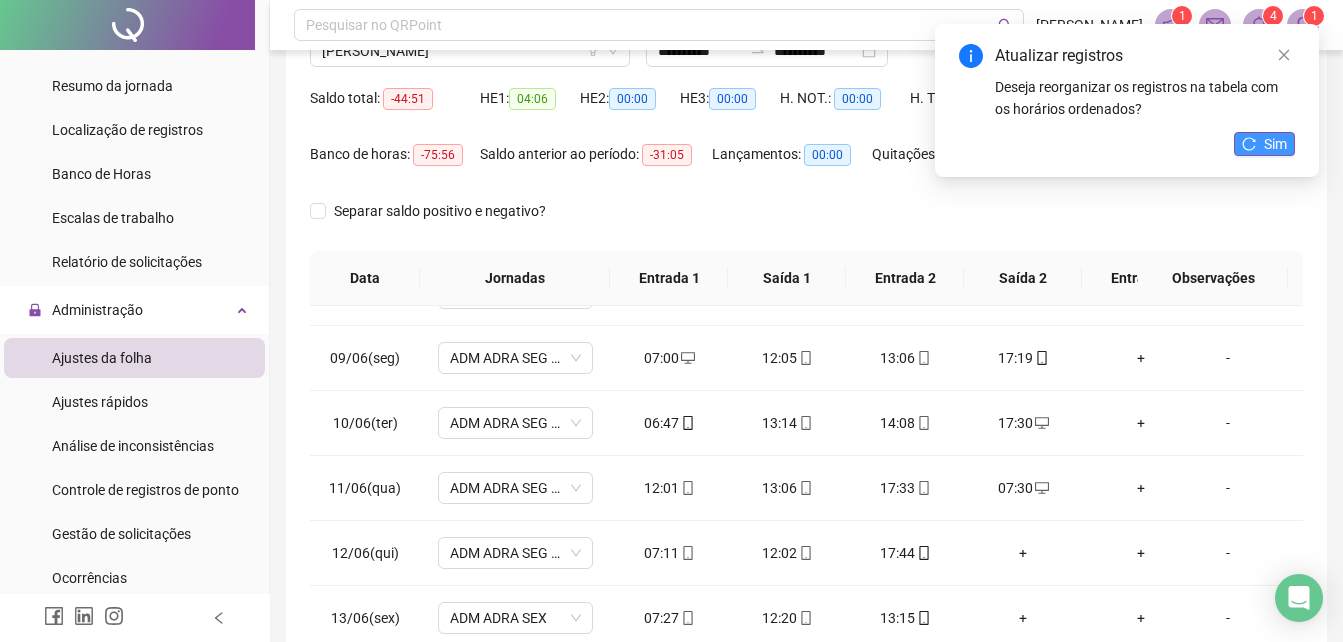 click 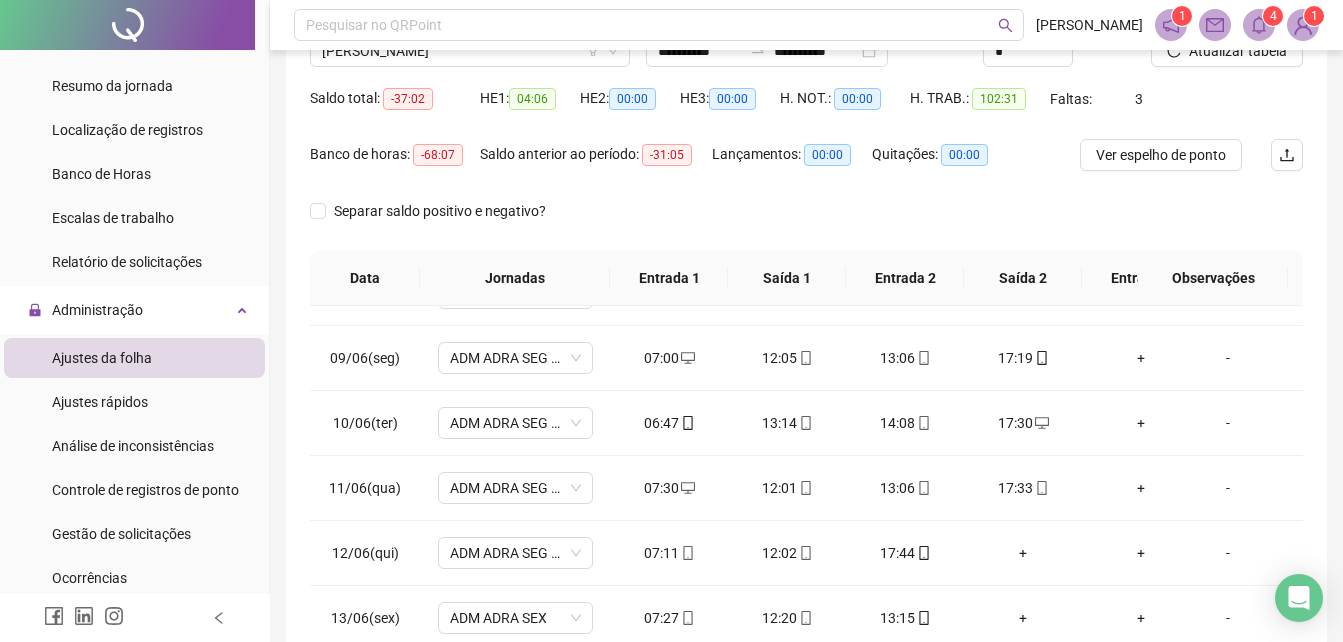 click on "Separar saldo positivo e negativo?" at bounding box center [806, 223] 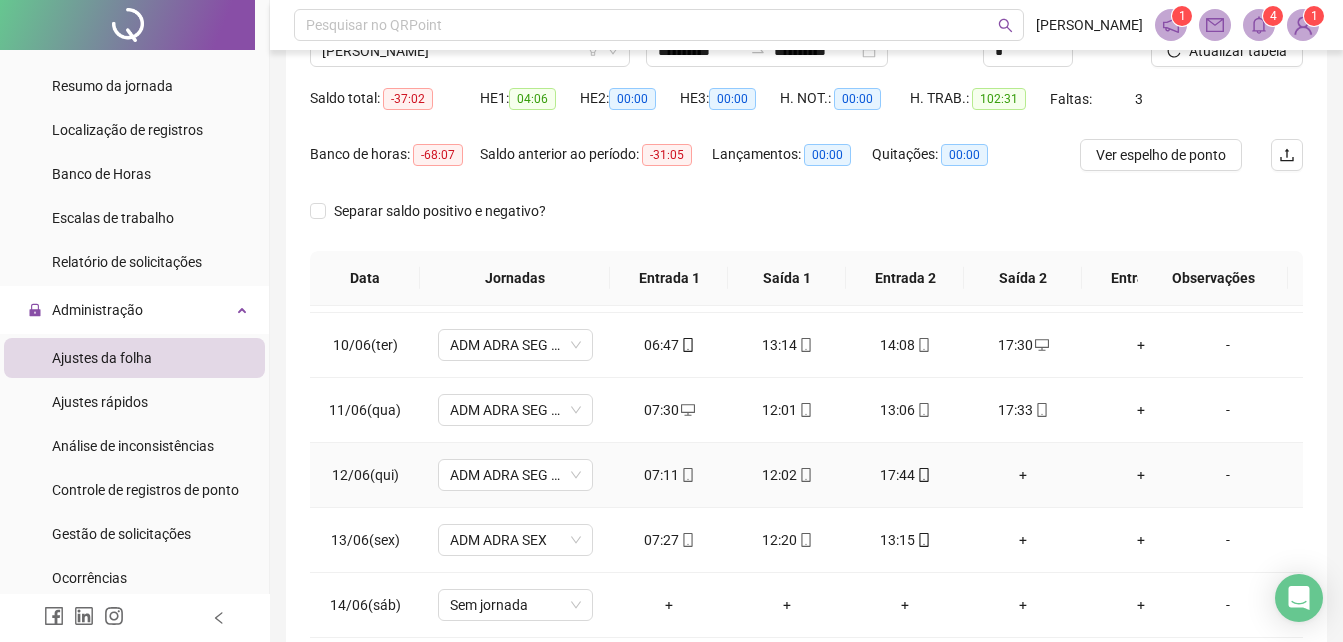 scroll, scrollTop: 600, scrollLeft: 0, axis: vertical 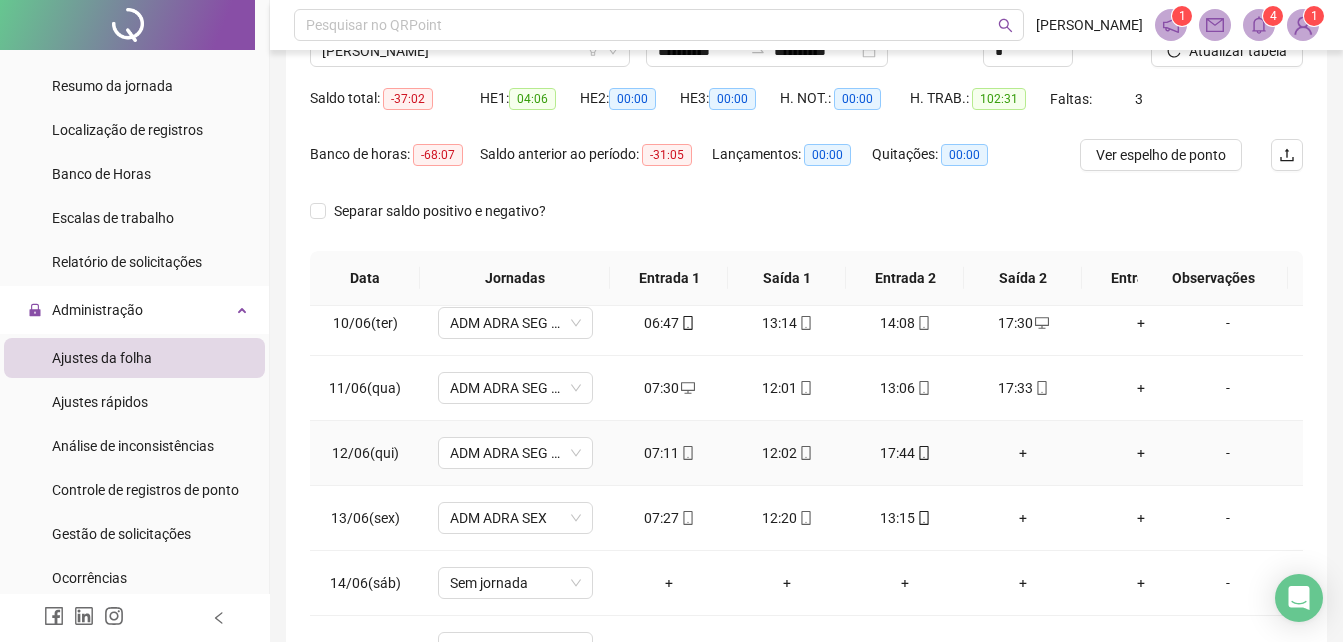 click on "+" at bounding box center [1023, 453] 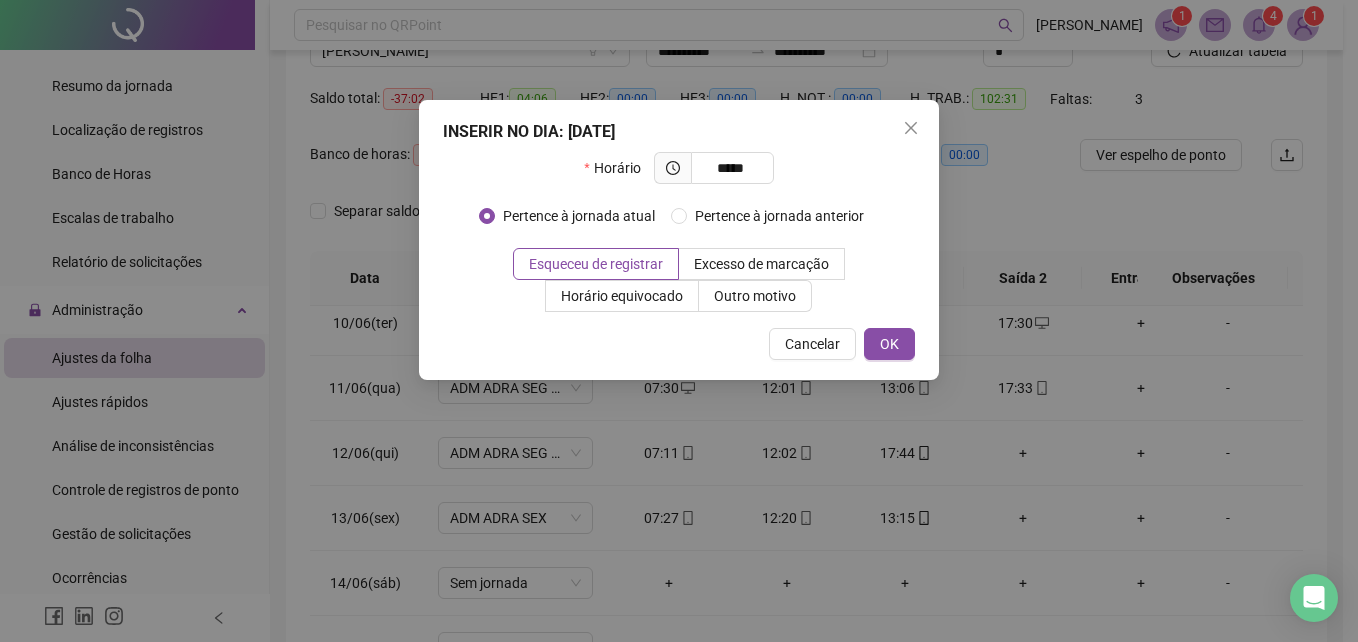 type on "*****" 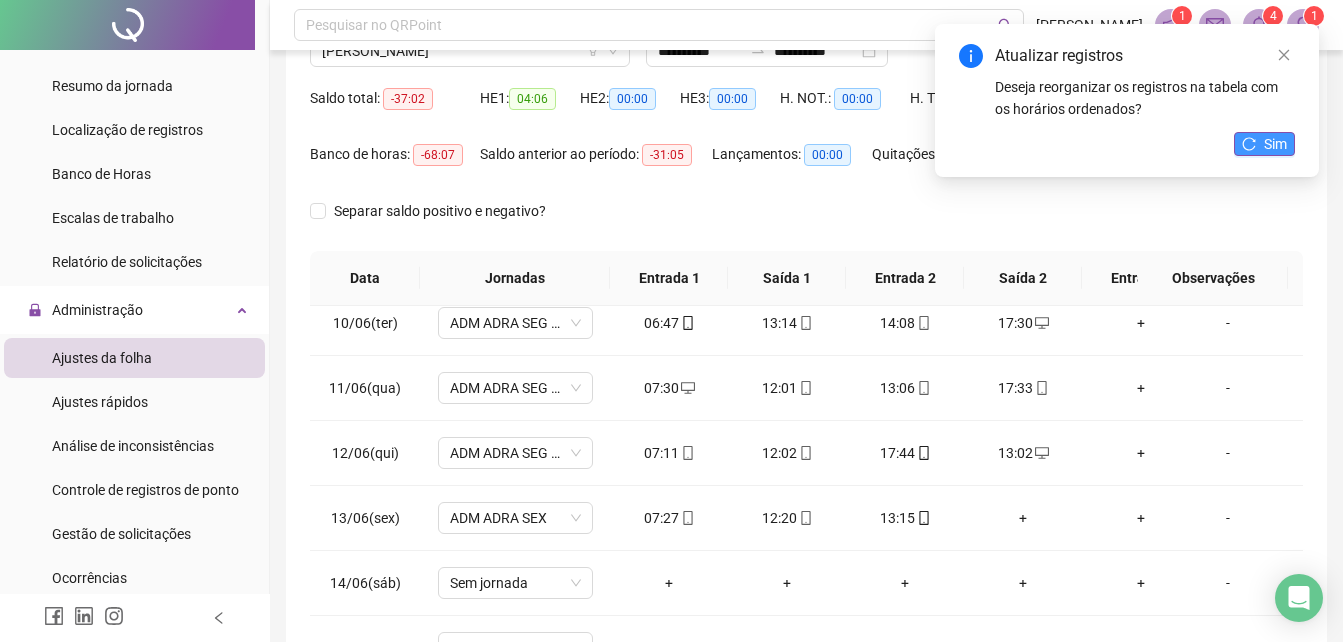 click on "Sim" at bounding box center [1264, 144] 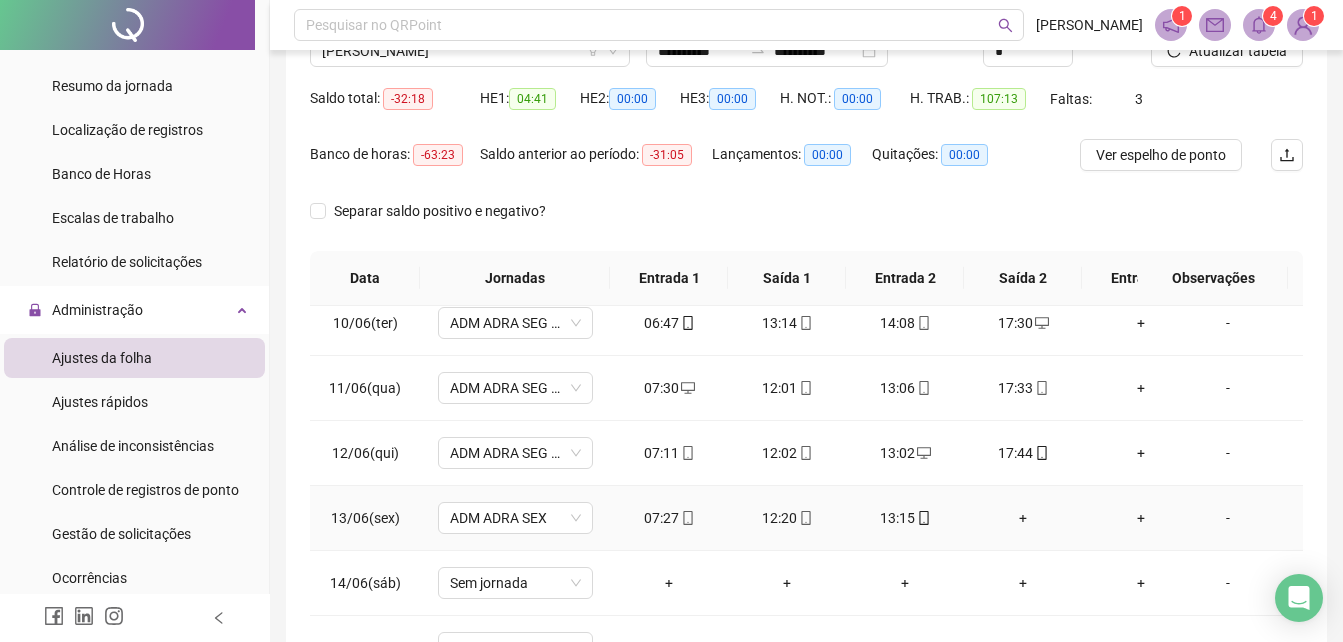 click on "+" at bounding box center [1023, 518] 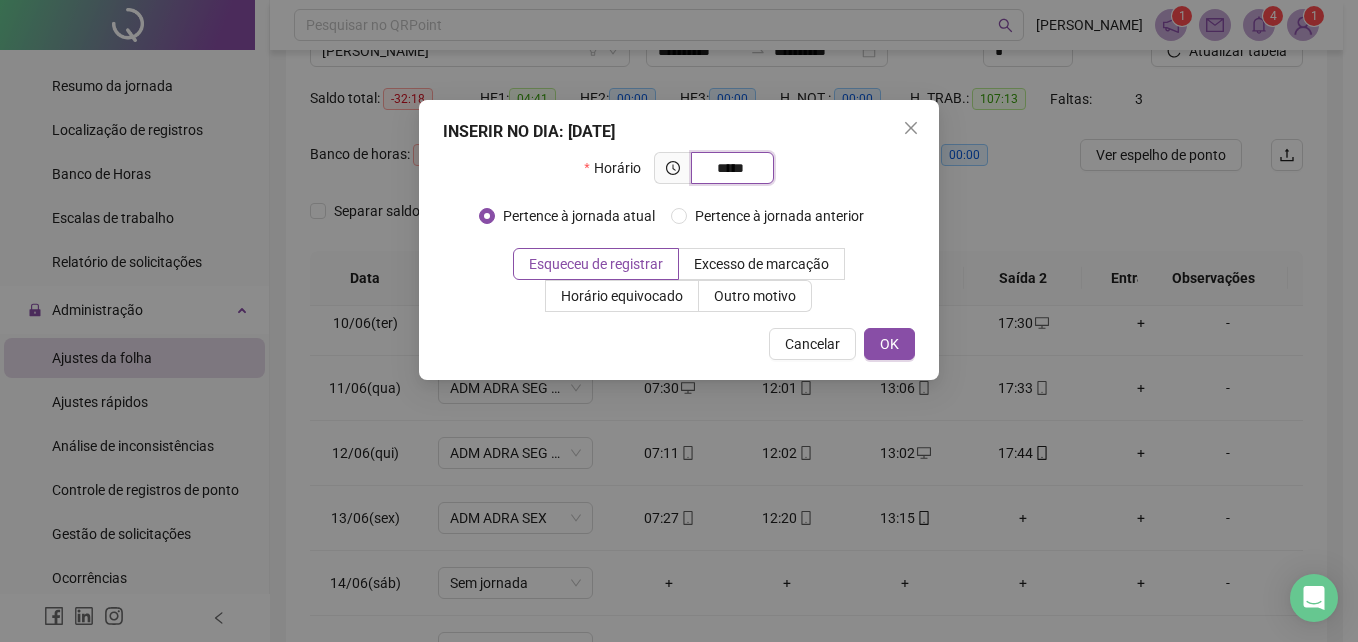 type on "*****" 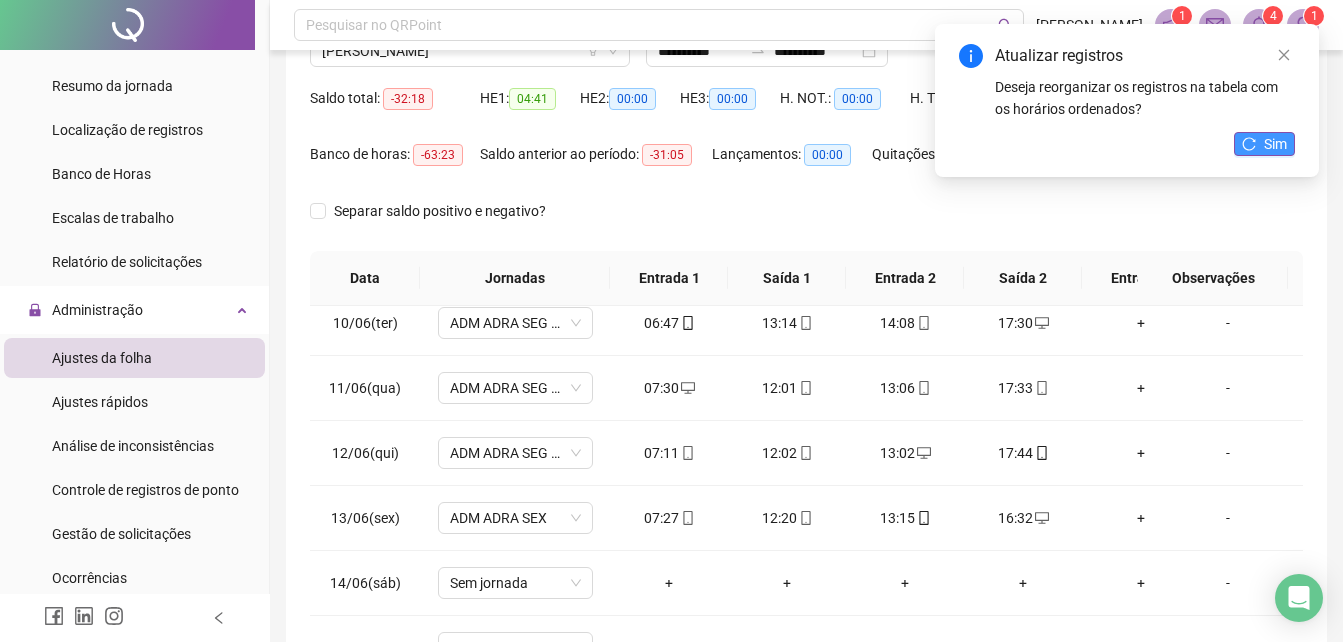 click on "Sim" at bounding box center (1264, 144) 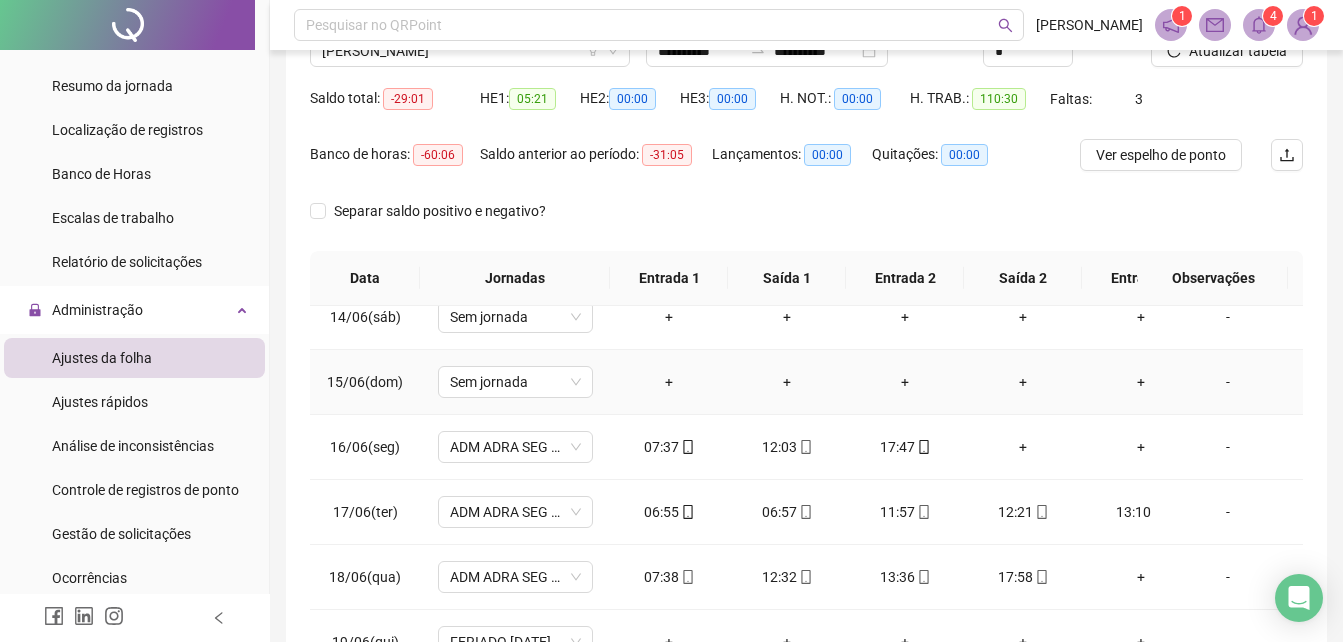 scroll, scrollTop: 900, scrollLeft: 0, axis: vertical 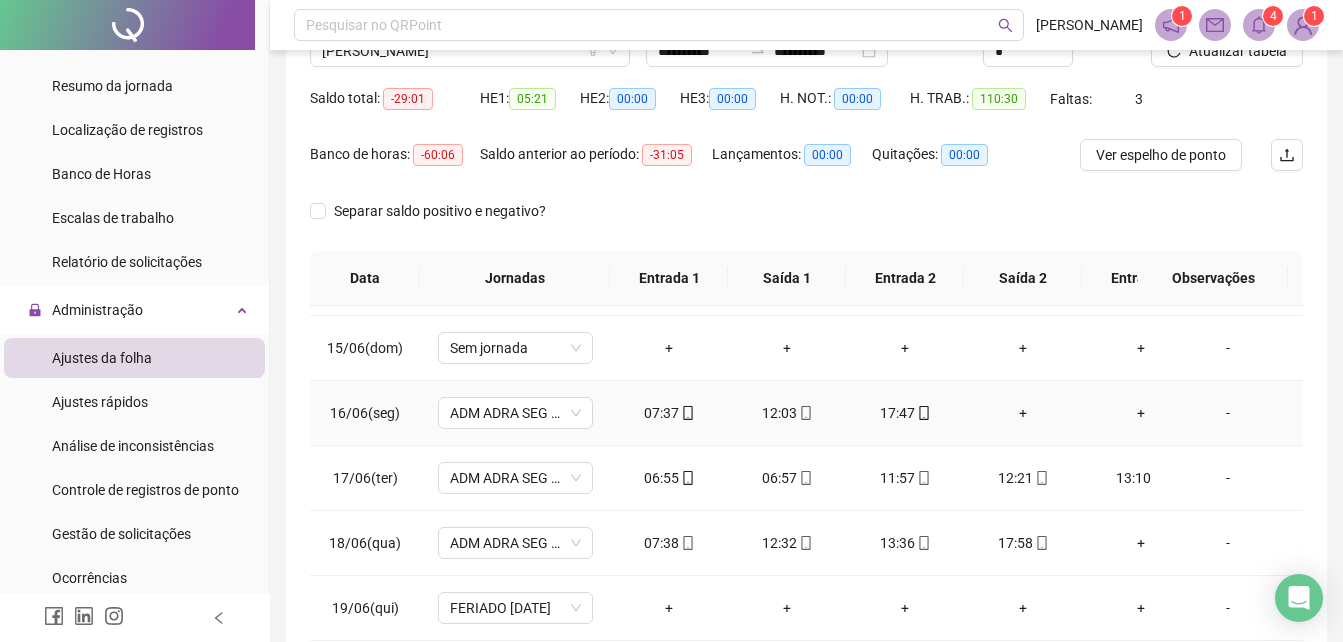 click on "+" at bounding box center (1023, 413) 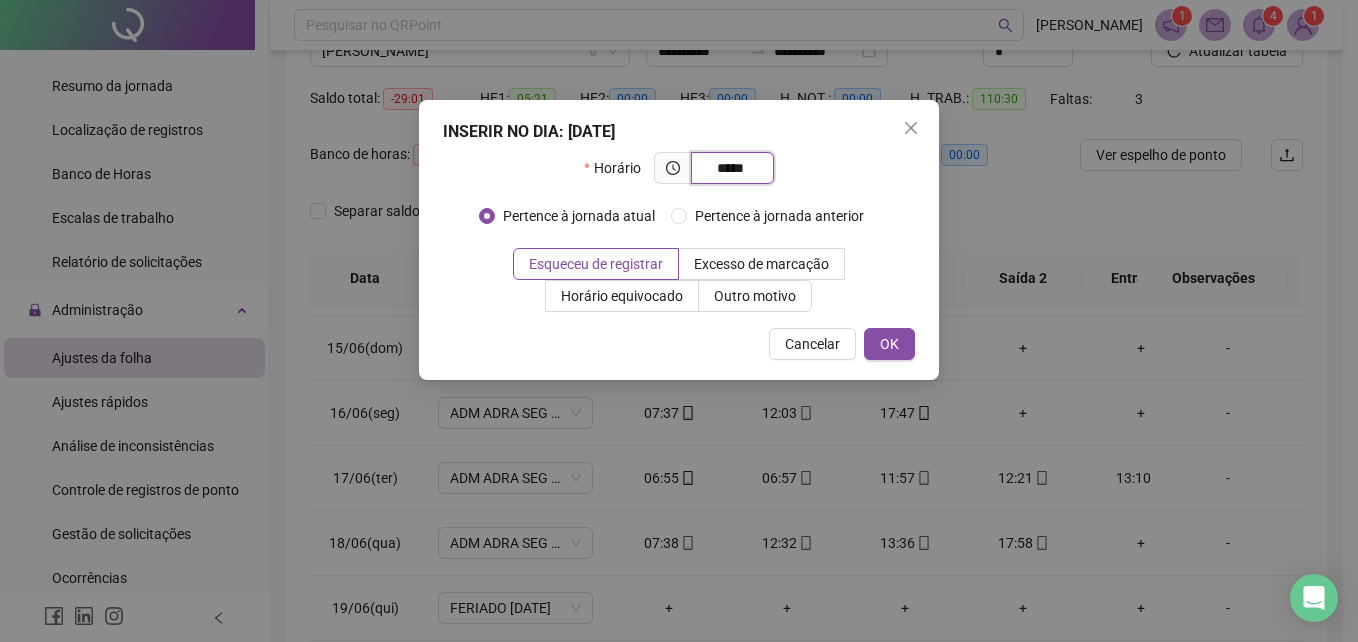 type on "*****" 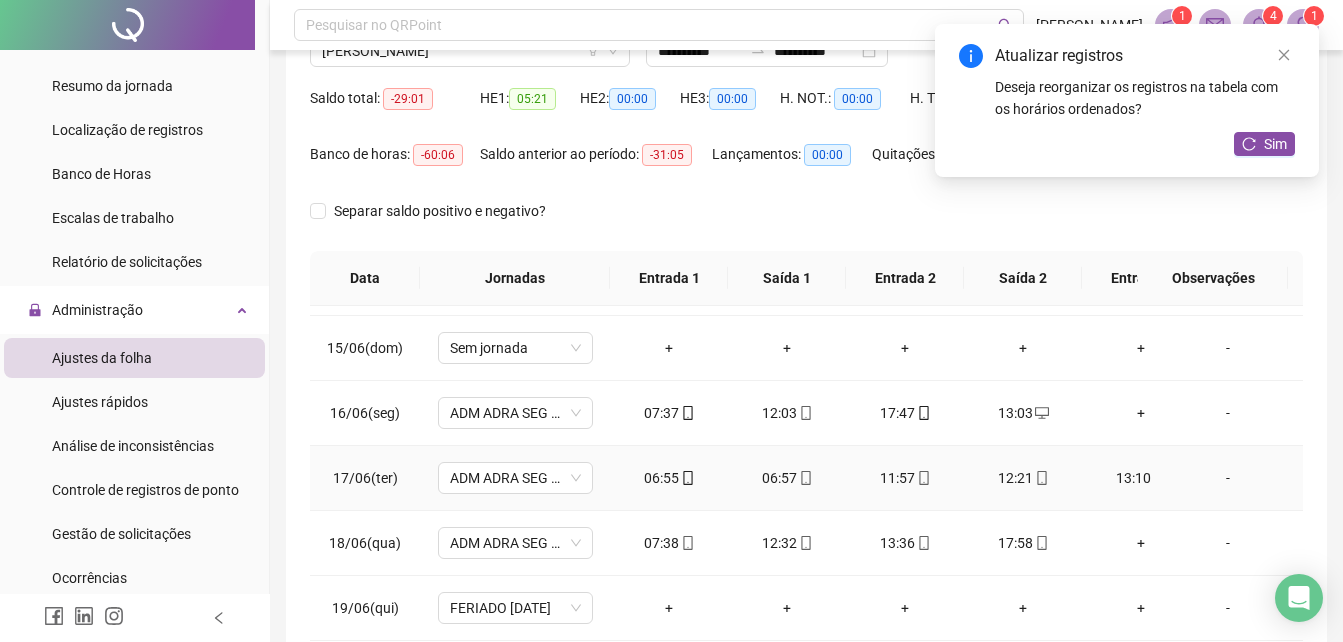 click on "06:57" at bounding box center [787, 478] 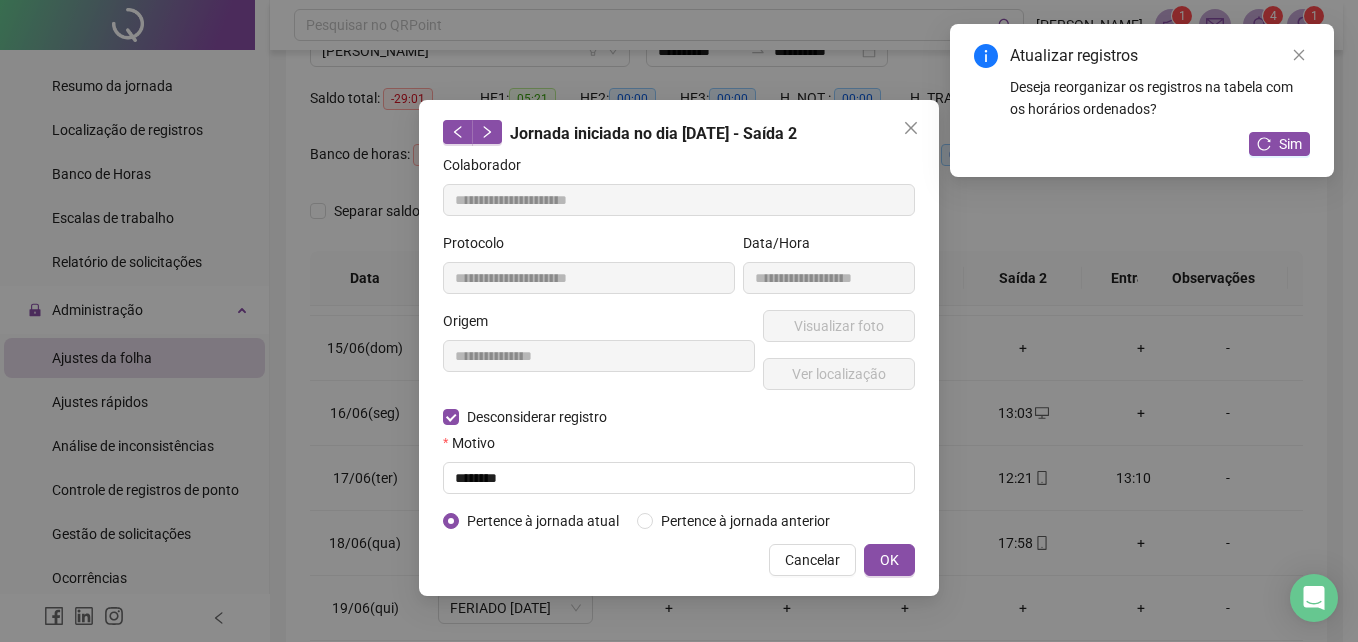 type on "**********" 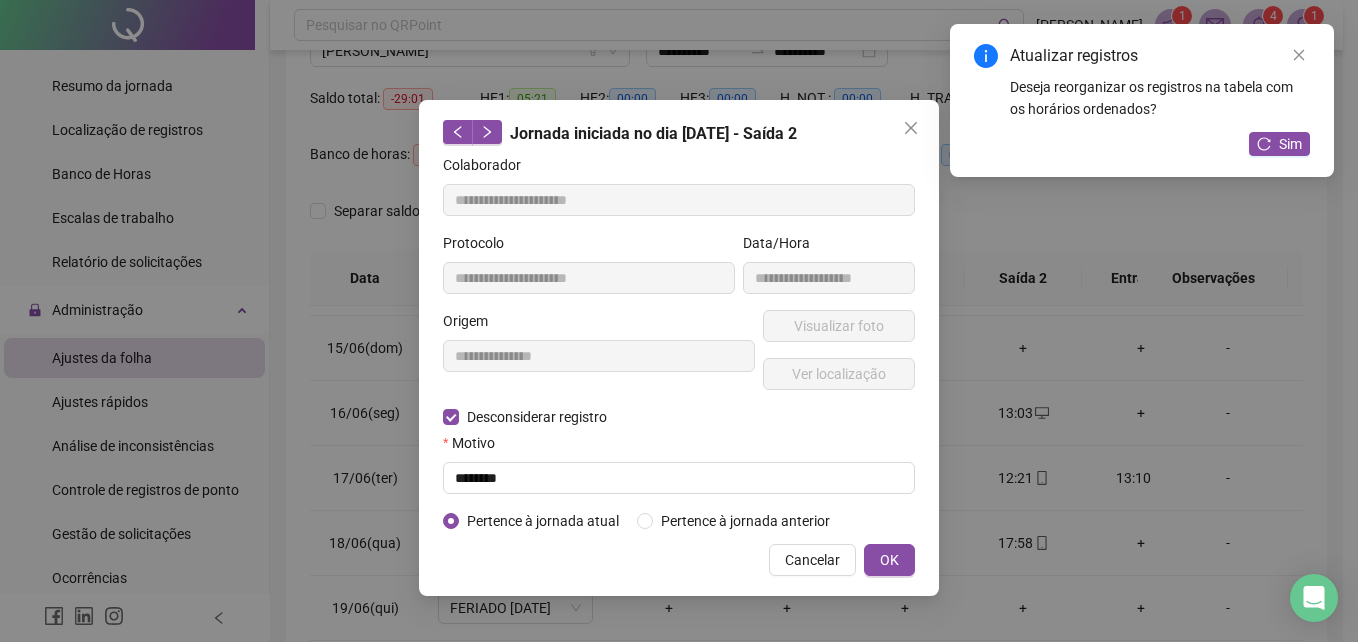 type on "**********" 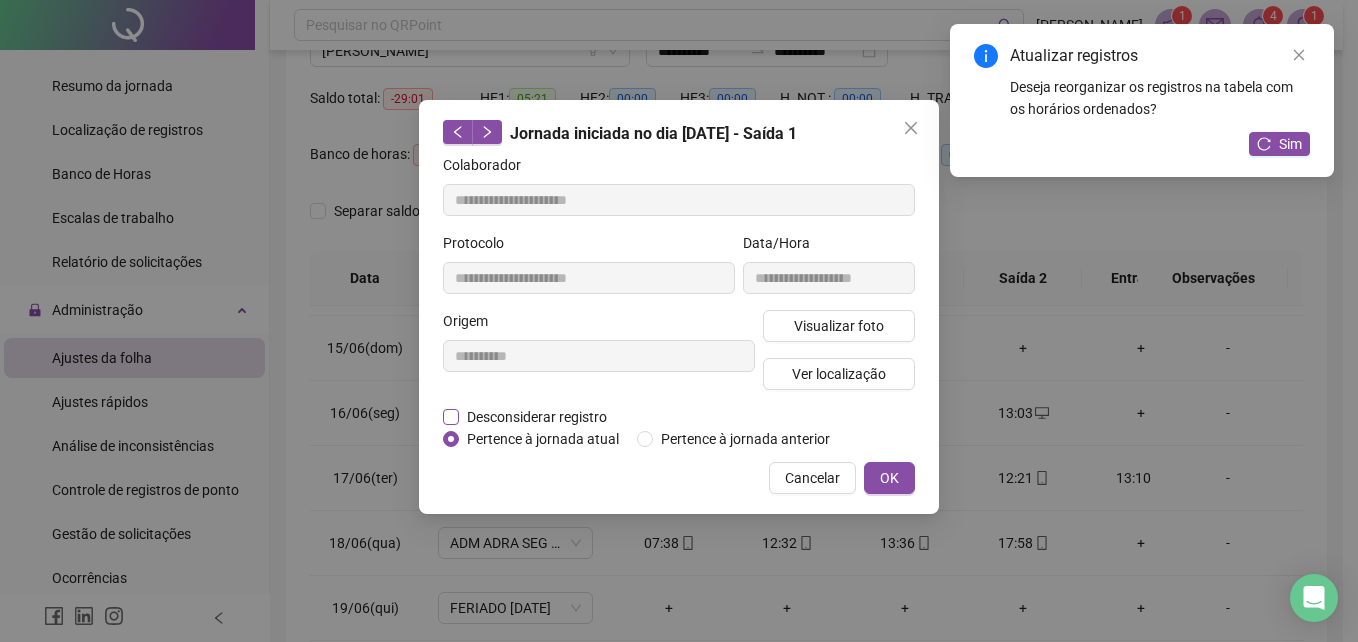 click on "Desconsiderar registro" at bounding box center [537, 417] 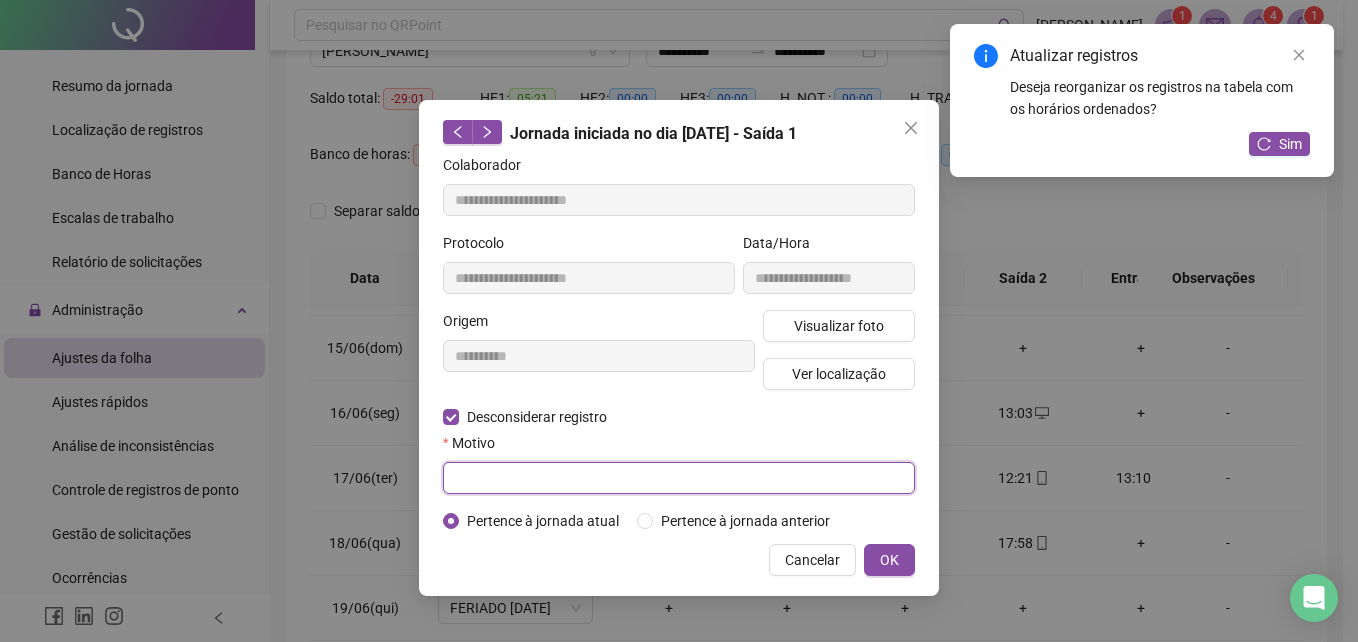 click at bounding box center (679, 478) 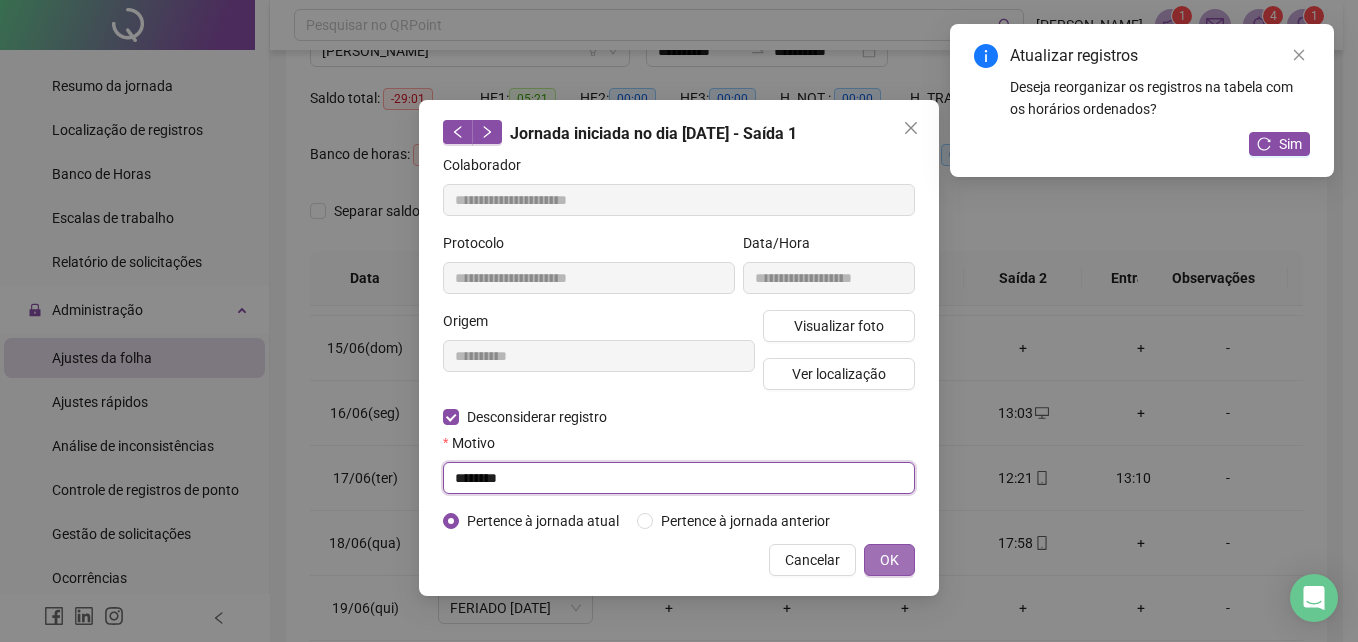 type on "********" 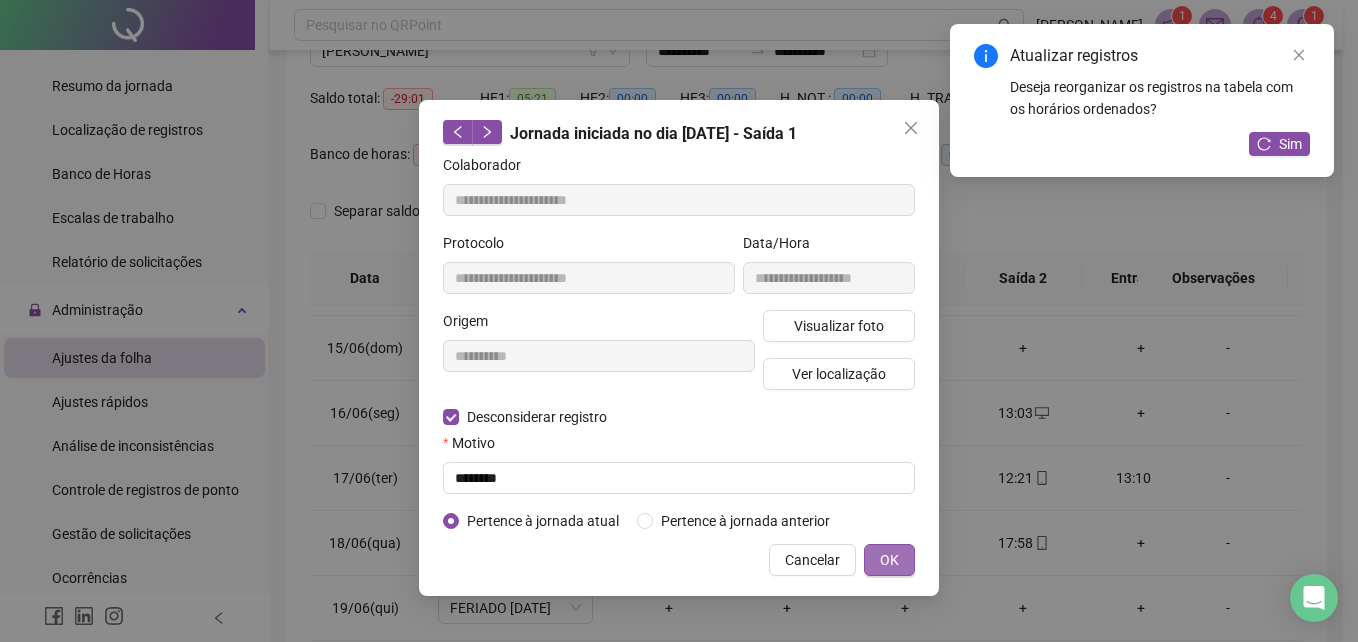 click on "OK" at bounding box center [889, 560] 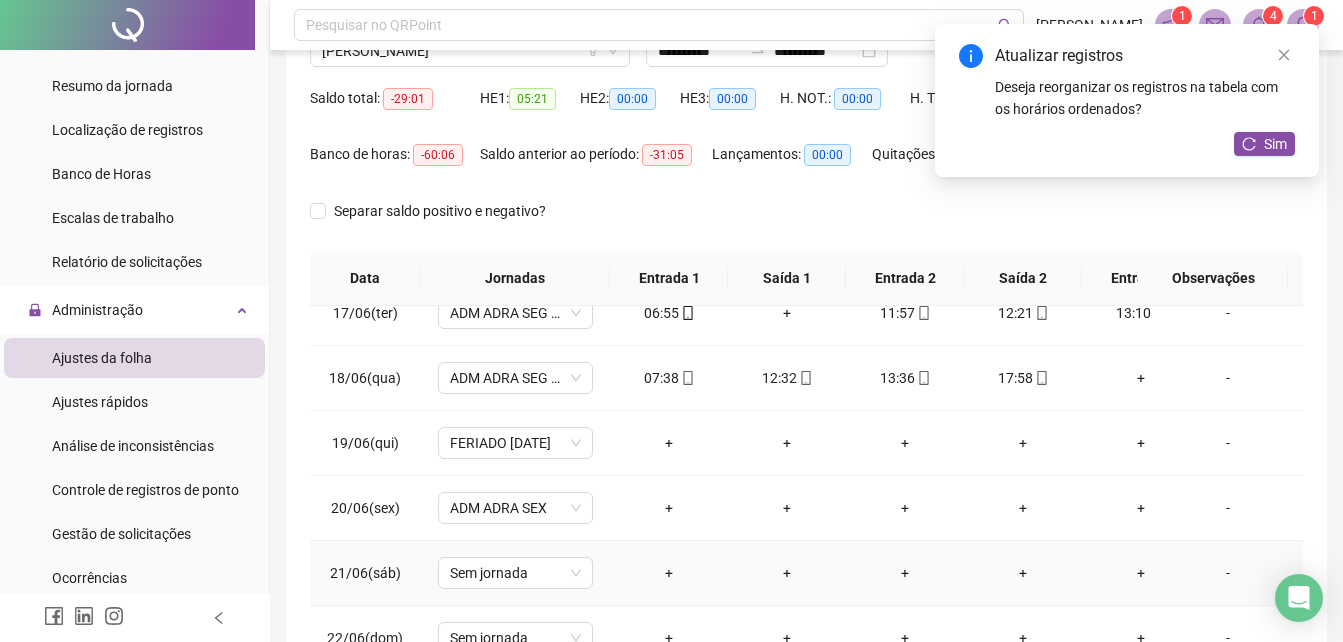 scroll, scrollTop: 1100, scrollLeft: 0, axis: vertical 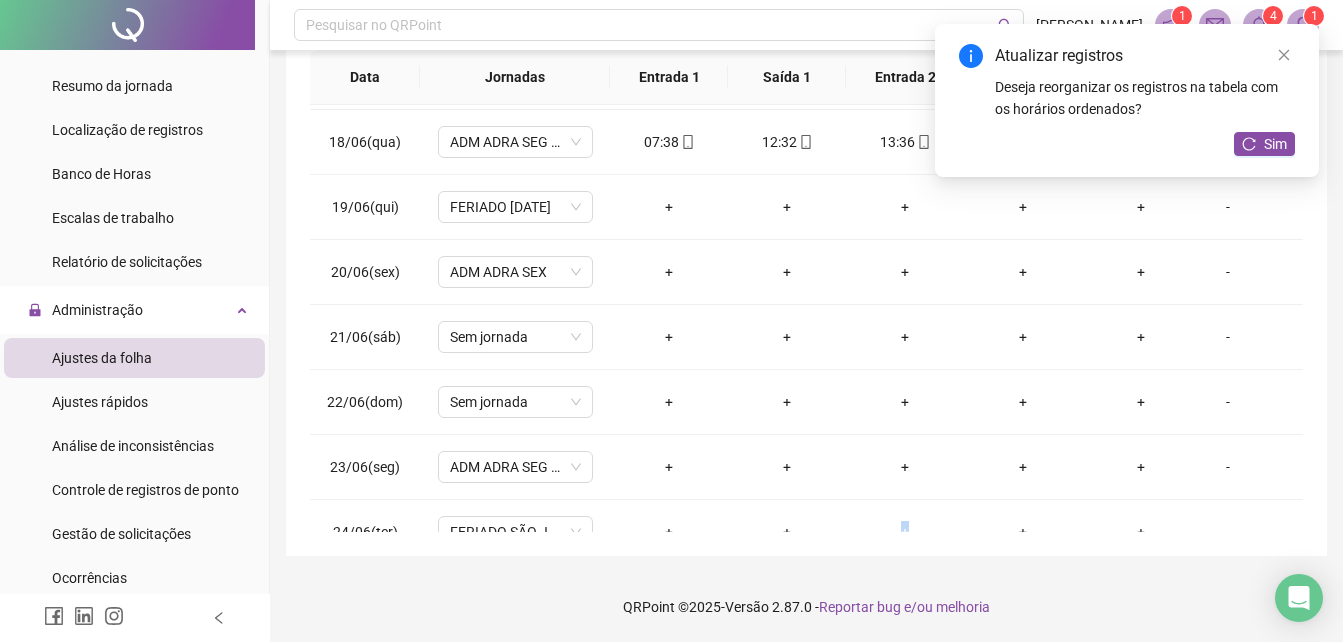 drag, startPoint x: 898, startPoint y: 534, endPoint x: 962, endPoint y: 546, distance: 65.11528 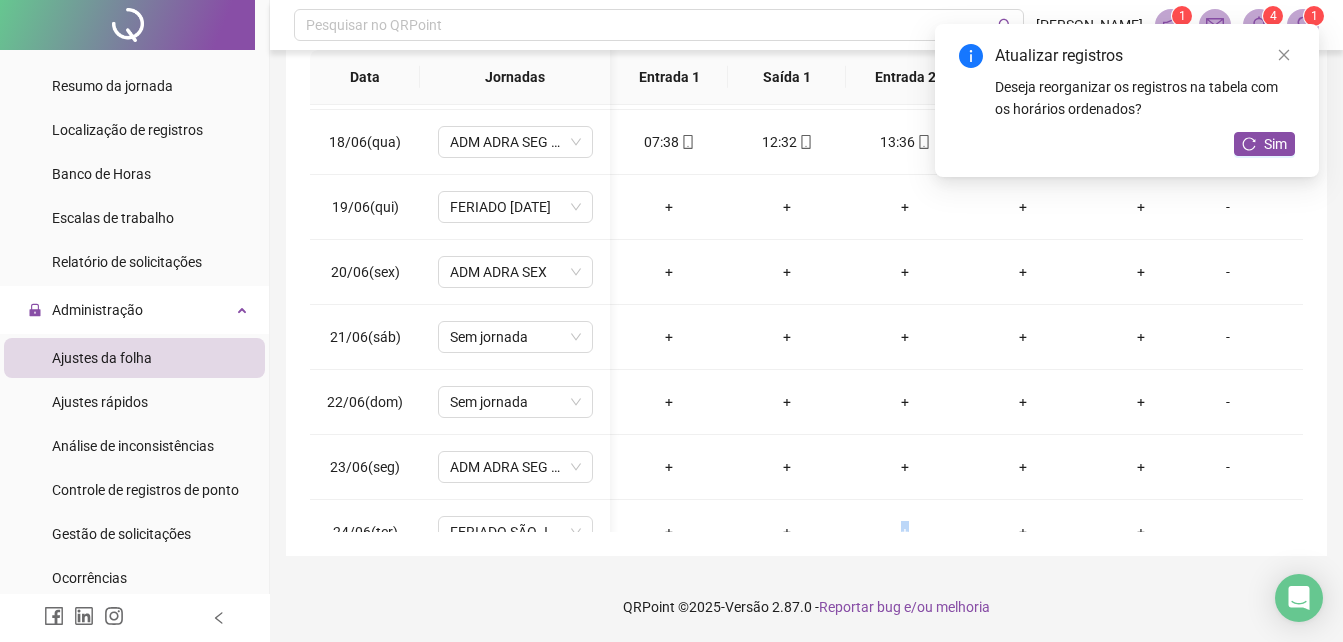 scroll, scrollTop: 1100, scrollLeft: 47, axis: both 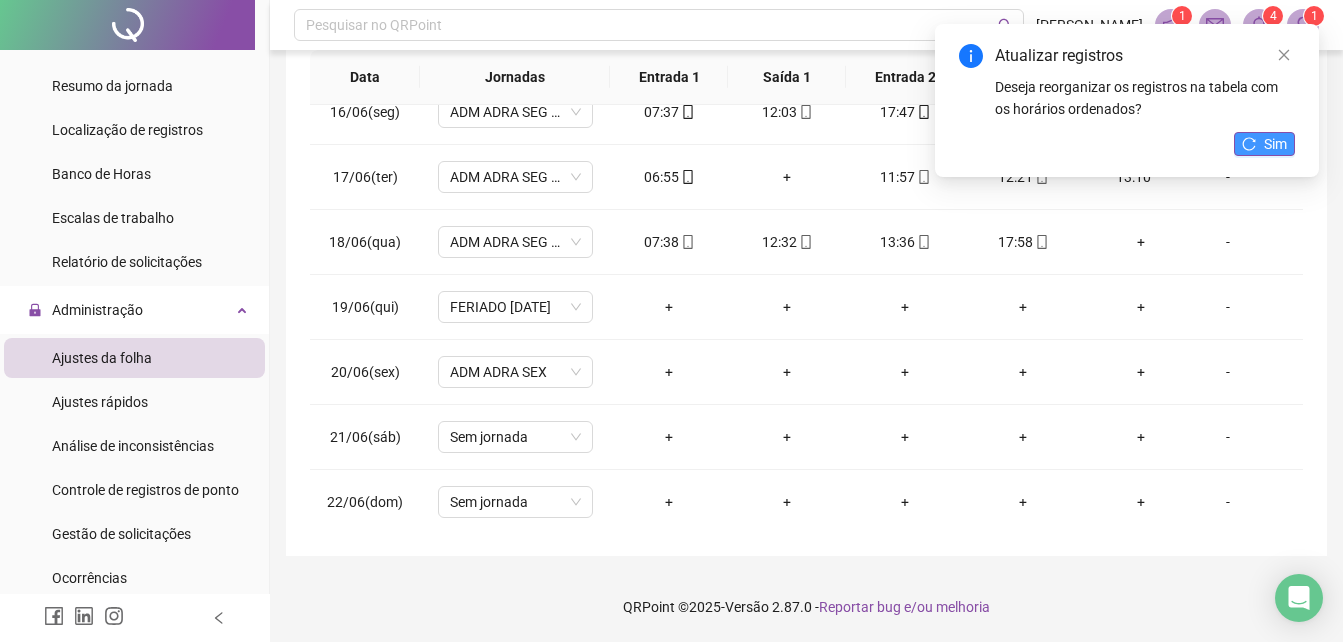 click on "Sim" at bounding box center [1275, 144] 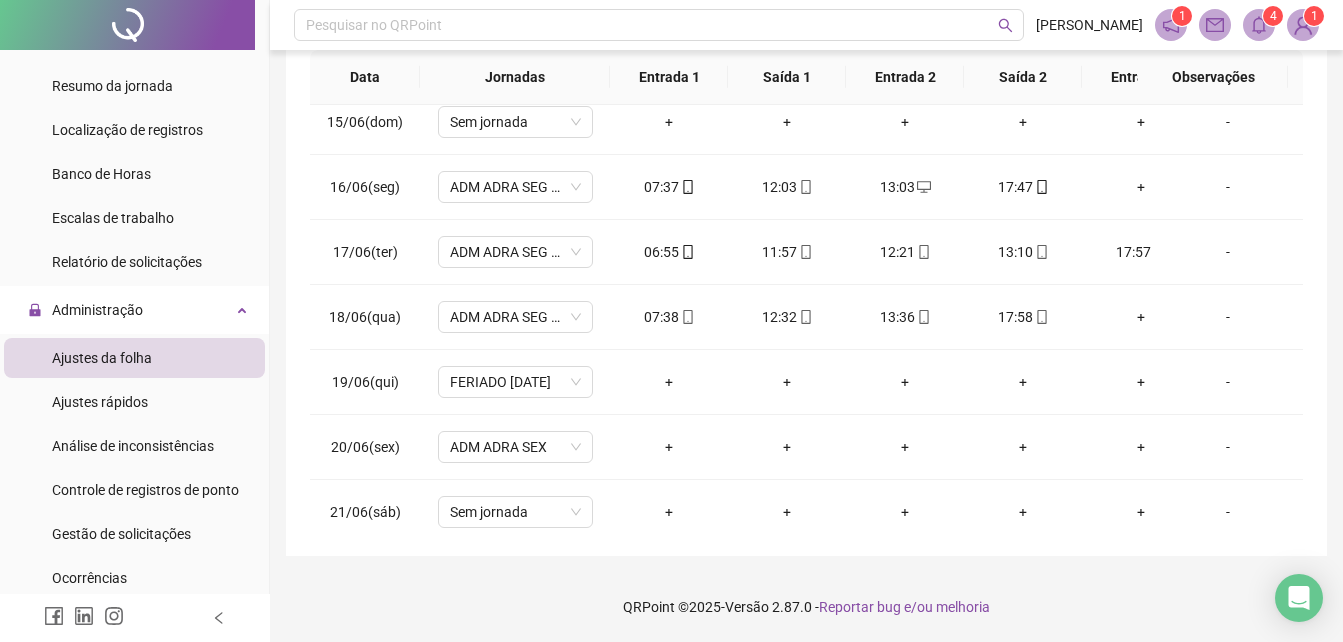 scroll, scrollTop: 915, scrollLeft: 0, axis: vertical 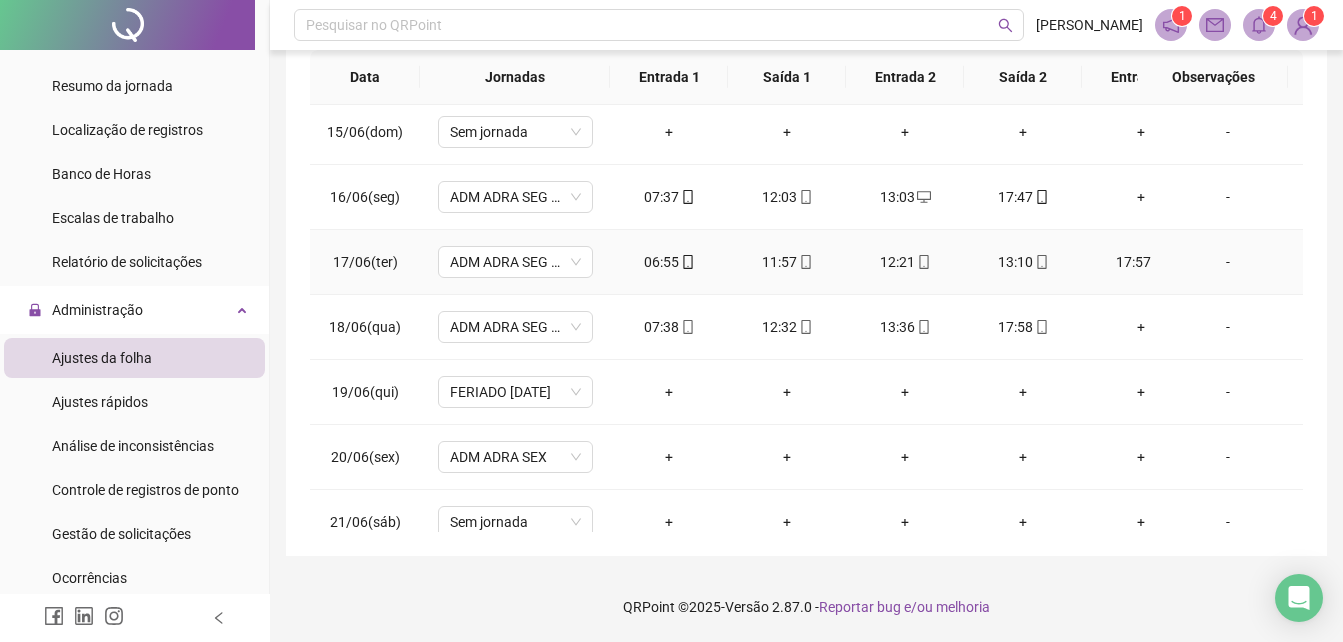 click on "11:57" at bounding box center (787, 262) 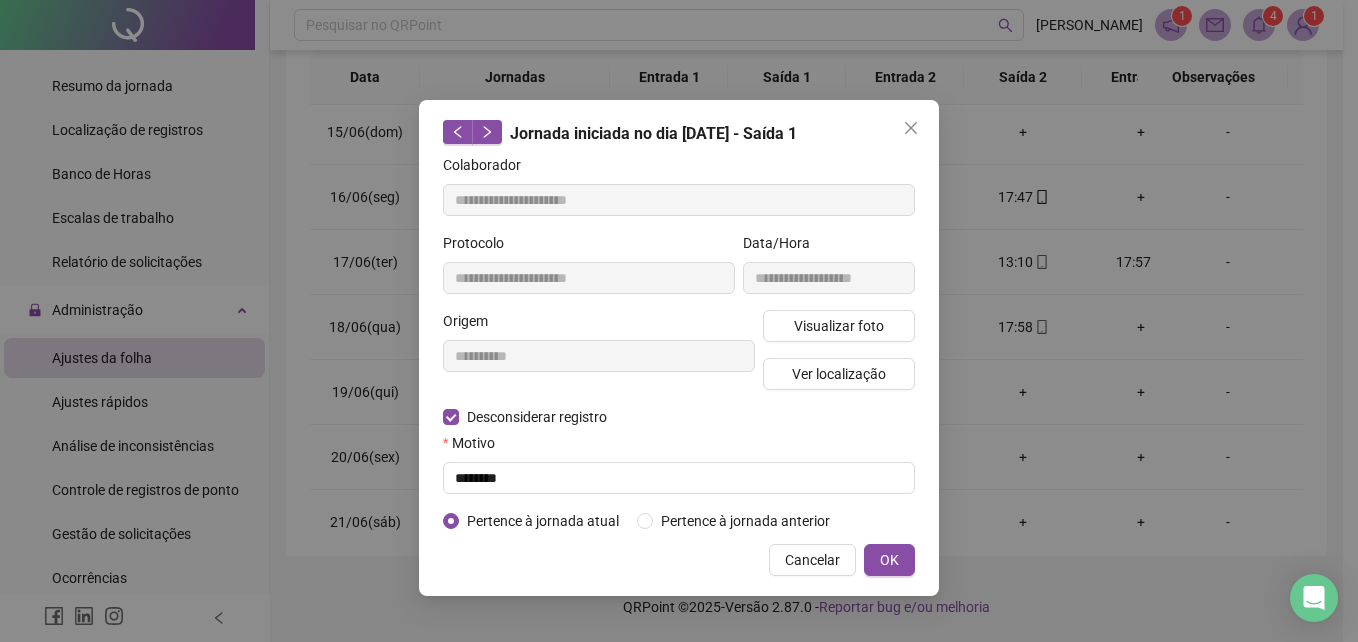 type on "**********" 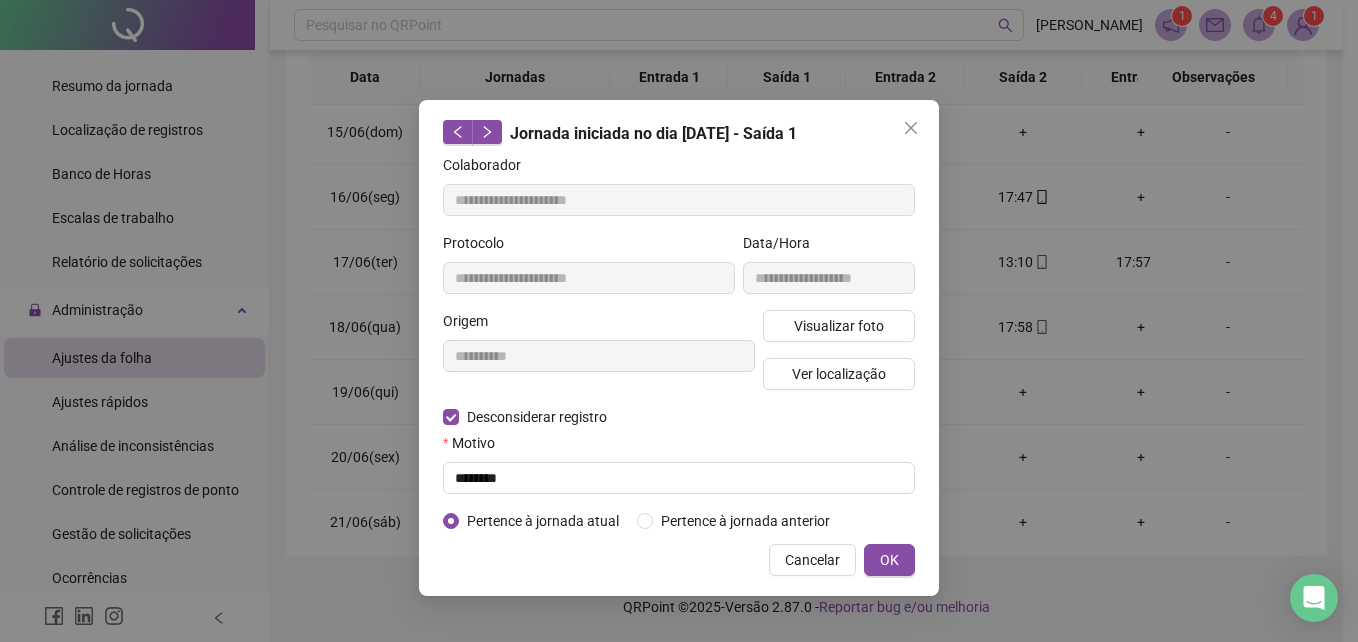 type on "**********" 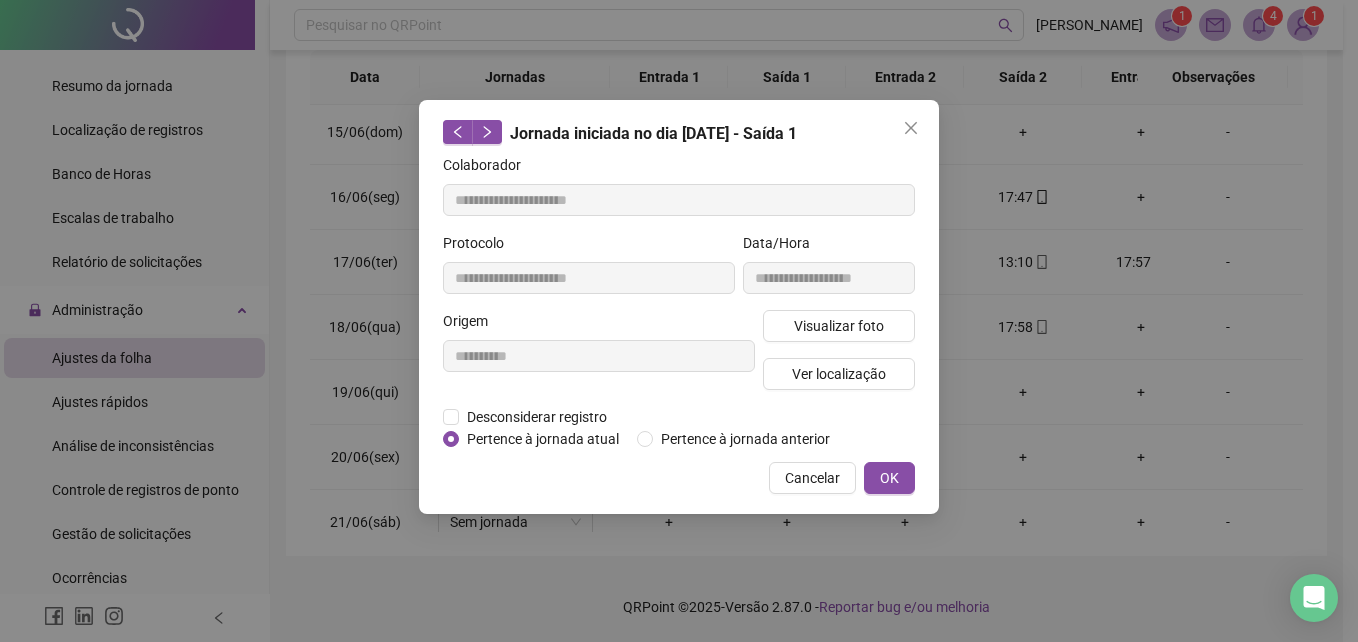 click on "Cancelar OK" at bounding box center [679, 478] 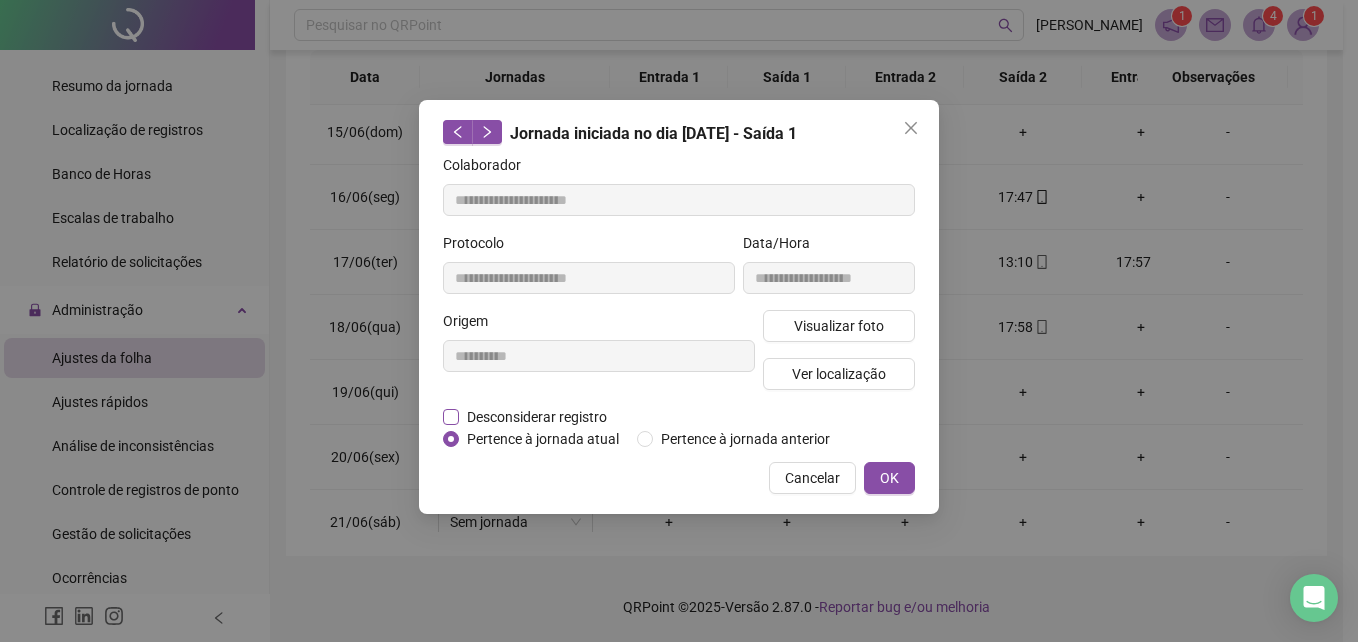 click on "Desconsiderar registro" at bounding box center (537, 417) 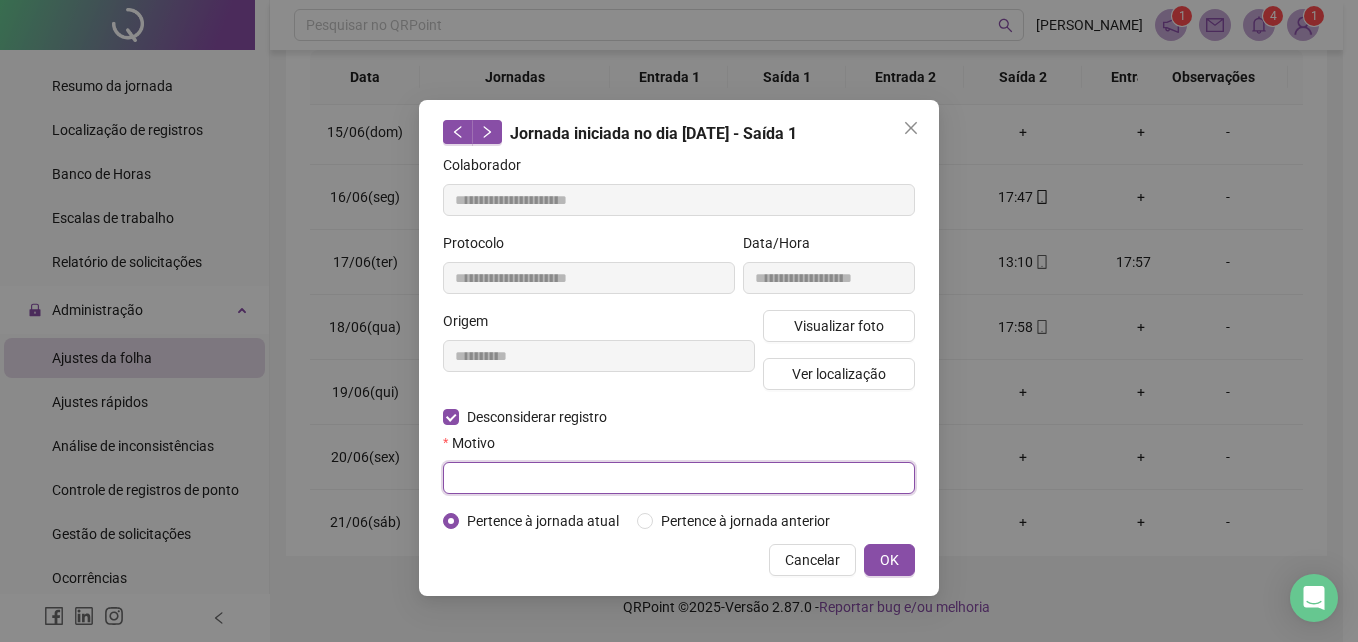 click at bounding box center [679, 478] 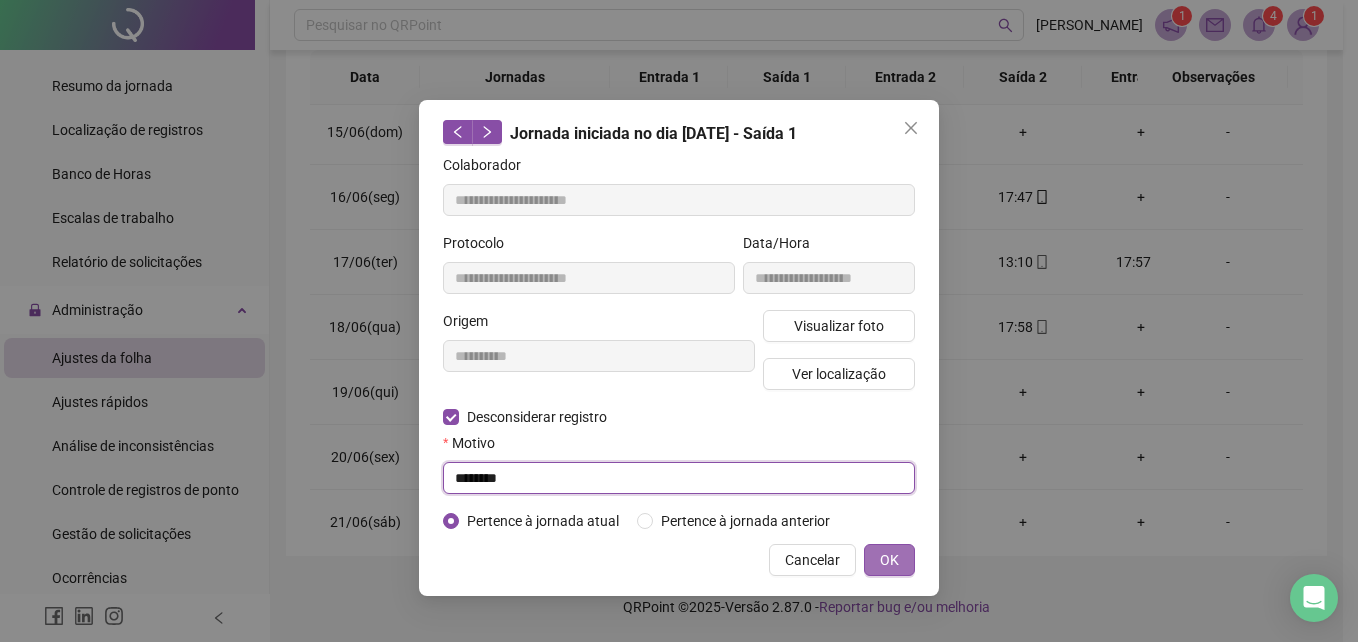 type on "********" 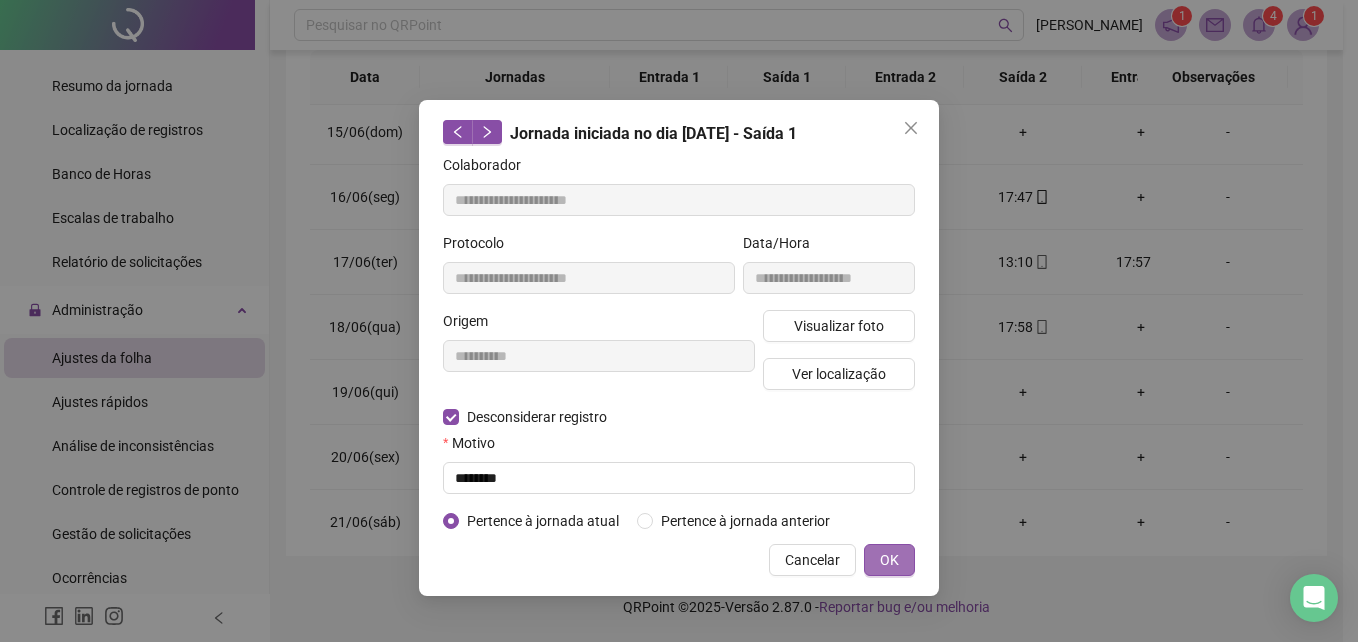 click on "OK" at bounding box center (889, 560) 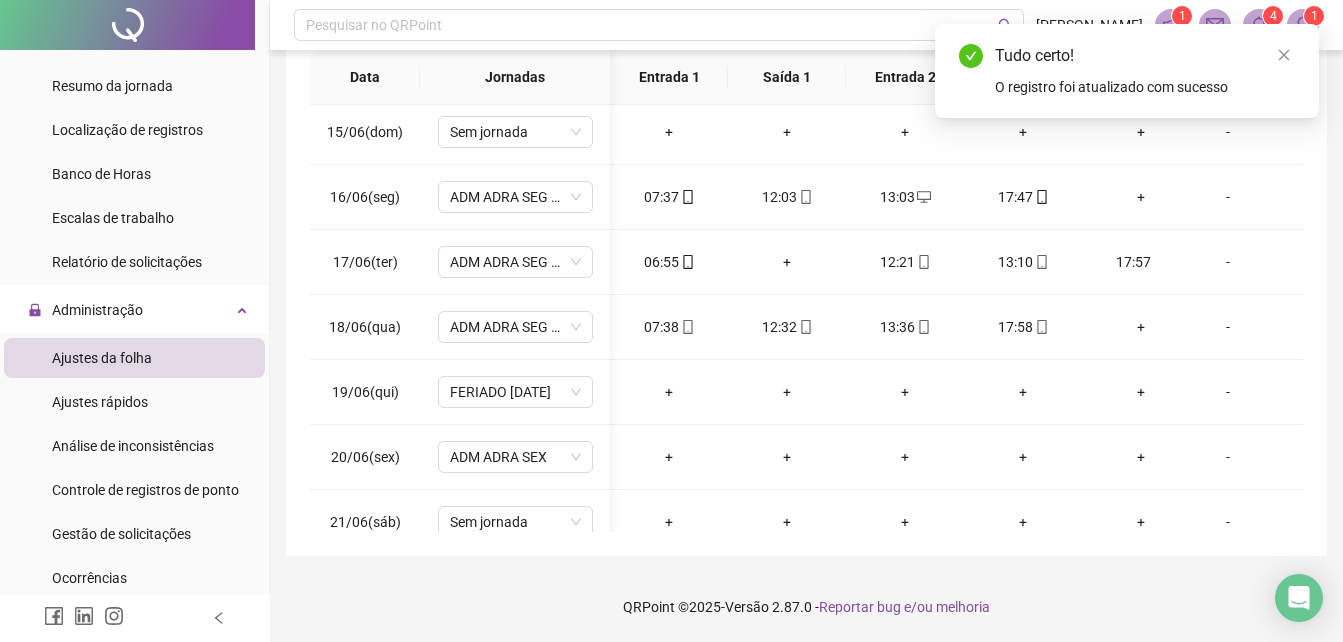 scroll, scrollTop: 915, scrollLeft: 36, axis: both 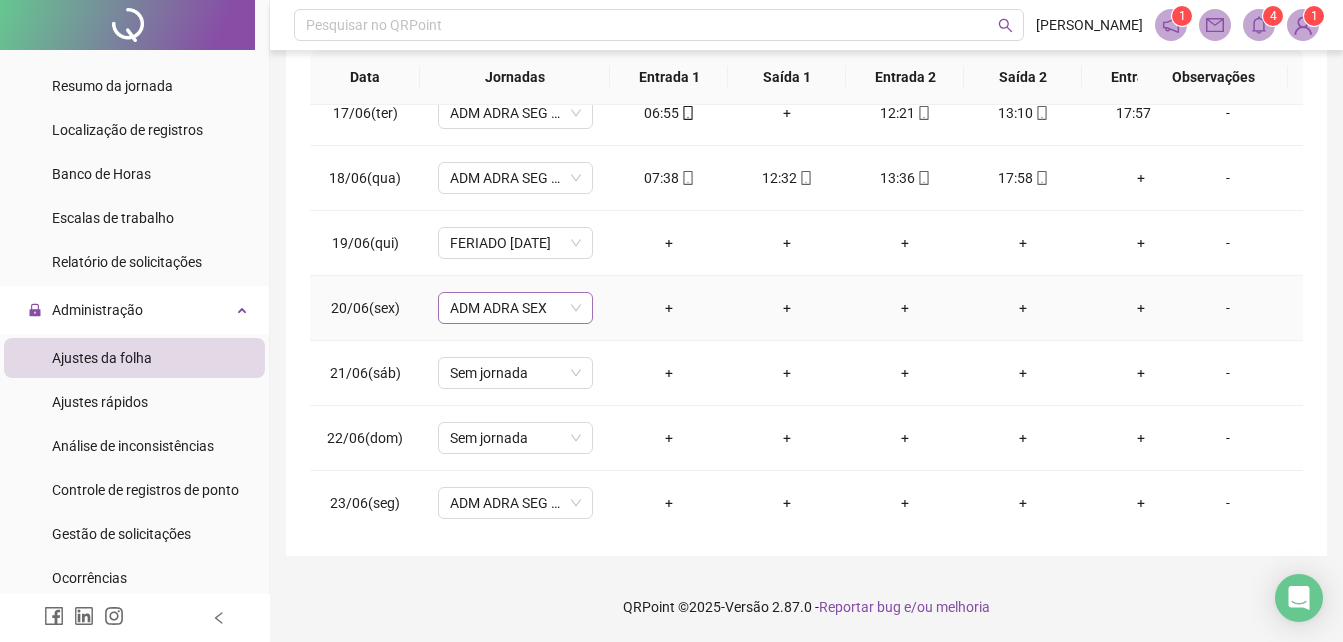 click on "ADM ADRA SEX" at bounding box center (515, 308) 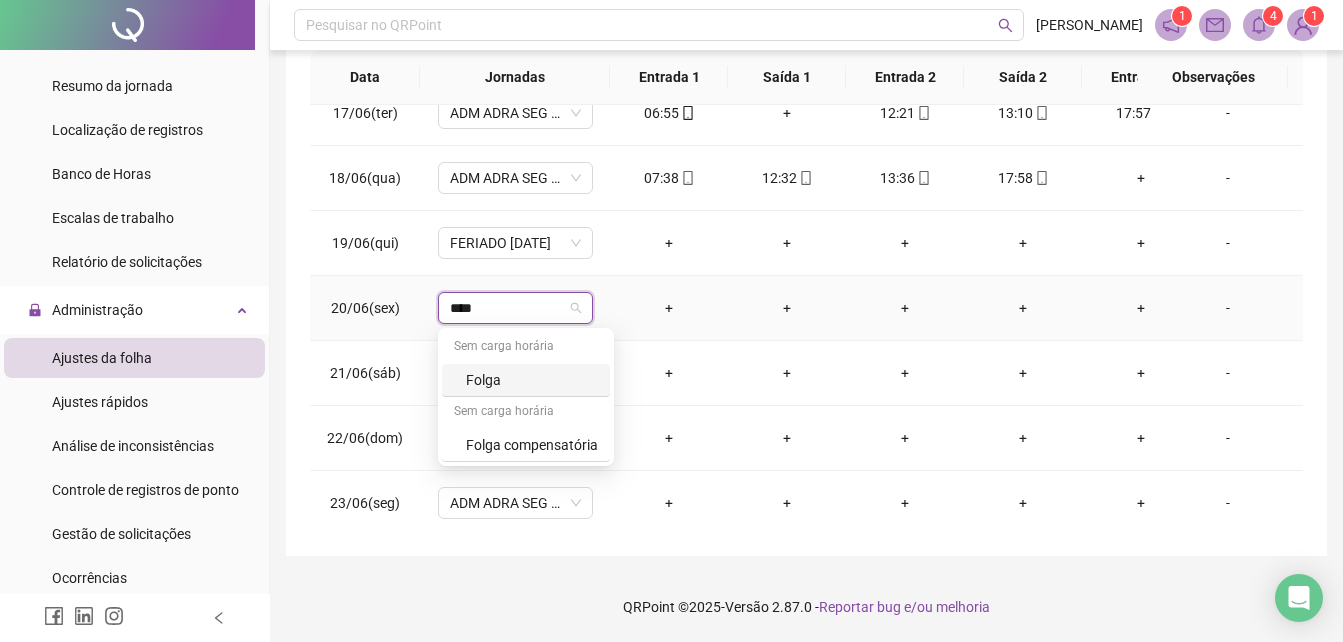 type on "*****" 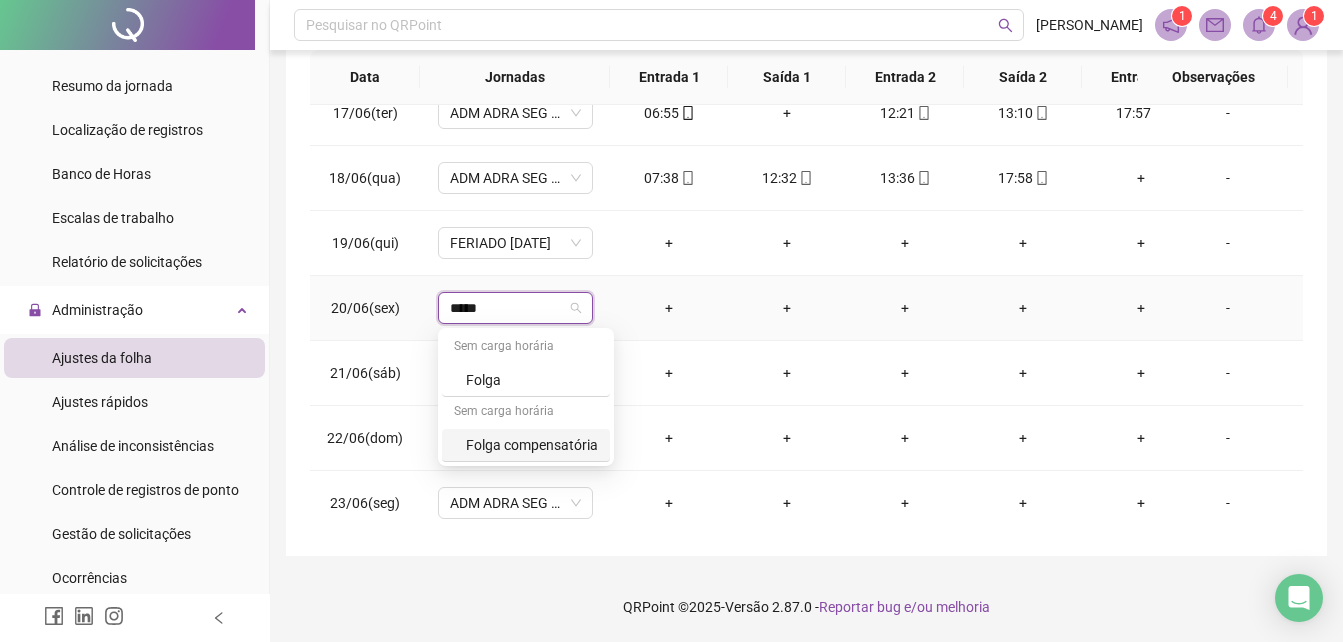 click on "Folga compensatória" at bounding box center (532, 445) 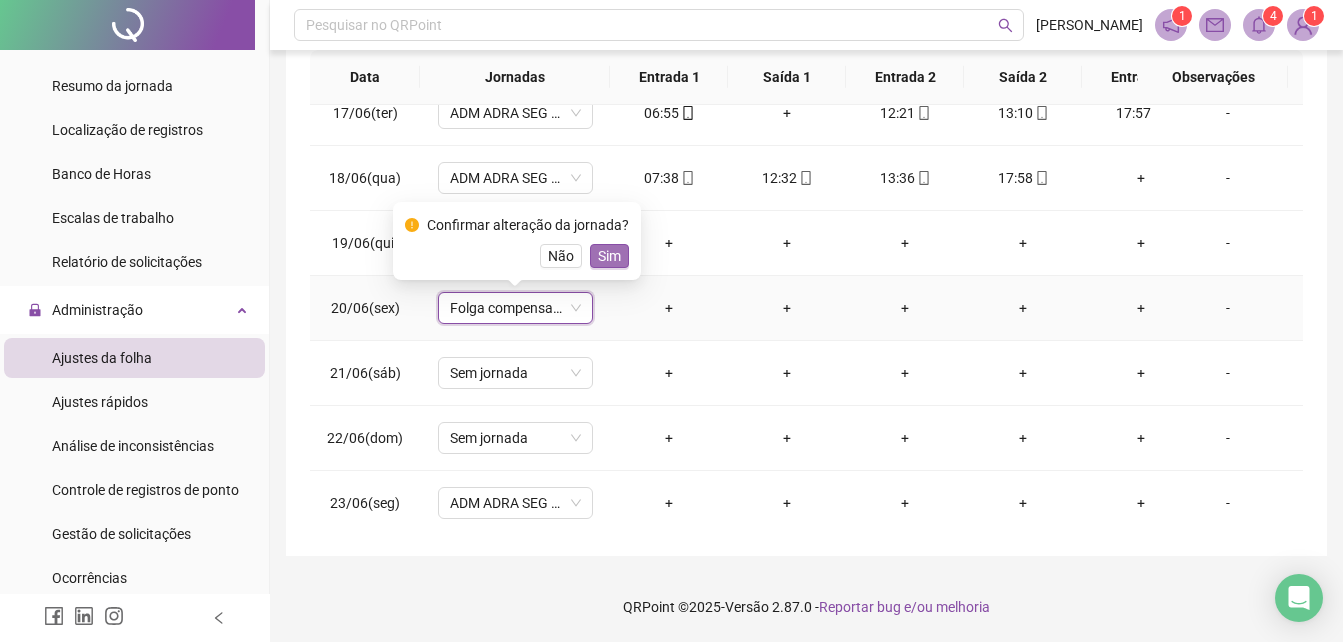 click on "Sim" at bounding box center (609, 256) 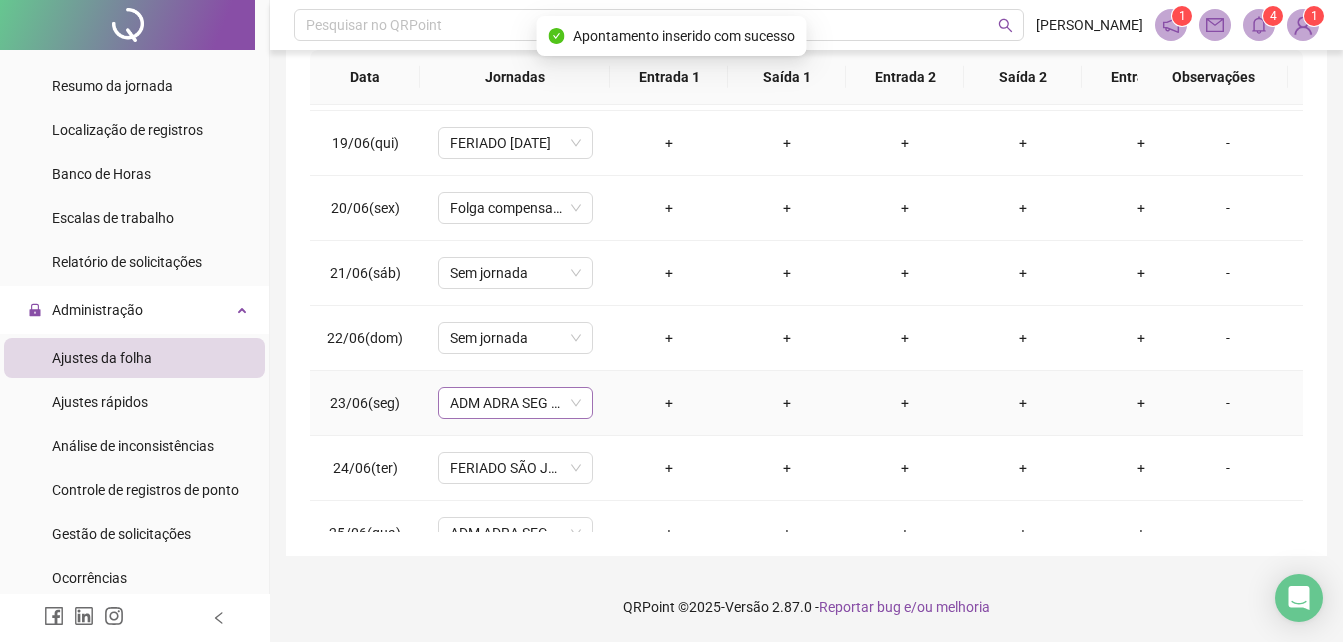 click on "ADM ADRA SEG A QUIN" at bounding box center (515, 403) 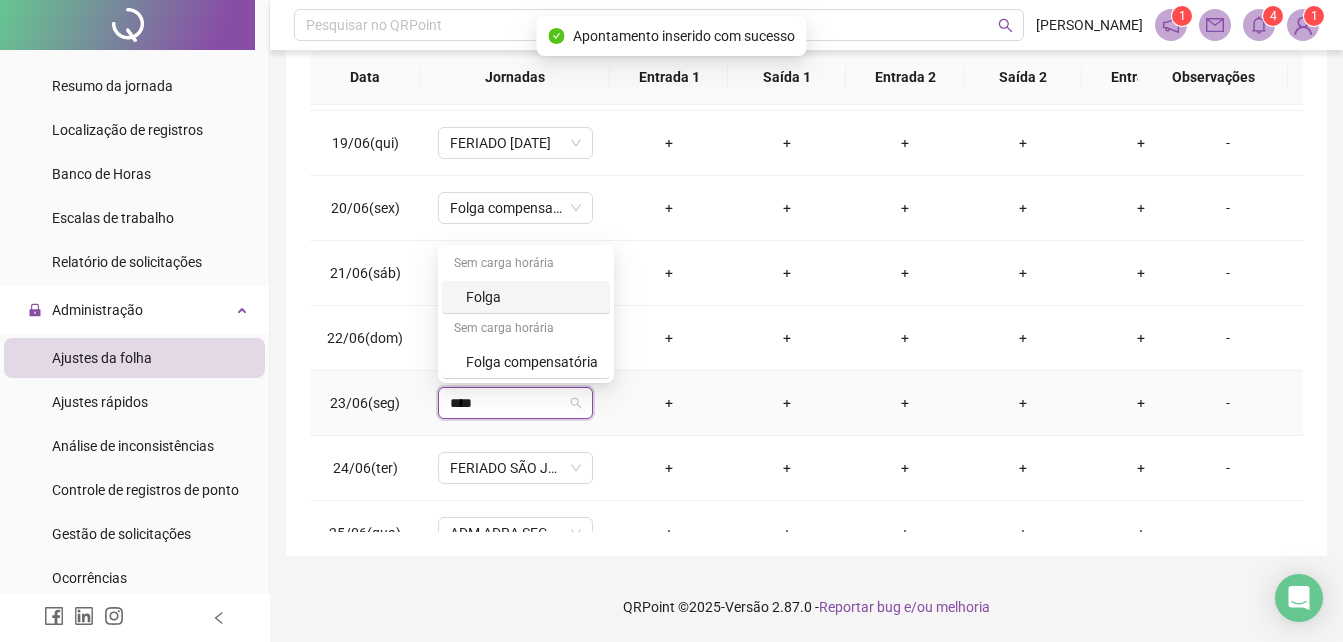 type on "*****" 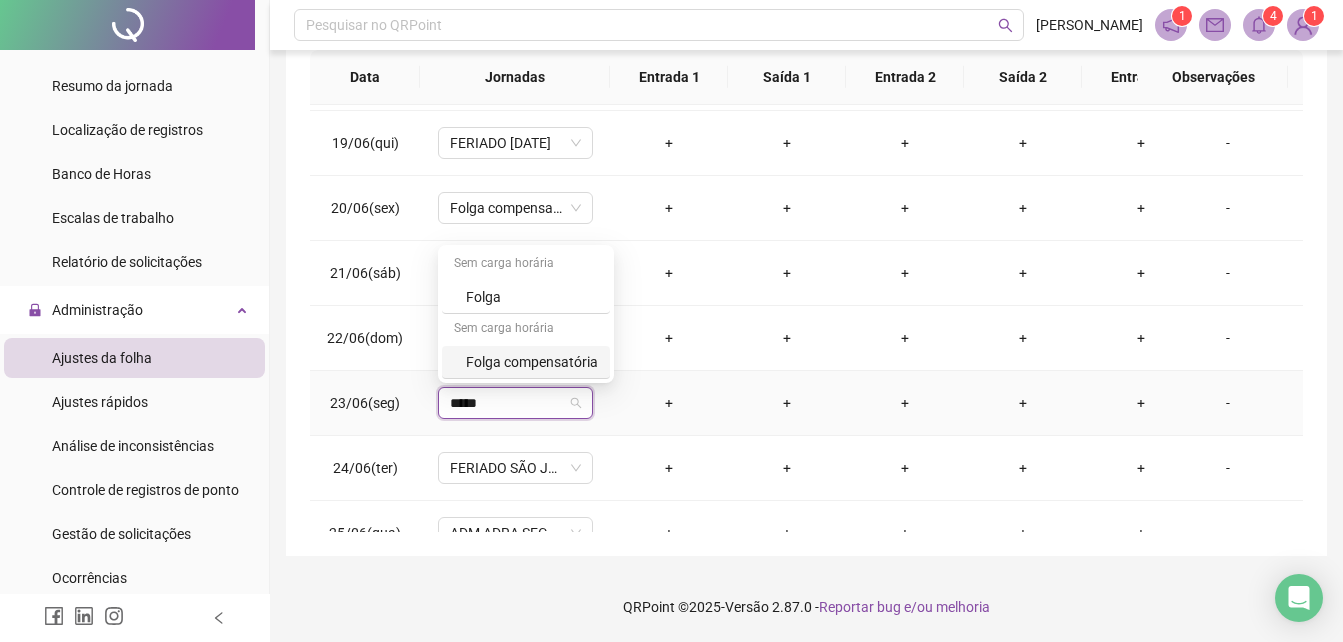 click on "Folga compensatória" at bounding box center (532, 362) 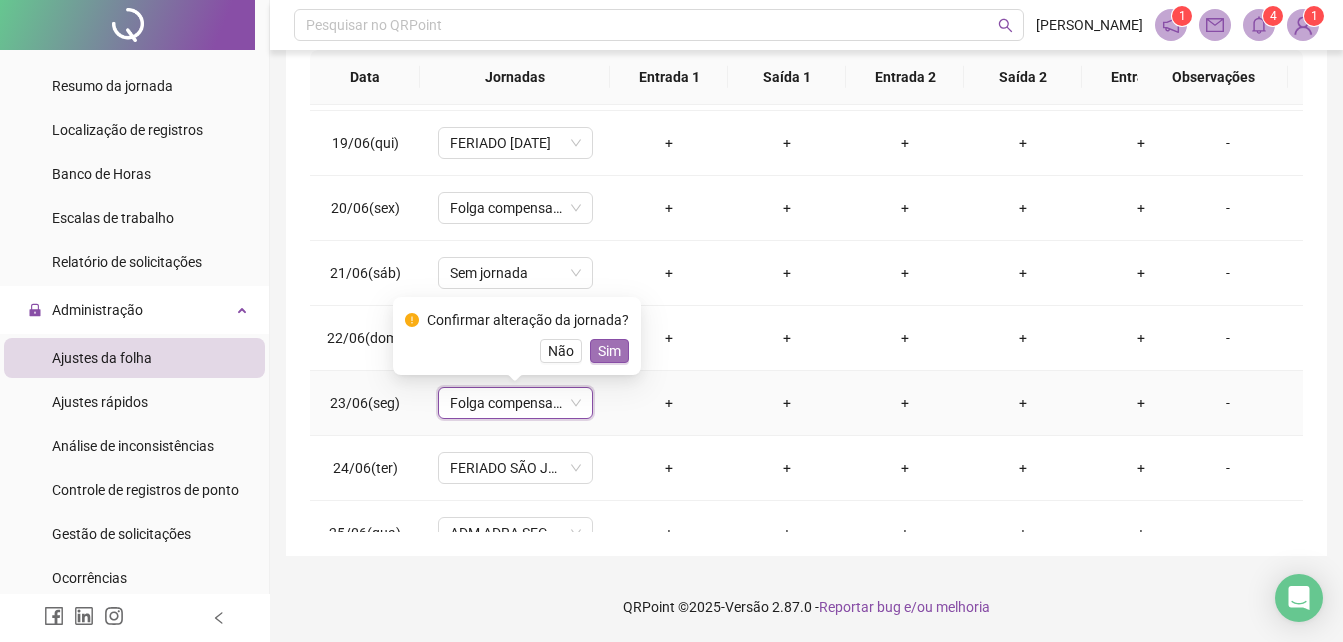 click on "Sim" at bounding box center [609, 351] 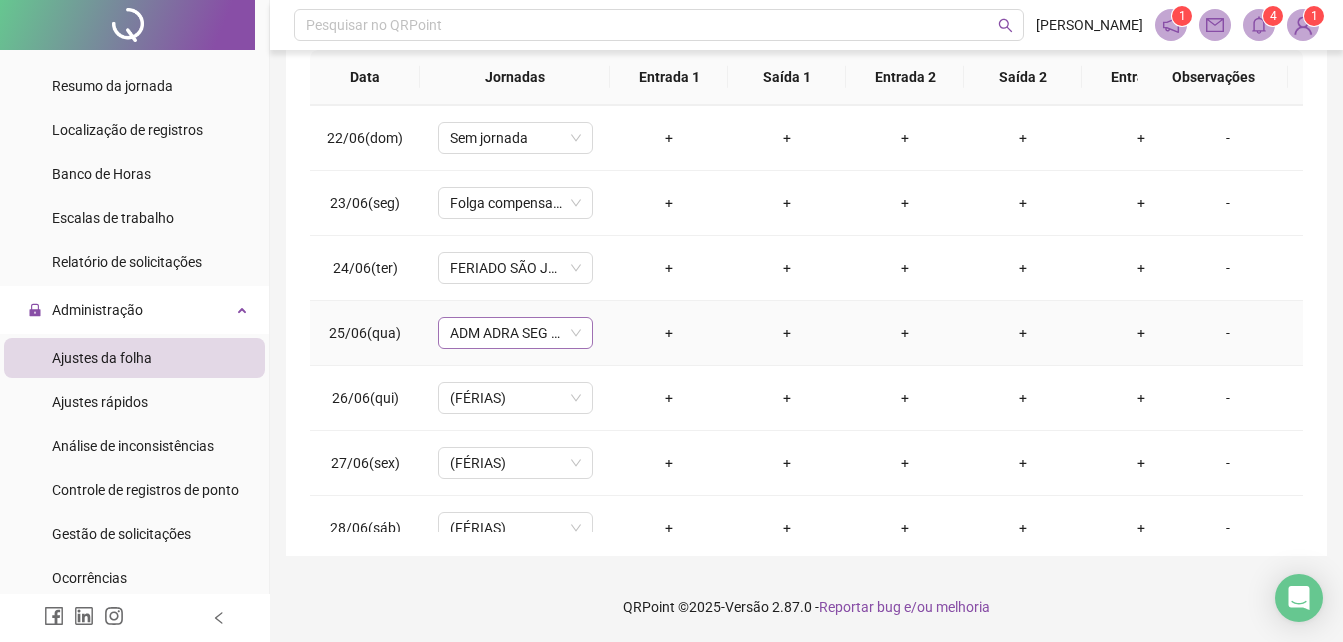 click on "ADM ADRA SEG A QUIN" at bounding box center [515, 333] 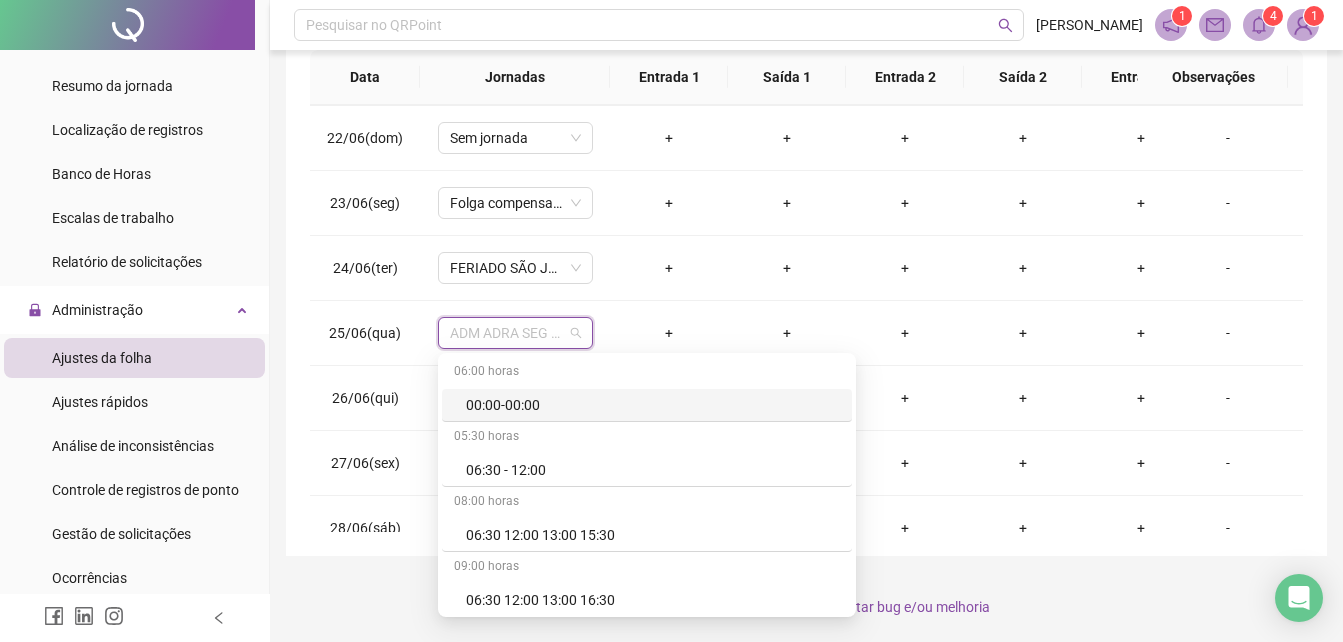 click on "**********" at bounding box center (806, 121) 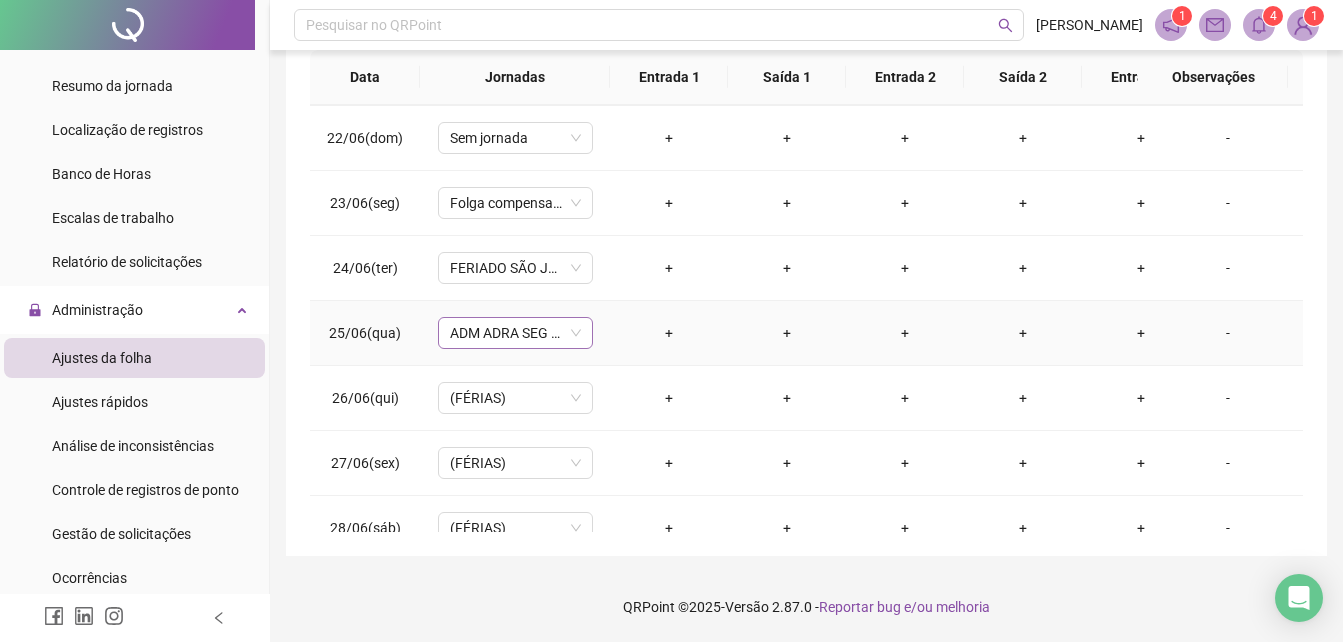 click on "ADM ADRA SEG A QUIN" at bounding box center [515, 333] 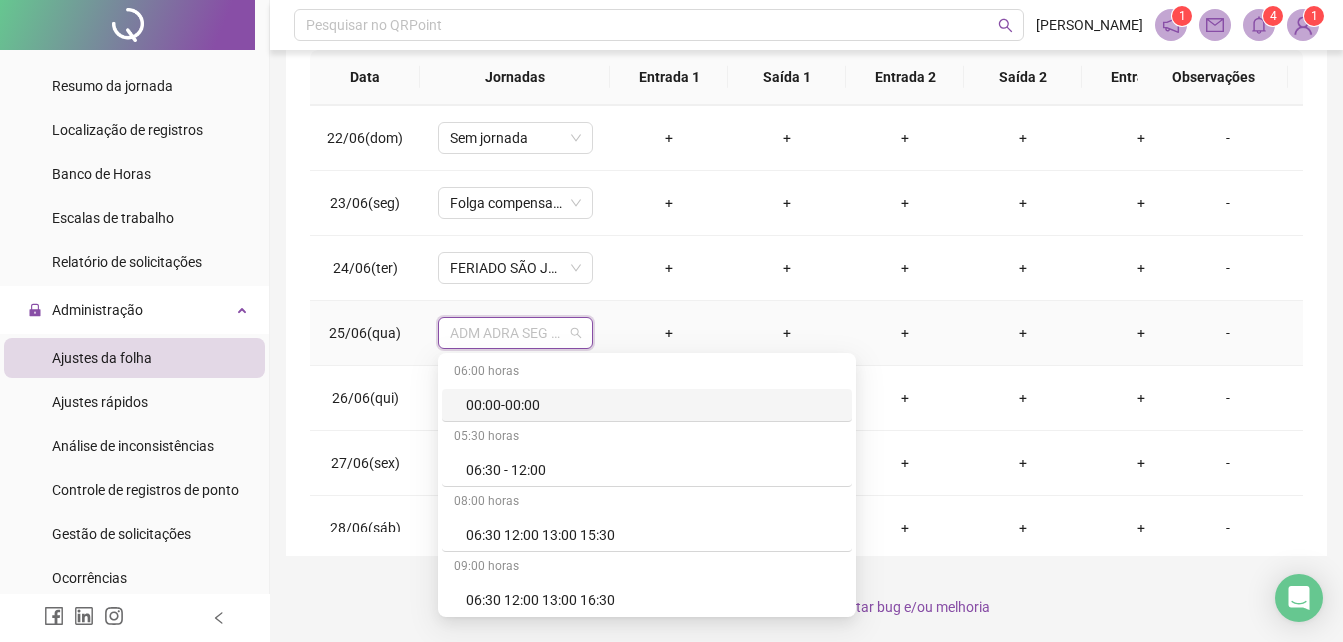 click on "+" at bounding box center [669, 333] 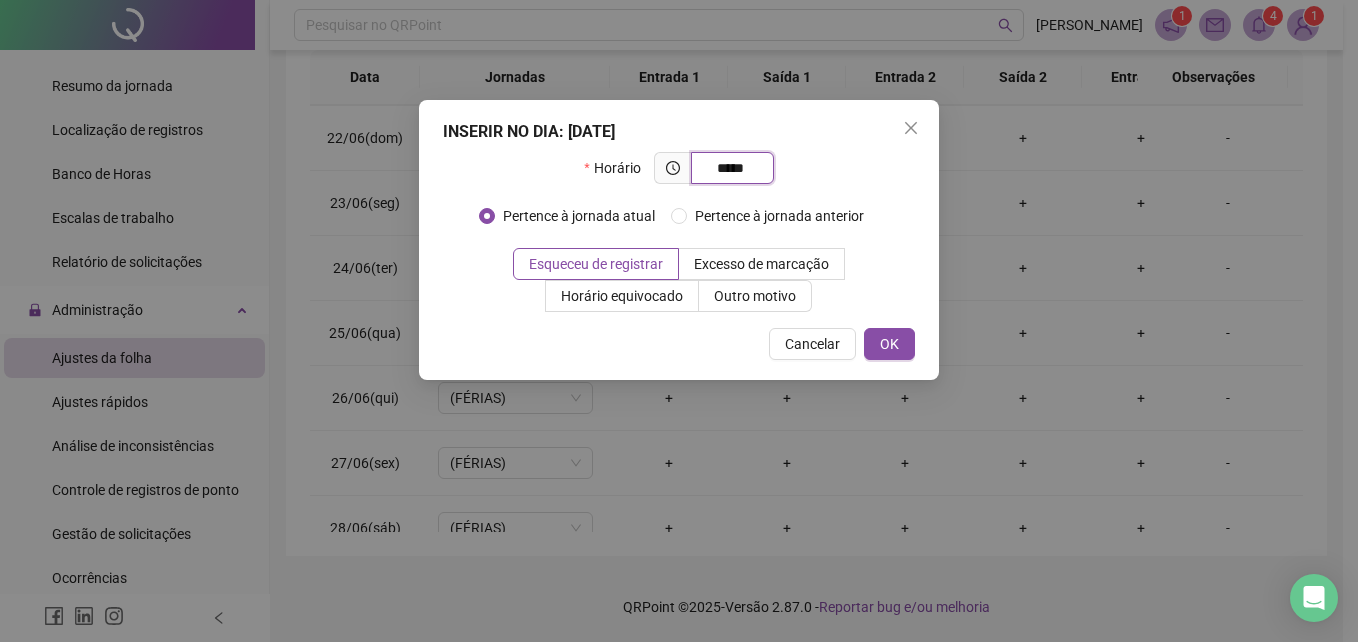 type on "*****" 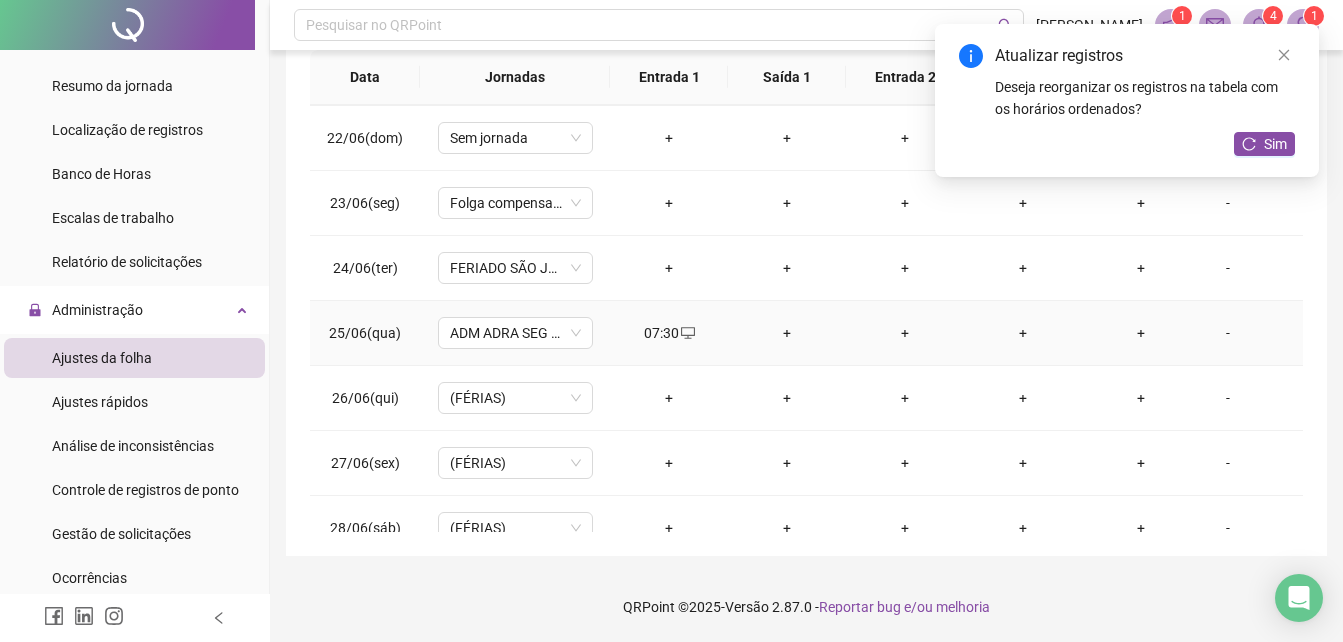 click on "+" at bounding box center [787, 333] 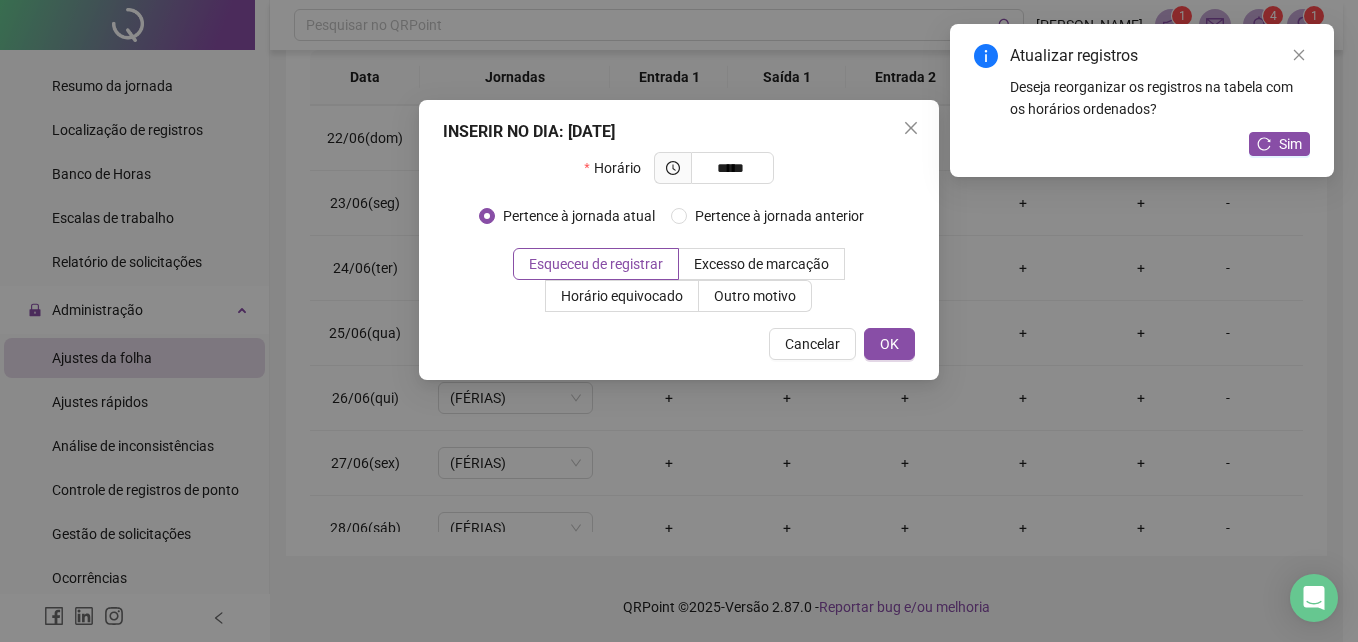type on "*****" 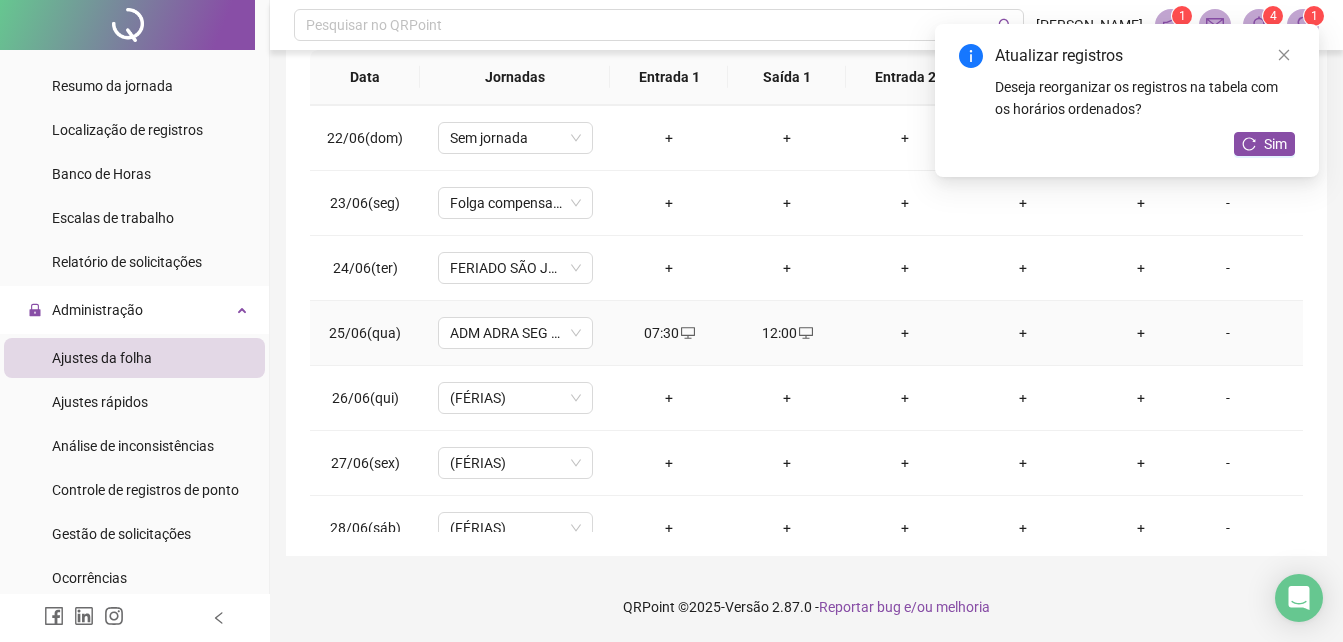 click on "+" at bounding box center [905, 333] 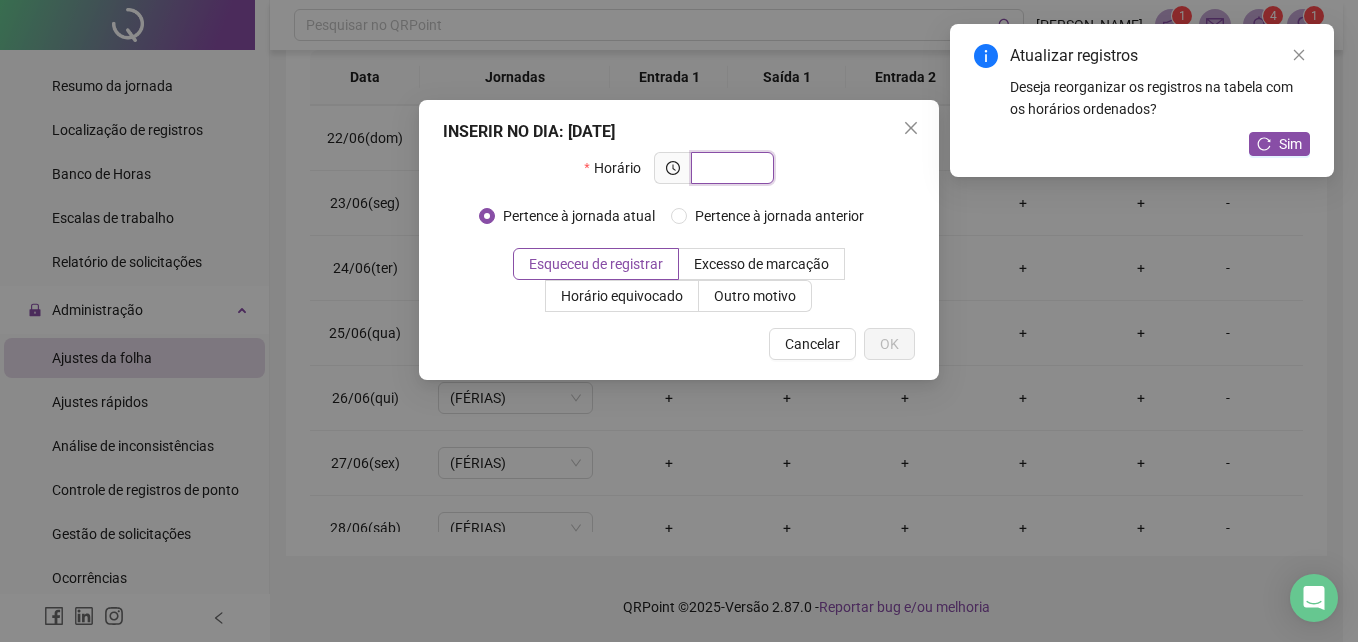 drag, startPoint x: 897, startPoint y: 329, endPoint x: 733, endPoint y: 162, distance: 234.06195 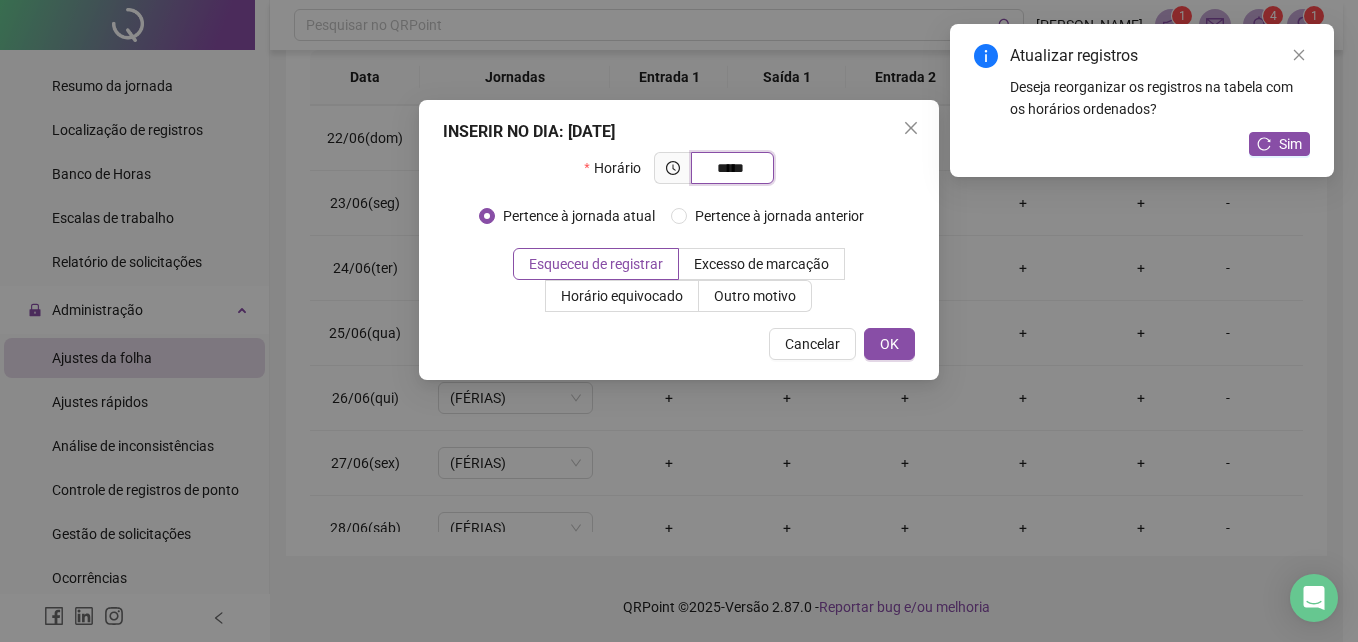 type on "*****" 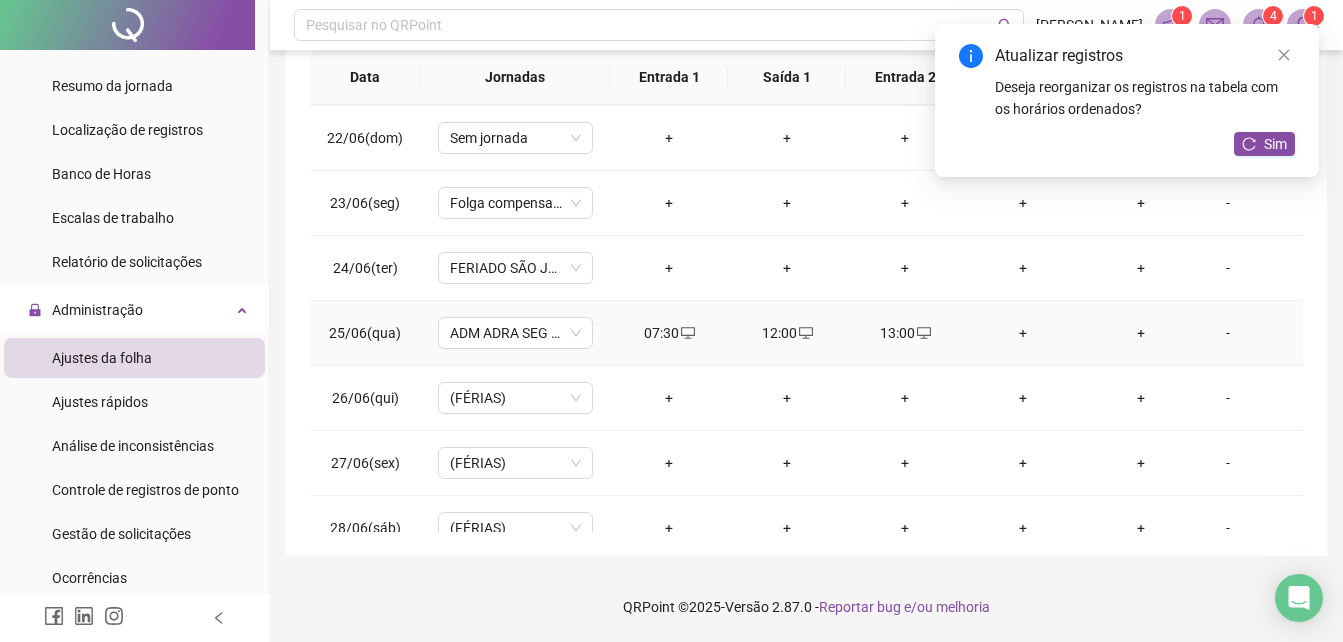 click on "+" at bounding box center (1023, 333) 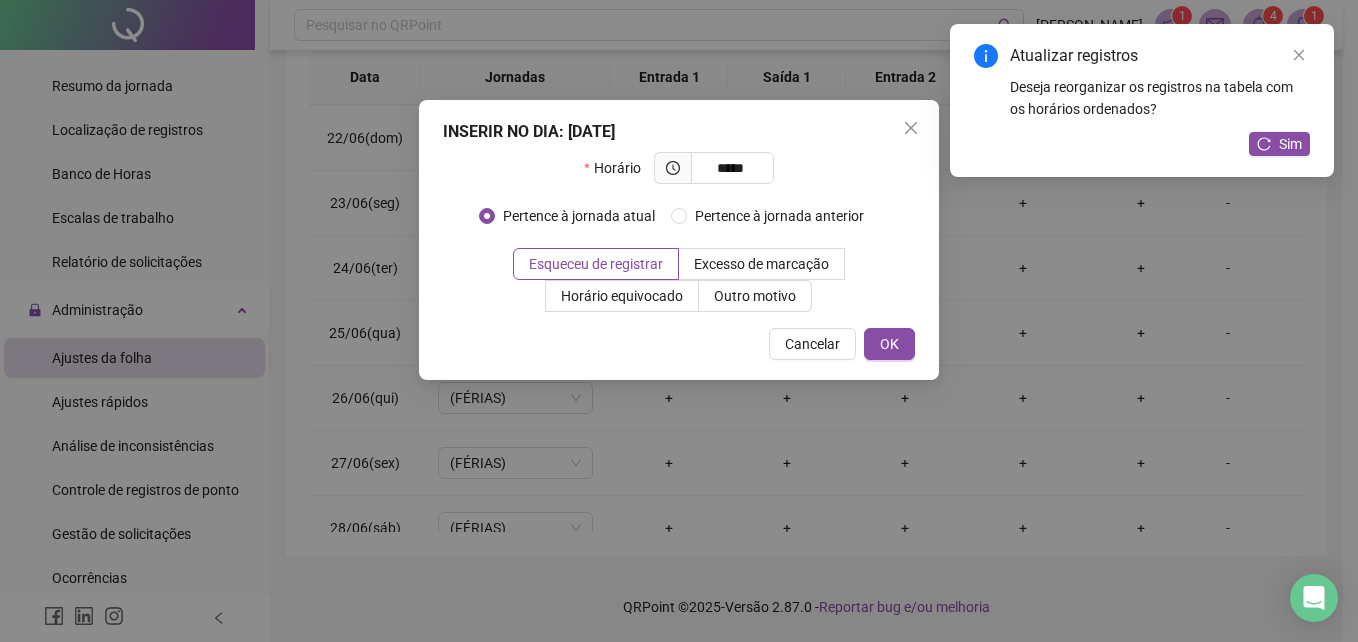 type on "*****" 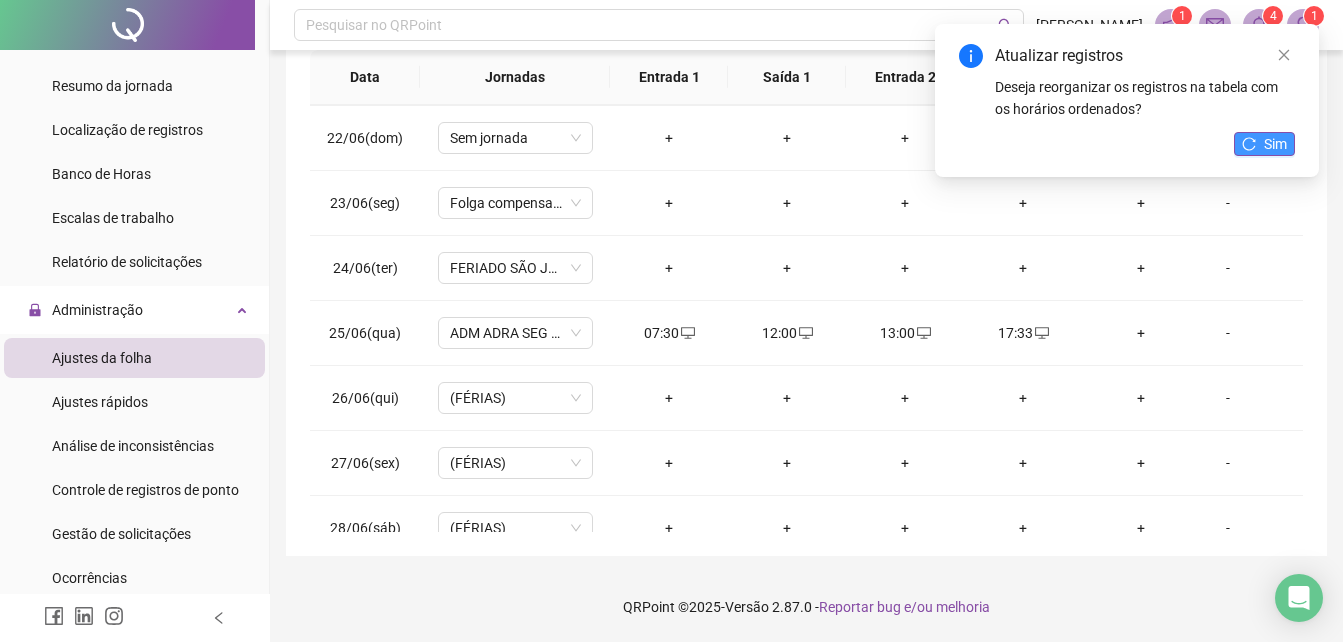 click 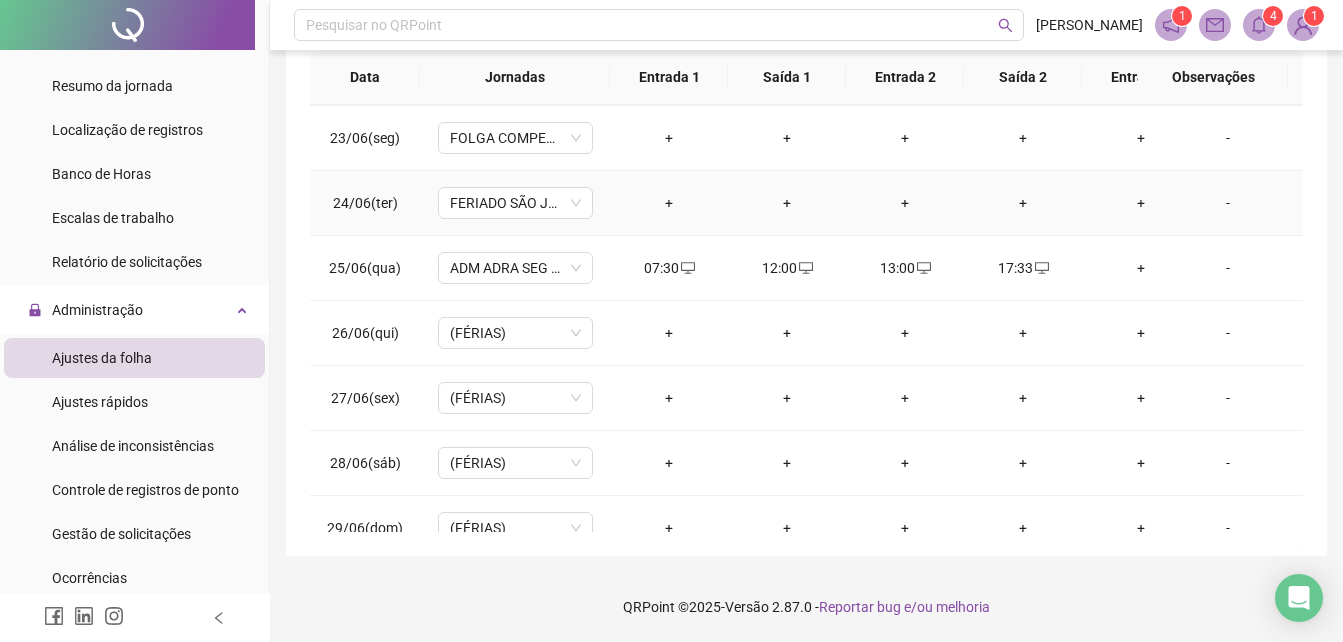 scroll, scrollTop: 1538, scrollLeft: 0, axis: vertical 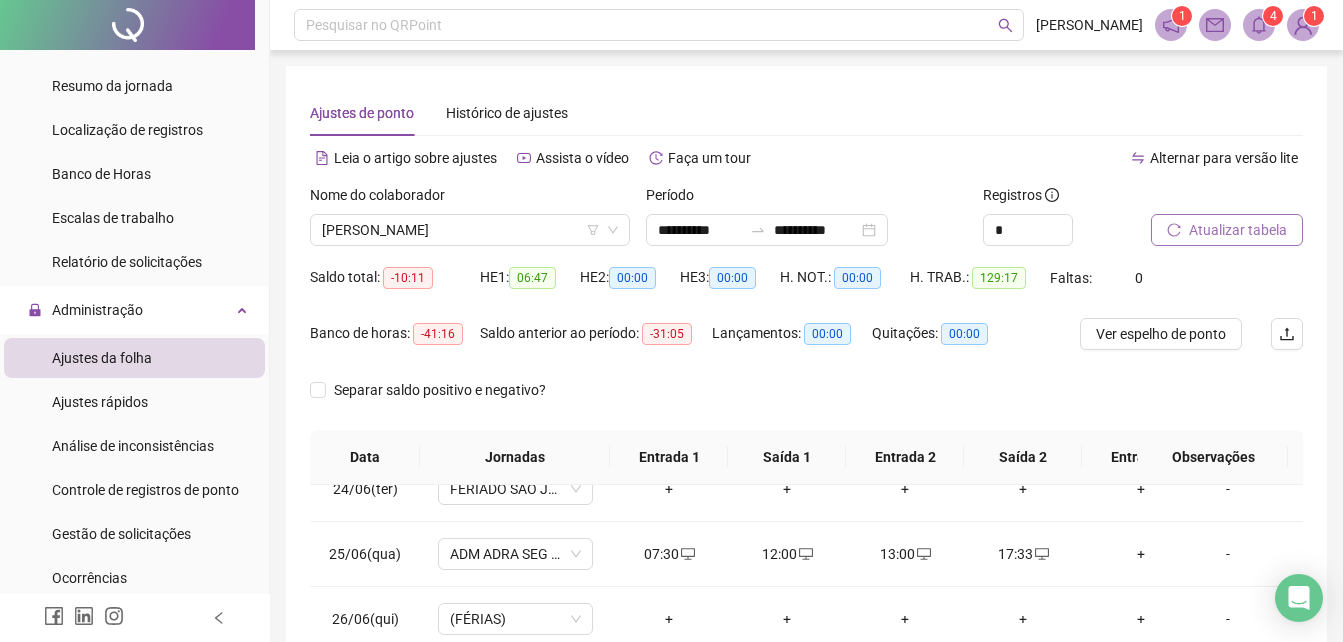 click on "Atualizar tabela" at bounding box center (1227, 230) 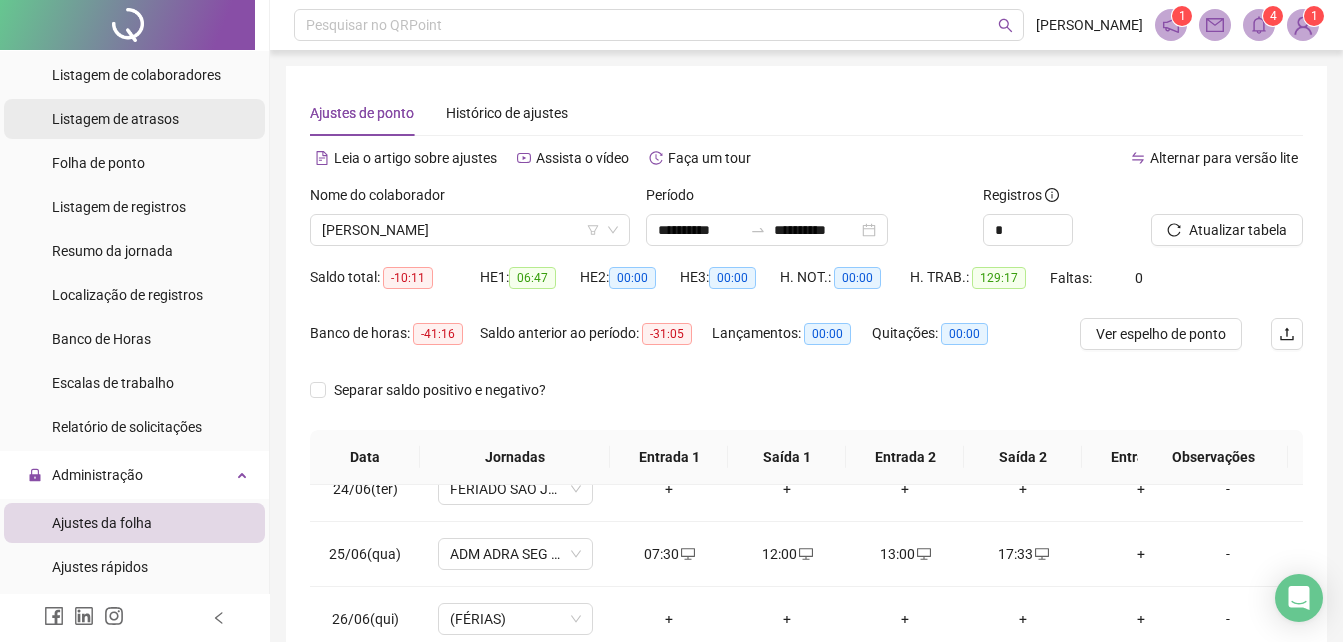 scroll, scrollTop: 100, scrollLeft: 0, axis: vertical 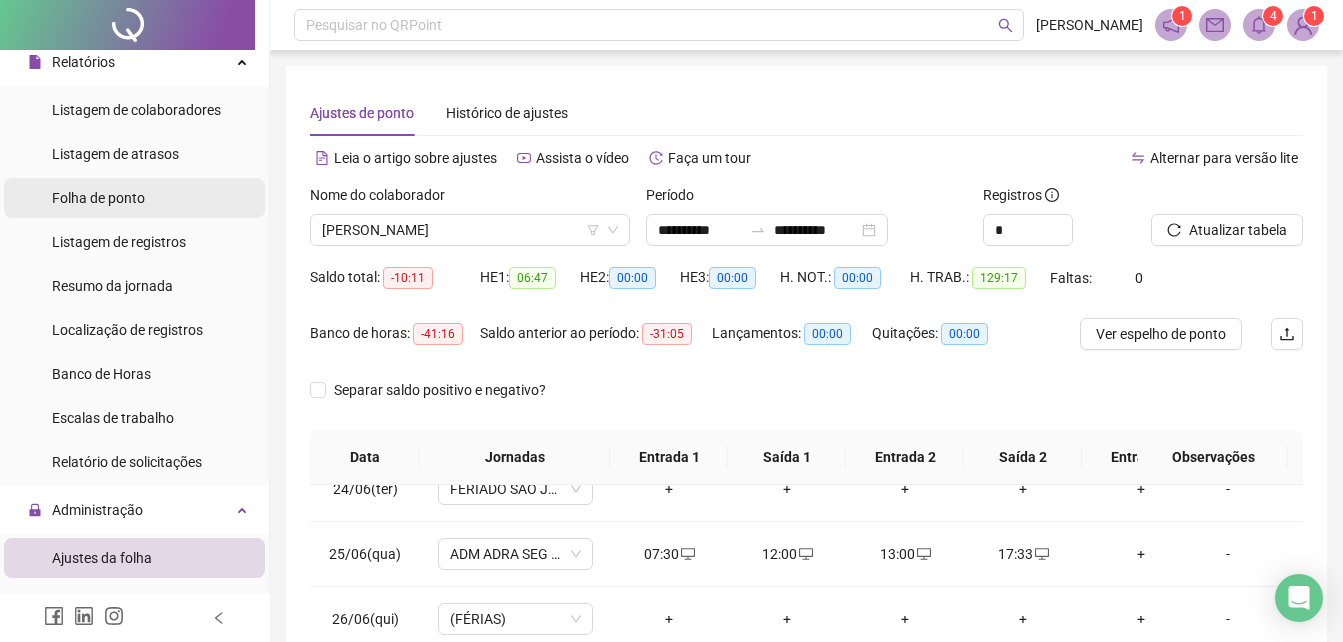 click on "Folha de ponto" at bounding box center (98, 198) 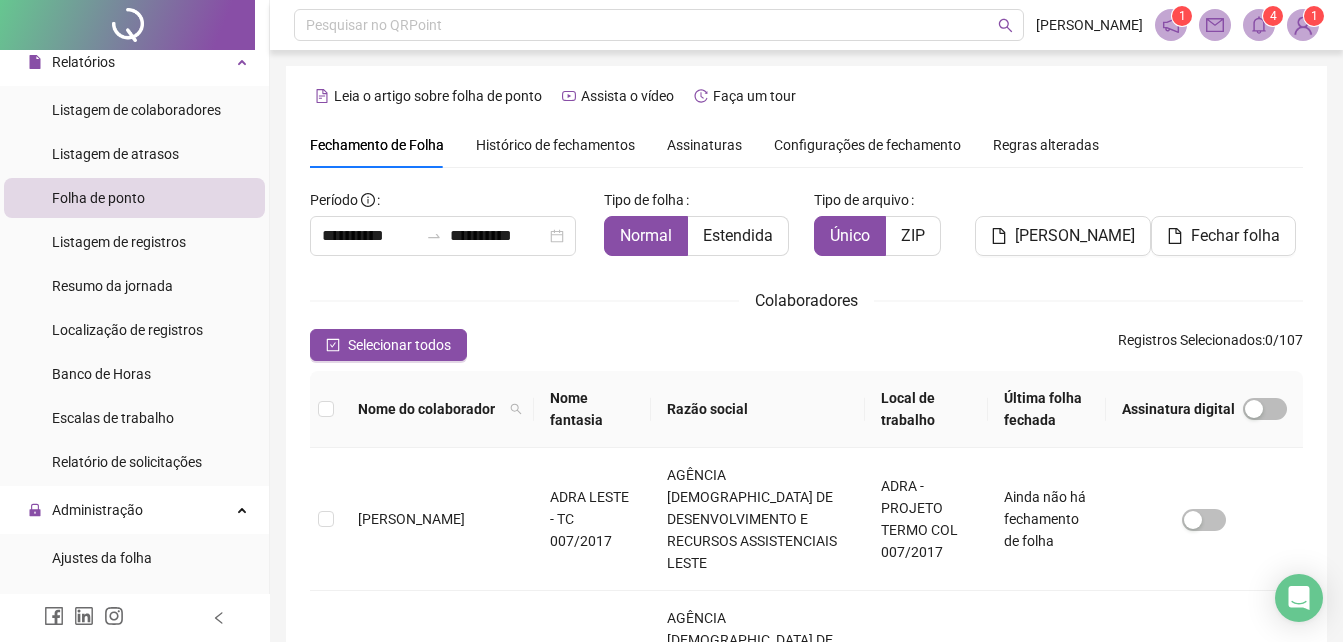 scroll, scrollTop: 89, scrollLeft: 0, axis: vertical 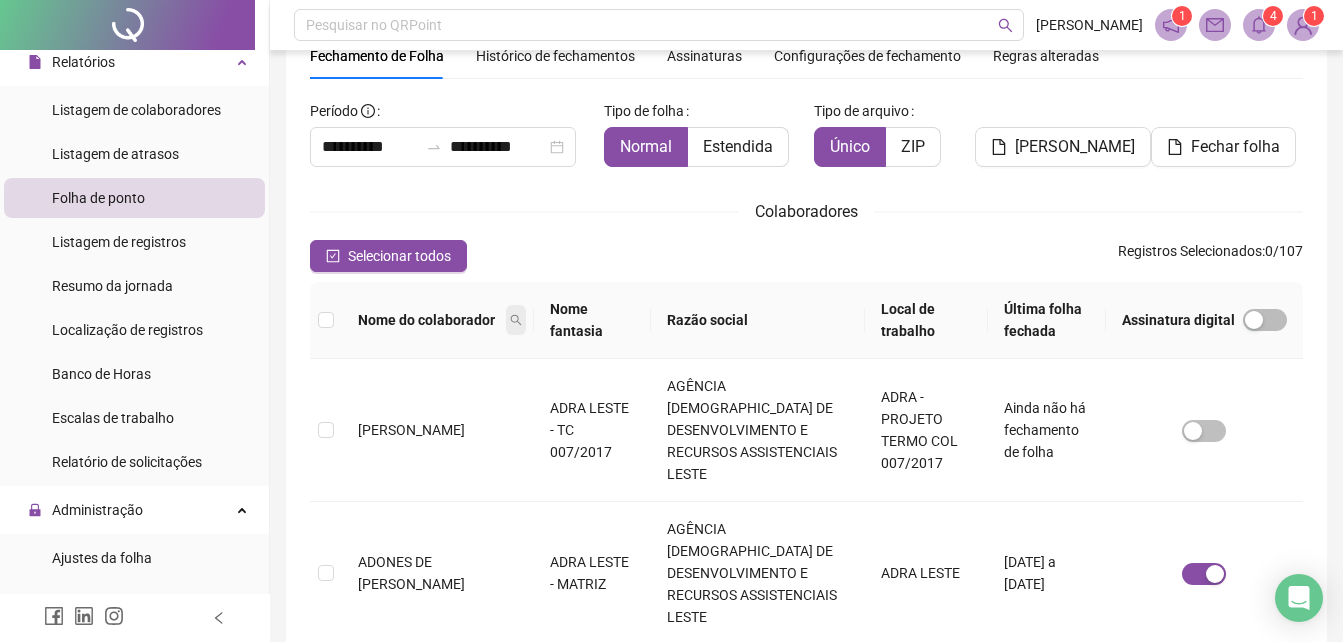 click 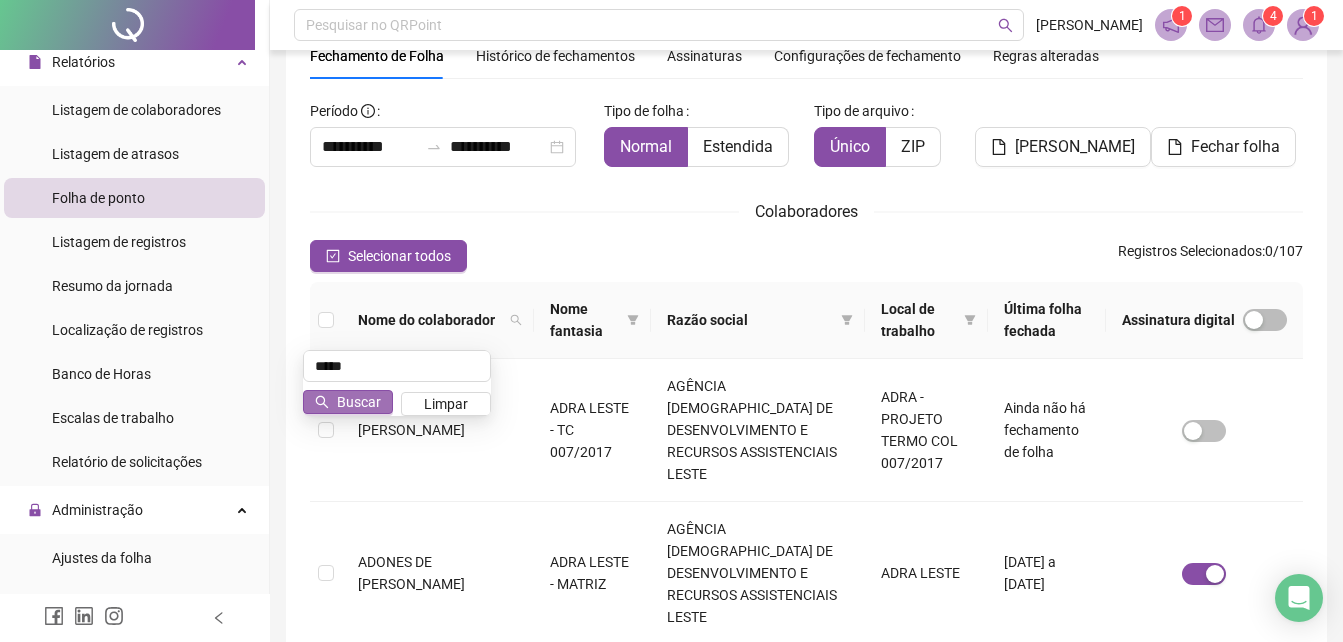 type on "*****" 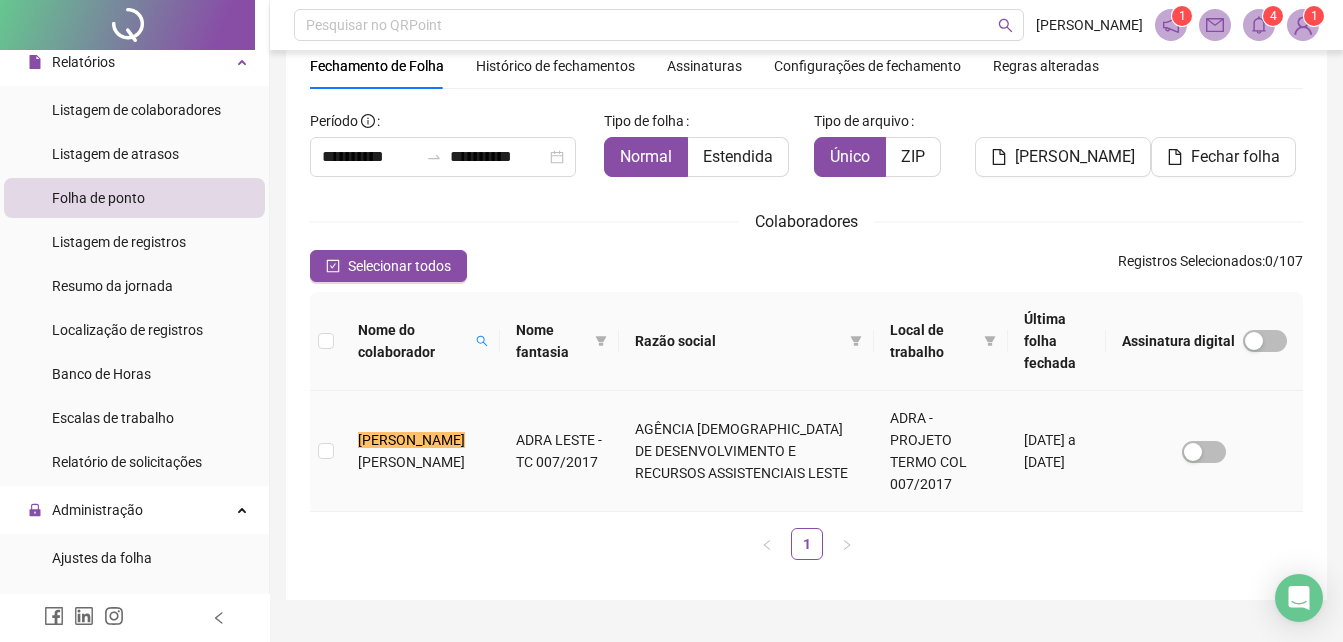 click on "[PERSON_NAME]" at bounding box center [421, 451] 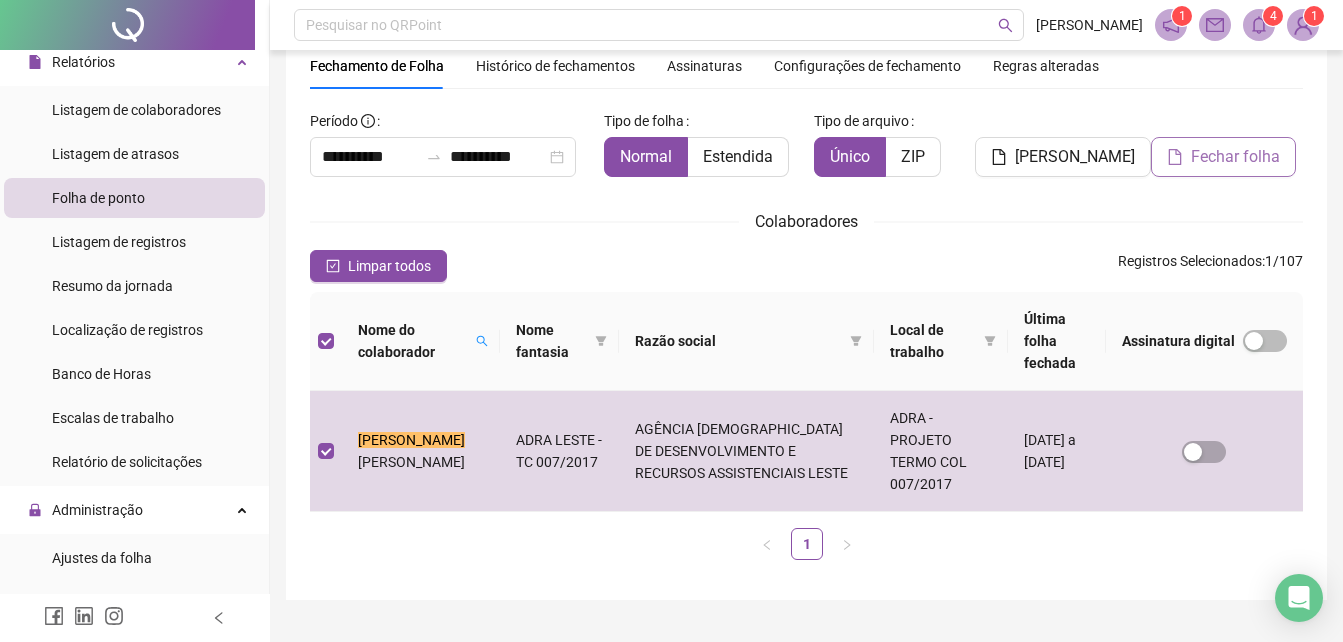 click on "Fechar folha" at bounding box center (1235, 157) 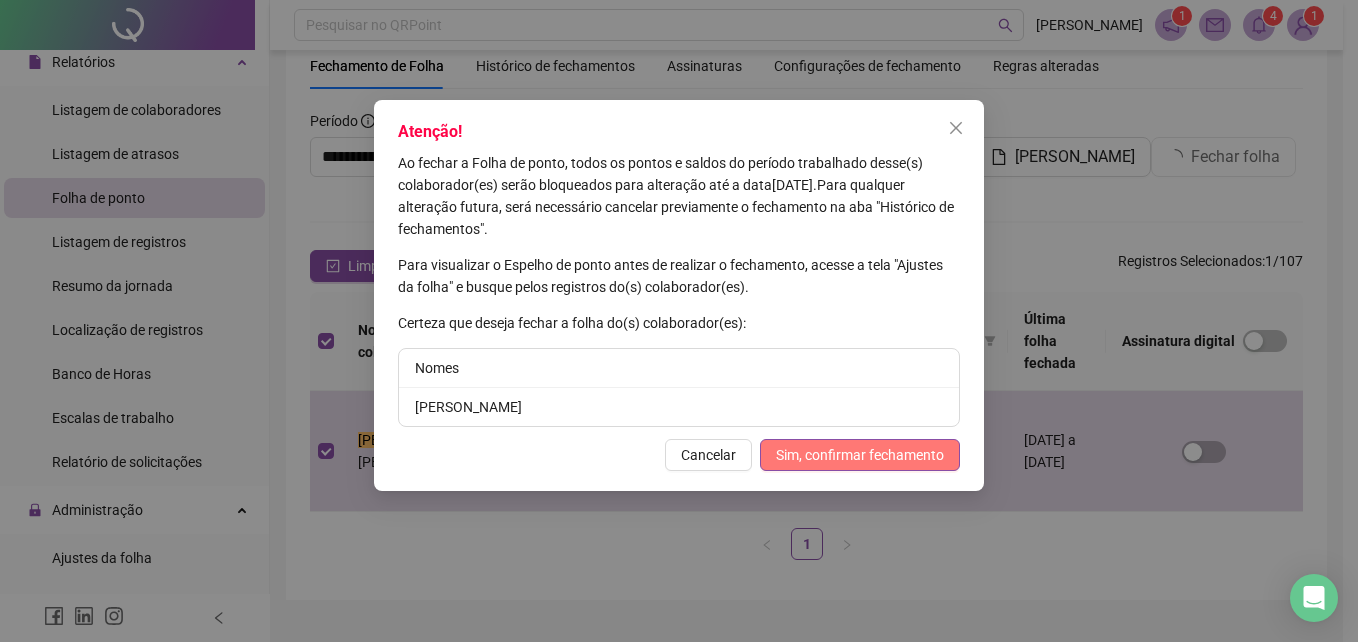 click on "Sim, confirmar fechamento" at bounding box center (860, 455) 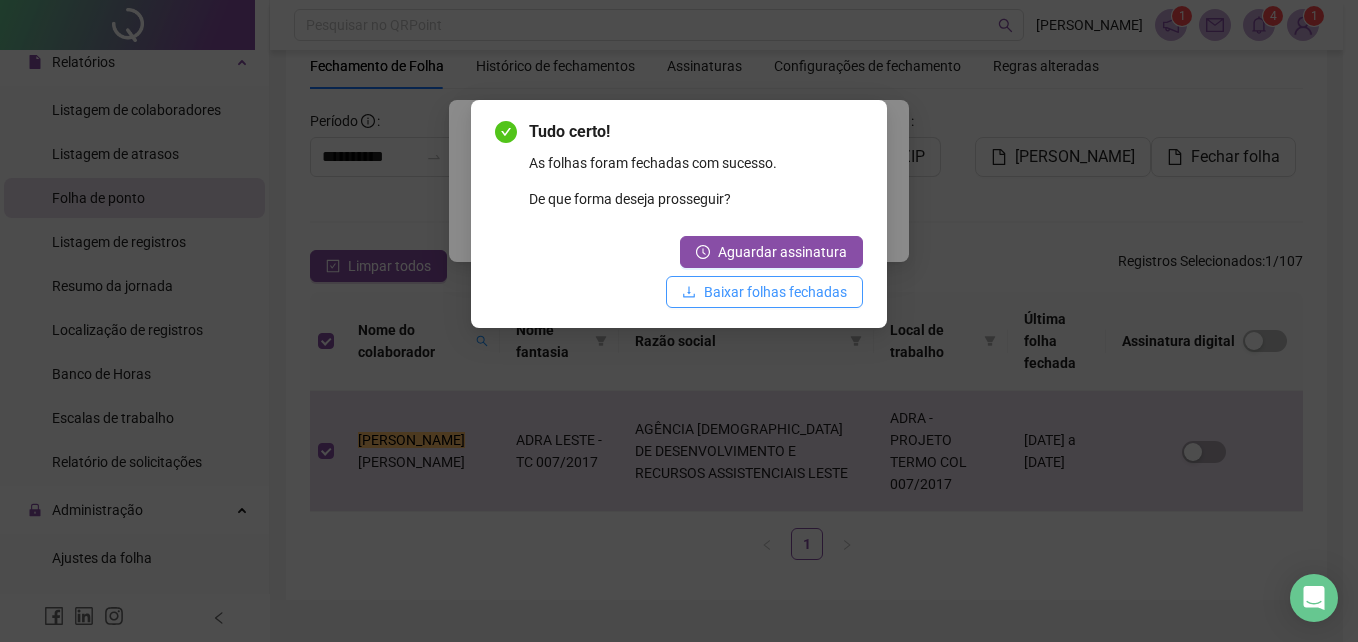 click on "Baixar folhas fechadas" at bounding box center (775, 292) 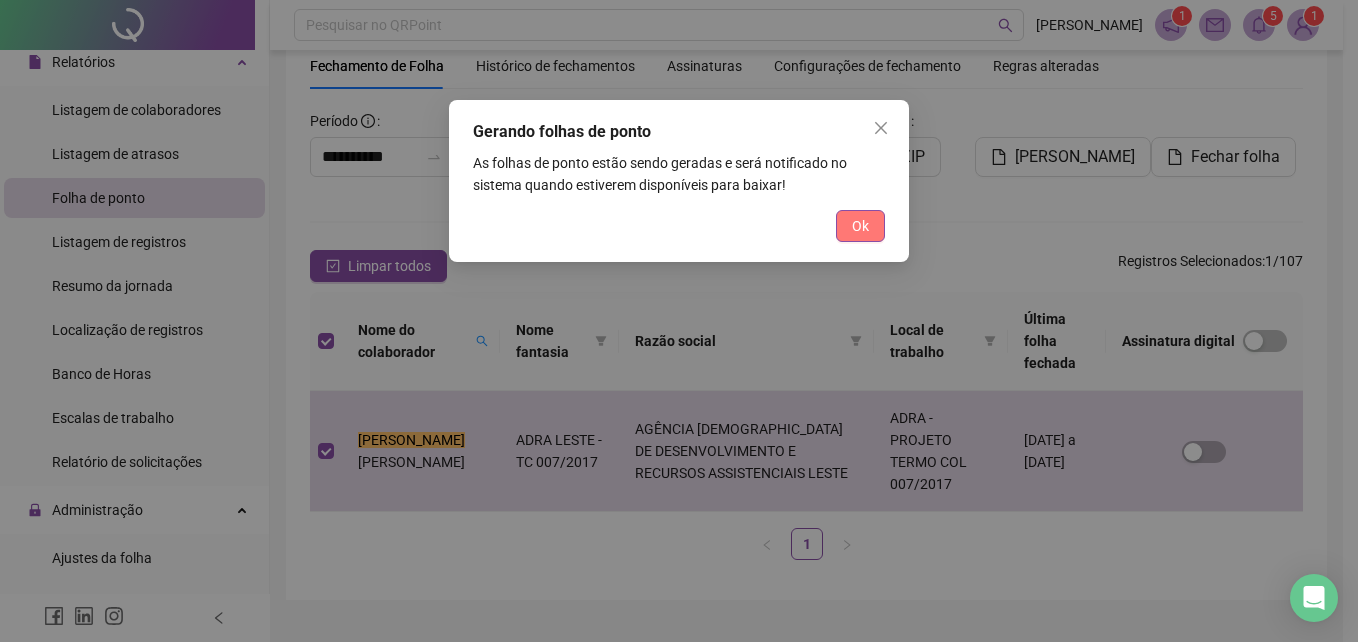 click on "Ok" at bounding box center [860, 226] 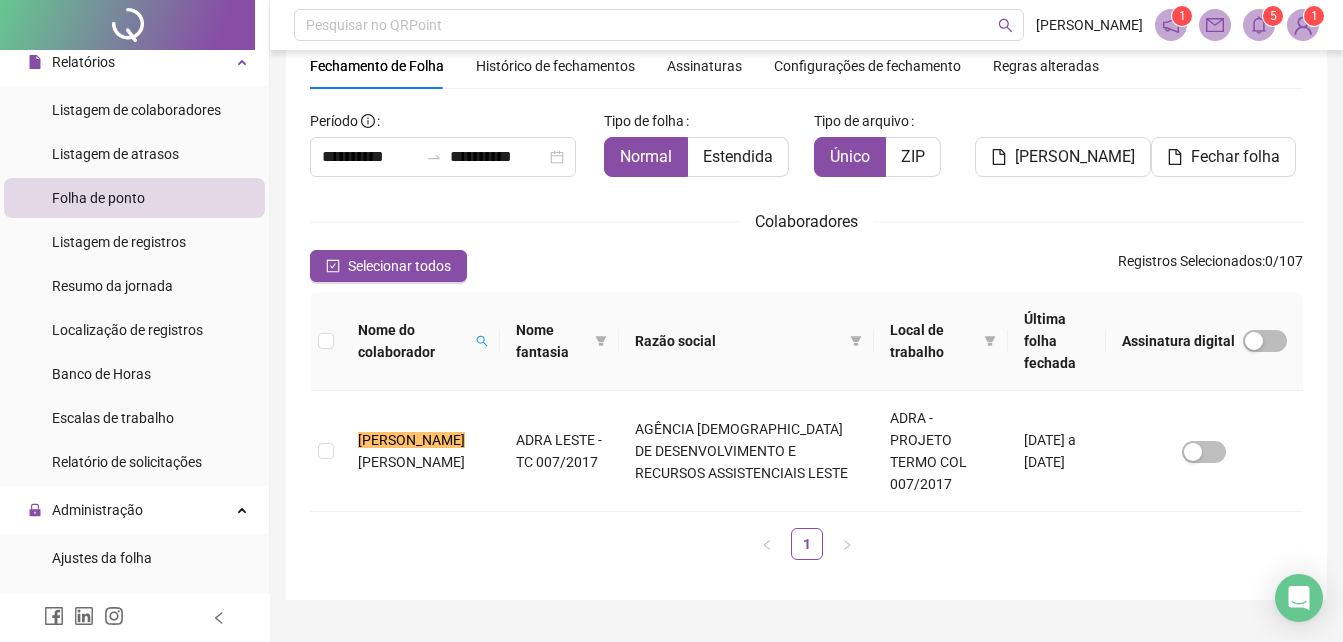 scroll, scrollTop: 0, scrollLeft: 0, axis: both 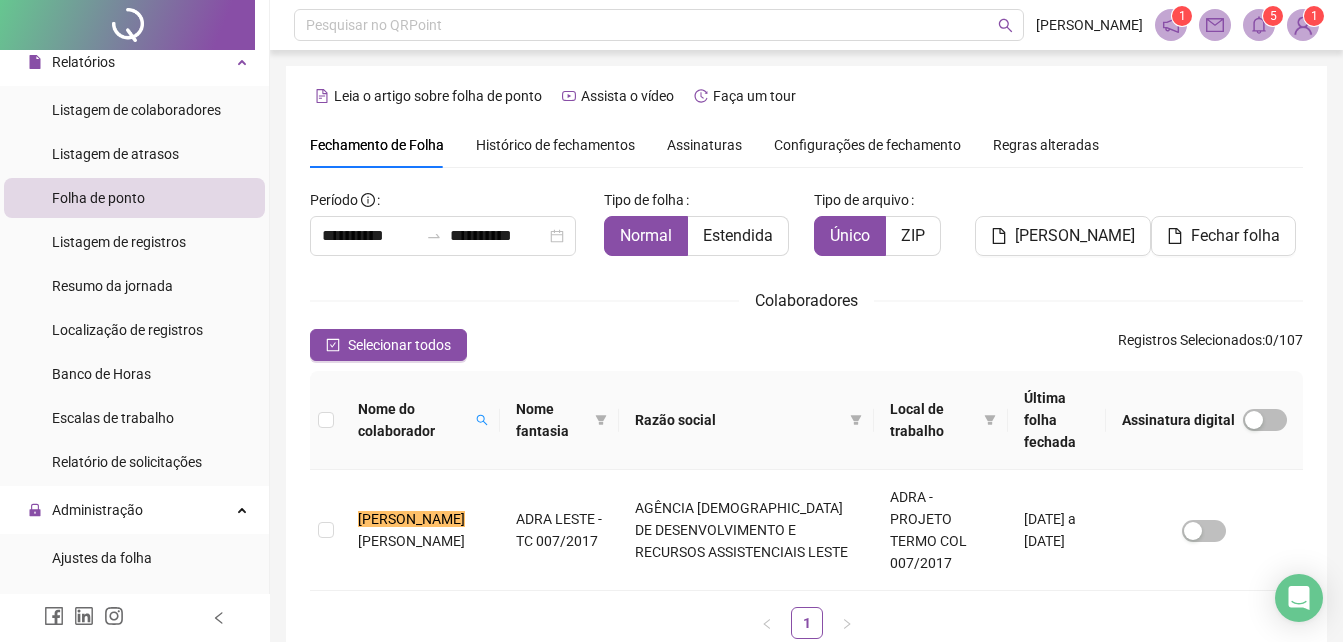 click at bounding box center (1259, 25) 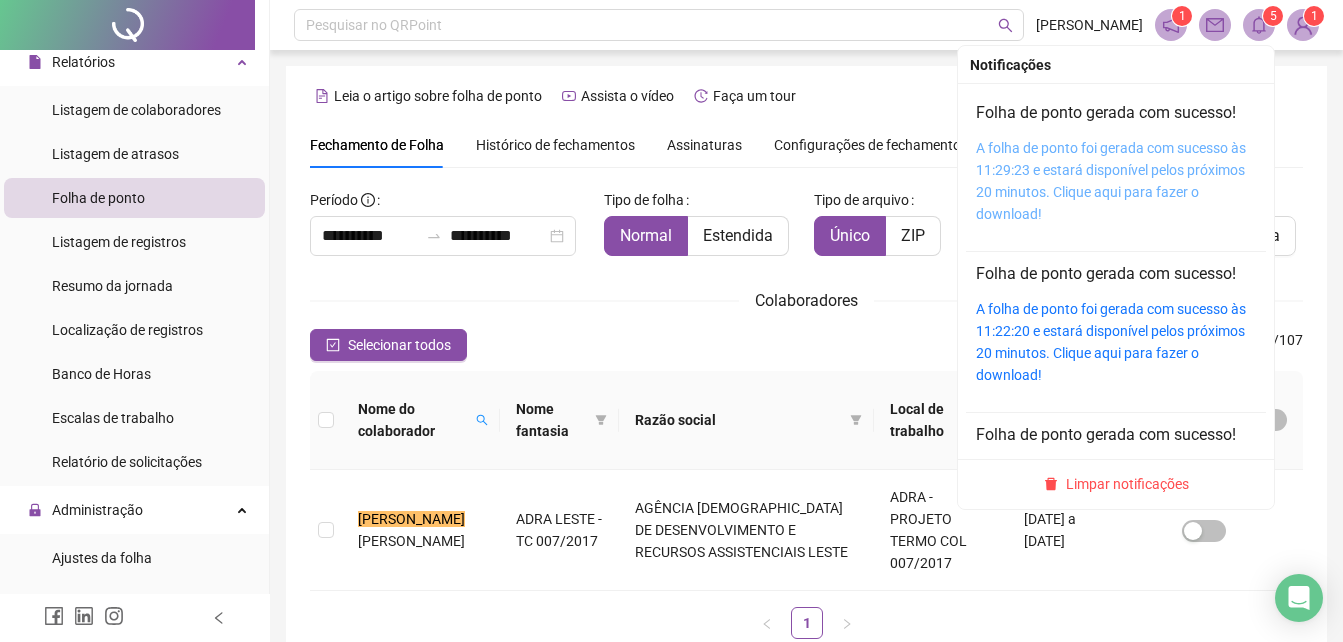 click on "A folha de ponto foi gerada com sucesso às 11:29:23 e estará disponível pelos próximos 20 minutos.
Clique aqui para fazer o download!" at bounding box center [1111, 181] 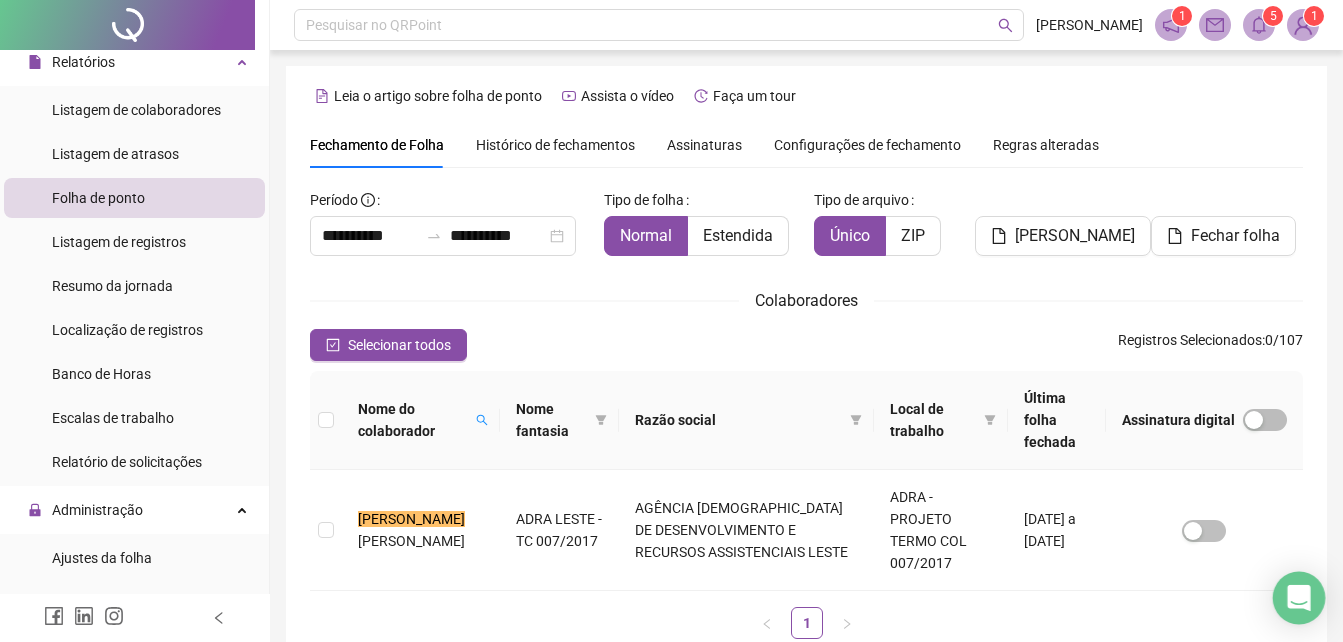 click at bounding box center [1299, 598] 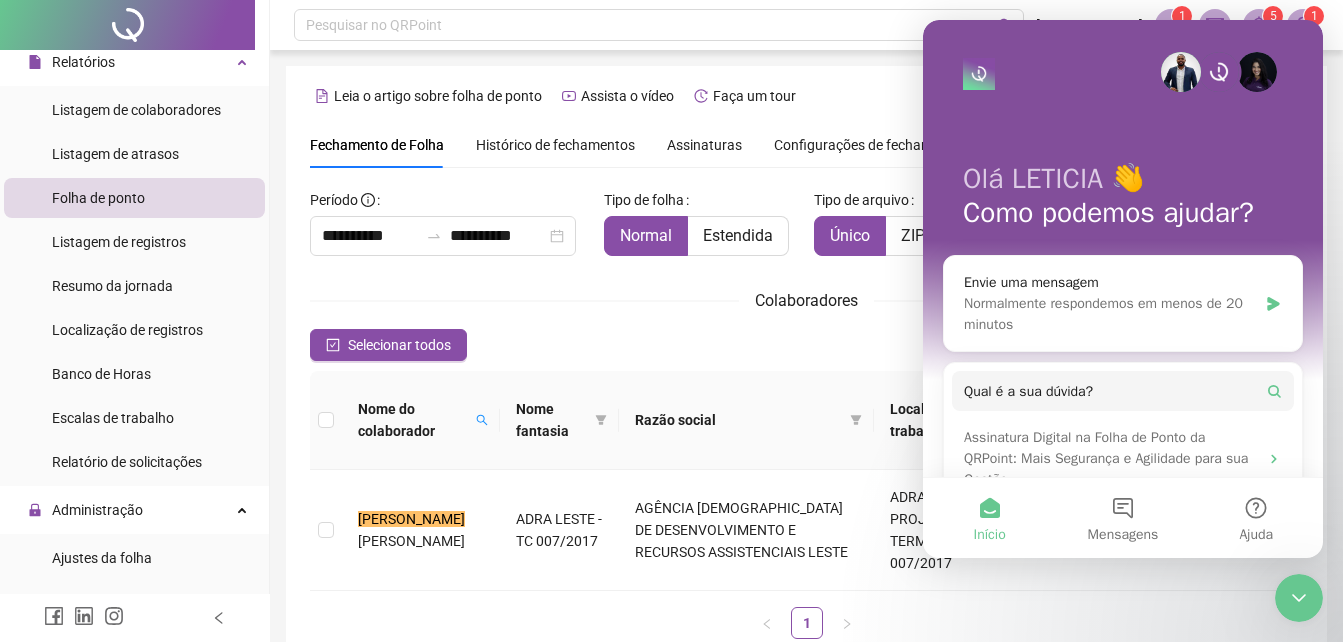 scroll, scrollTop: 0, scrollLeft: 0, axis: both 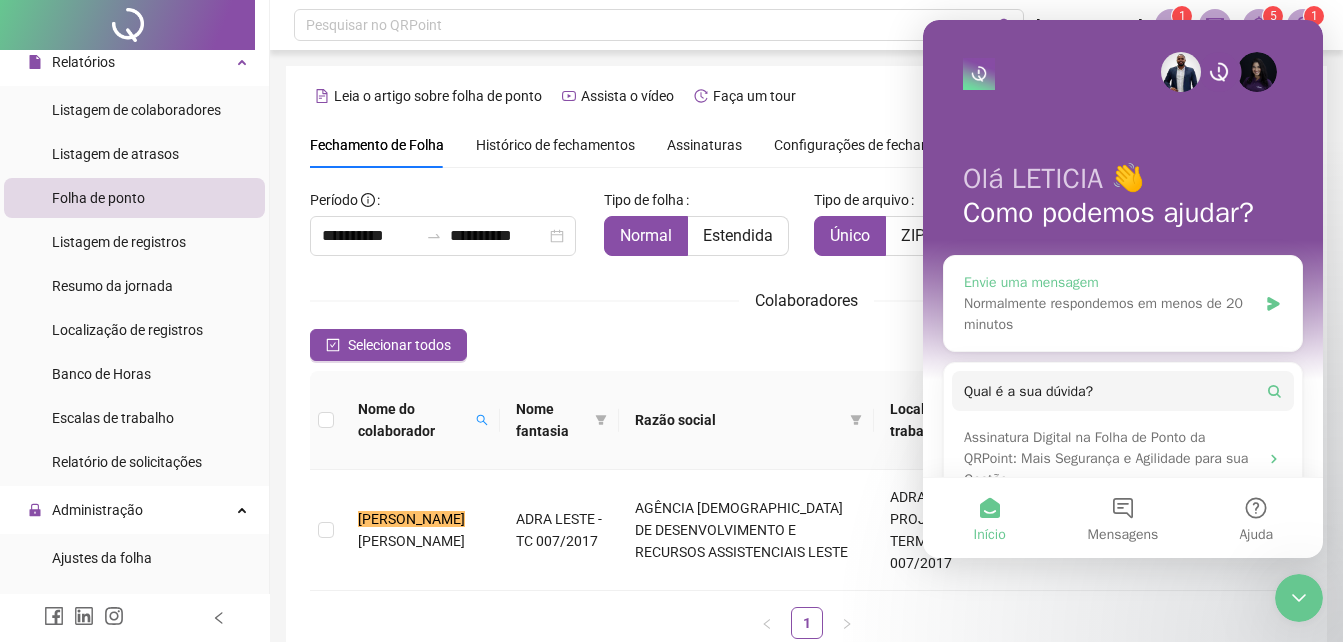 click on "Normalmente respondemos em menos de 20 minutos" at bounding box center (1110, 314) 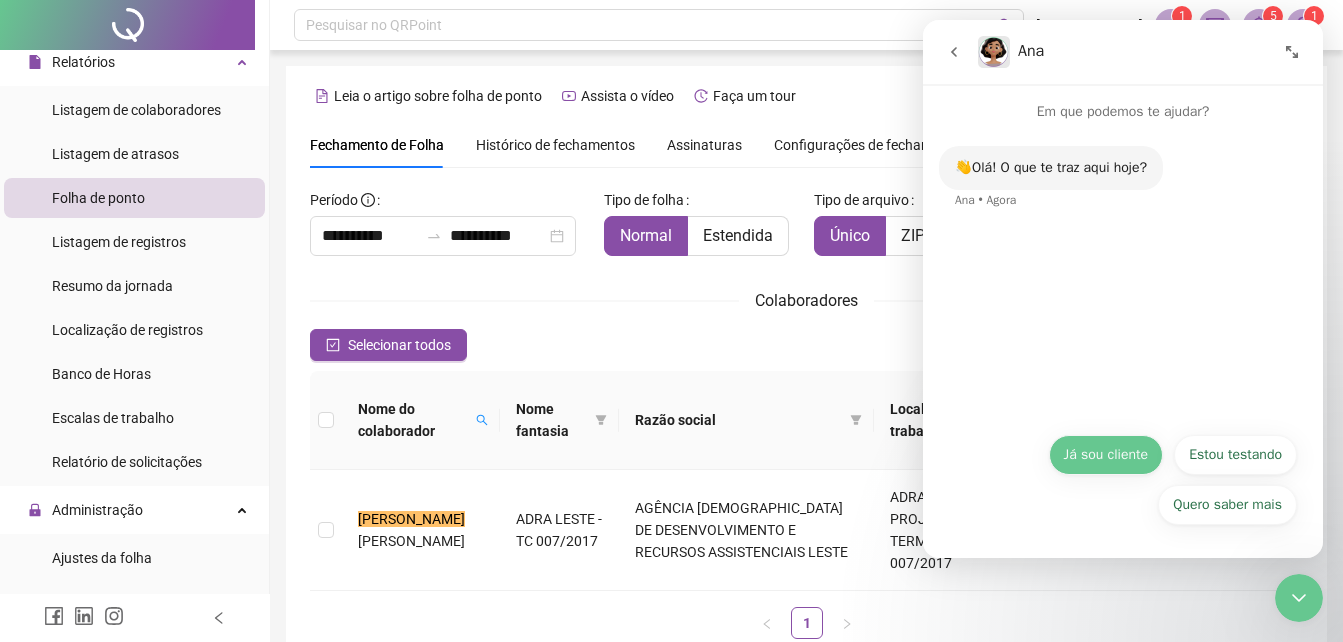 click on "Já sou cliente" at bounding box center [1106, 455] 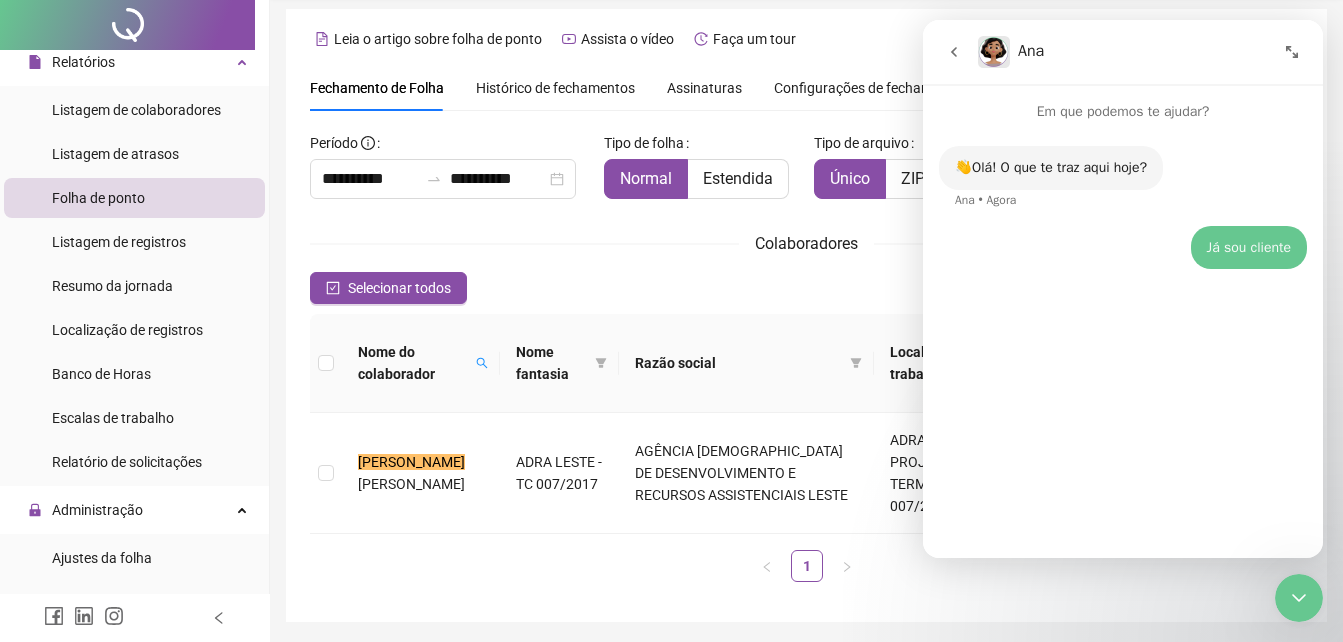scroll, scrollTop: 79, scrollLeft: 0, axis: vertical 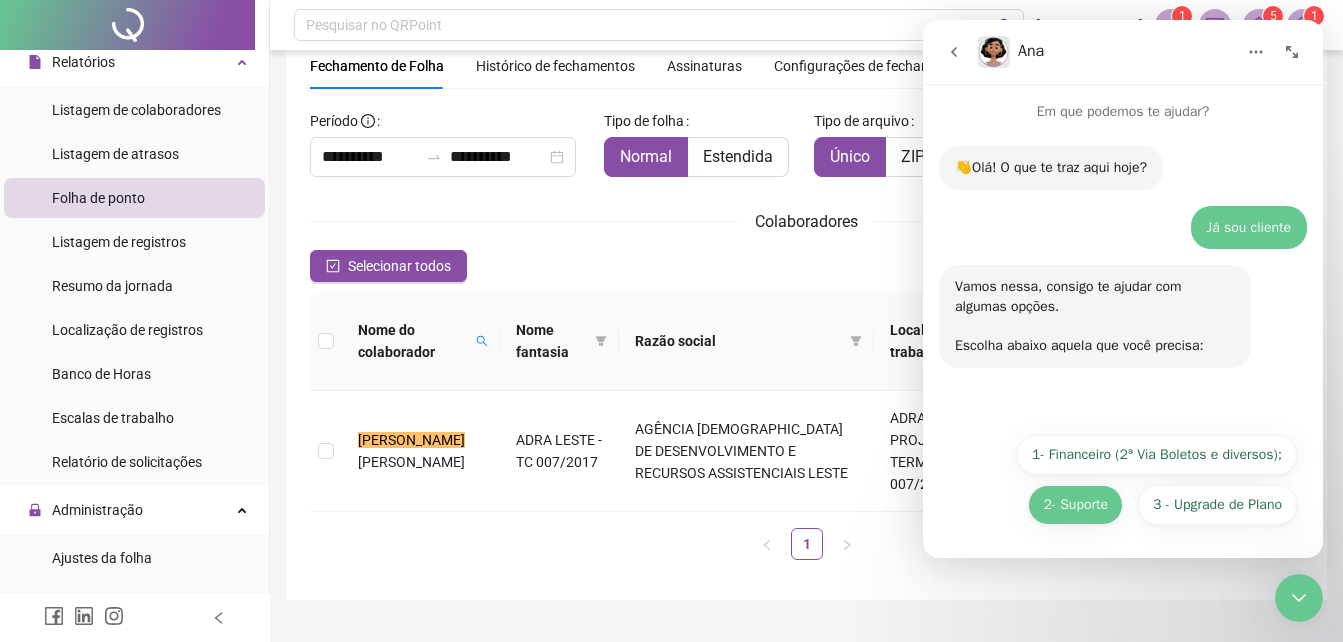 click on "2- Suporte" at bounding box center (1075, 505) 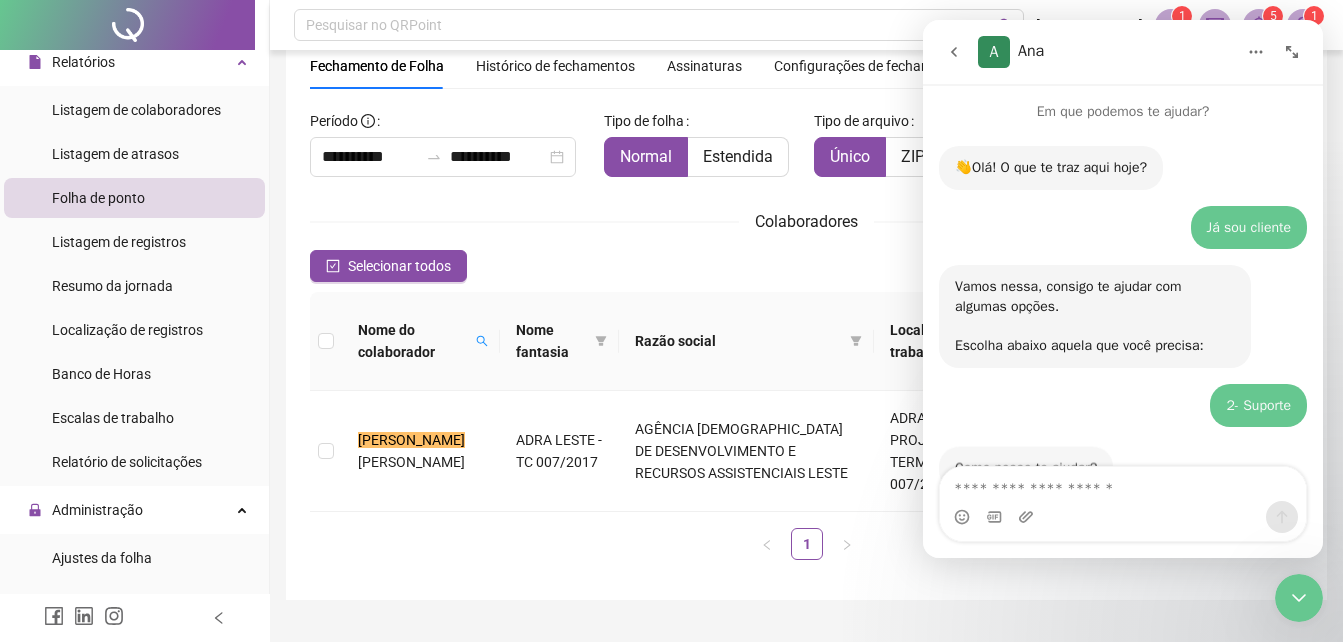 scroll, scrollTop: 152, scrollLeft: 0, axis: vertical 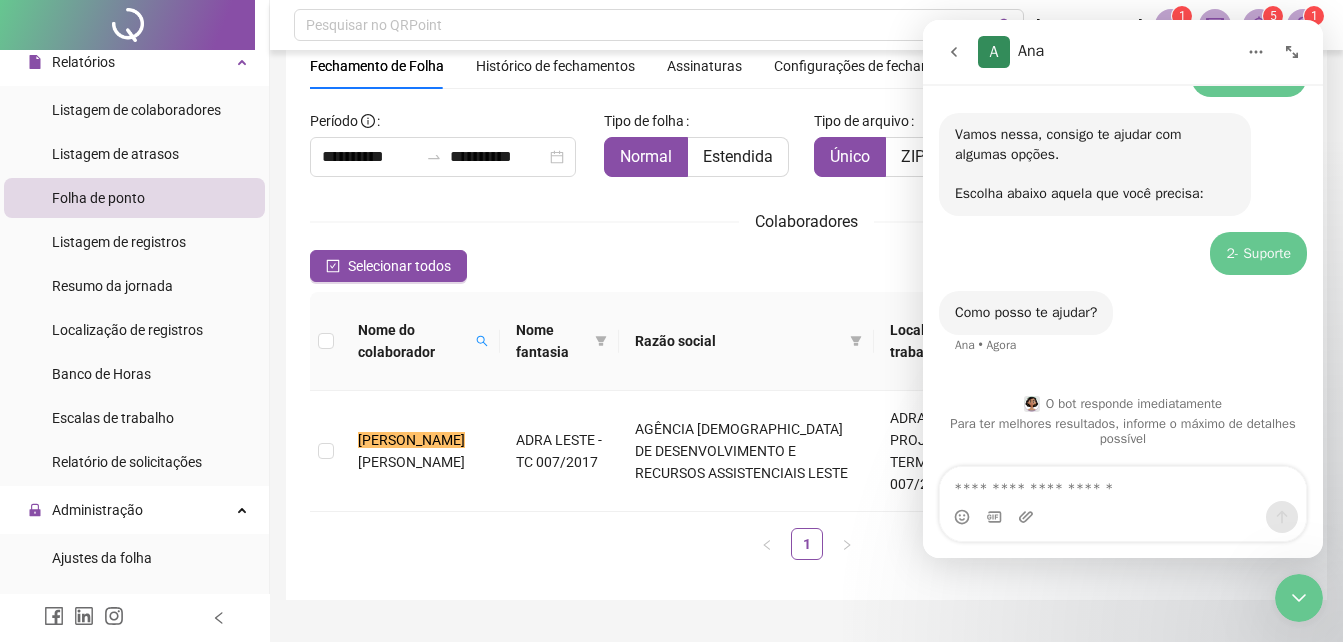 click at bounding box center (1123, 484) 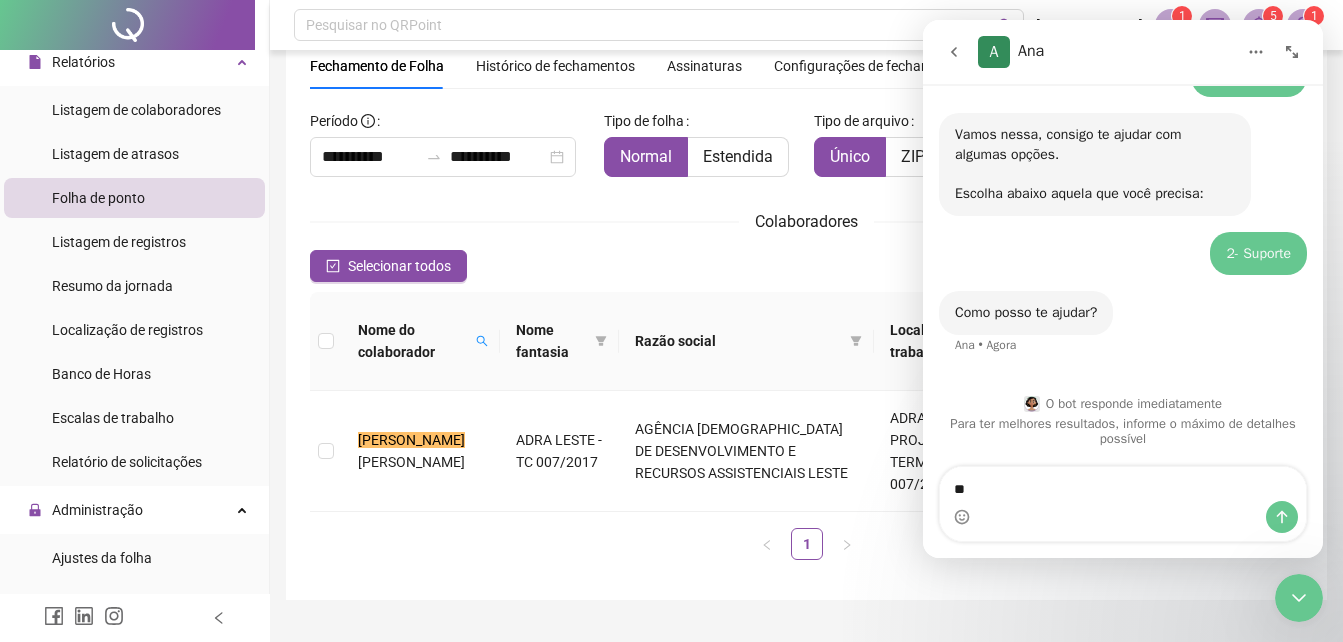 type on "*" 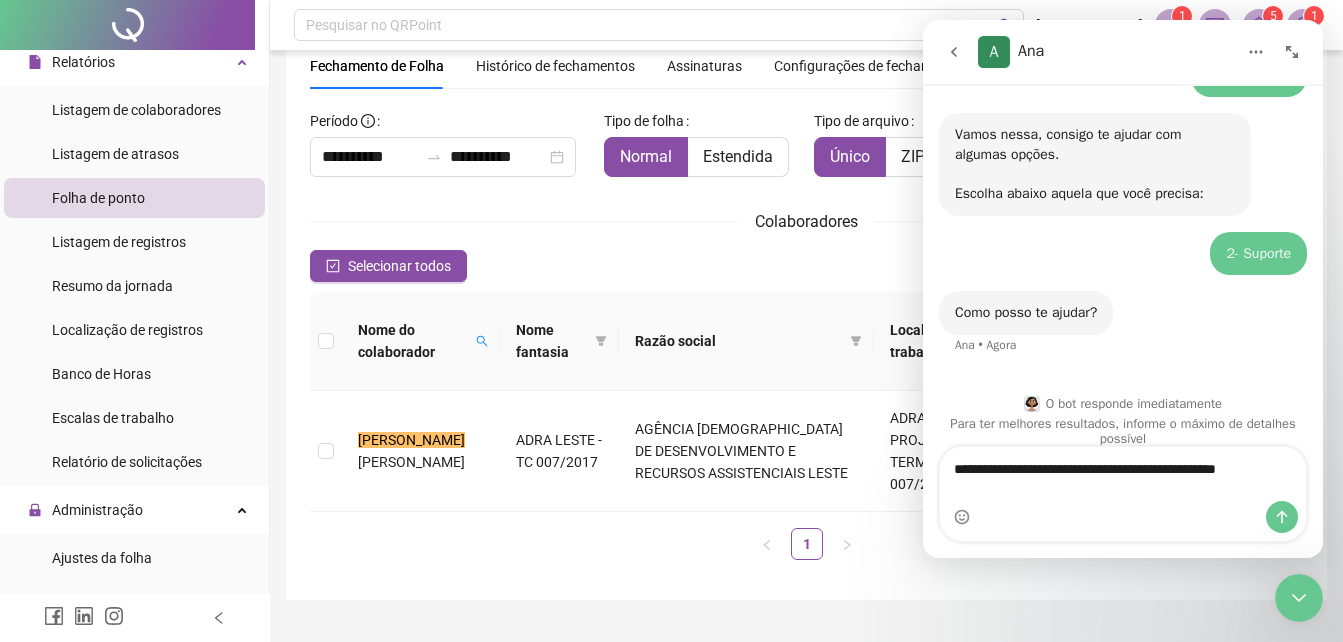 scroll, scrollTop: 172, scrollLeft: 0, axis: vertical 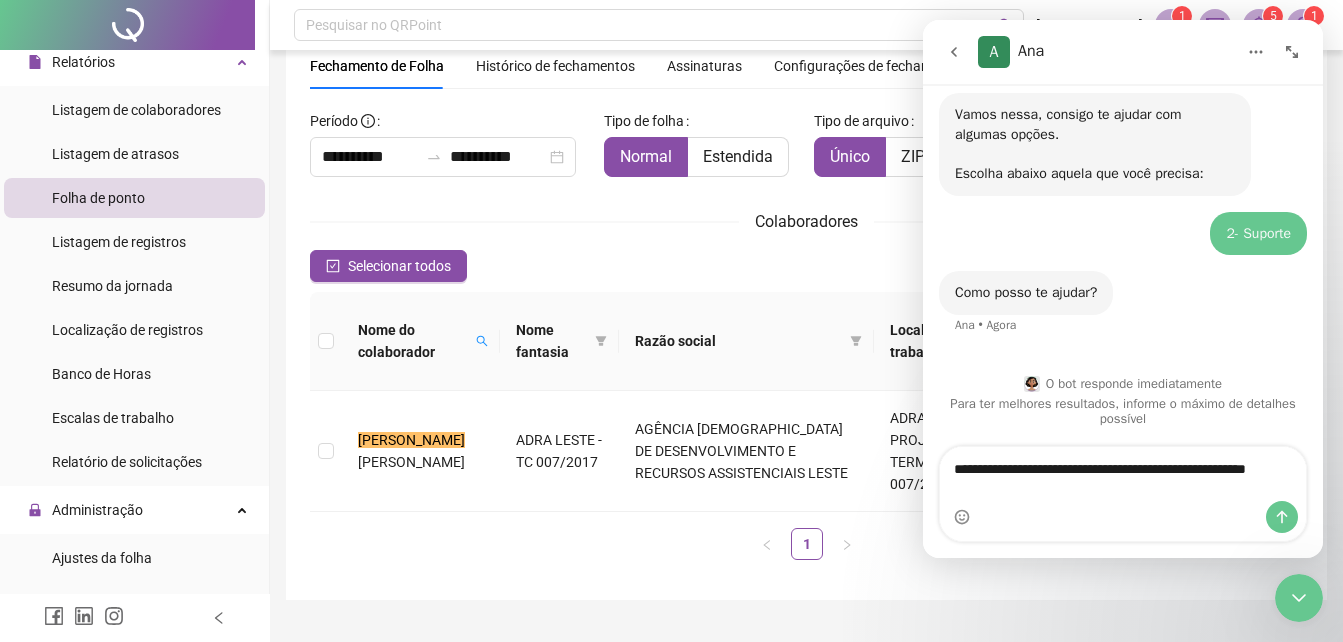 type on "**********" 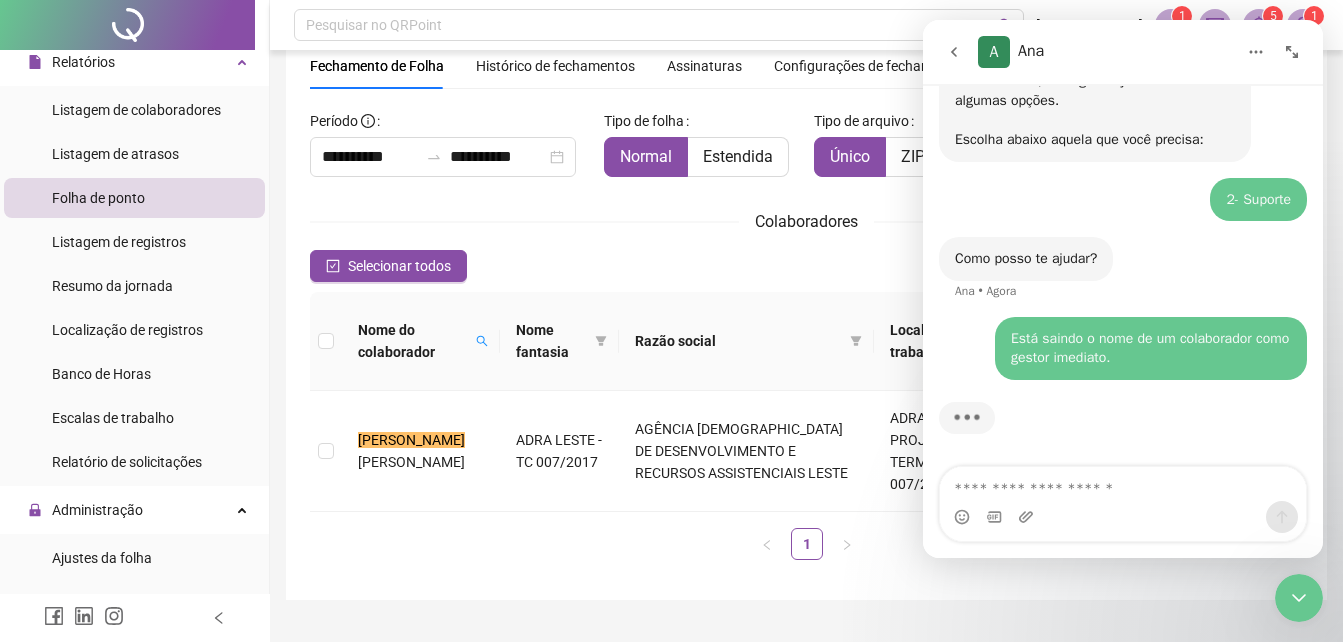 scroll, scrollTop: 206, scrollLeft: 0, axis: vertical 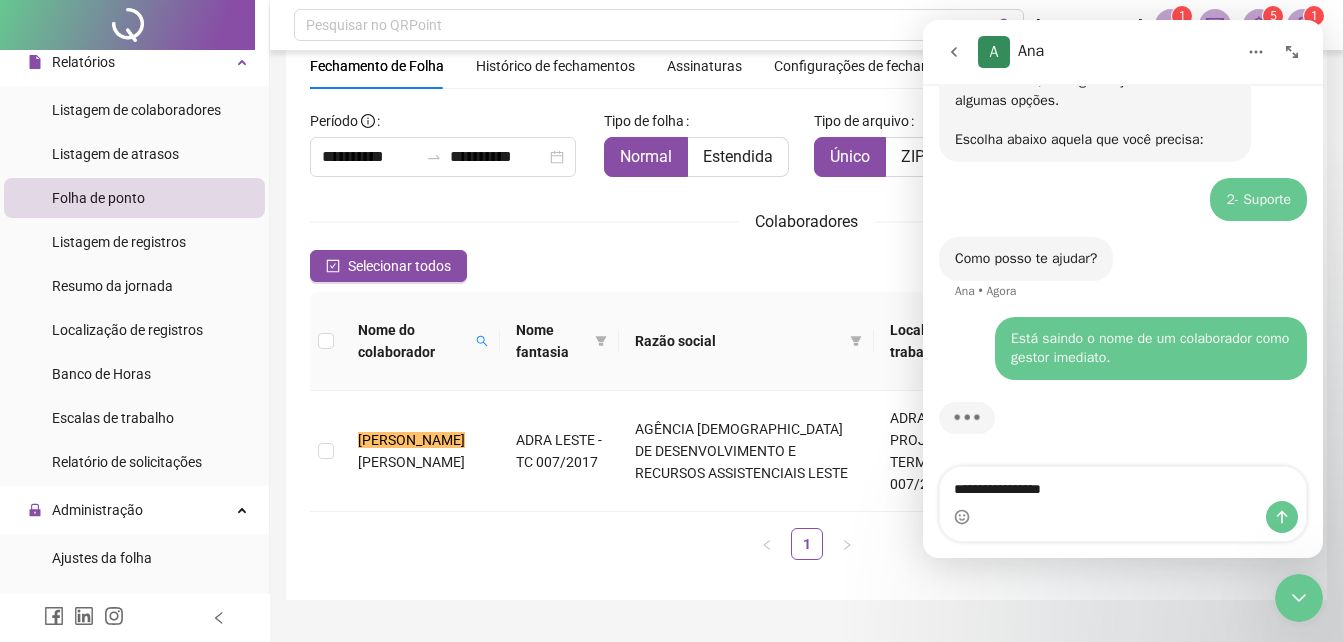 type on "**********" 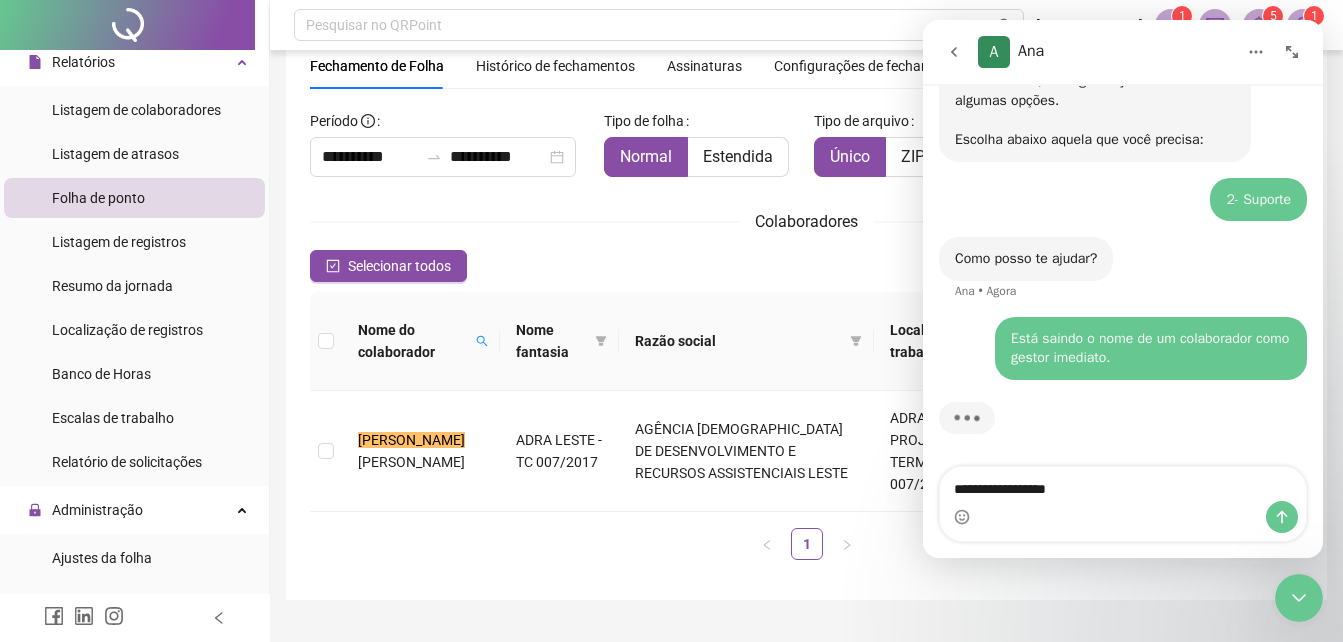 type 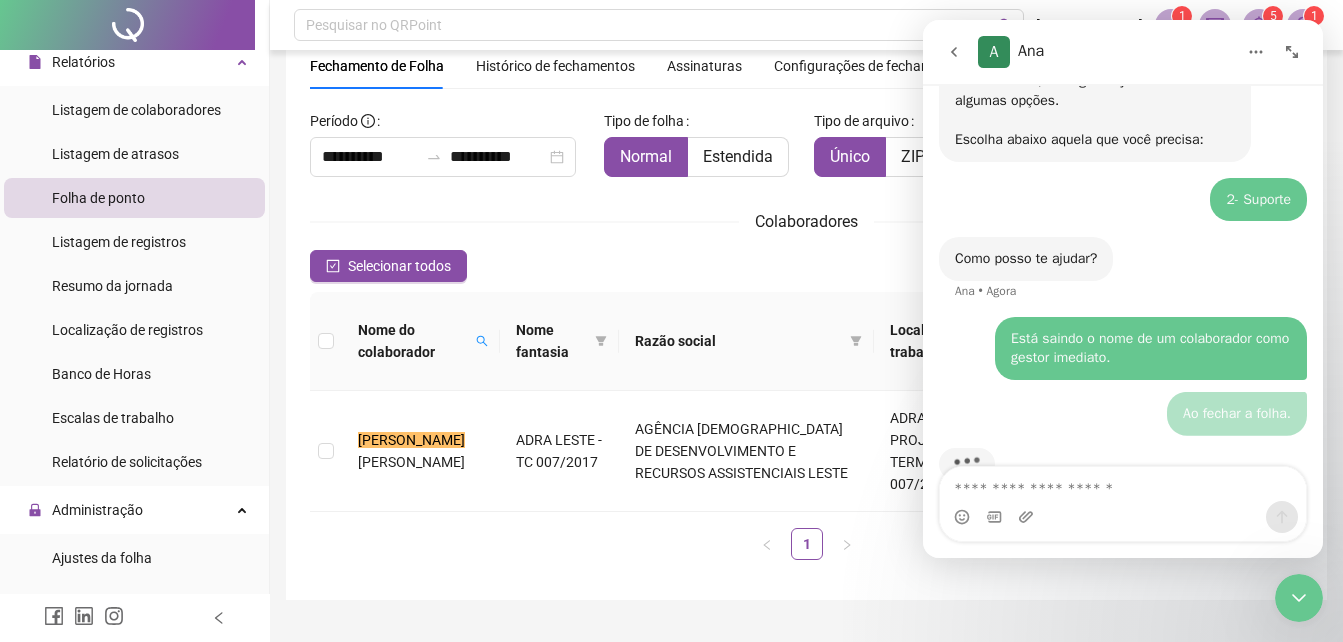 scroll, scrollTop: 254, scrollLeft: 0, axis: vertical 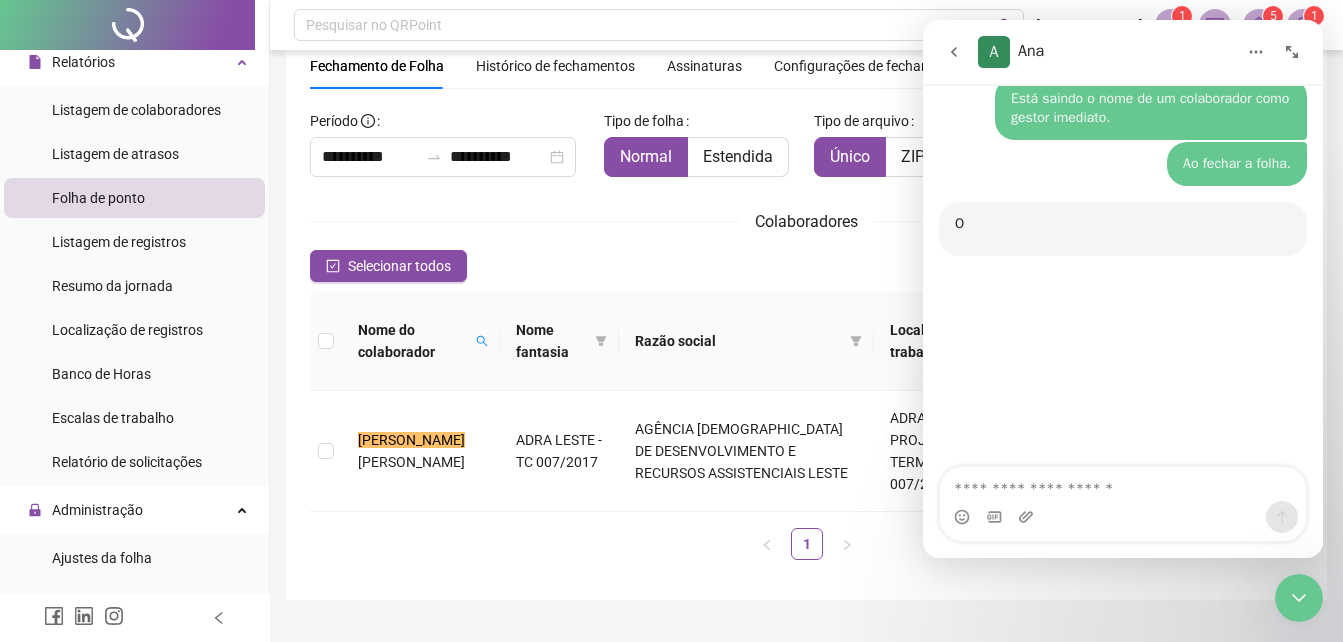click at bounding box center [1123, 484] 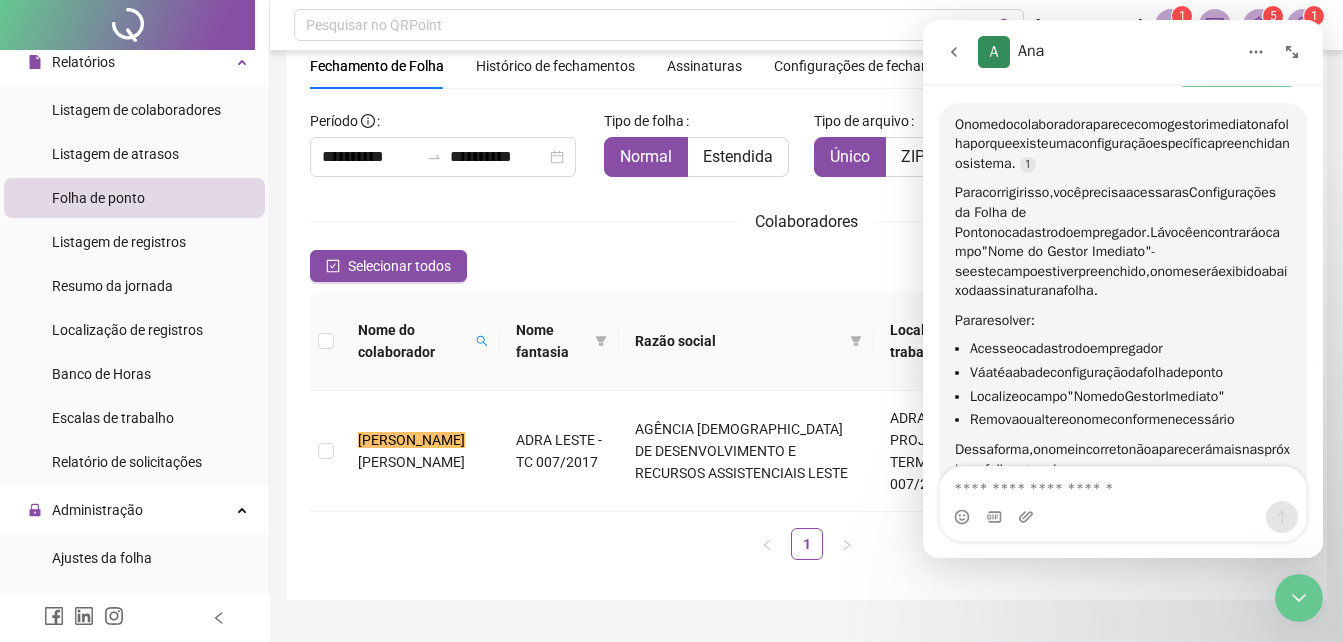 scroll, scrollTop: 530, scrollLeft: 0, axis: vertical 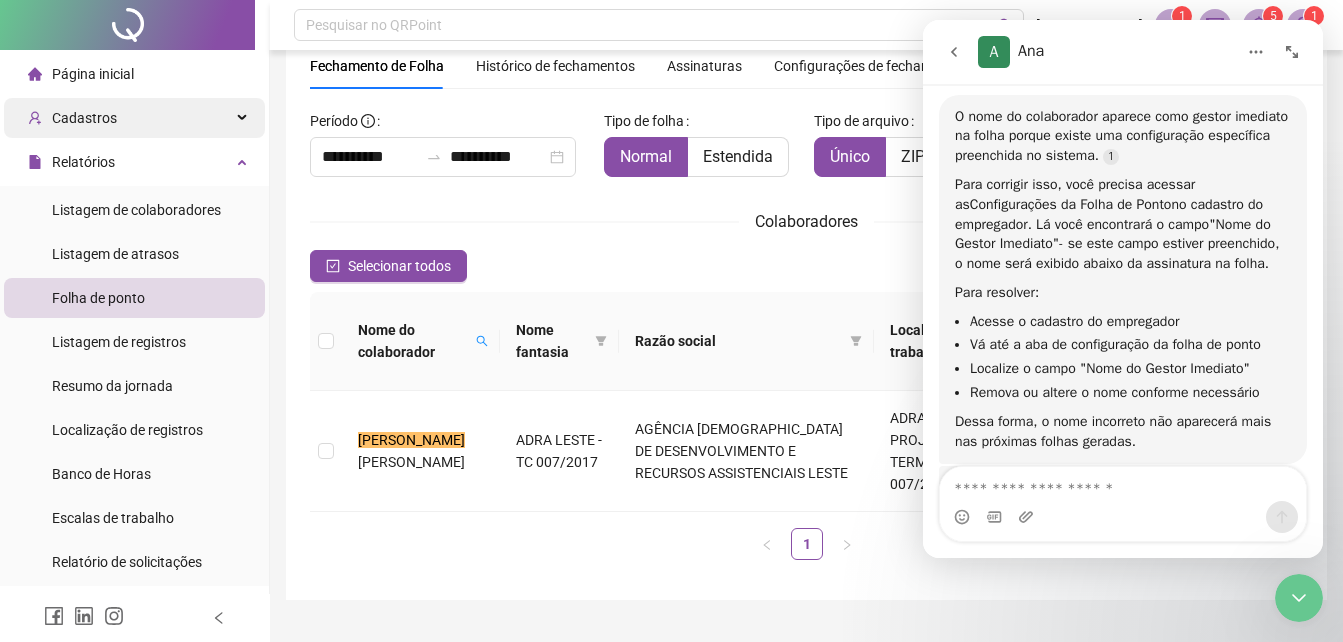 click on "Cadastros" at bounding box center [84, 118] 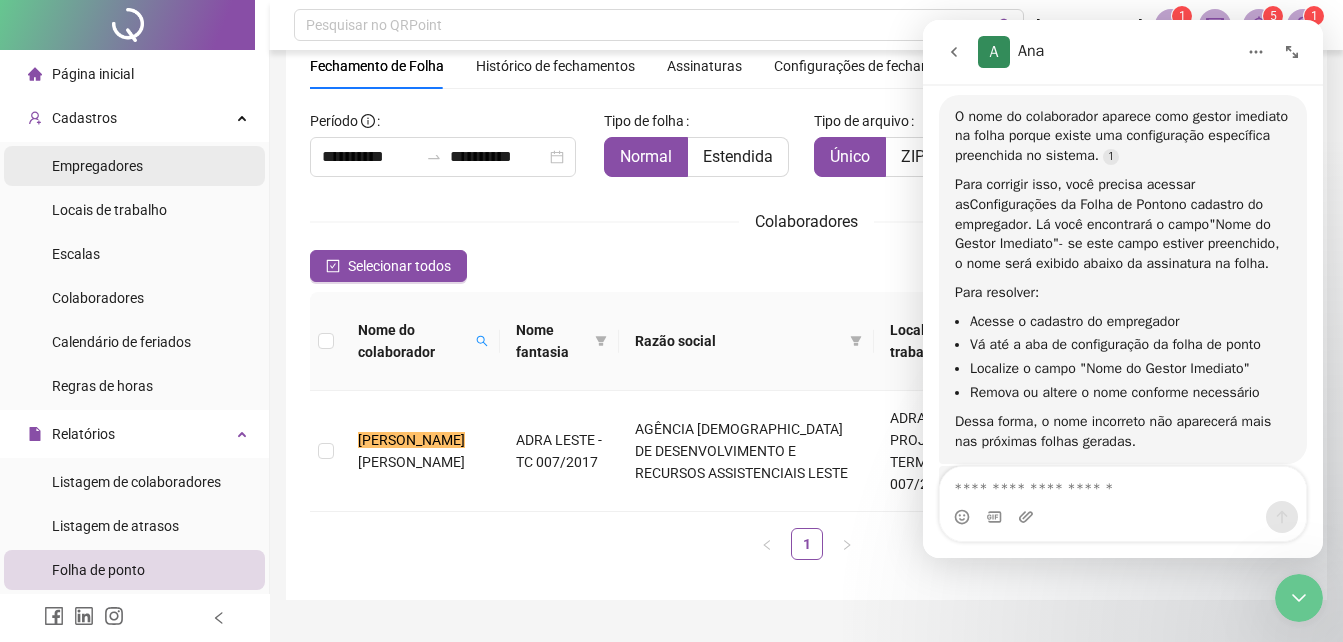 click on "Empregadores" at bounding box center (97, 166) 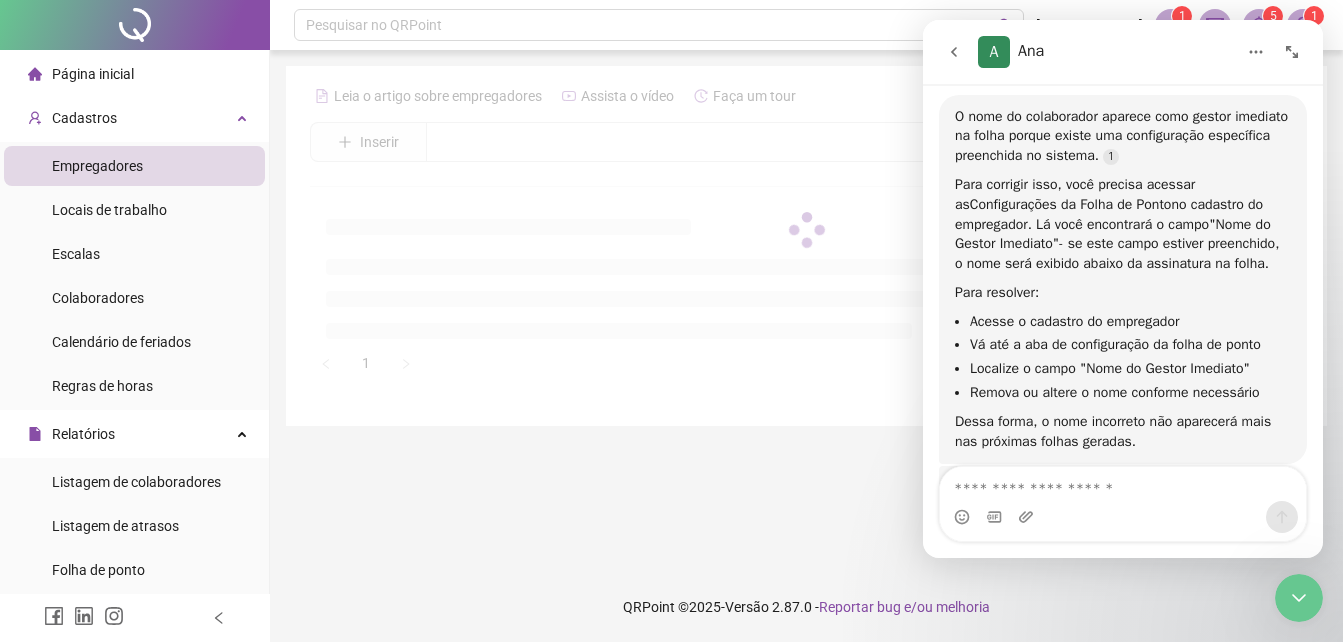 scroll, scrollTop: 0, scrollLeft: 0, axis: both 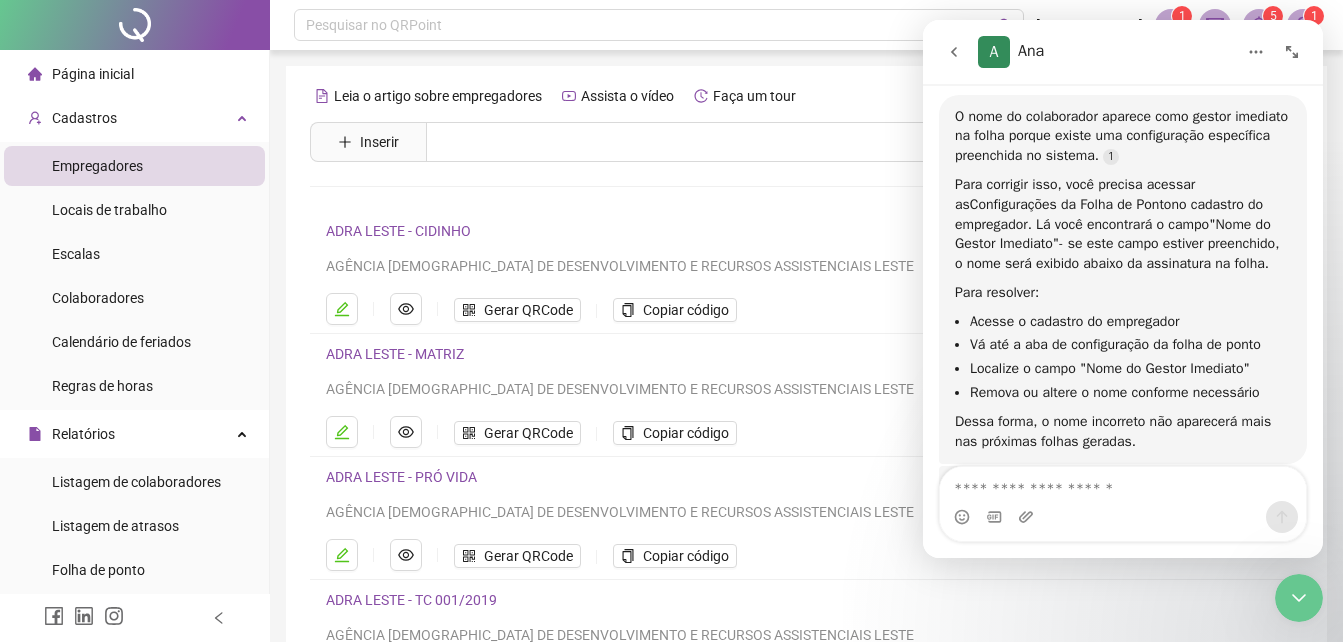 click on "Leia o artigo sobre empregadores Assista o vídeo Faça um tour Inserir Nenhum resultado ADRA LESTE - CIDINHO   AGÊNCIA ADVENTISTA DE DESENVOLVIMENTO E RECURSOS ASSISTENCIAIS LESTE Gerar QRCode Copiar código ADRA LESTE - MATRIZ   AGÊNCIA ADVENTISTA DE DESENVOLVIMENTO E RECURSOS ASSISTENCIAIS LESTE Gerar QRCode Copiar código ADRA LESTE - PRÓ VIDA   AGÊNCIA ADVENTISTA DE DESENVOLVIMENTO E RECURSOS ASSISTENCIAIS LESTE Gerar QRCode Copiar código ADRA LESTE - TC 001/2019   AGÊNCIA ADVENTISTA DE DESENVOLVIMENTO E RECURSOS ASSISTENCIAIS LESTE Gerar QRCode Copiar código ADRA LESTE - TC 001/2025   ADRA LESTE - TC 001/2025 Gerar QRCode Copiar código 1 2 3" at bounding box center (806, 468) 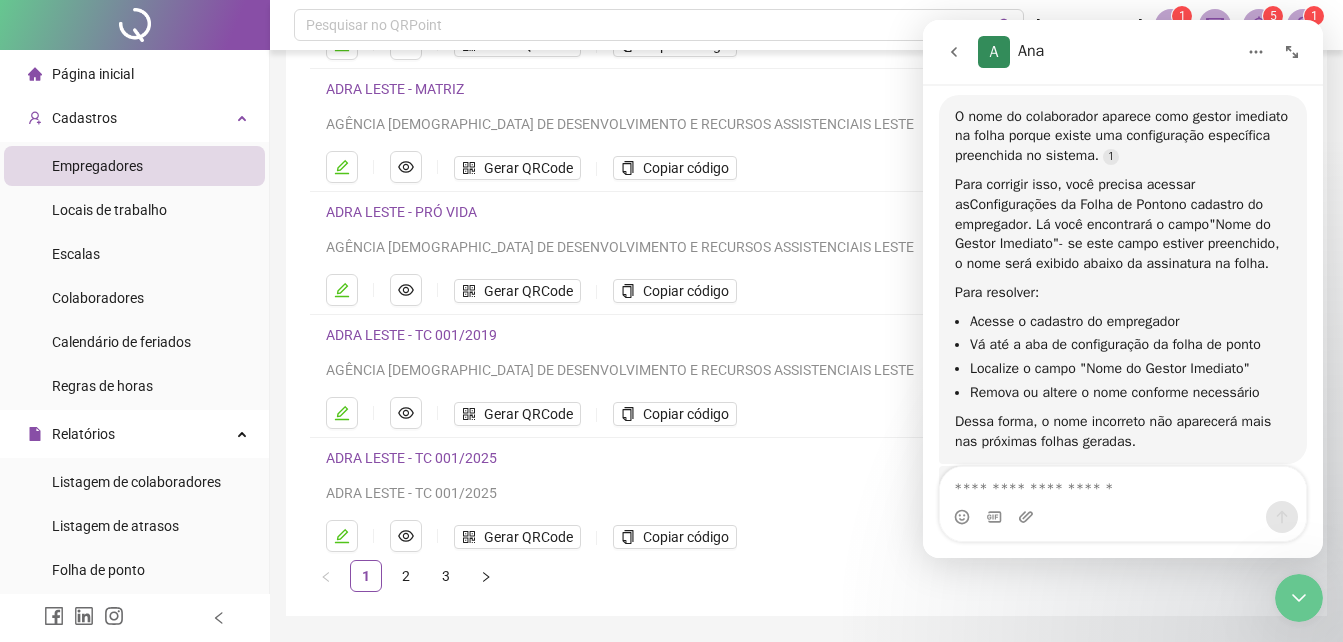 scroll, scrollTop: 300, scrollLeft: 0, axis: vertical 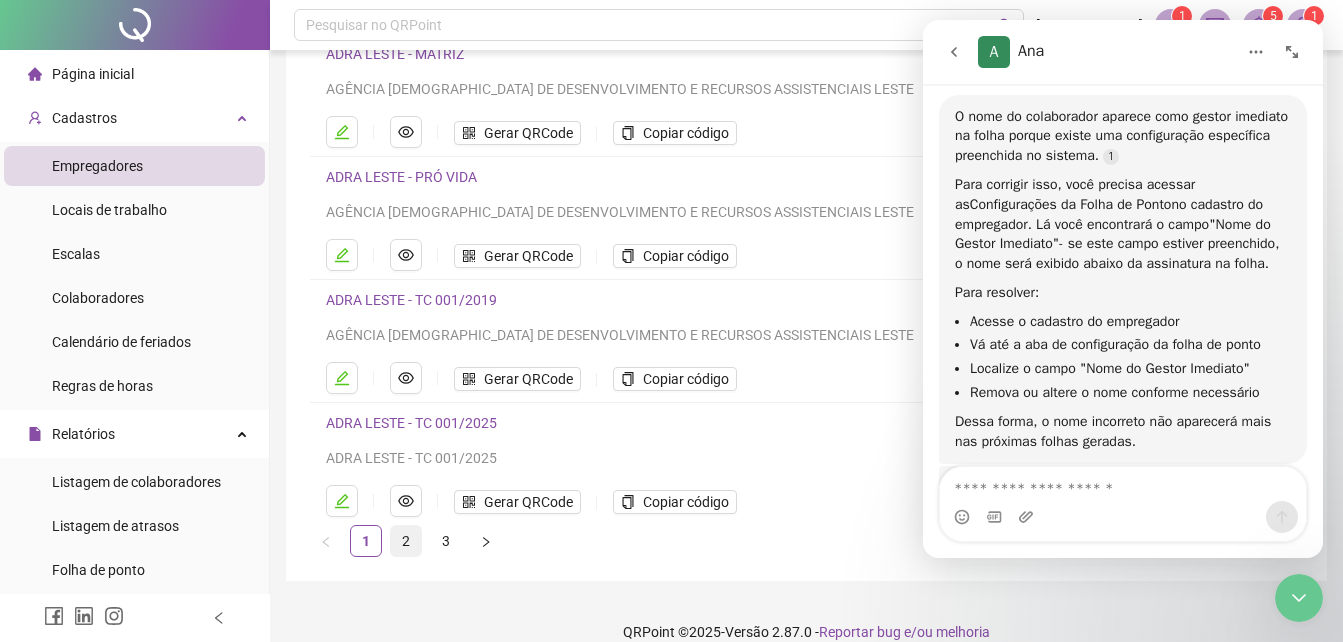 click on "2" at bounding box center (406, 541) 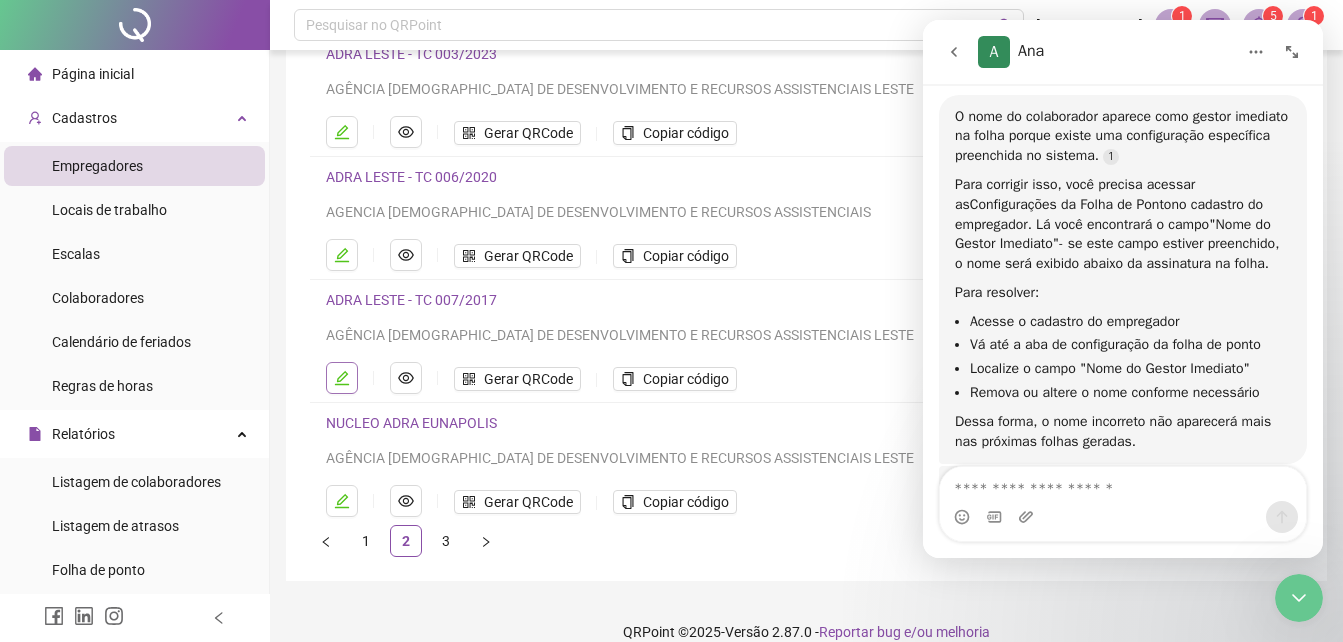 click 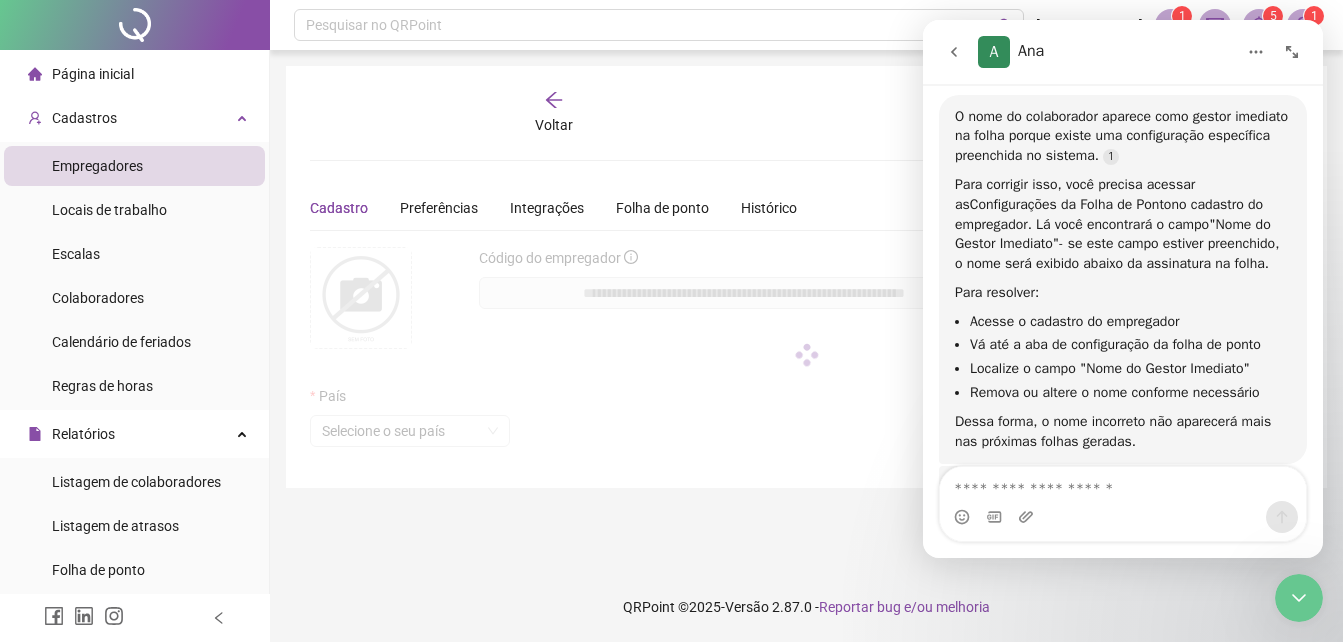 scroll, scrollTop: 0, scrollLeft: 0, axis: both 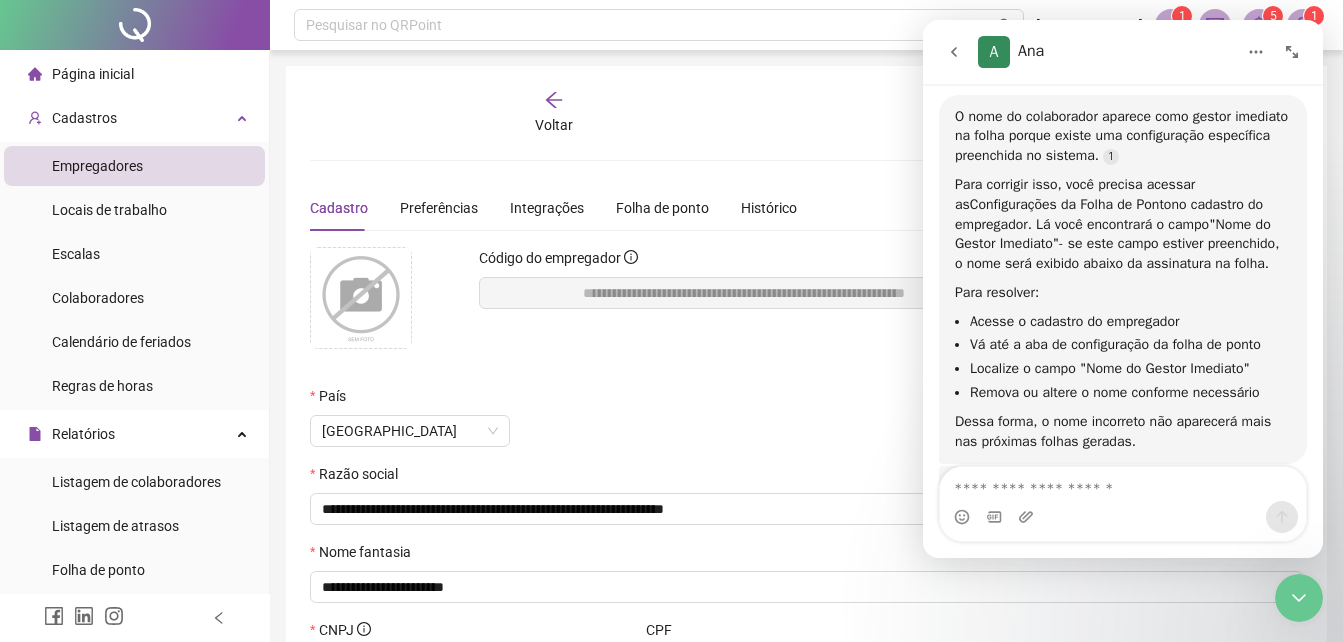 click on "Voltar Salvar" at bounding box center [806, 113] 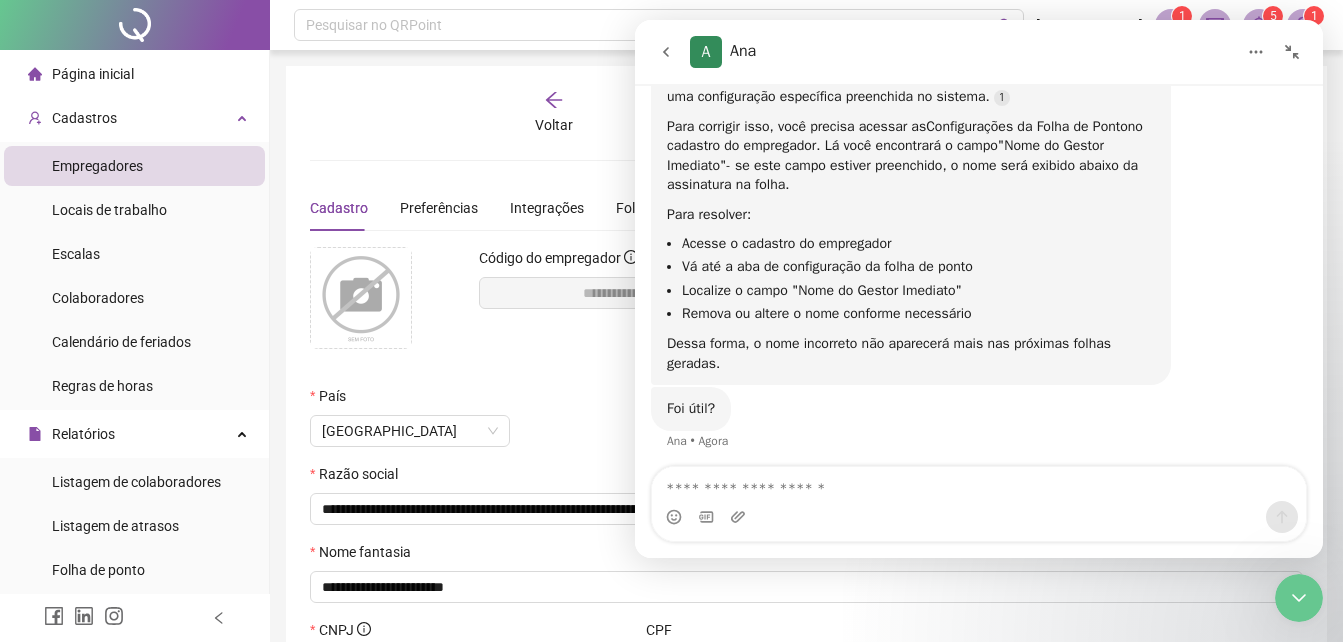 scroll, scrollTop: 490, scrollLeft: 0, axis: vertical 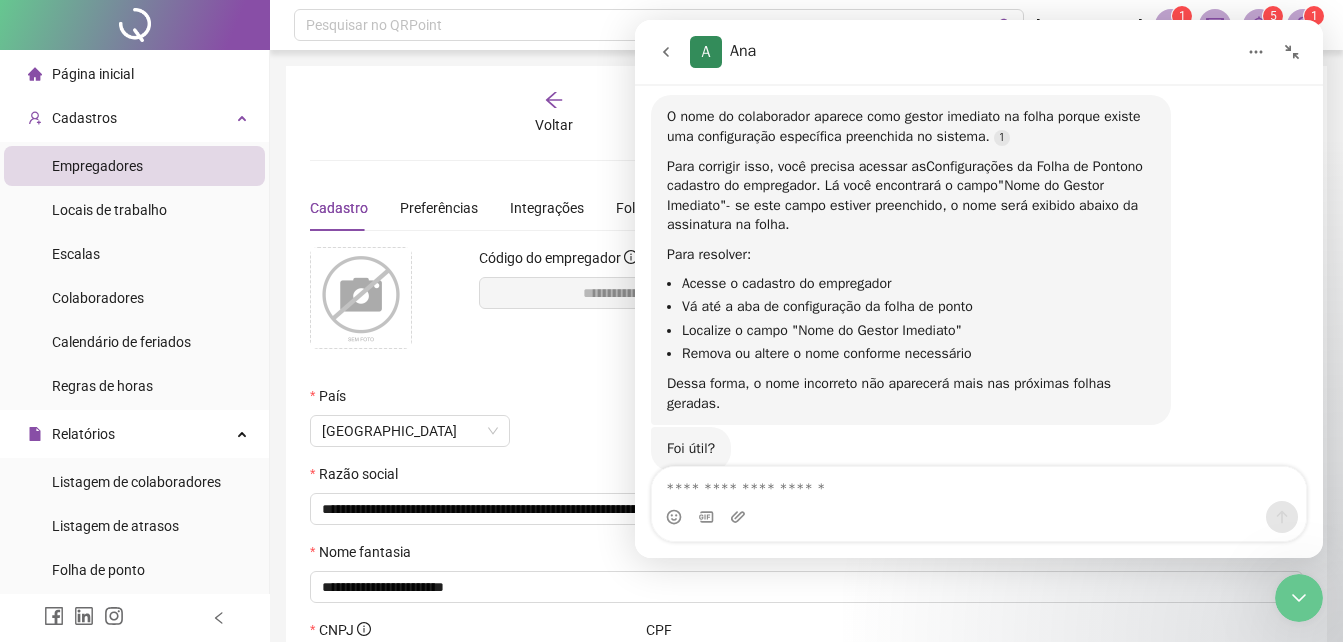 click at bounding box center (666, 52) 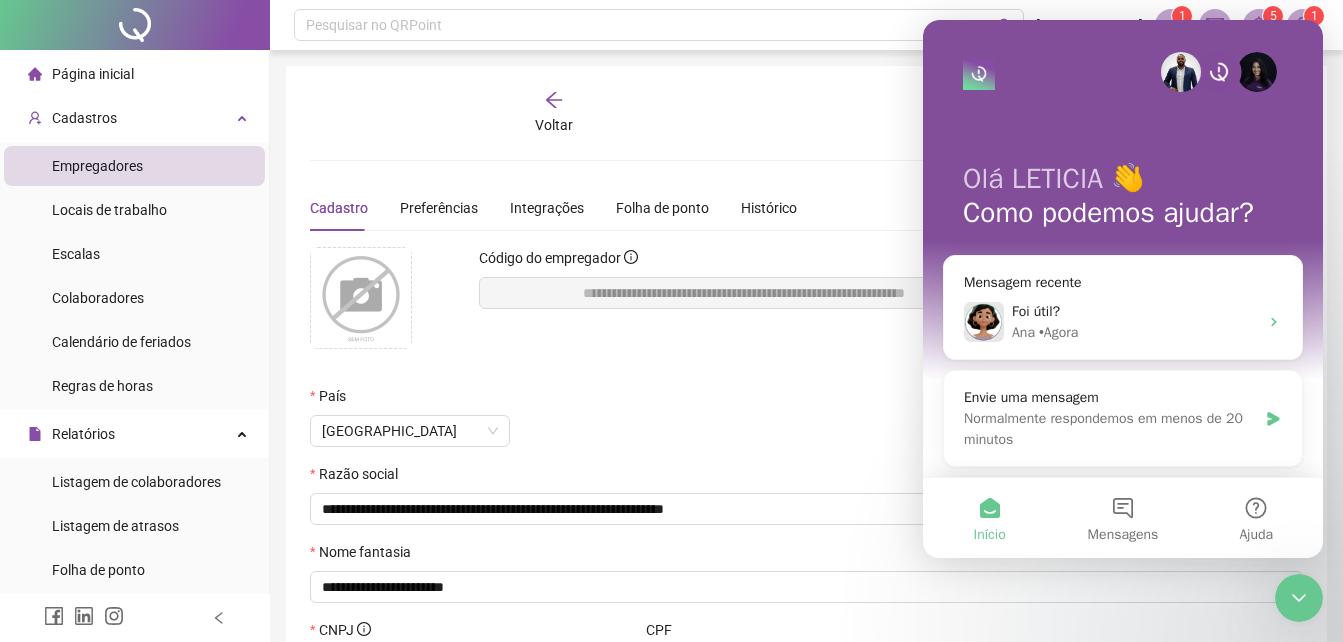 scroll, scrollTop: 0, scrollLeft: 0, axis: both 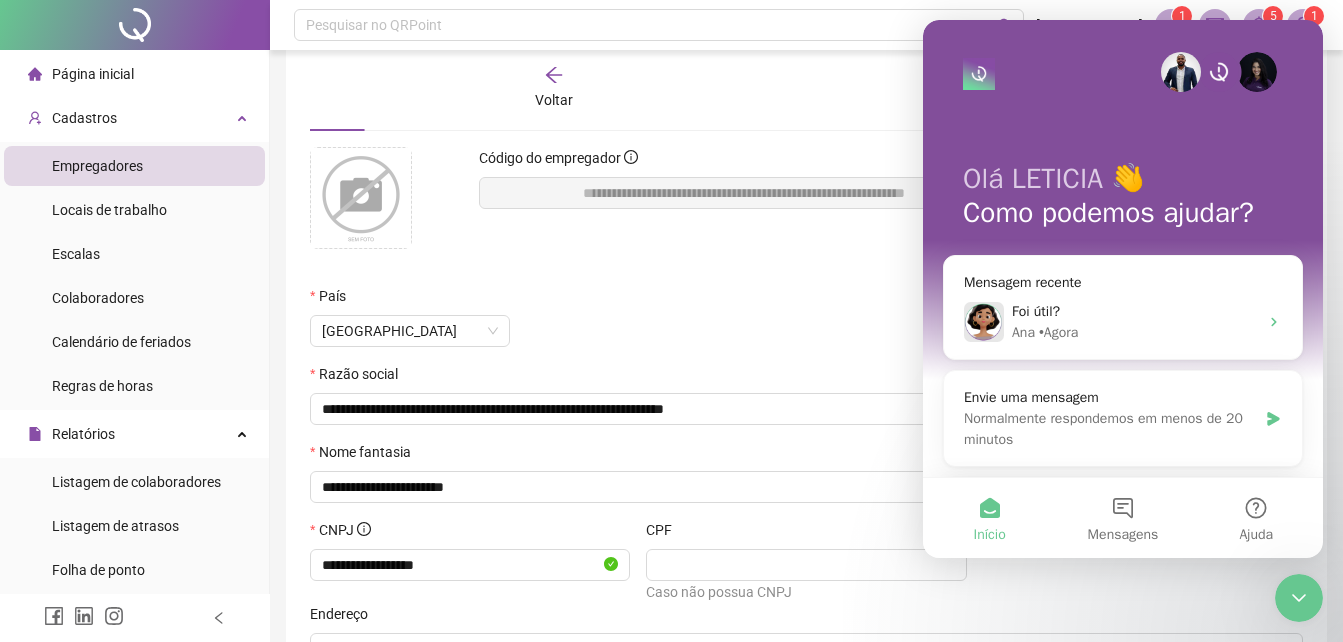 click on "[PERSON_NAME] 👋 Como podemos ajudar?" at bounding box center [1123, 200] 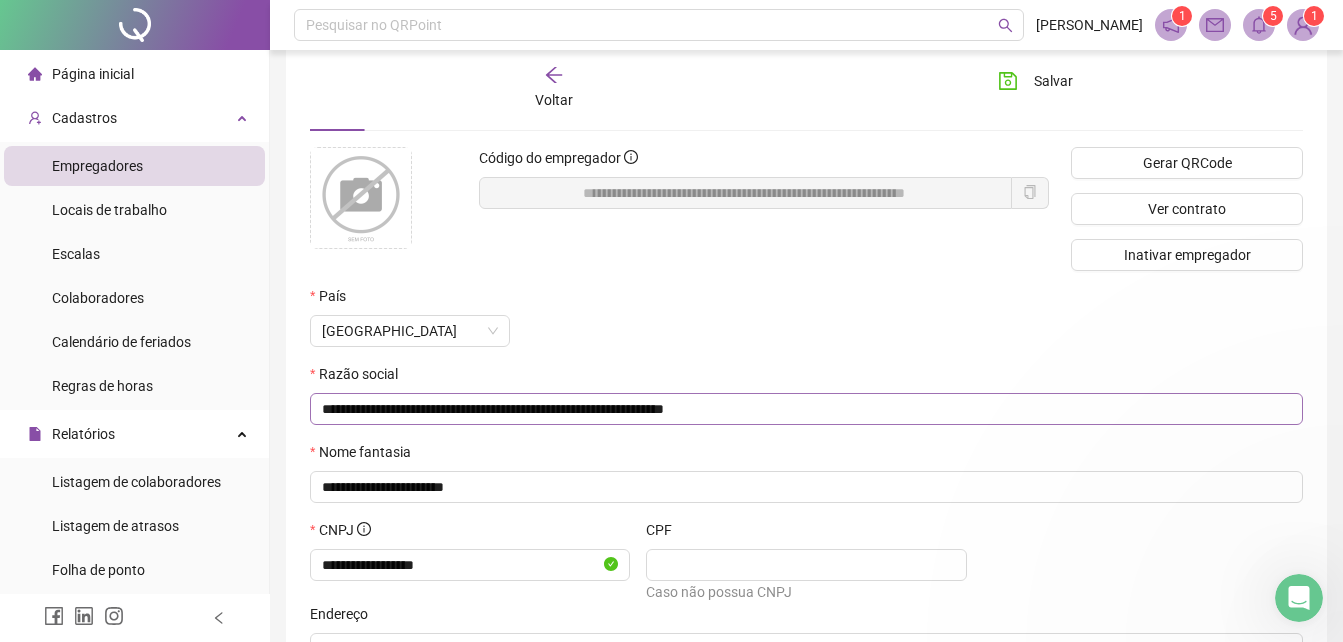 scroll, scrollTop: 0, scrollLeft: 0, axis: both 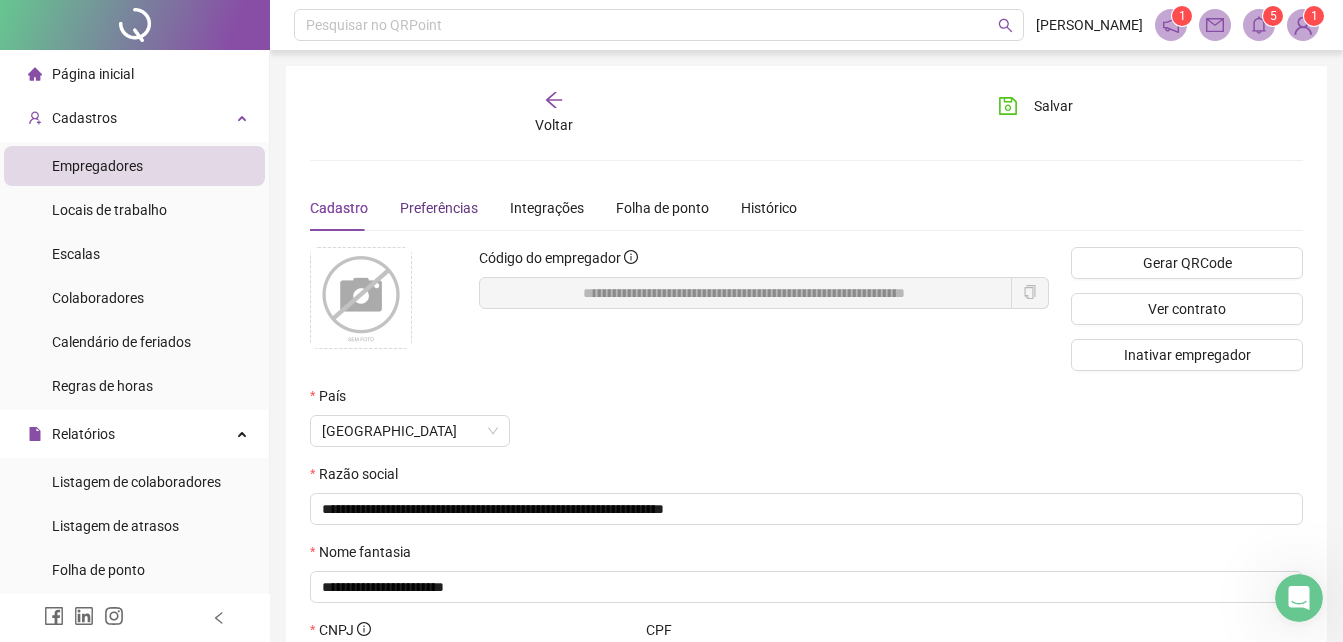 click on "Preferências" at bounding box center (439, 208) 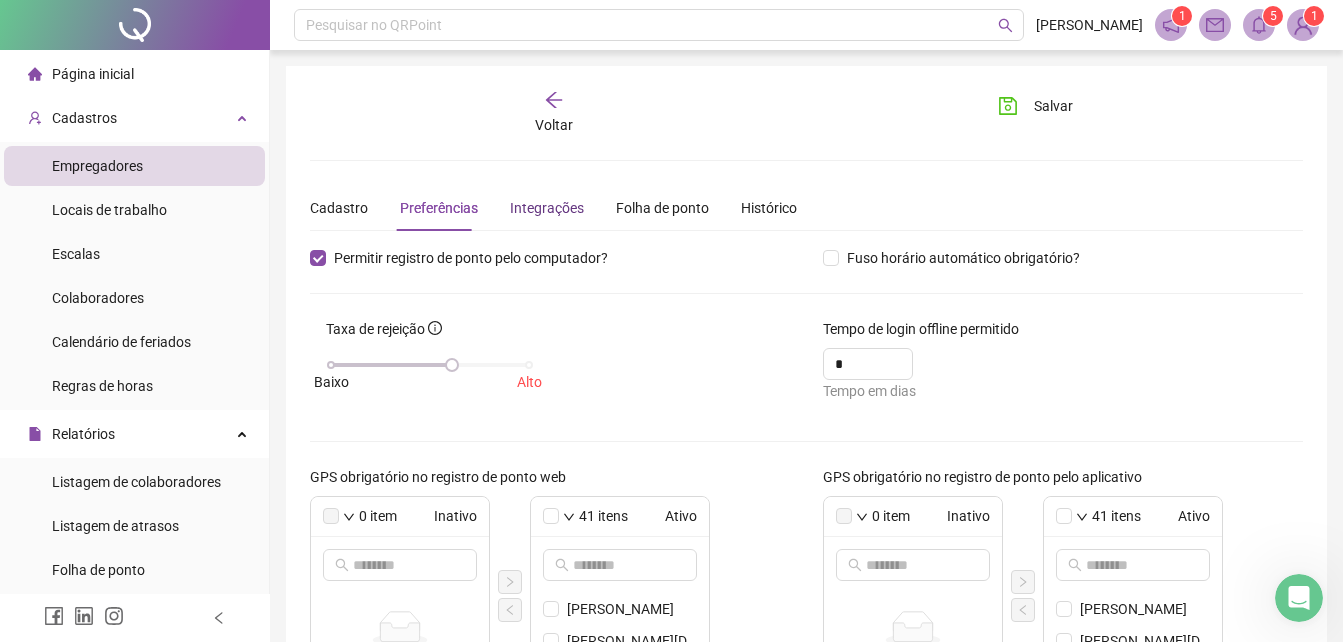 click on "Integrações" at bounding box center (547, 208) 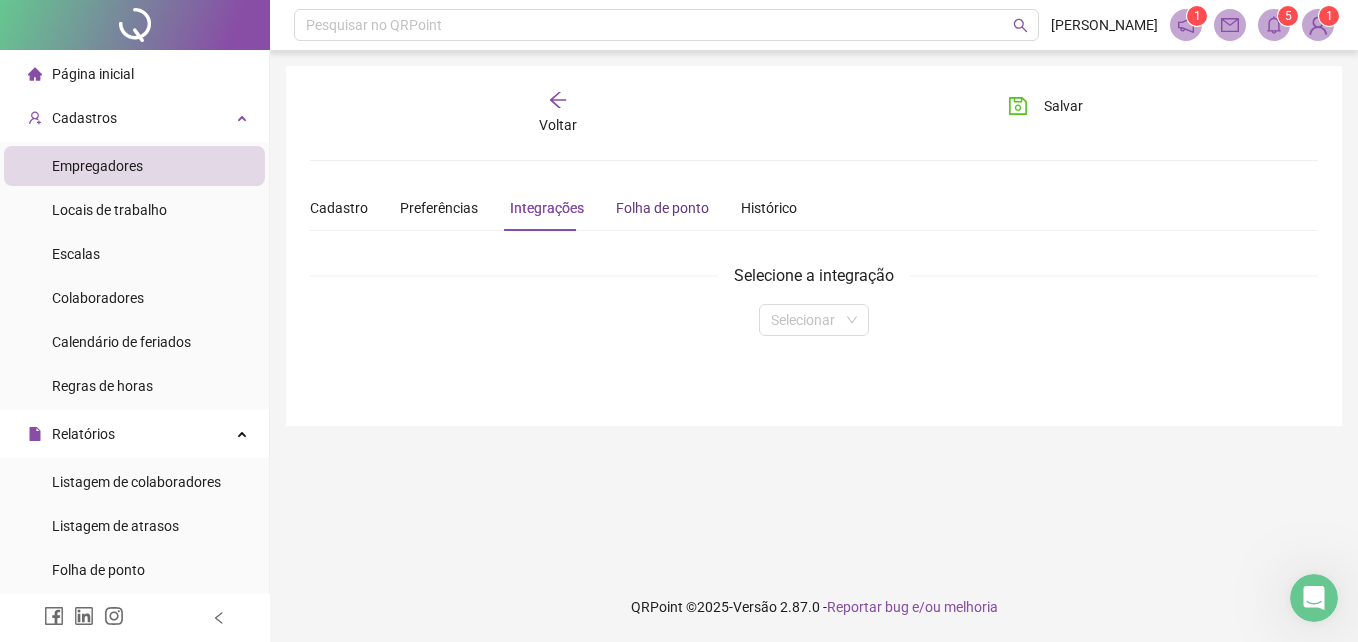click on "Folha de ponto" at bounding box center [662, 208] 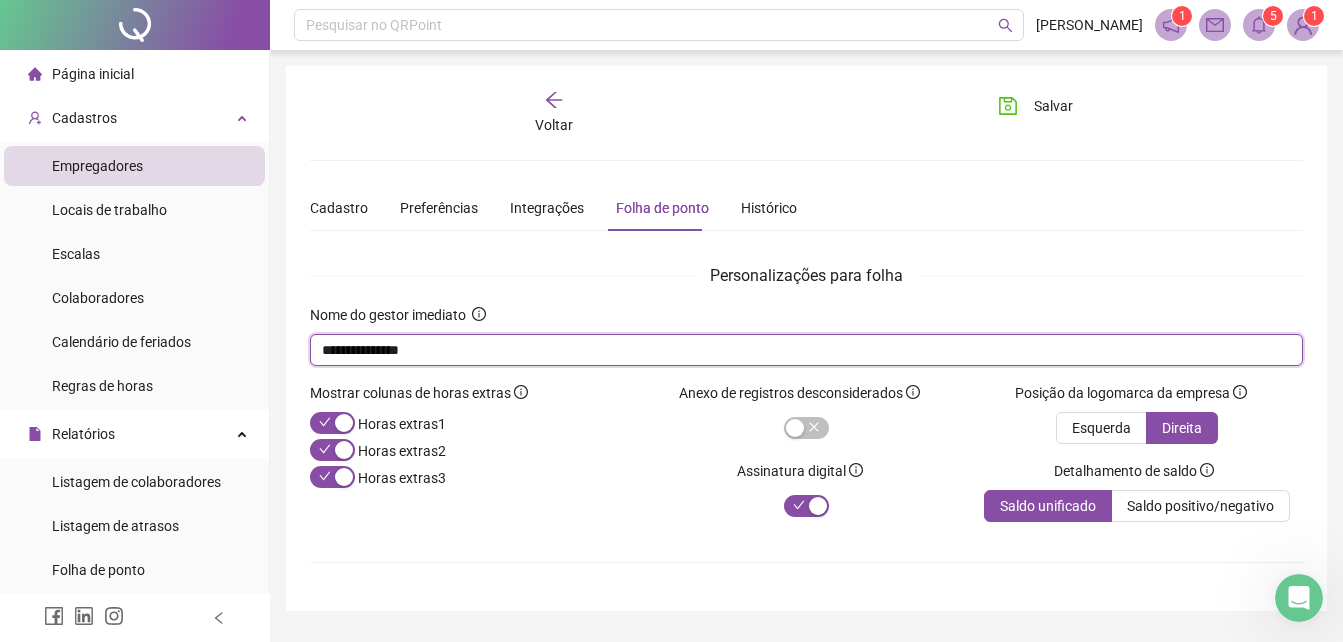 drag, startPoint x: 468, startPoint y: 350, endPoint x: 275, endPoint y: 352, distance: 193.01036 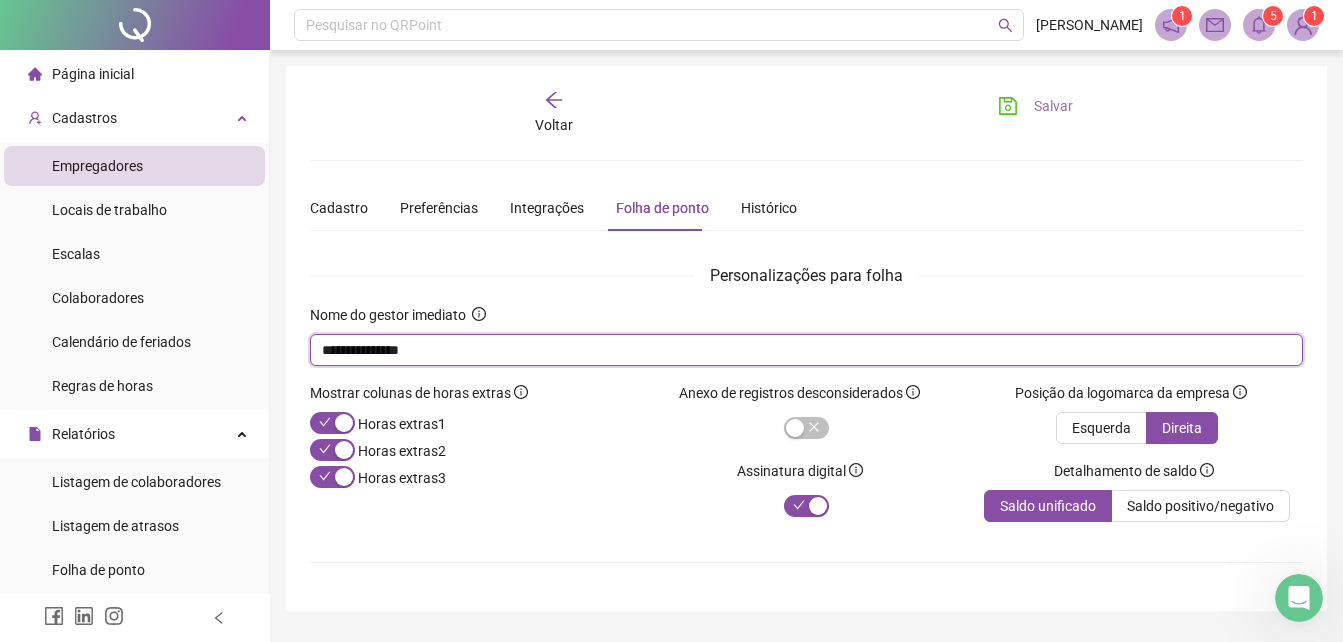 type on "**********" 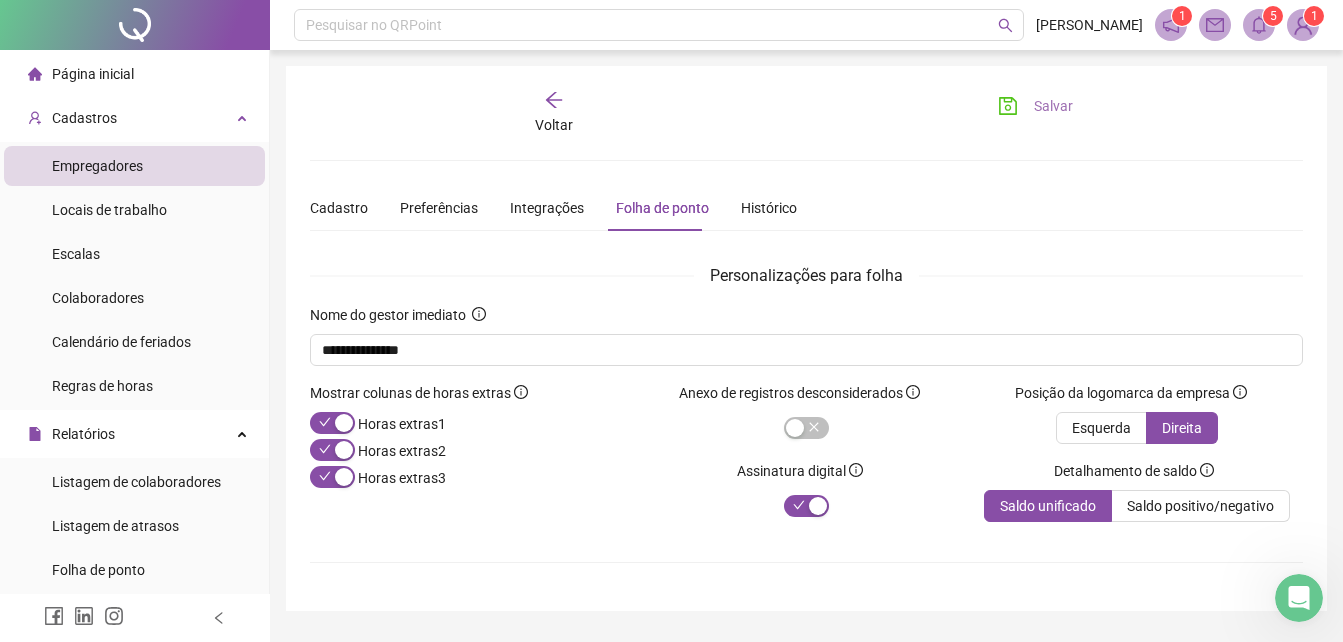 click on "Salvar" at bounding box center (1035, 106) 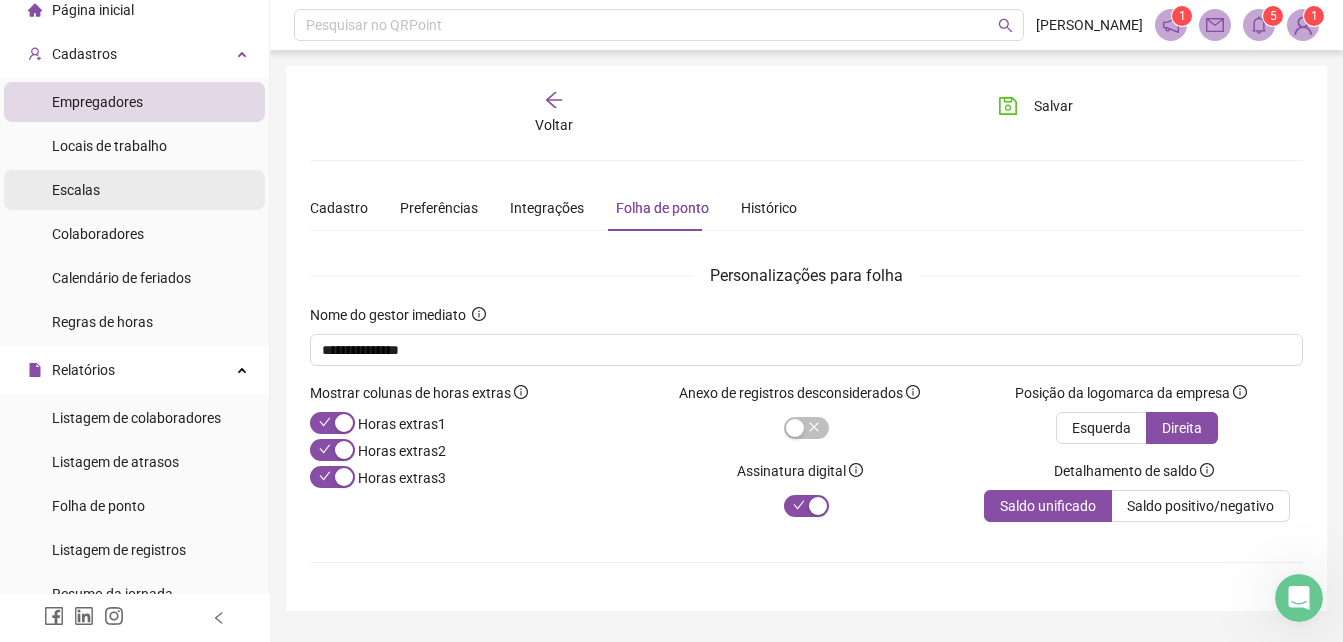 scroll, scrollTop: 0, scrollLeft: 0, axis: both 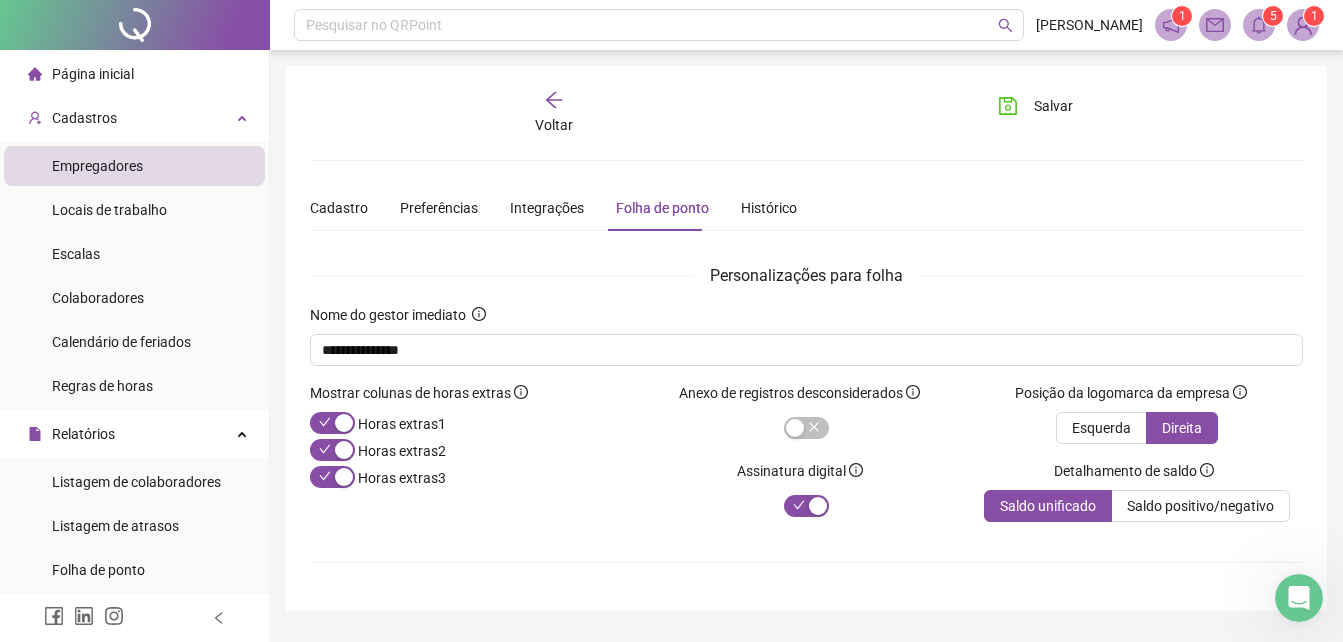 click on "Voltar" at bounding box center (554, 113) 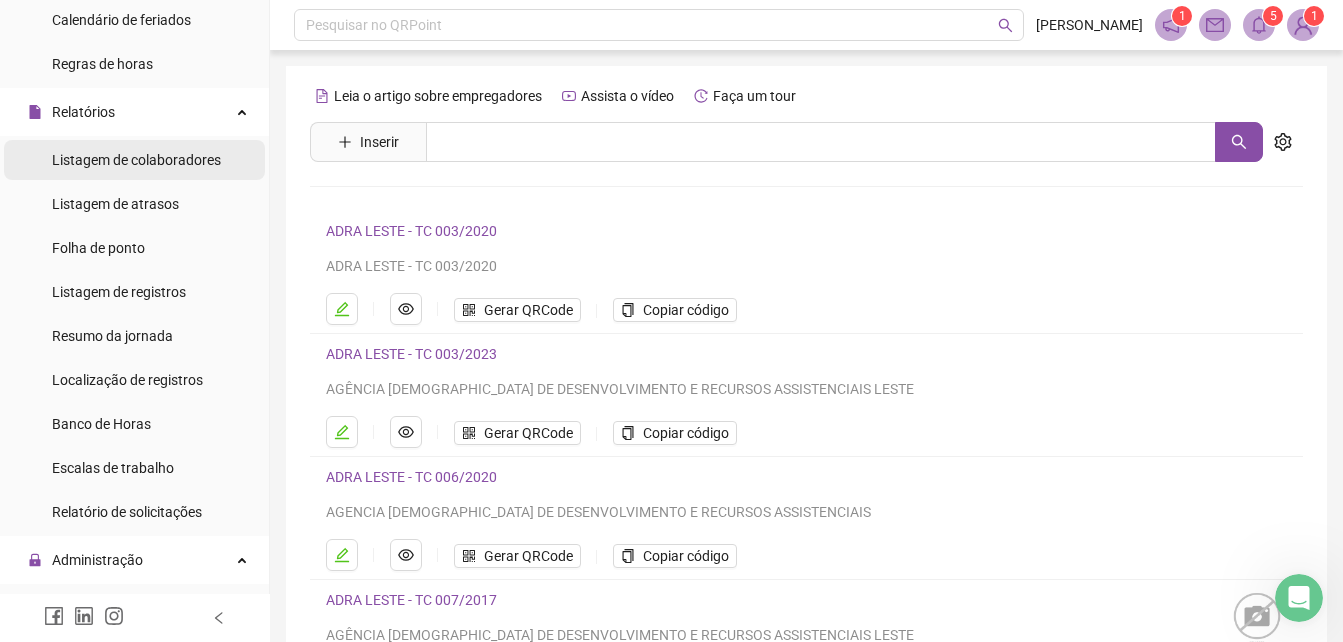 scroll, scrollTop: 300, scrollLeft: 0, axis: vertical 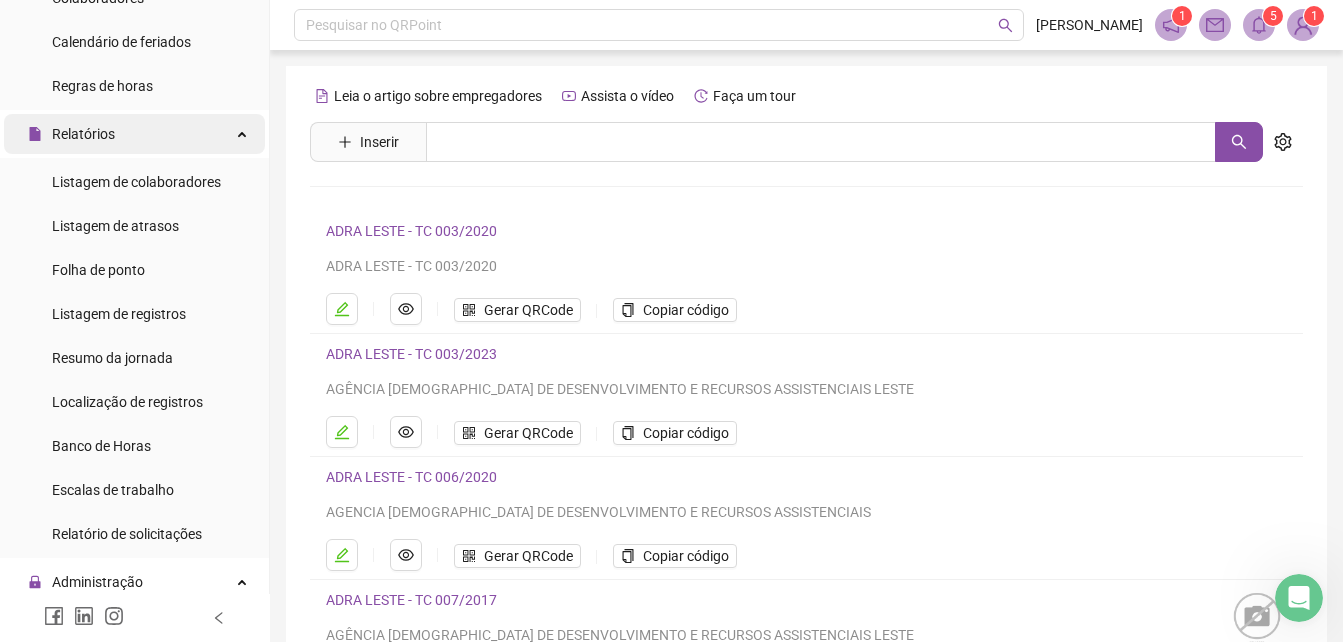 click on "Relatórios" at bounding box center [83, 134] 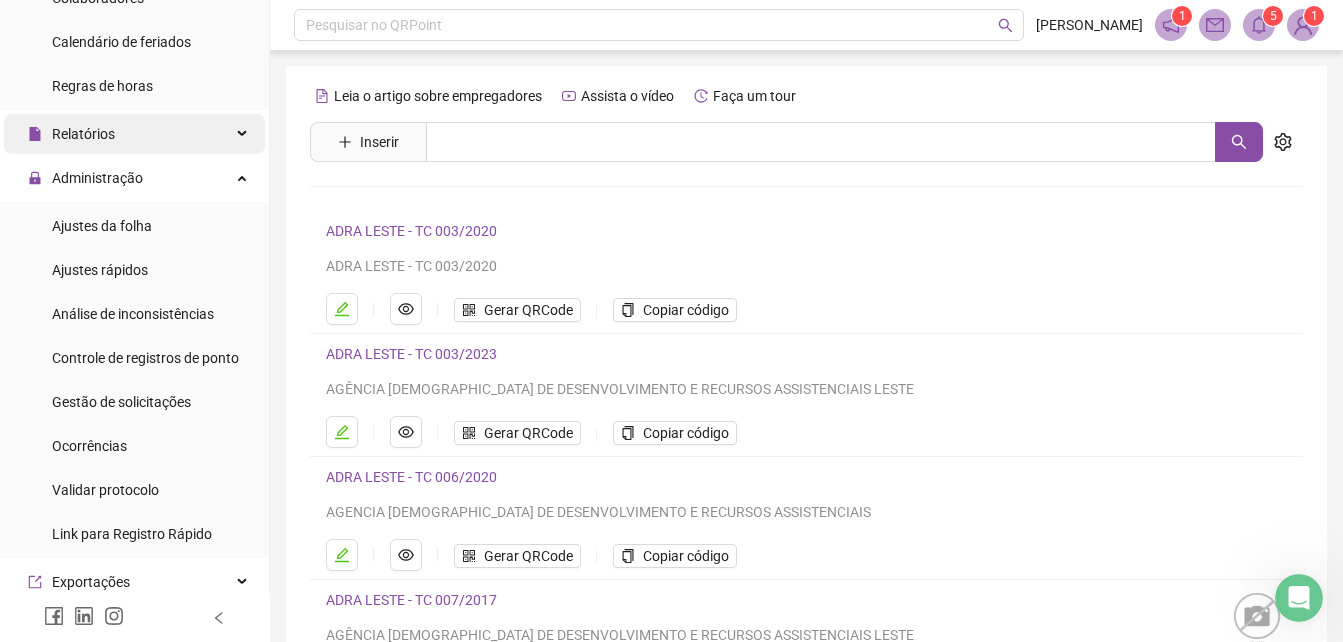 click on "Relatórios" at bounding box center [71, 134] 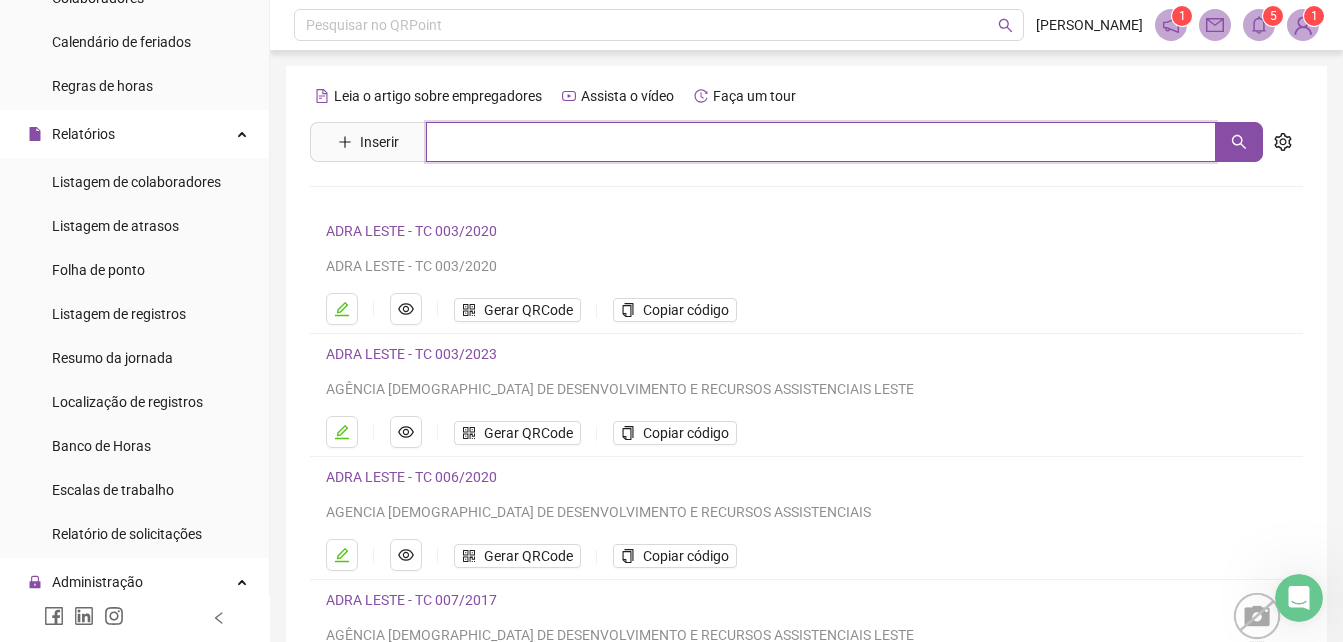 click at bounding box center [821, 142] 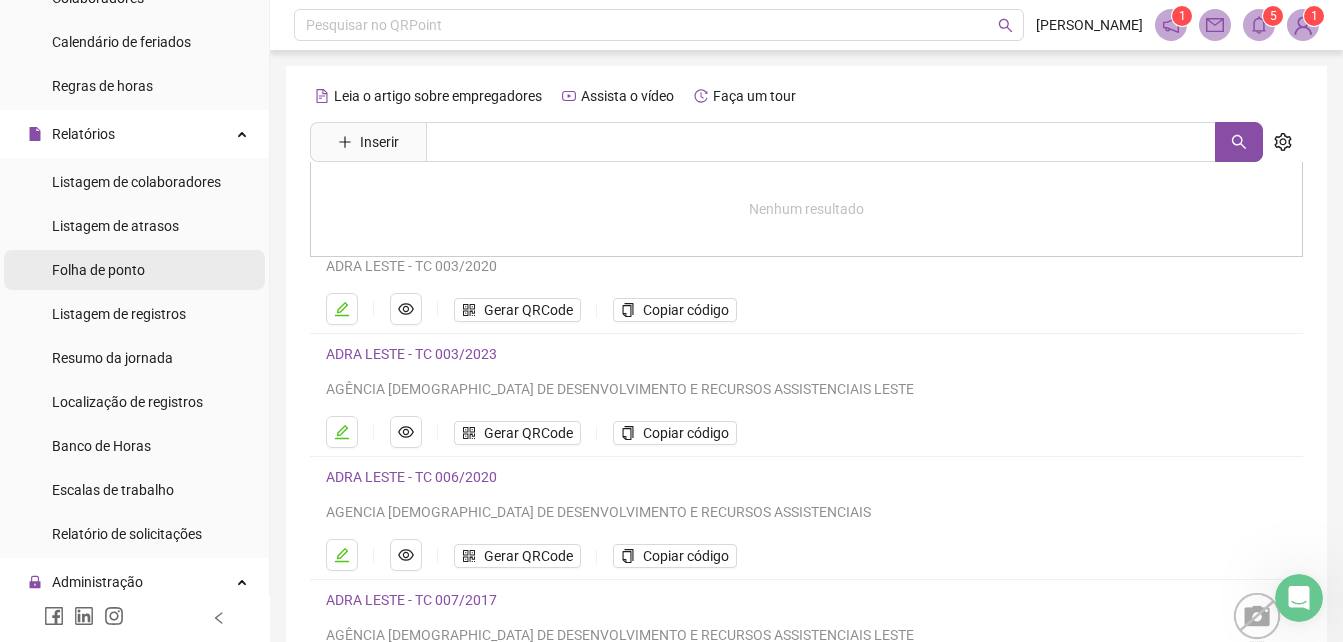 click on "Folha de ponto" at bounding box center (134, 270) 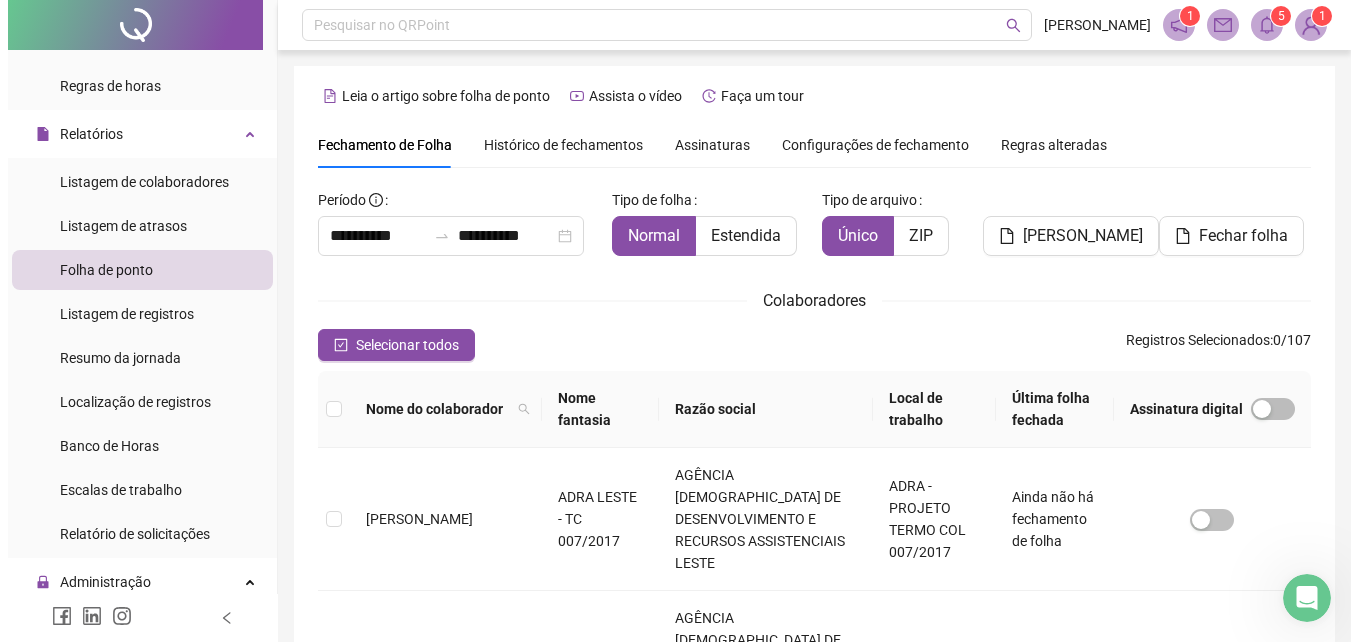 scroll, scrollTop: 89, scrollLeft: 0, axis: vertical 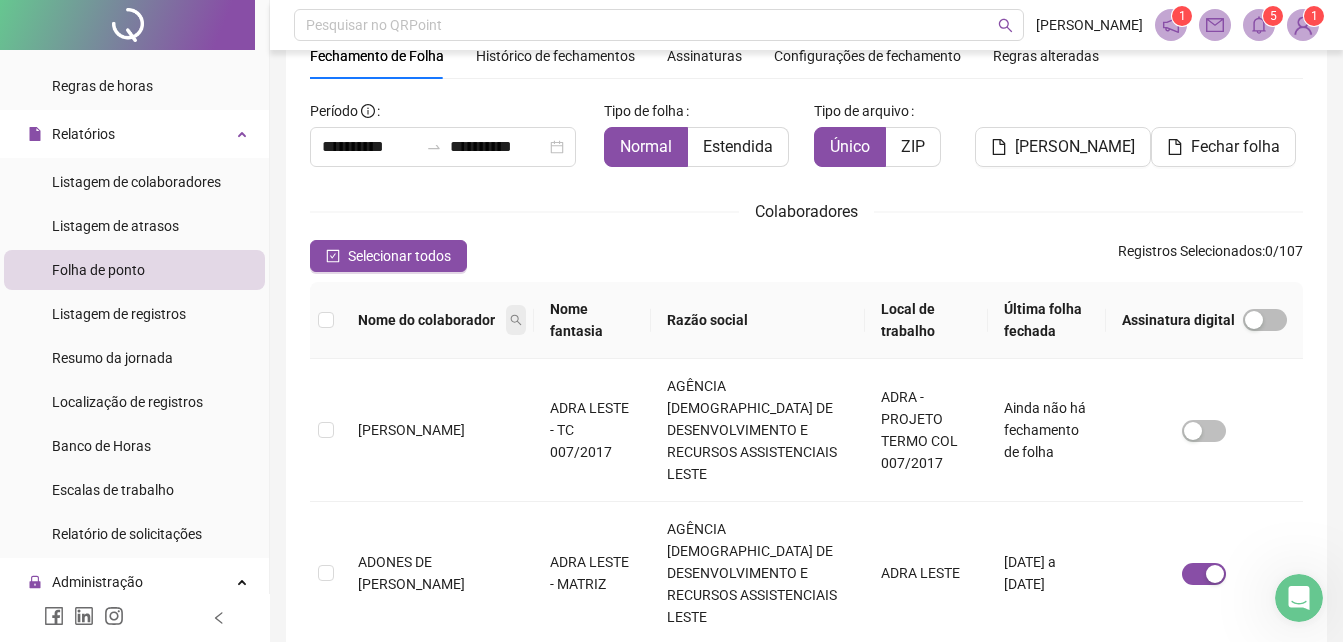 click at bounding box center (516, 320) 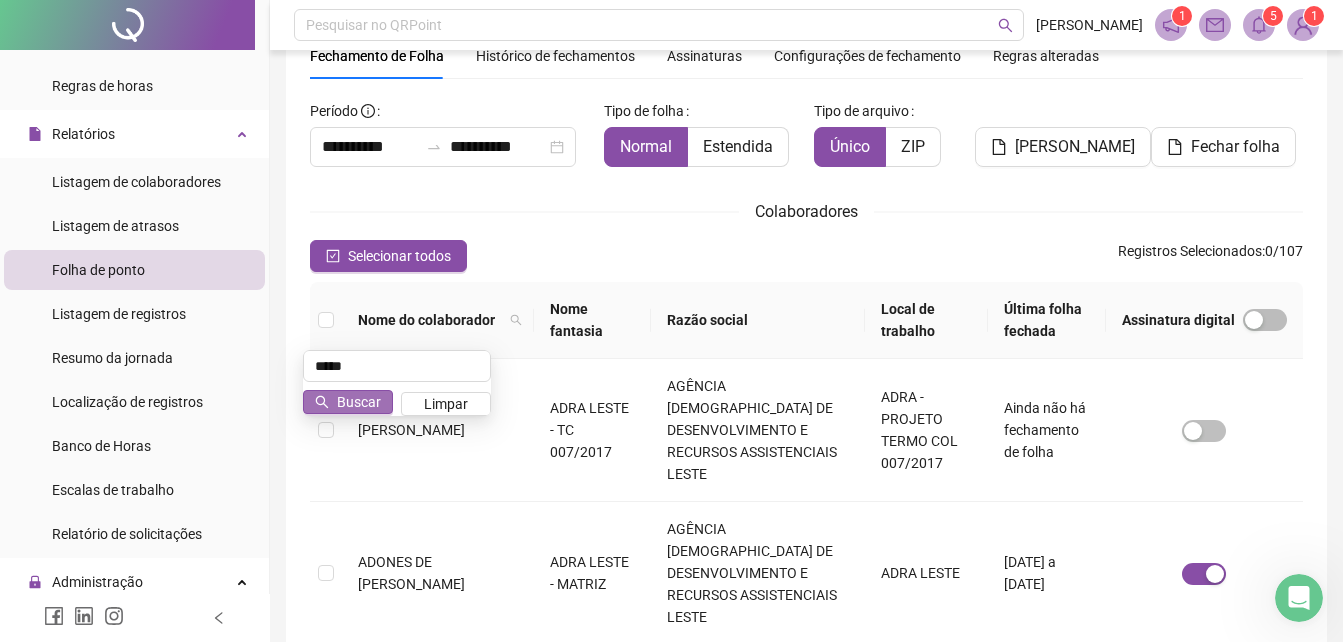 type on "*****" 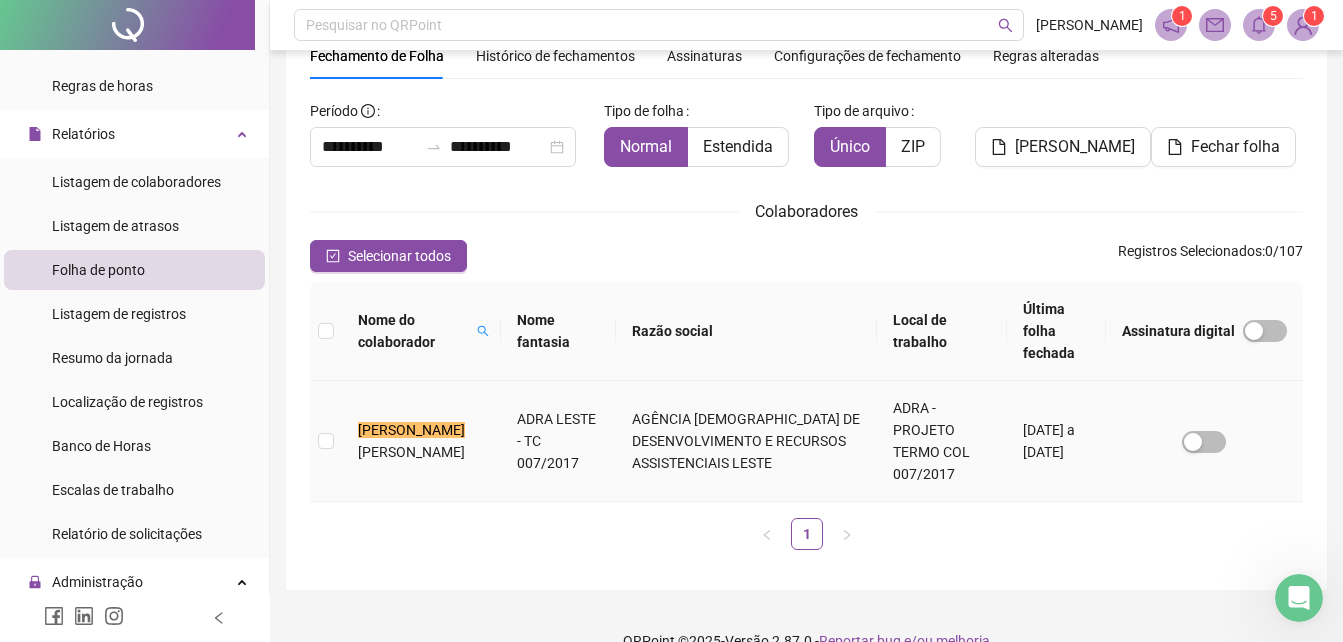 click on "[PERSON_NAME]" at bounding box center [411, 452] 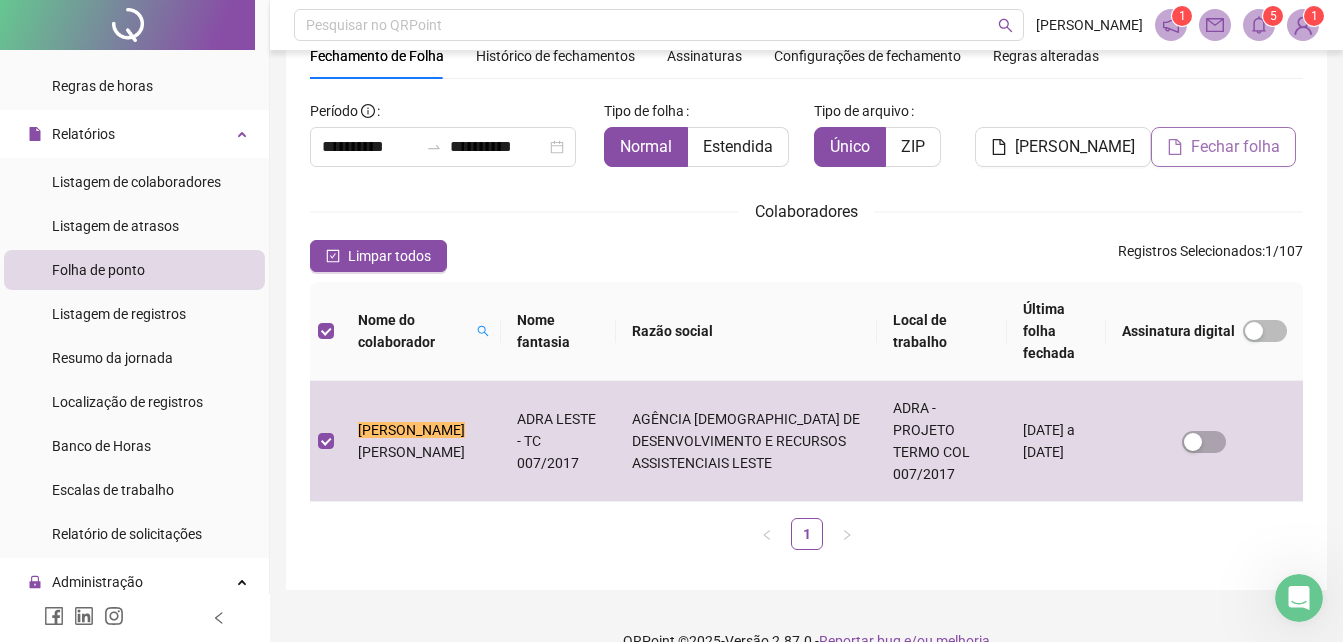click on "Fechar folha" at bounding box center (1223, 147) 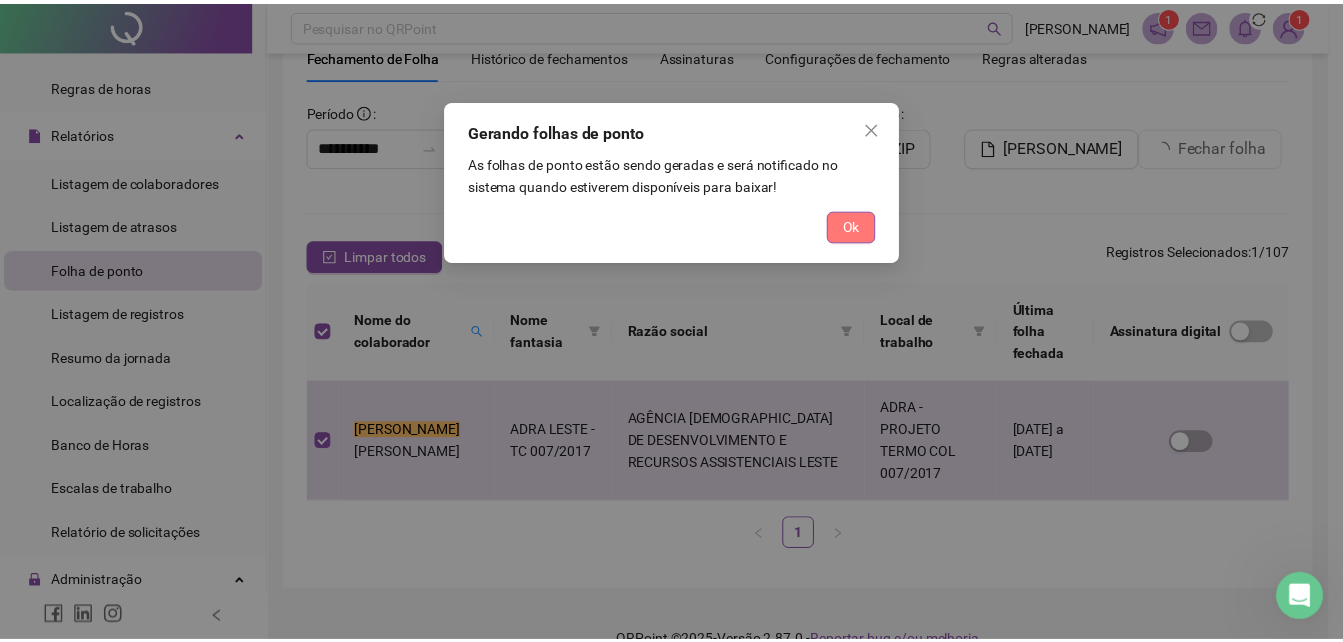 scroll, scrollTop: 79, scrollLeft: 0, axis: vertical 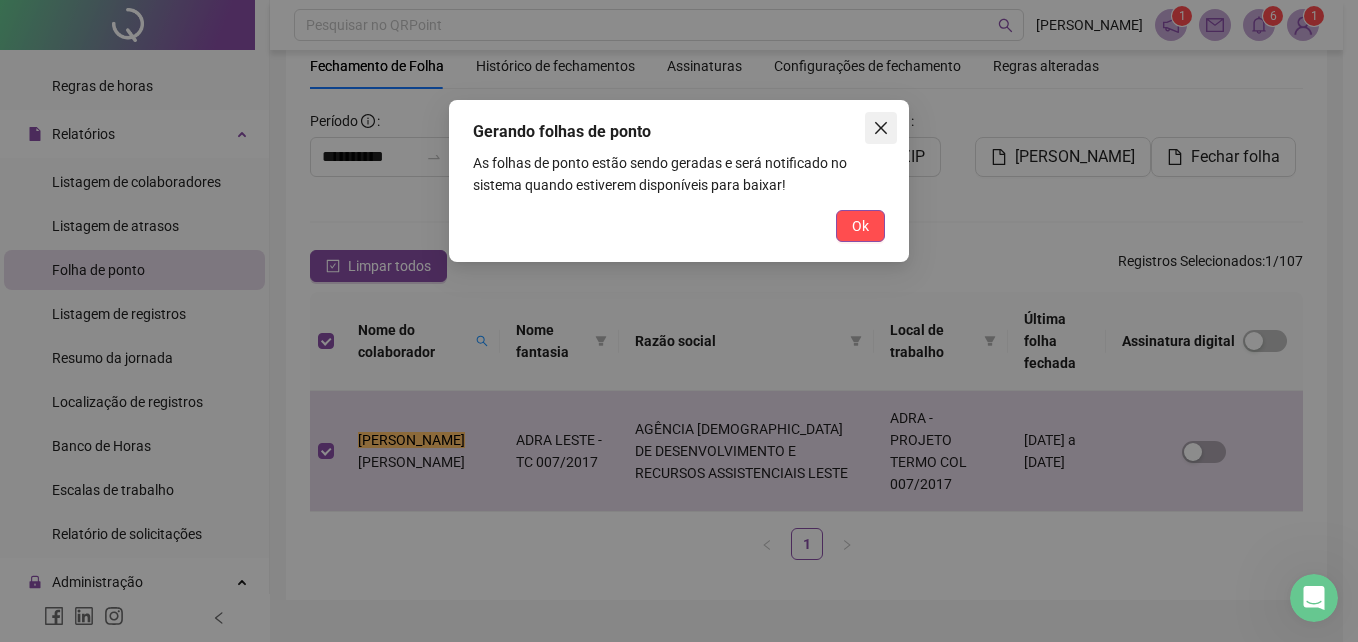 click 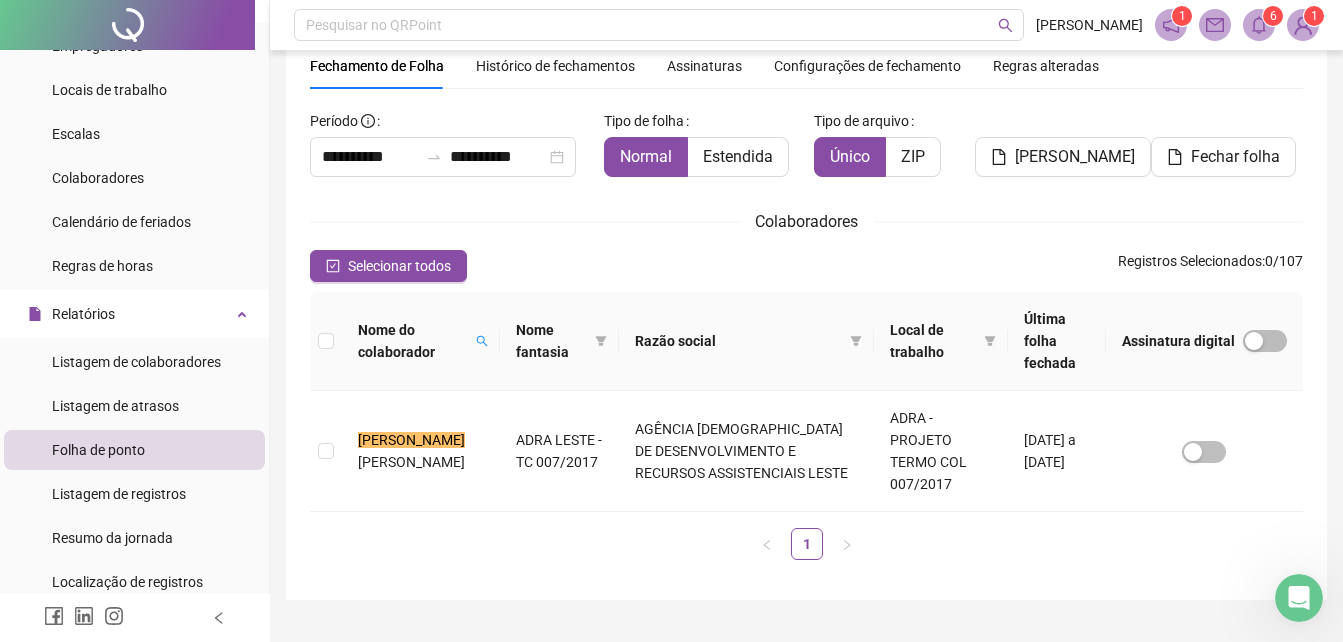 scroll, scrollTop: 0, scrollLeft: 0, axis: both 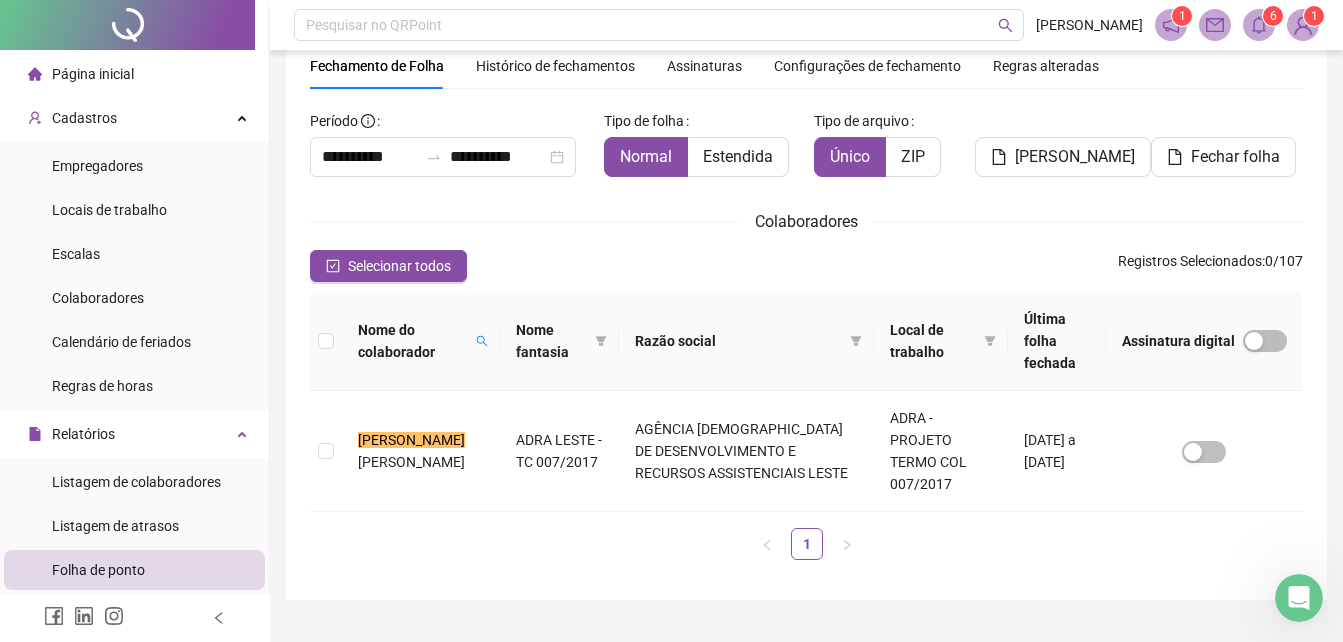 click on "Histórico de fechamentos" at bounding box center [555, 66] 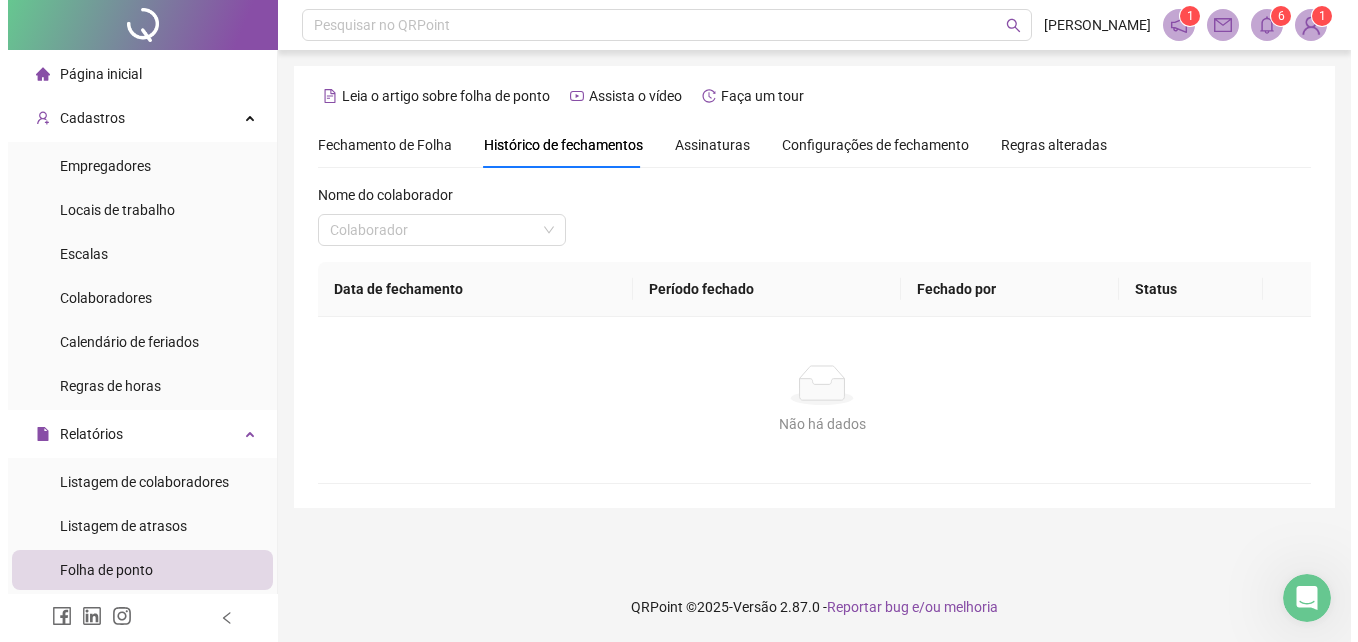 scroll, scrollTop: 0, scrollLeft: 0, axis: both 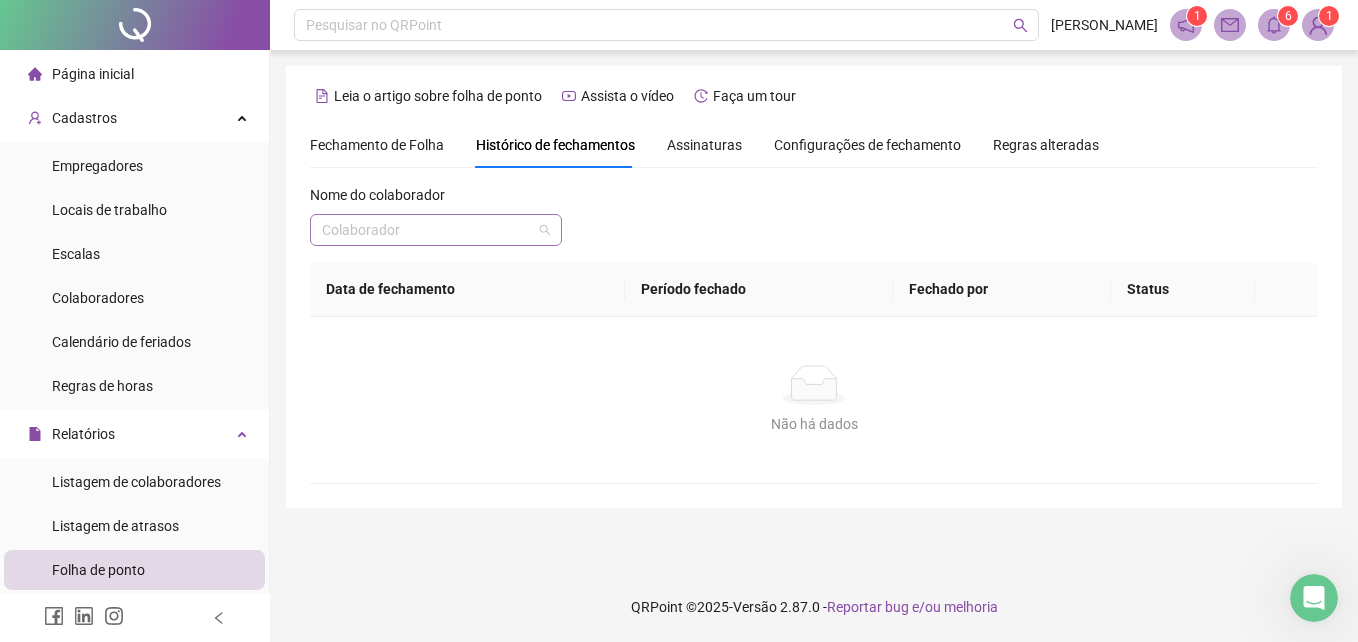 click at bounding box center (430, 230) 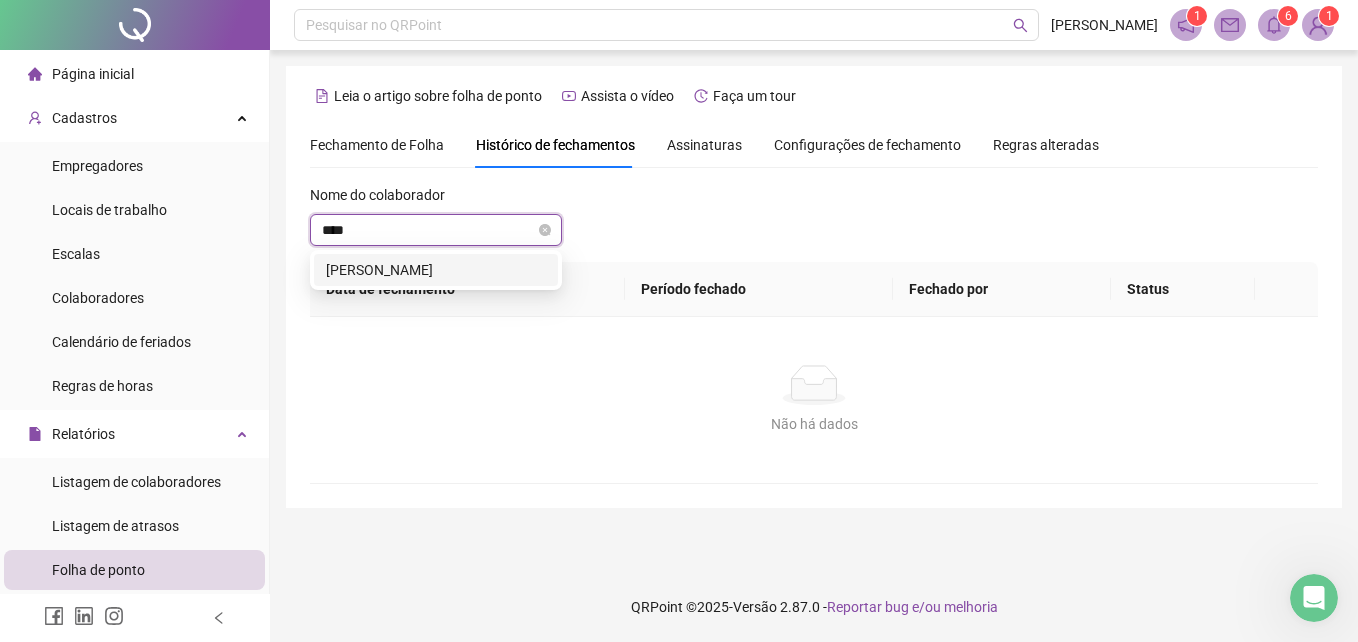 type on "*****" 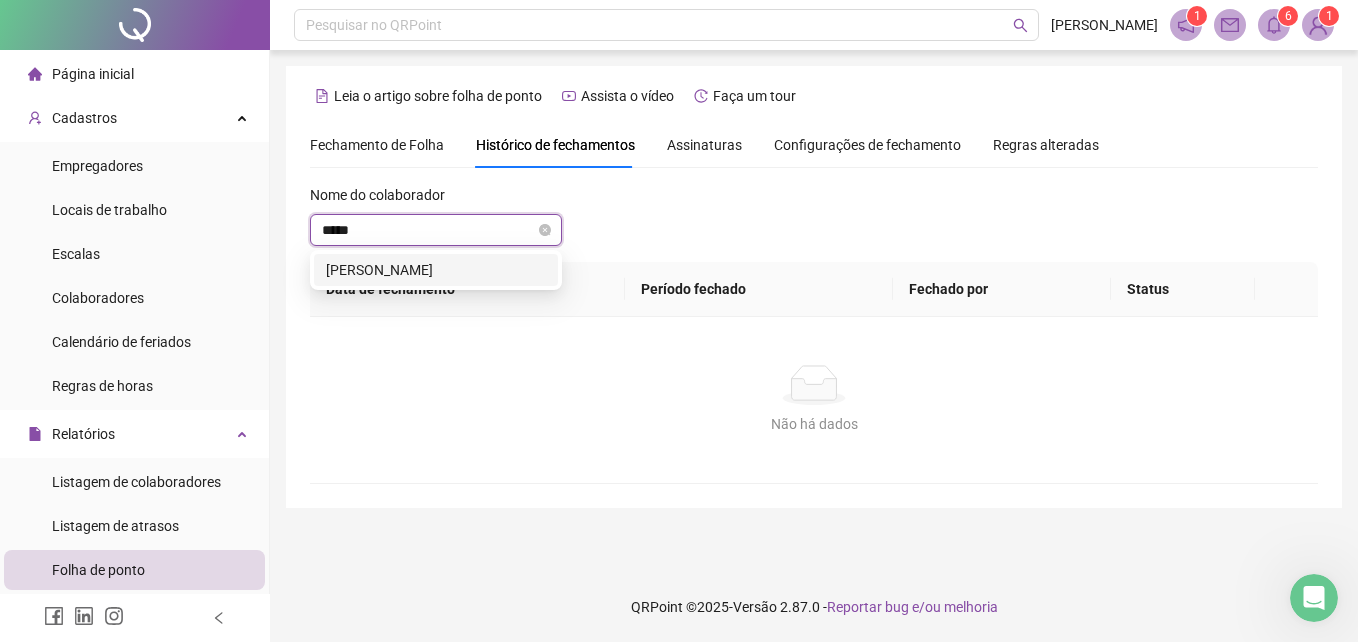 type 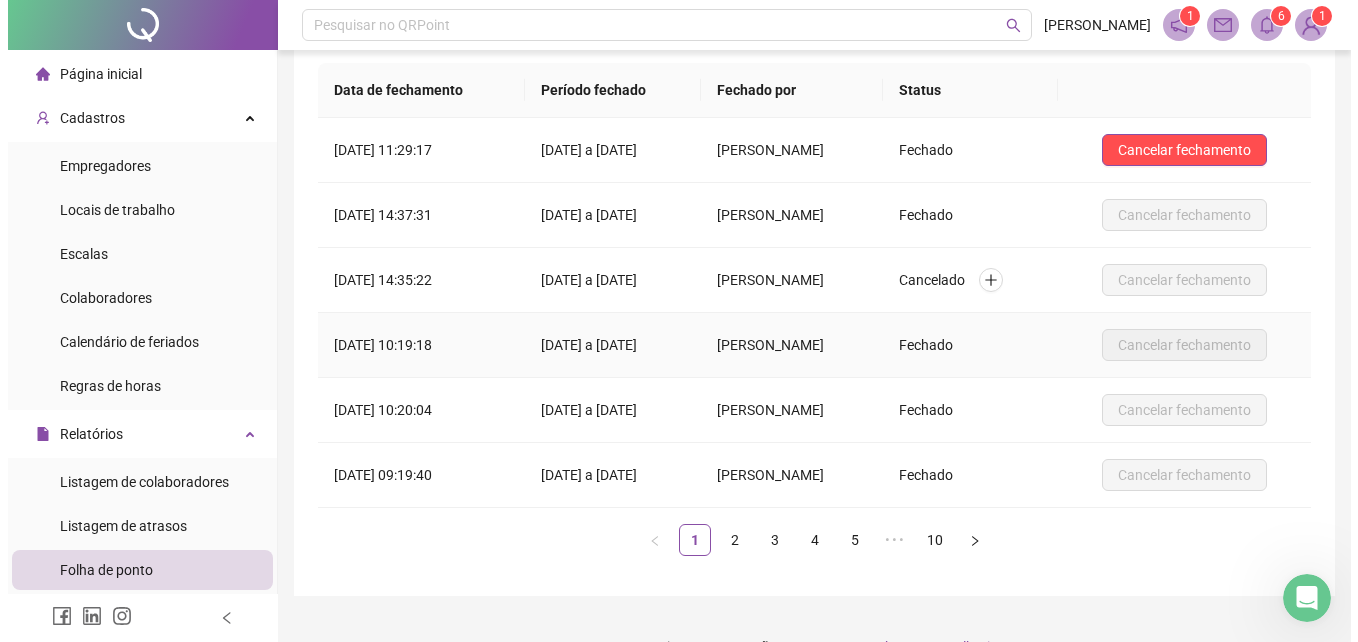 scroll, scrollTop: 0, scrollLeft: 0, axis: both 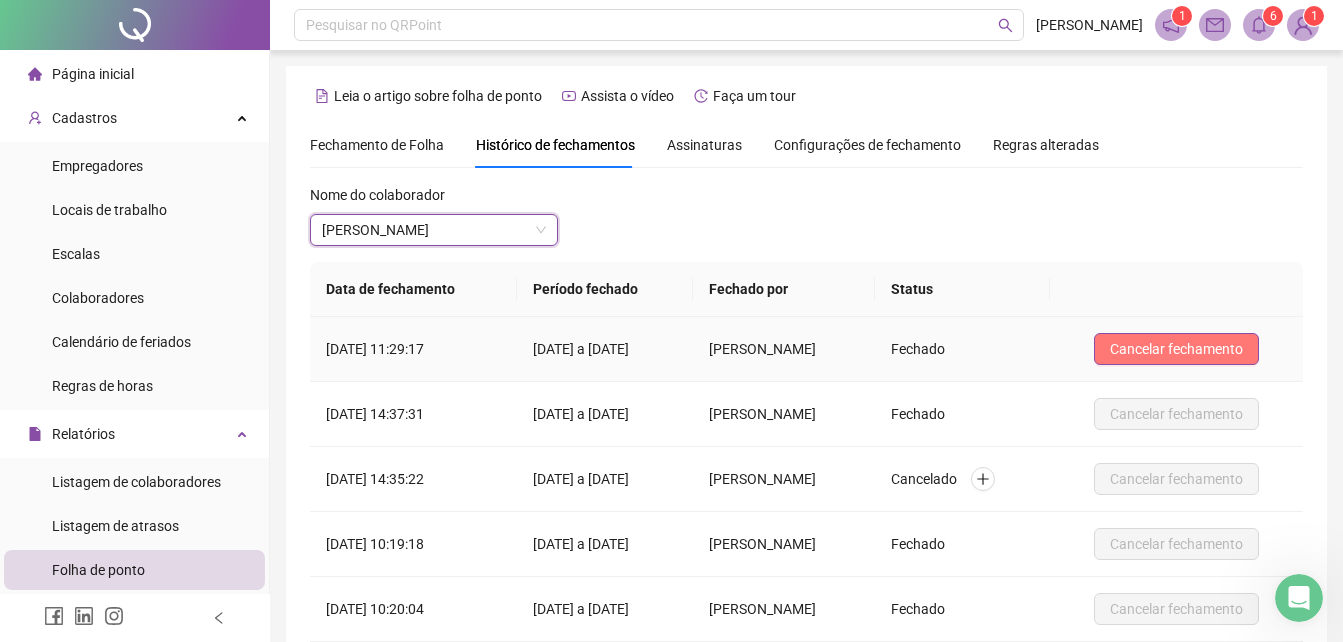 click on "Cancelar fechamento" at bounding box center [1176, 349] 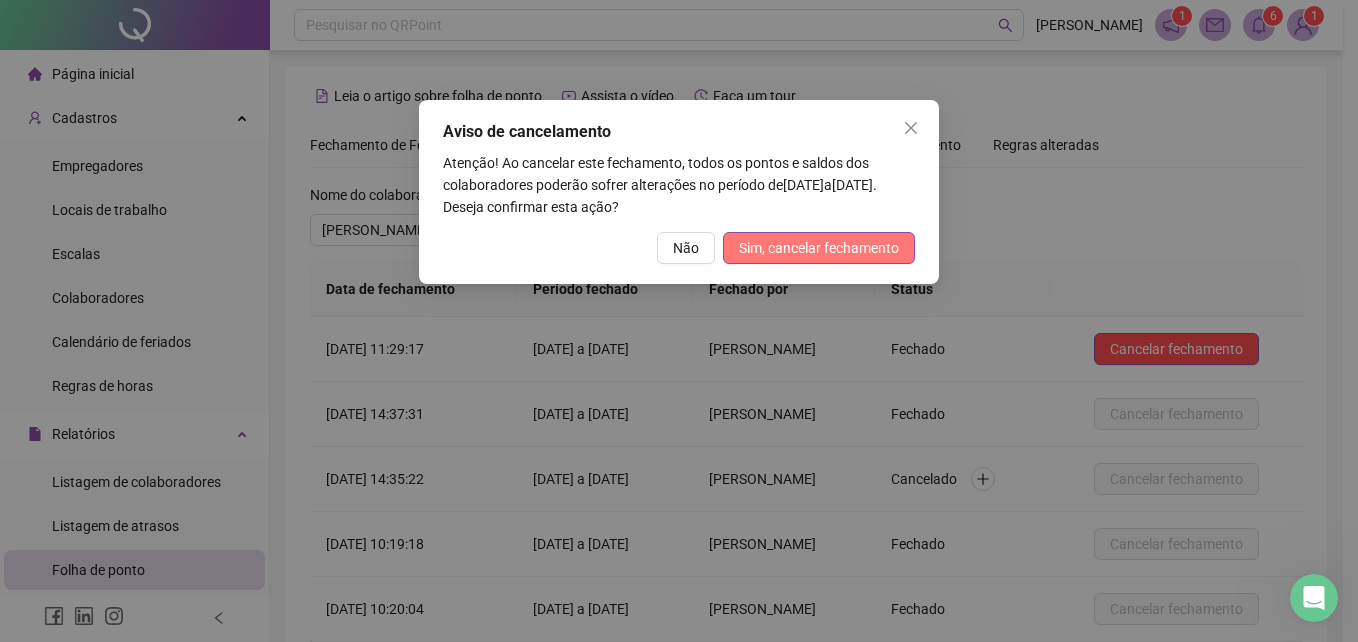 click on "Sim, cancelar fechamento" at bounding box center [819, 248] 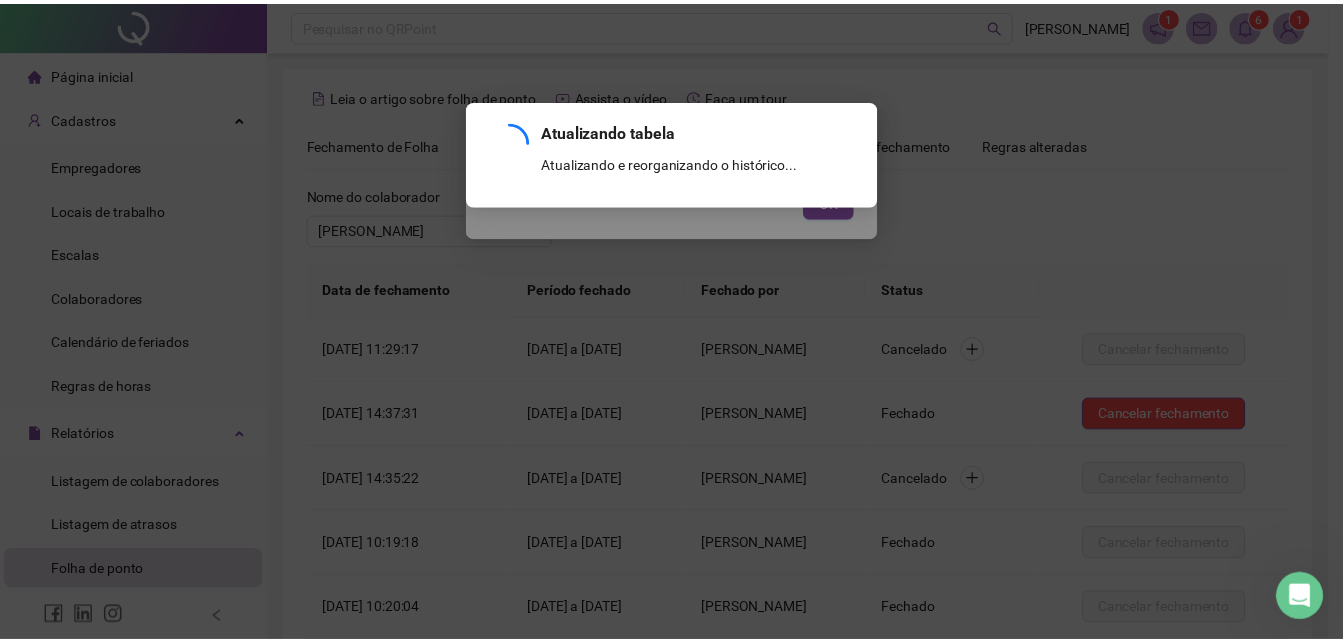 scroll, scrollTop: 239, scrollLeft: 0, axis: vertical 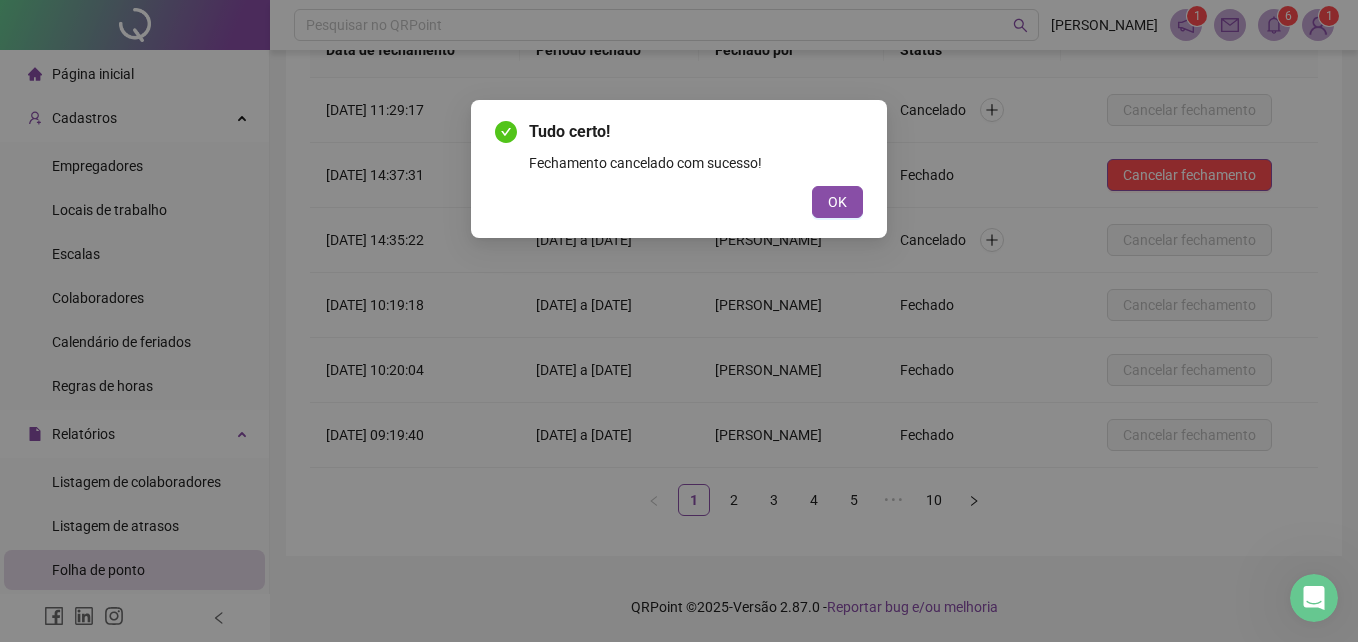 click on "OK" at bounding box center (837, 202) 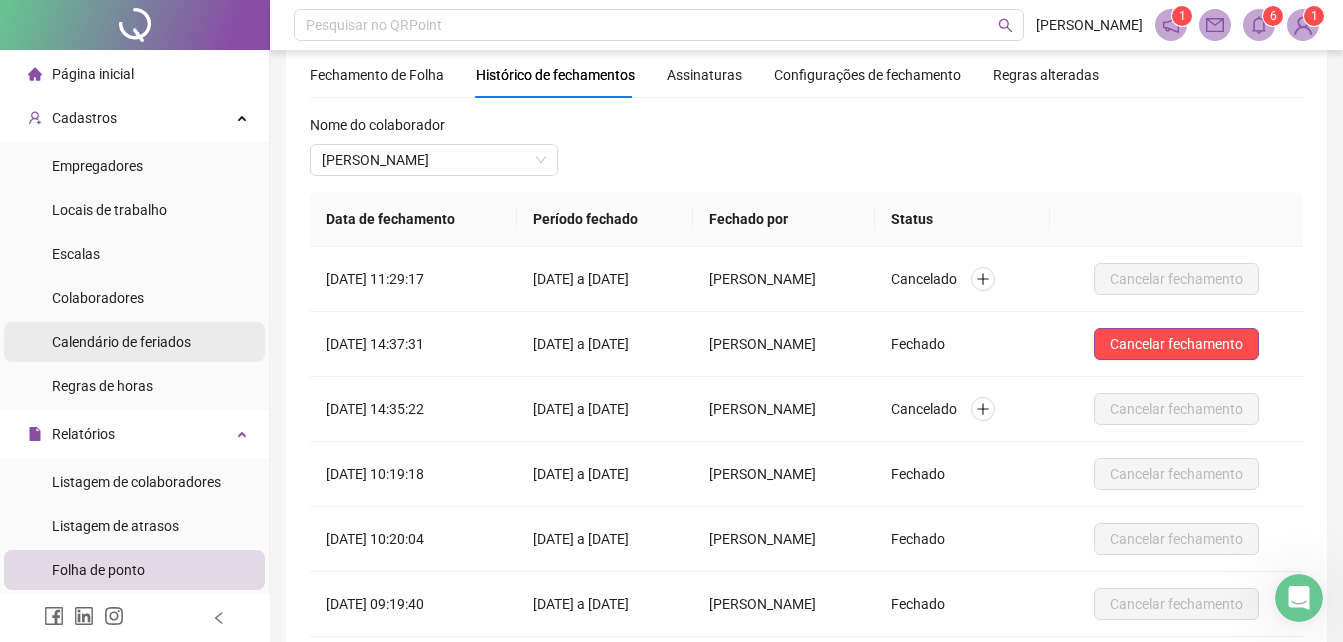 scroll, scrollTop: 0, scrollLeft: 0, axis: both 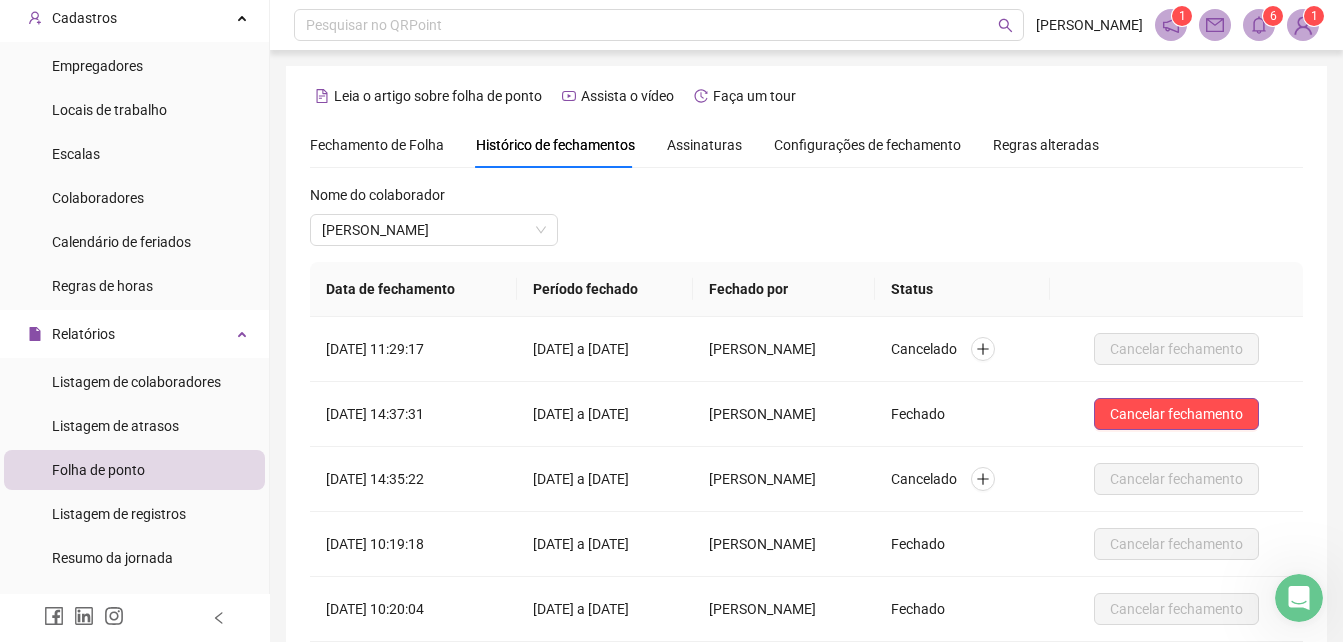click on "Folha de ponto" at bounding box center [98, 470] 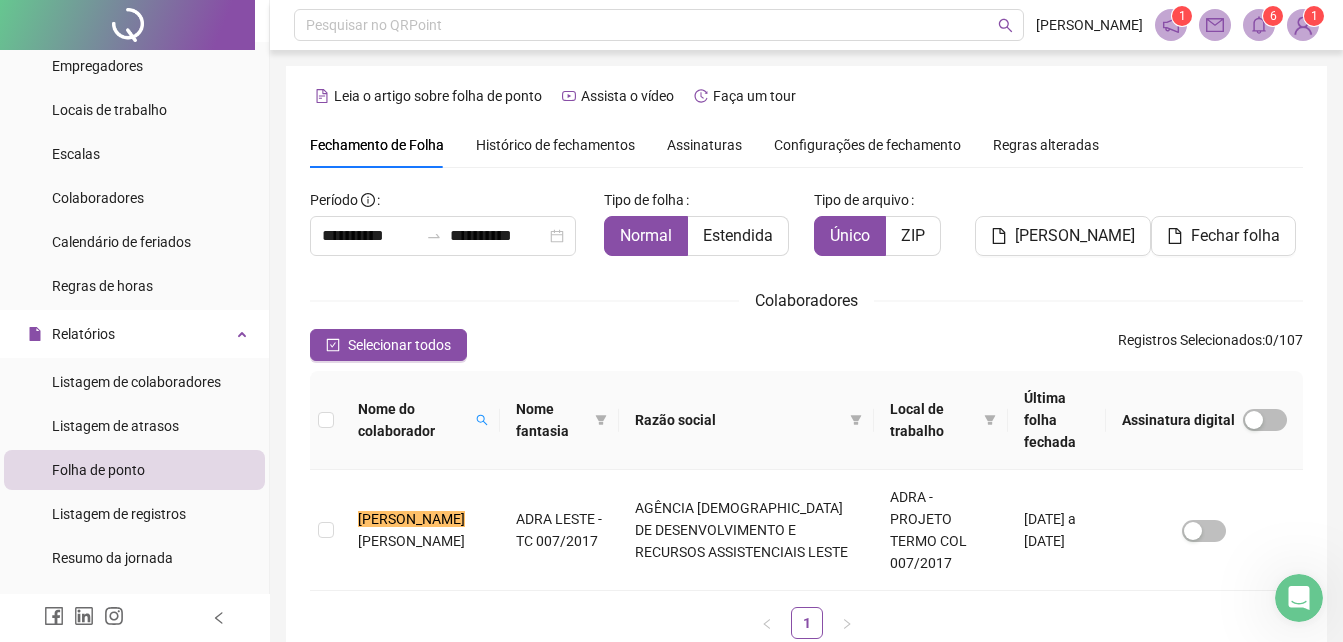 scroll, scrollTop: 79, scrollLeft: 0, axis: vertical 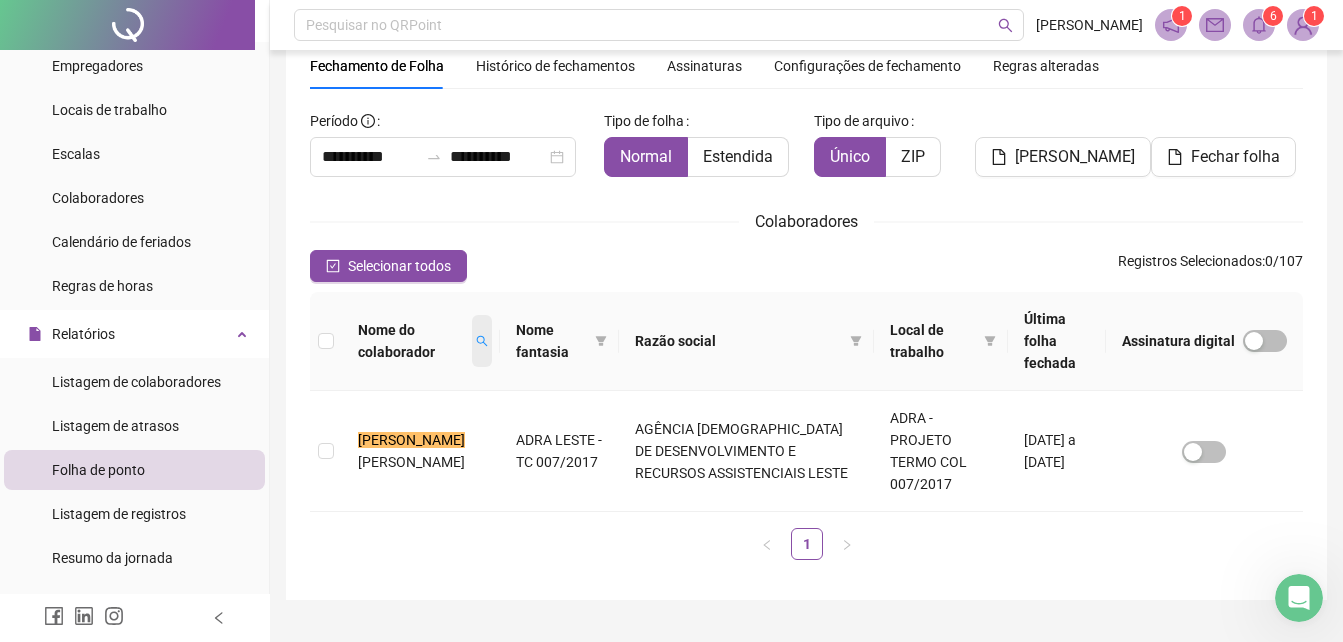 click at bounding box center (482, 341) 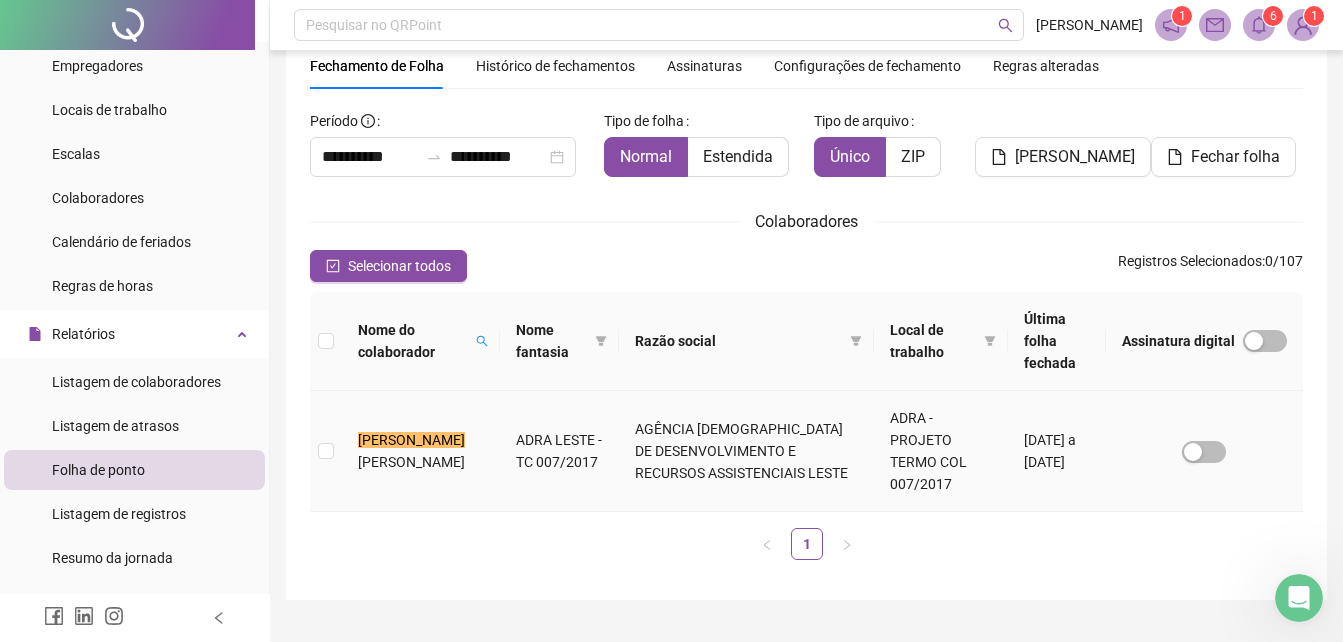 click on "[PERSON_NAME]" at bounding box center (421, 451) 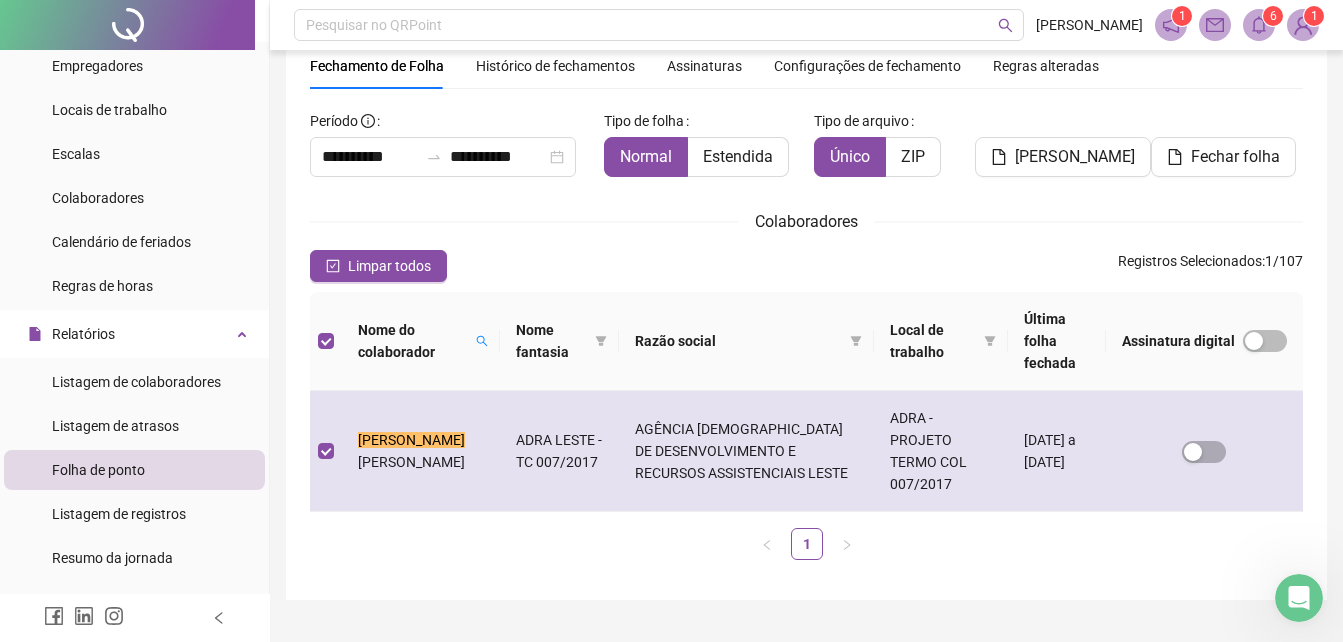 click on "[PERSON_NAME]" at bounding box center [421, 451] 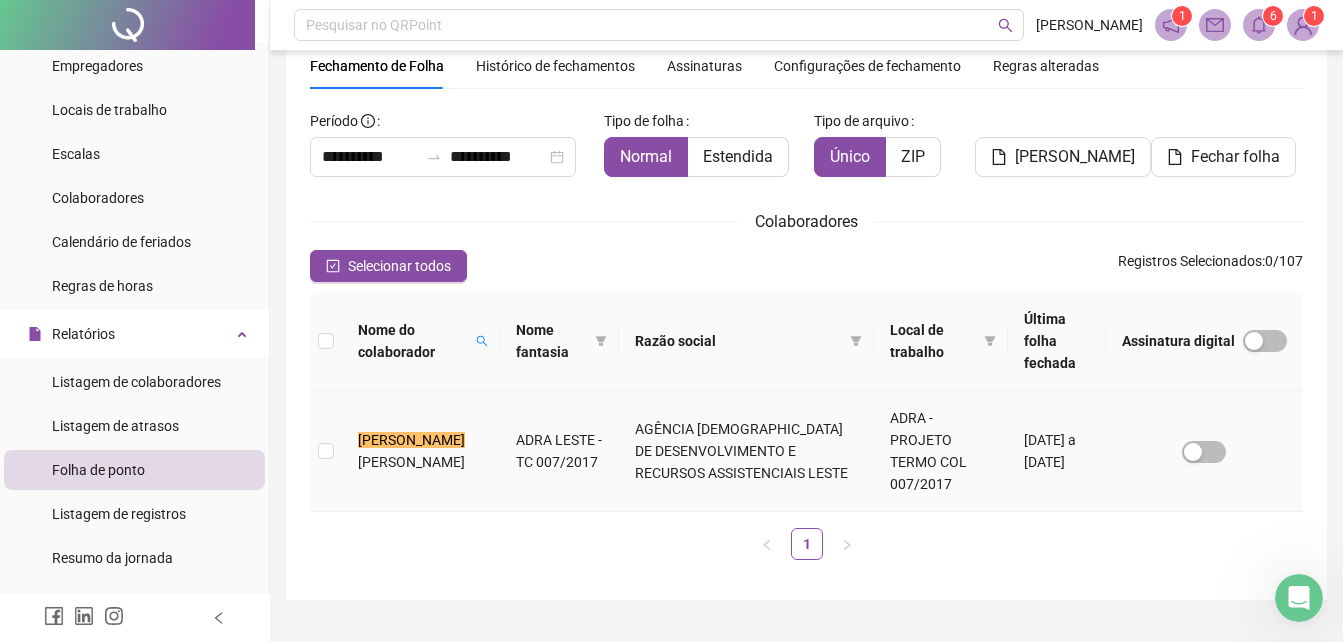 click on "[PERSON_NAME]" at bounding box center (421, 451) 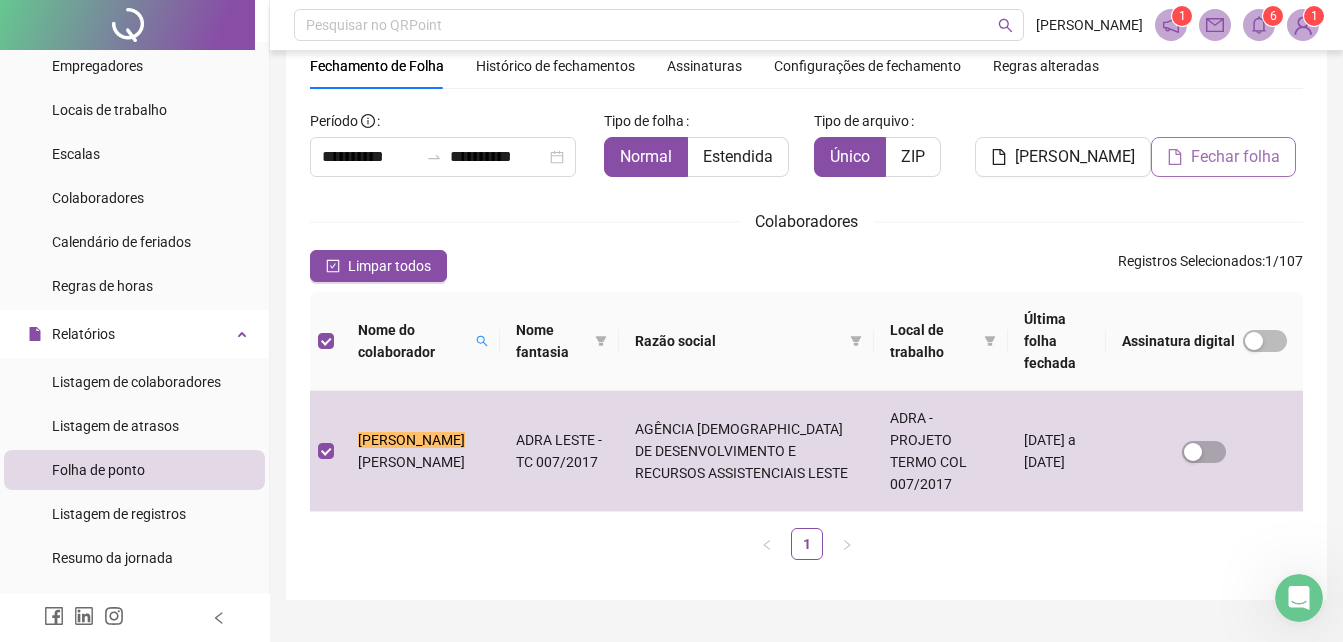 click on "Fechar folha" at bounding box center (1235, 157) 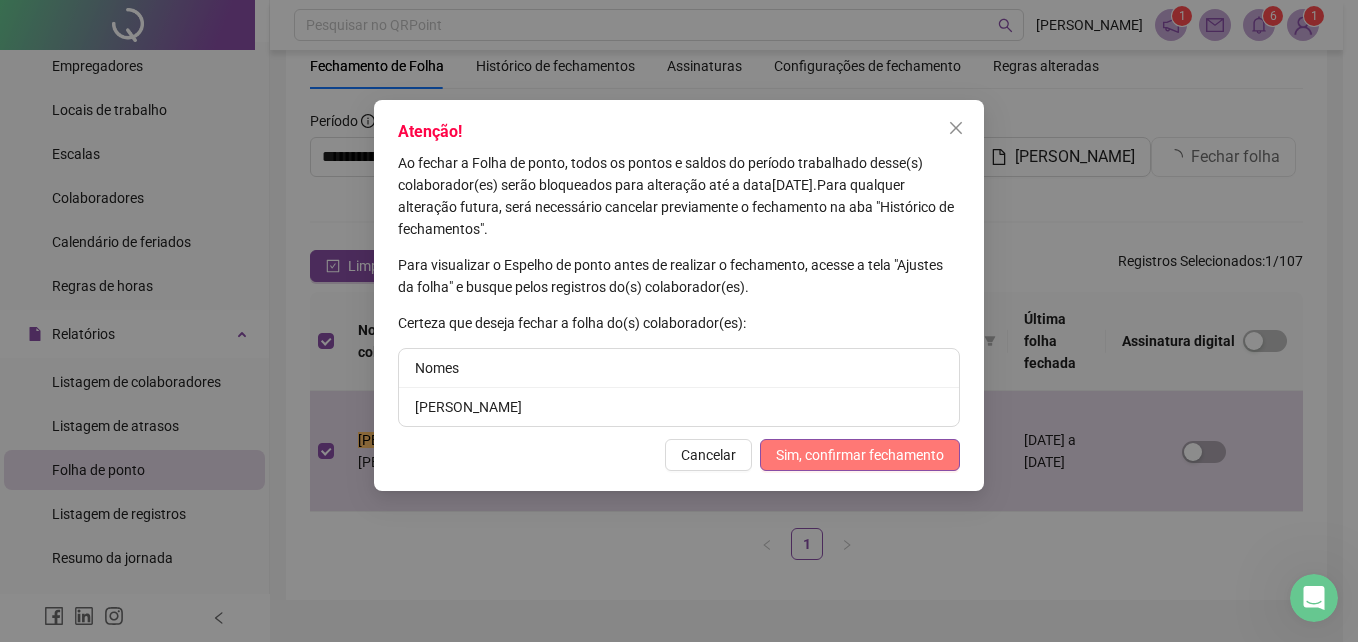 click on "Sim, confirmar fechamento" at bounding box center [860, 455] 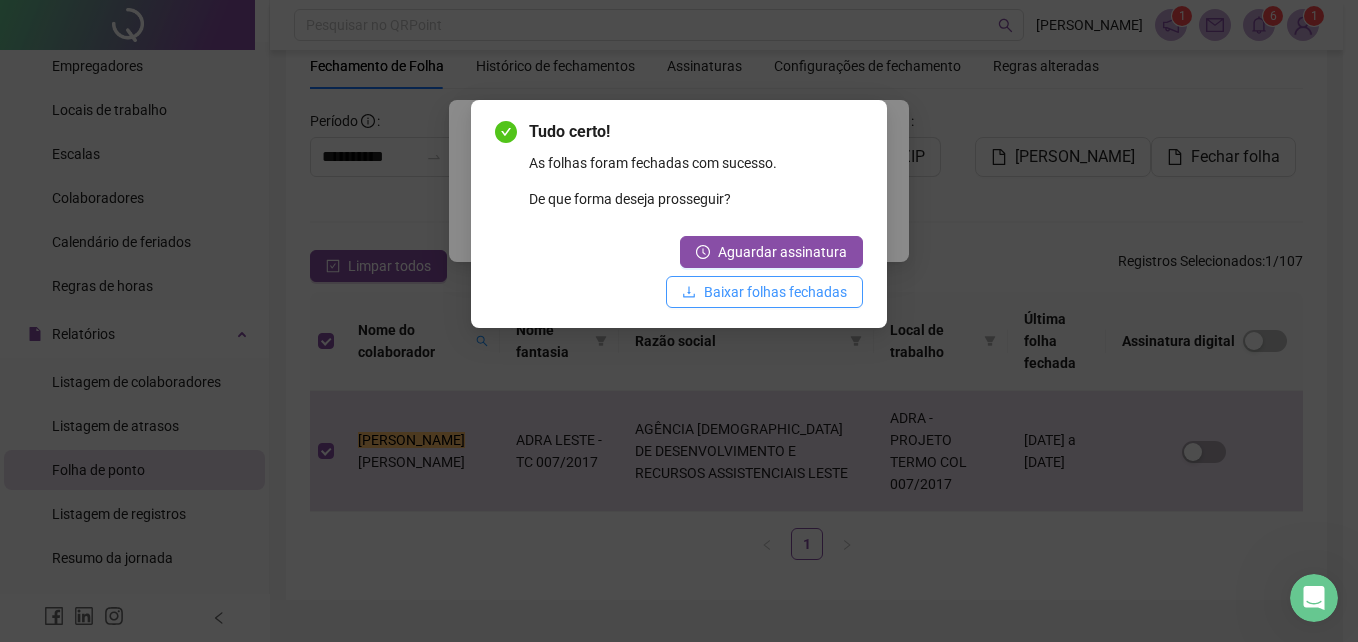 click on "Baixar folhas fechadas" at bounding box center [775, 292] 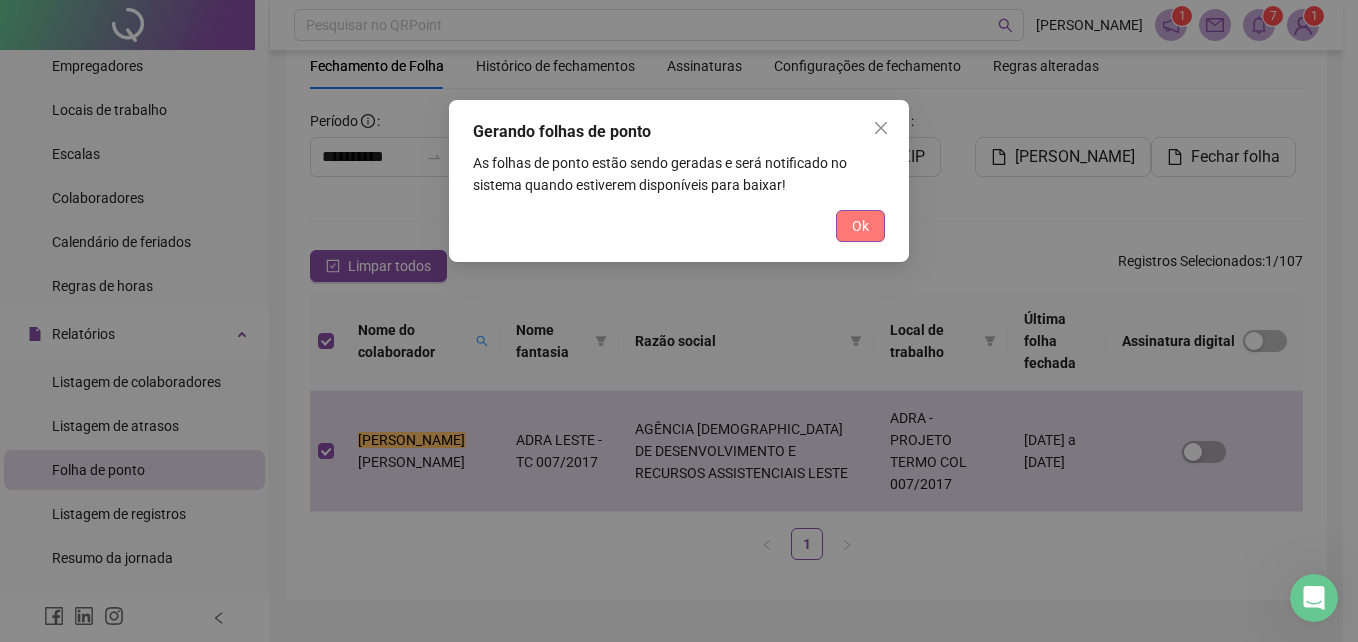 click on "Ok" at bounding box center [860, 226] 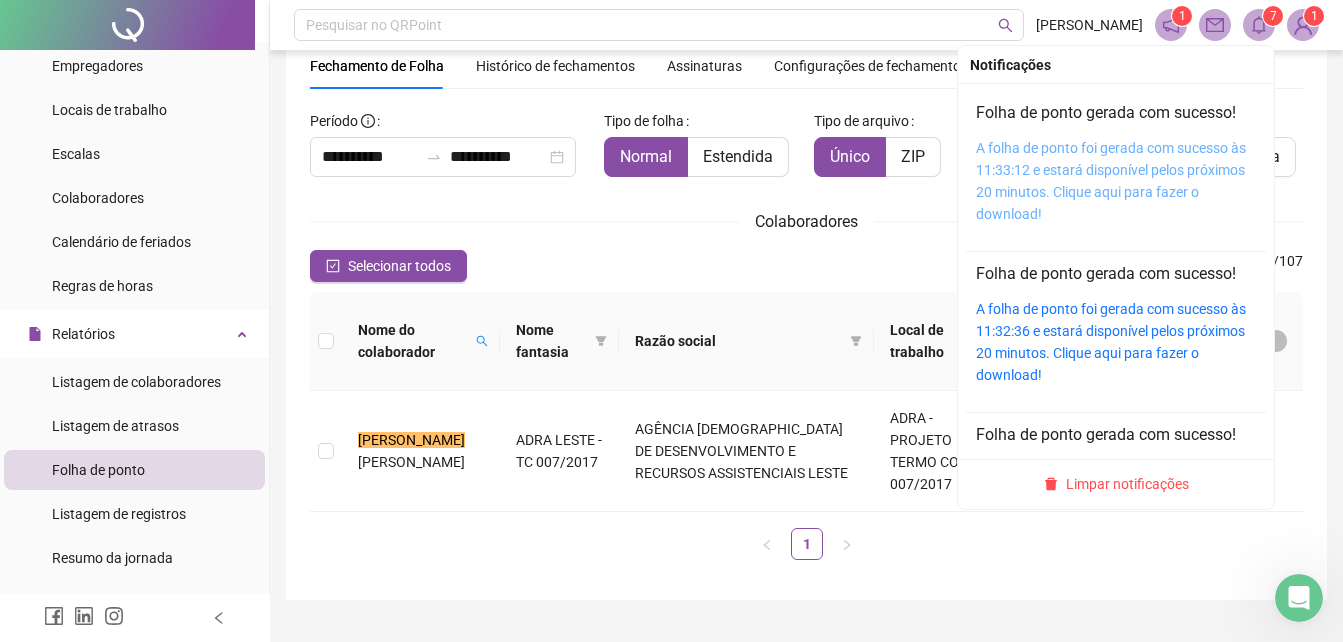 click on "A folha de ponto foi gerada com sucesso às 11:33:12 e estará disponível pelos próximos 20 minutos.
Clique aqui para fazer o download!" at bounding box center (1111, 181) 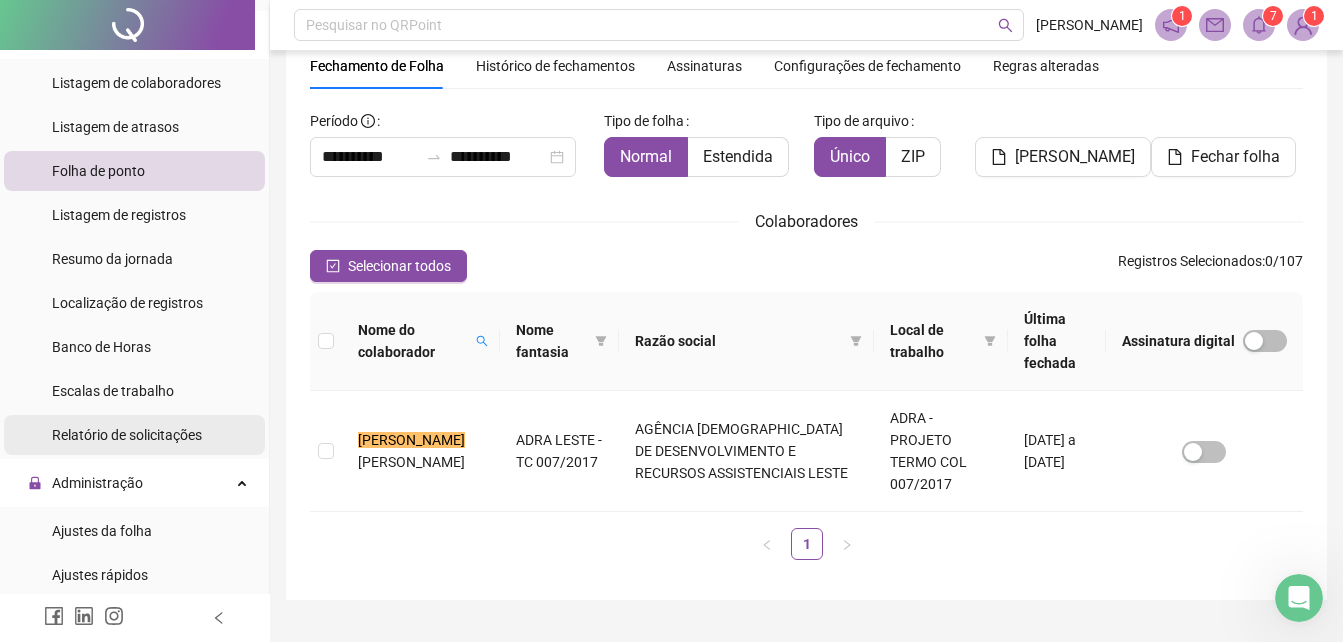 scroll, scrollTop: 400, scrollLeft: 0, axis: vertical 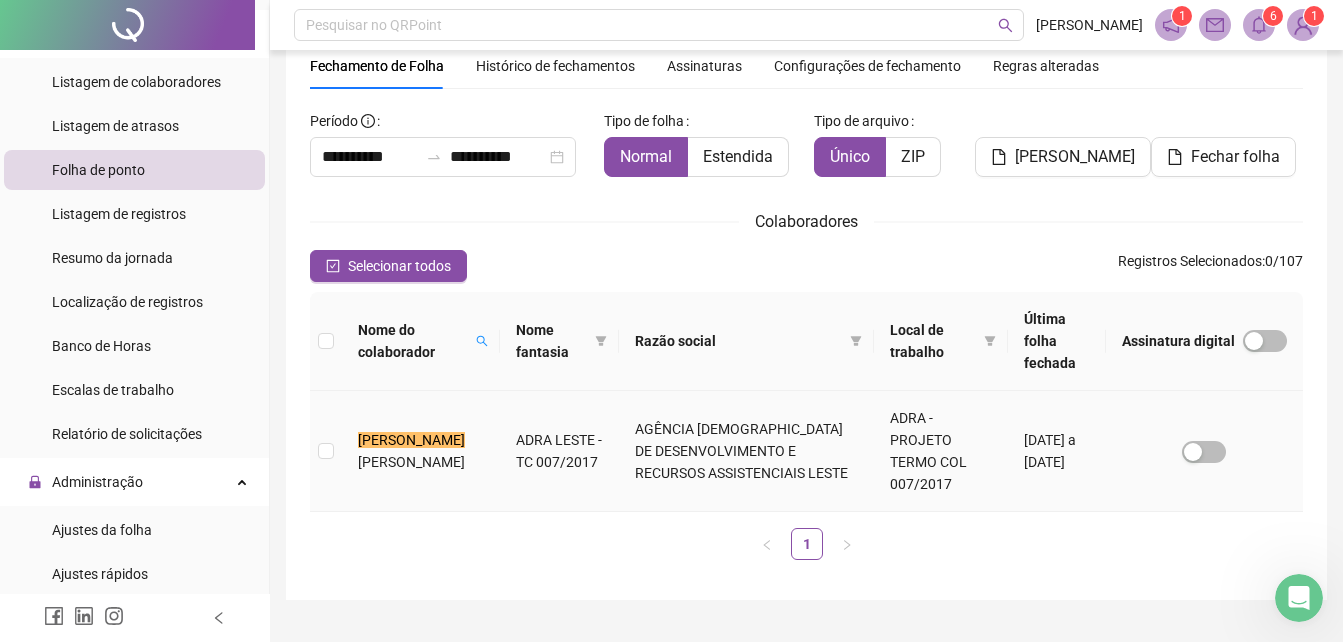 click on "[PERSON_NAME]" at bounding box center (421, 451) 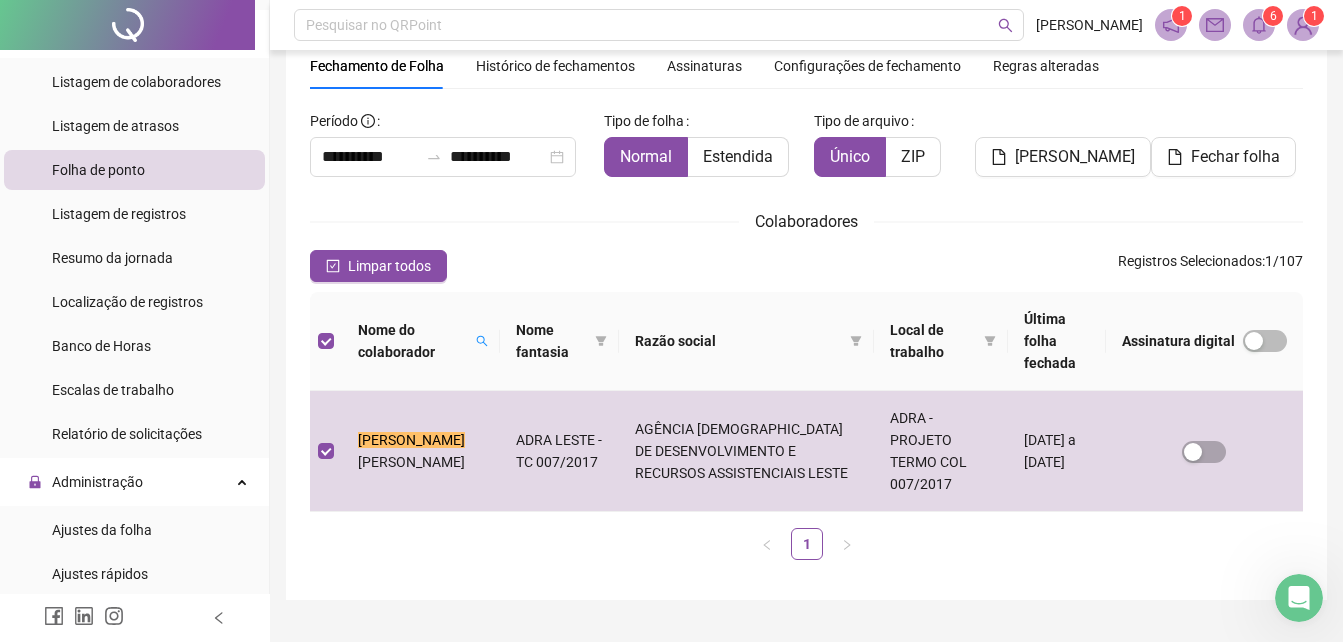 click on "Nome do colaborador Nome fantasia Razão social Local de trabalho Última folha fechada Assinatura digital               [PERSON_NAME] ADRA LESTE - TC 007/2017 AGÊNCIA ADVENTISTA DE DESENVOLVIMENTO E RECURSOS ASSISTENCIAIS LESTE ADRA - PROJETO TERMO COL 007/2017 [DATE] a [DATE] 1" at bounding box center (806, 434) 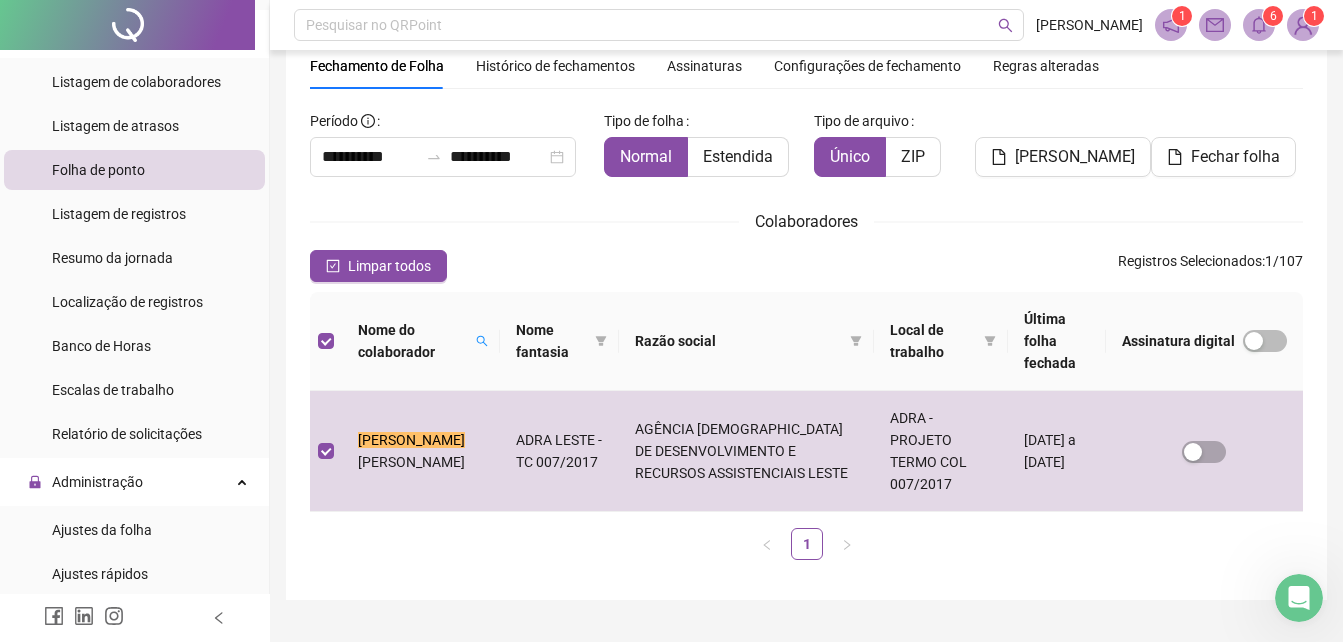 click 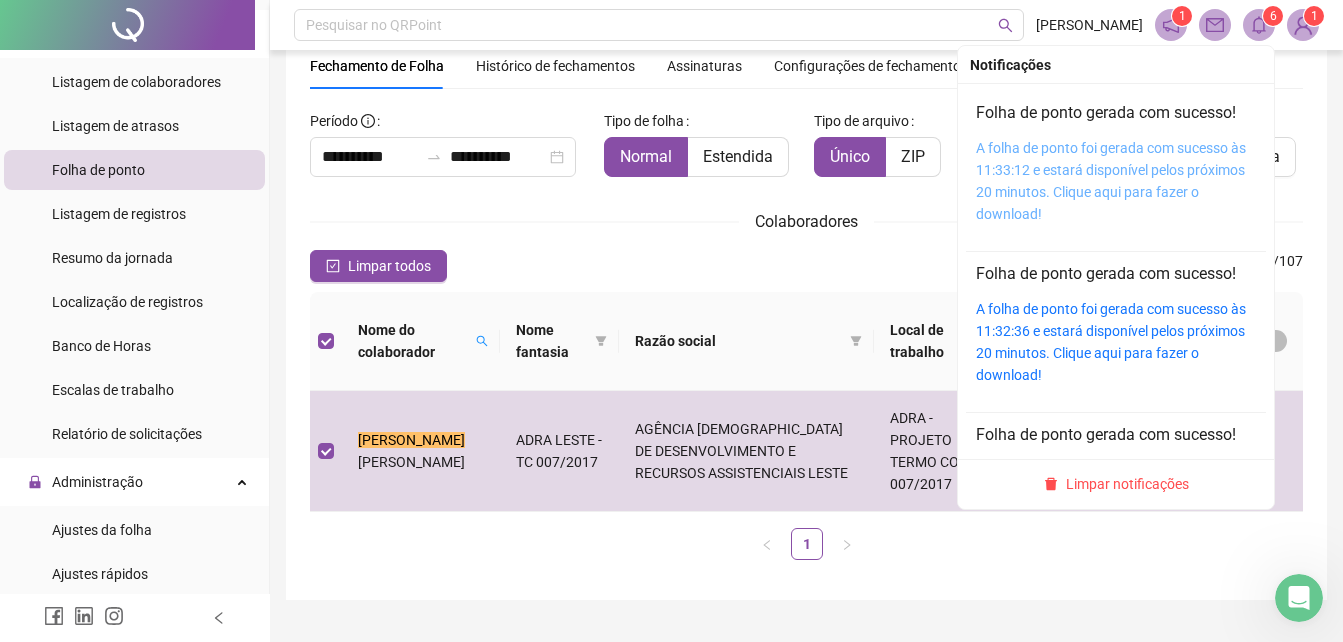 drag, startPoint x: 1042, startPoint y: 146, endPoint x: 1022, endPoint y: 156, distance: 22.36068 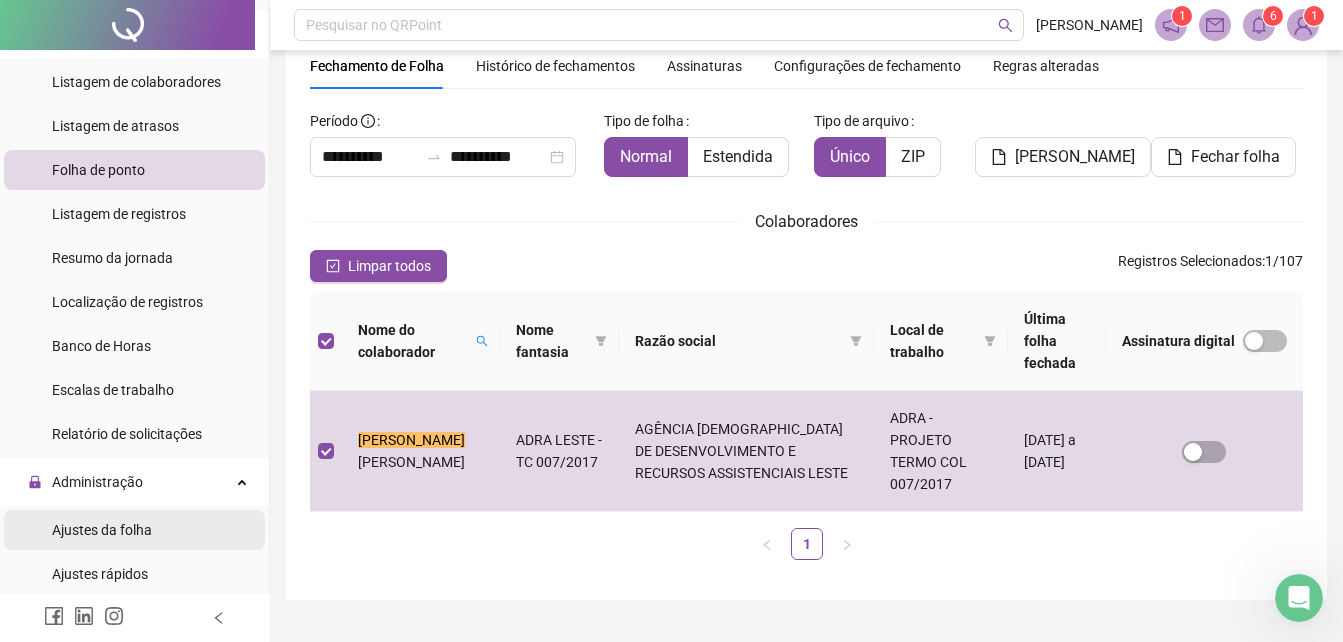 click on "Ajustes da folha" at bounding box center (102, 530) 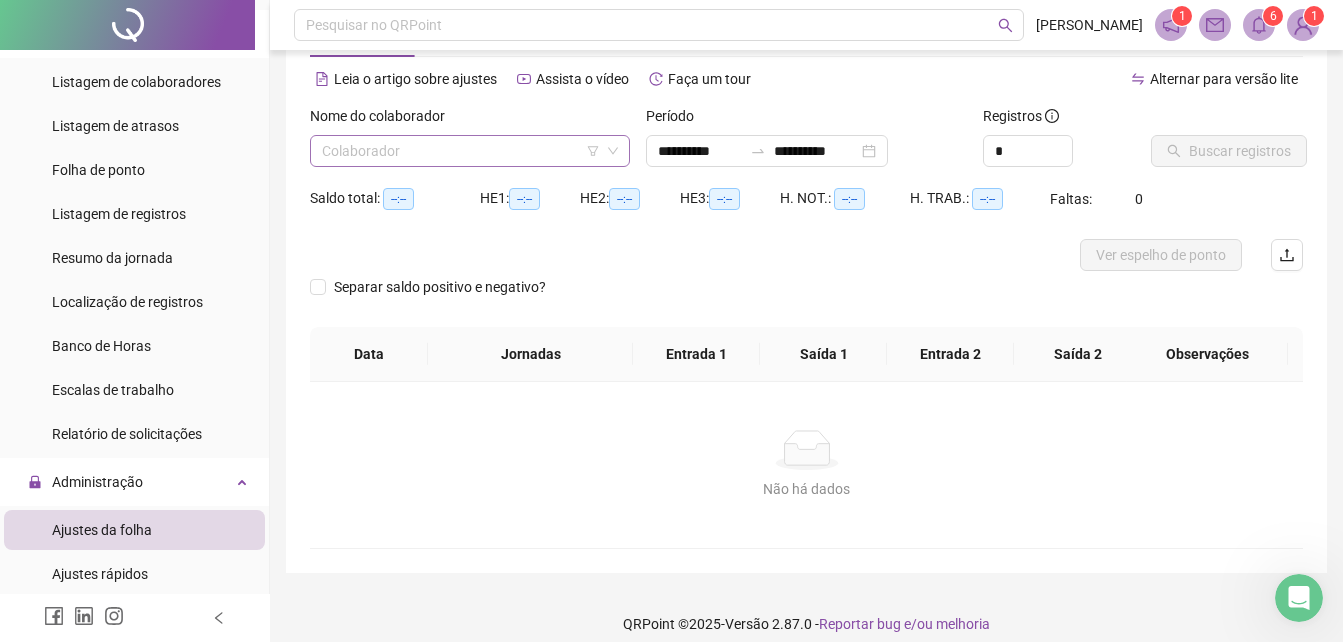 click at bounding box center [464, 151] 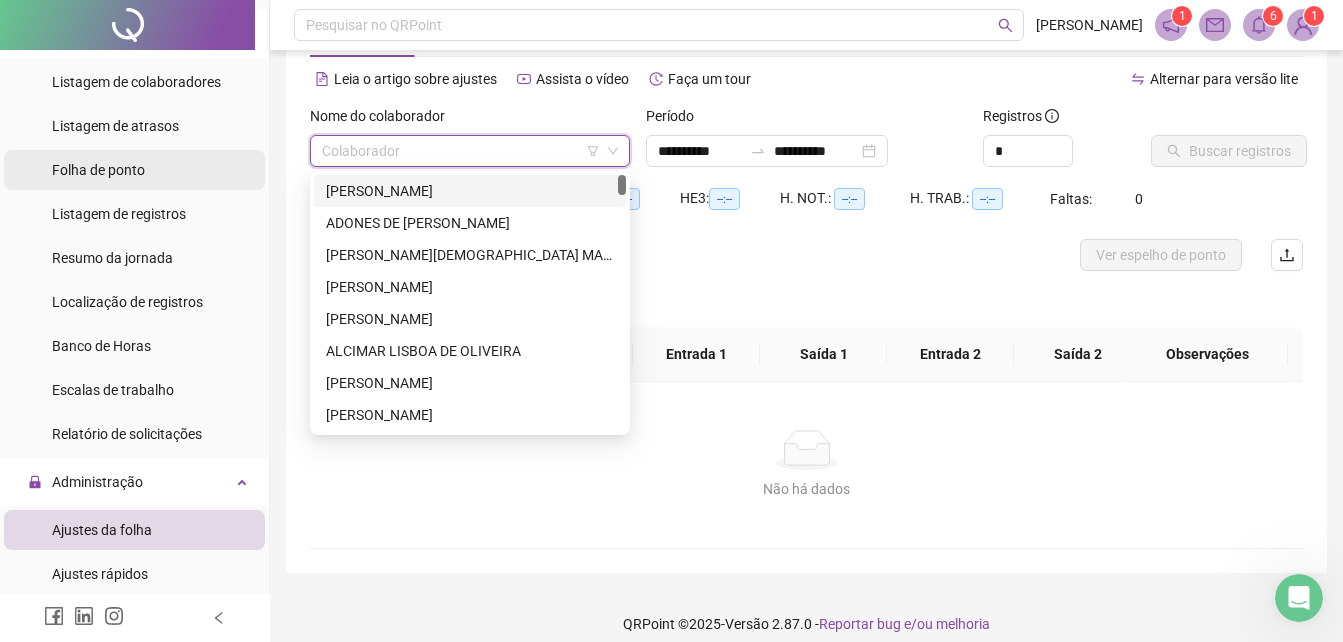 click on "Folha de ponto" at bounding box center [98, 170] 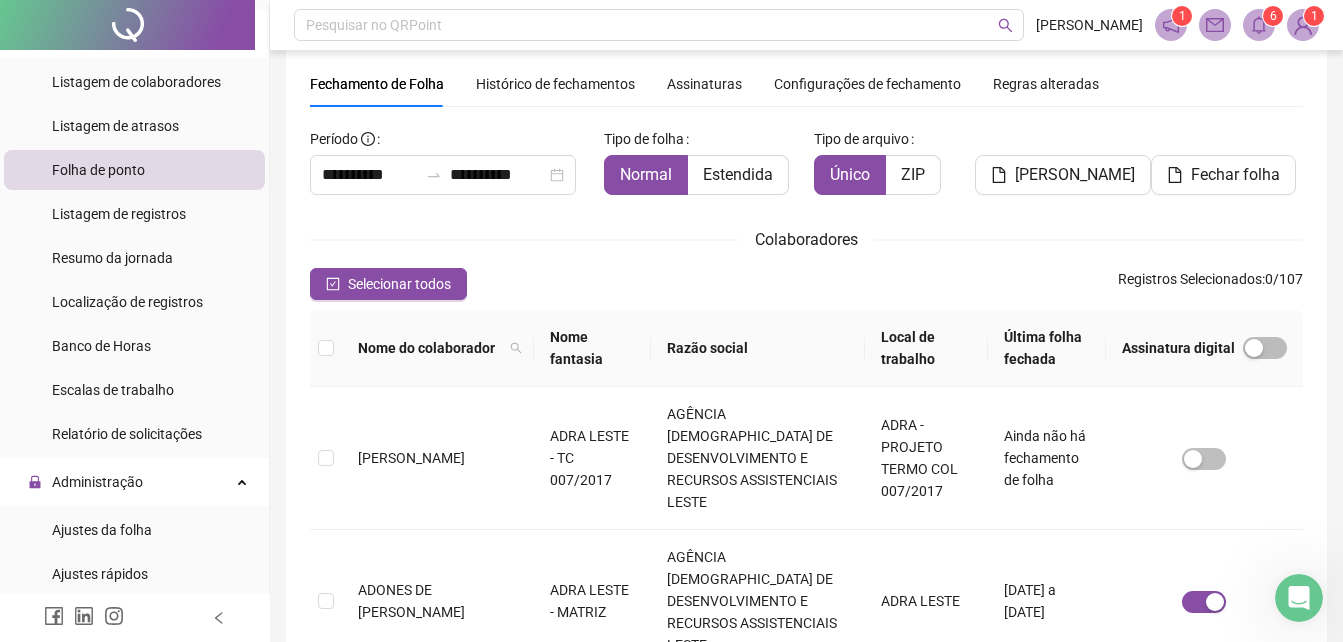scroll, scrollTop: 89, scrollLeft: 0, axis: vertical 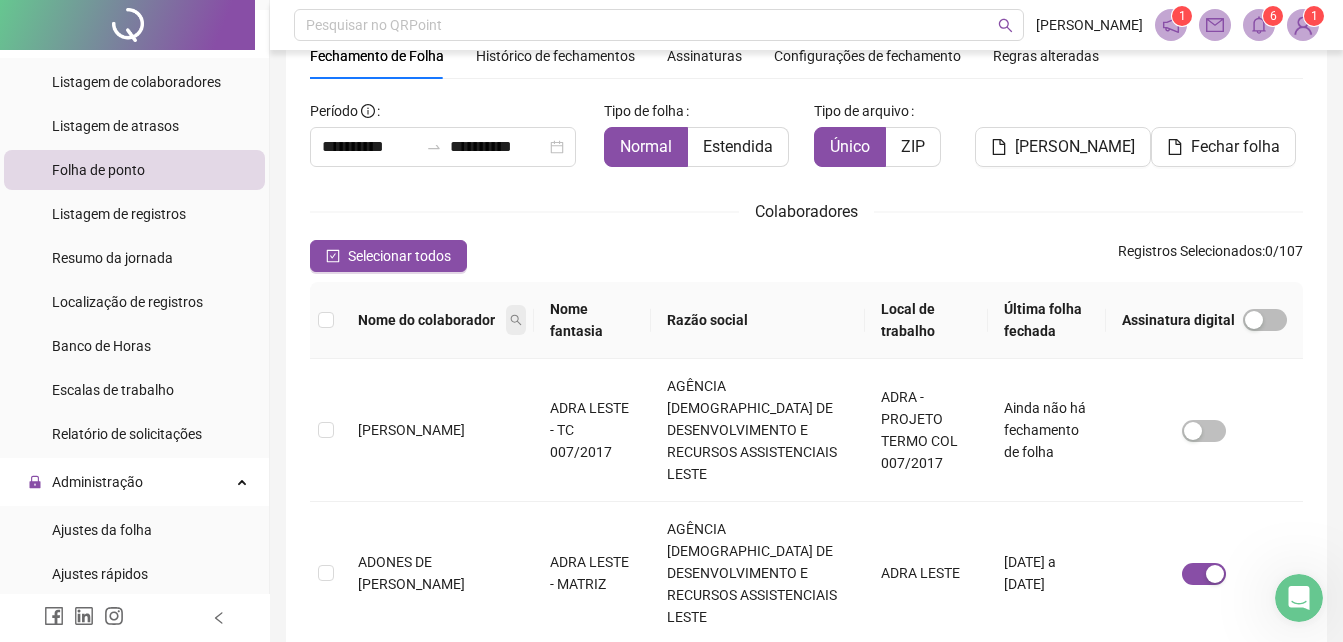 click at bounding box center (516, 320) 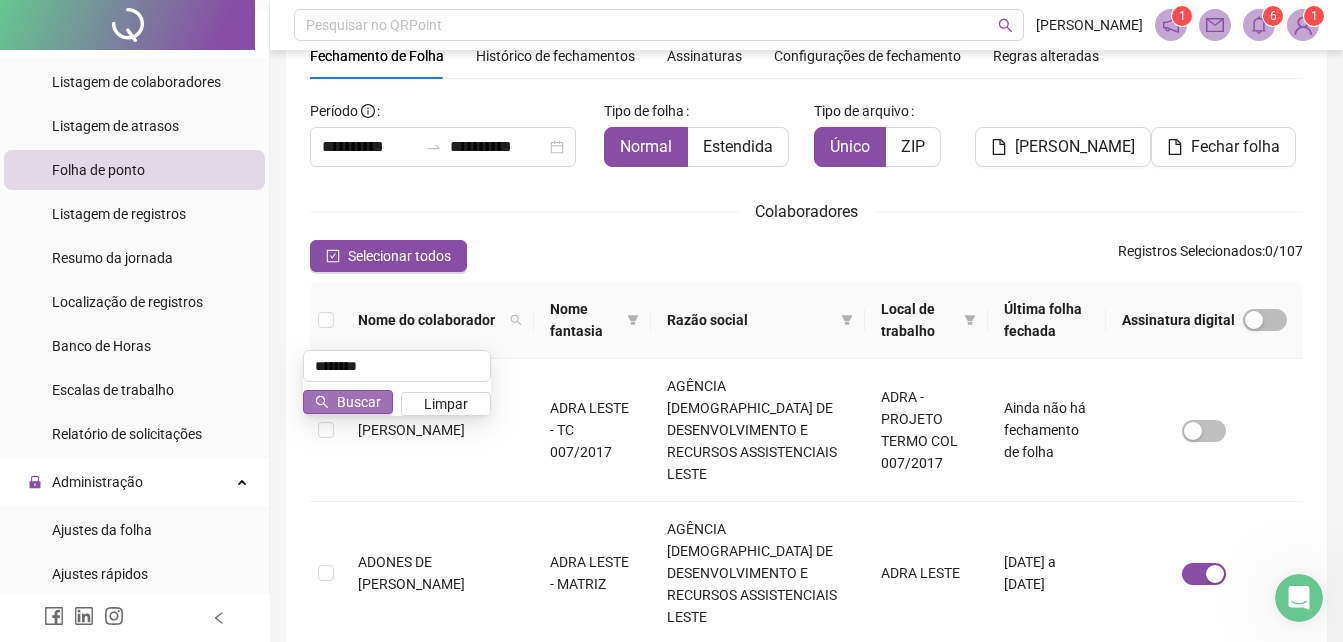 type on "********" 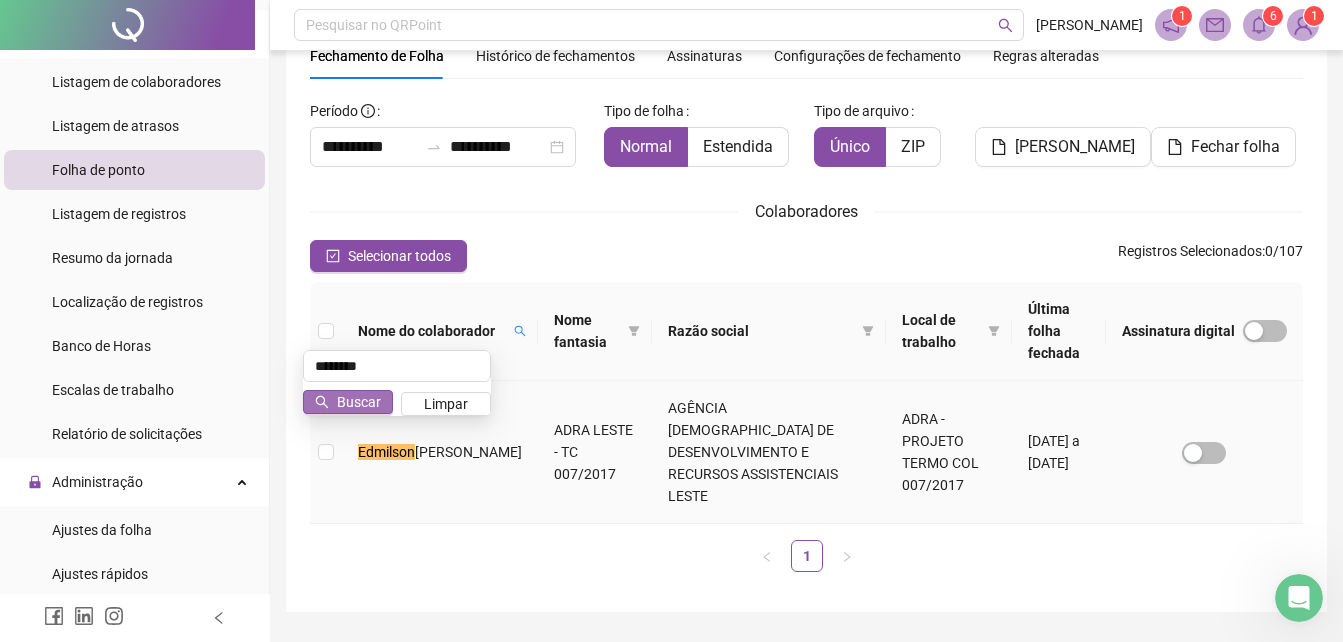 scroll, scrollTop: 79, scrollLeft: 0, axis: vertical 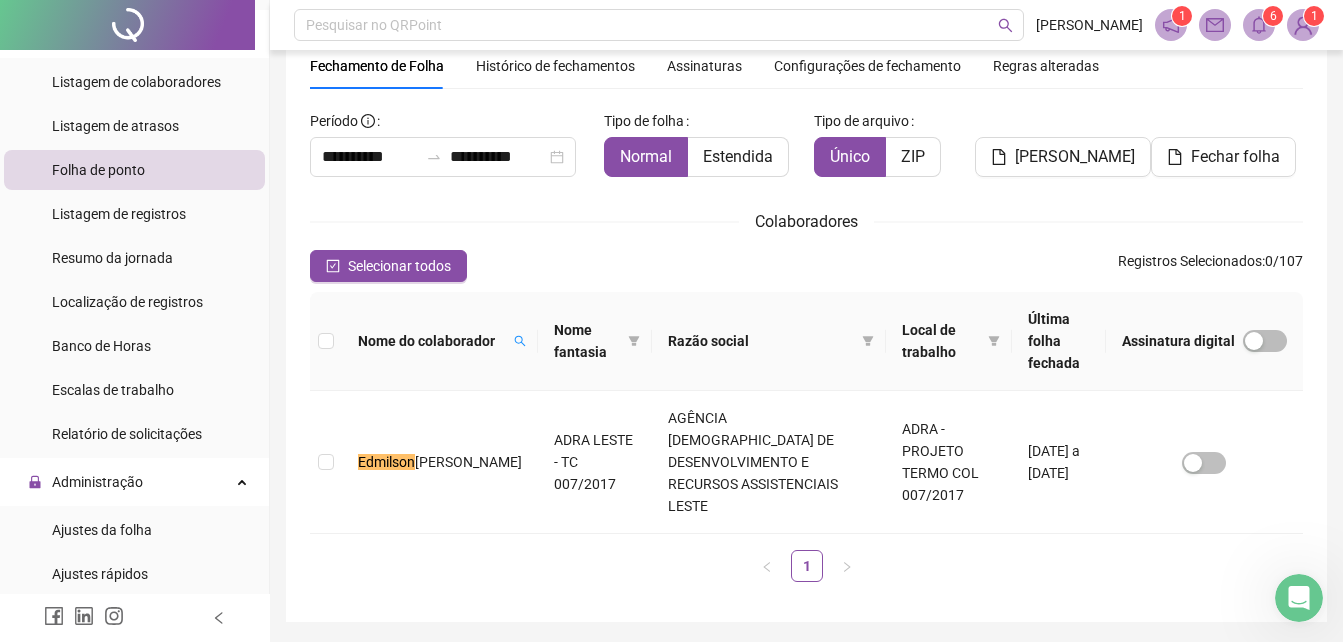 click on "Histórico de fechamentos" at bounding box center [555, 66] 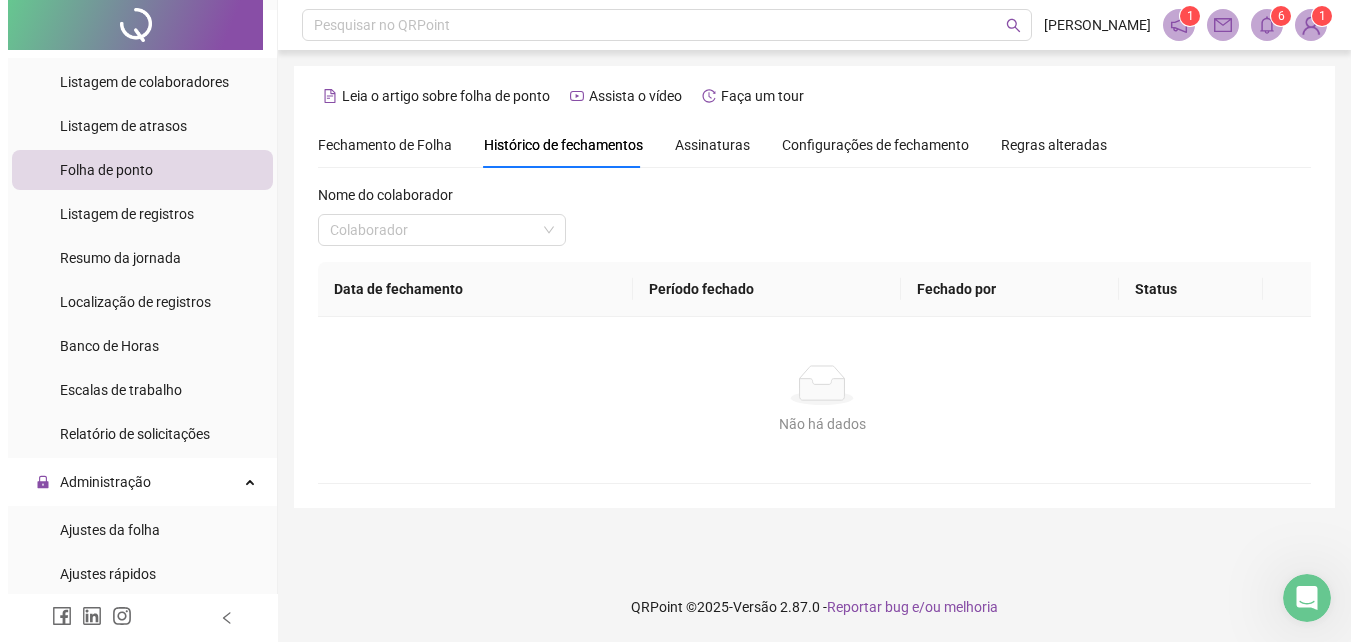 scroll, scrollTop: 0, scrollLeft: 0, axis: both 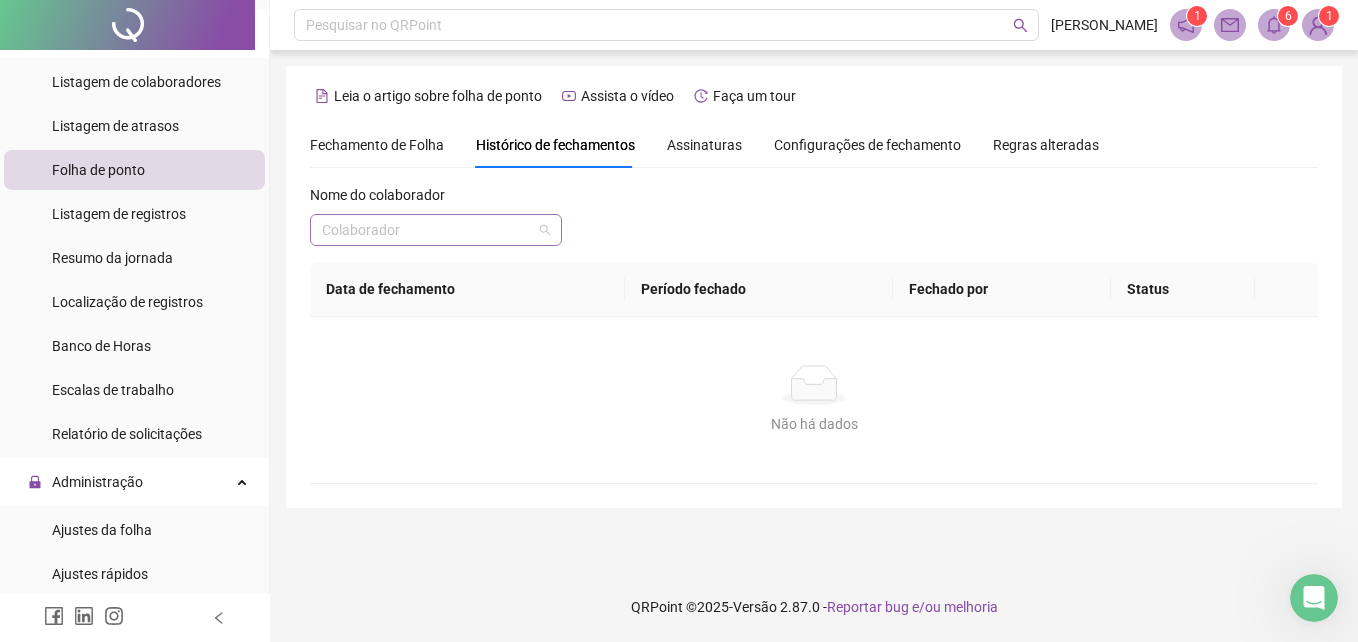 click at bounding box center [430, 230] 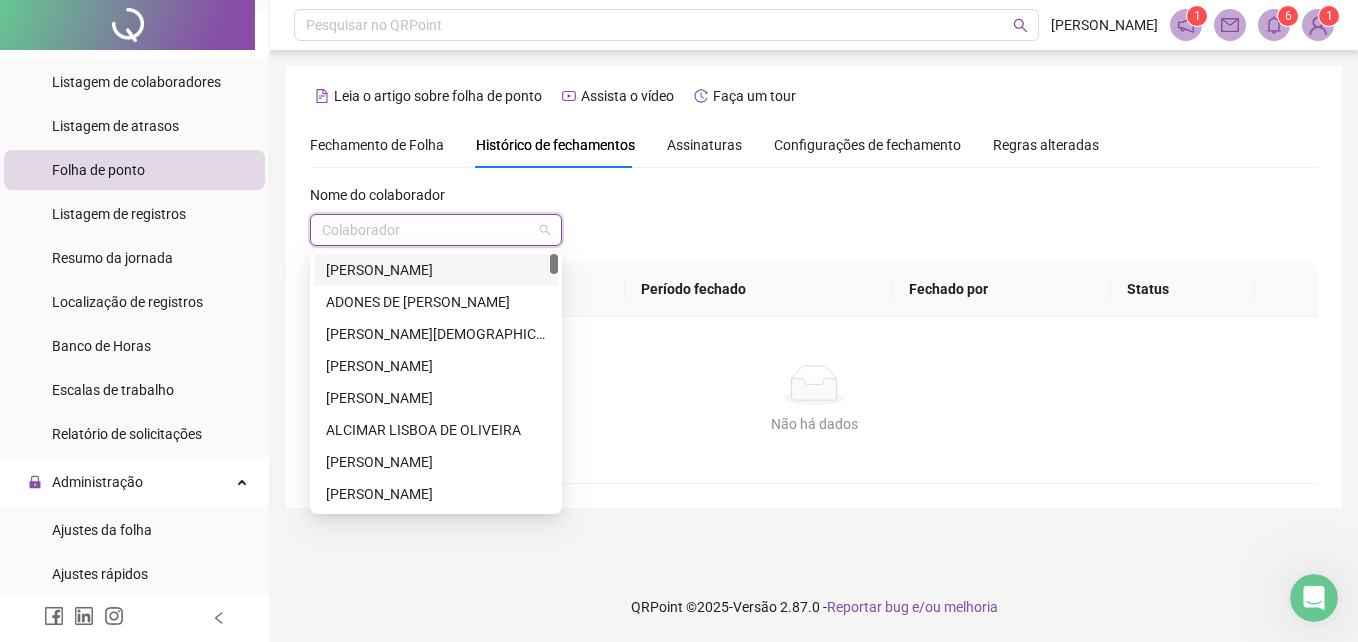 type on "*" 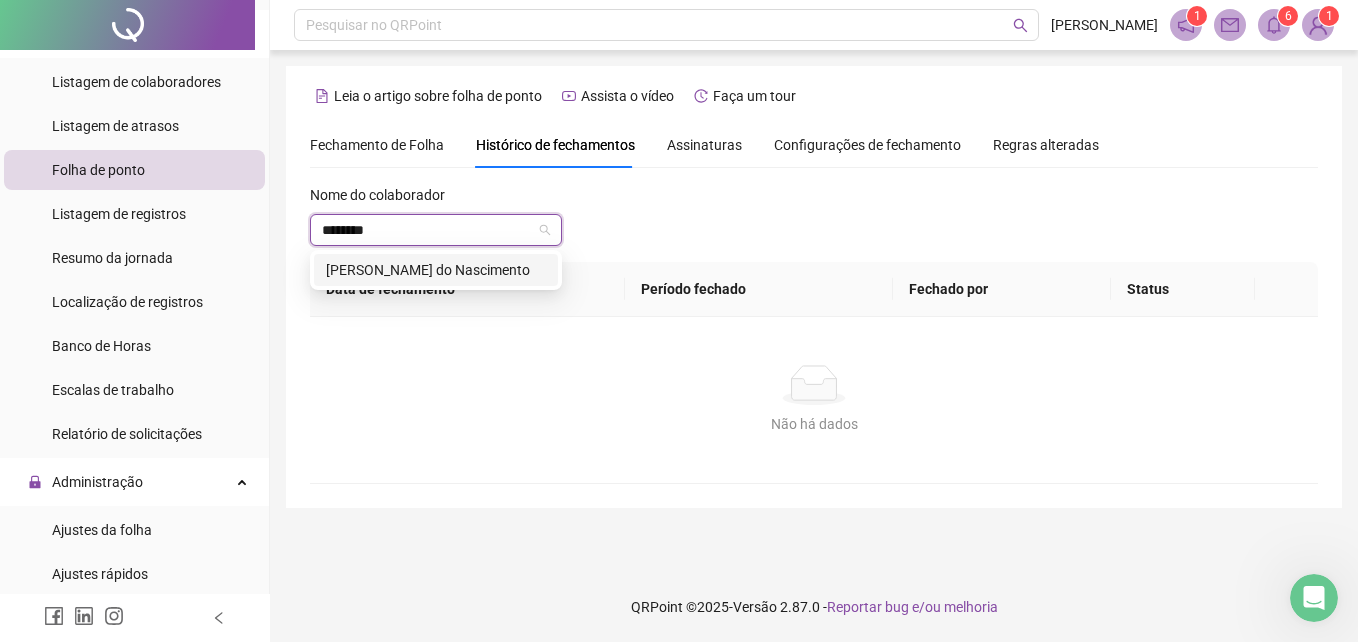 type on "********" 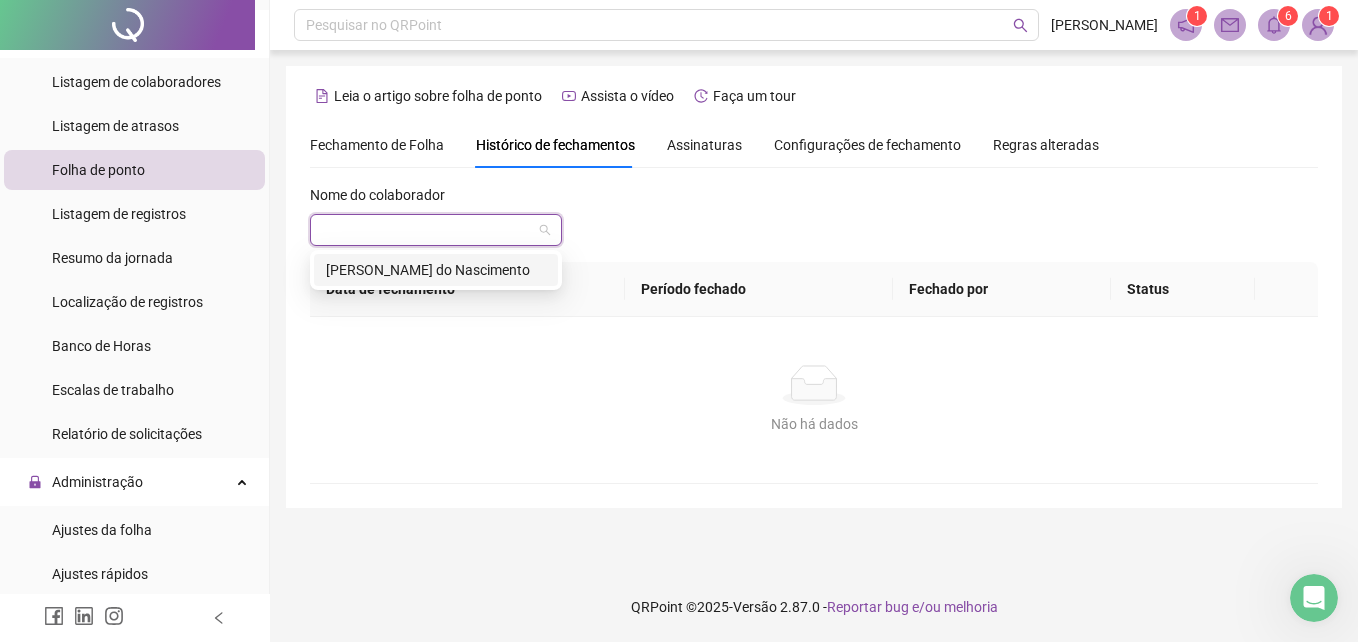 click on "Nome do colaborador Colaborador" at bounding box center (814, 223) 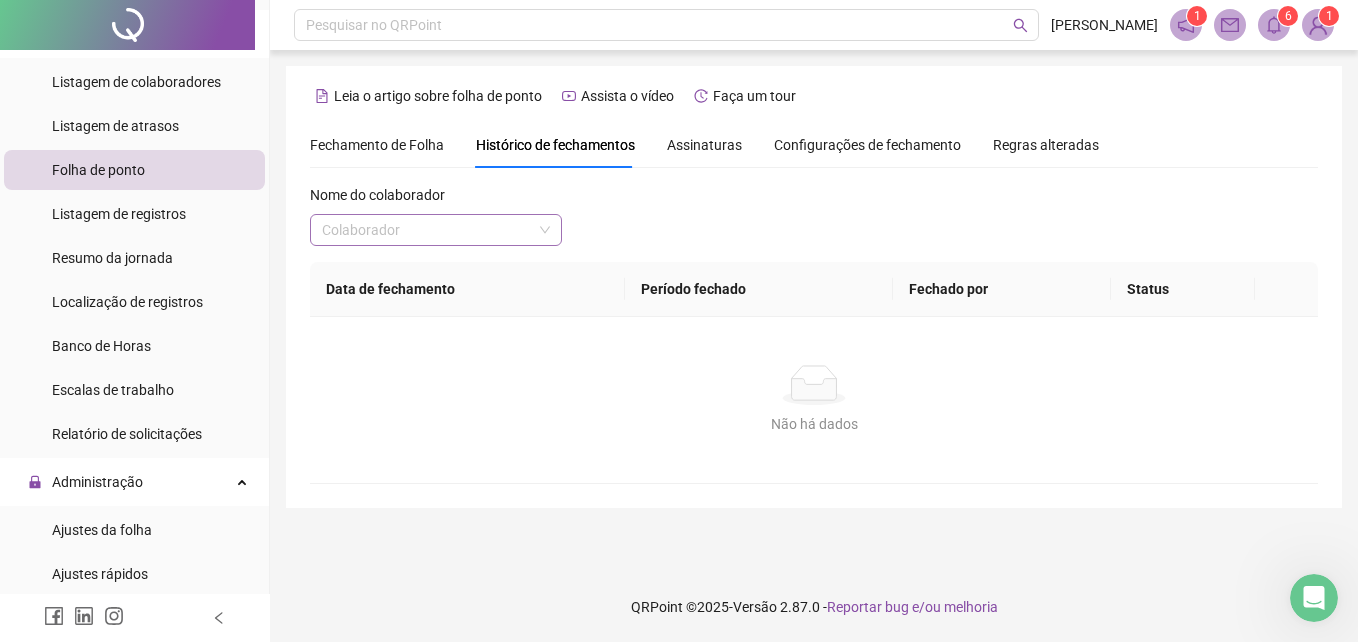 click at bounding box center (430, 230) 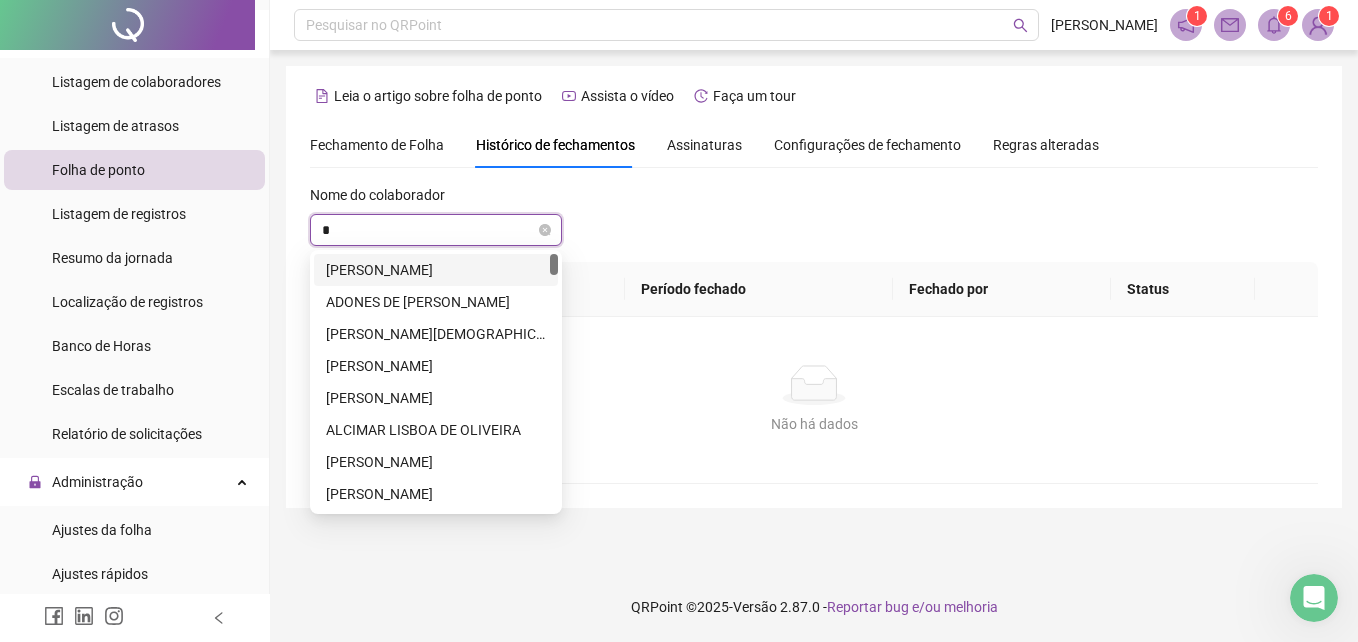 type on "**" 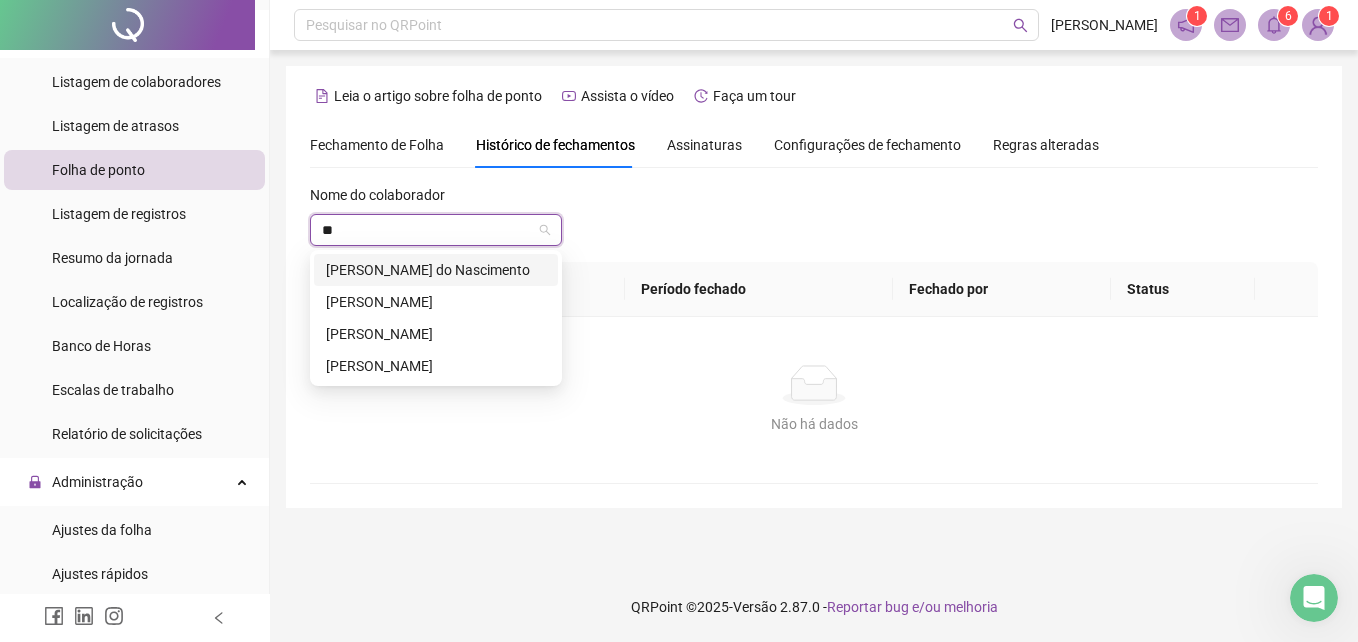 click on "[PERSON_NAME] do Nascimento" at bounding box center [436, 270] 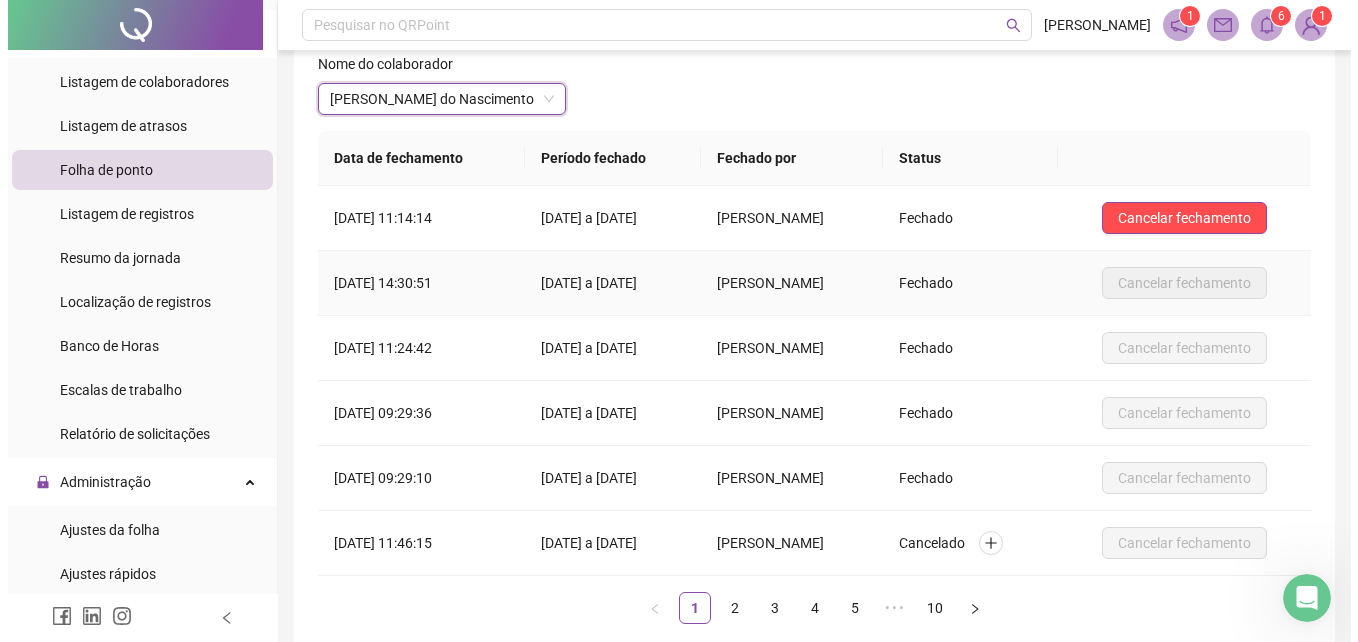 scroll, scrollTop: 39, scrollLeft: 0, axis: vertical 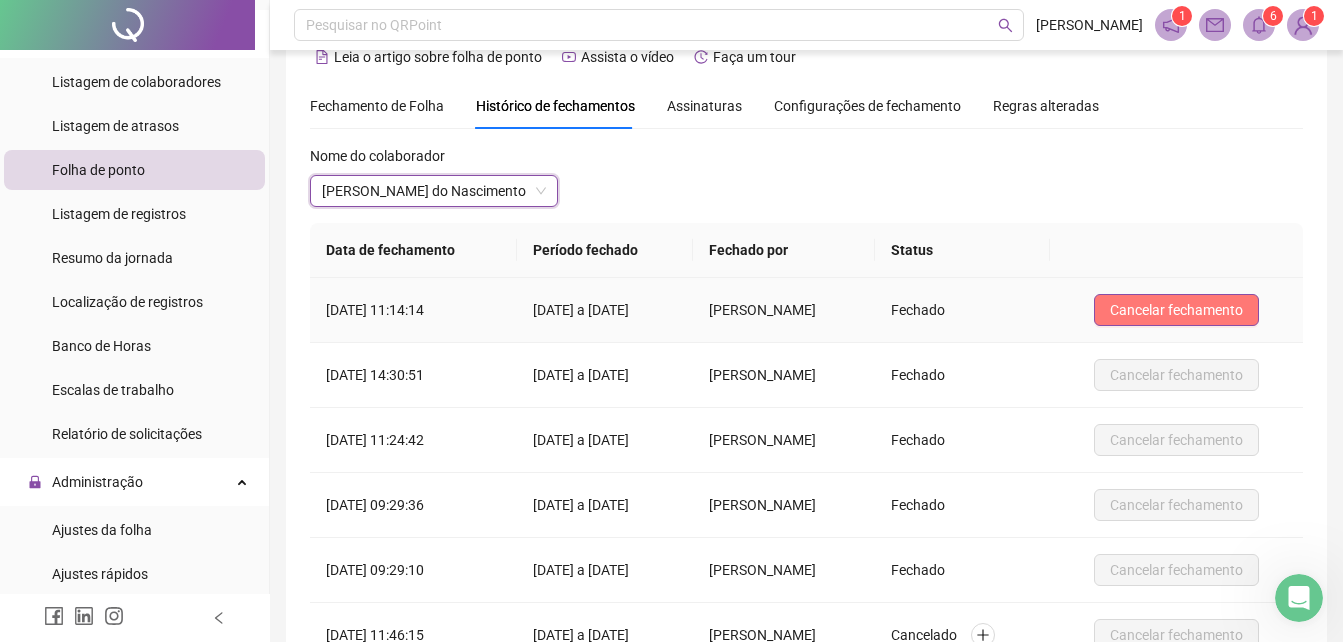 click on "Cancelar fechamento" at bounding box center (1176, 310) 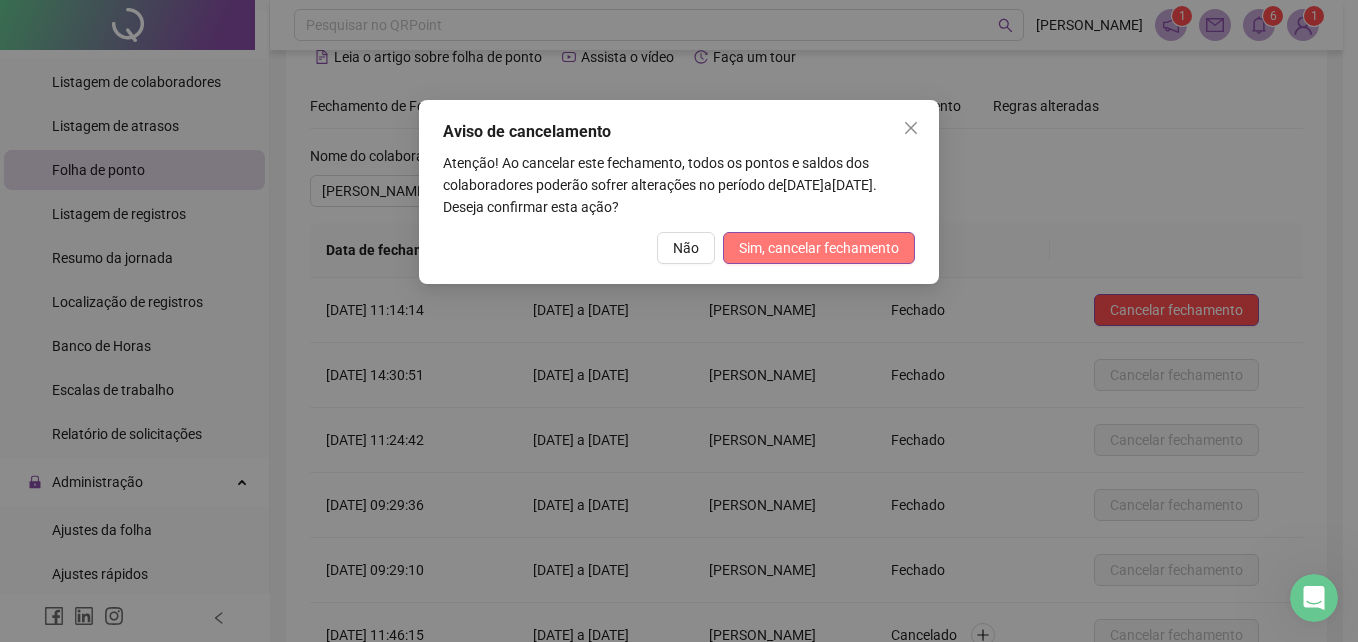click on "Sim, cancelar fechamento" at bounding box center (819, 248) 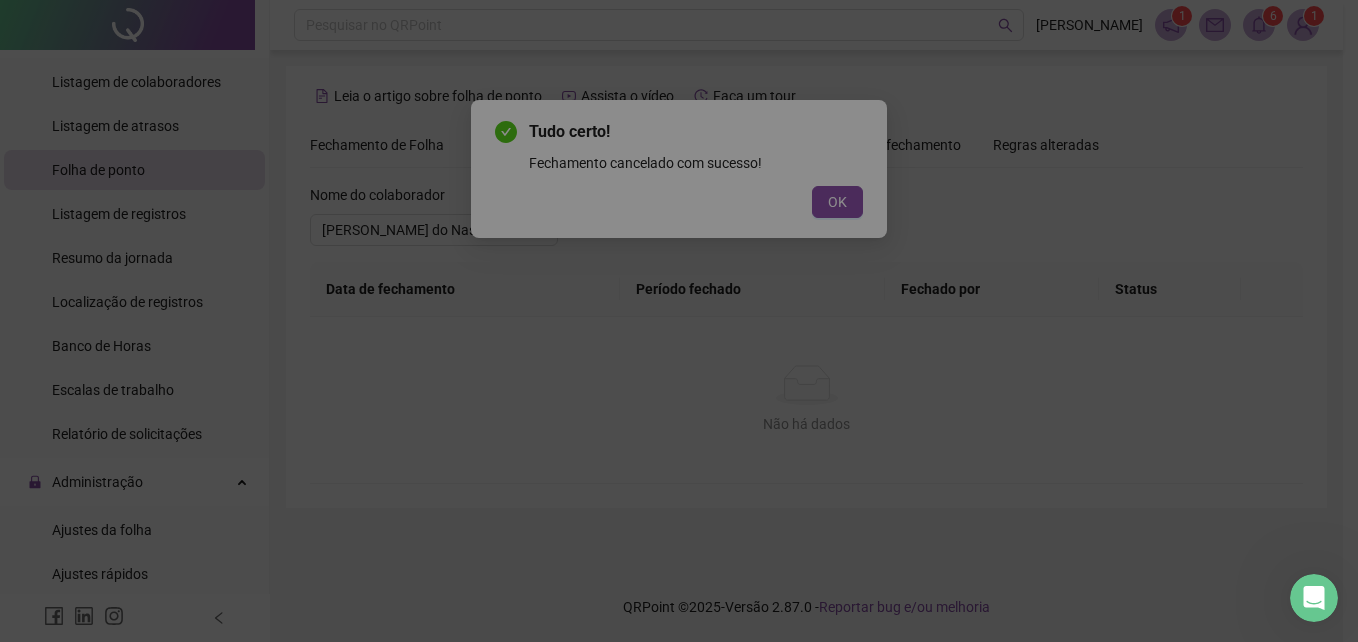 scroll, scrollTop: 0, scrollLeft: 0, axis: both 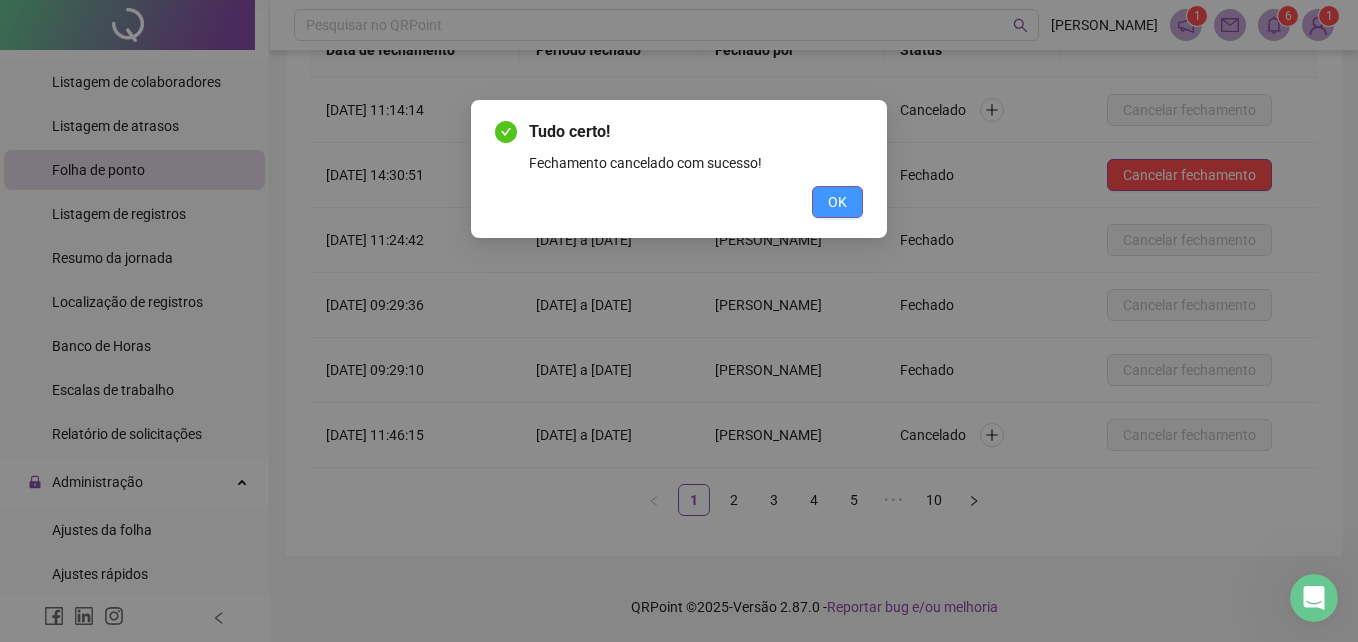 click on "OK" at bounding box center (837, 202) 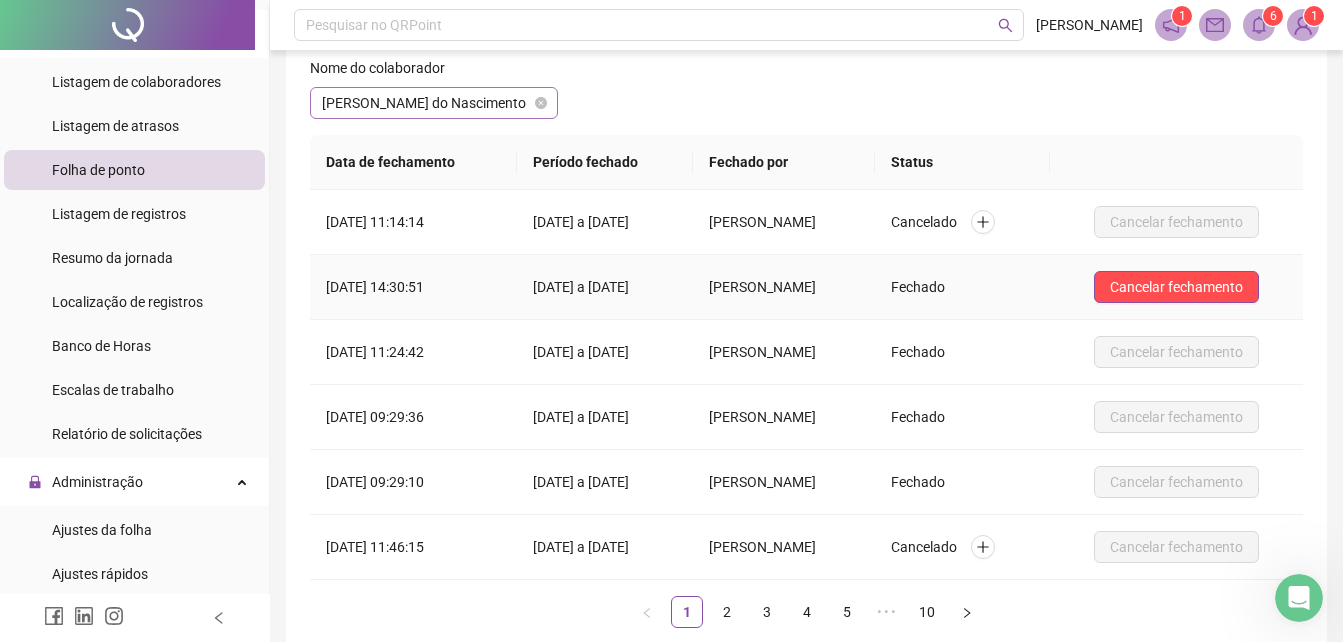 scroll, scrollTop: 0, scrollLeft: 0, axis: both 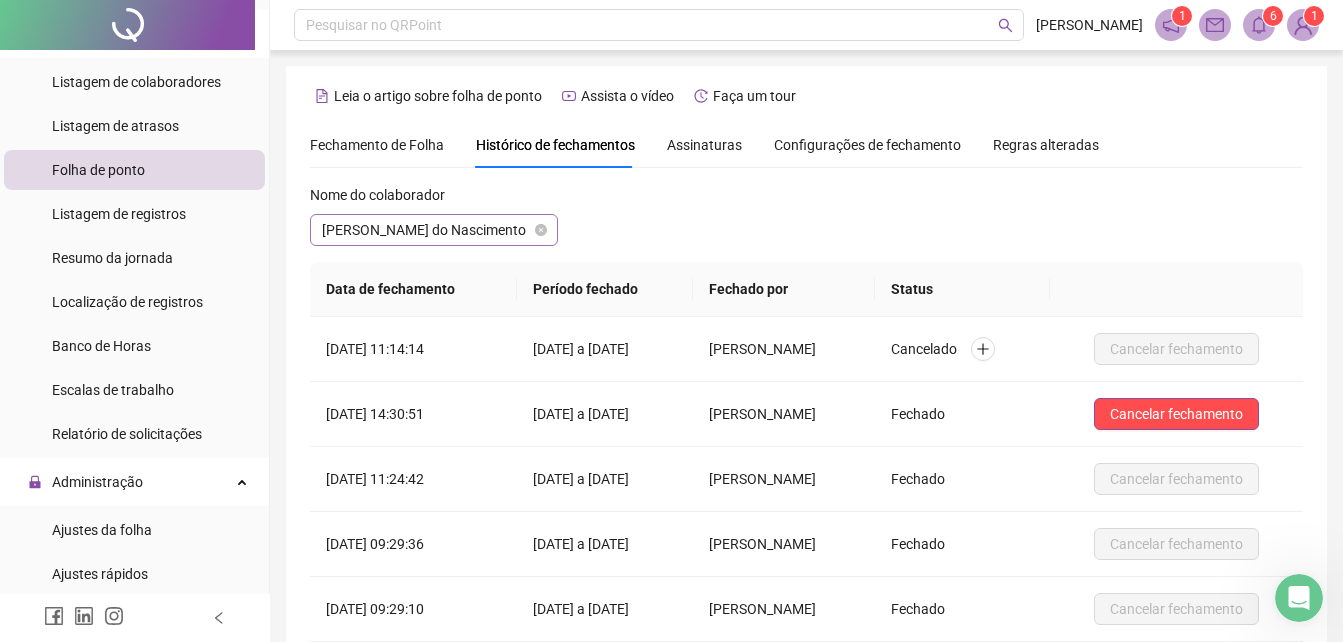 click on "[PERSON_NAME] do Nascimento" at bounding box center [434, 230] 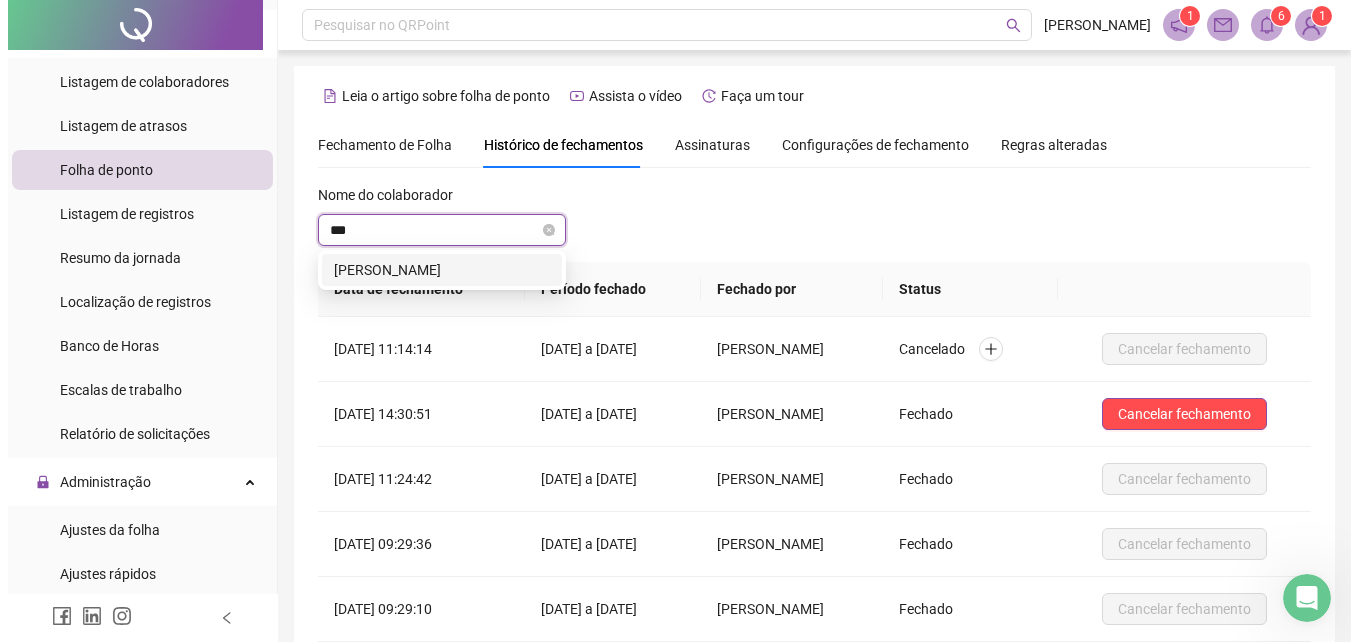scroll, scrollTop: 0, scrollLeft: 0, axis: both 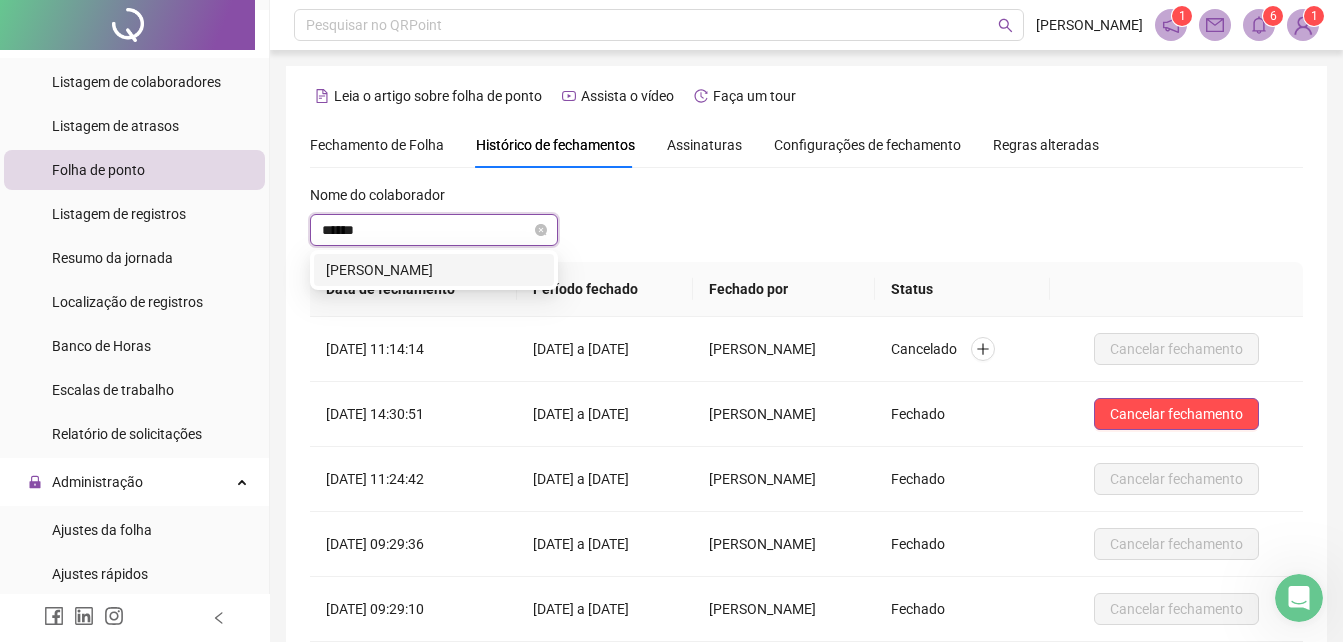 type on "*******" 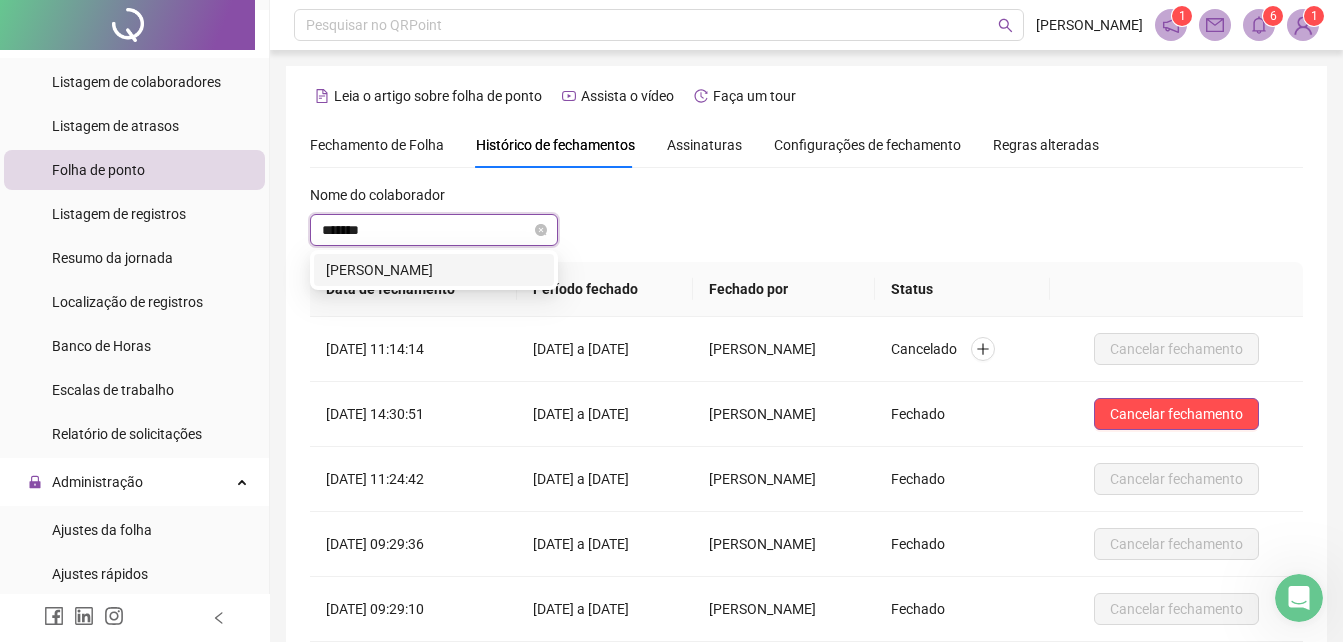 type 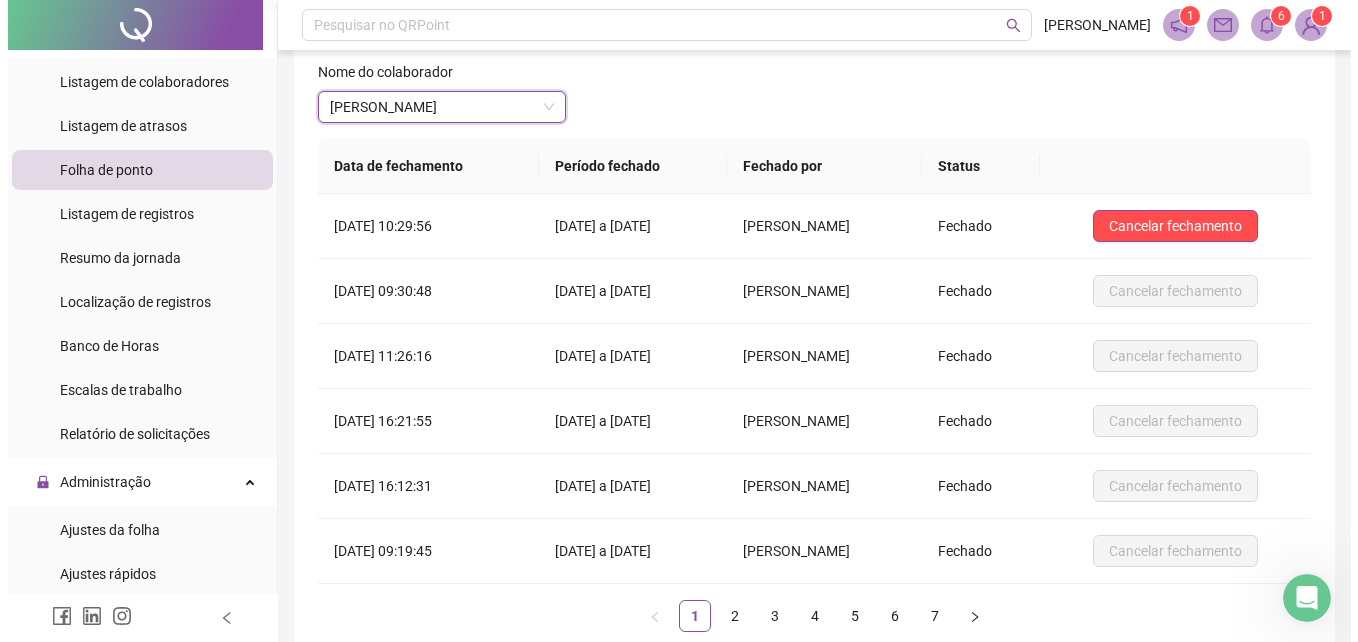scroll, scrollTop: 0, scrollLeft: 0, axis: both 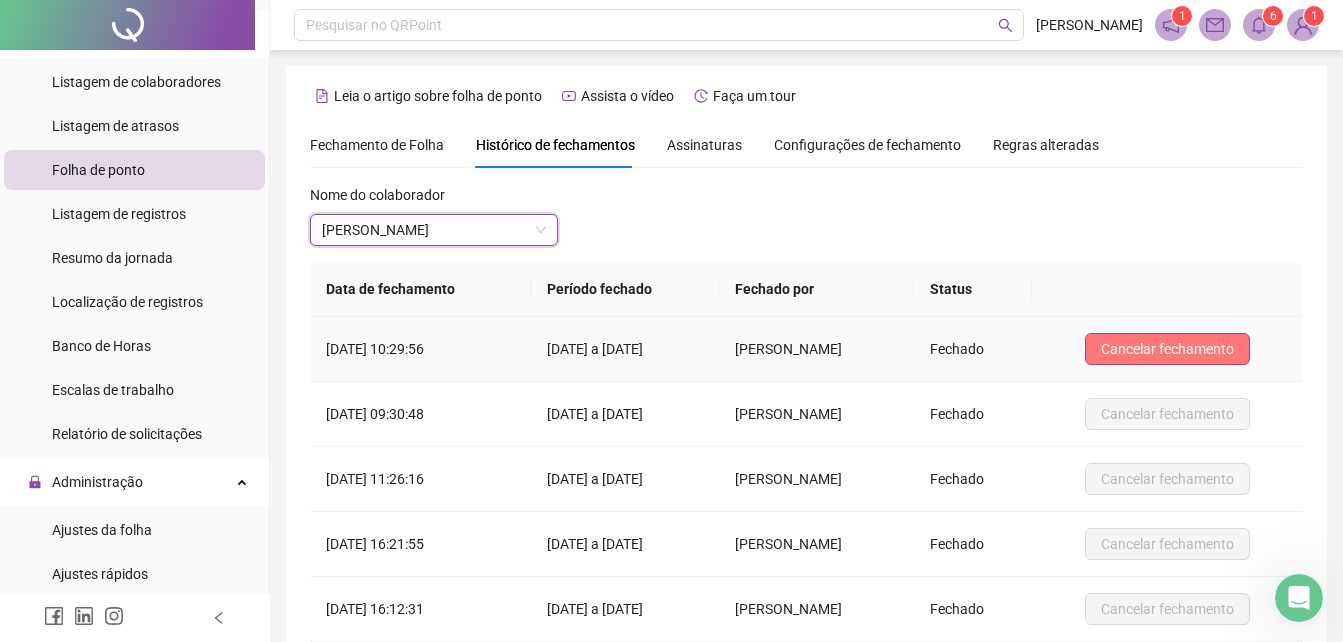 click on "Cancelar fechamento" at bounding box center (1167, 349) 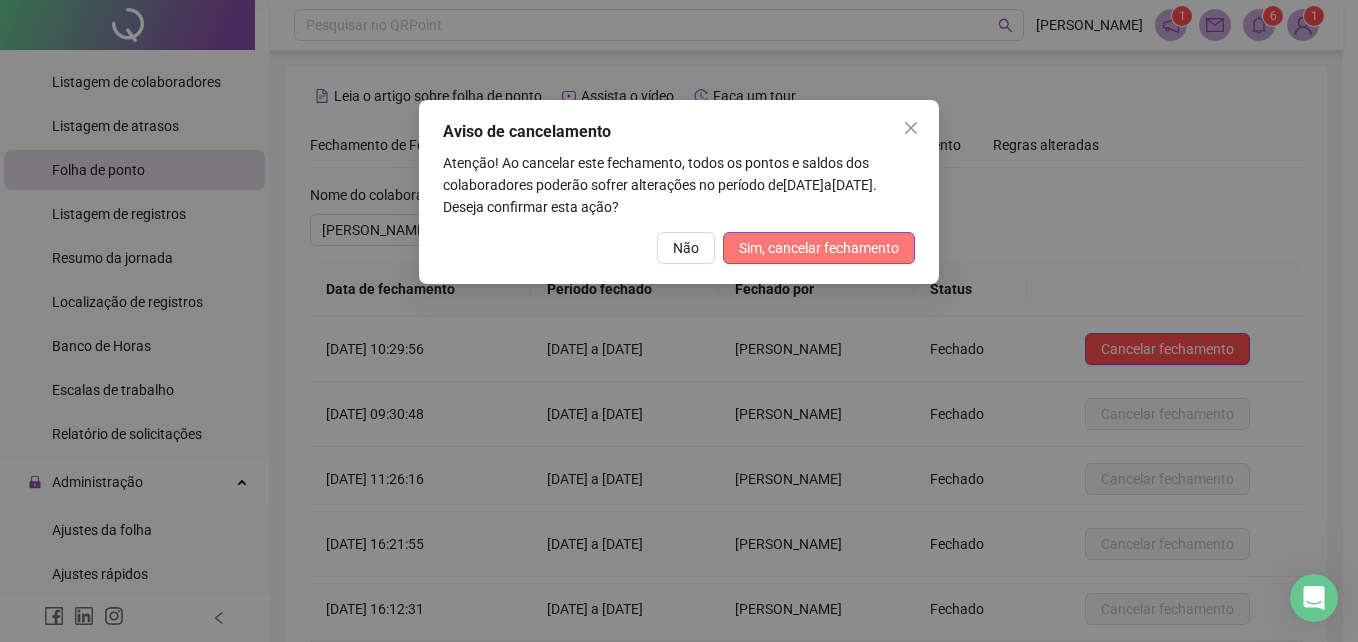 click on "Sim, cancelar fechamento" at bounding box center (819, 248) 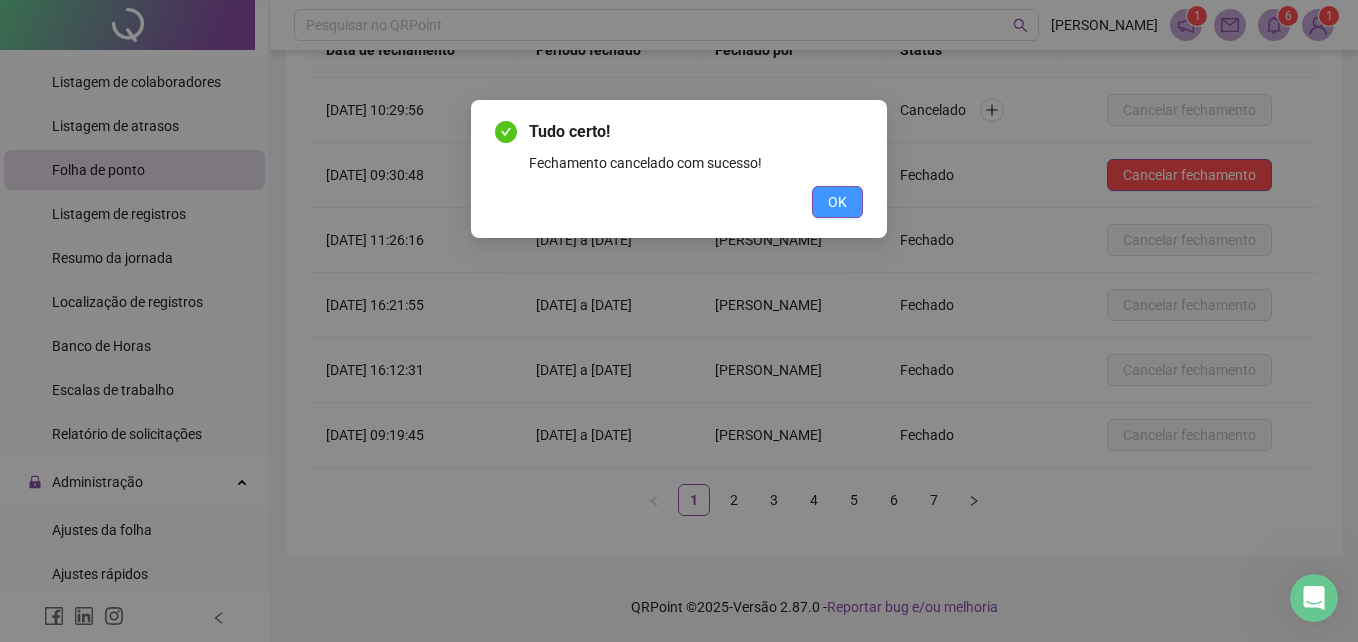 click on "OK" at bounding box center (837, 202) 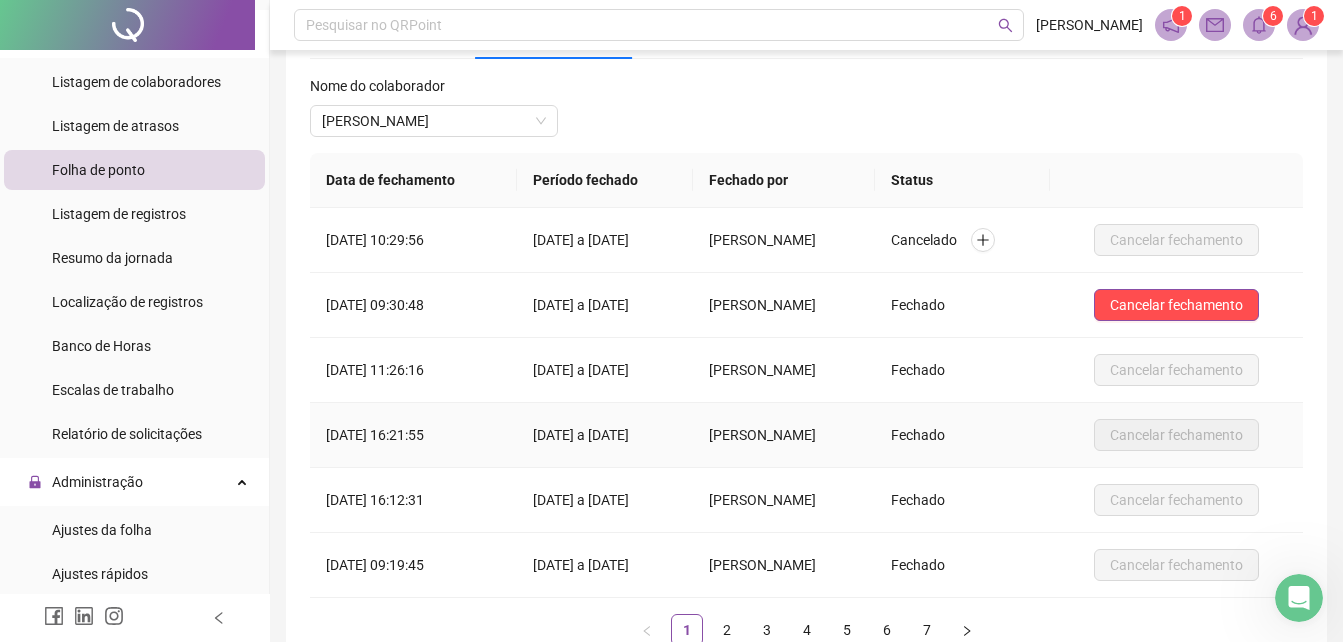 scroll, scrollTop: 0, scrollLeft: 0, axis: both 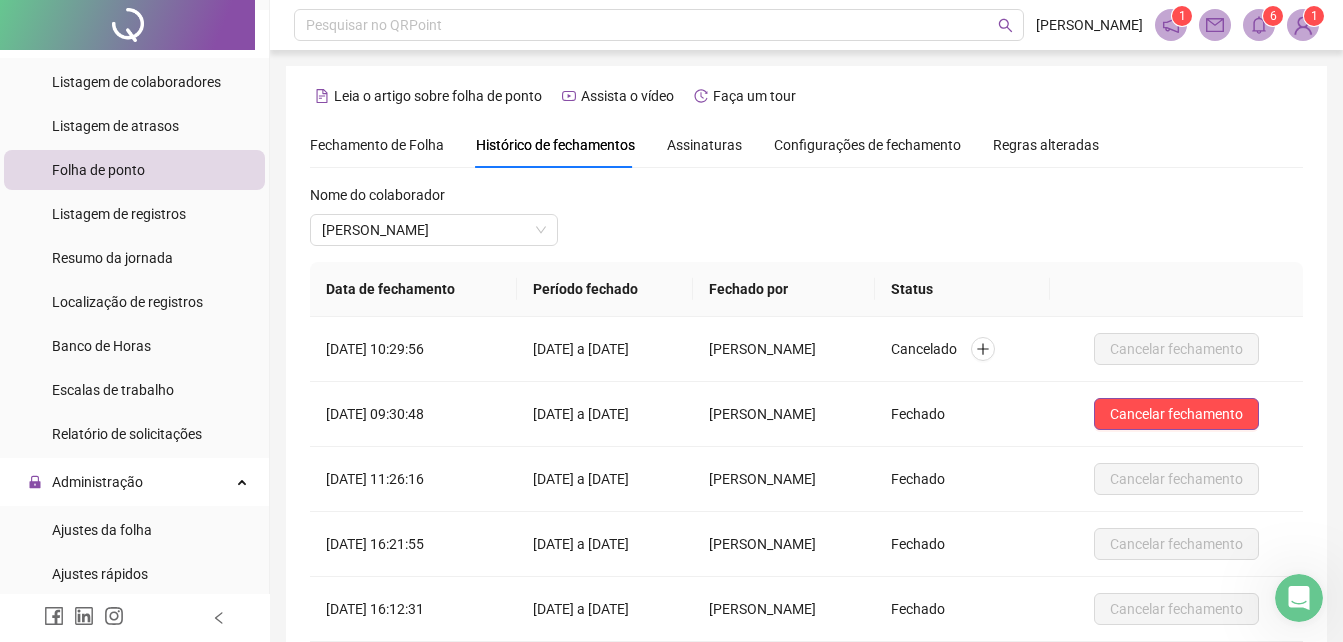 click on "Fechamento de Folha" at bounding box center [377, 145] 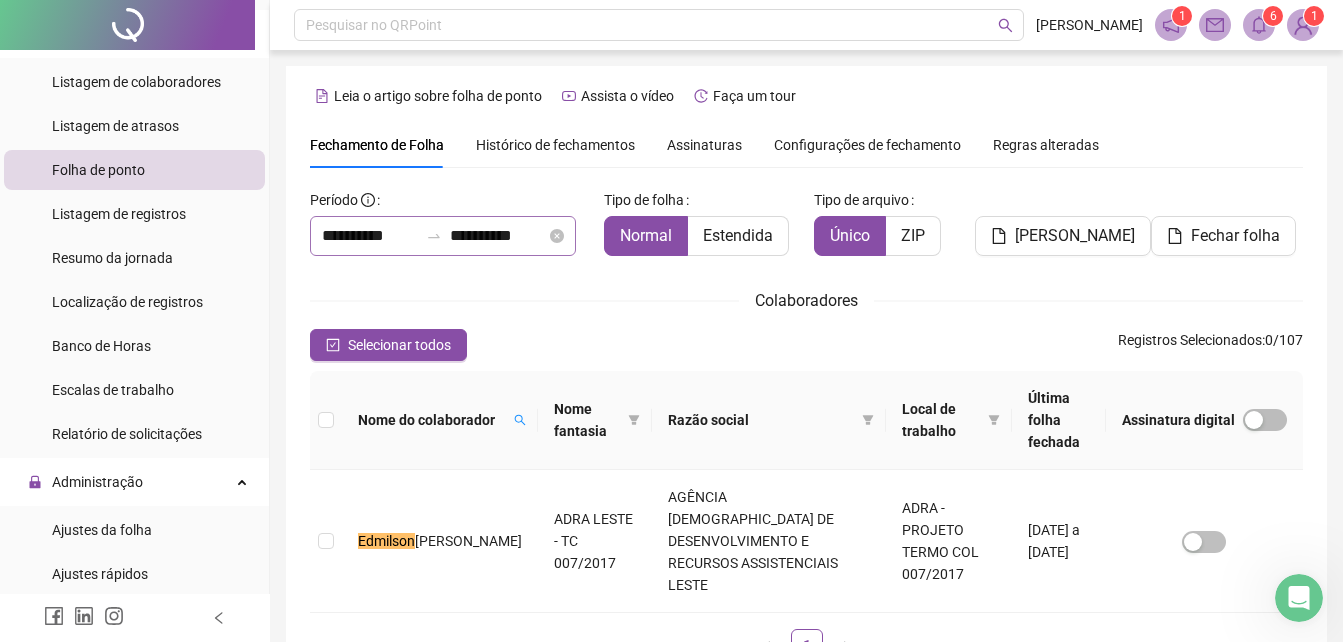 scroll, scrollTop: 79, scrollLeft: 0, axis: vertical 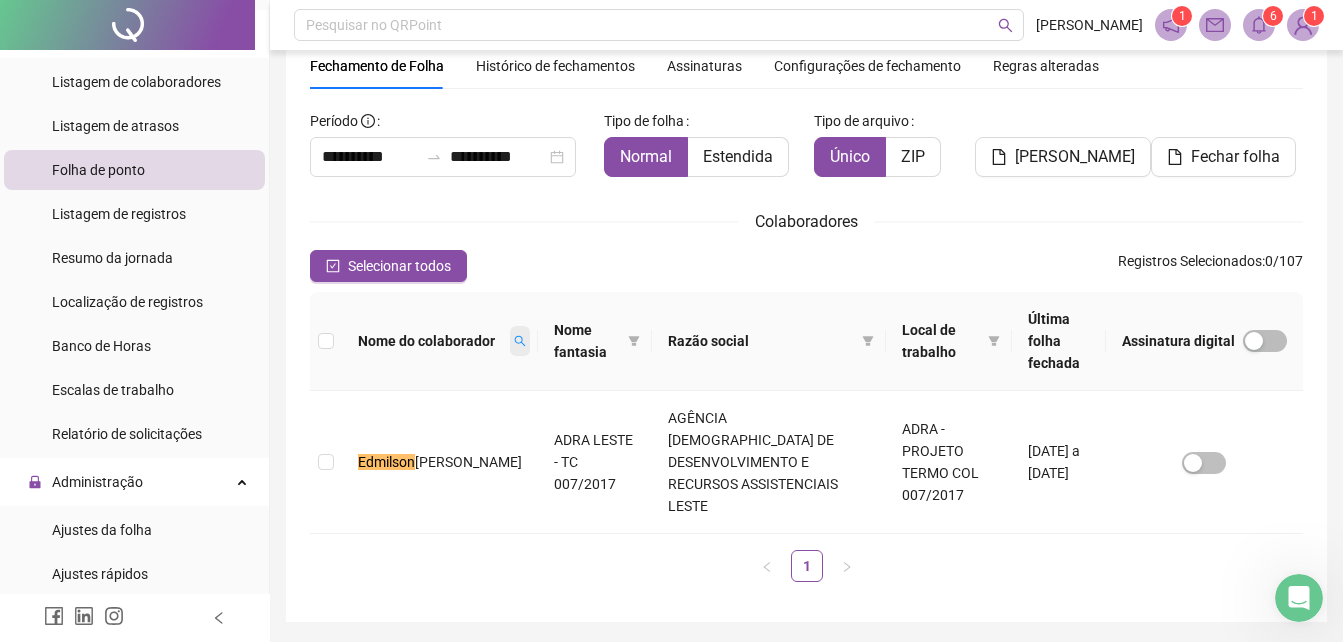 click 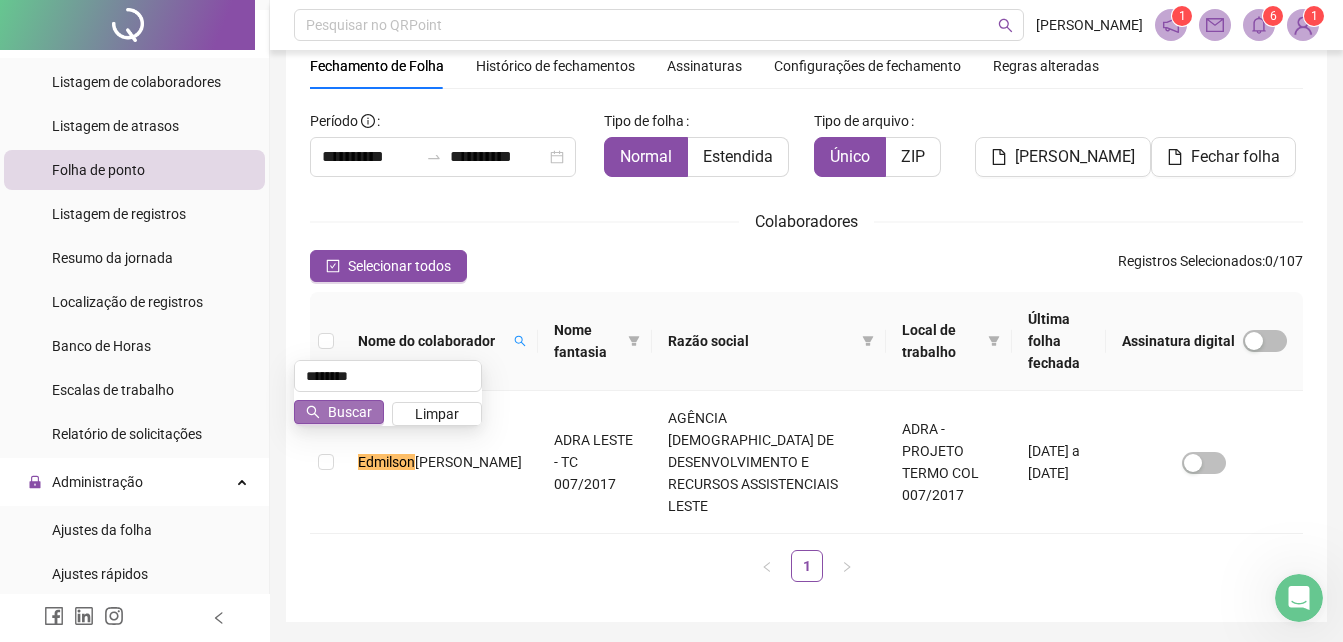 click on "Buscar" at bounding box center [350, 412] 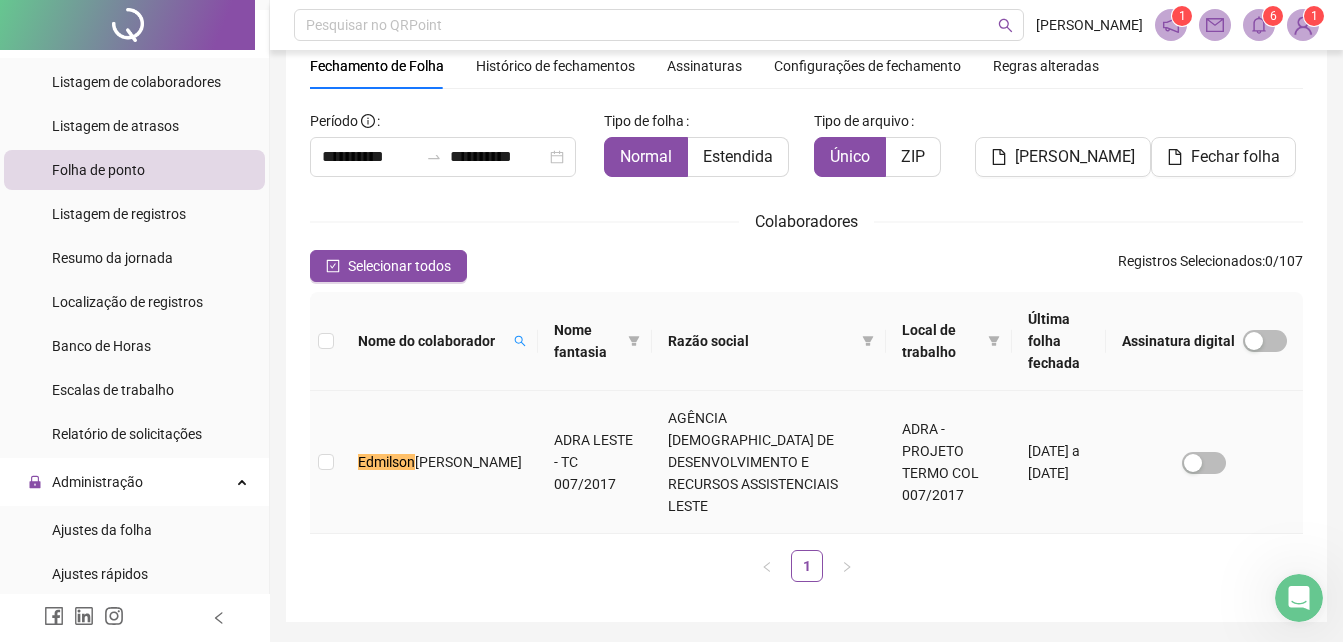 click on "[PERSON_NAME]" at bounding box center (468, 462) 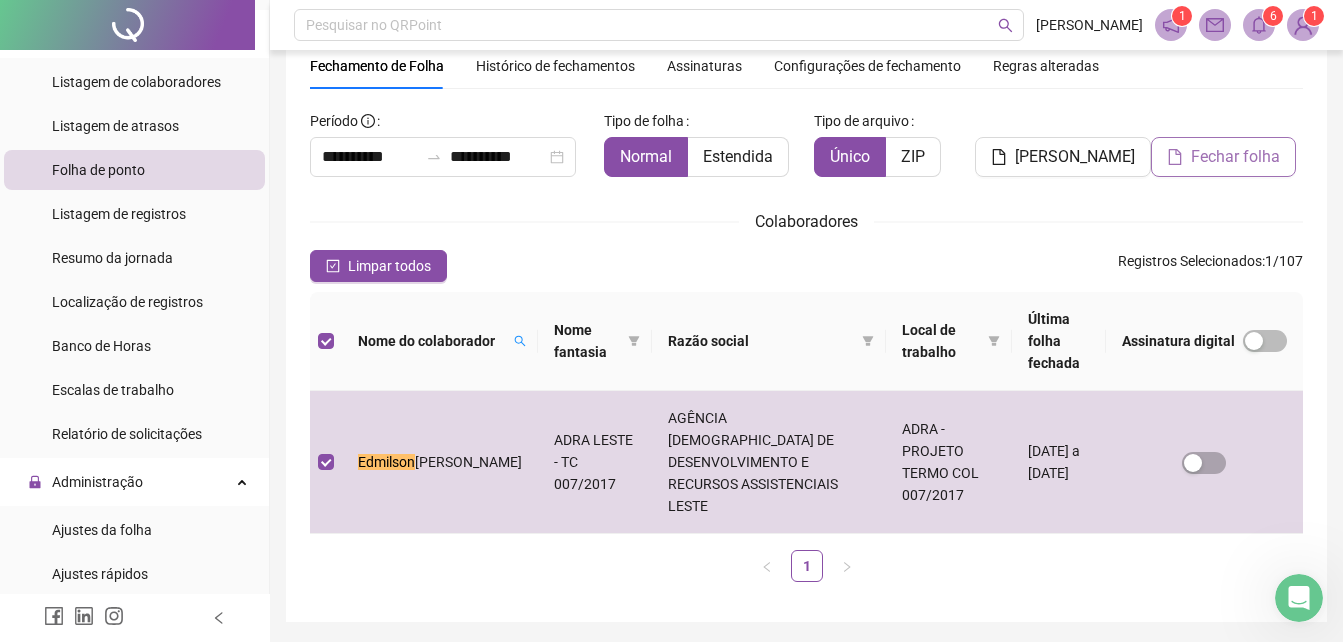 click on "Fechar folha" at bounding box center [1235, 157] 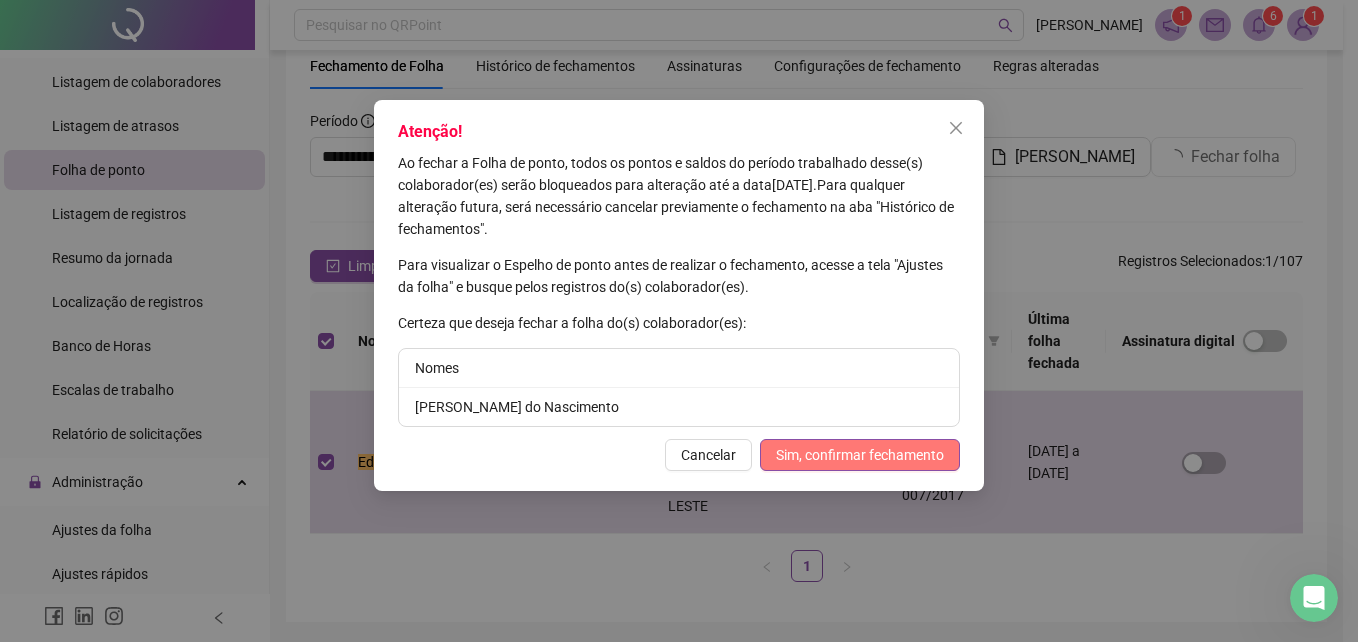click on "Sim, confirmar fechamento" at bounding box center [860, 455] 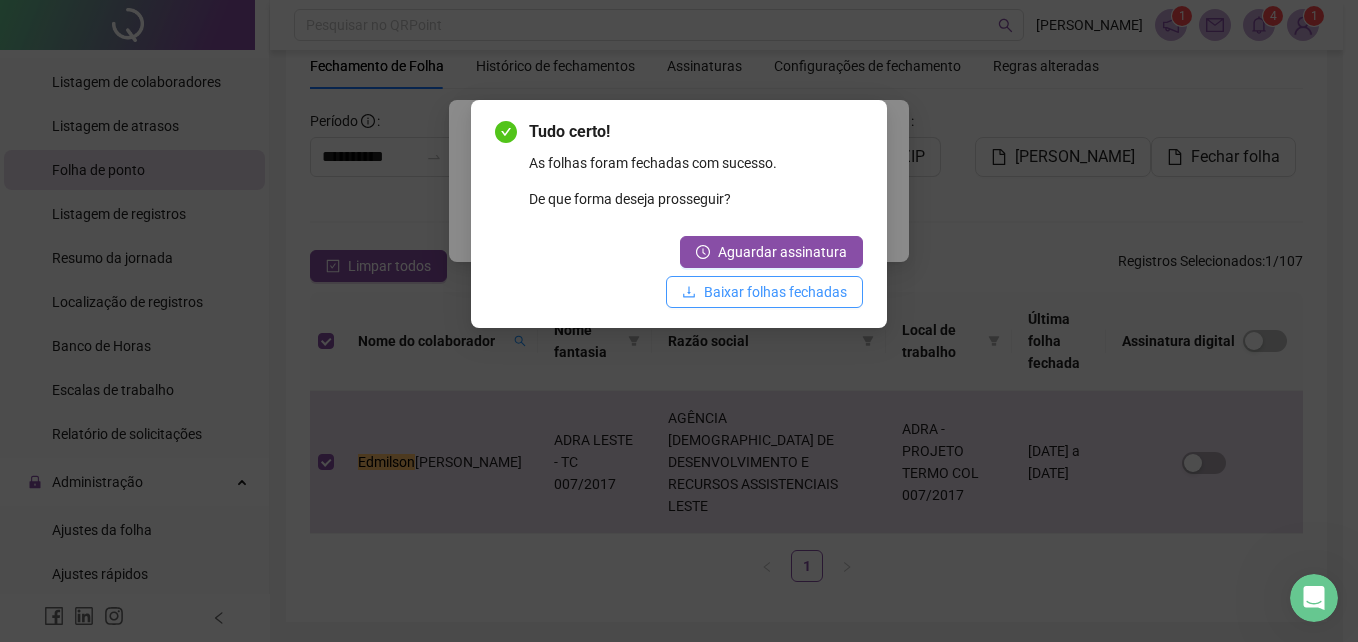 click on "Baixar folhas fechadas" at bounding box center (775, 292) 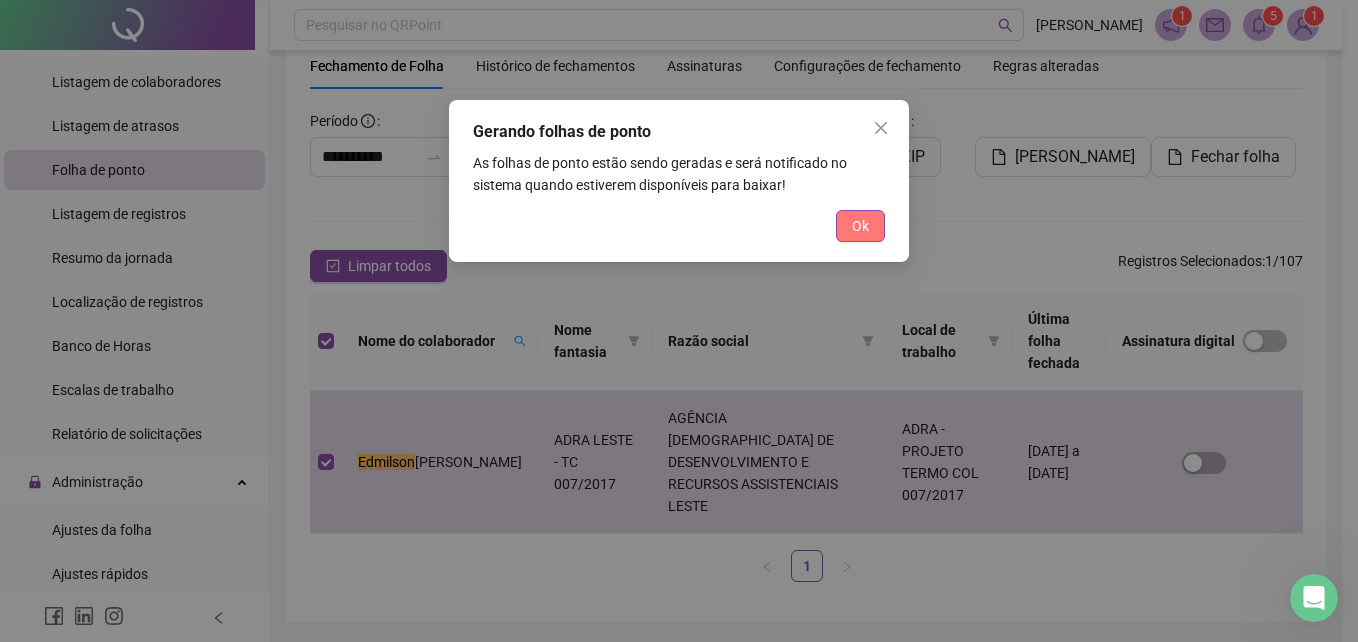 click on "Ok" at bounding box center [860, 226] 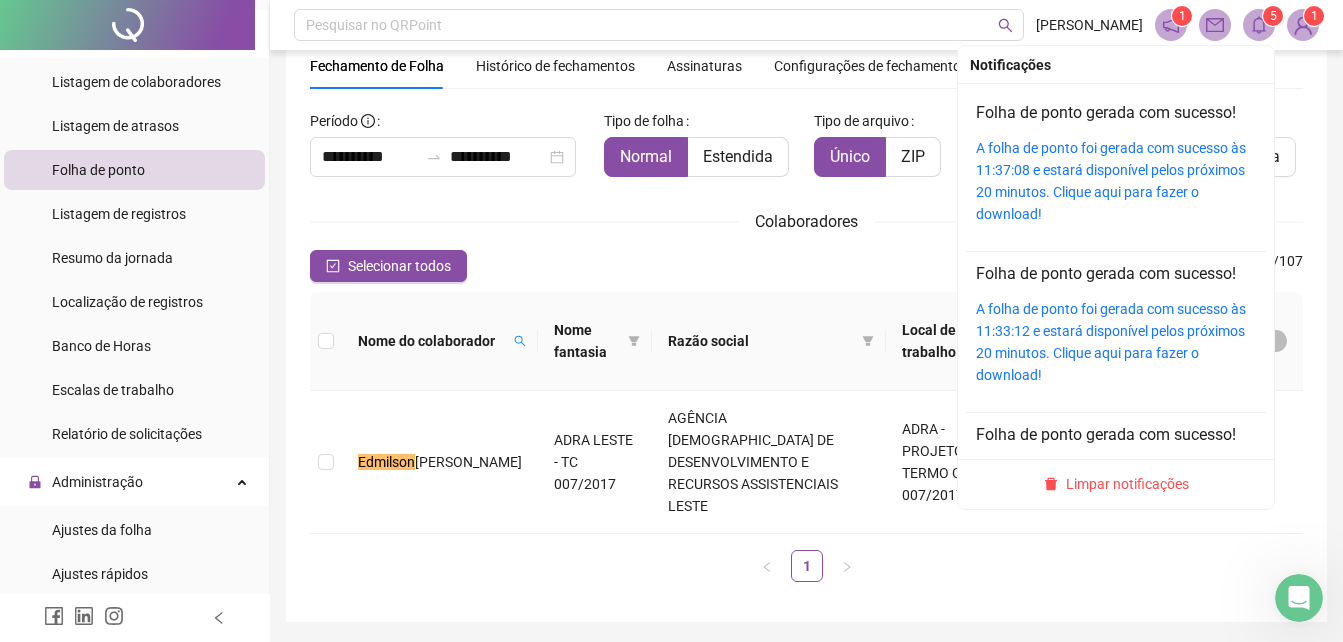 click at bounding box center [1259, 25] 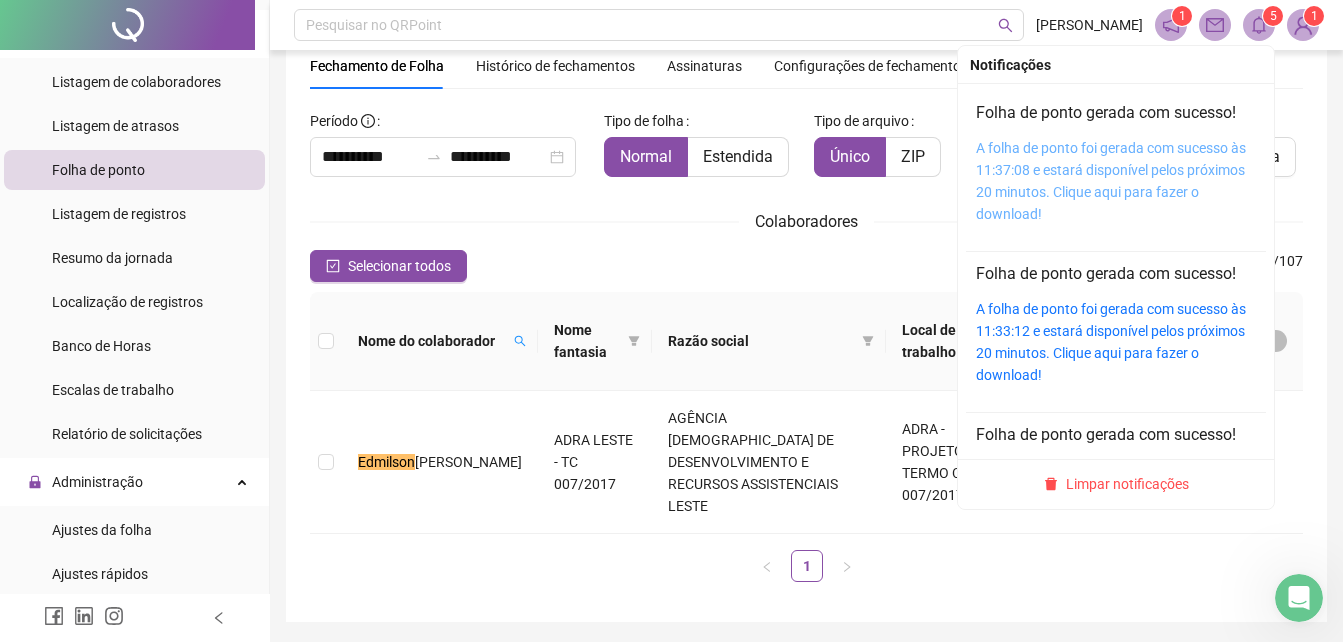 drag, startPoint x: 1096, startPoint y: 155, endPoint x: 1101, endPoint y: 164, distance: 10.29563 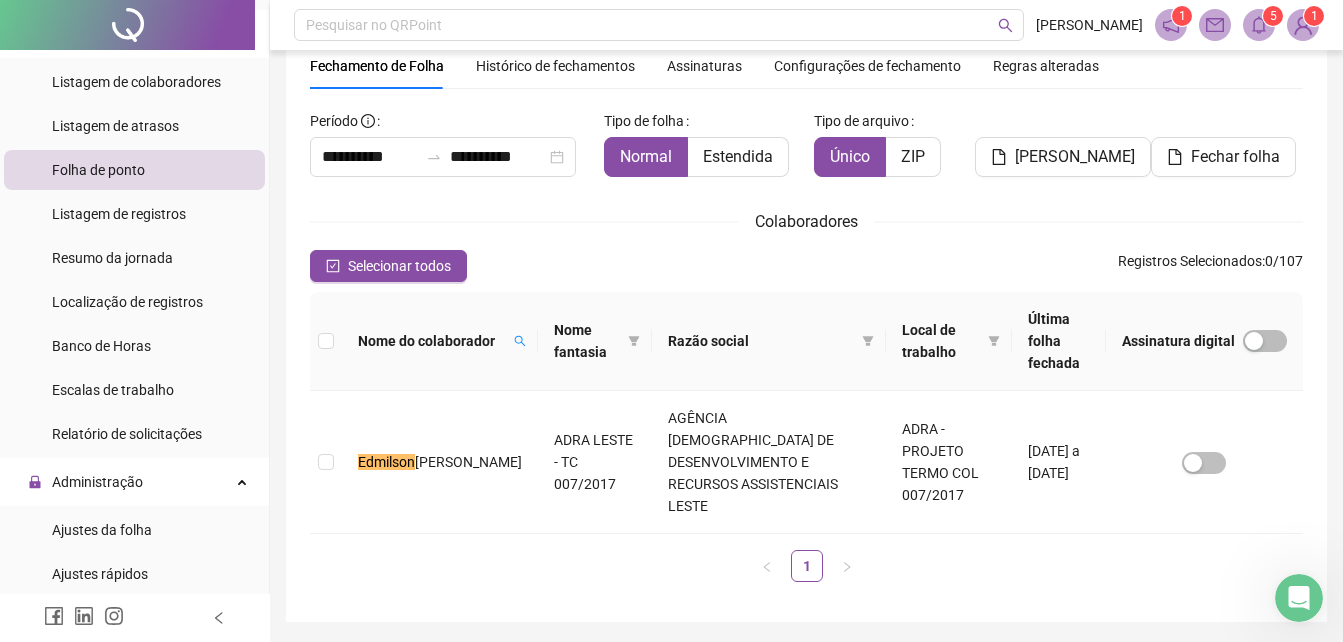 click on "Nome do colaborador" at bounding box center [440, 341] 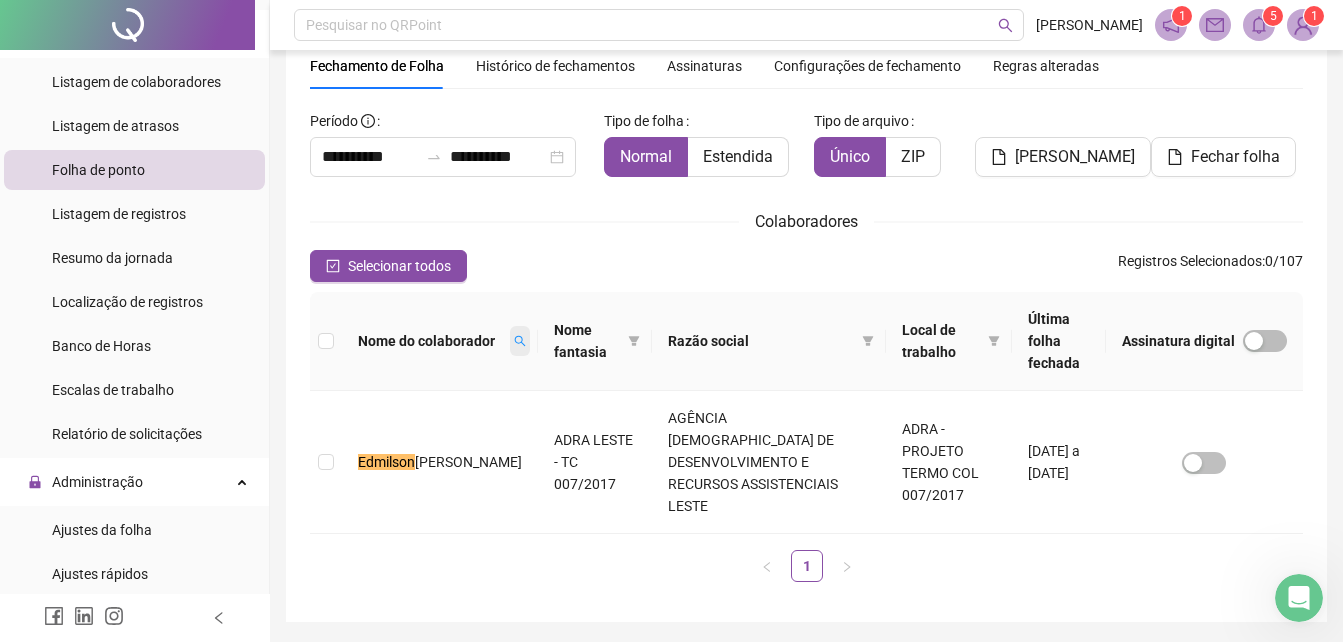 click 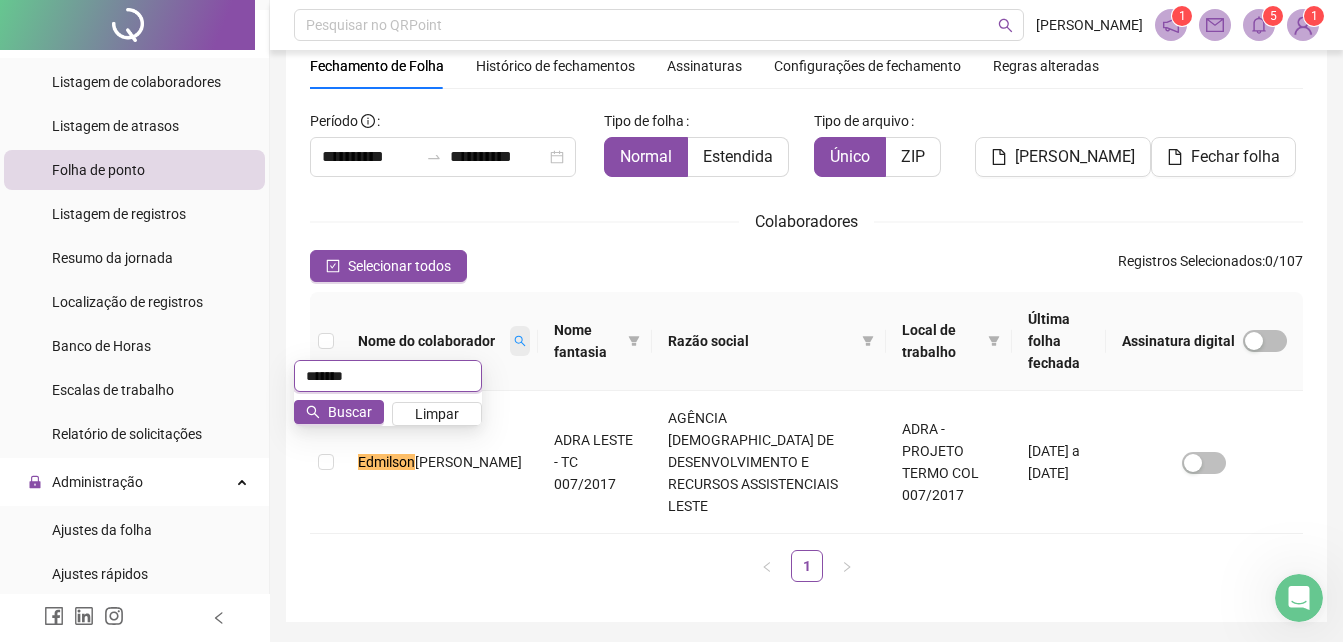 type on "*******" 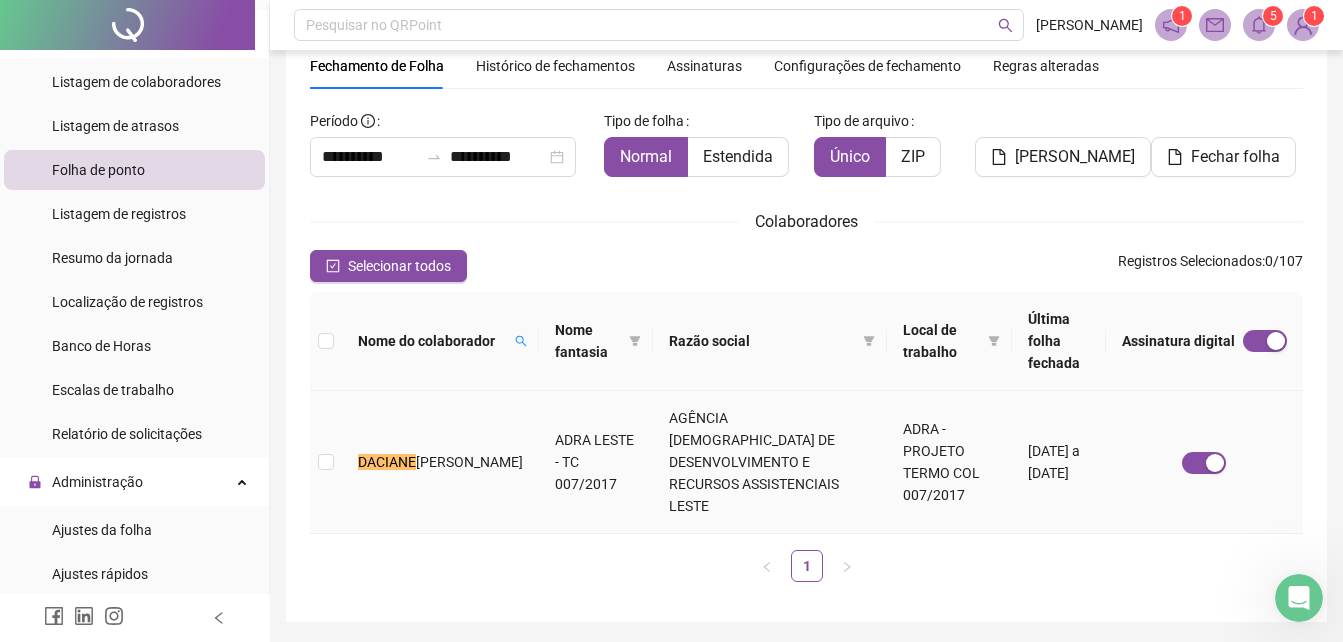 click on "[PERSON_NAME]" at bounding box center (469, 462) 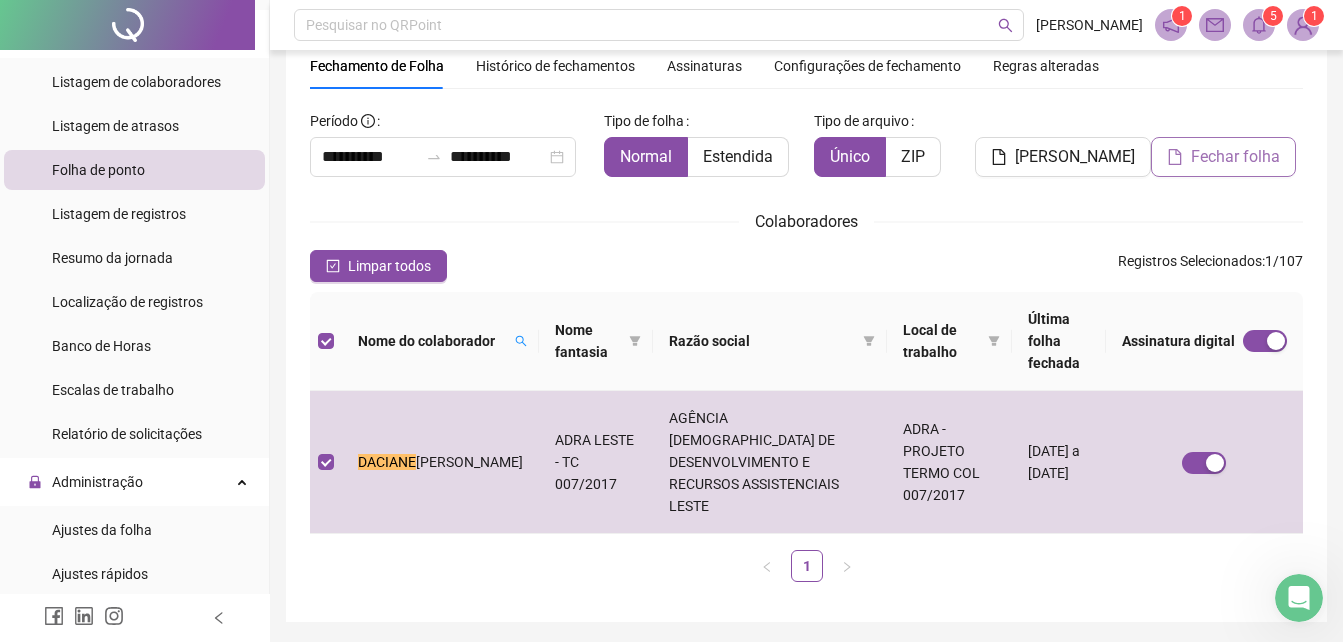click on "Fechar folha" at bounding box center [1235, 157] 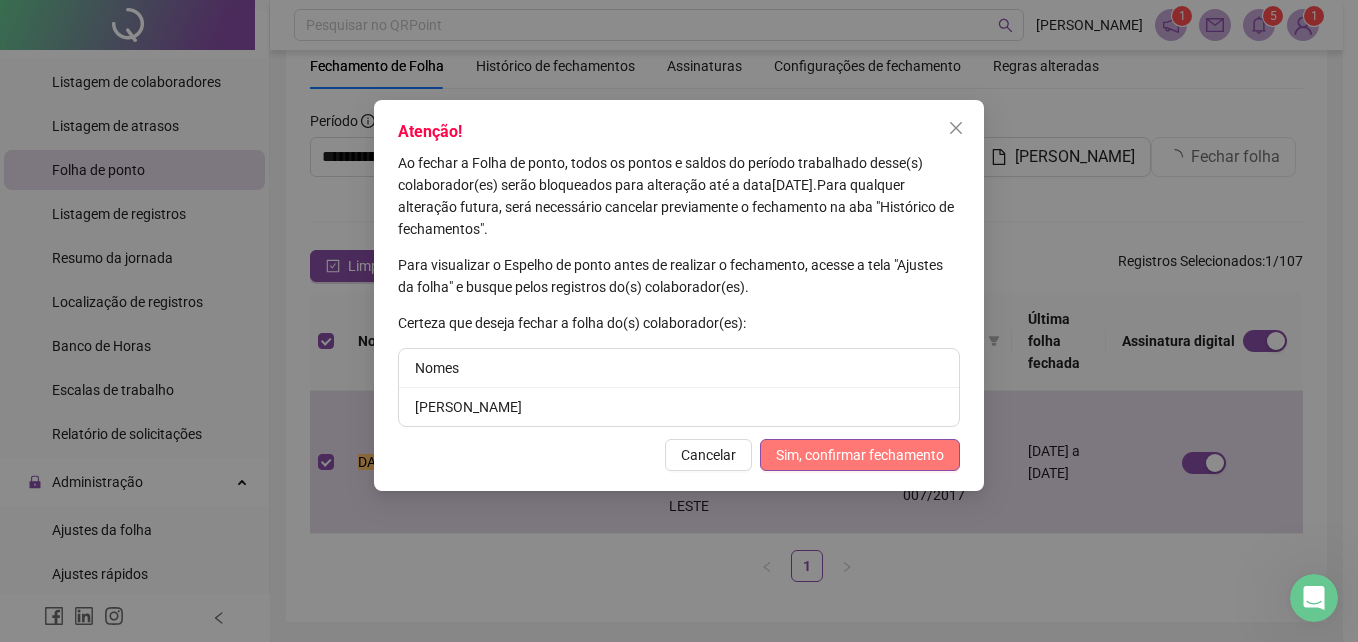 click on "Sim, confirmar fechamento" at bounding box center (860, 455) 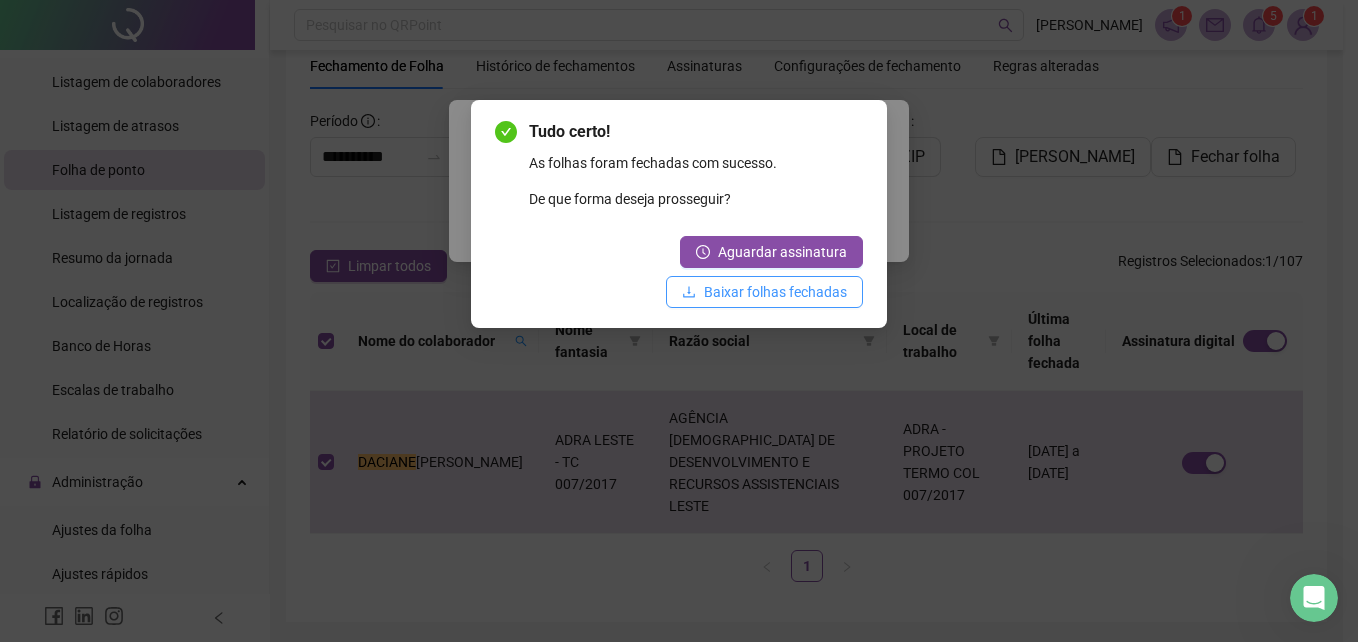click on "Baixar folhas fechadas" at bounding box center (775, 292) 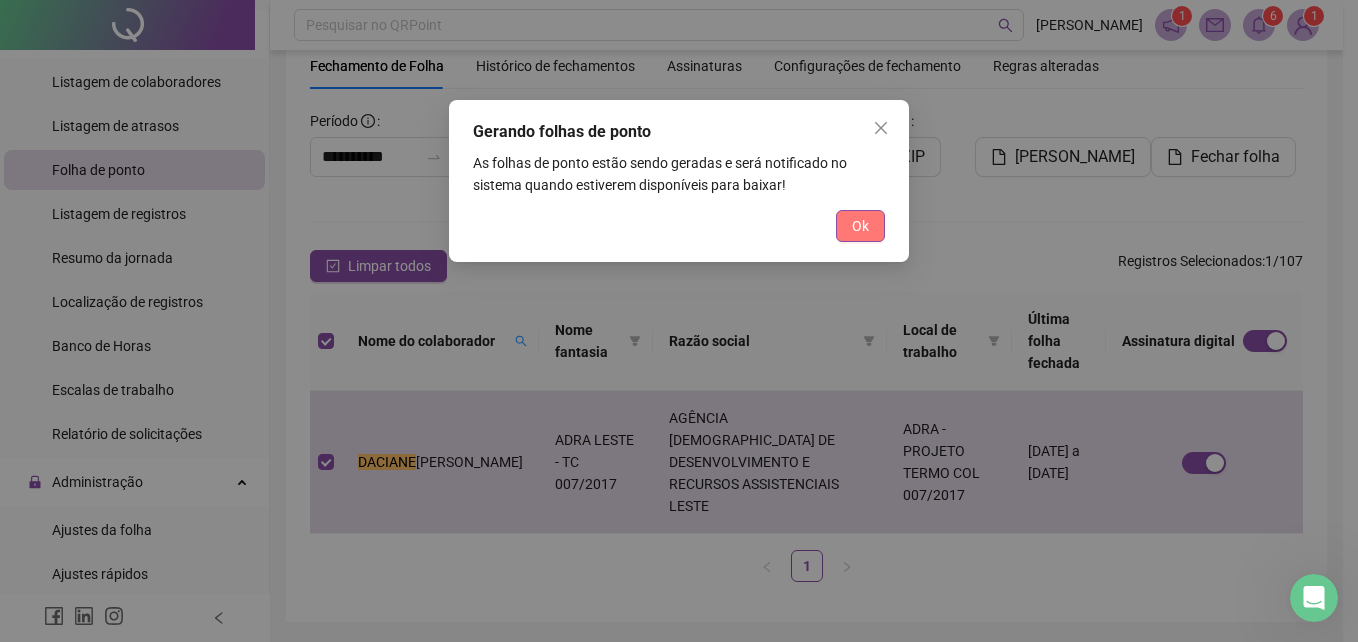 click on "Ok" at bounding box center [860, 226] 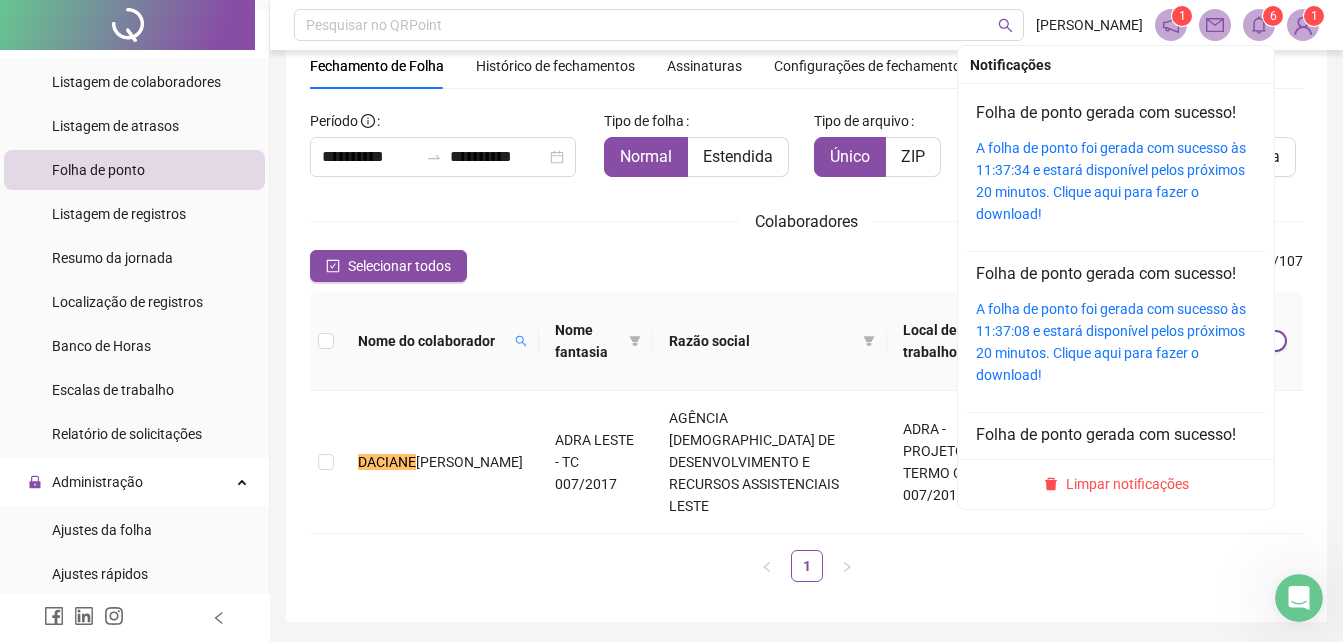 click 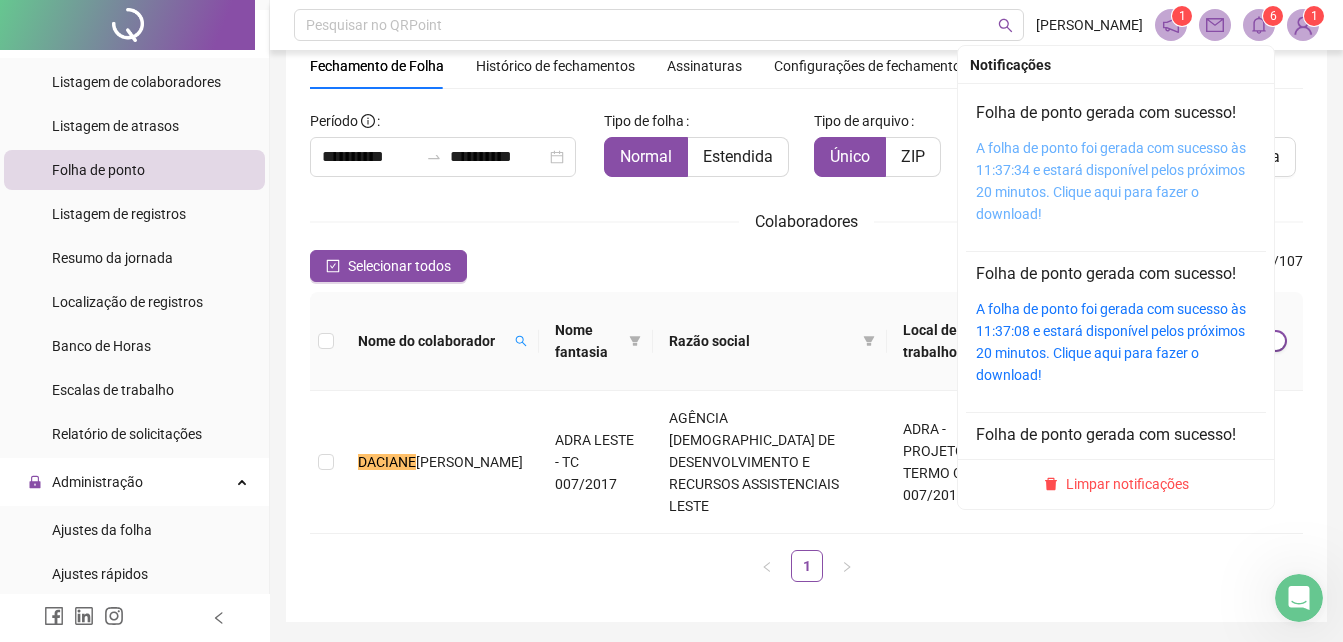 click on "A folha de ponto foi gerada com sucesso às 11:37:34 e estará disponível pelos próximos 20 minutos.
Clique aqui para fazer o download!" at bounding box center [1111, 181] 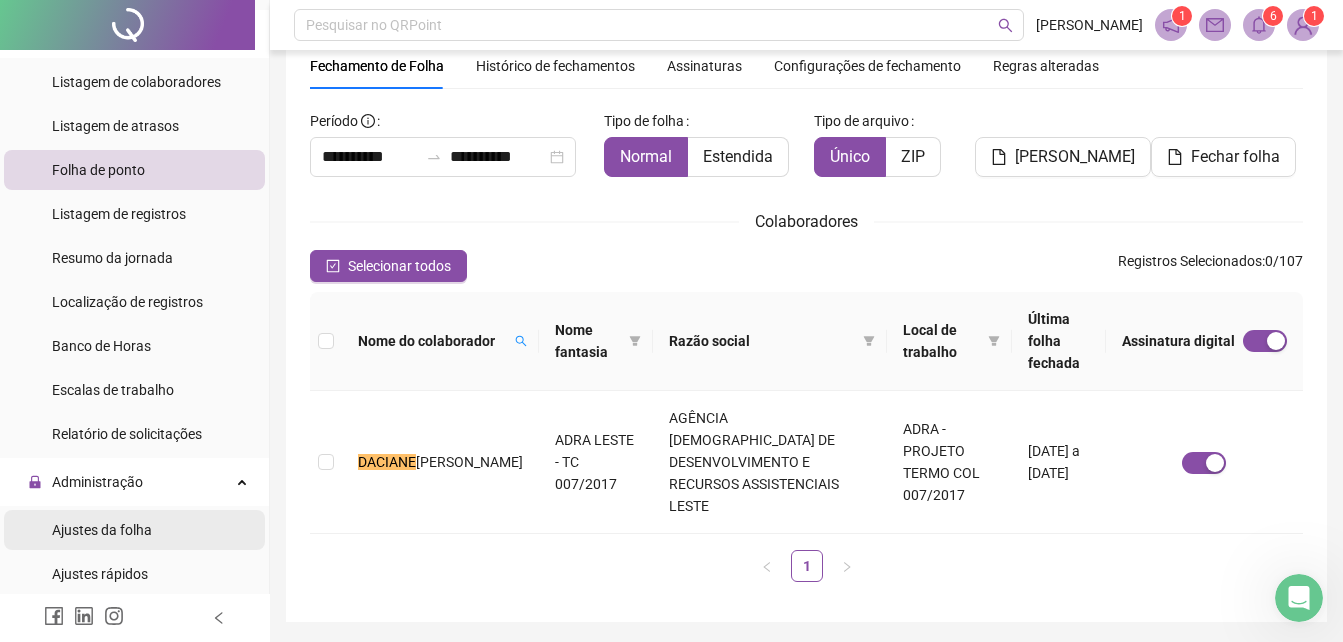 click on "Ajustes da folha" at bounding box center (102, 530) 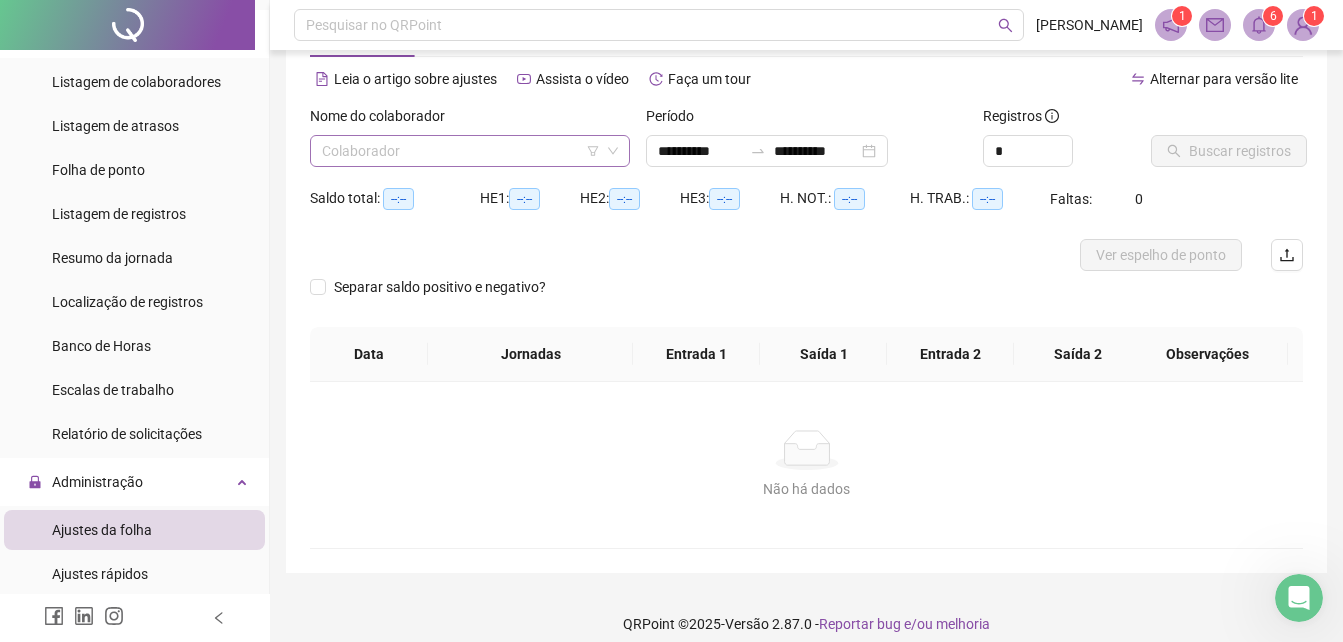 click at bounding box center (464, 151) 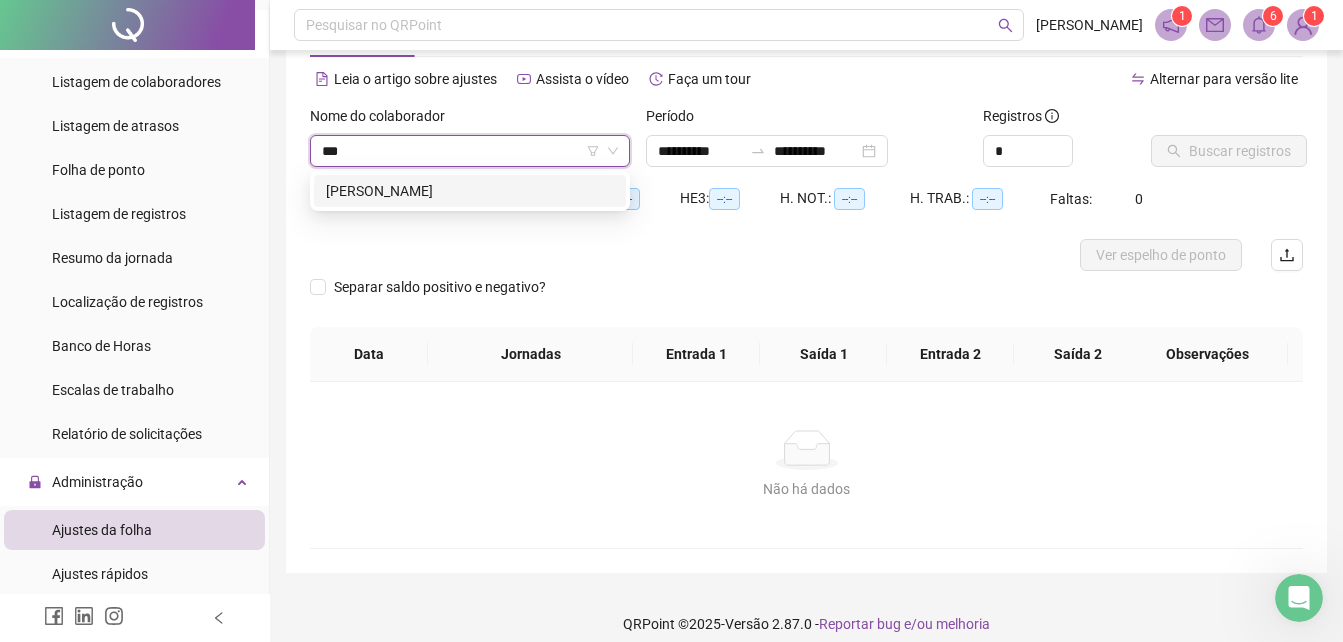type on "****" 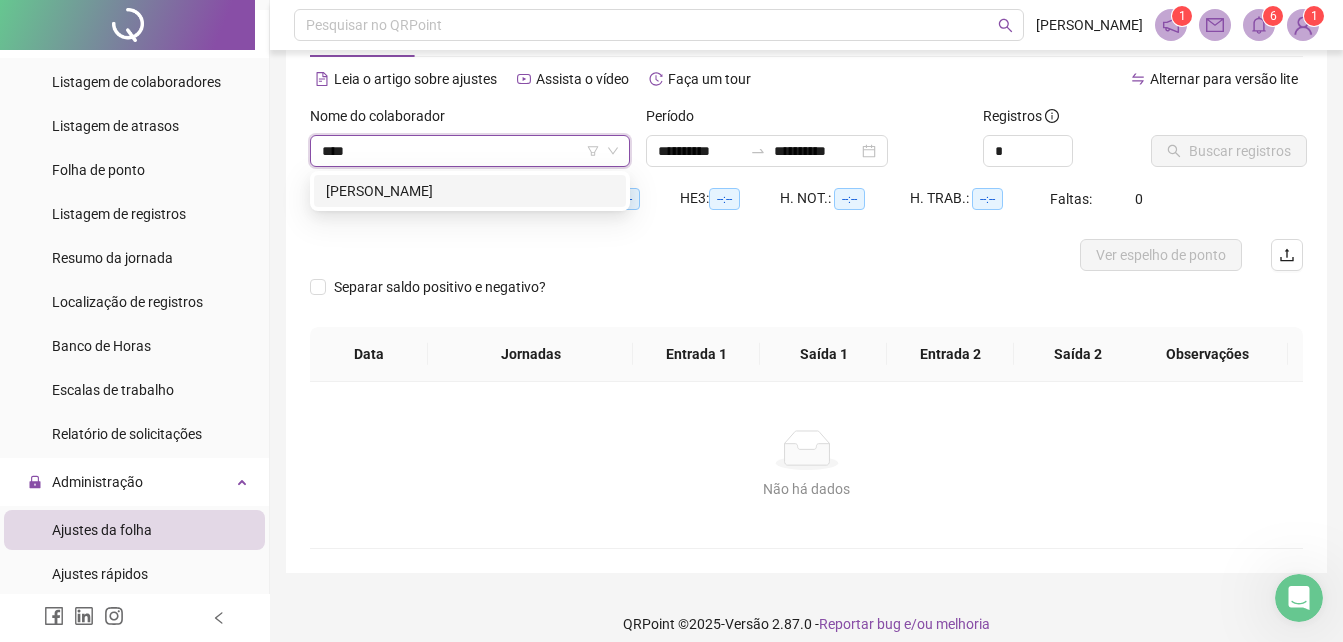 click on "[PERSON_NAME]" at bounding box center (470, 191) 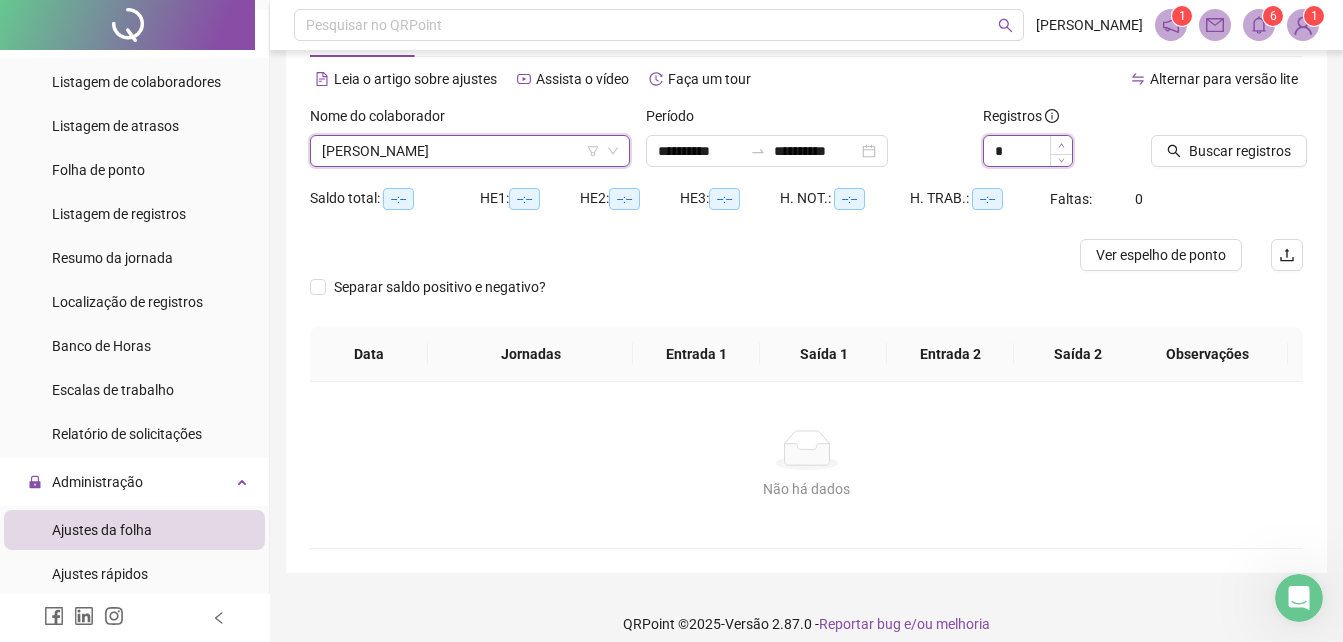 type on "*" 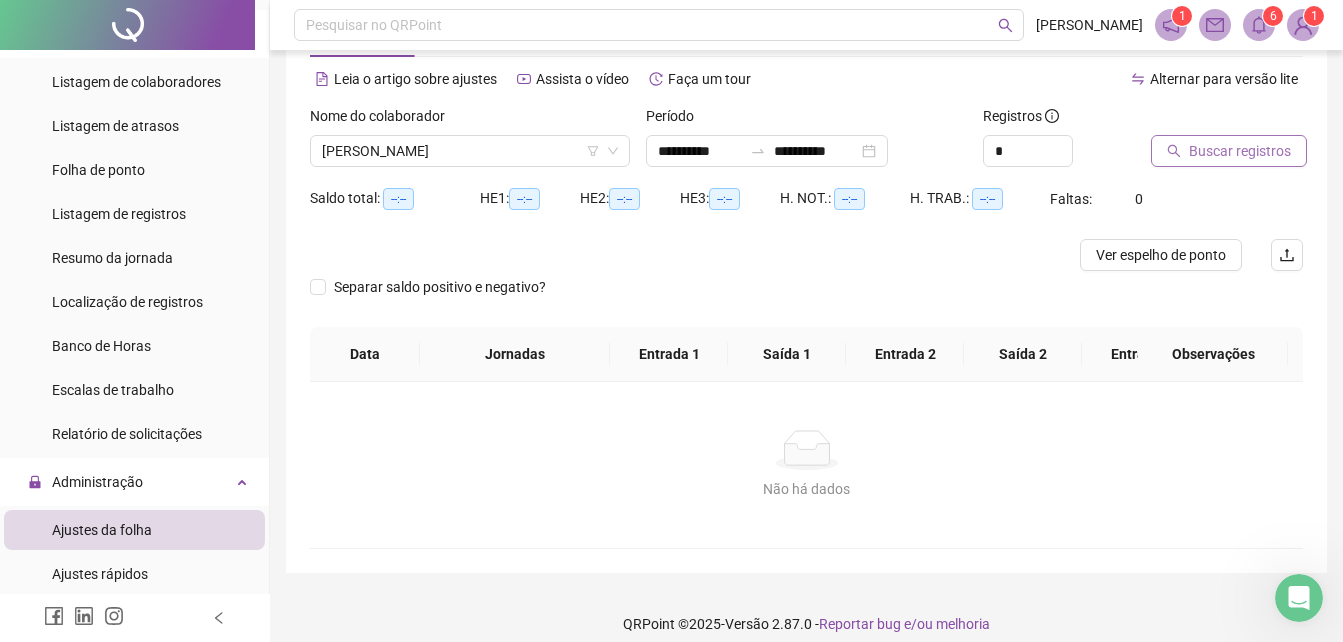 click on "Buscar registros" at bounding box center (1240, 151) 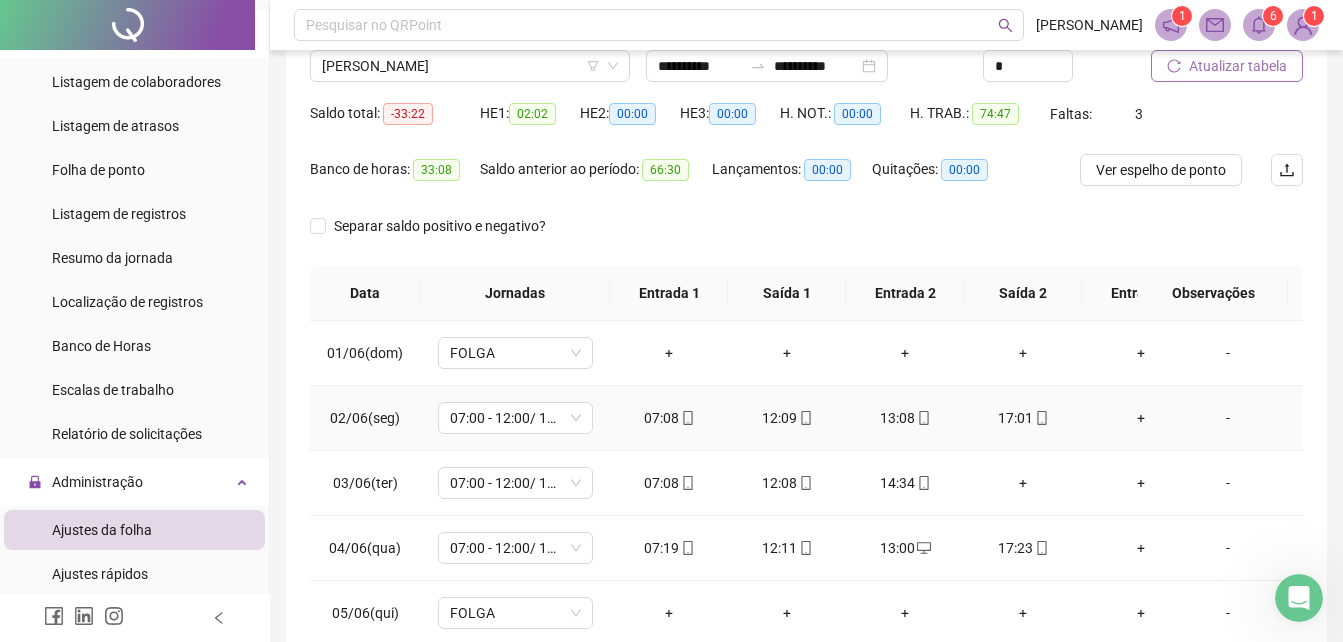 scroll, scrollTop: 79, scrollLeft: 0, axis: vertical 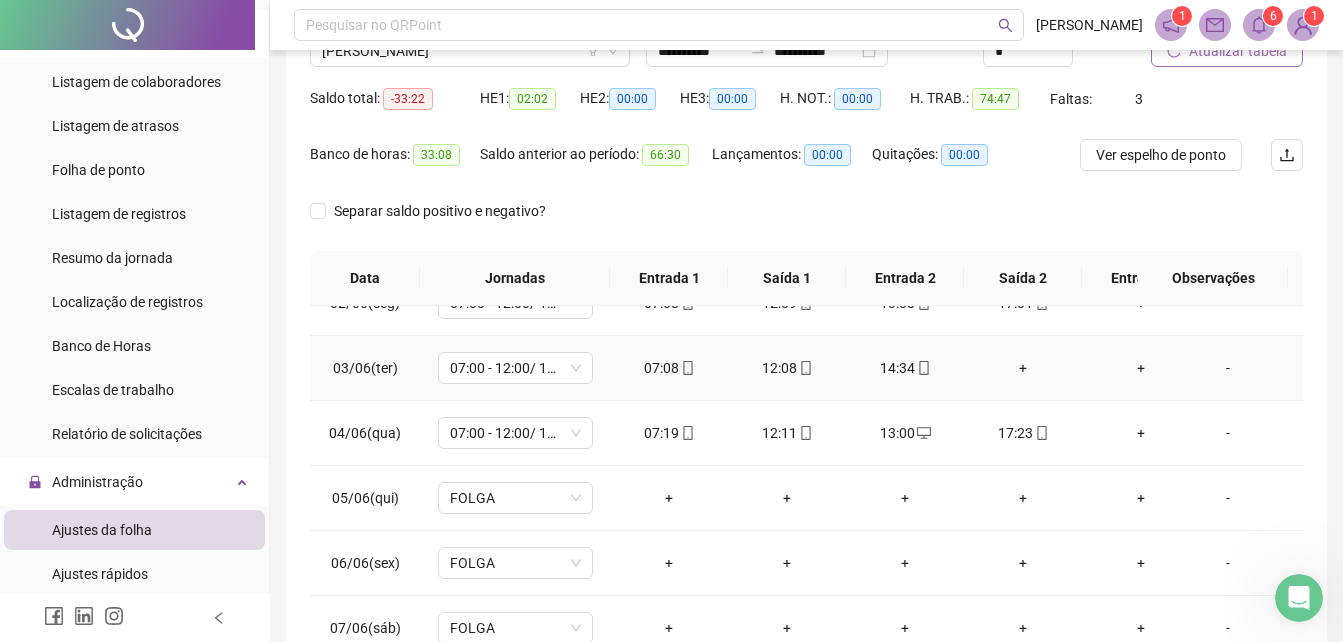 click on "+" at bounding box center [1023, 368] 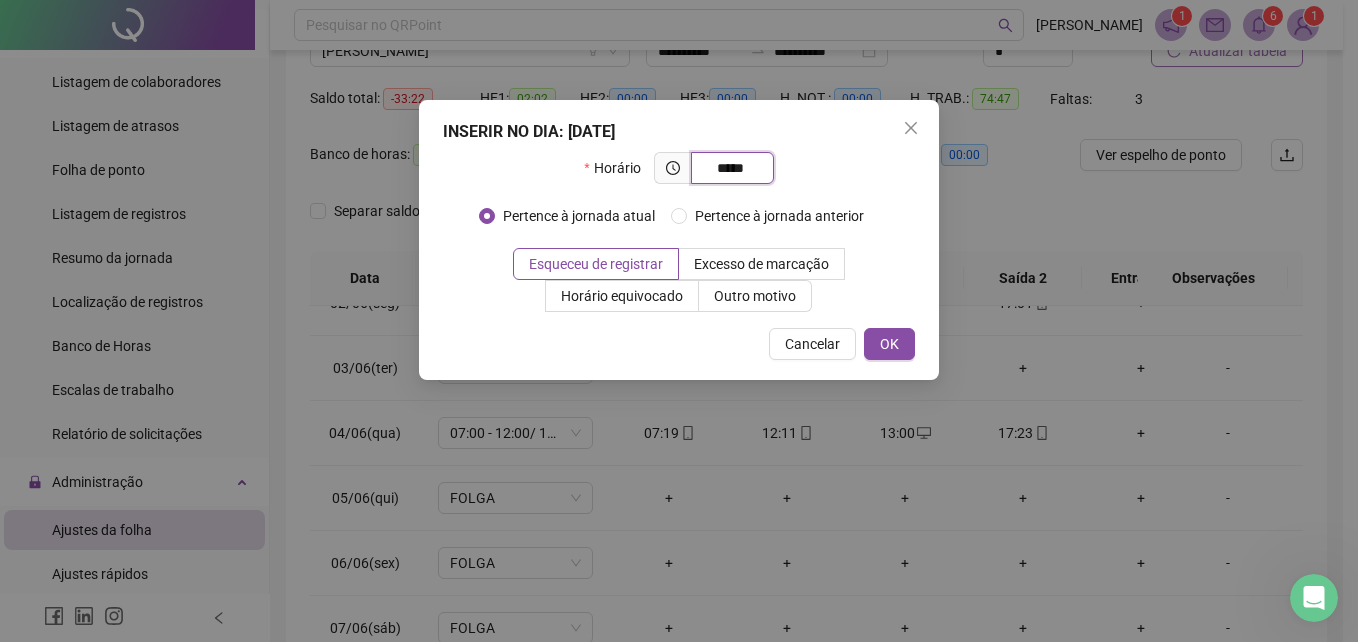 type on "*****" 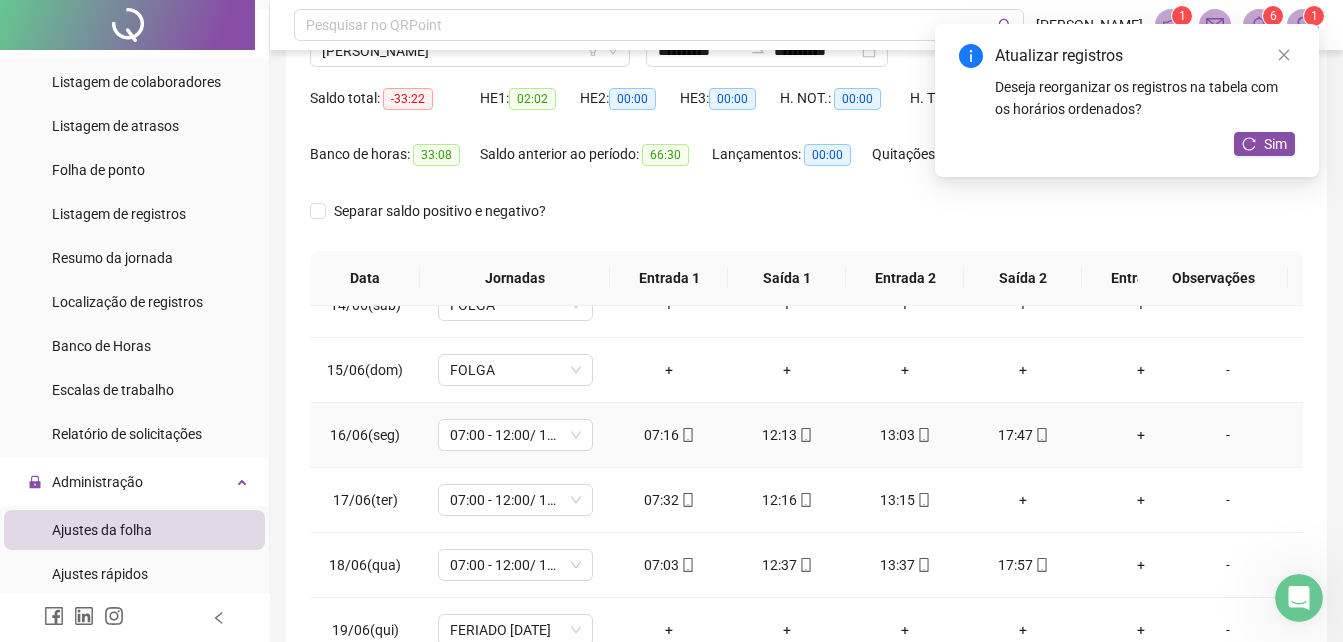 scroll, scrollTop: 900, scrollLeft: 0, axis: vertical 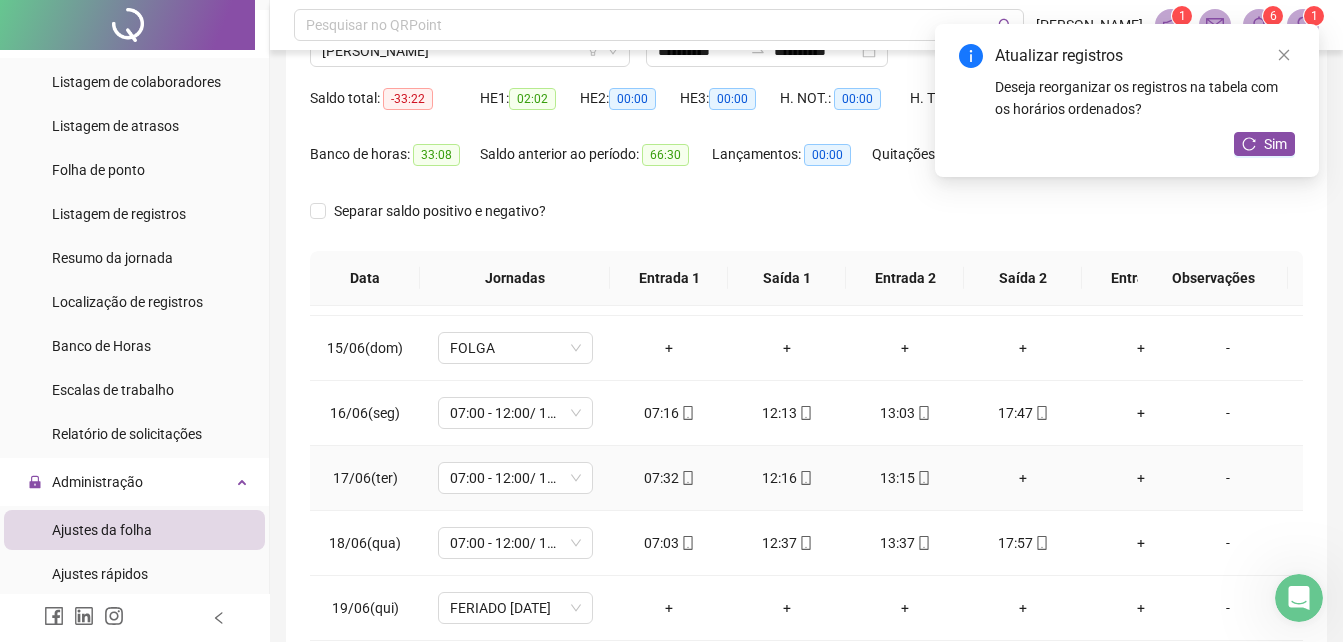 click on "+" at bounding box center (1023, 478) 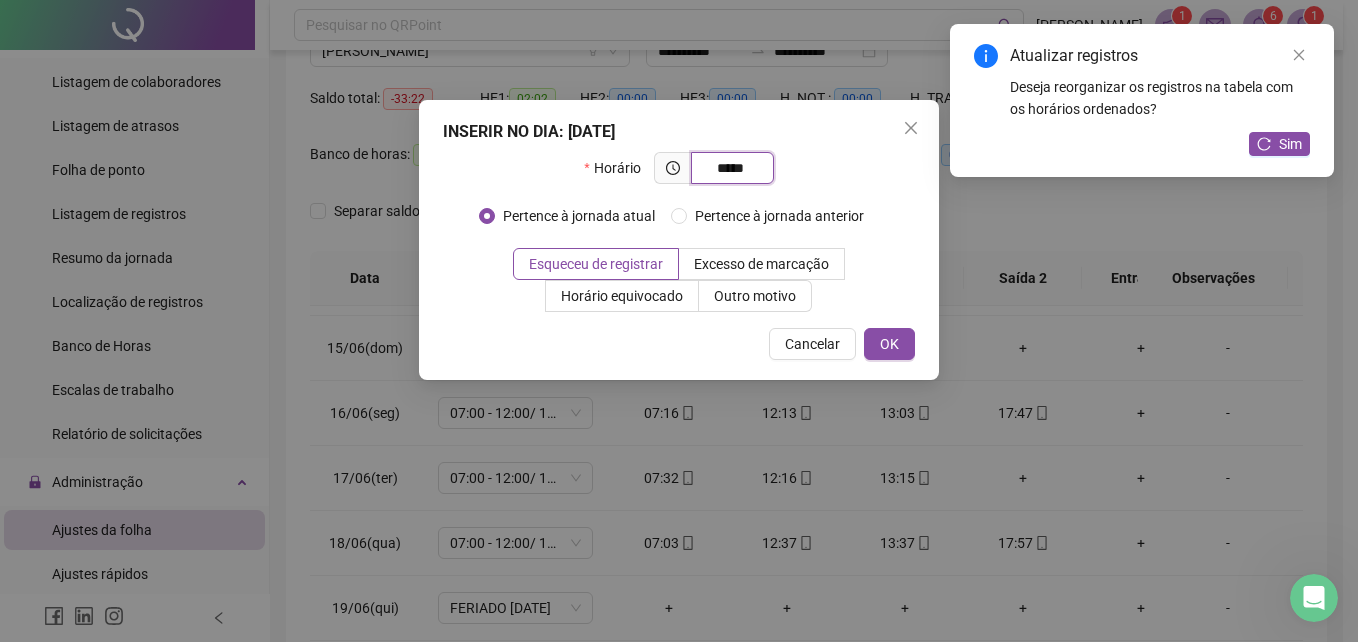 type on "*****" 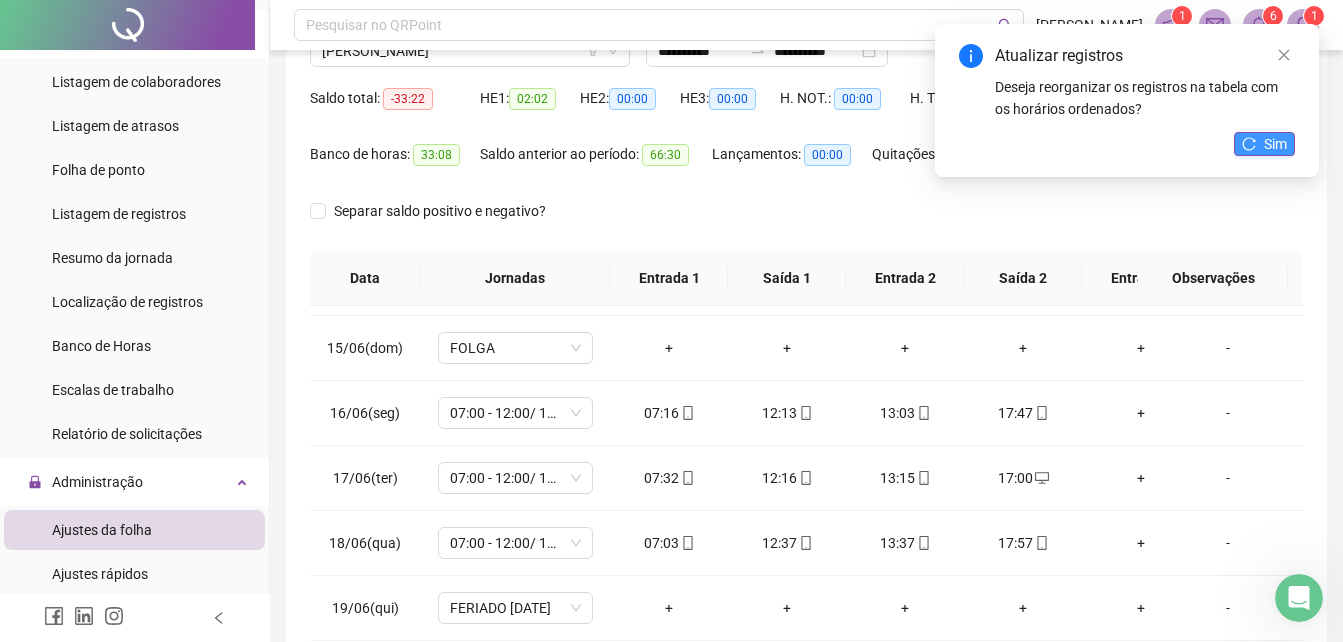 click on "Sim" at bounding box center (1264, 144) 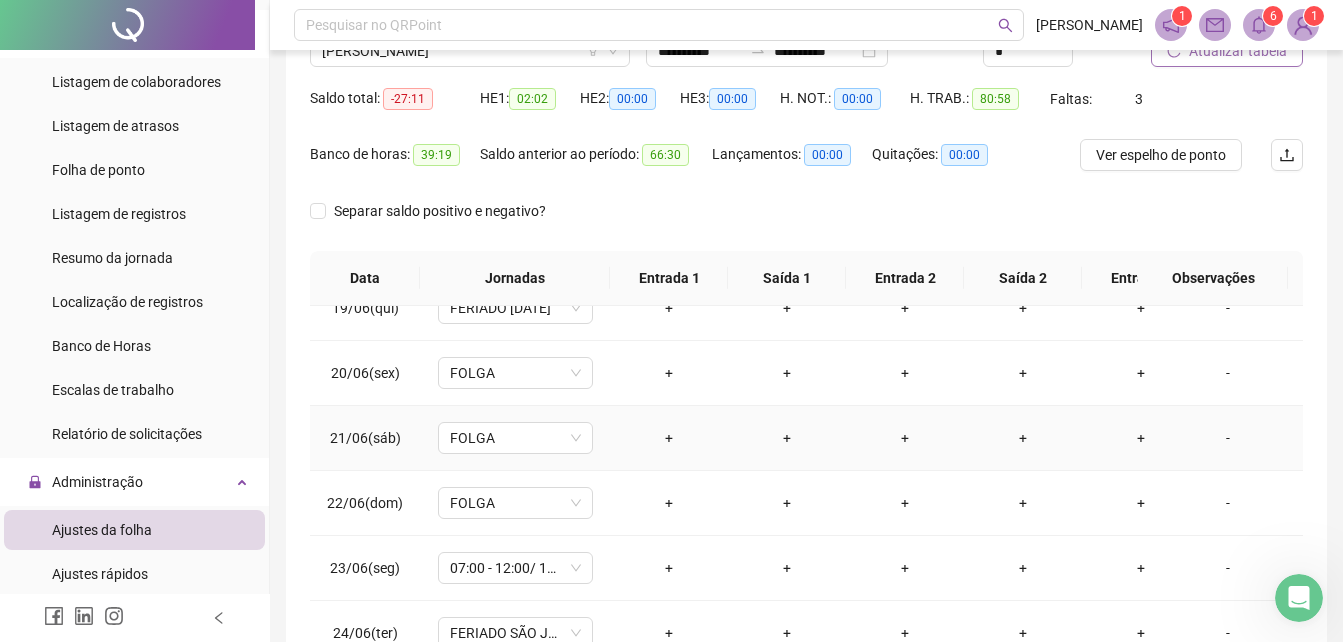 scroll, scrollTop: 1300, scrollLeft: 0, axis: vertical 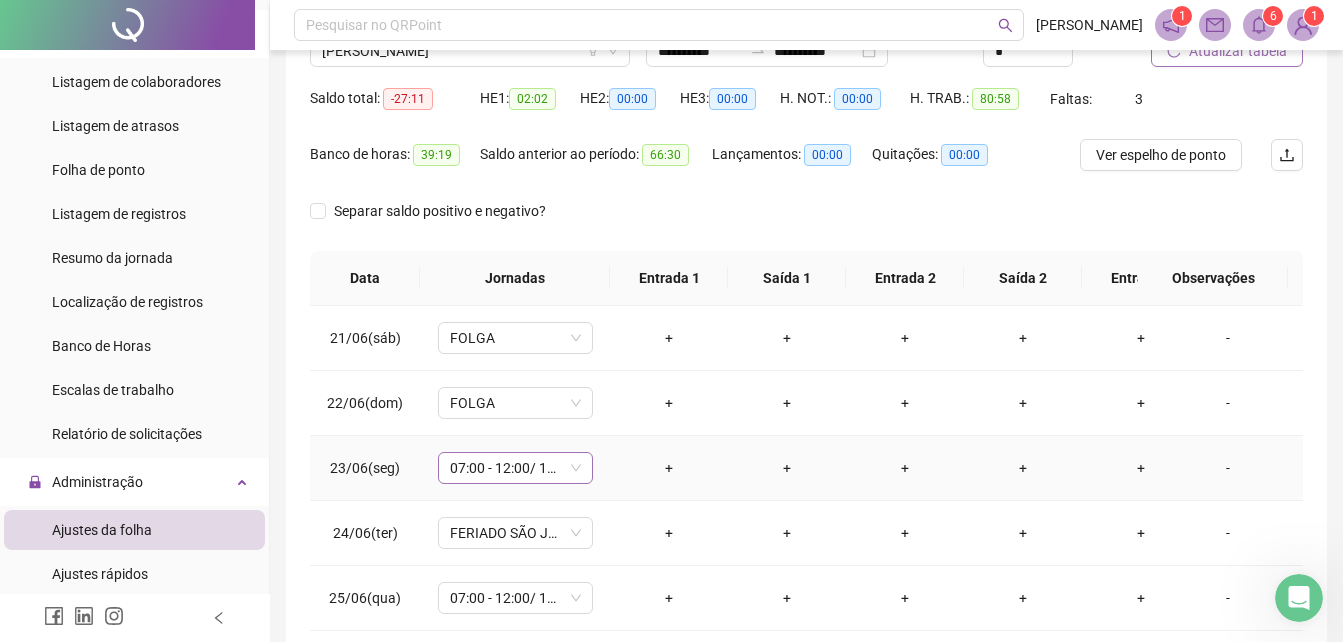 click on "07:00 - 12:00/ 13:00 - 17:00" at bounding box center [515, 468] 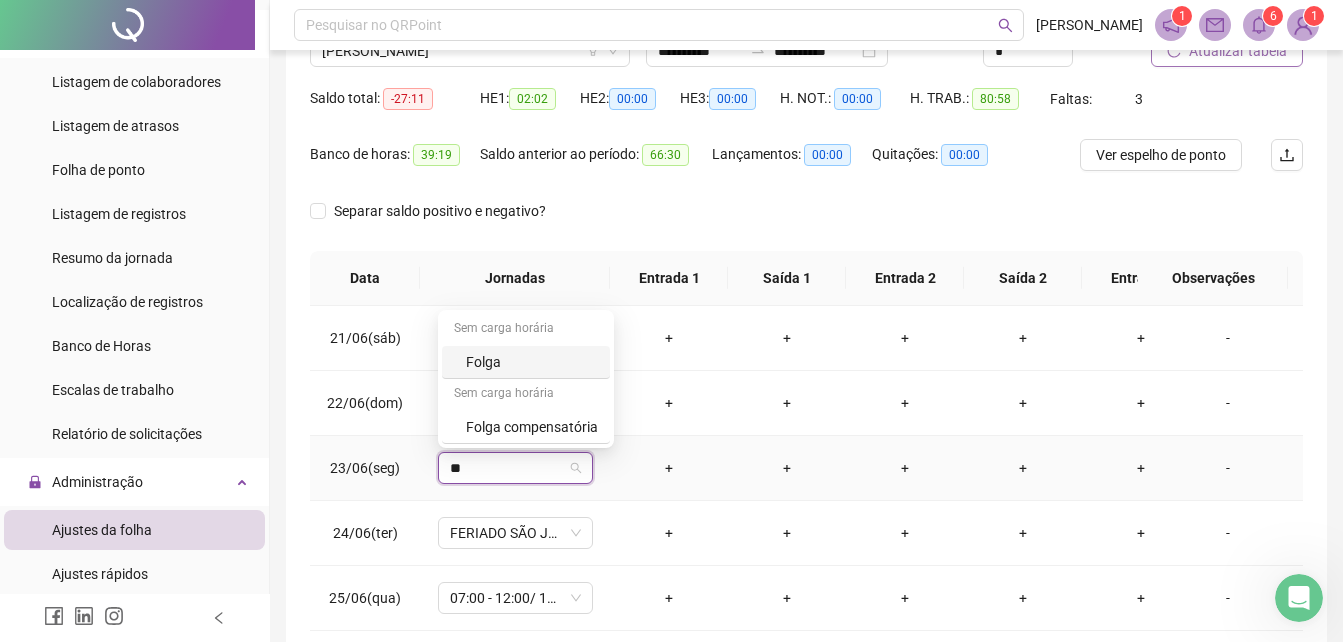 type on "***" 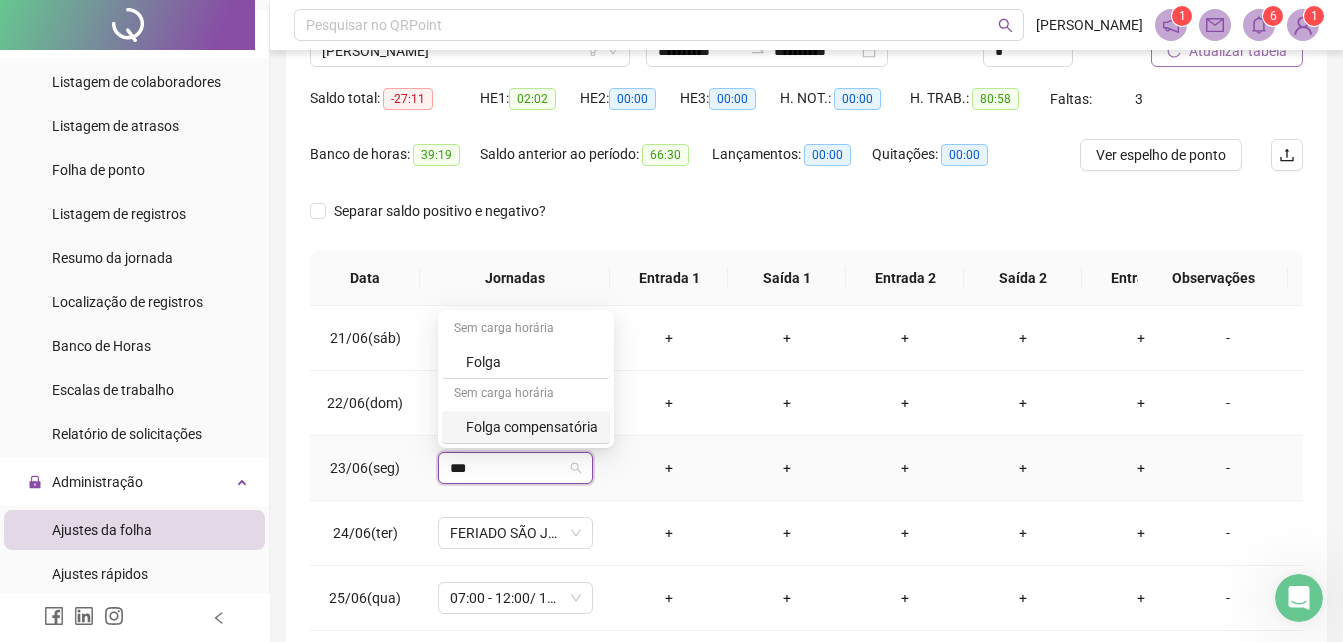 click on "Folga compensatória" at bounding box center (532, 427) 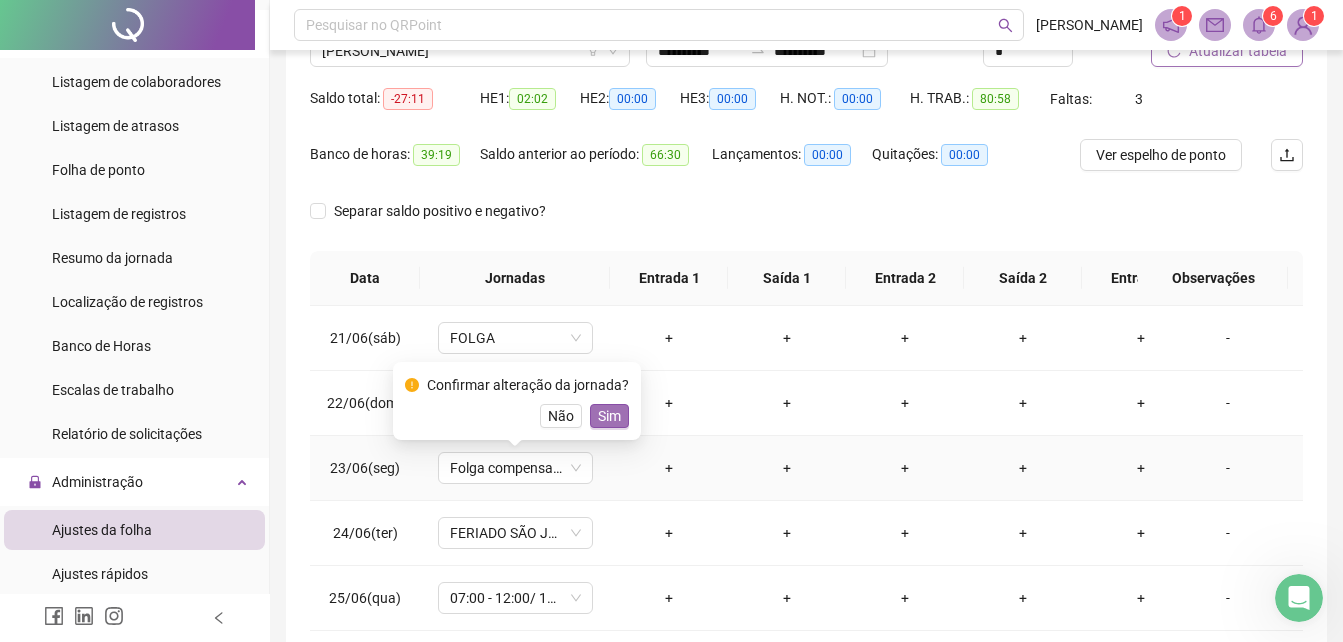 click on "Sim" at bounding box center [609, 416] 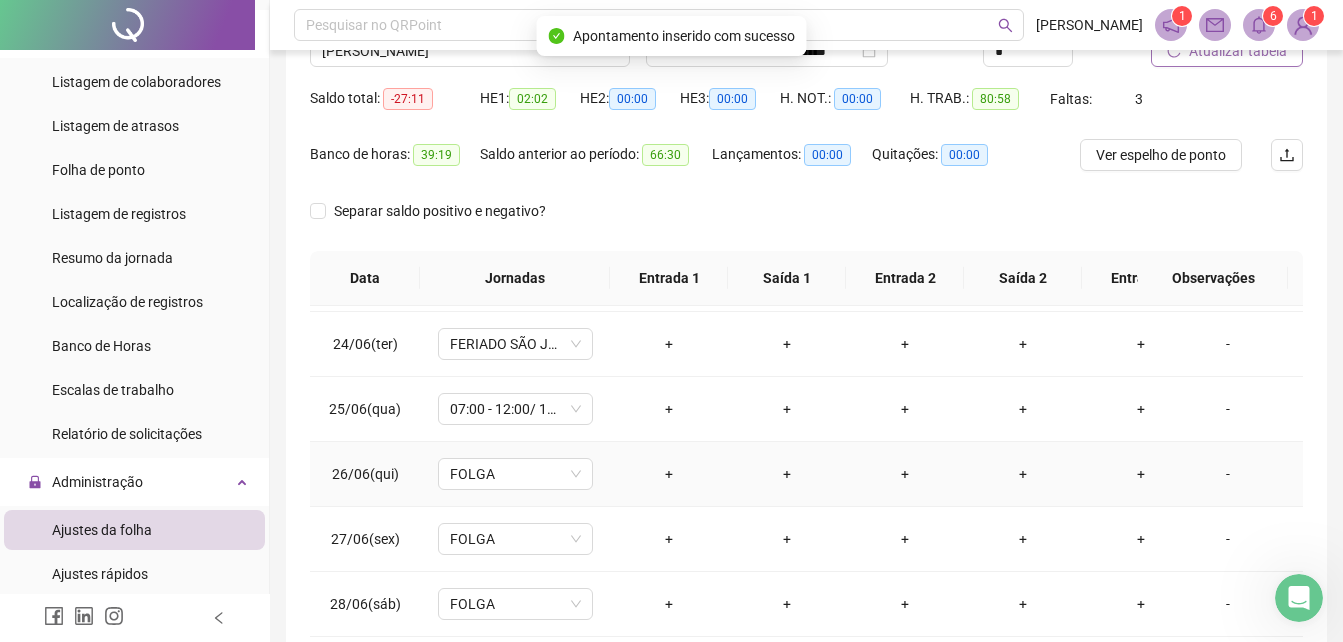 scroll, scrollTop: 1538, scrollLeft: 0, axis: vertical 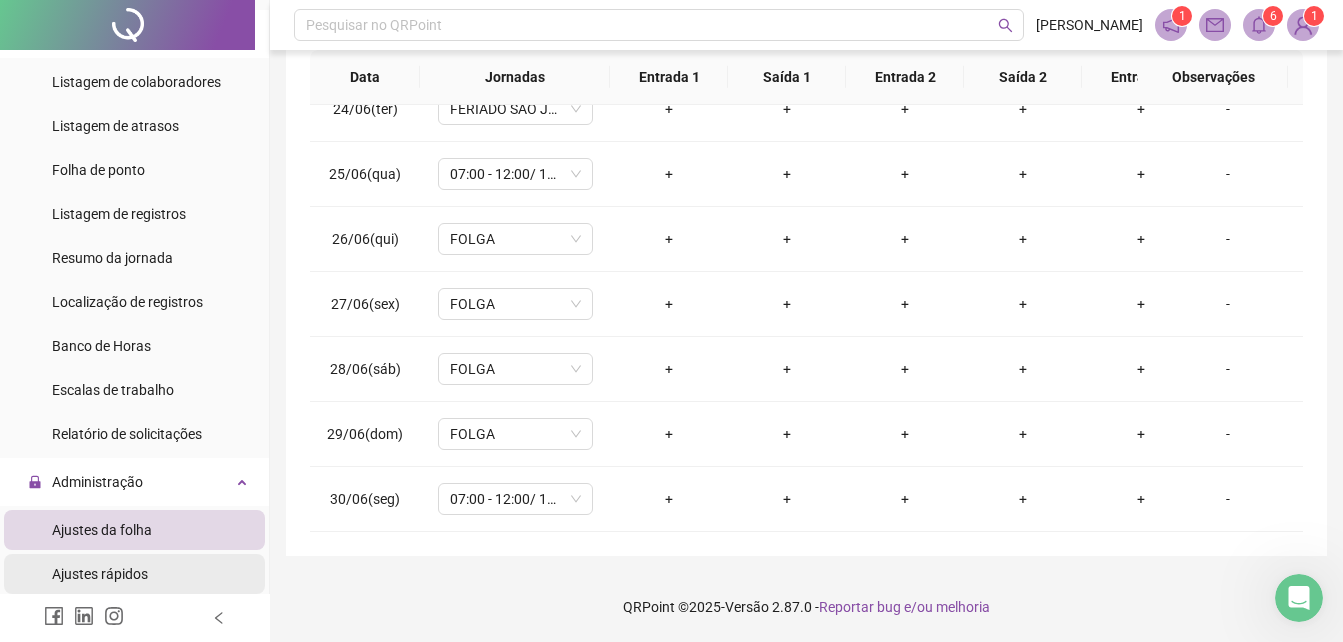 click on "Ajustes rápidos" at bounding box center [100, 574] 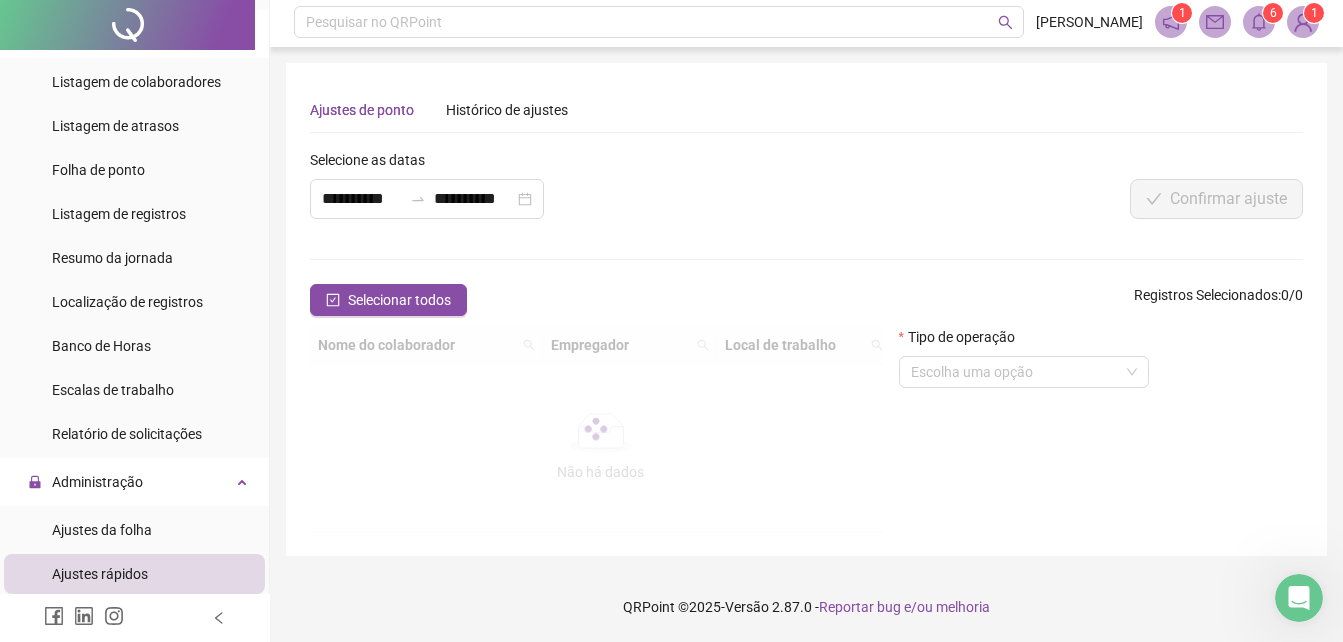 scroll, scrollTop: 0, scrollLeft: 0, axis: both 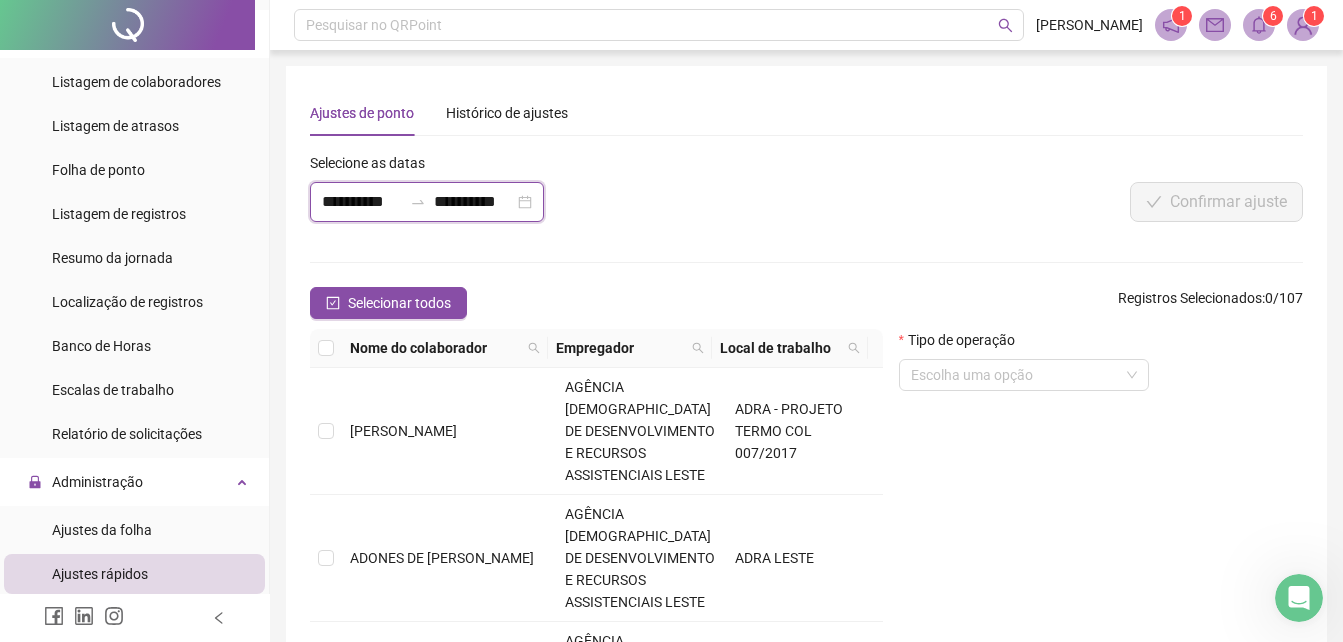 click on "**********" at bounding box center (362, 202) 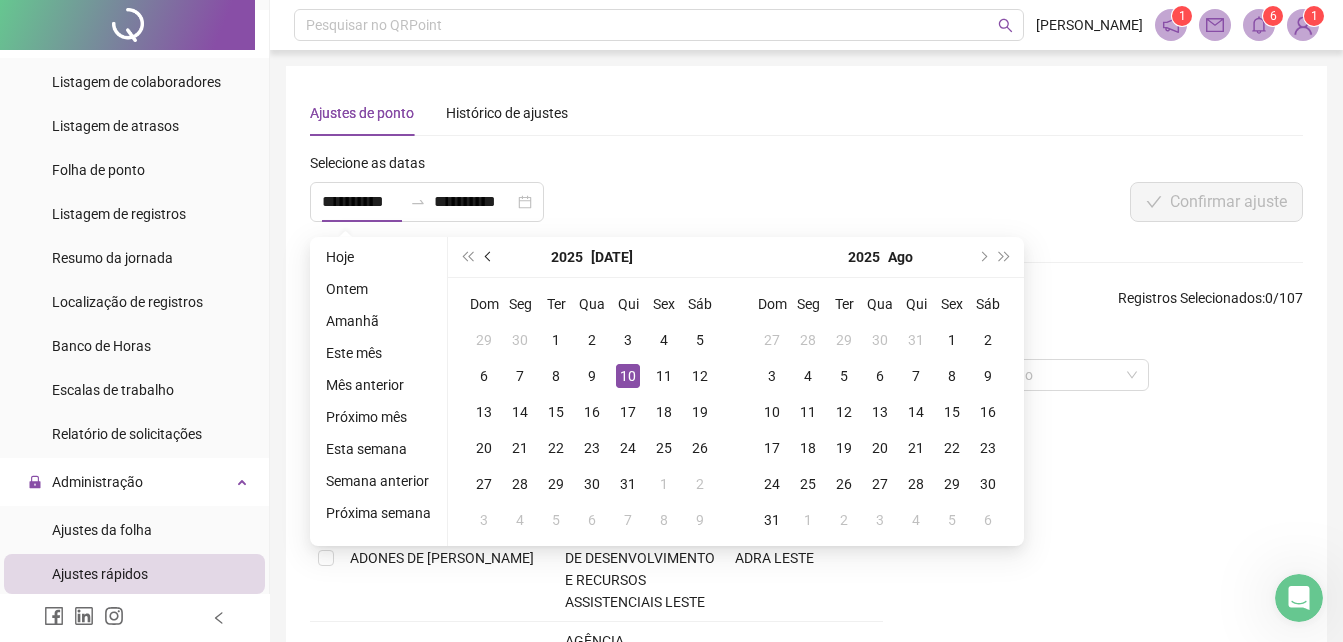 click at bounding box center [490, 257] 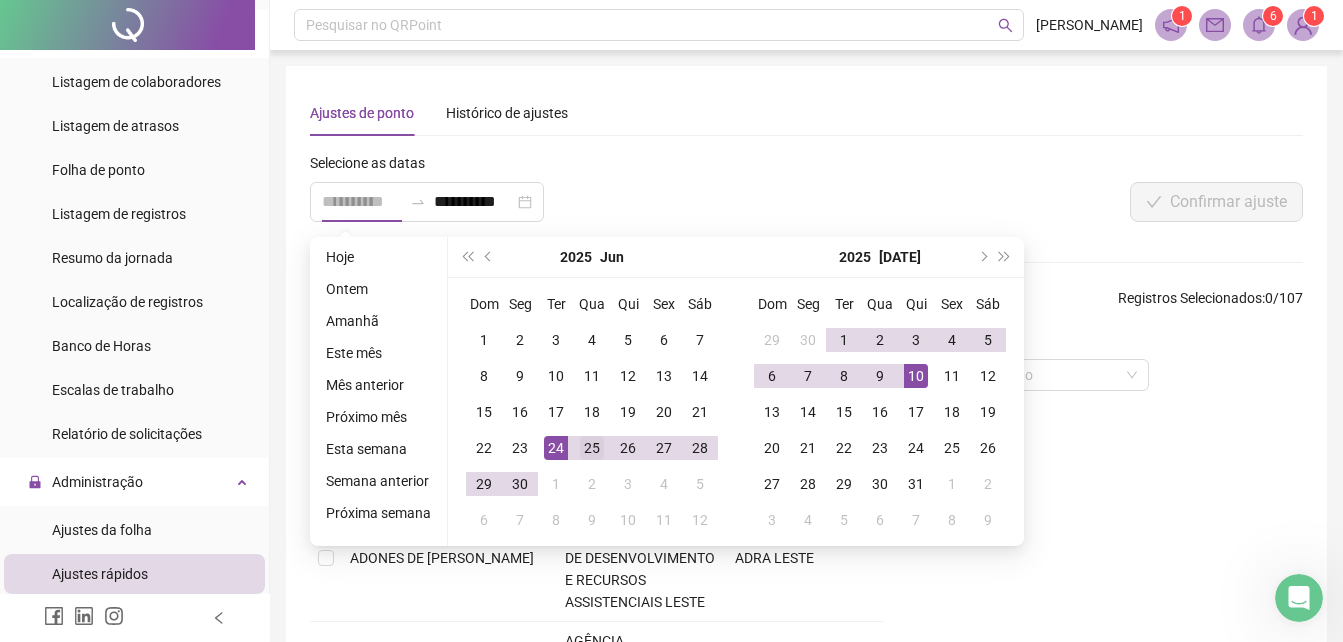 type on "**********" 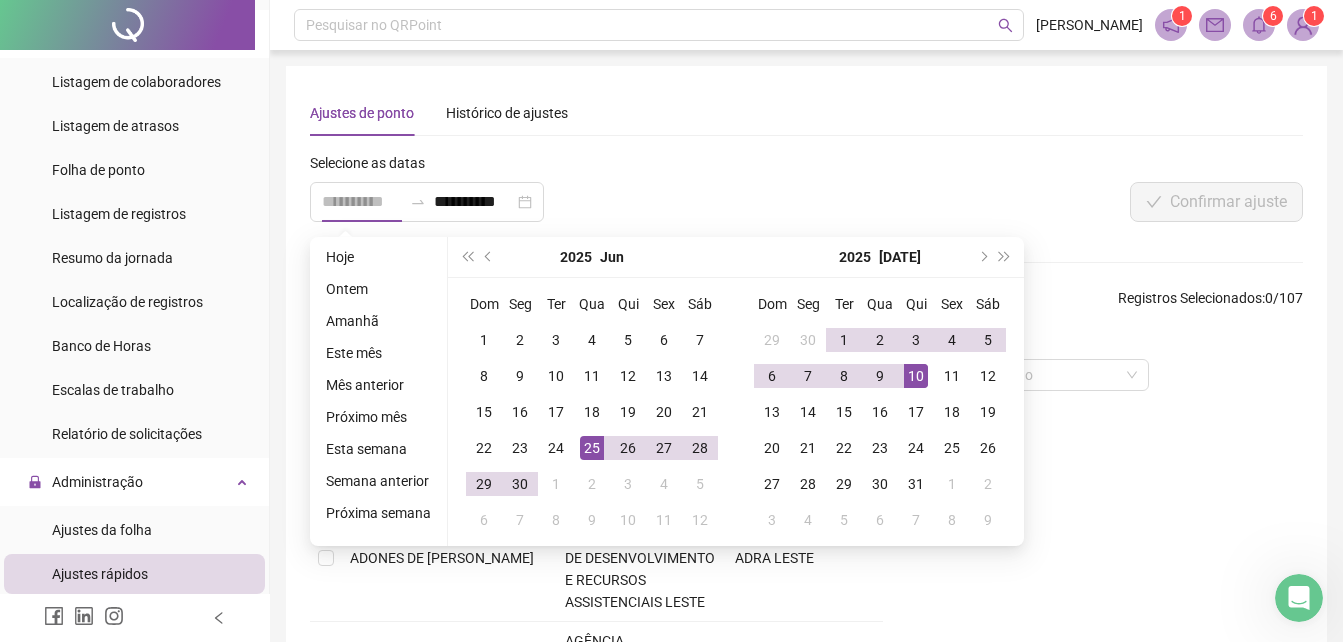 click on "25" at bounding box center [592, 448] 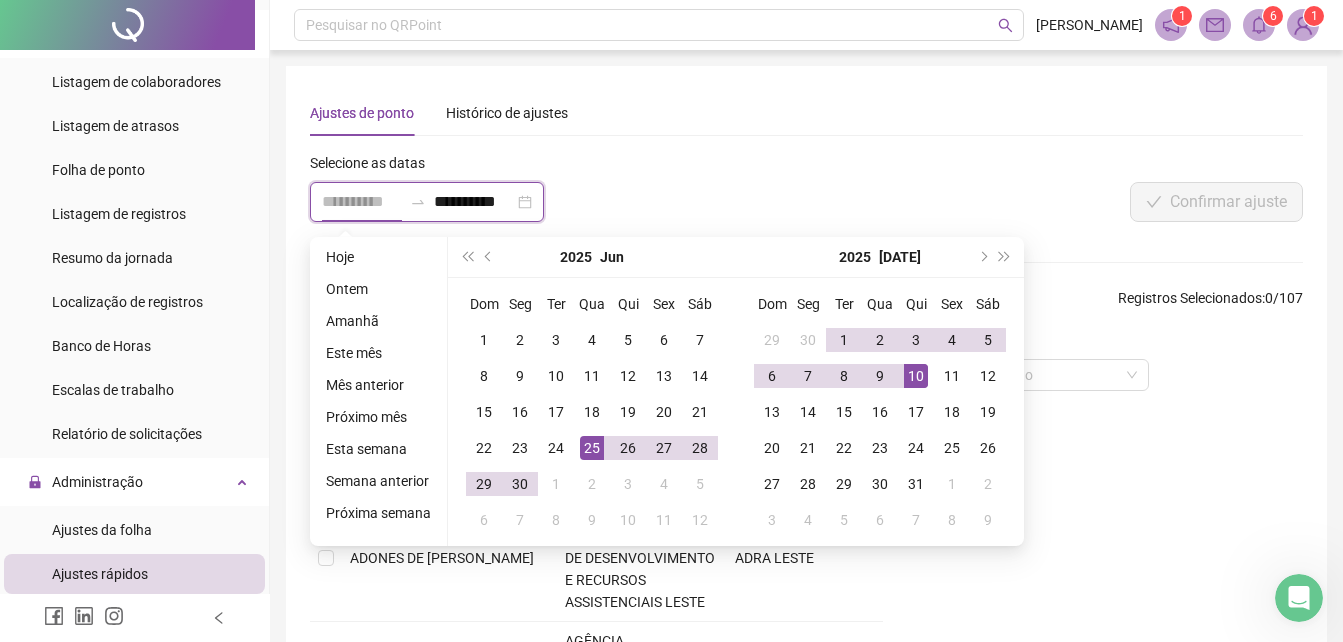 scroll, scrollTop: 0, scrollLeft: 1, axis: horizontal 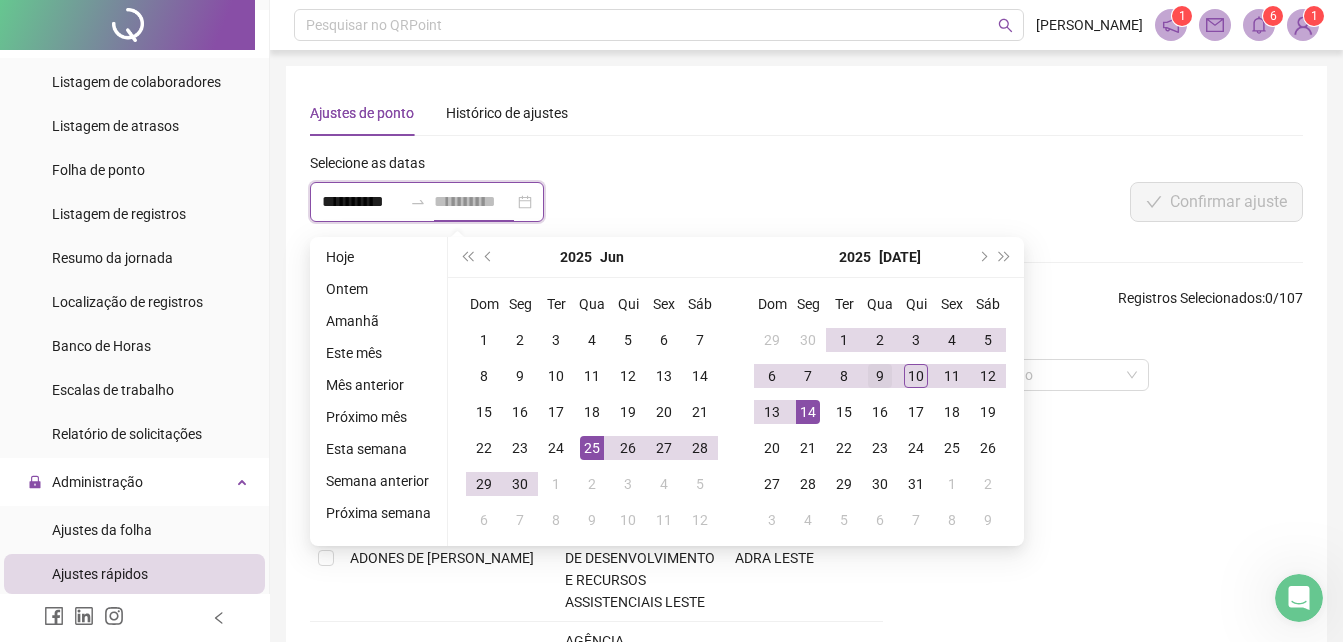 type on "**********" 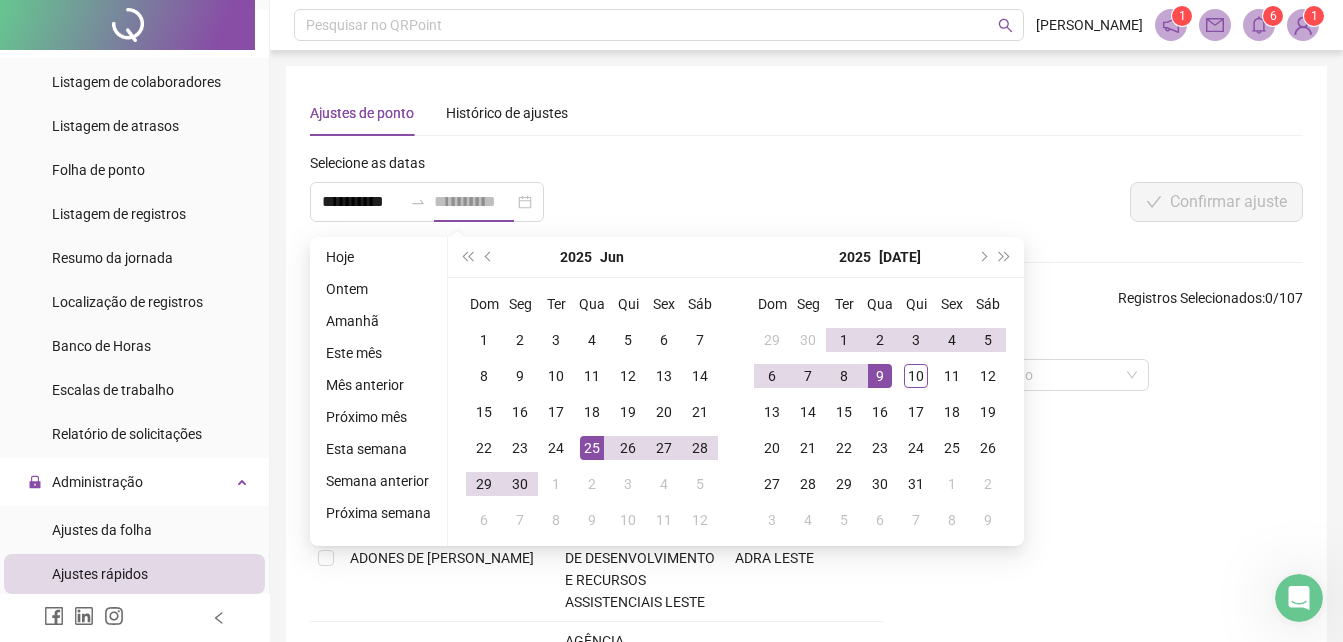 click on "9" at bounding box center [880, 376] 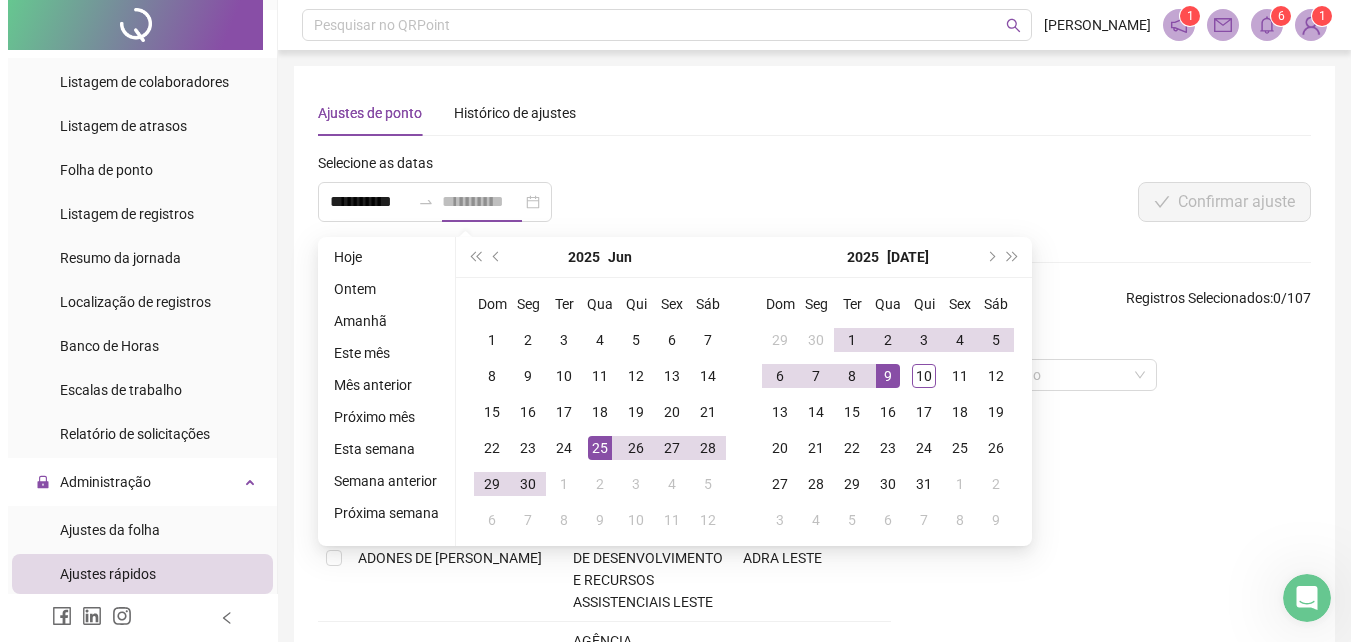 scroll, scrollTop: 0, scrollLeft: 0, axis: both 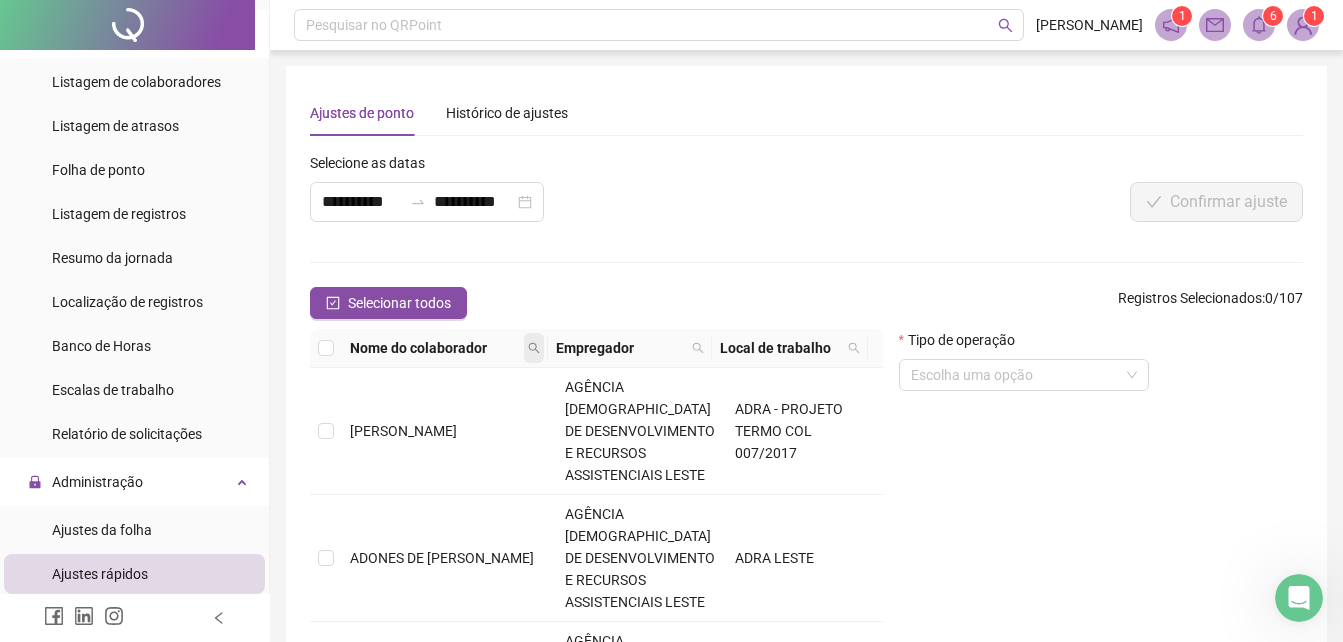 click 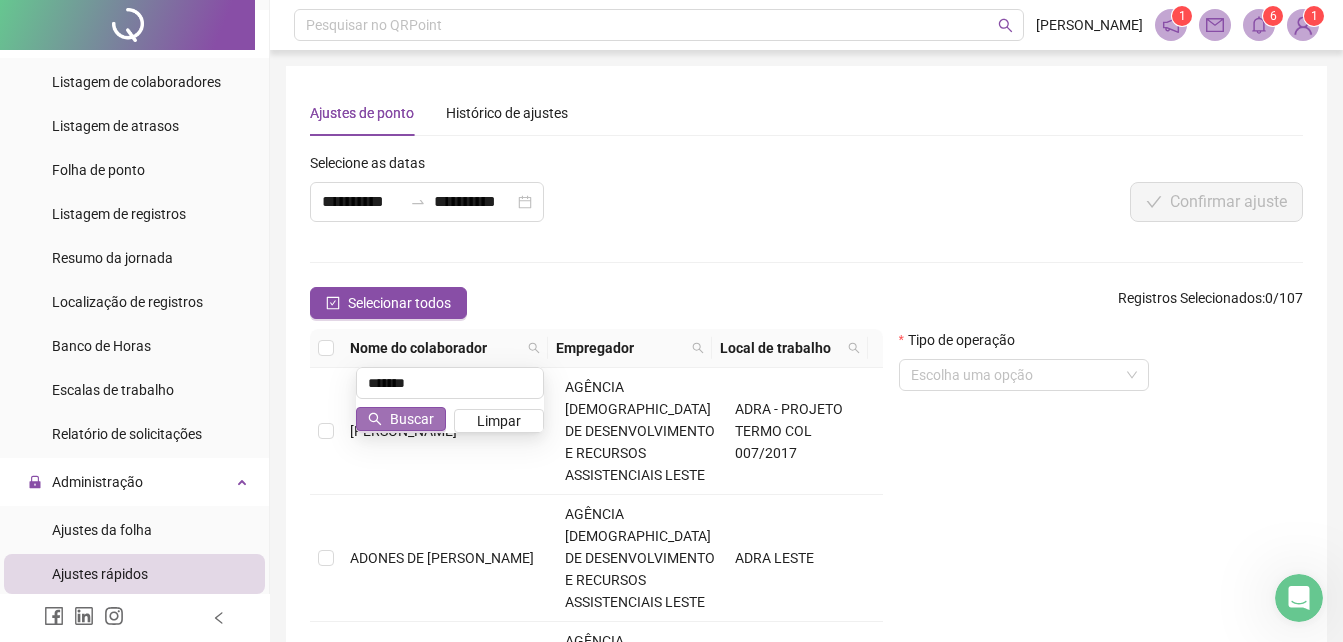 type on "*******" 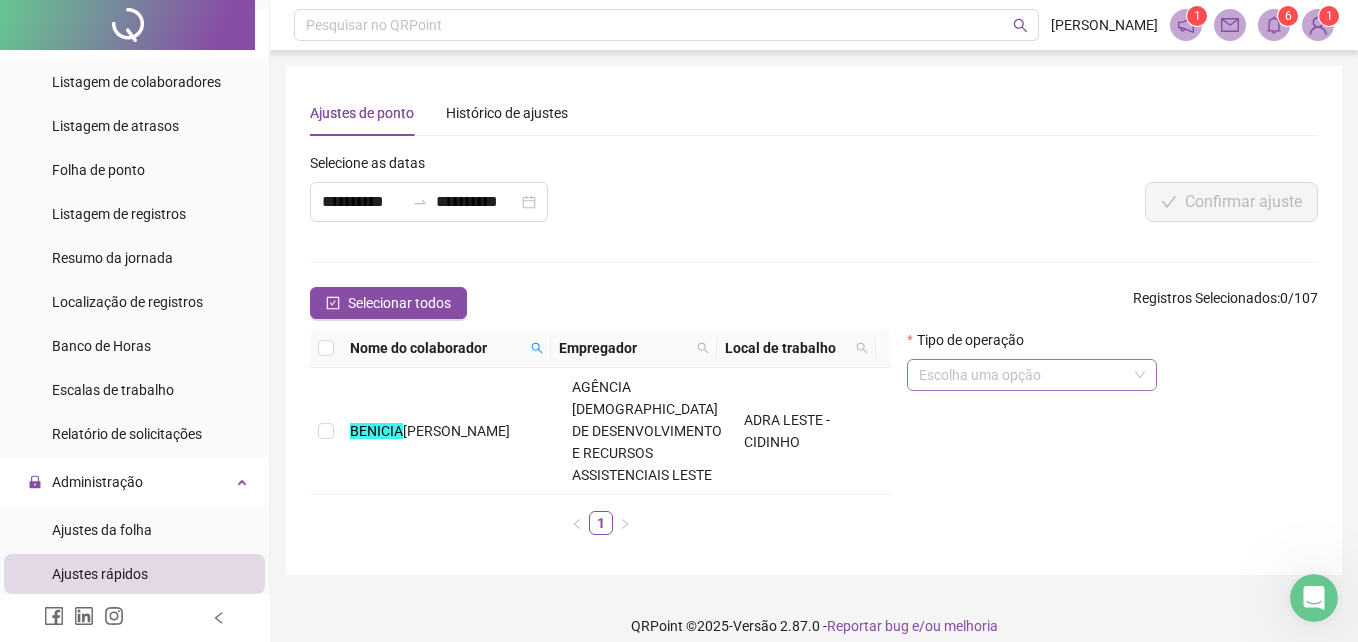 click at bounding box center [1026, 375] 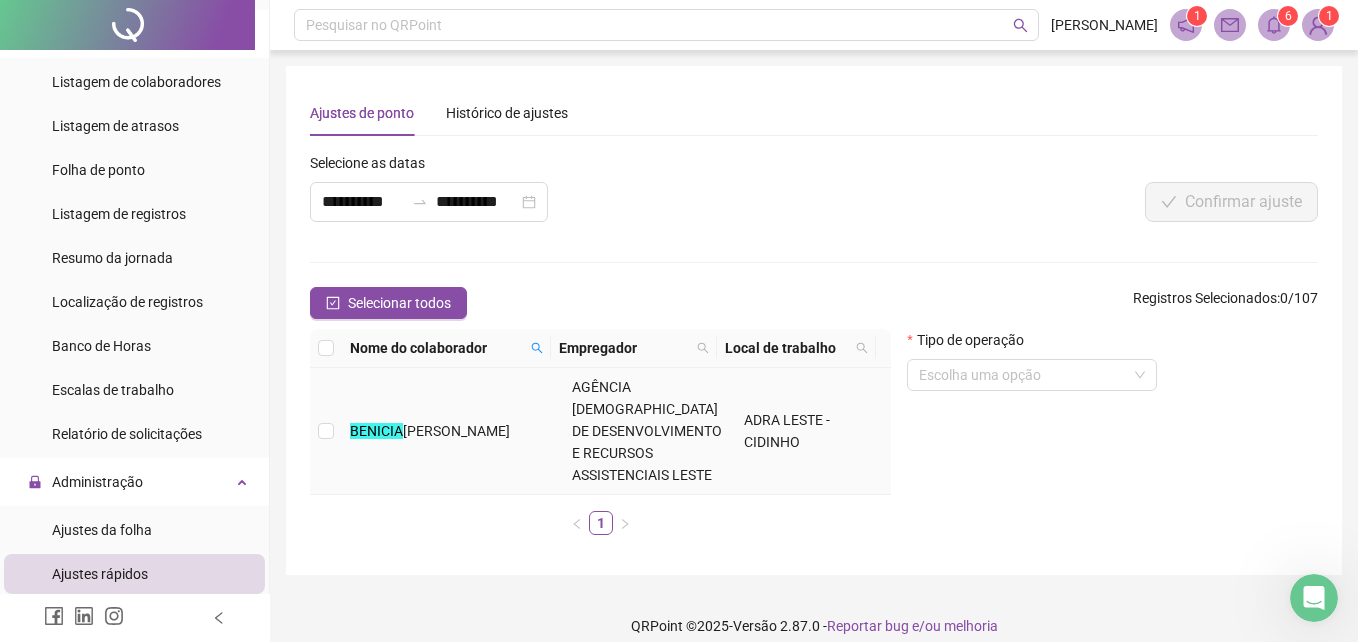 click on "[PERSON_NAME]" at bounding box center [456, 431] 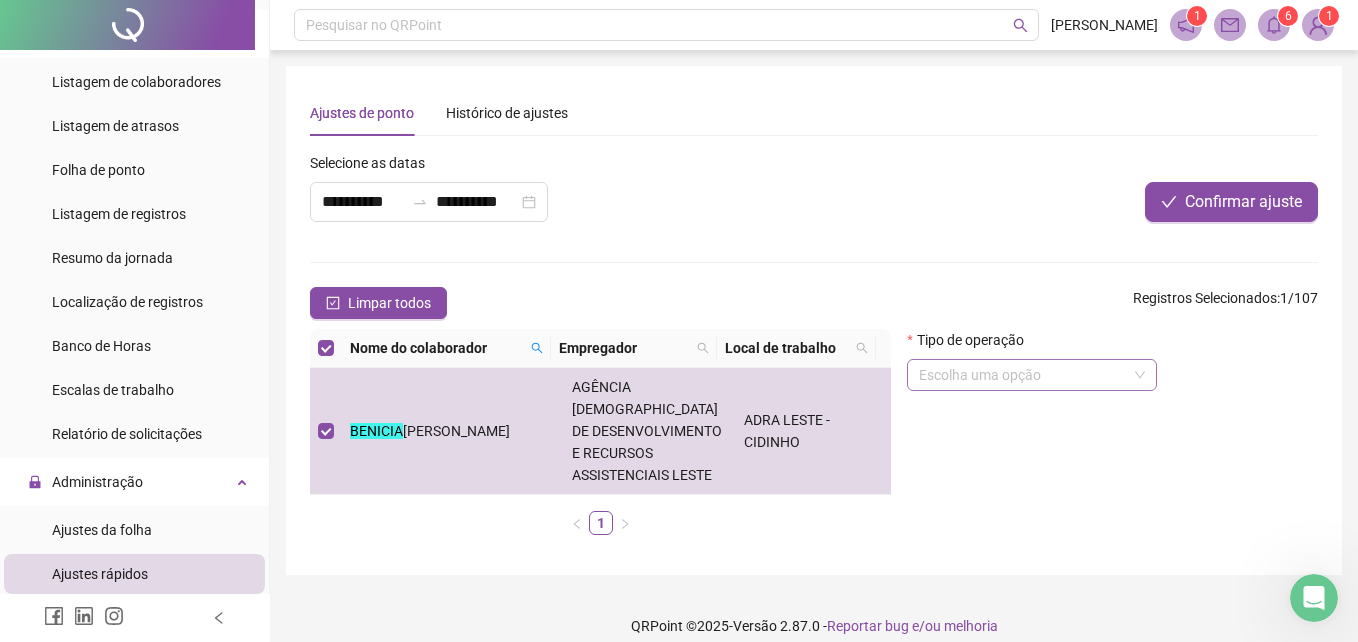 click at bounding box center [1026, 375] 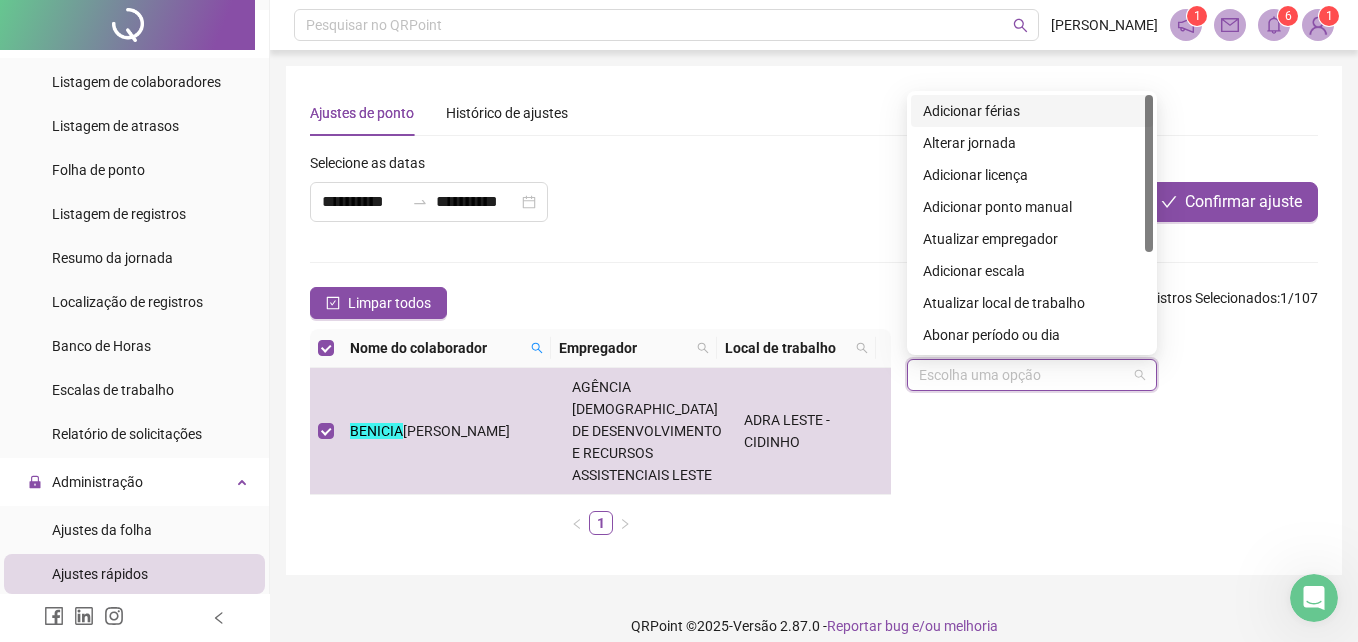 click on "Adicionar férias" at bounding box center [1032, 111] 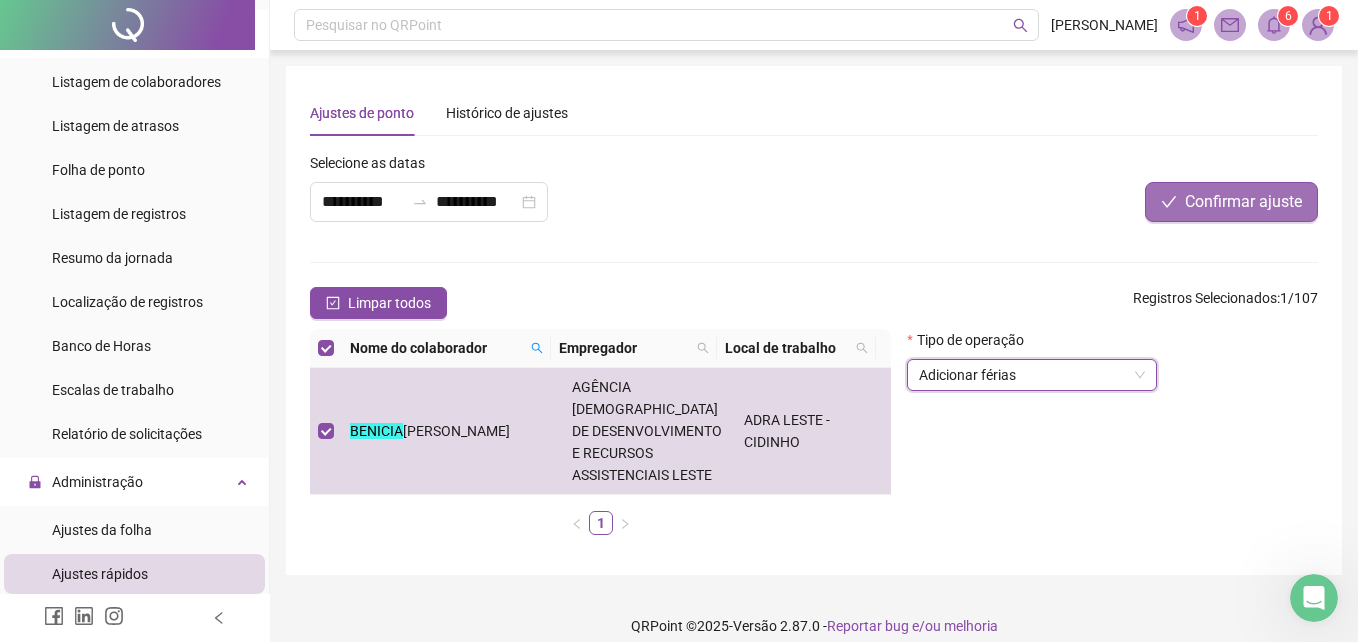 click on "Confirmar ajuste" at bounding box center (1243, 202) 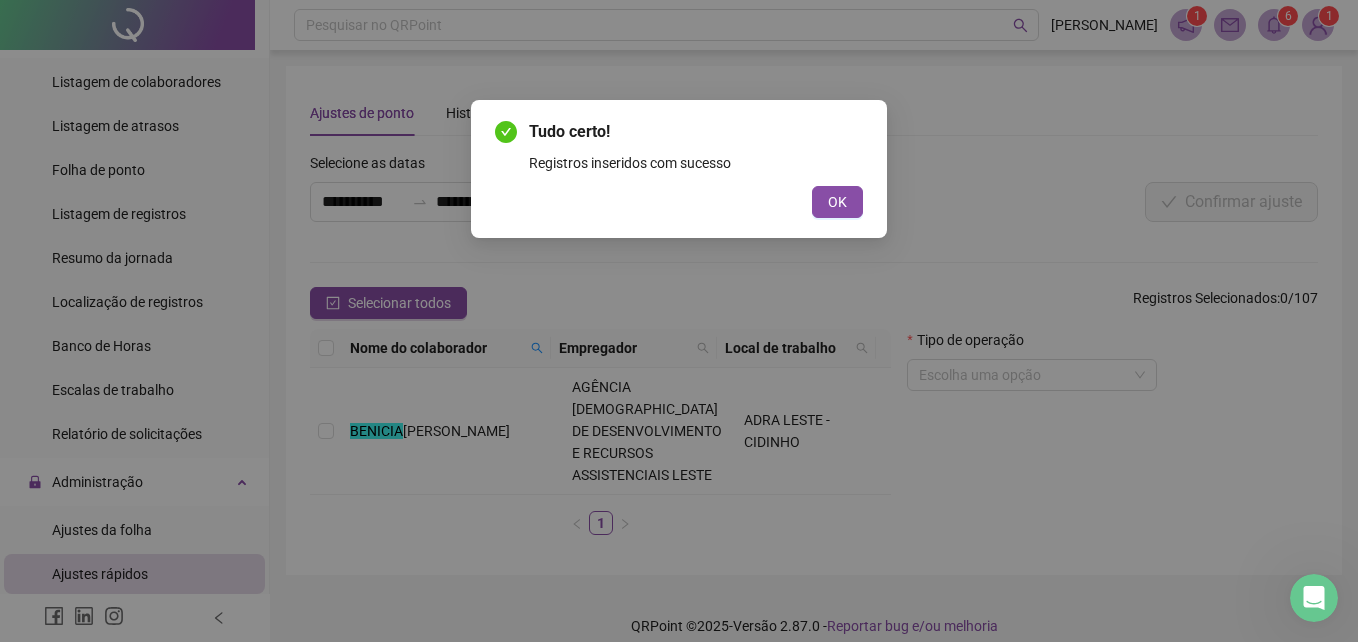 click on "OK" at bounding box center (837, 202) 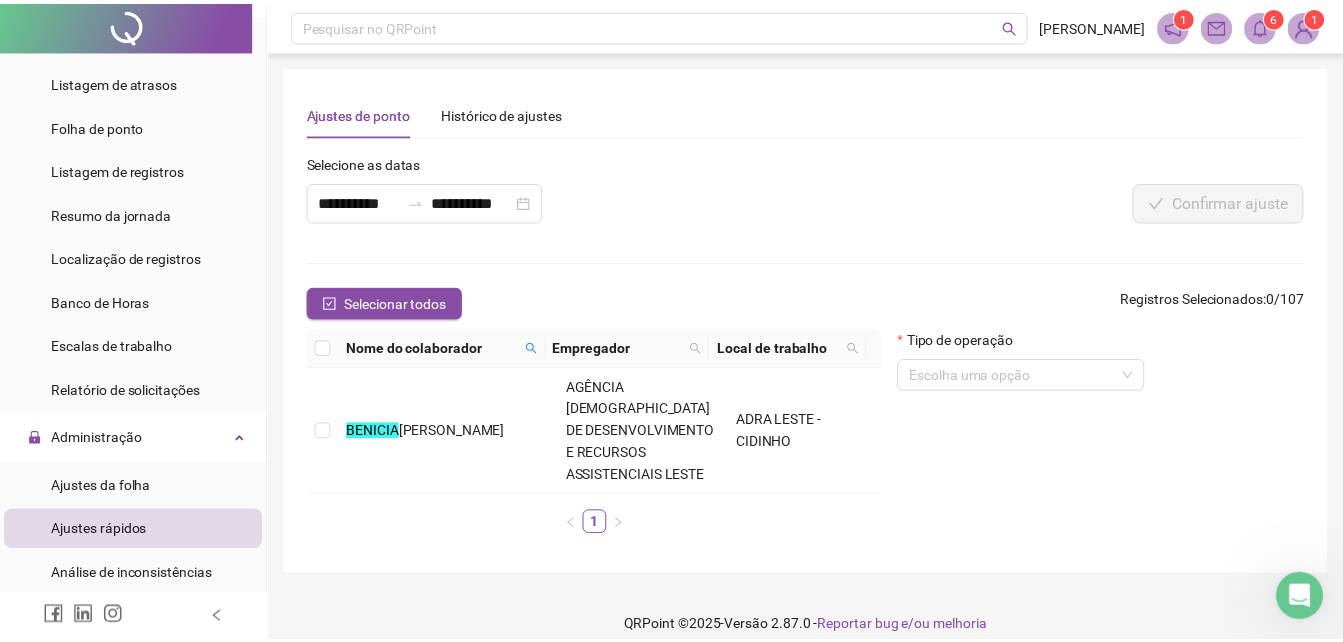 scroll, scrollTop: 600, scrollLeft: 0, axis: vertical 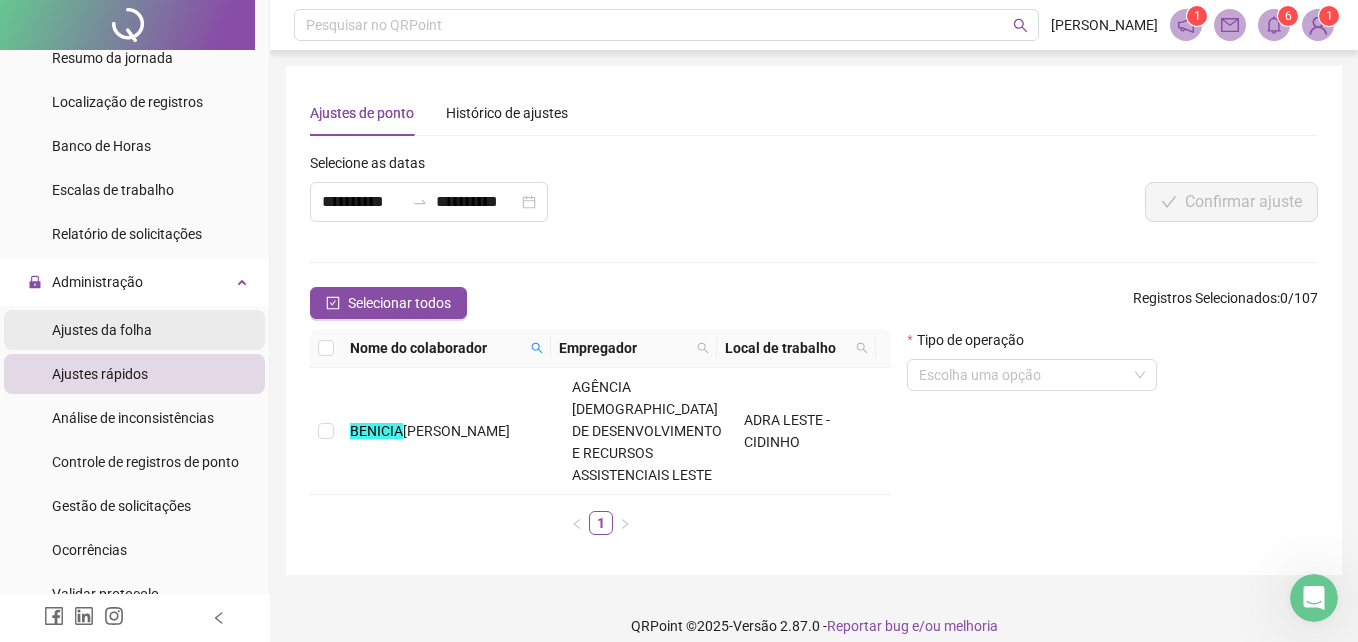 click on "Ajustes da folha" at bounding box center (102, 330) 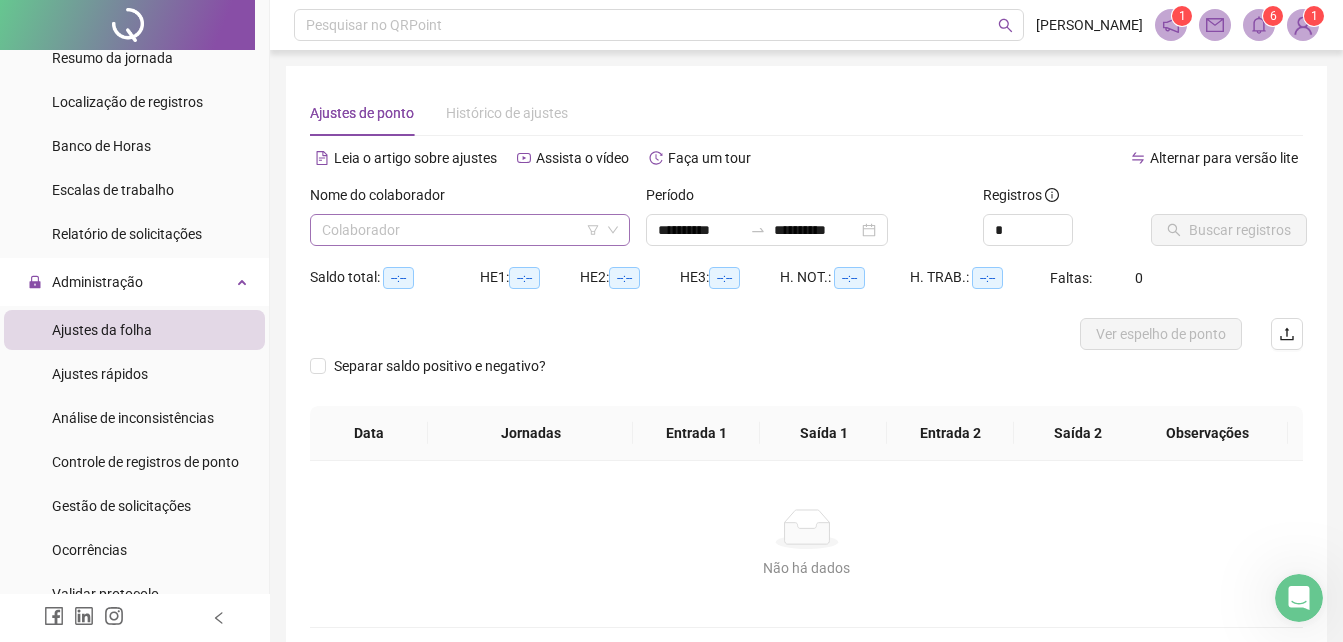 click at bounding box center [464, 230] 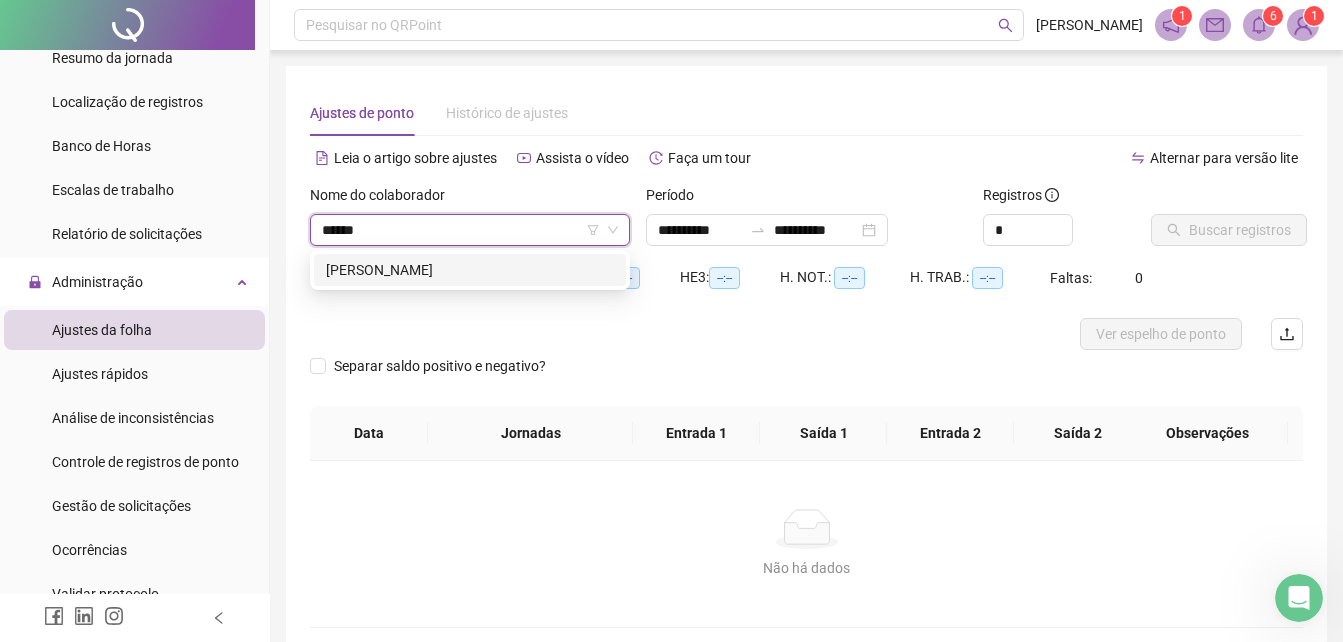 type on "*******" 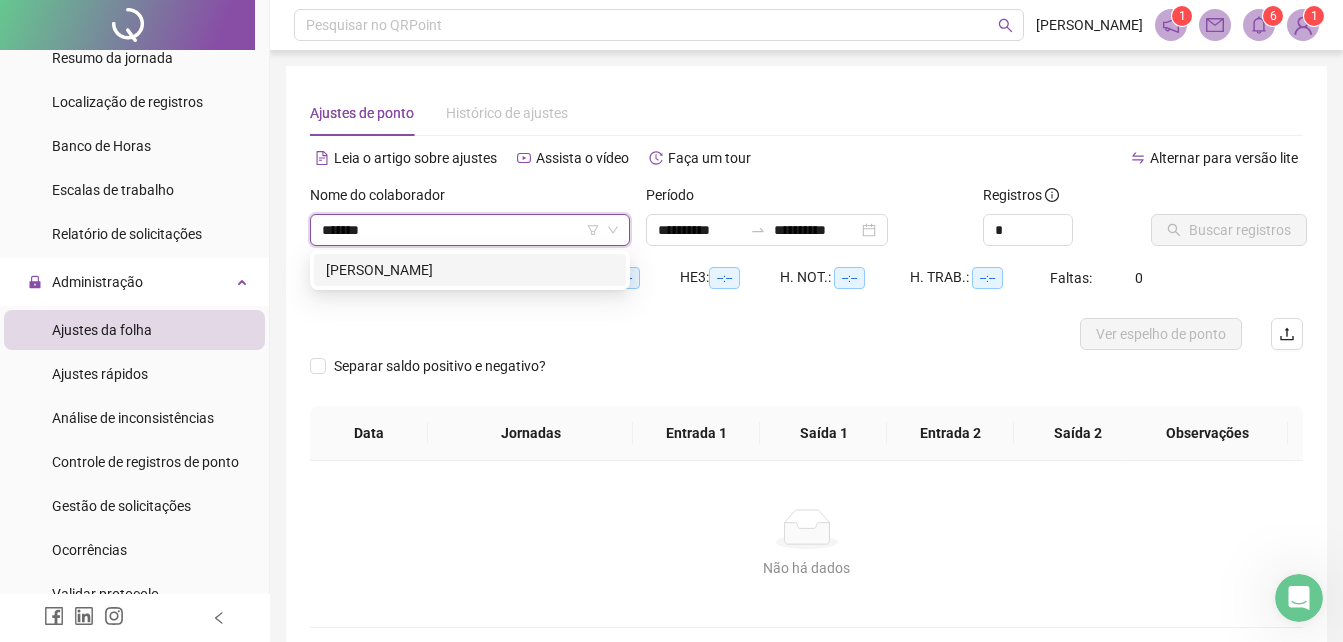 click on "[PERSON_NAME]" at bounding box center (470, 270) 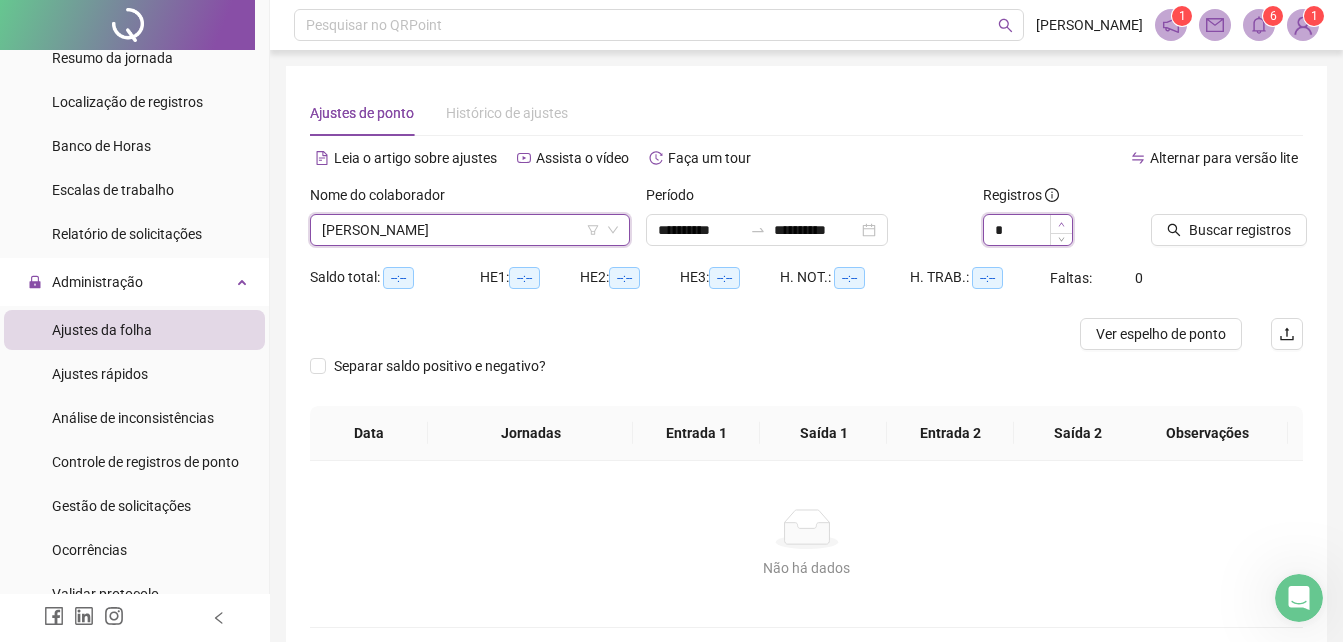 click at bounding box center (1061, 224) 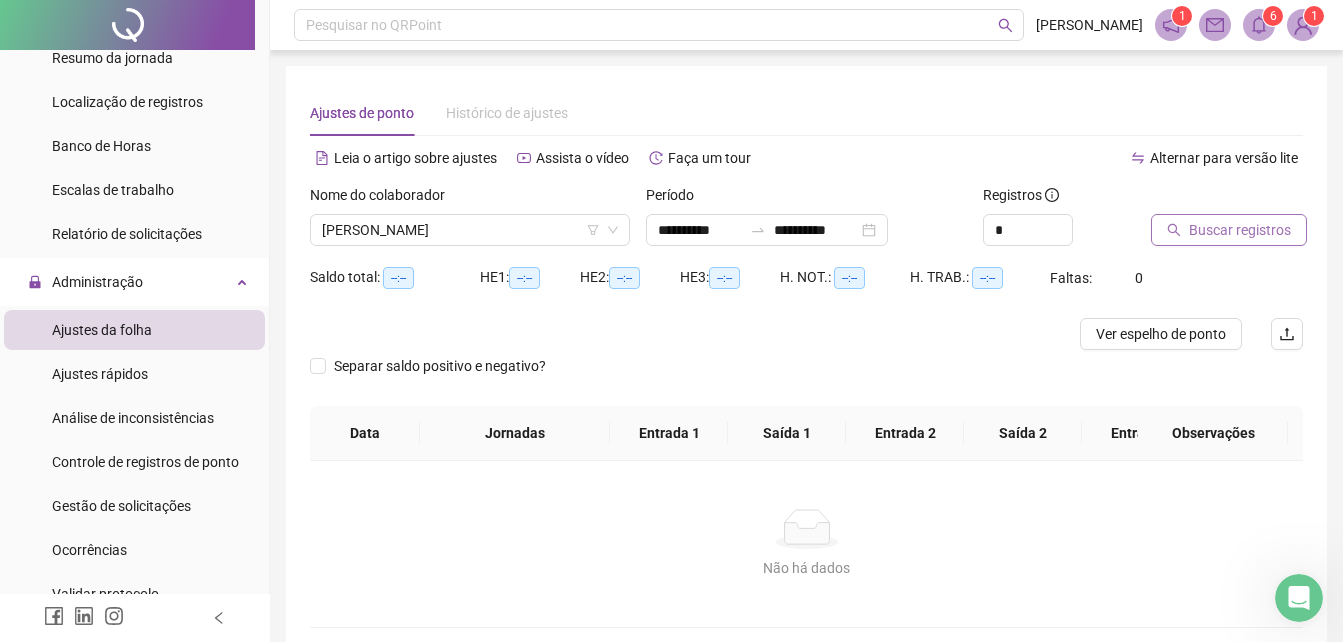 click on "Buscar registros" at bounding box center [1240, 230] 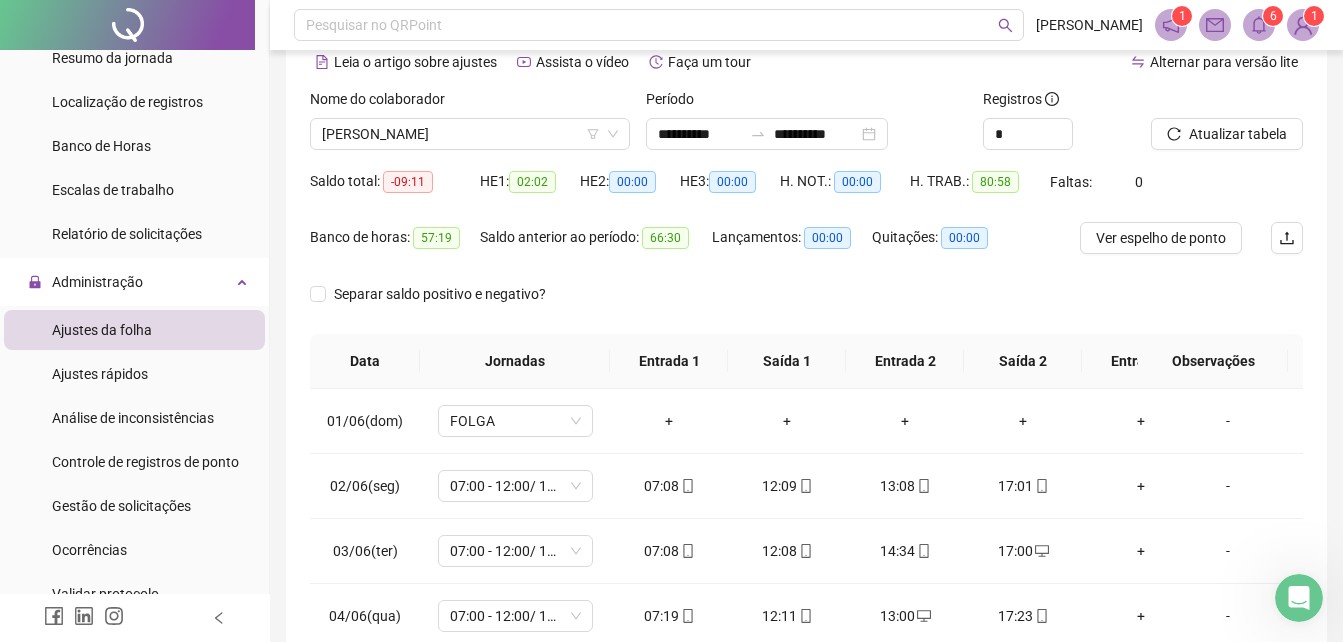 scroll, scrollTop: 200, scrollLeft: 0, axis: vertical 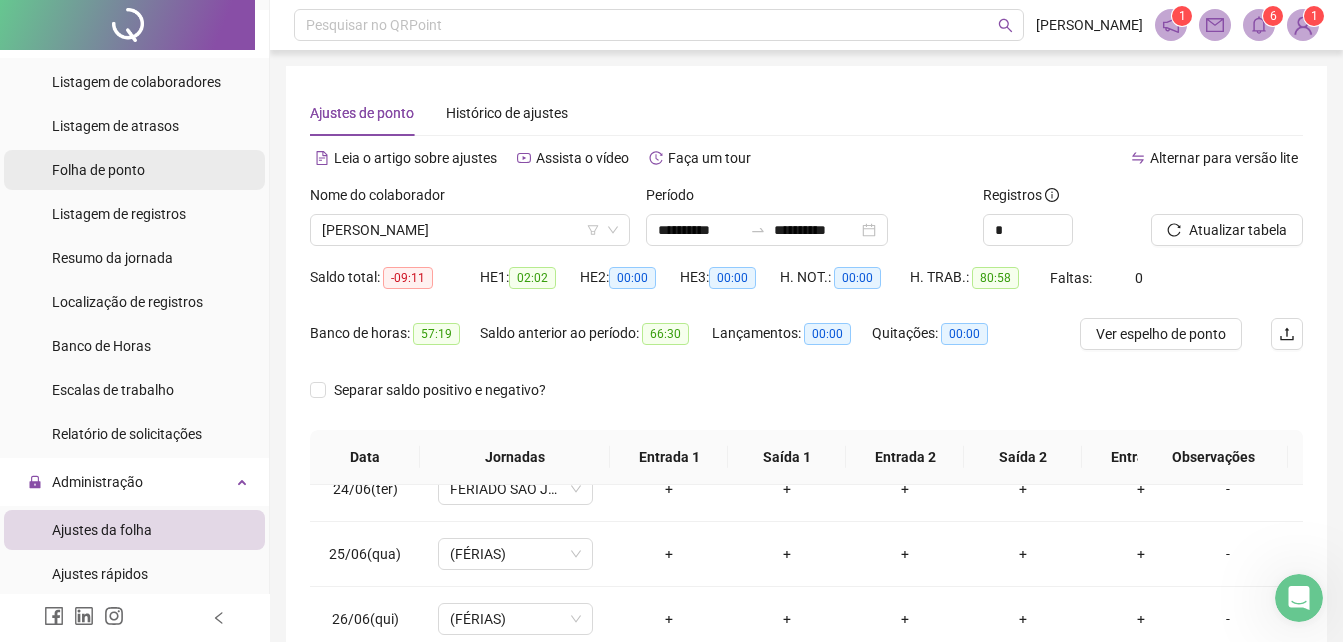 drag, startPoint x: 99, startPoint y: 171, endPoint x: 129, endPoint y: 182, distance: 31.95309 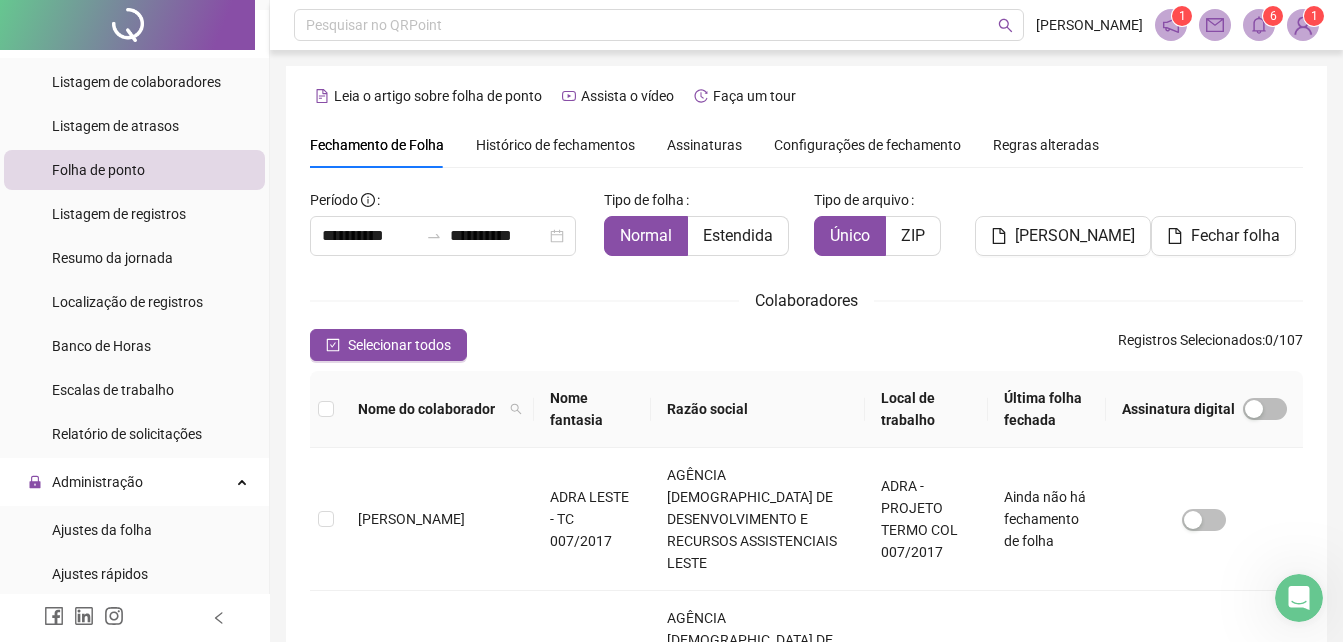 scroll, scrollTop: 89, scrollLeft: 0, axis: vertical 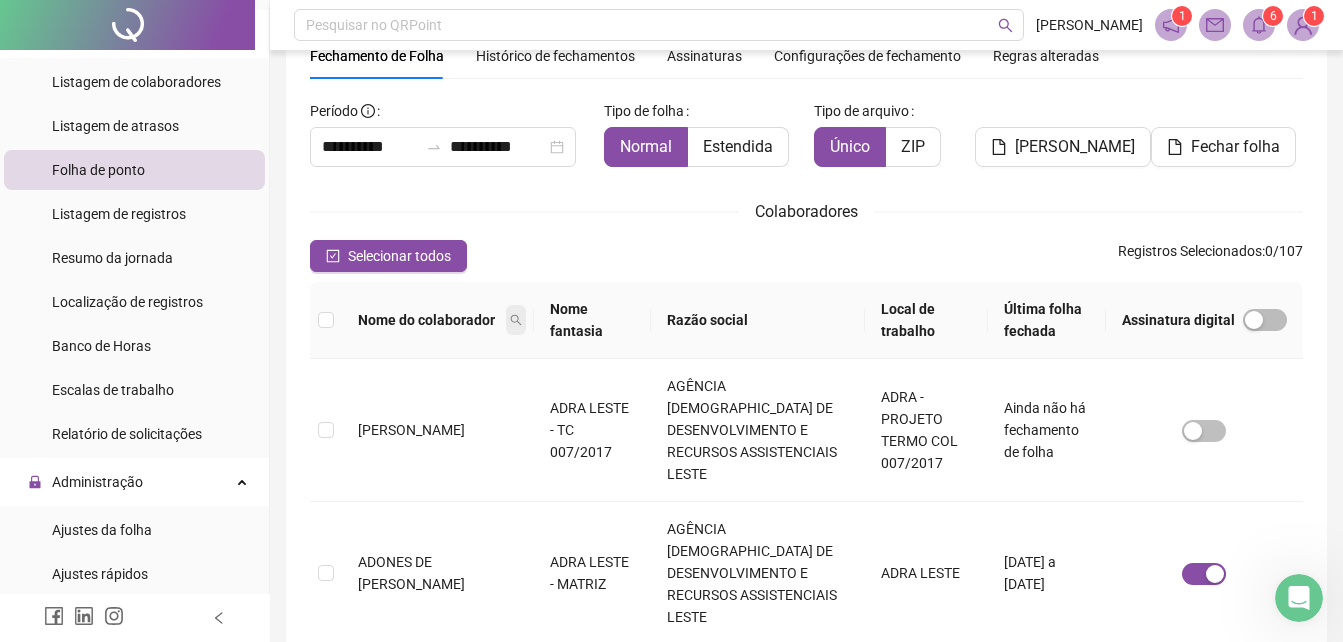 click at bounding box center (516, 320) 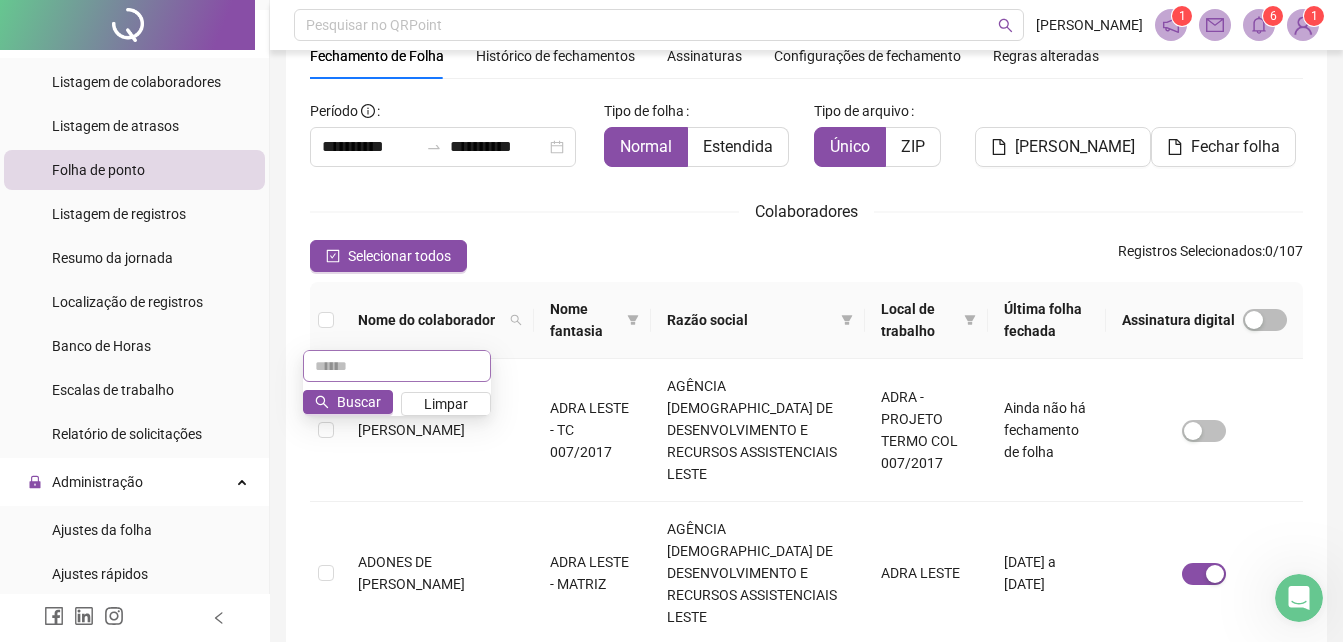click at bounding box center (397, 366) 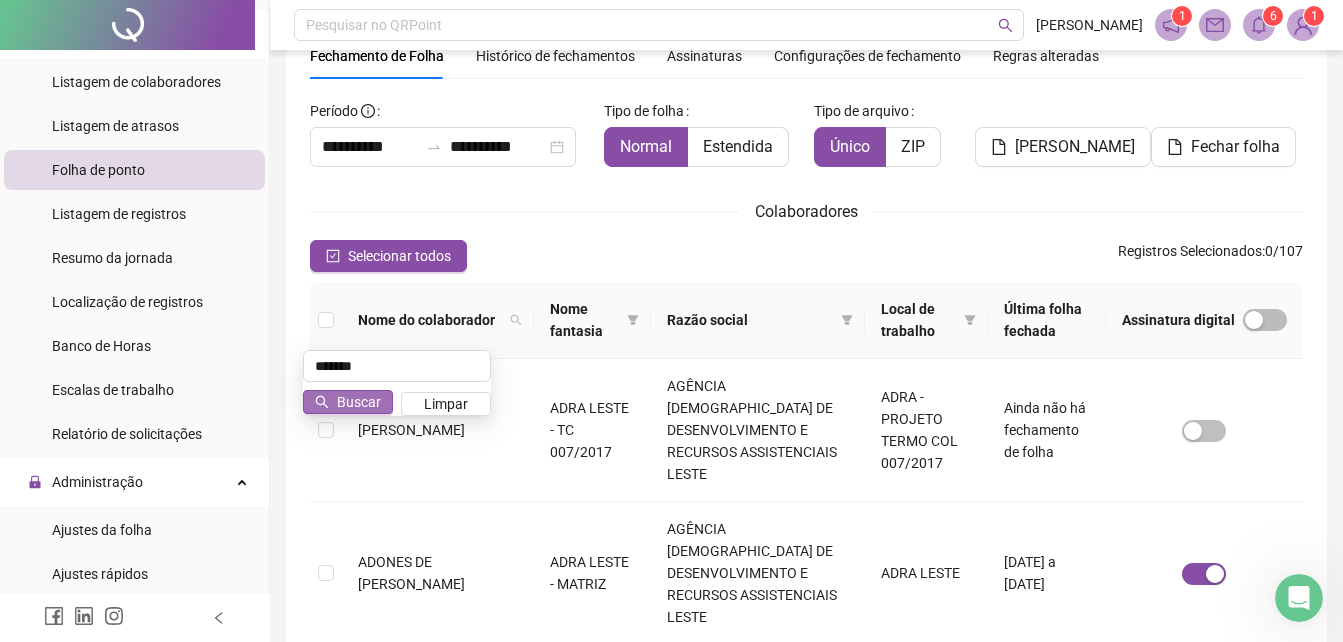 type on "*******" 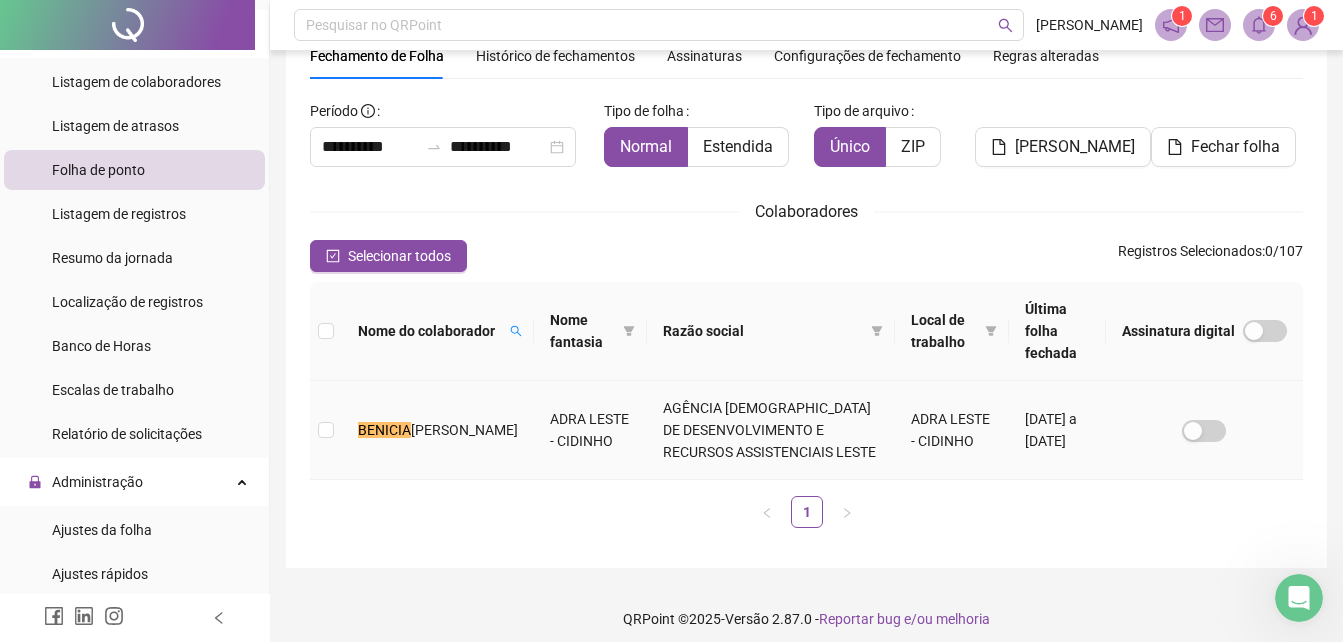 scroll, scrollTop: 79, scrollLeft: 0, axis: vertical 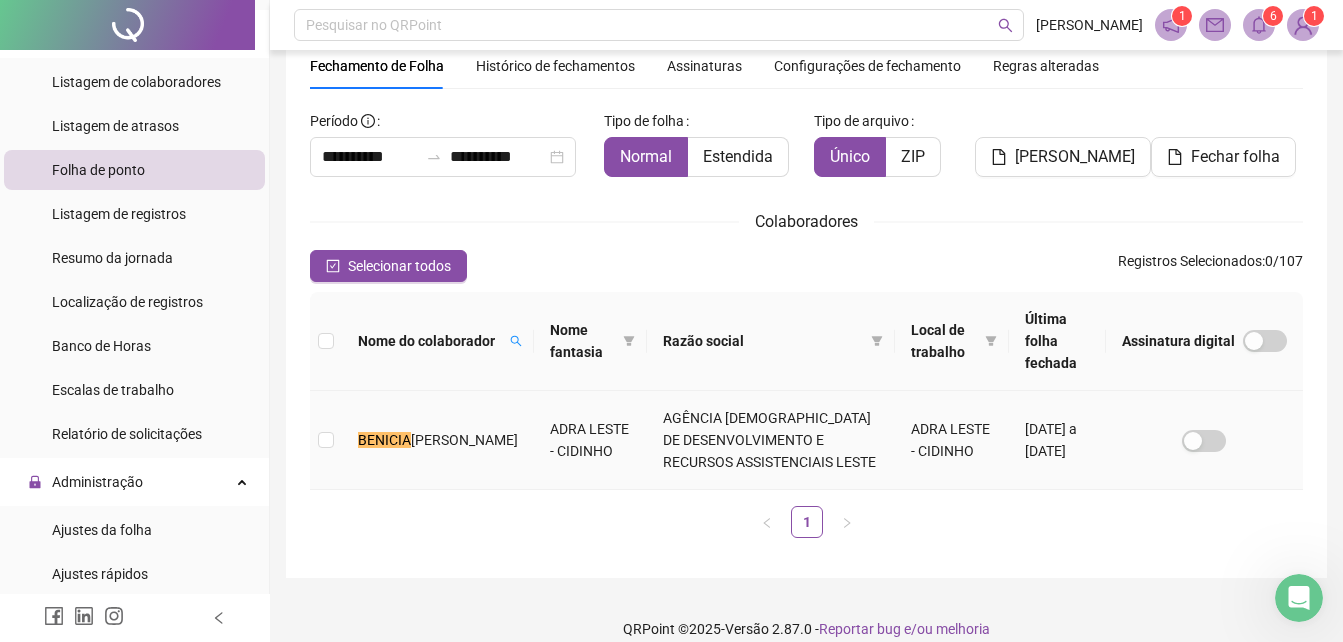 click on "[PERSON_NAME]" at bounding box center [464, 440] 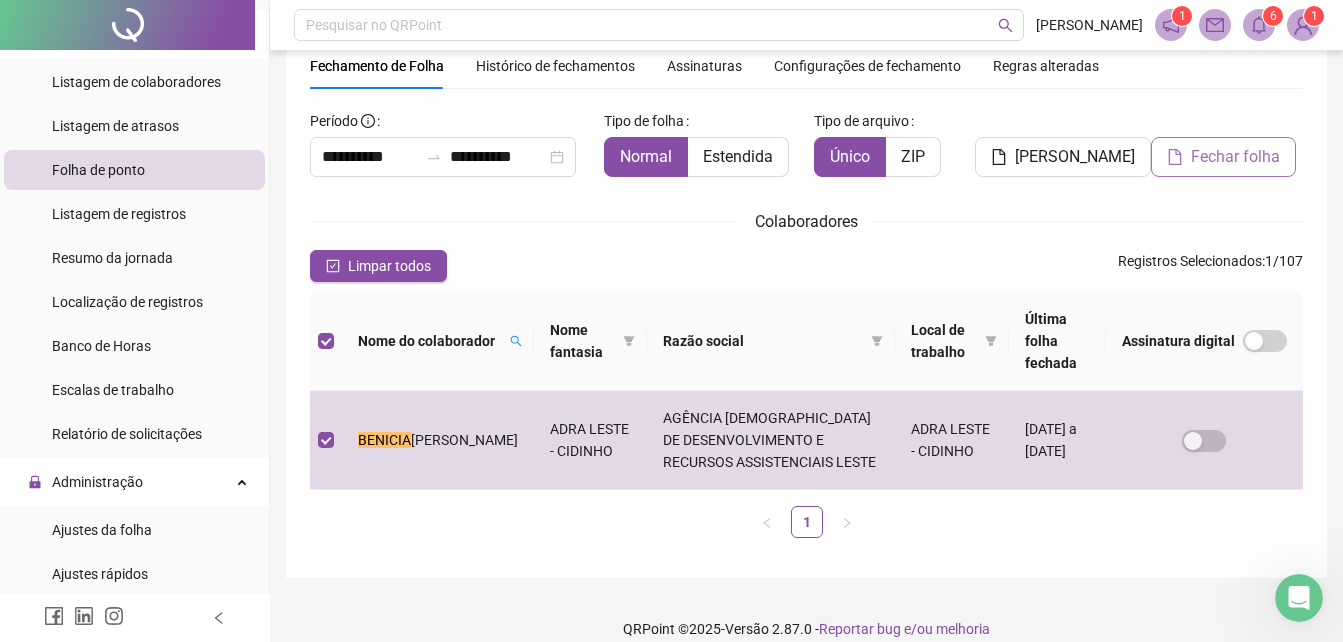 click on "Fechar folha" at bounding box center (1235, 157) 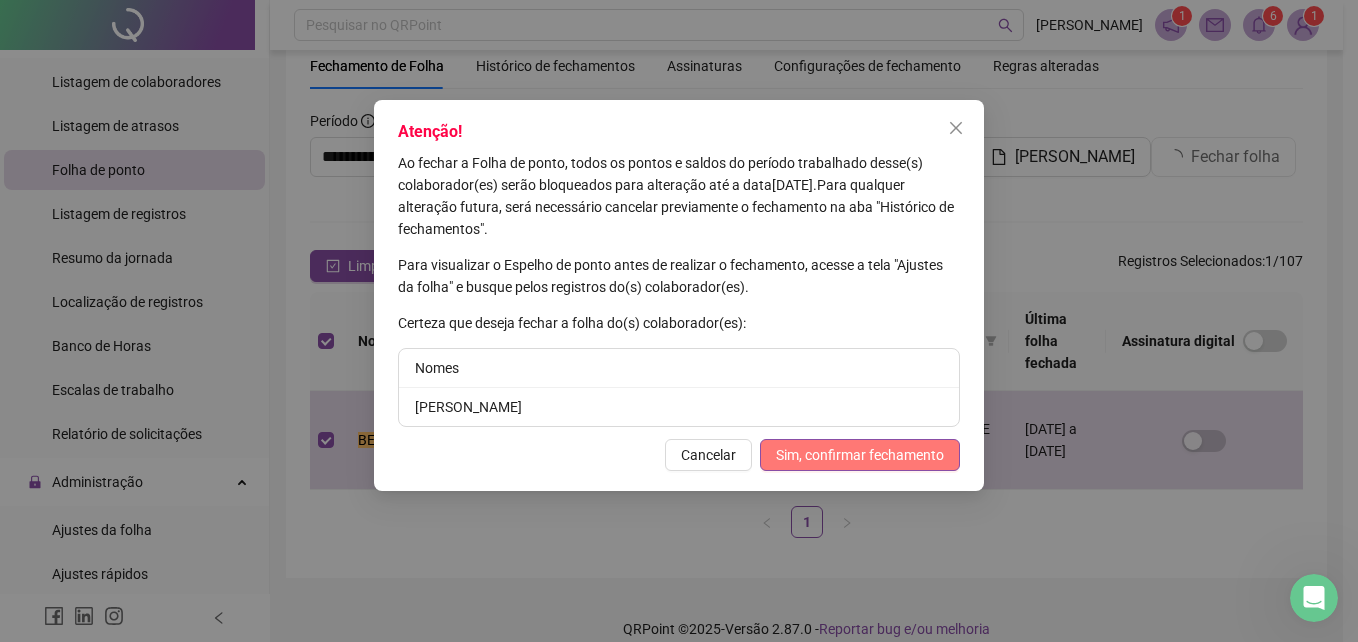 click on "Sim, confirmar fechamento" at bounding box center [860, 455] 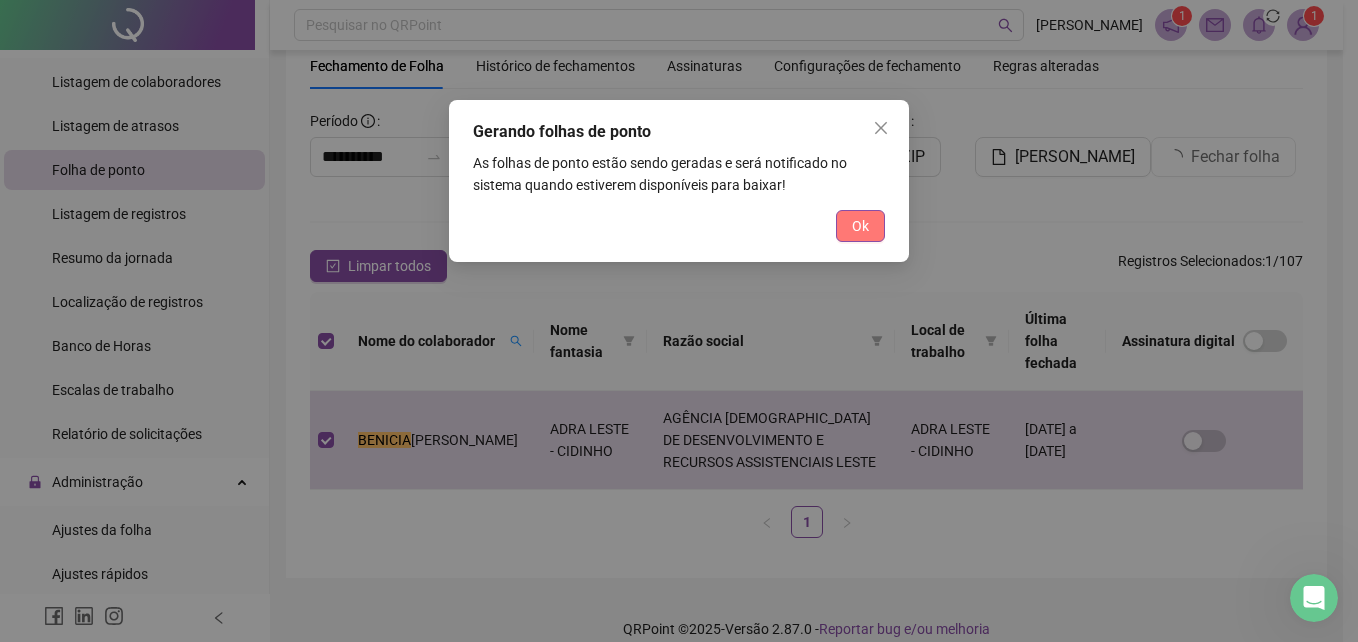 click on "Ok" at bounding box center (860, 226) 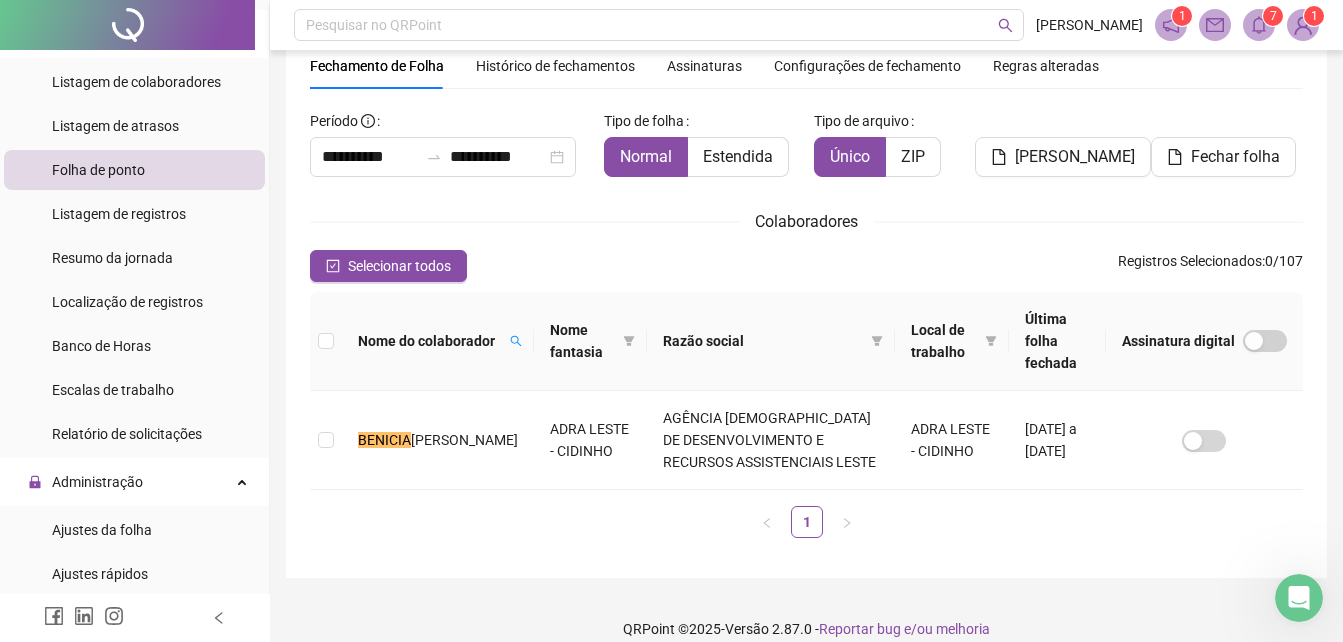 click on "1" at bounding box center [1314, 16] 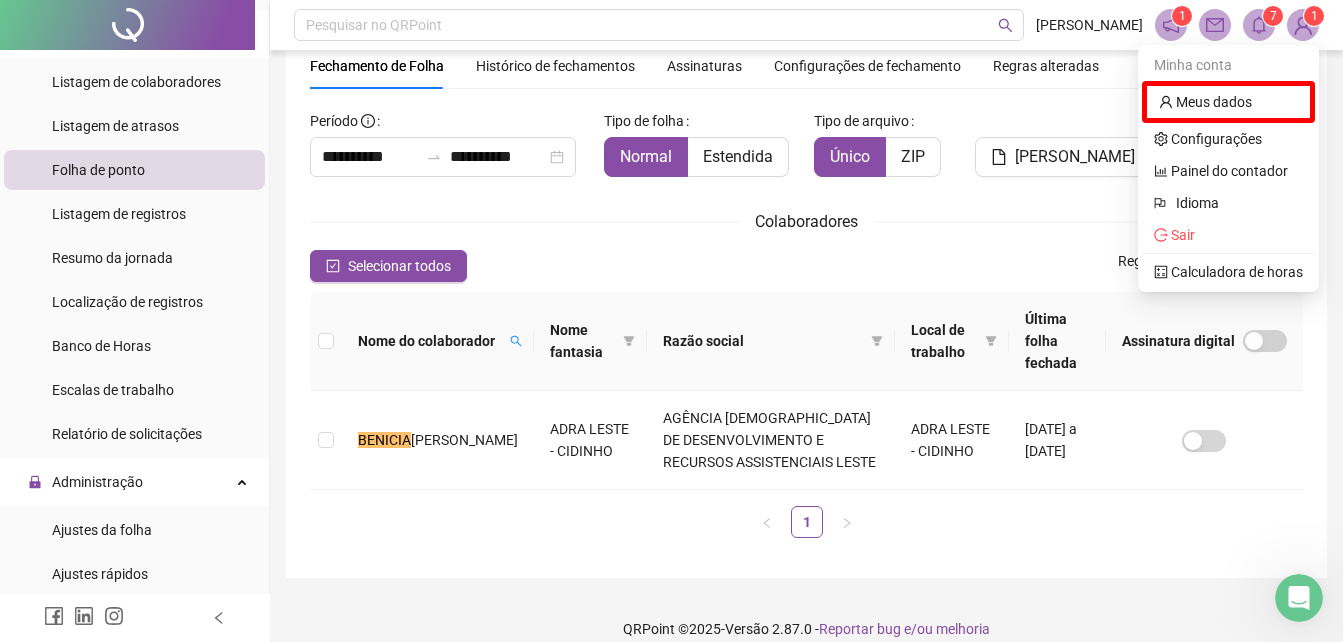 click on "**********" at bounding box center (806, 298) 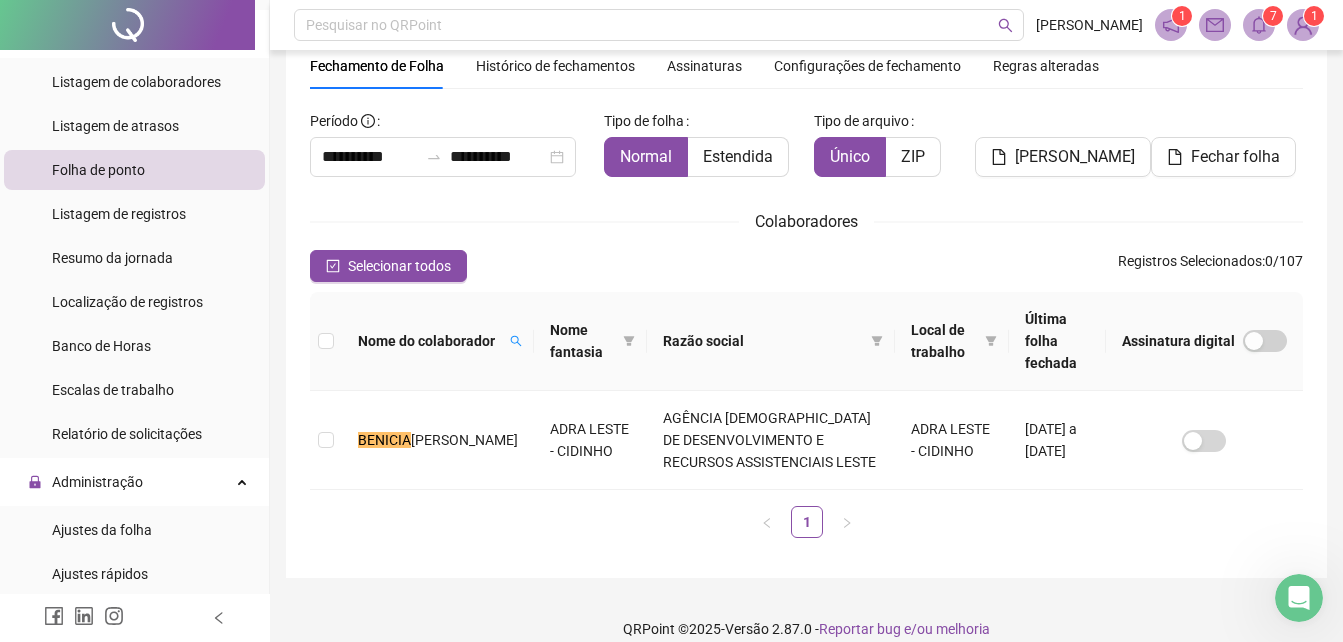 click 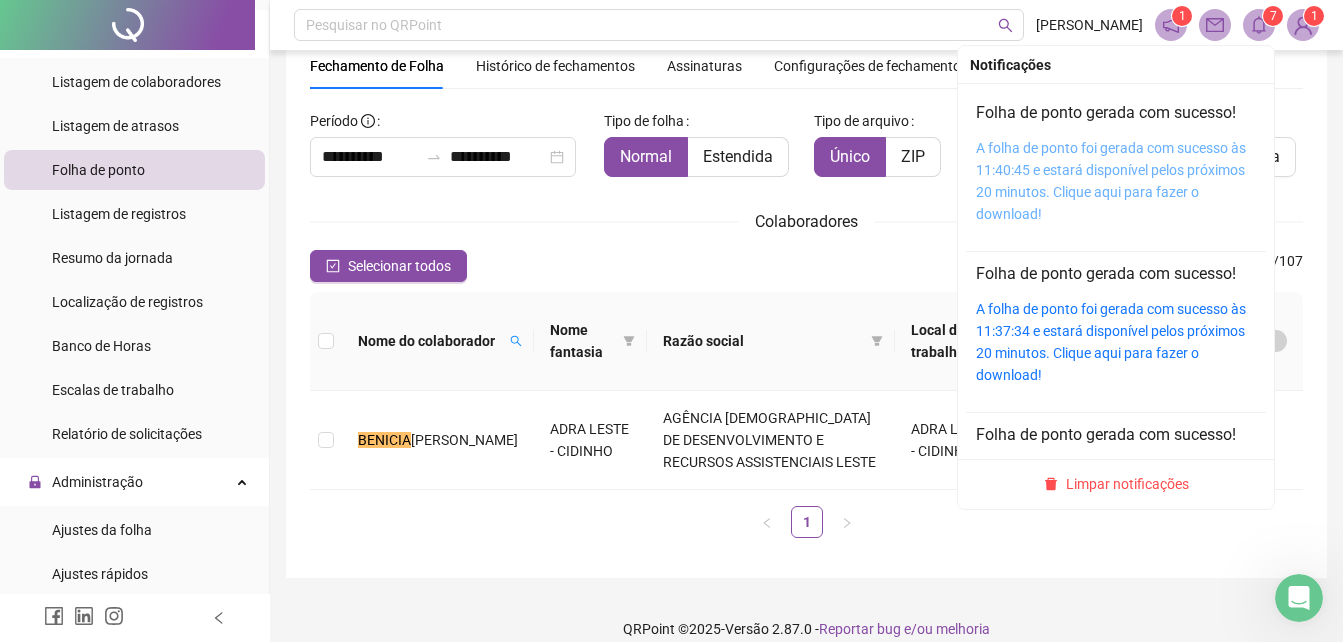 click on "A folha de ponto foi gerada com sucesso às 11:40:45 e estará disponível pelos próximos 20 minutos.
Clique aqui para fazer o download!" at bounding box center (1111, 181) 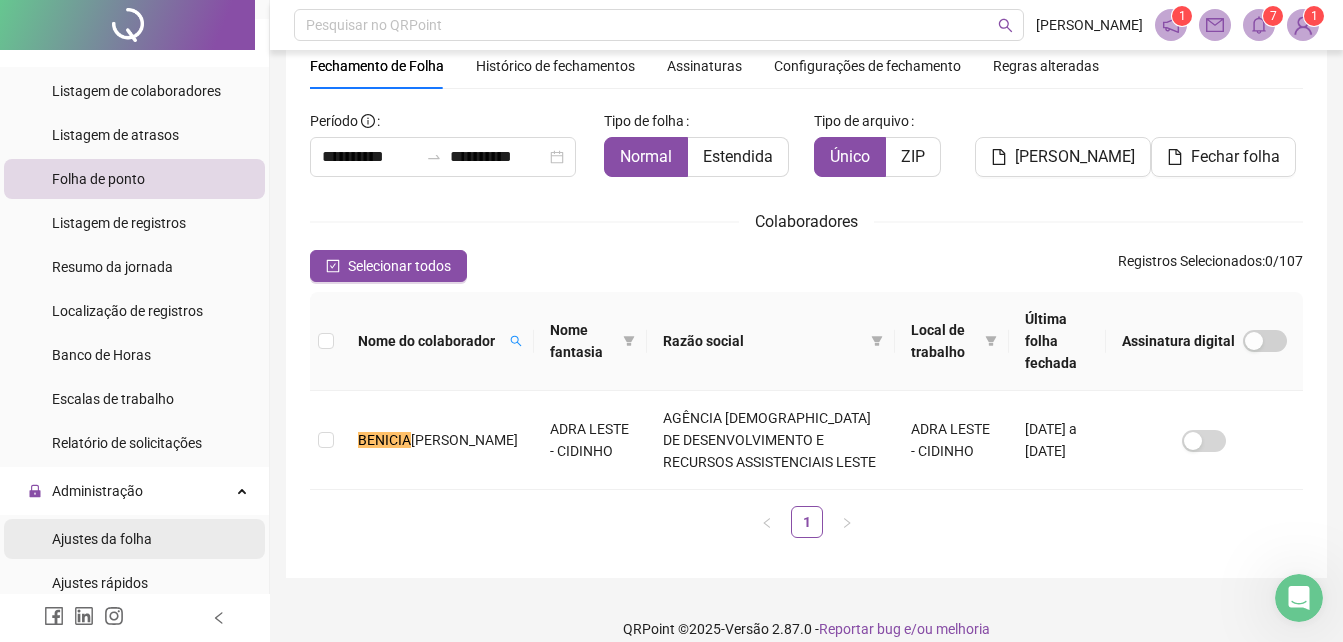 scroll, scrollTop: 400, scrollLeft: 0, axis: vertical 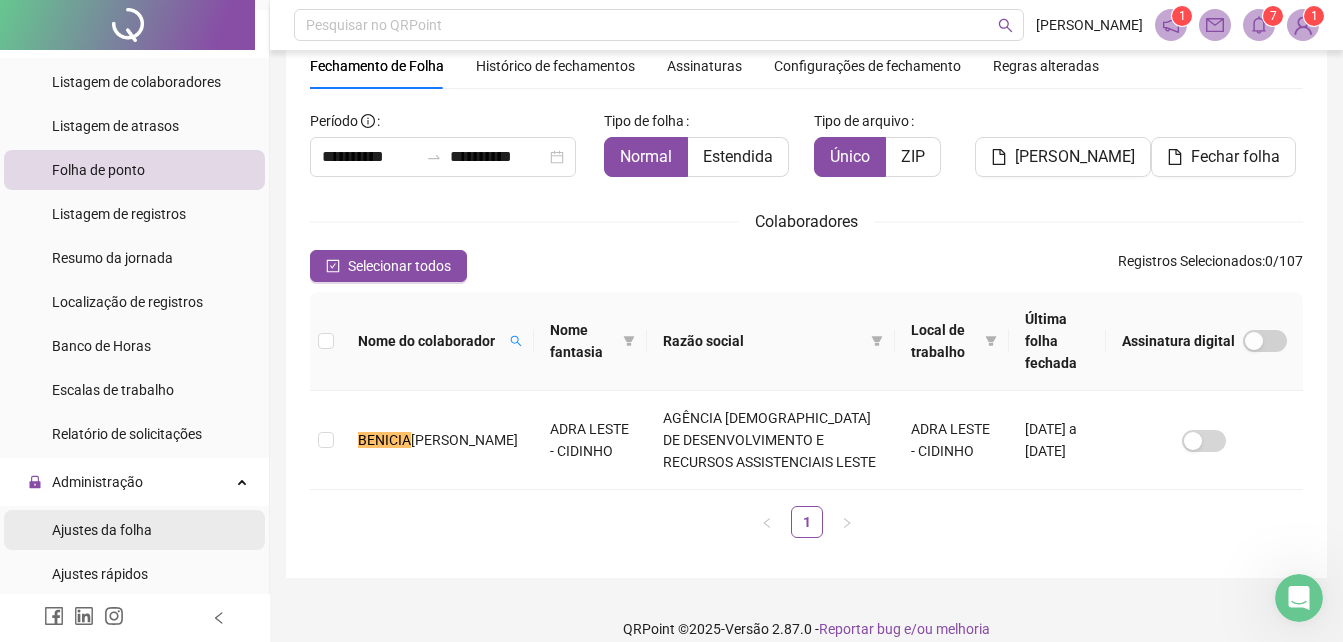 click on "Ajustes da folha" at bounding box center [102, 530] 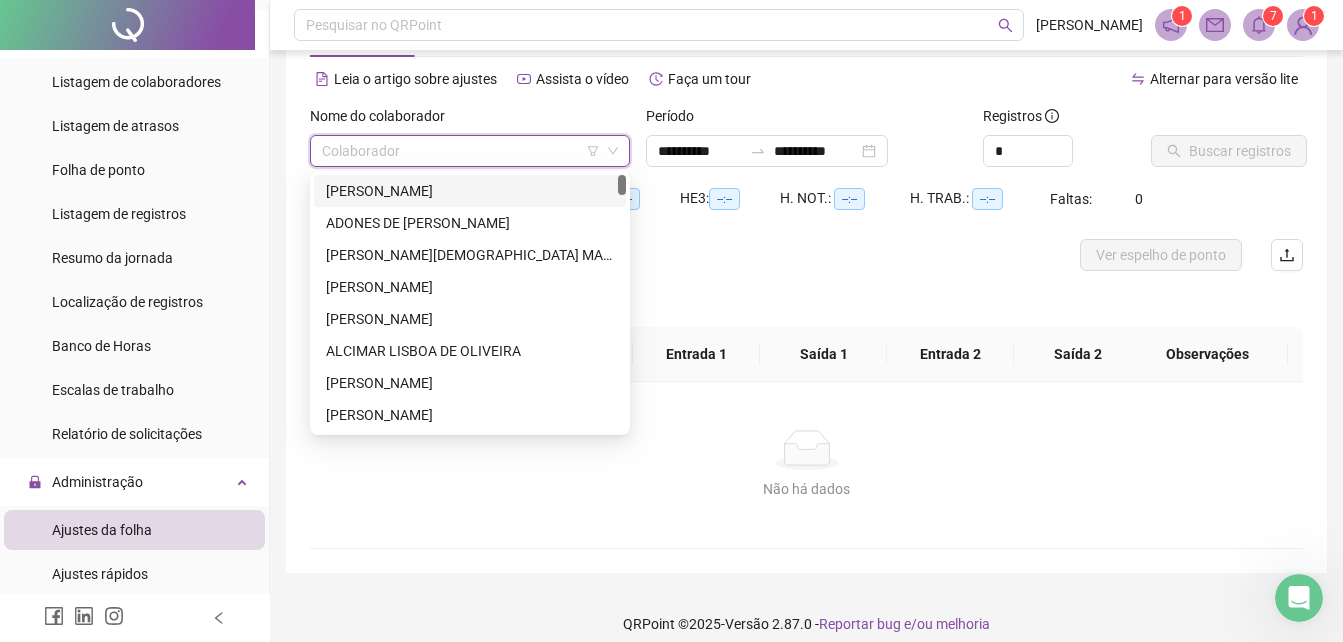 click at bounding box center (464, 151) 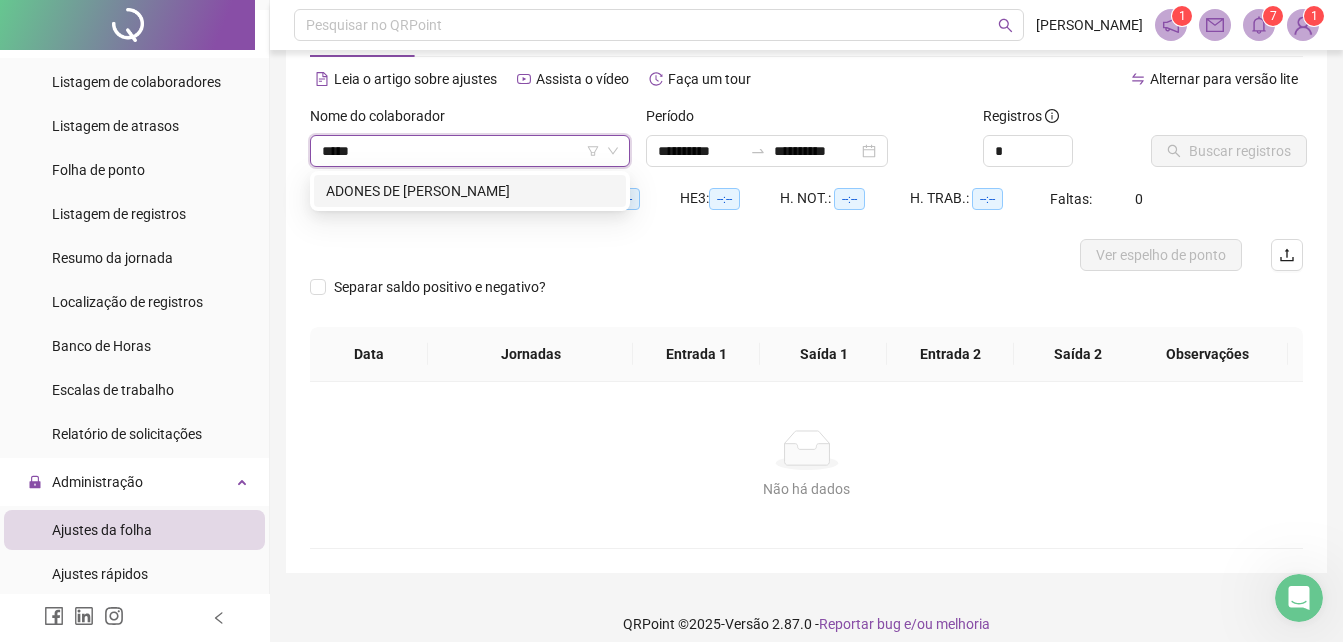 type on "******" 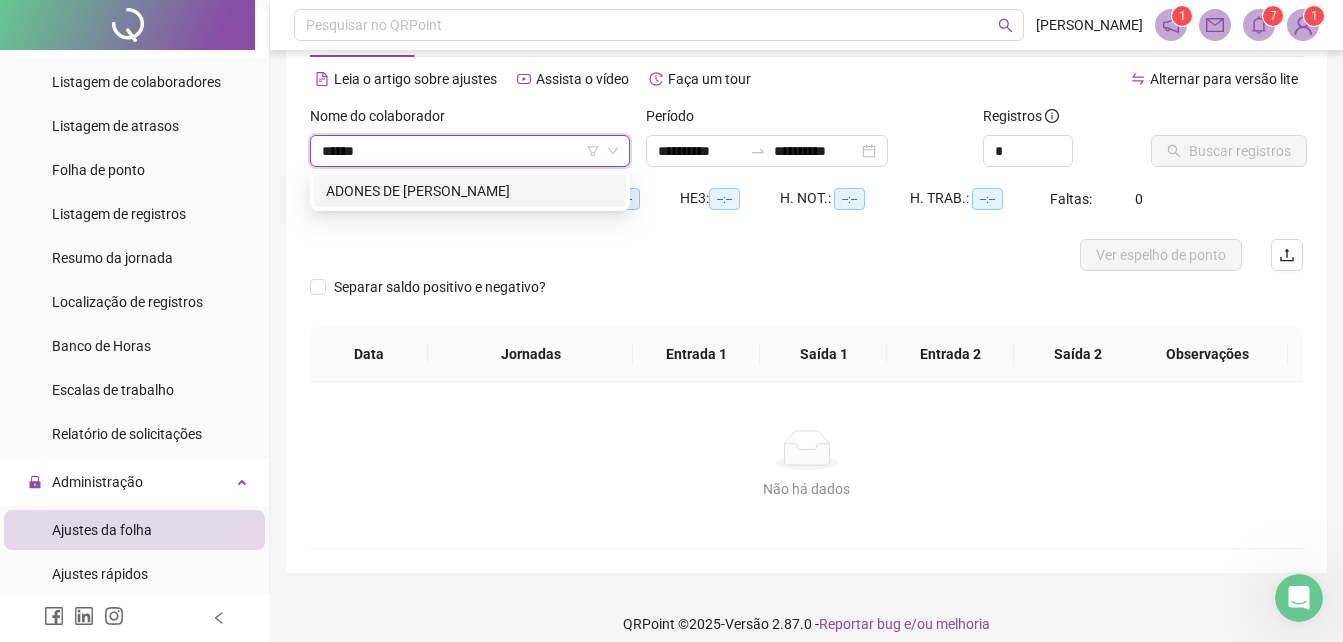 type 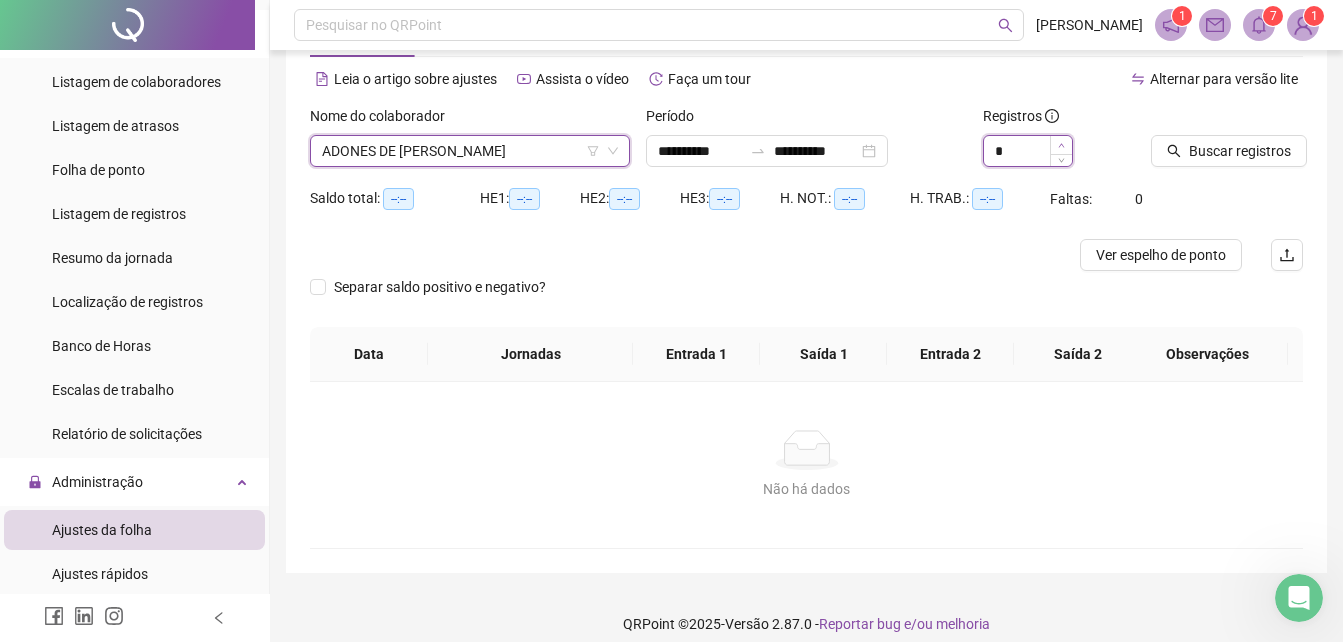 click at bounding box center [1061, 145] 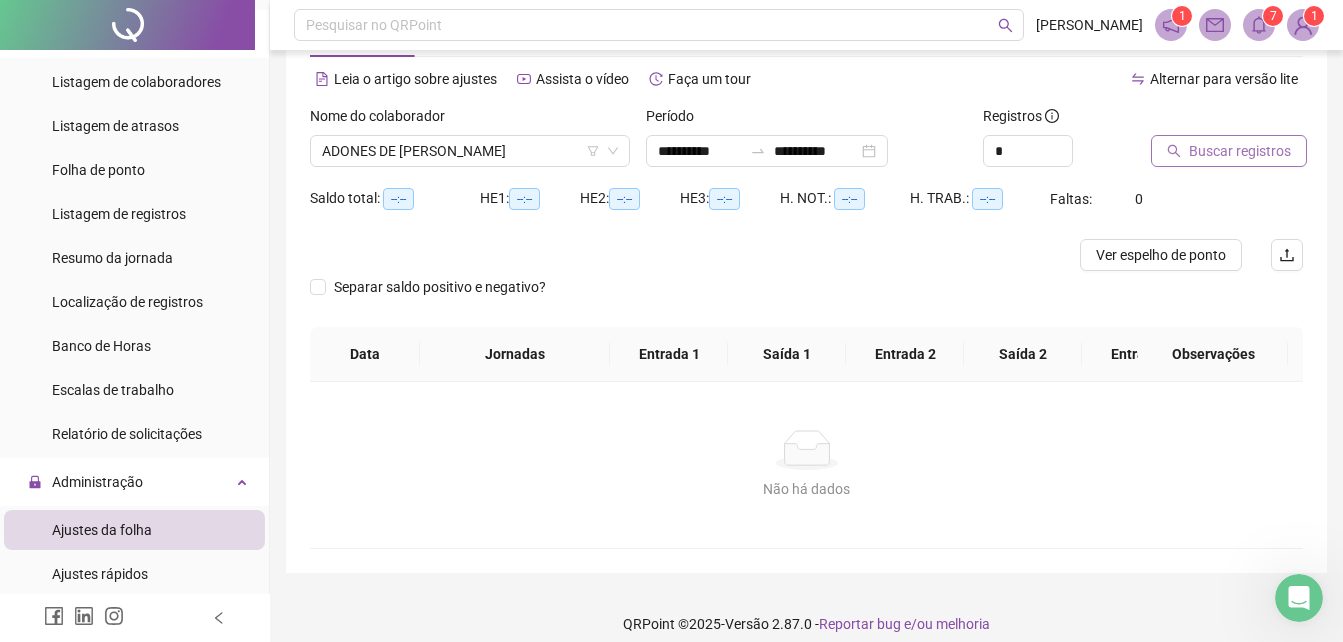 click on "Buscar registros" at bounding box center (1229, 151) 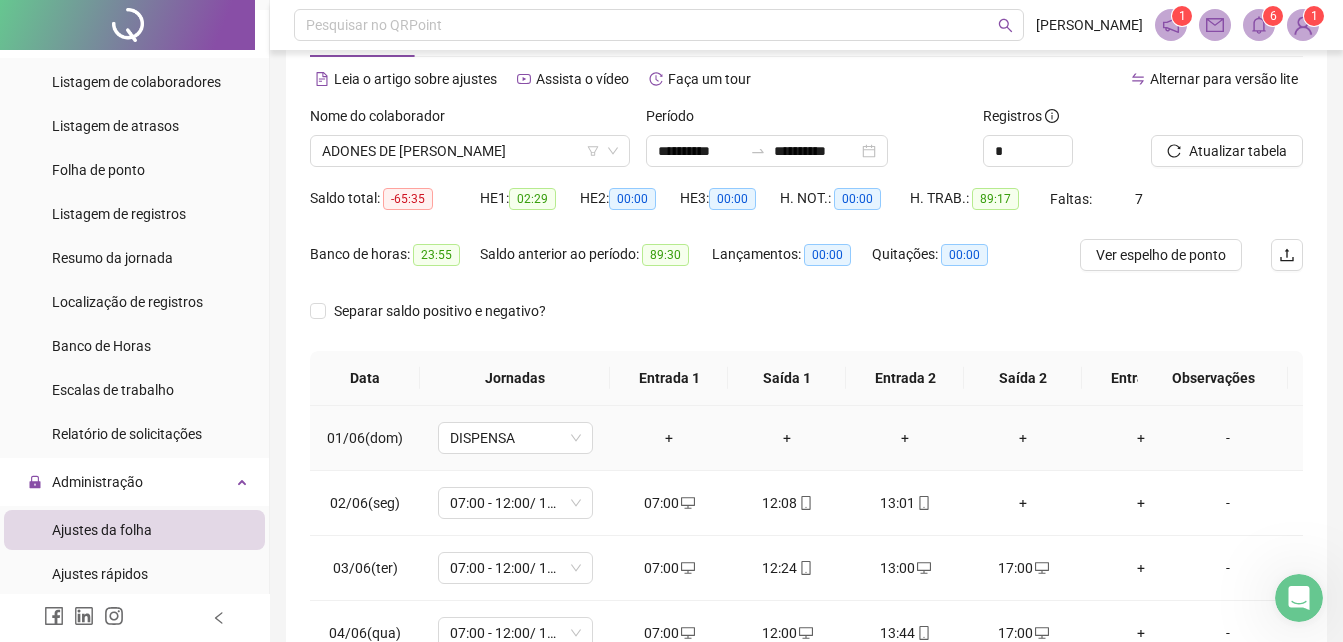 scroll, scrollTop: 379, scrollLeft: 0, axis: vertical 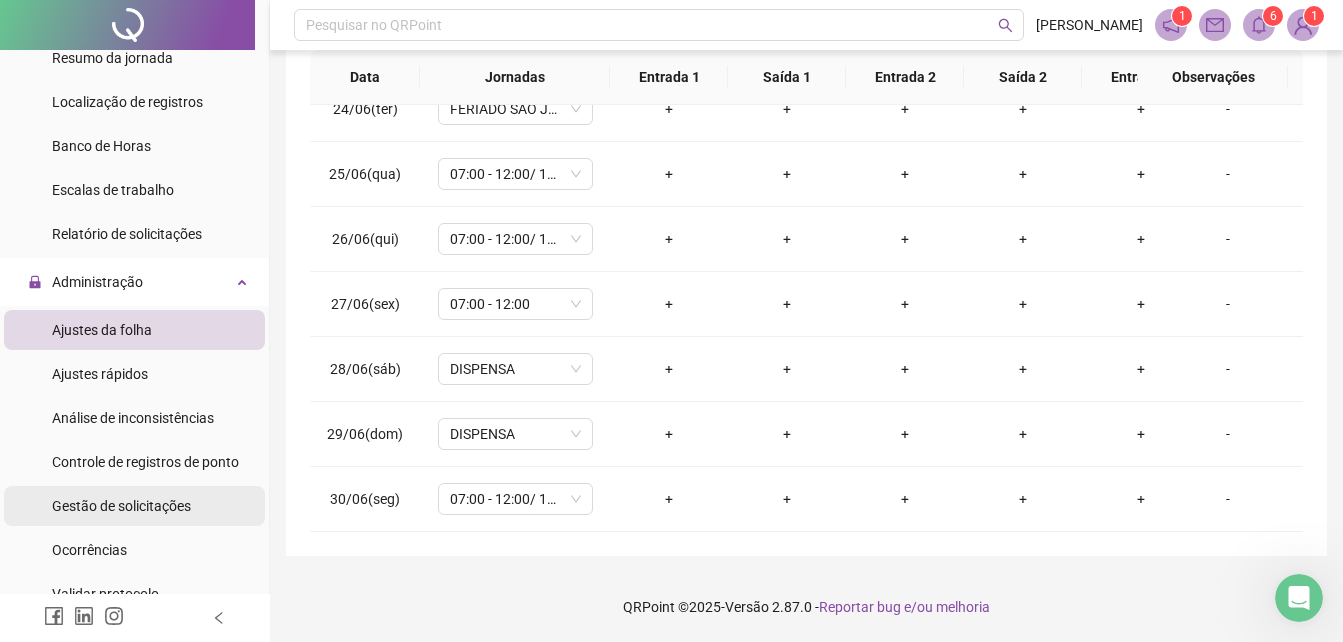 click on "Gestão de solicitações" at bounding box center [121, 506] 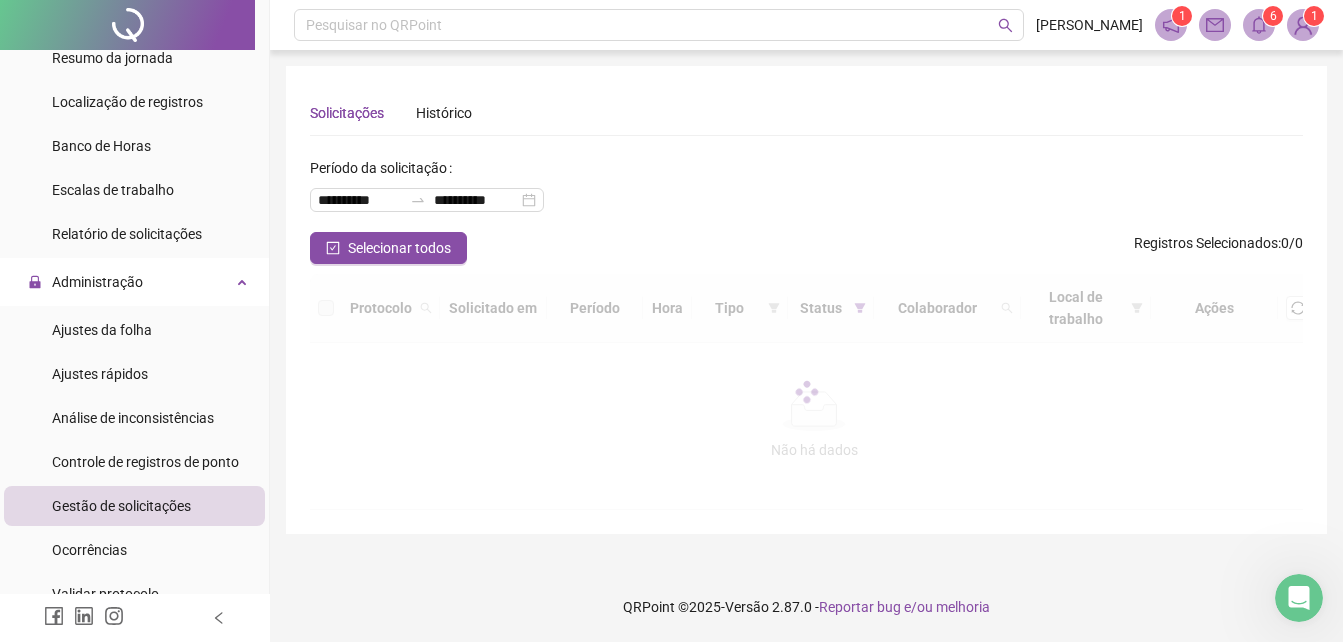 scroll, scrollTop: 0, scrollLeft: 0, axis: both 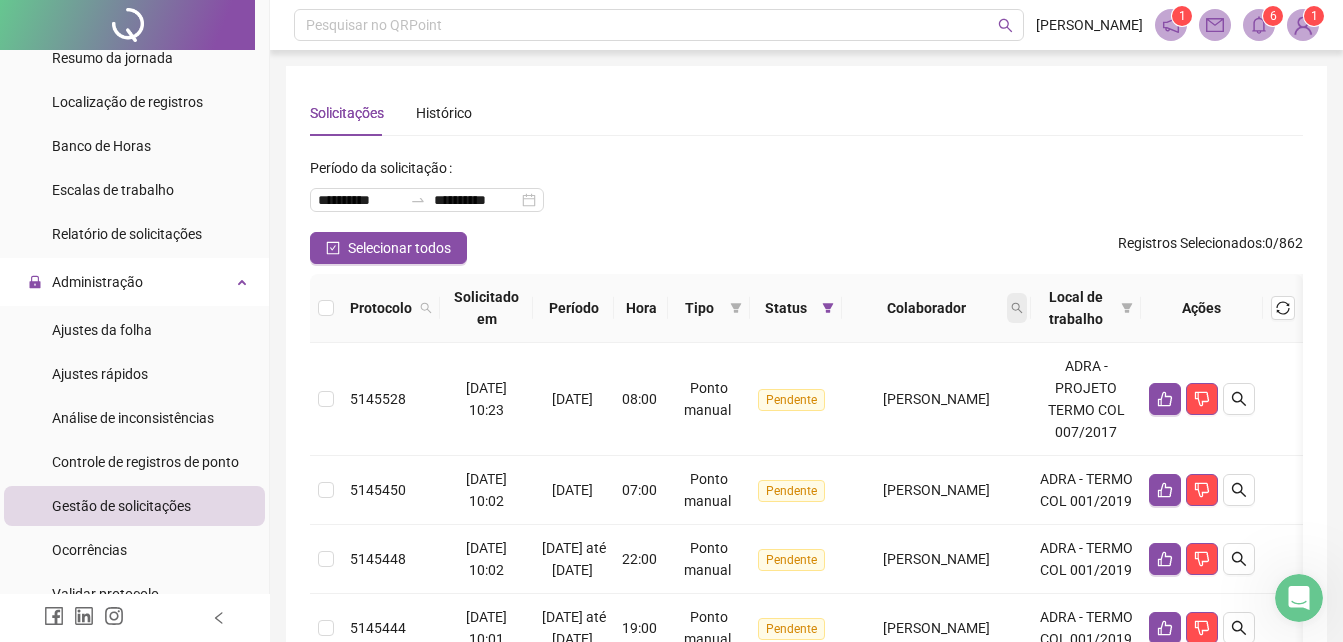 click at bounding box center [1017, 308] 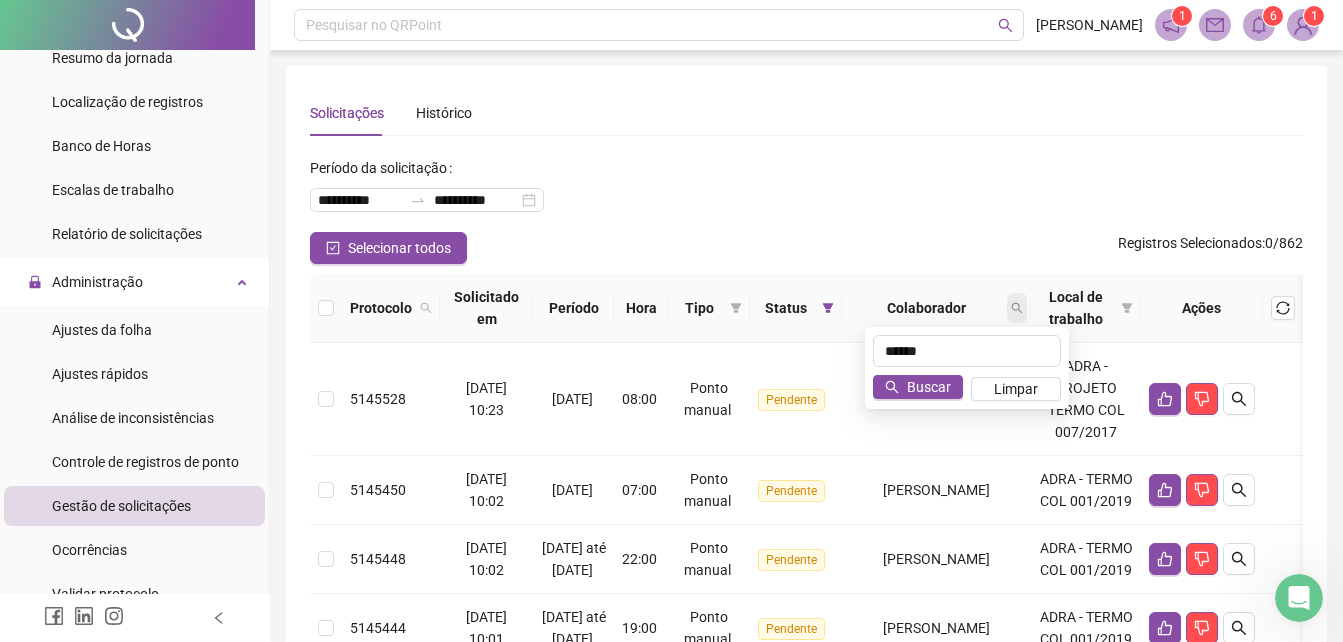type on "******" 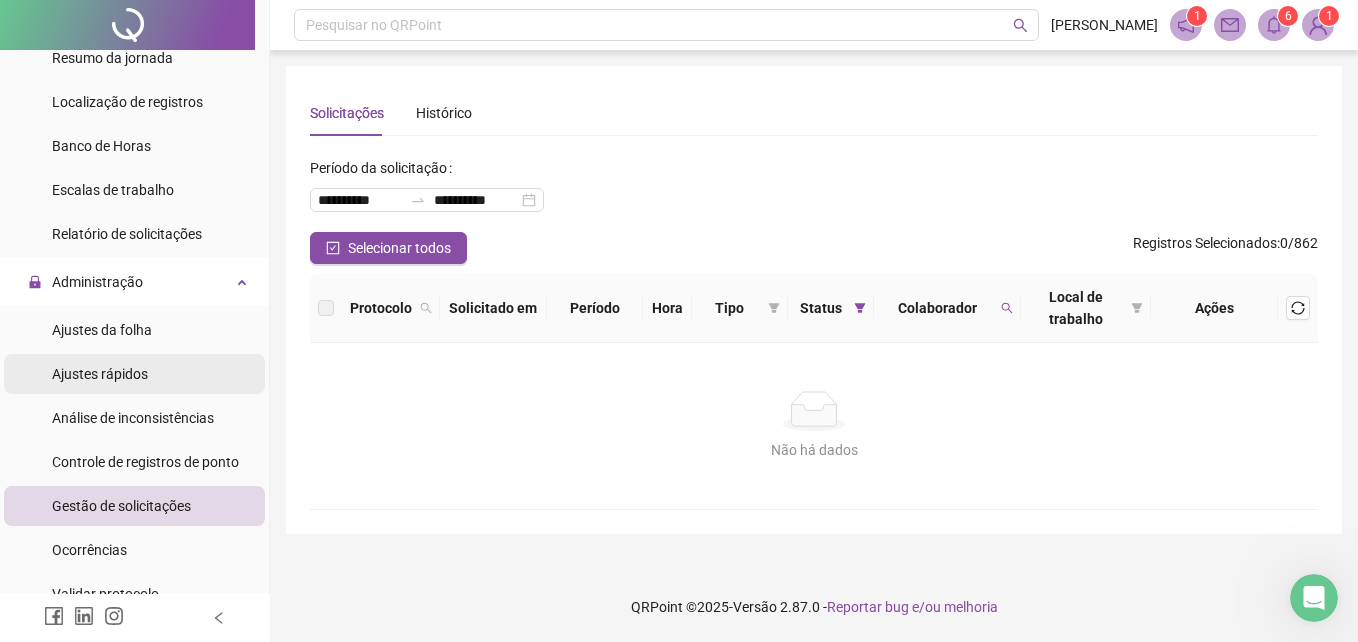 click on "Ajustes rápidos" at bounding box center [100, 374] 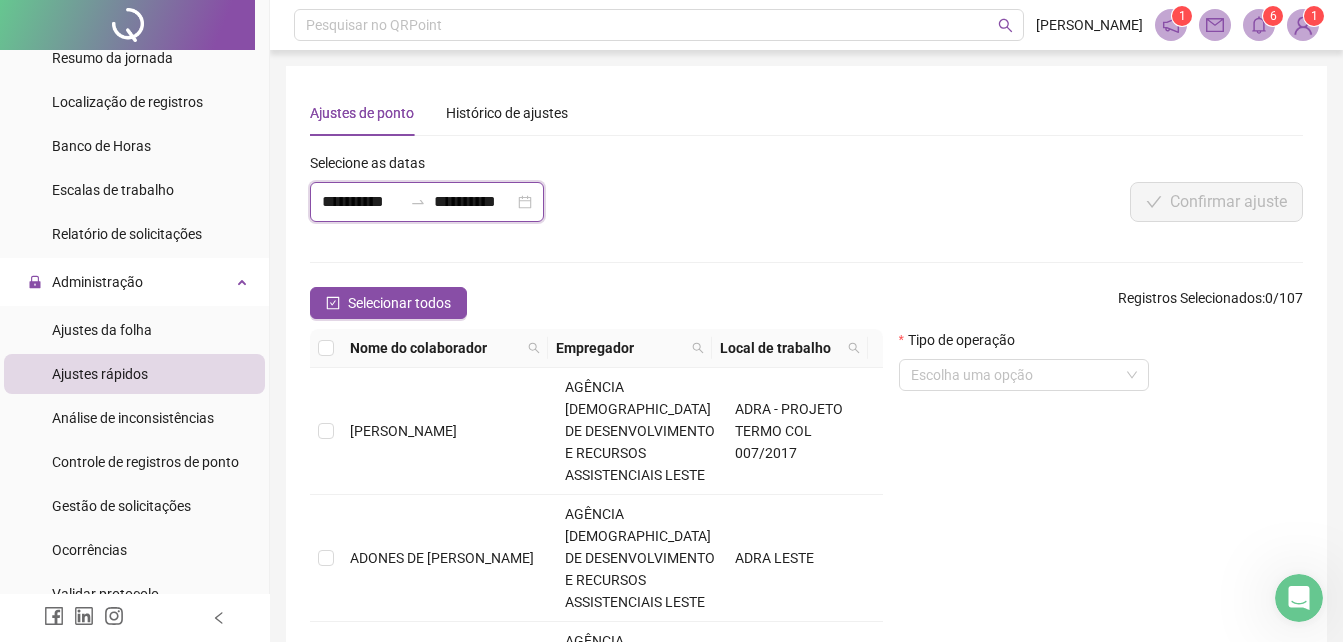 click on "**********" at bounding box center (362, 202) 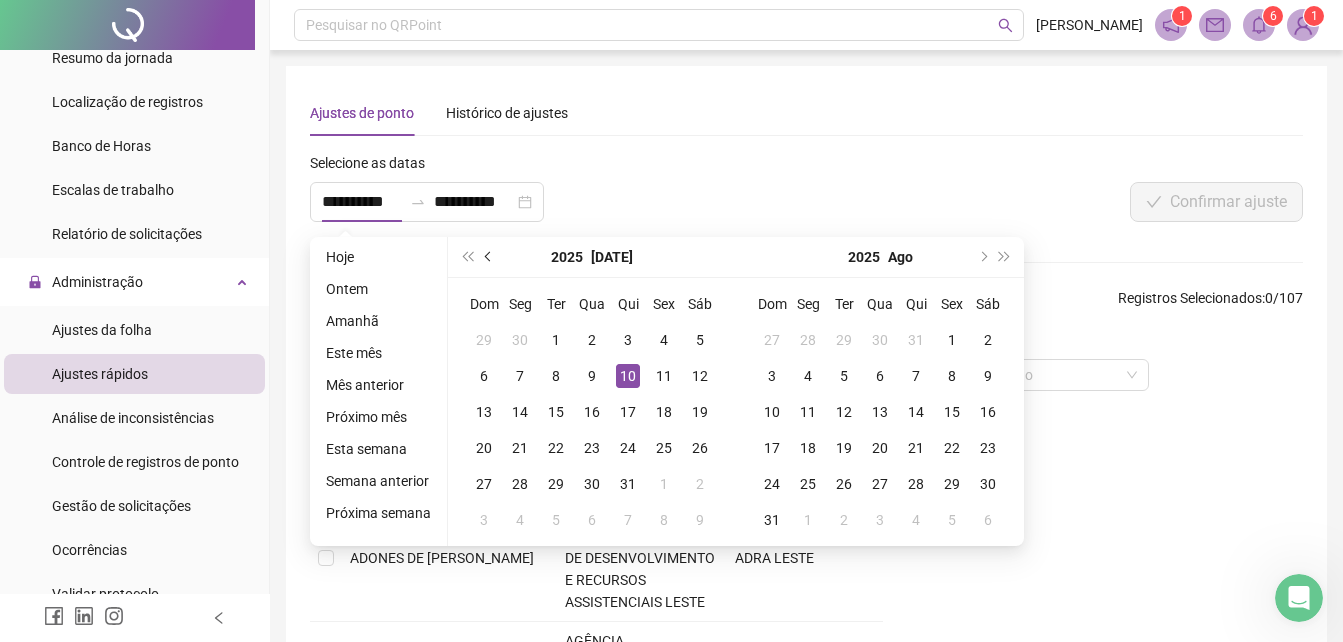click at bounding box center (490, 257) 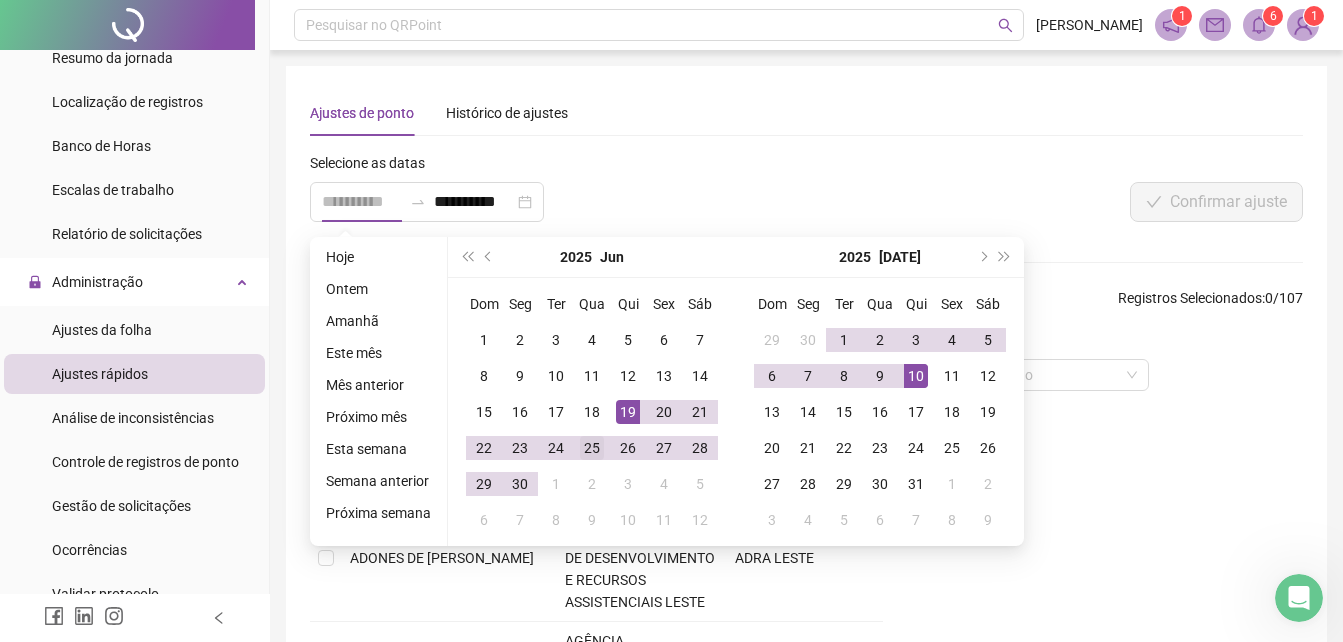type on "**********" 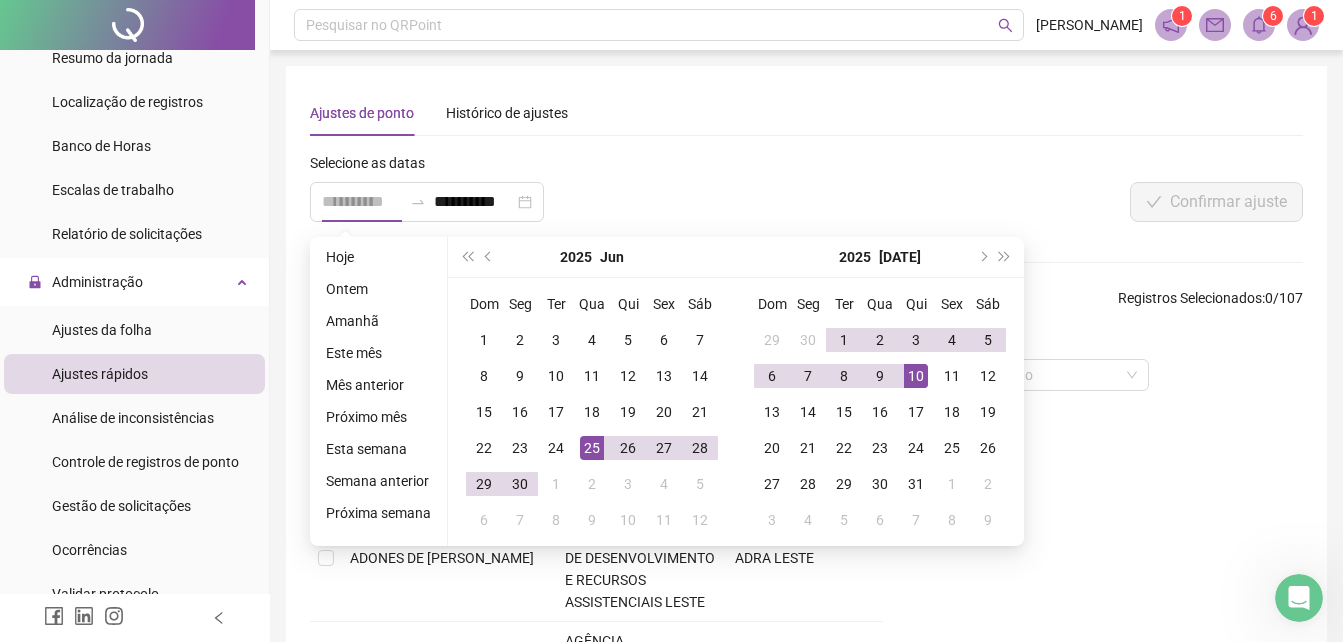 click on "25" at bounding box center (592, 448) 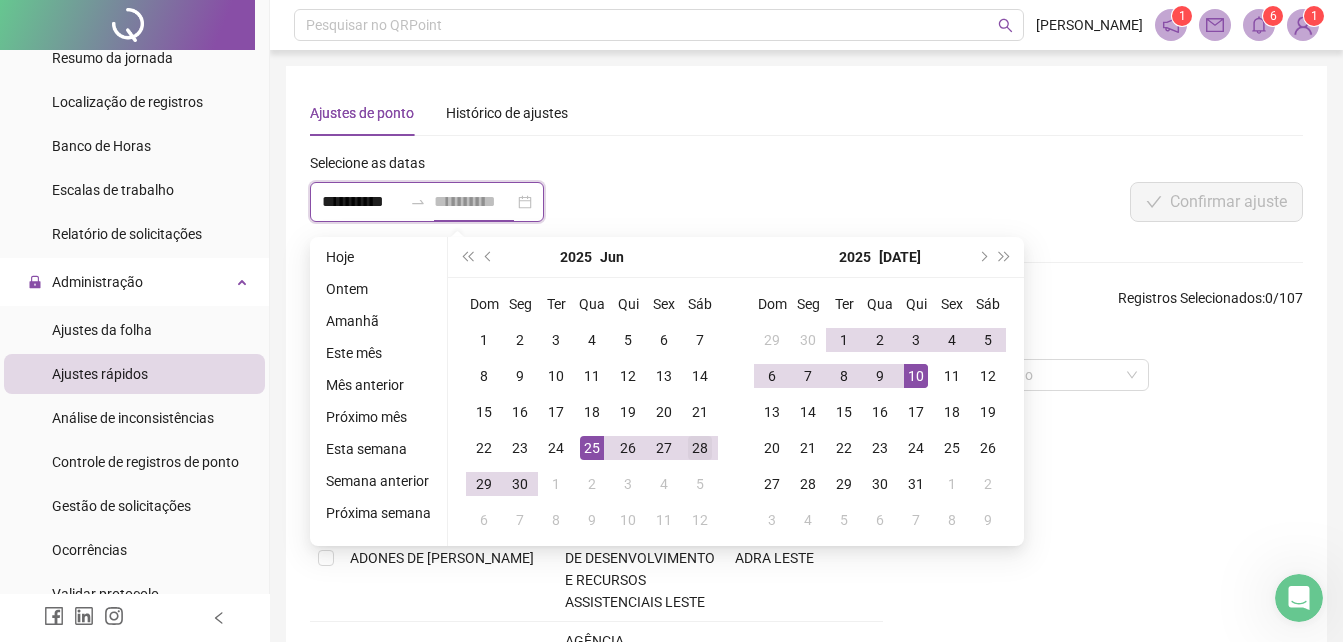 scroll, scrollTop: 0, scrollLeft: 1, axis: horizontal 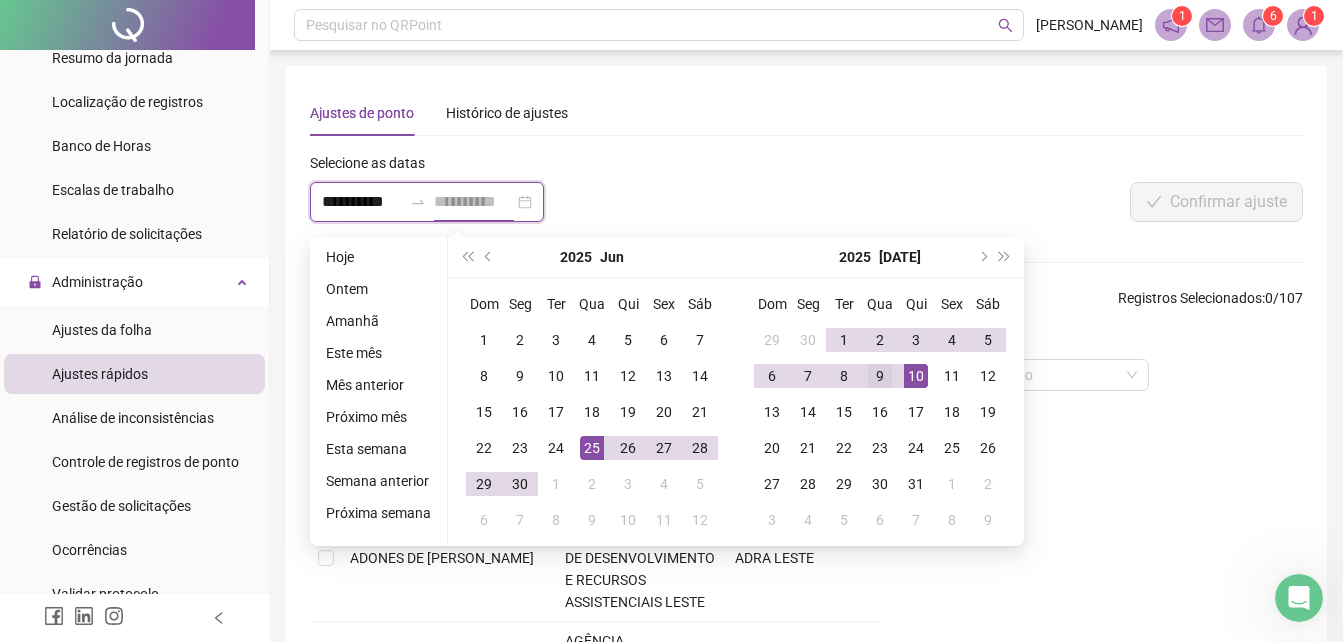 type on "**********" 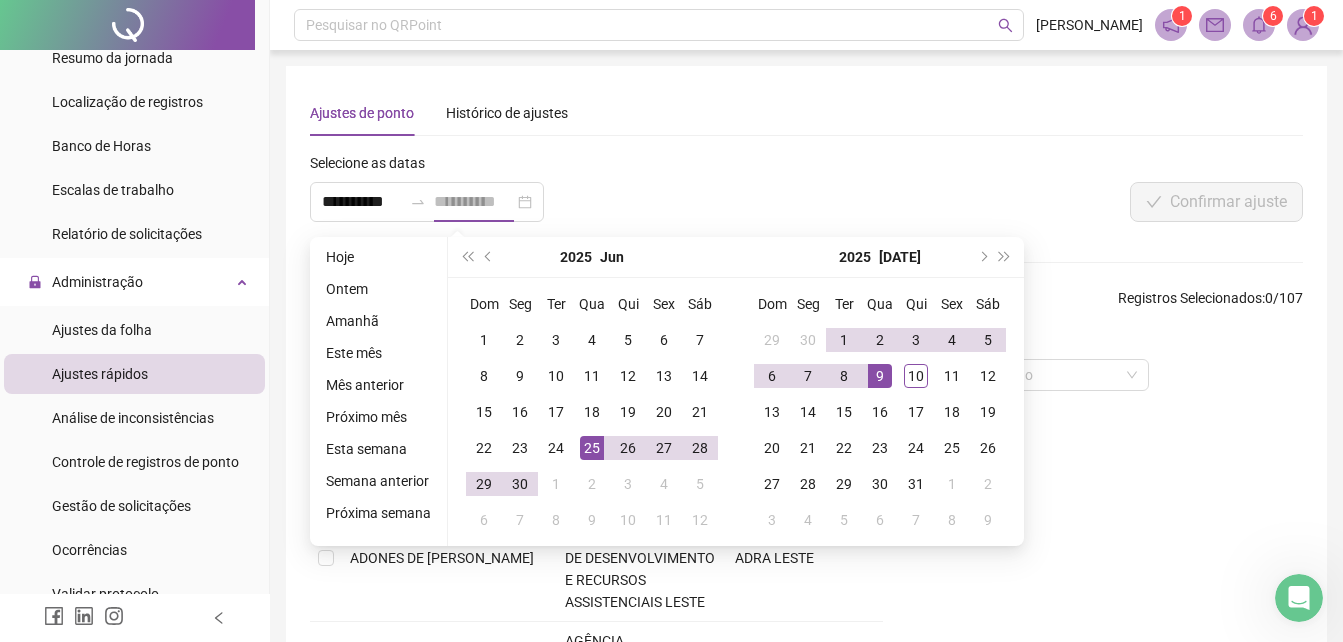 click on "9" at bounding box center (880, 376) 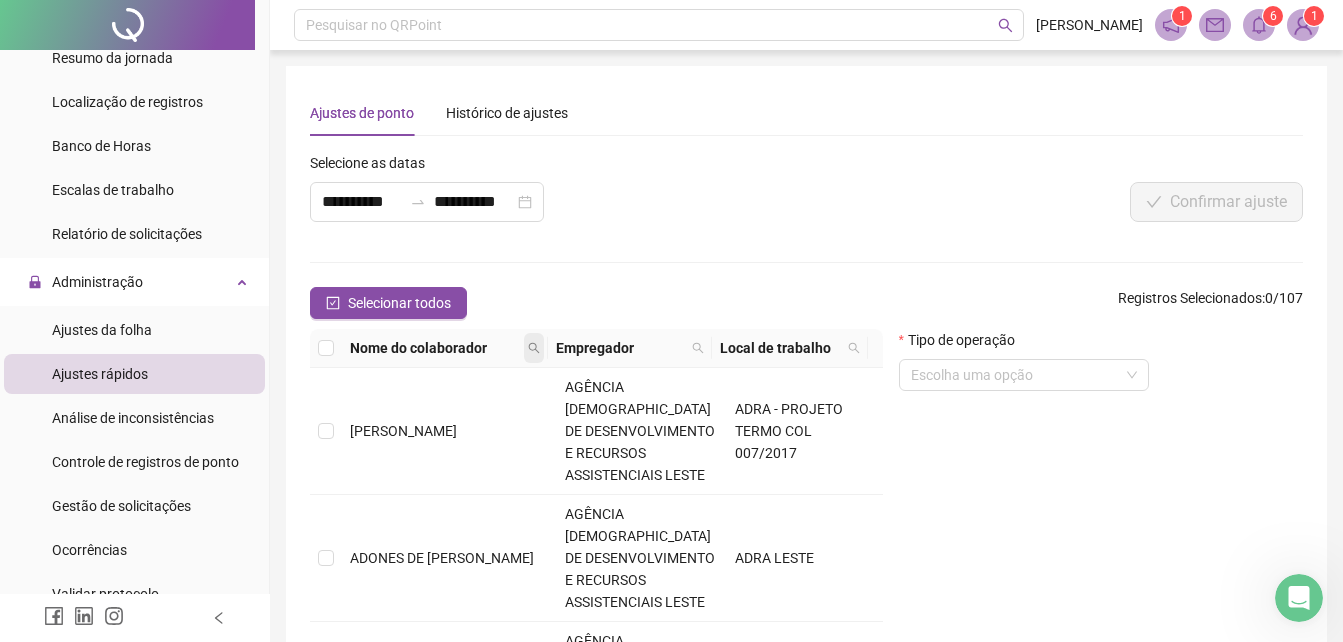 click at bounding box center [534, 348] 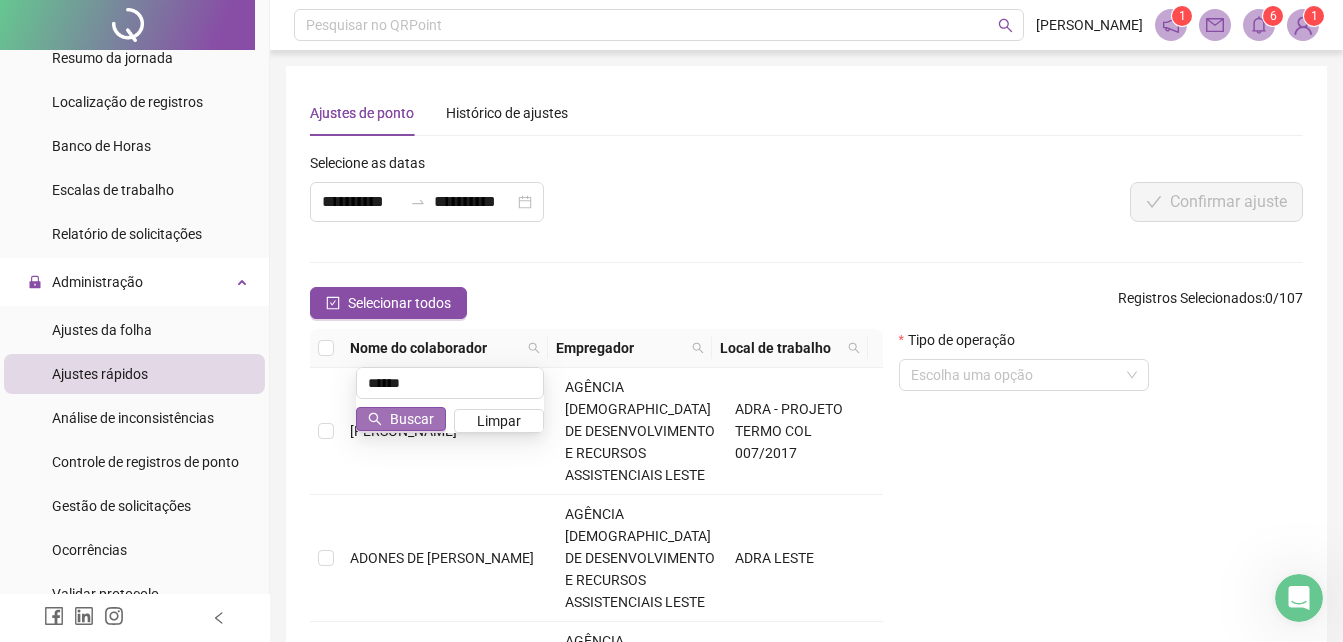 type on "******" 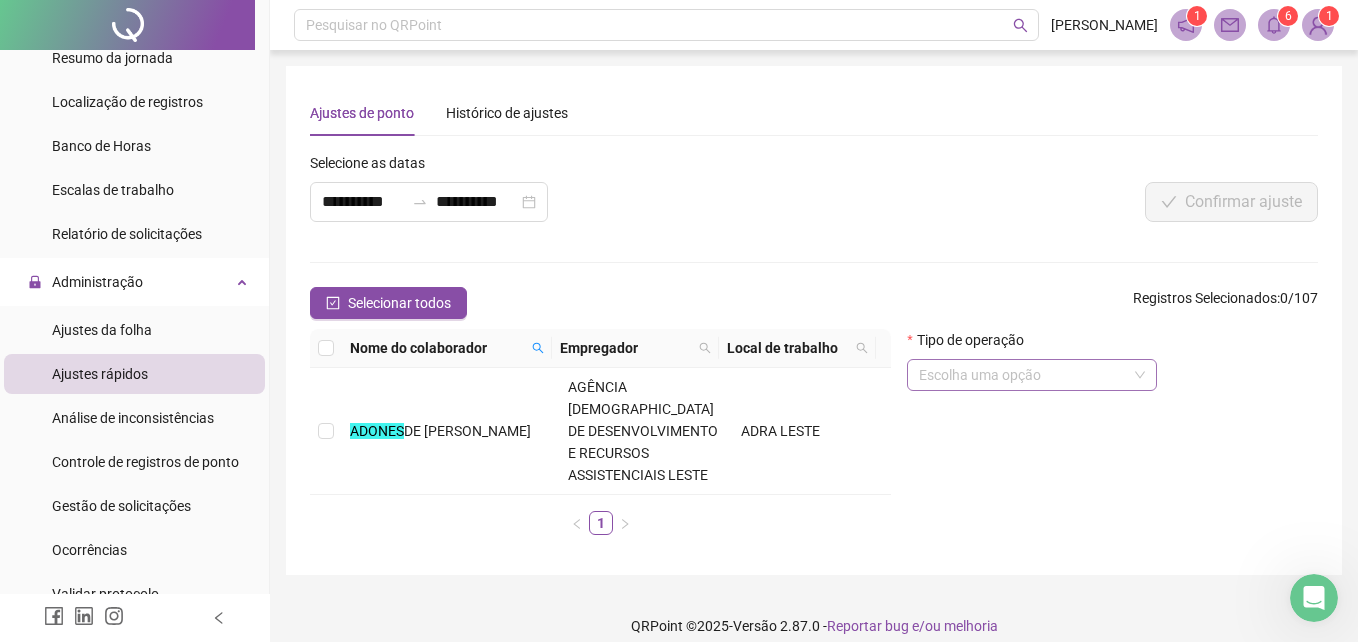 click at bounding box center [1026, 375] 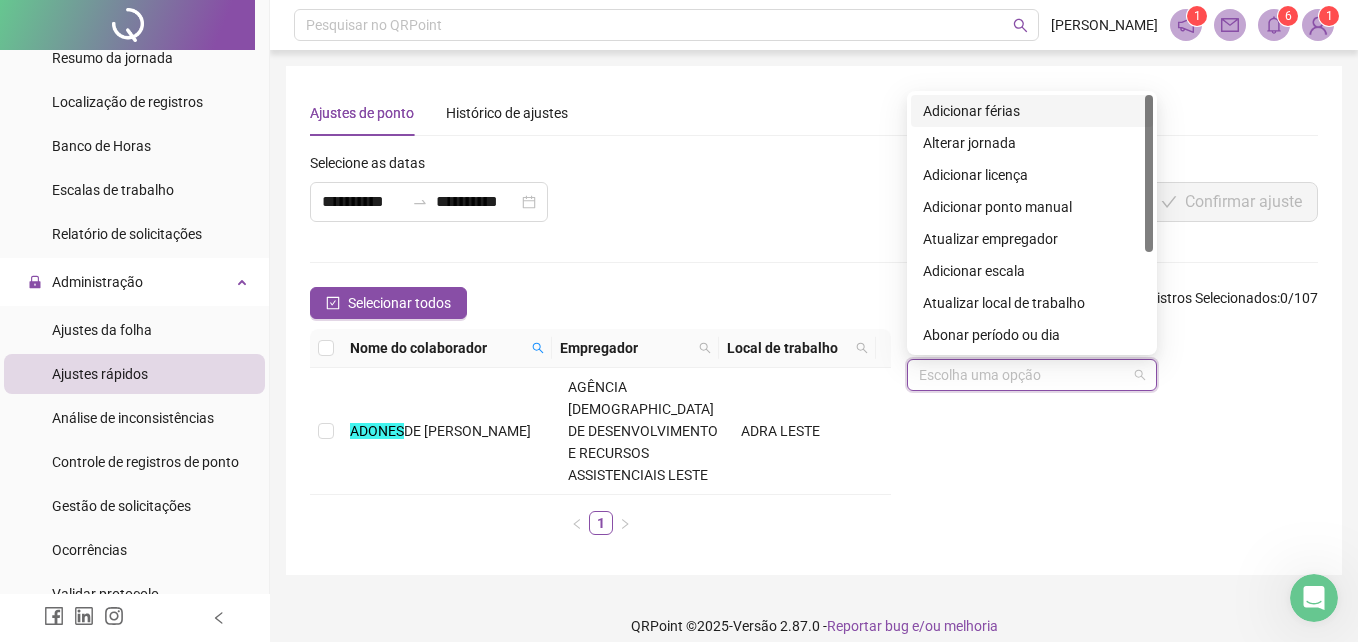 click on "Adicionar férias" at bounding box center [1032, 111] 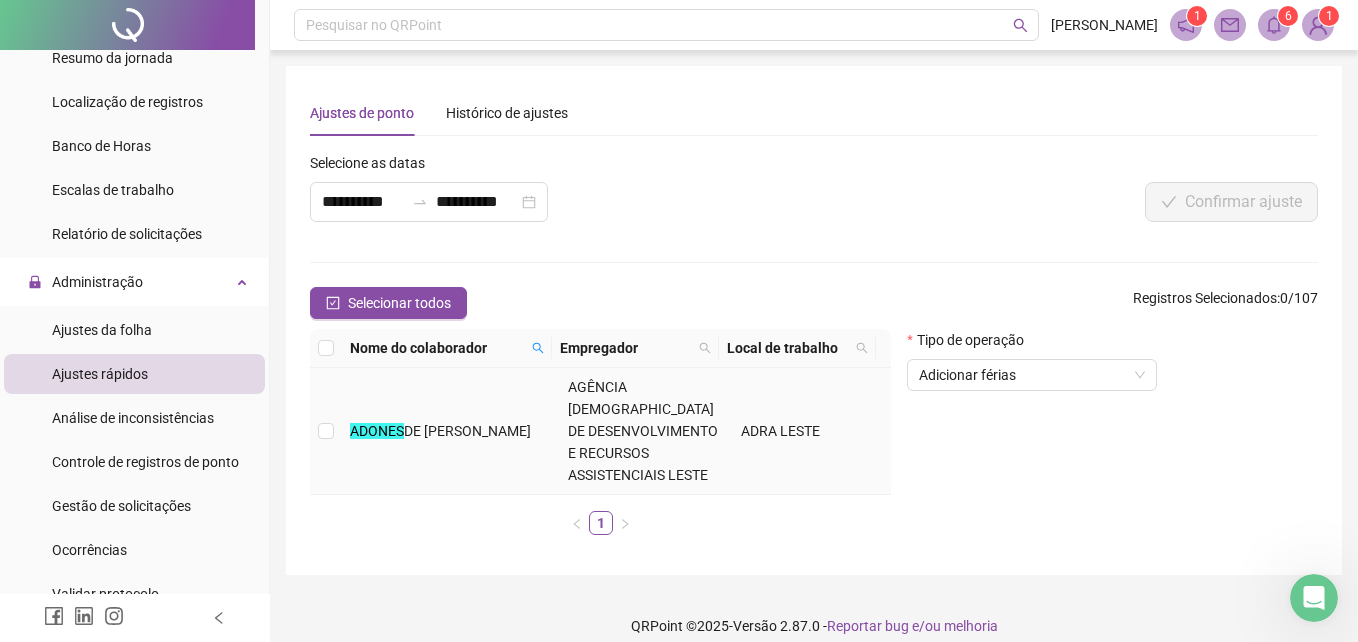 click on "DE [PERSON_NAME]" at bounding box center [467, 431] 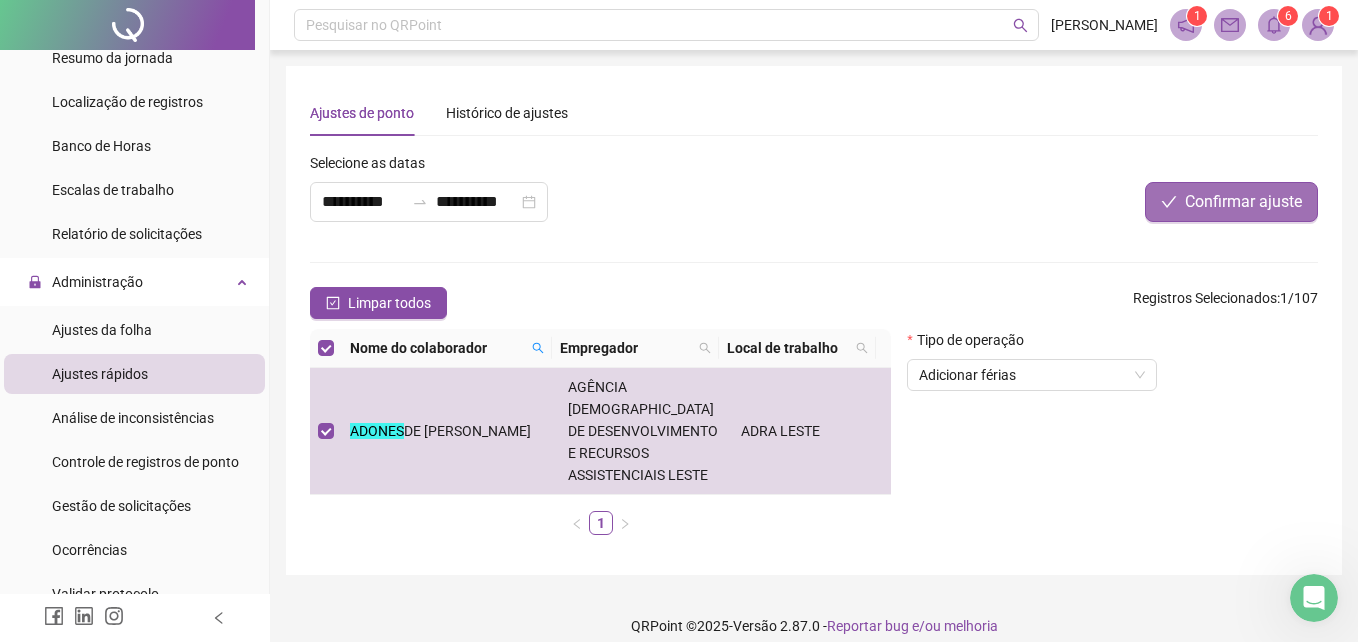 click on "Confirmar ajuste" at bounding box center (1243, 202) 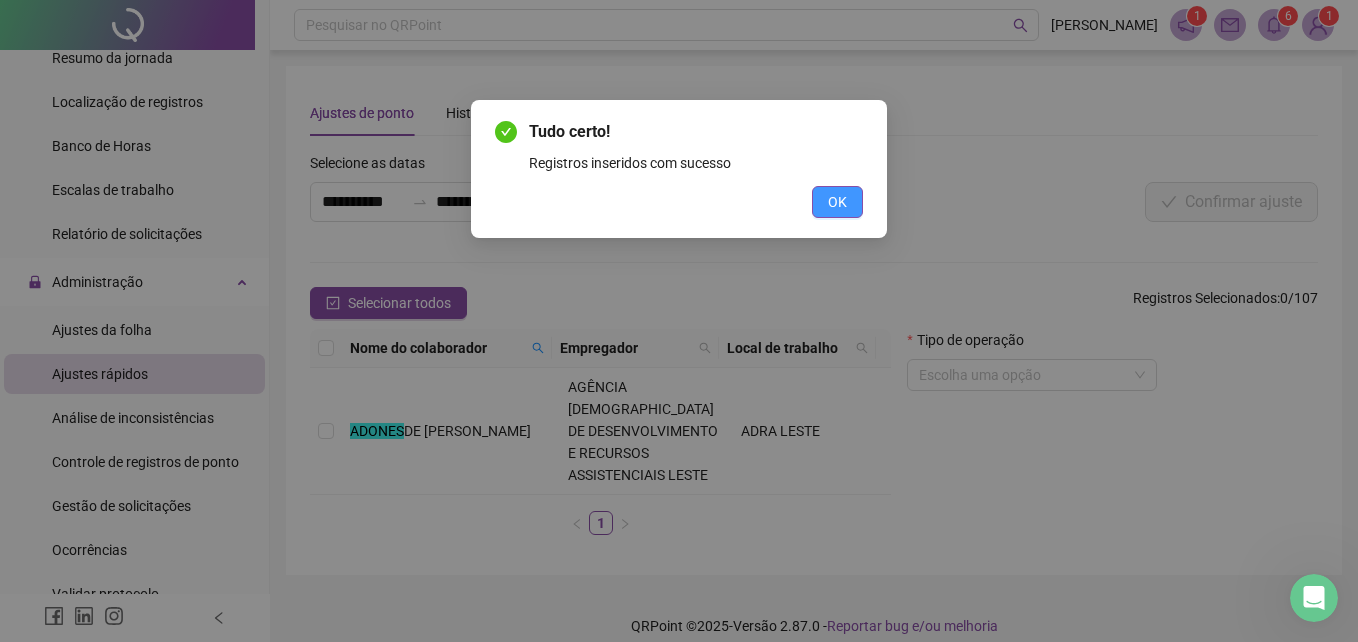 click on "OK" at bounding box center [837, 202] 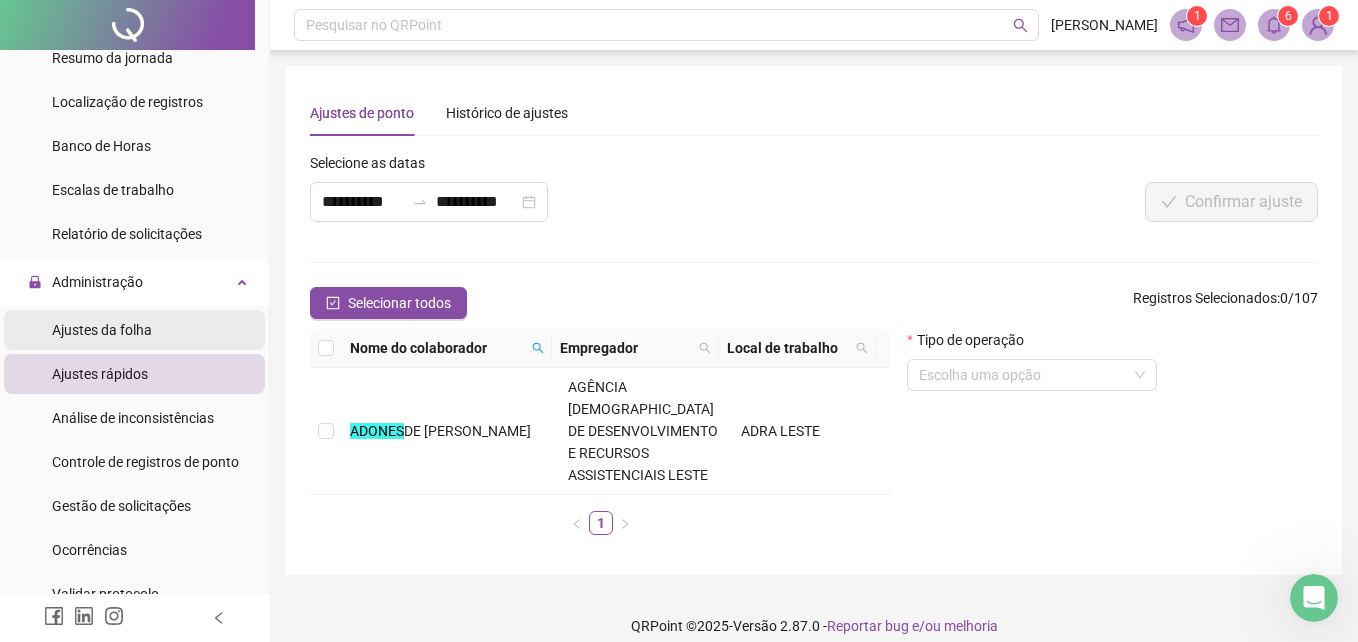 click on "Ajustes da folha" at bounding box center [102, 330] 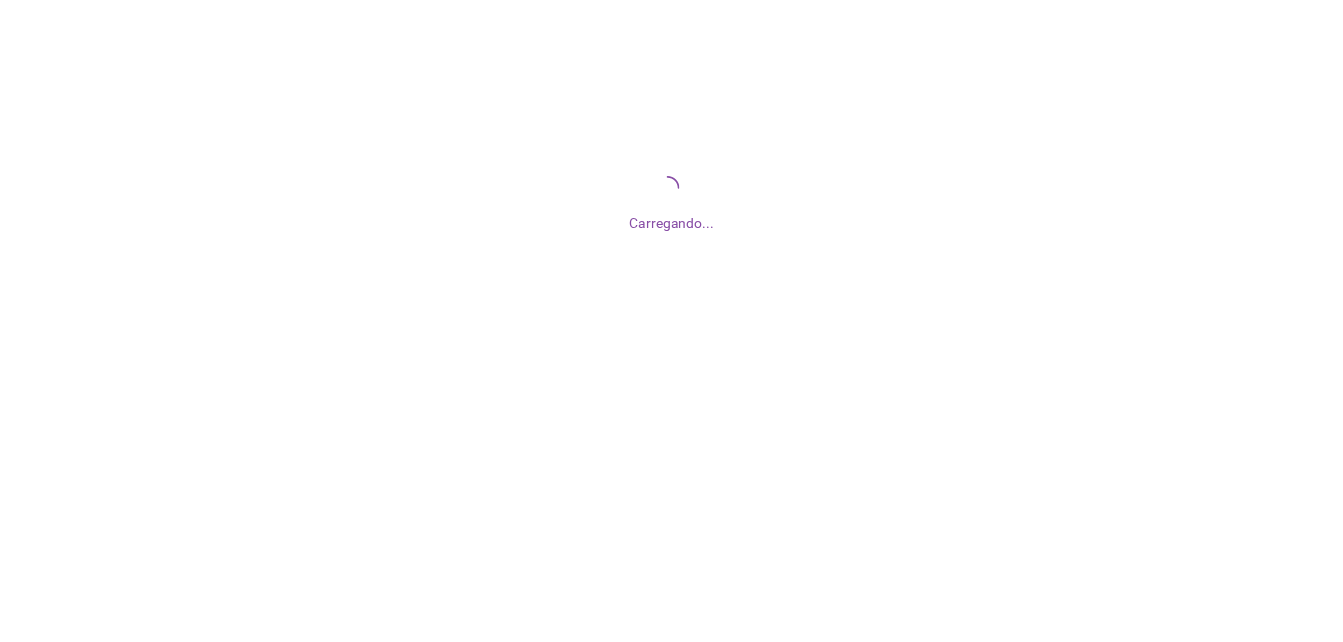 scroll, scrollTop: 0, scrollLeft: 0, axis: both 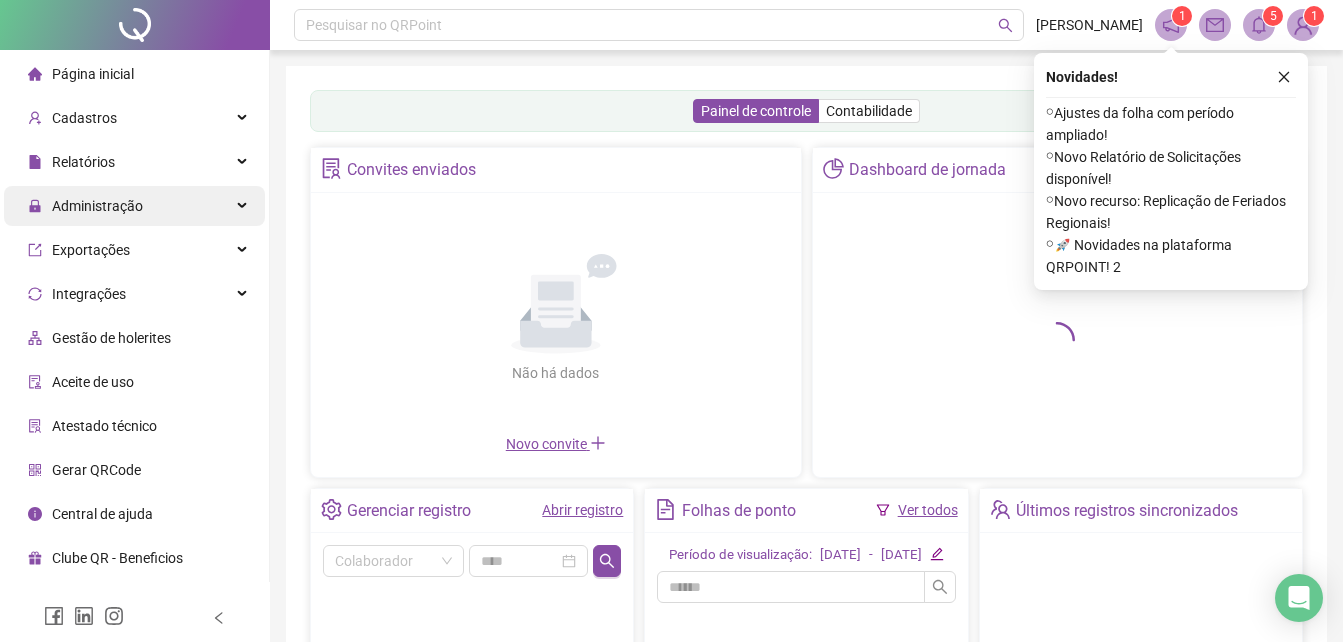click on "Administração" at bounding box center [97, 206] 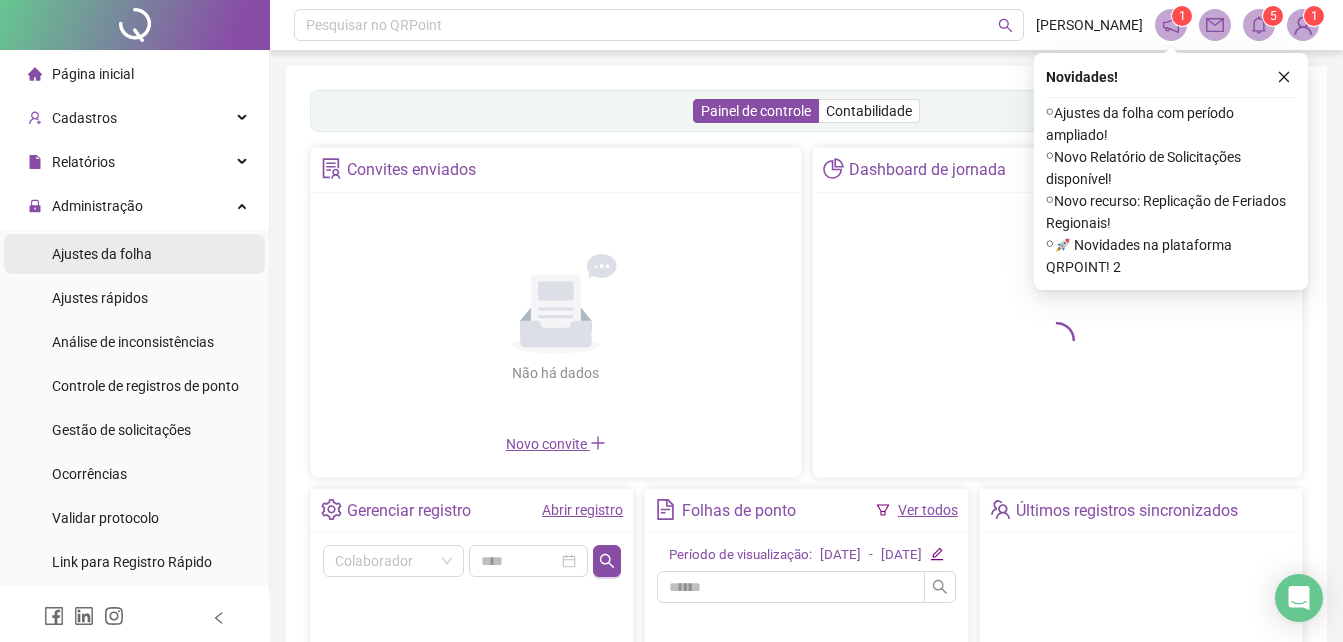 click on "Ajustes da folha" at bounding box center [102, 254] 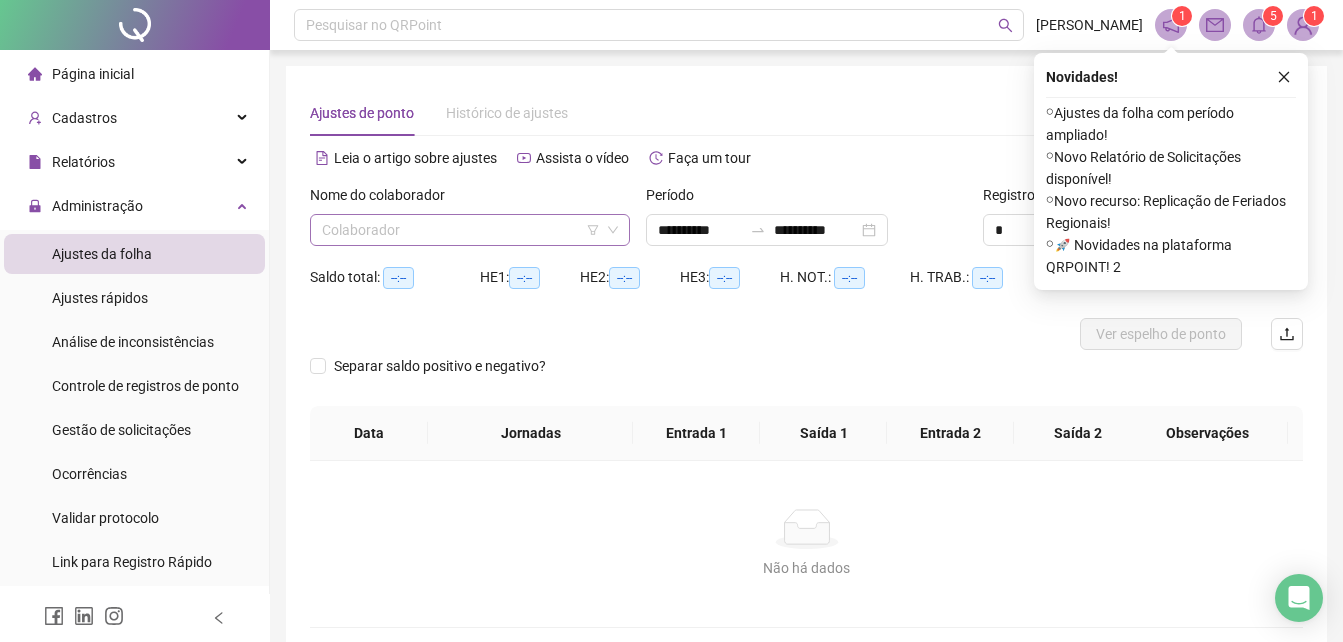 click at bounding box center [464, 230] 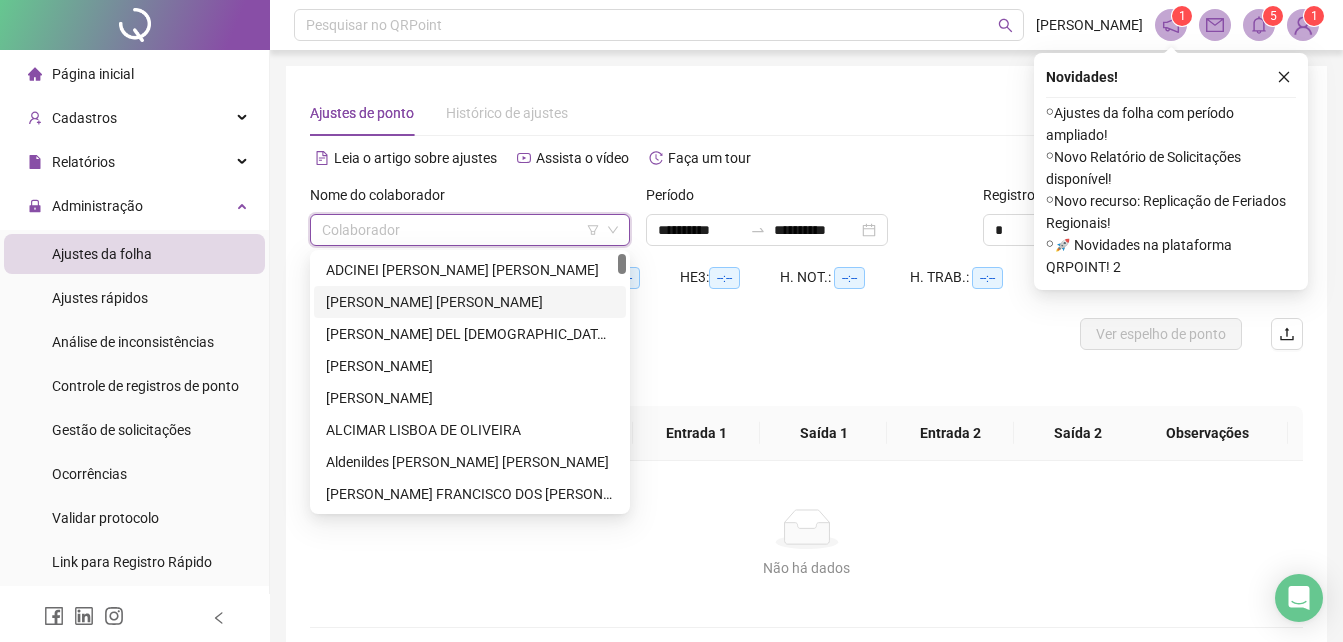 click at bounding box center [464, 230] 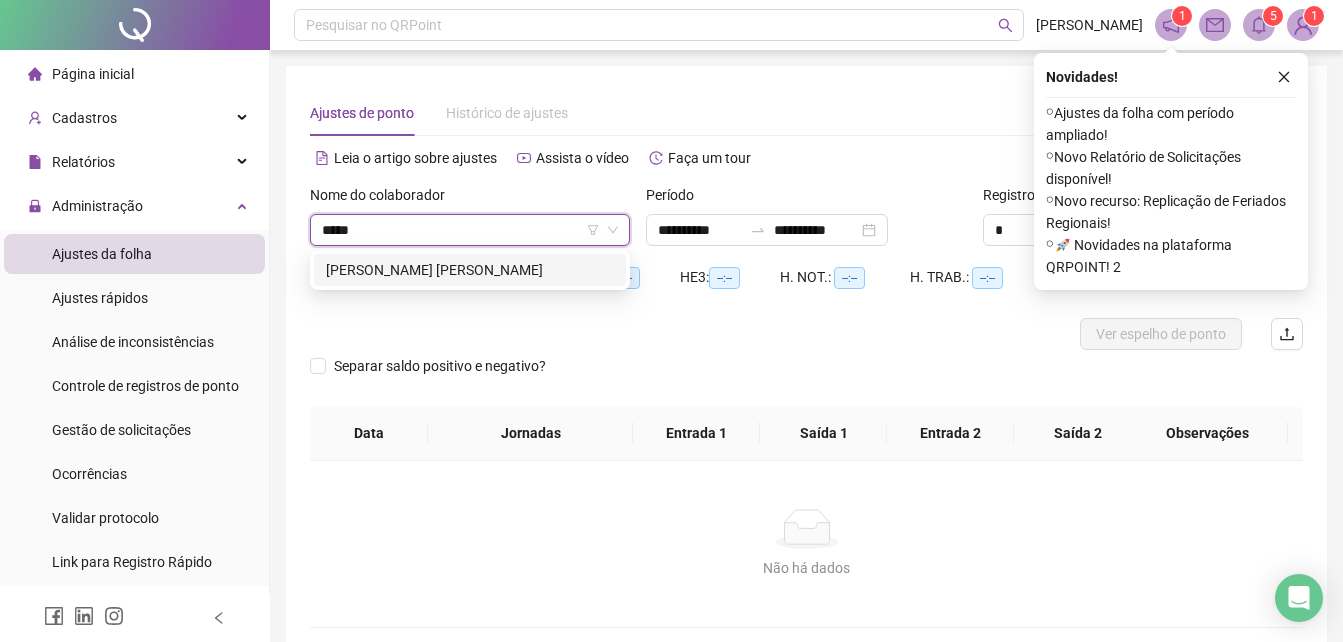 type on "******" 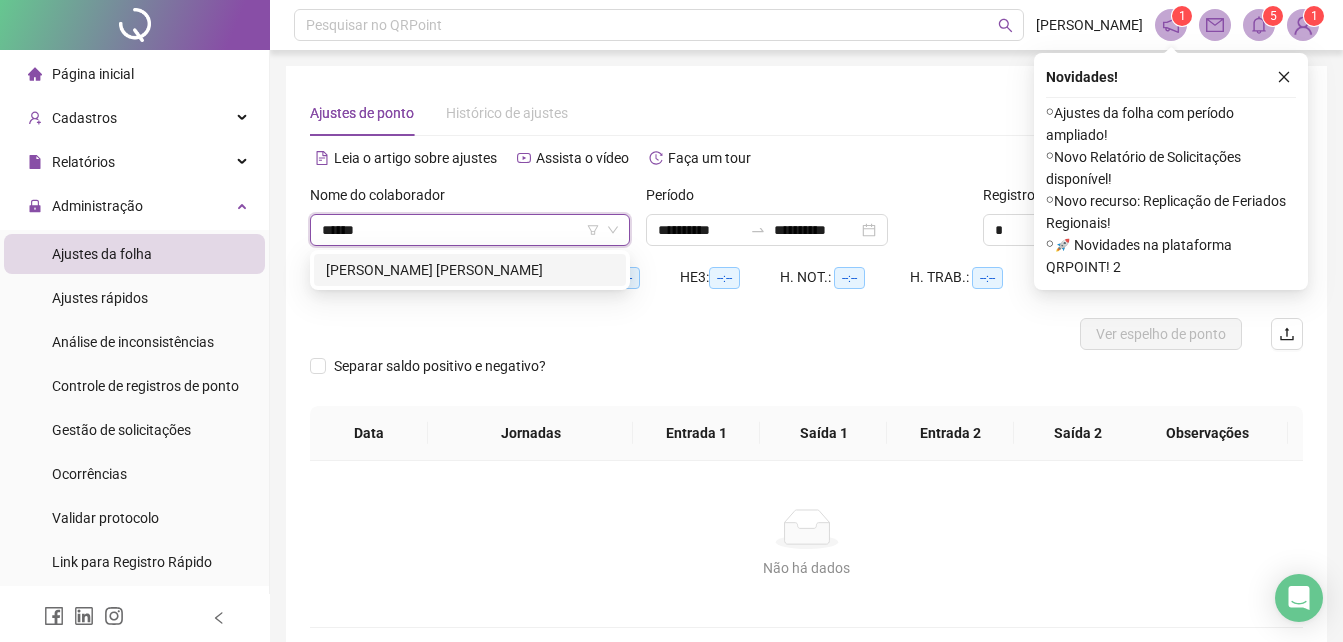 click on "ADONES DE [PERSON_NAME]" at bounding box center [470, 270] 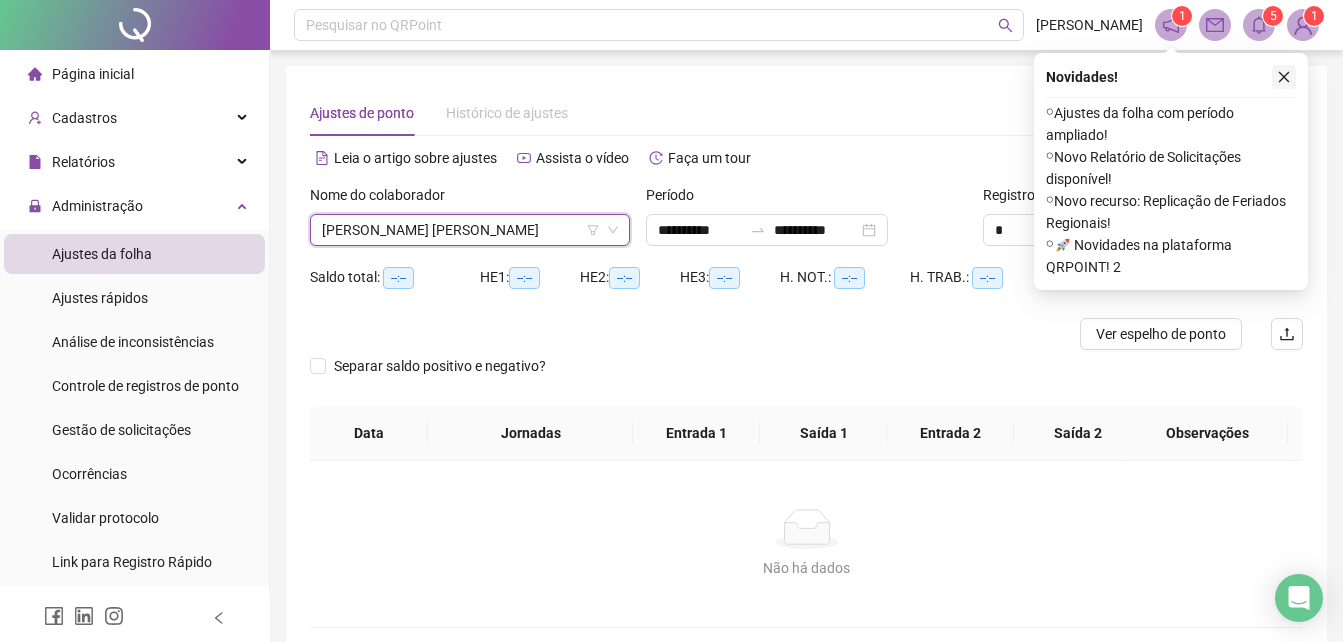 click 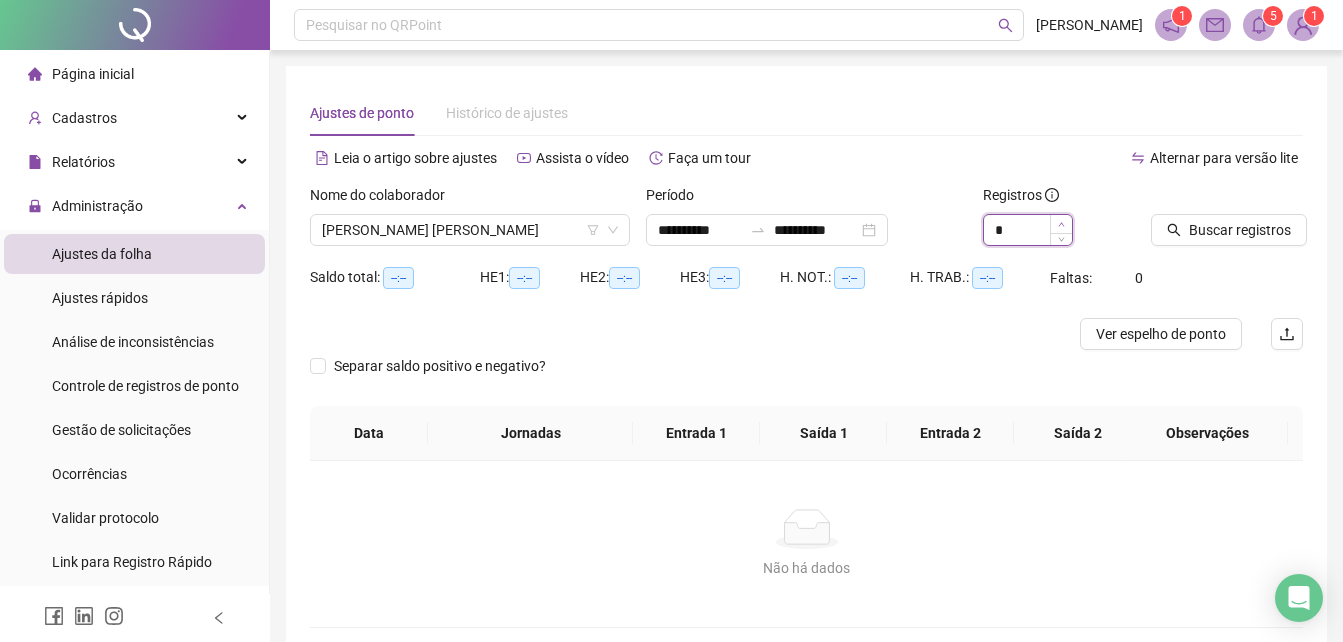 click at bounding box center [1061, 224] 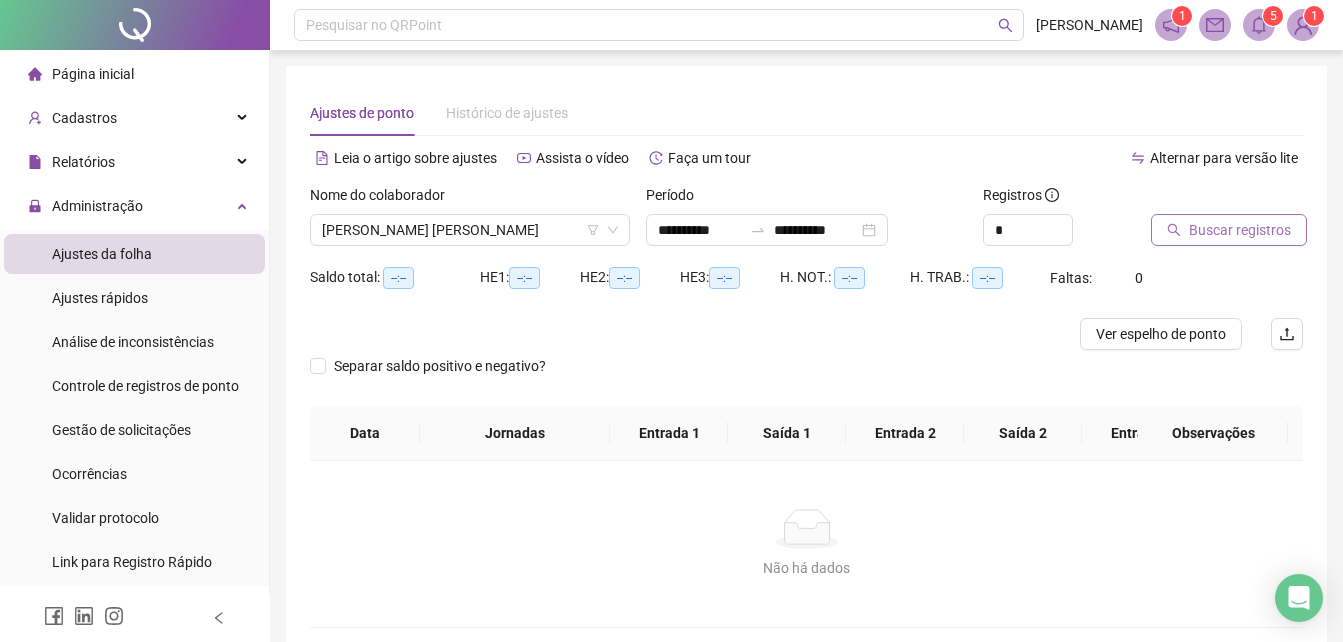 click on "Buscar registros" at bounding box center (1229, 230) 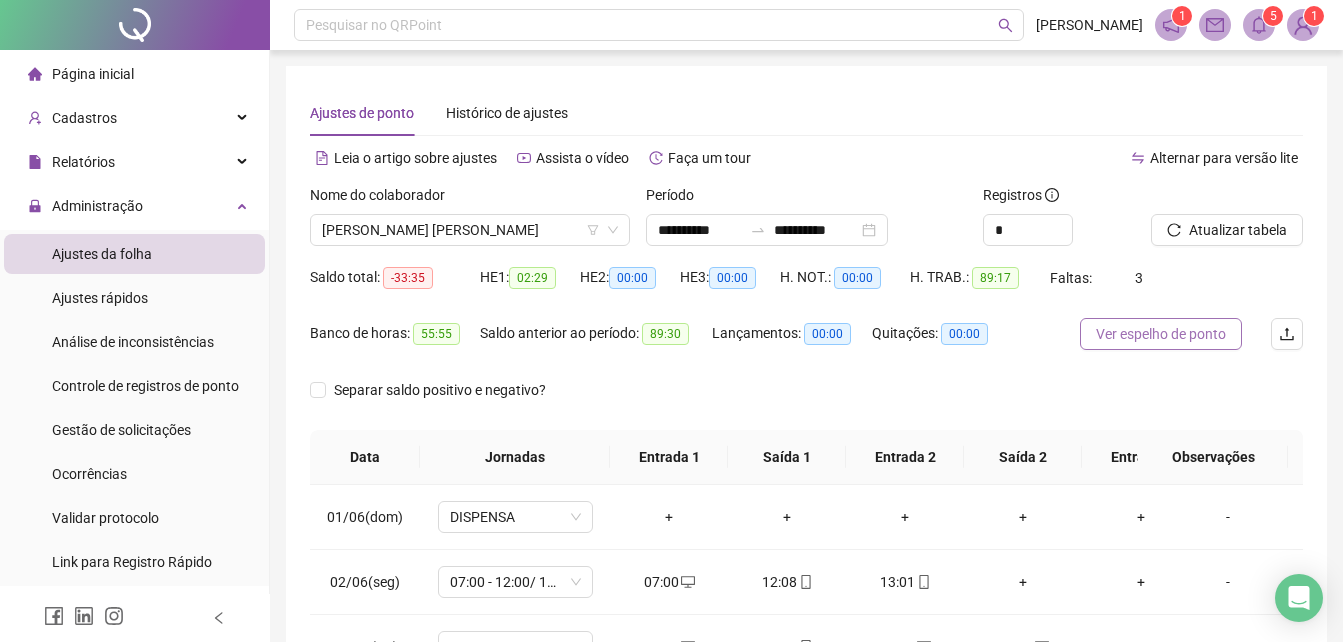 click on "Ver espelho de ponto" at bounding box center [1161, 334] 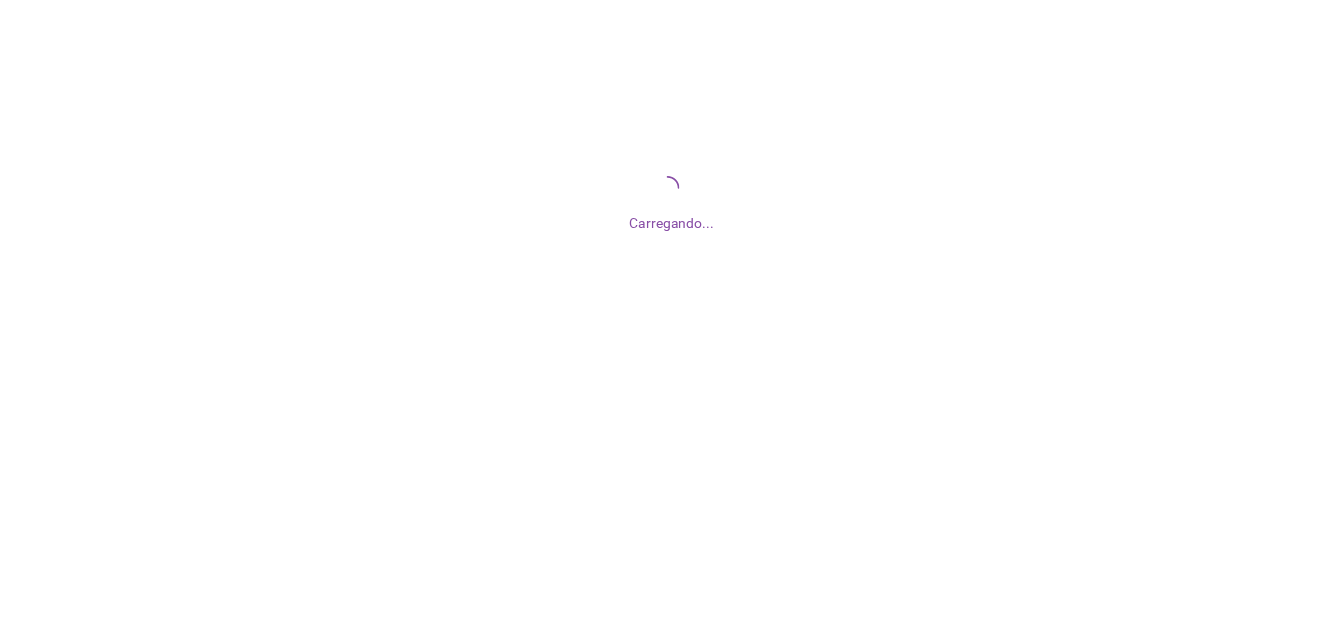 scroll, scrollTop: 0, scrollLeft: 0, axis: both 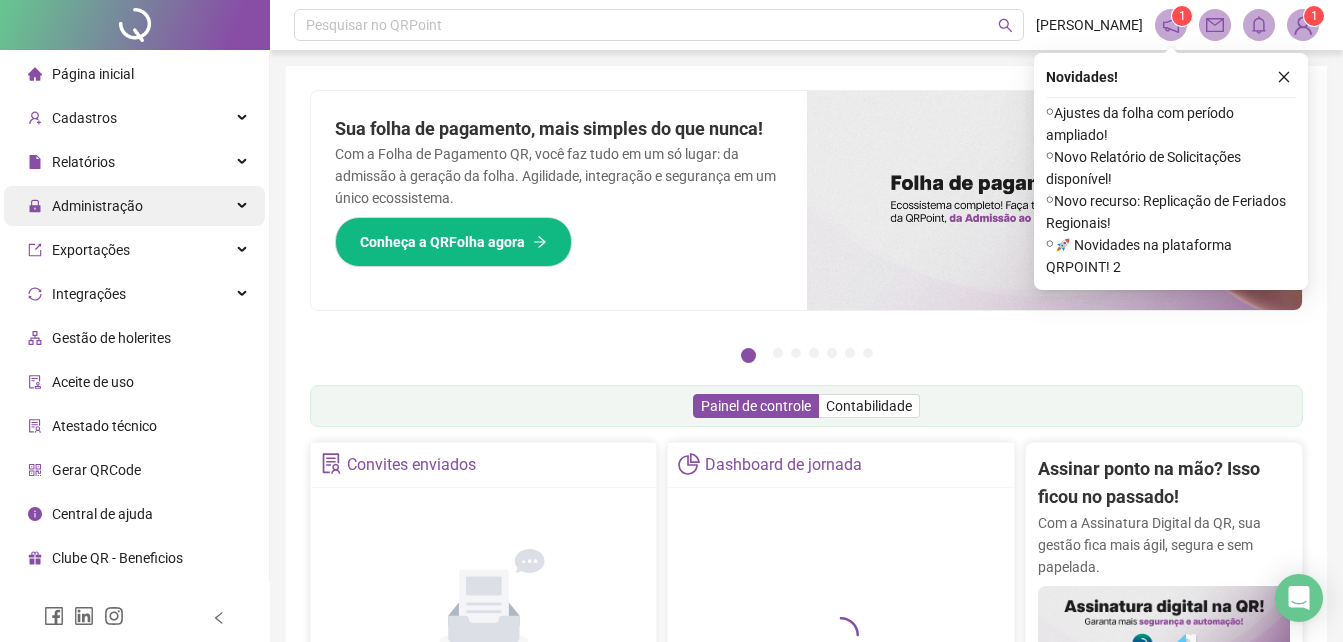 click on "Administração" at bounding box center (97, 206) 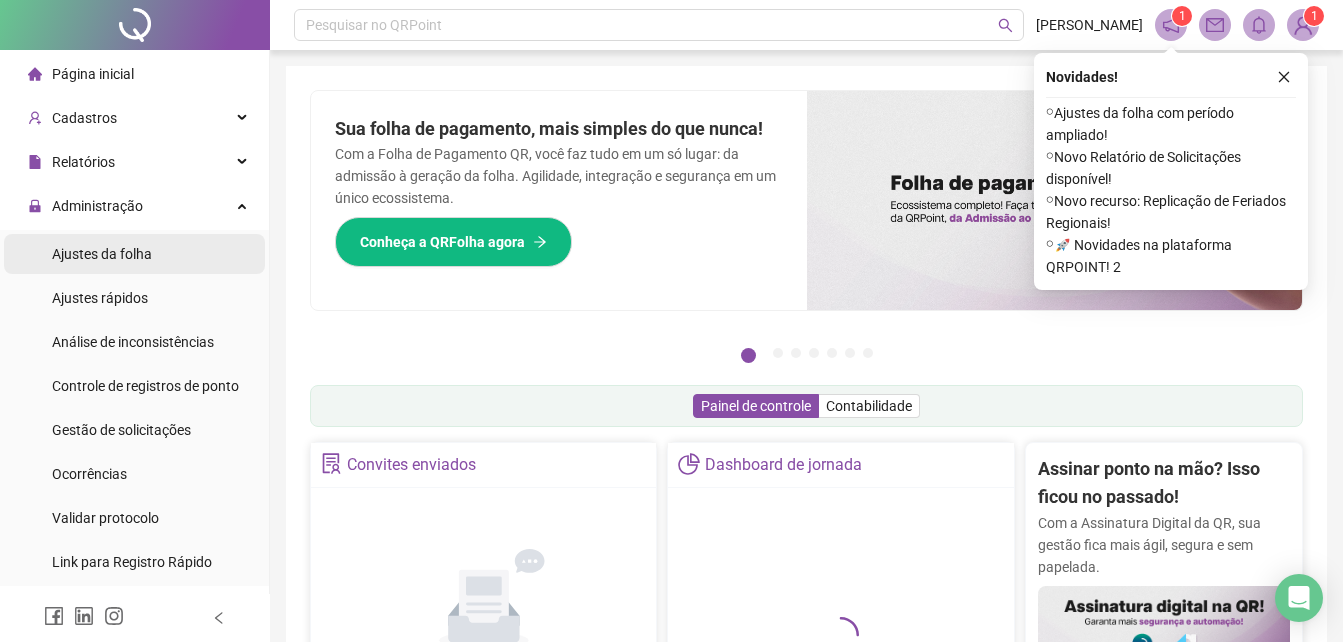 click on "Ajustes da folha" at bounding box center (102, 254) 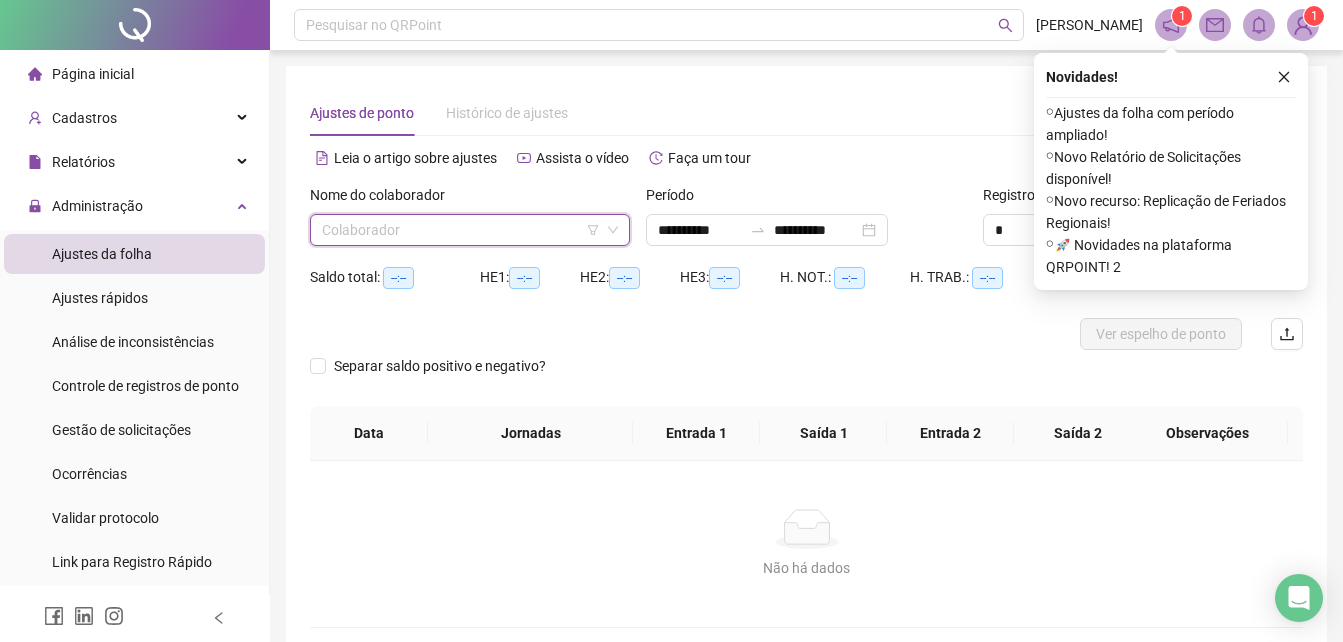 click at bounding box center (464, 230) 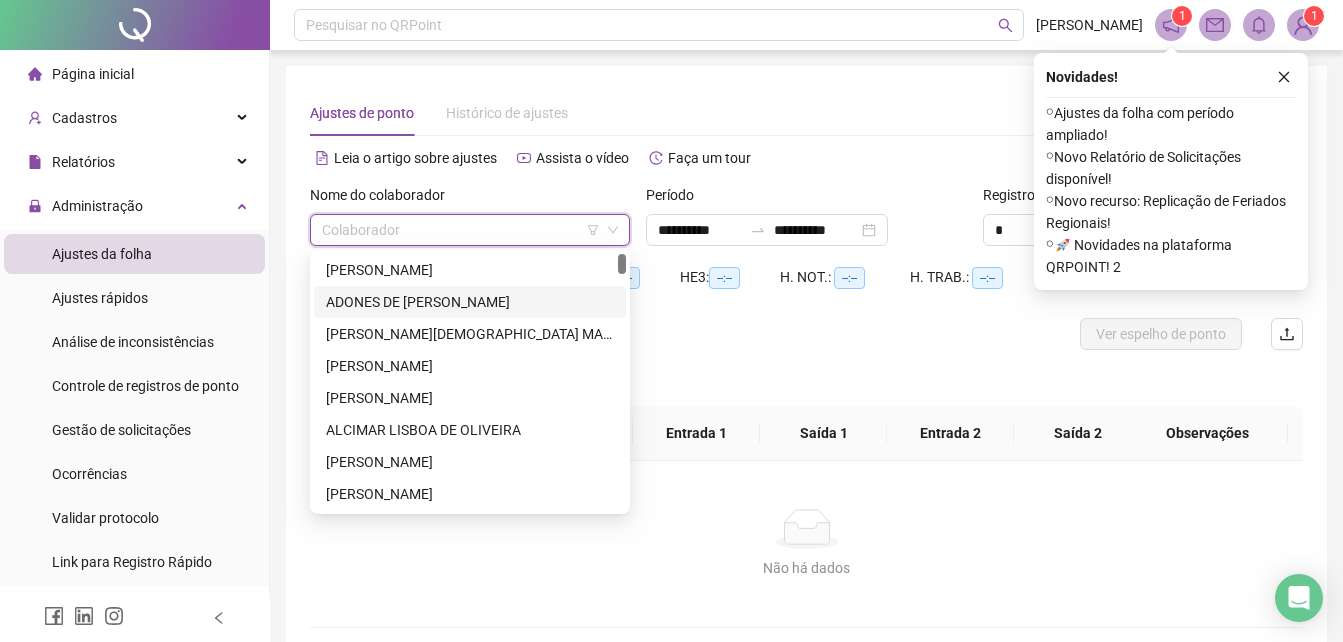 click on "ADONES DE [PERSON_NAME]" at bounding box center (470, 302) 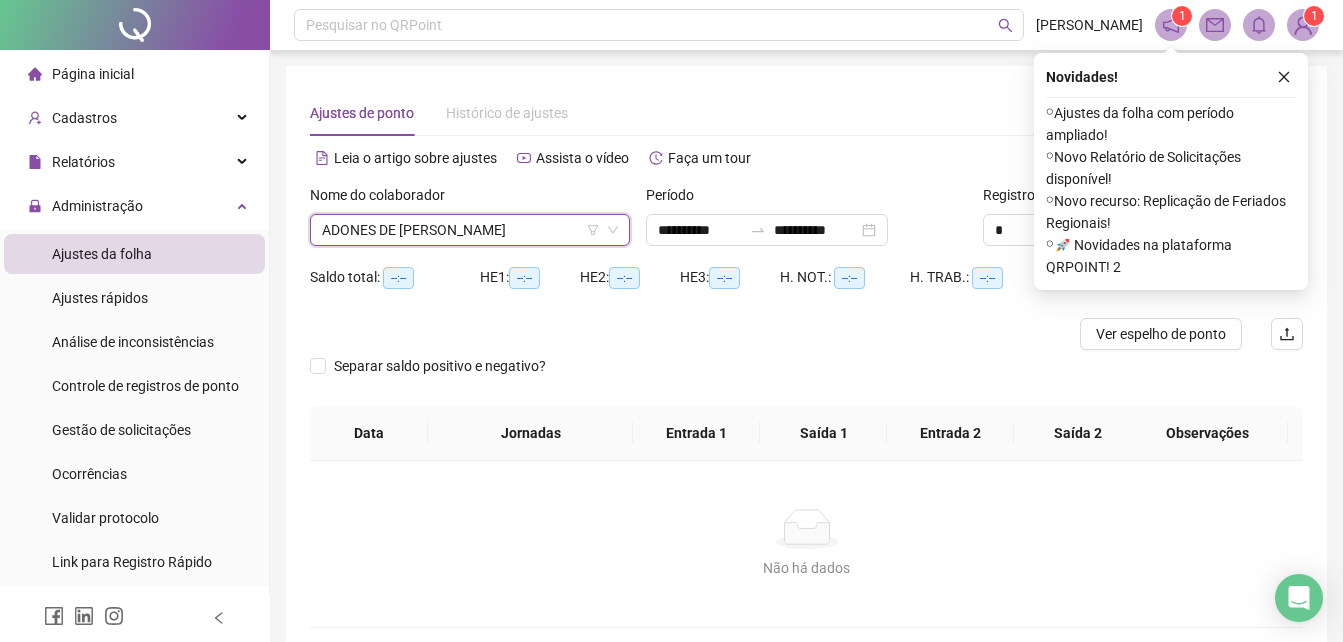 click on "Novidades ! ⚬  Ajustes da folha com período ampliado! ⚬  Novo Relatório de Solicitações disponível! ⚬  Novo recurso: Replicação de Feriados Regionais! ⚬  🚀 Novidades na plataforma QRPOINT! 2" at bounding box center [1171, 171] 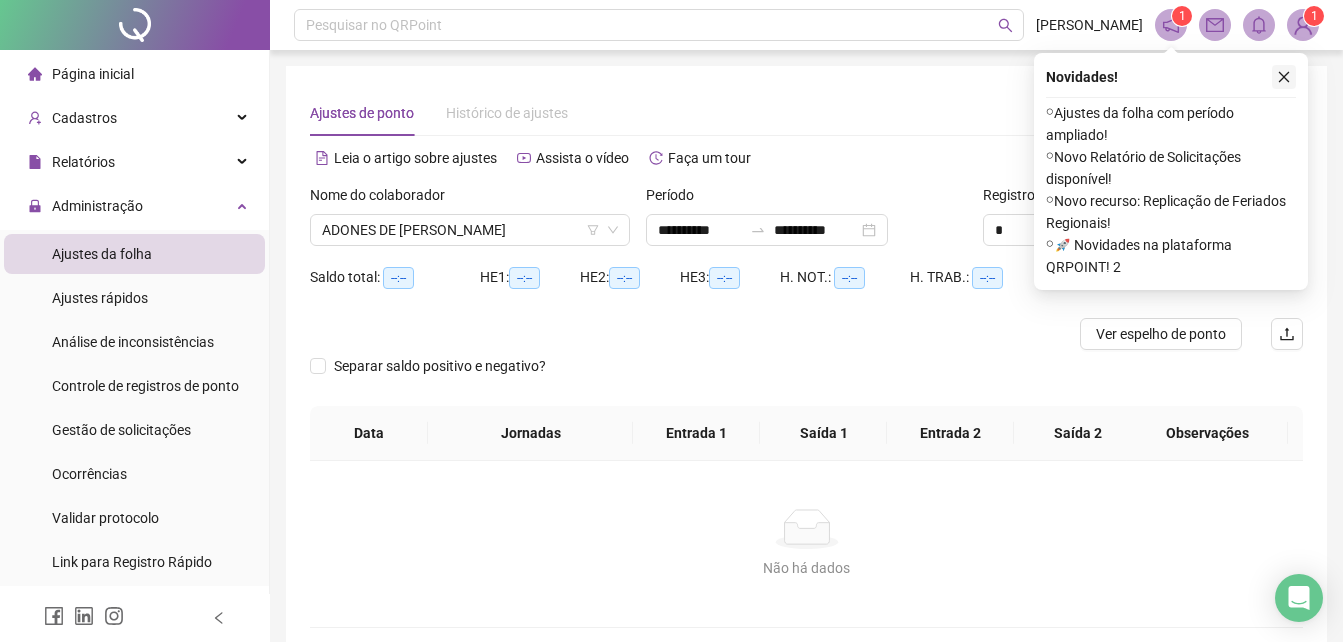 click at bounding box center (1284, 77) 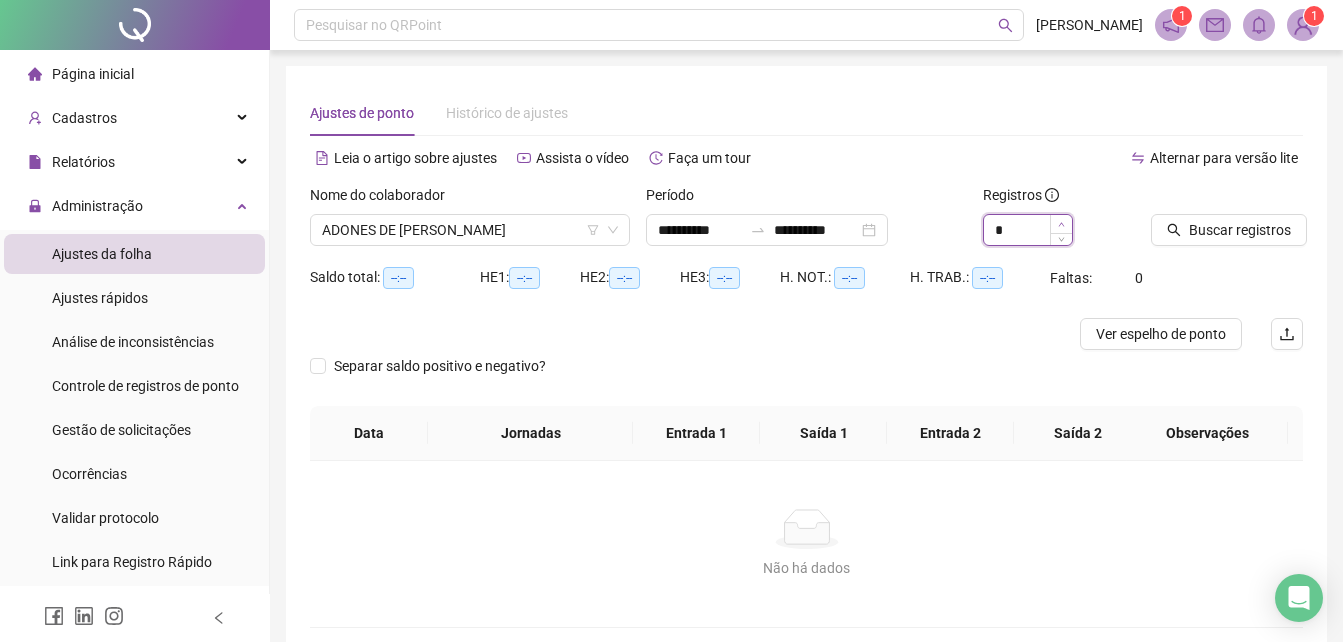 type on "*" 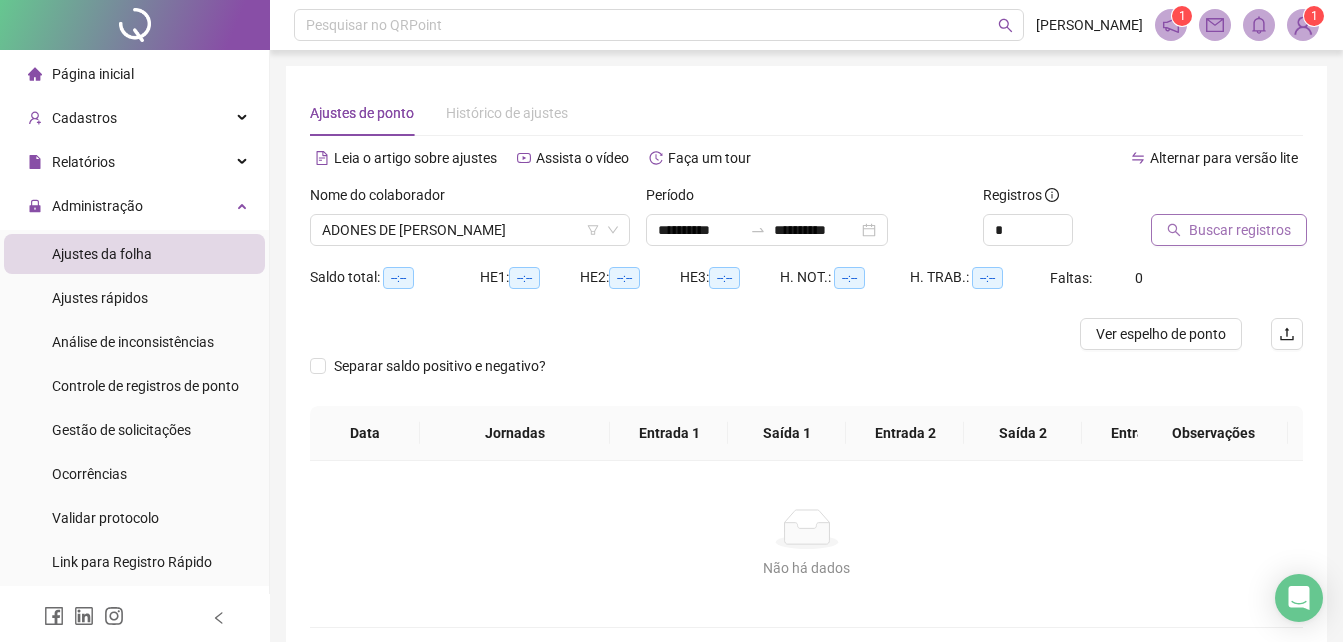 click on "Buscar registros" at bounding box center [1240, 230] 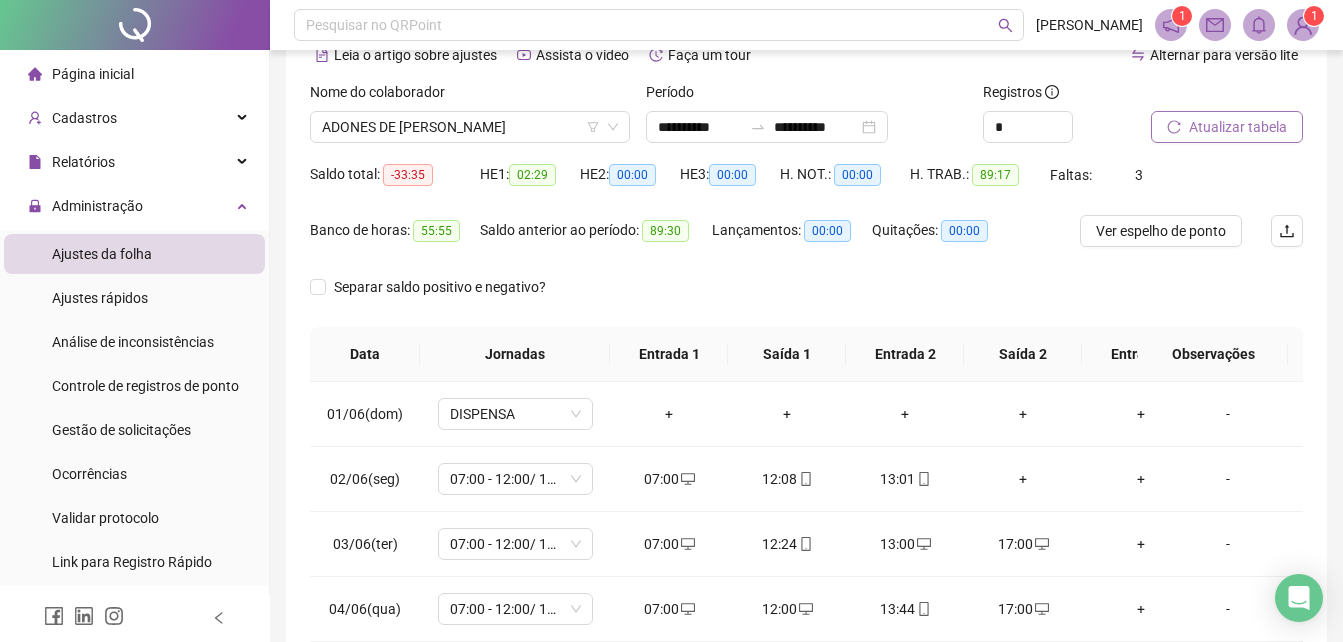 scroll, scrollTop: 200, scrollLeft: 0, axis: vertical 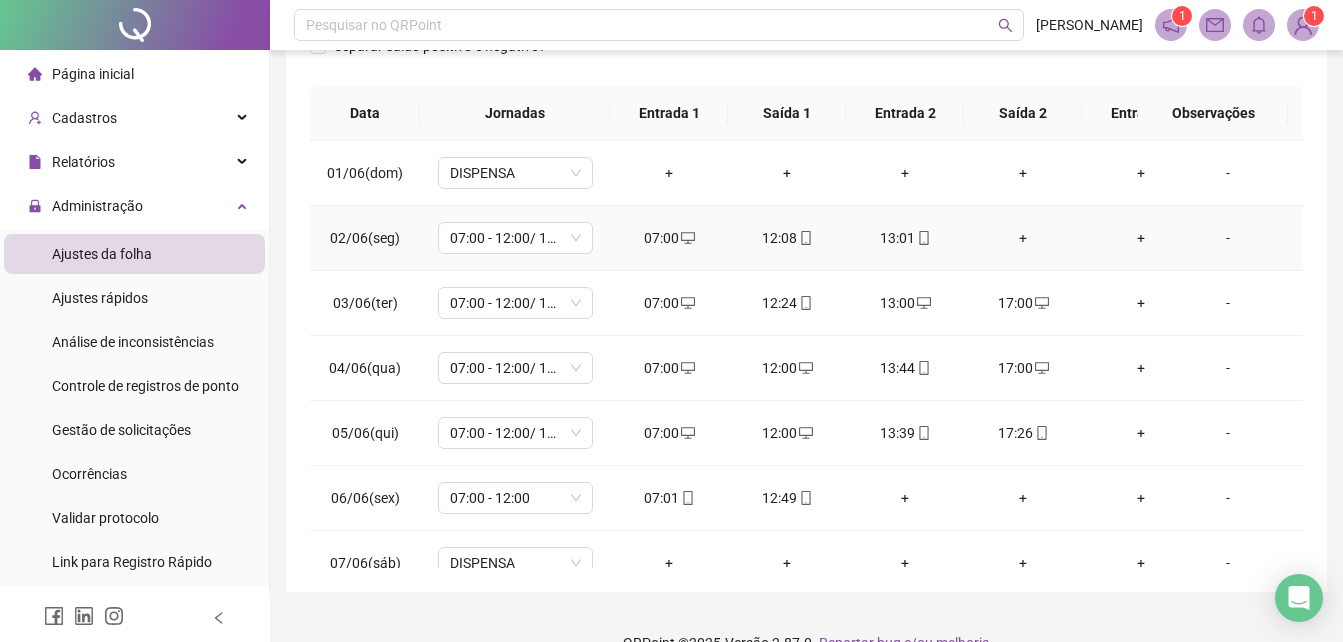 click on "+" at bounding box center (1023, 238) 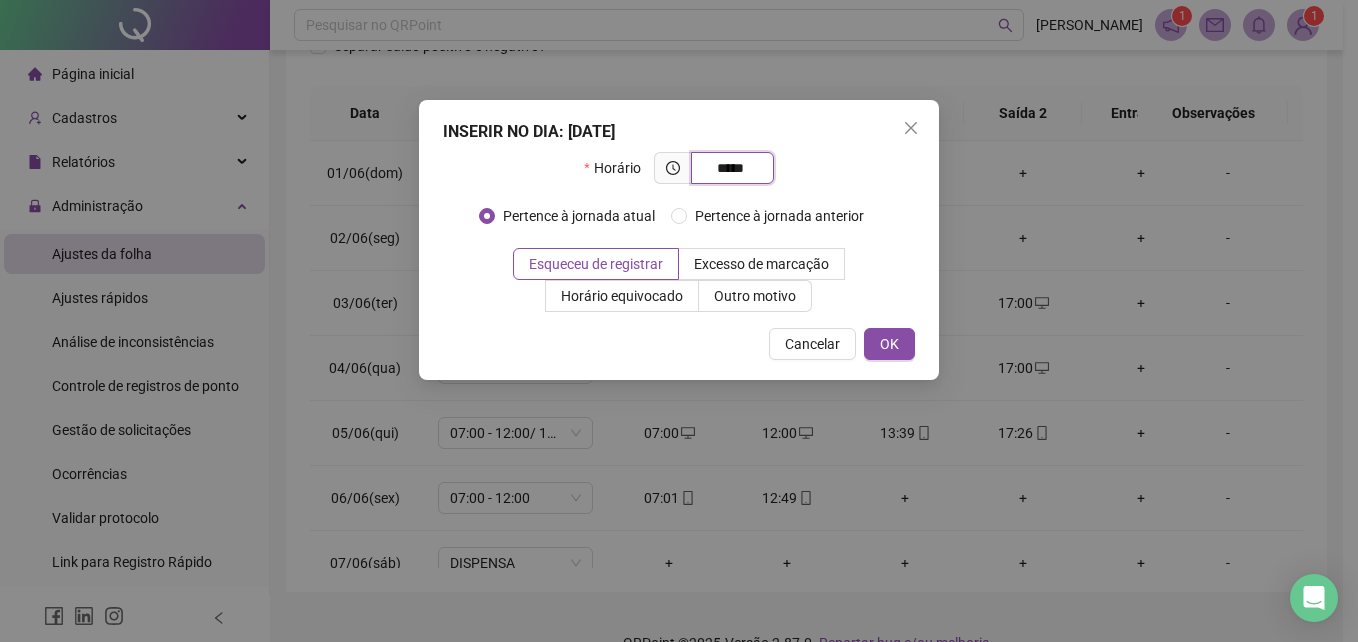 type on "*****" 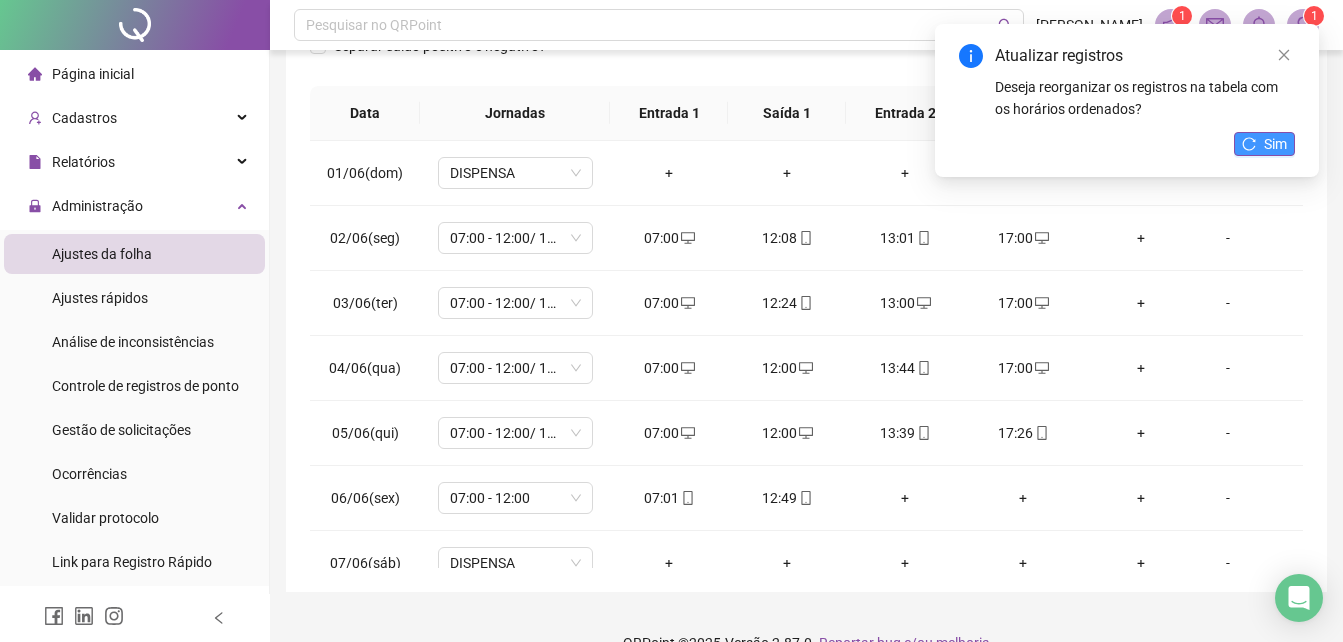 click on "Sim" at bounding box center [1275, 144] 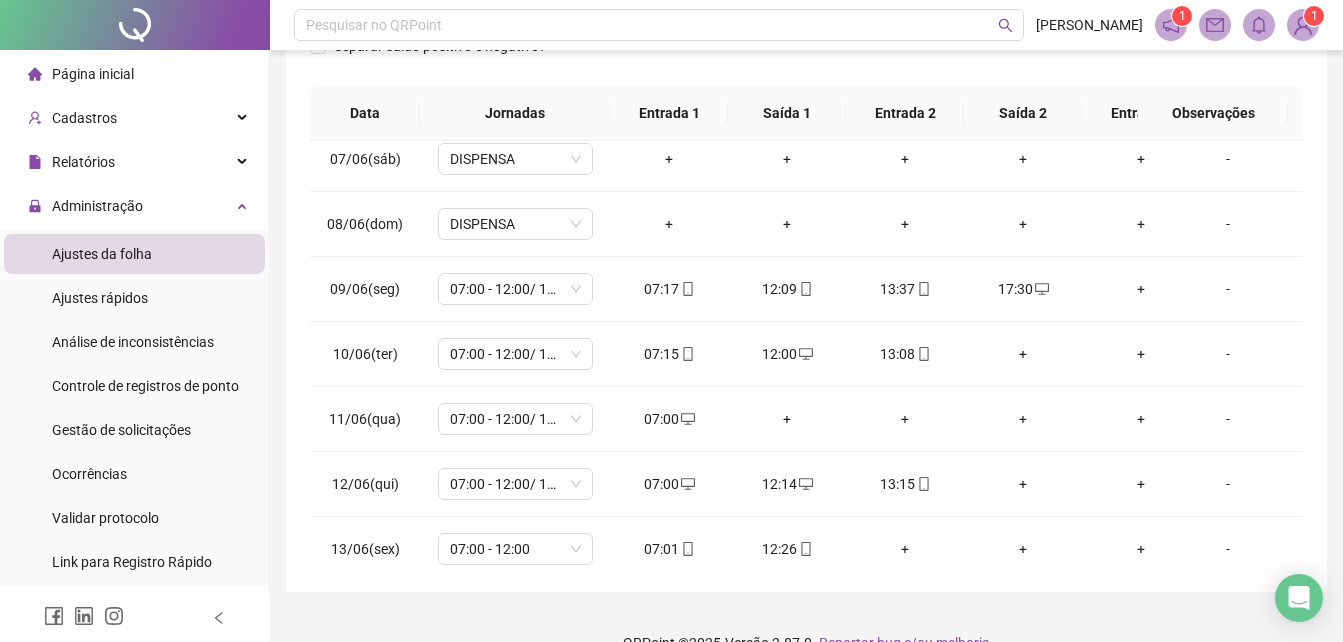 scroll, scrollTop: 436, scrollLeft: 0, axis: vertical 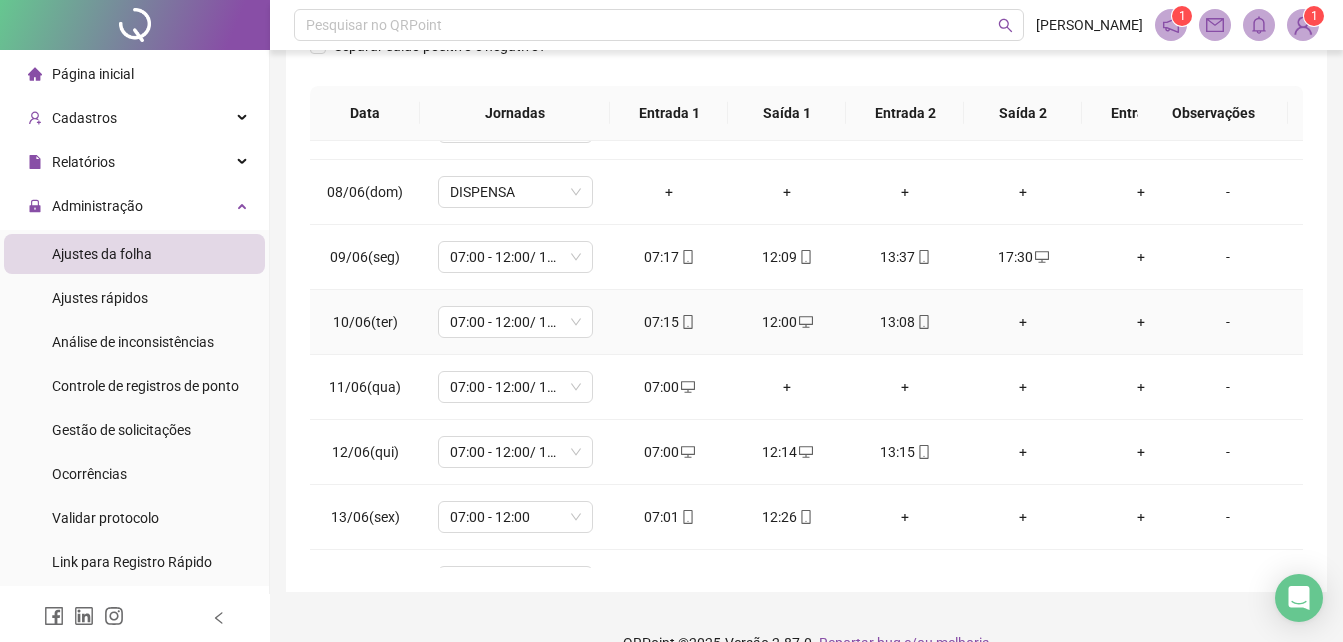 click on "+" at bounding box center [1023, 322] 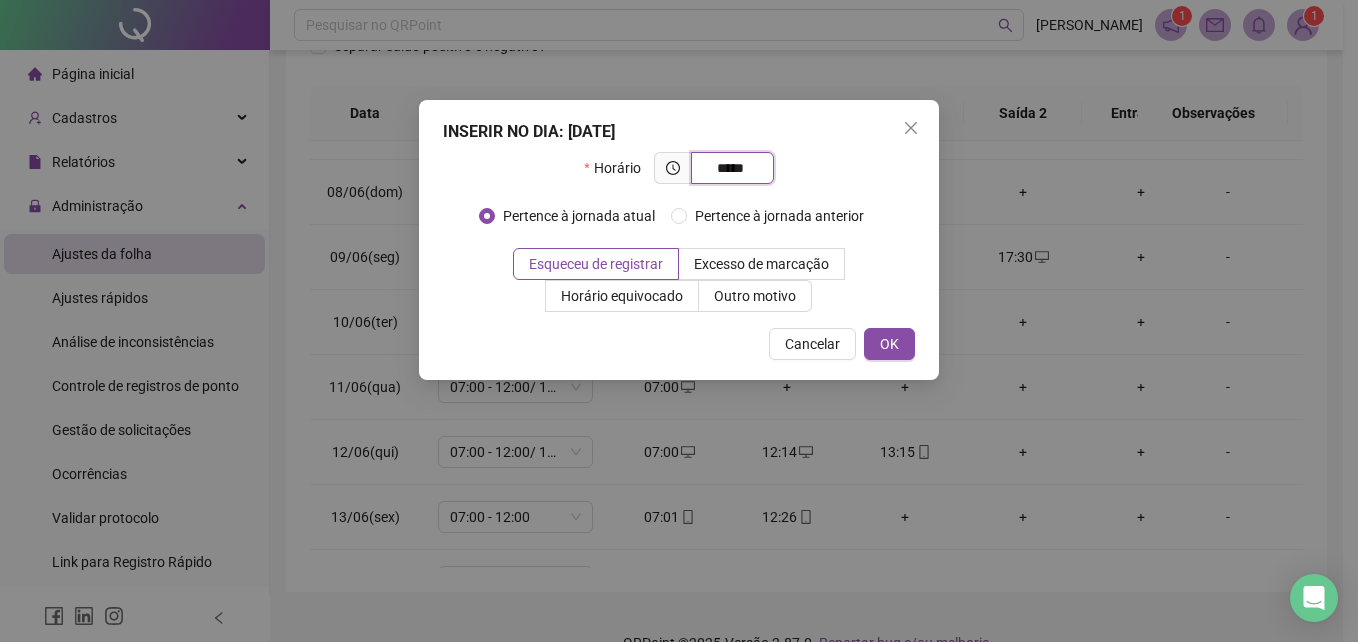 type on "*****" 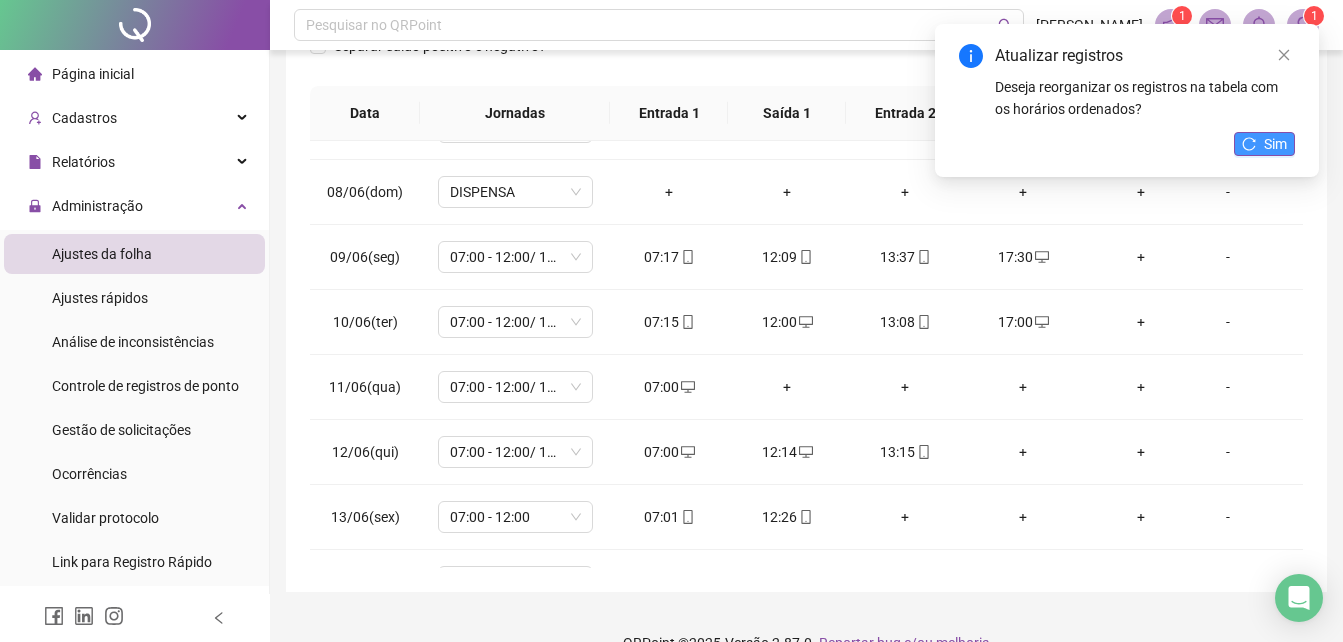 click on "Sim" at bounding box center [1264, 144] 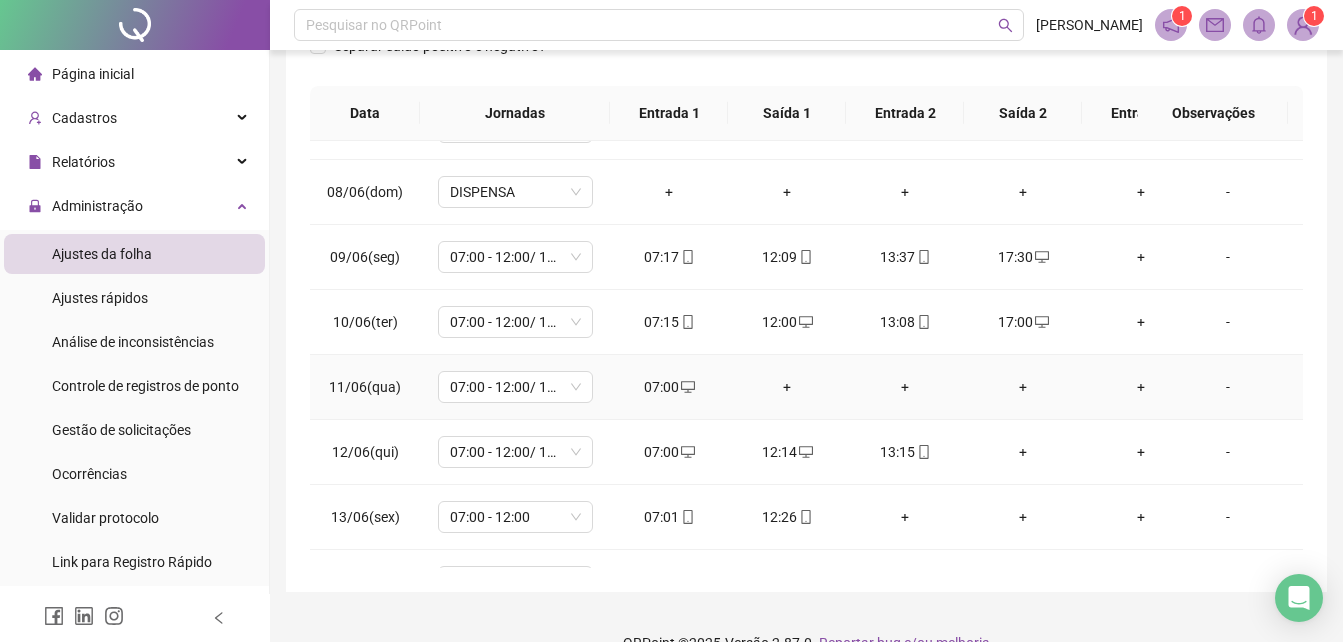 click on "+" at bounding box center (787, 387) 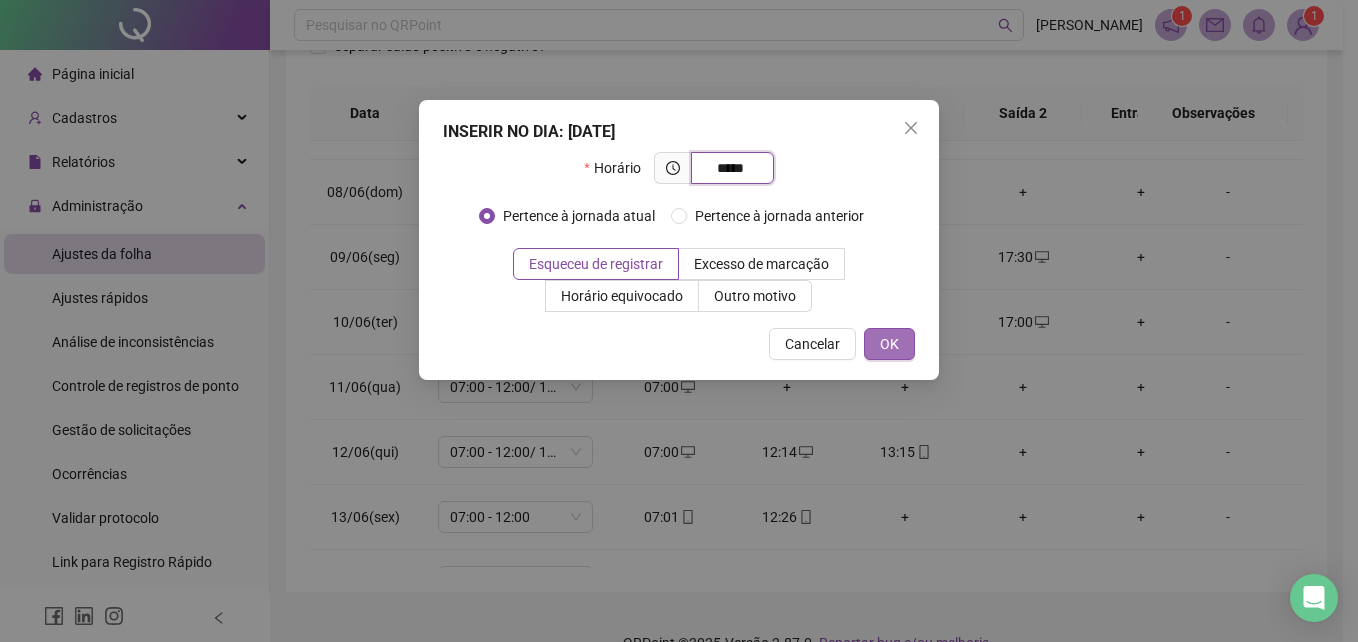 type on "*****" 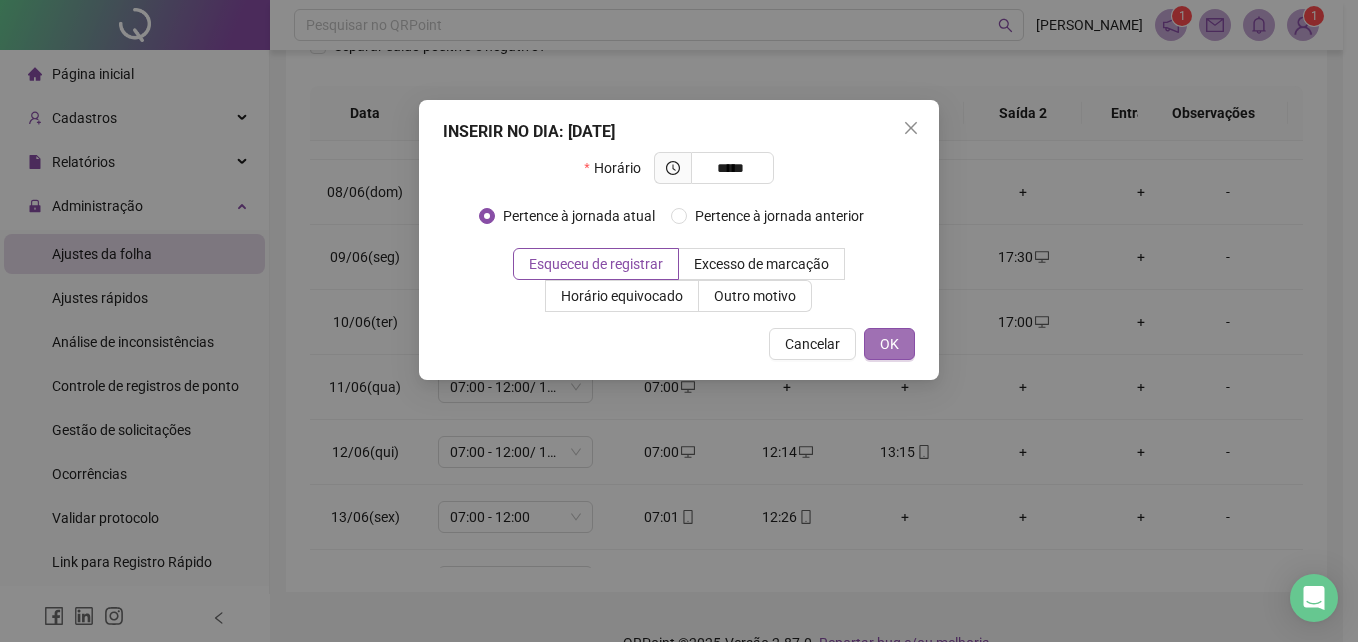 click on "OK" at bounding box center [889, 344] 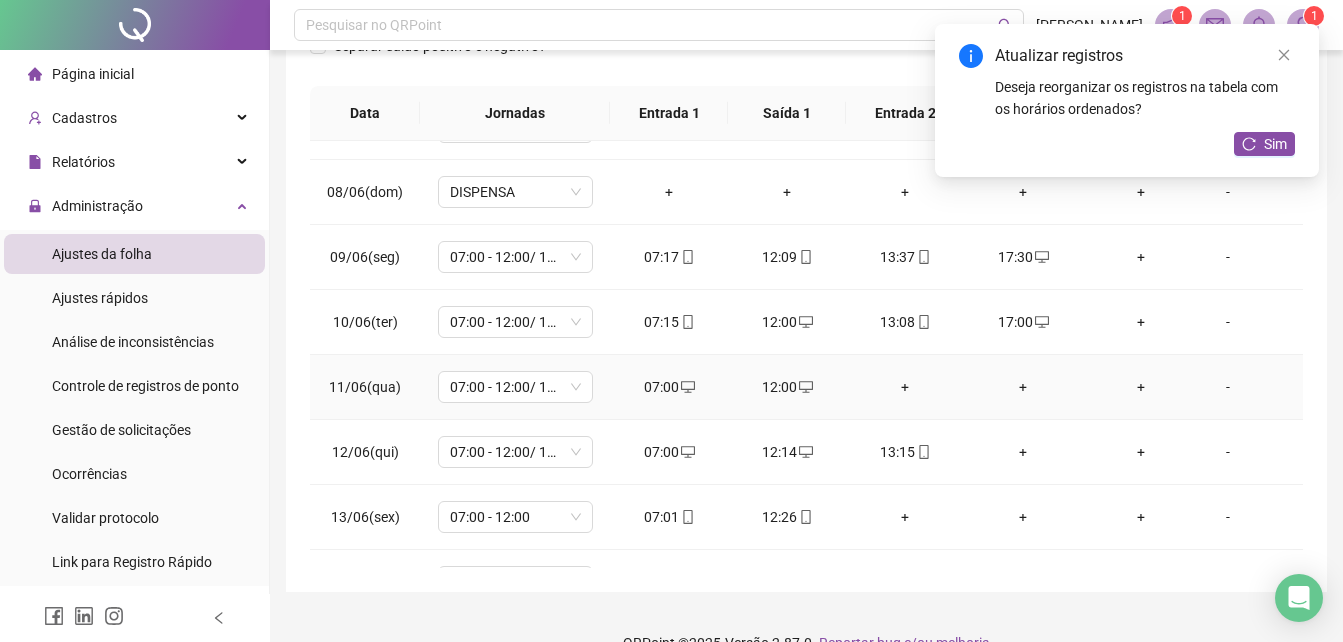 click on "+" at bounding box center [905, 387] 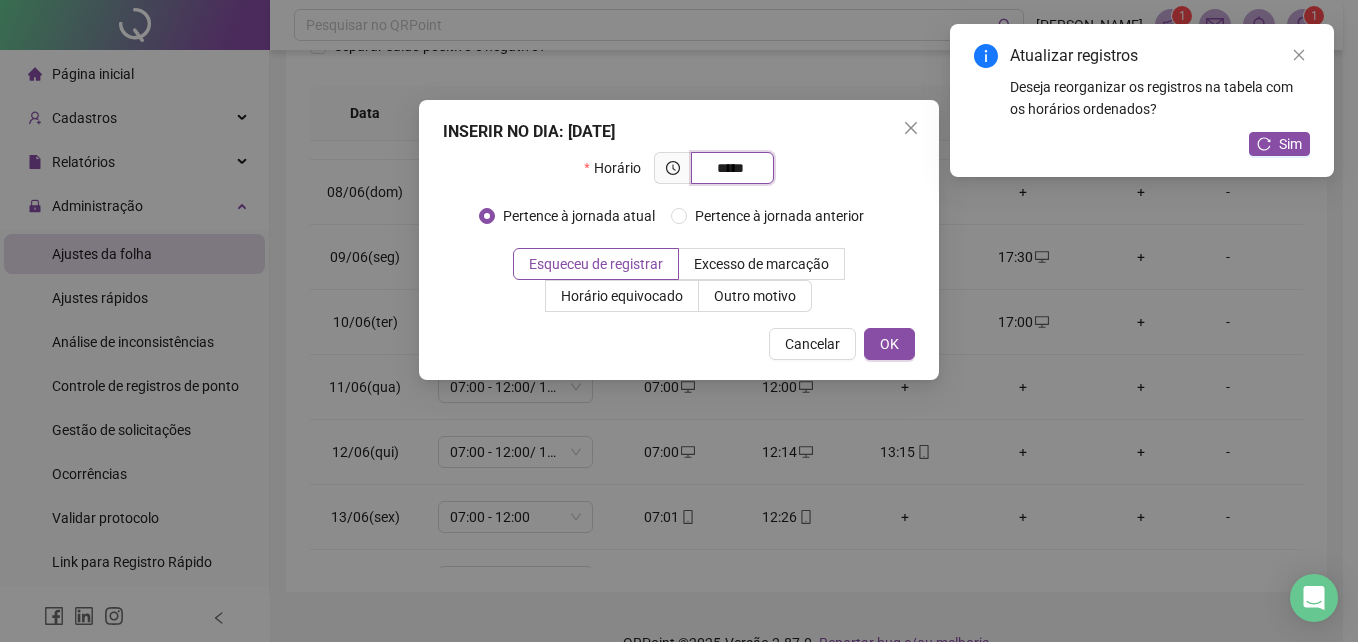 type on "*****" 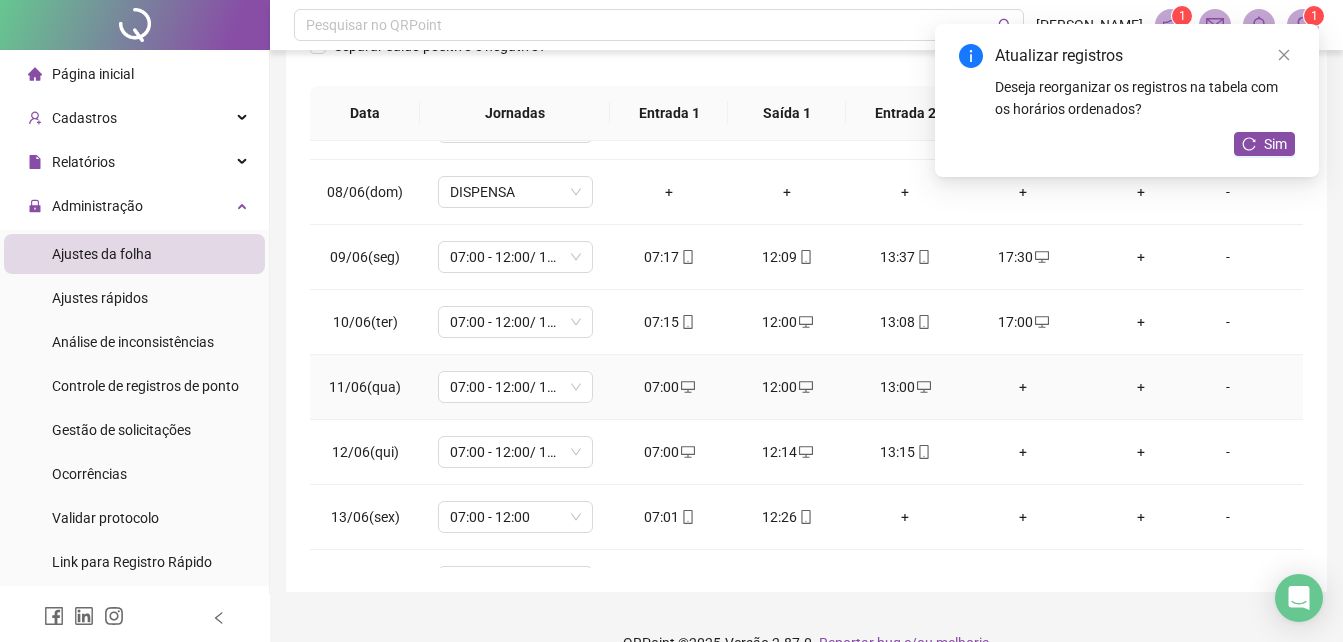 click on "+" at bounding box center (1023, 387) 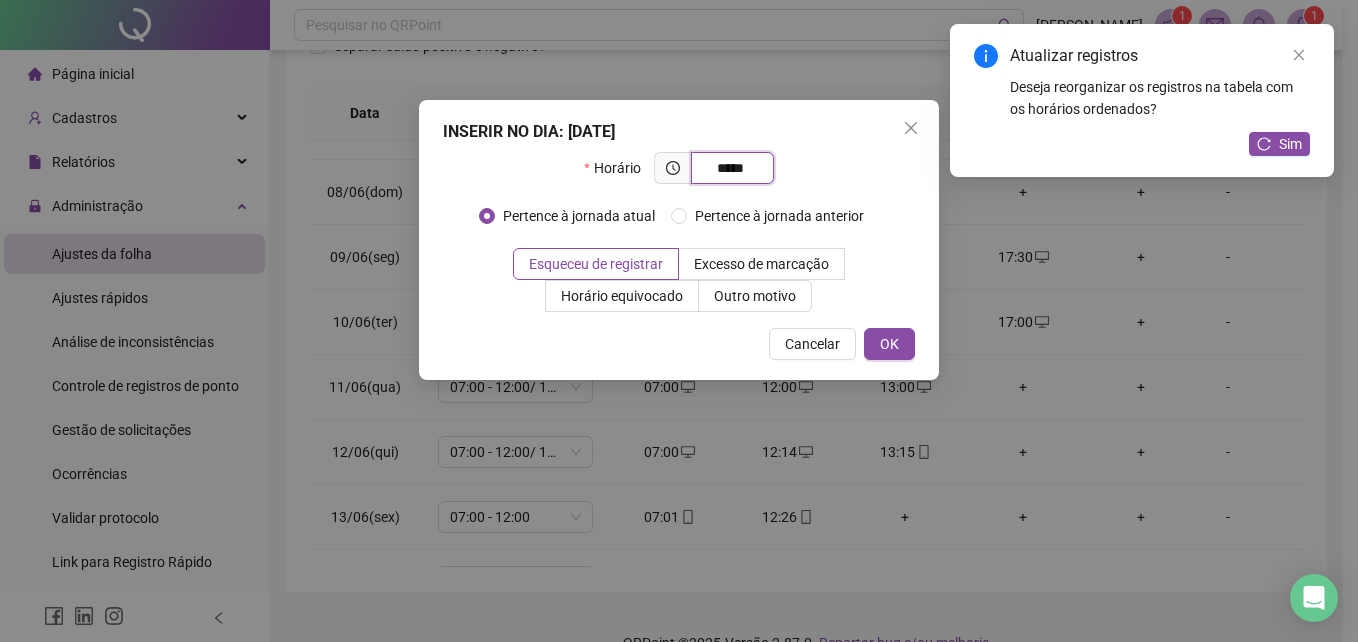 type on "*****" 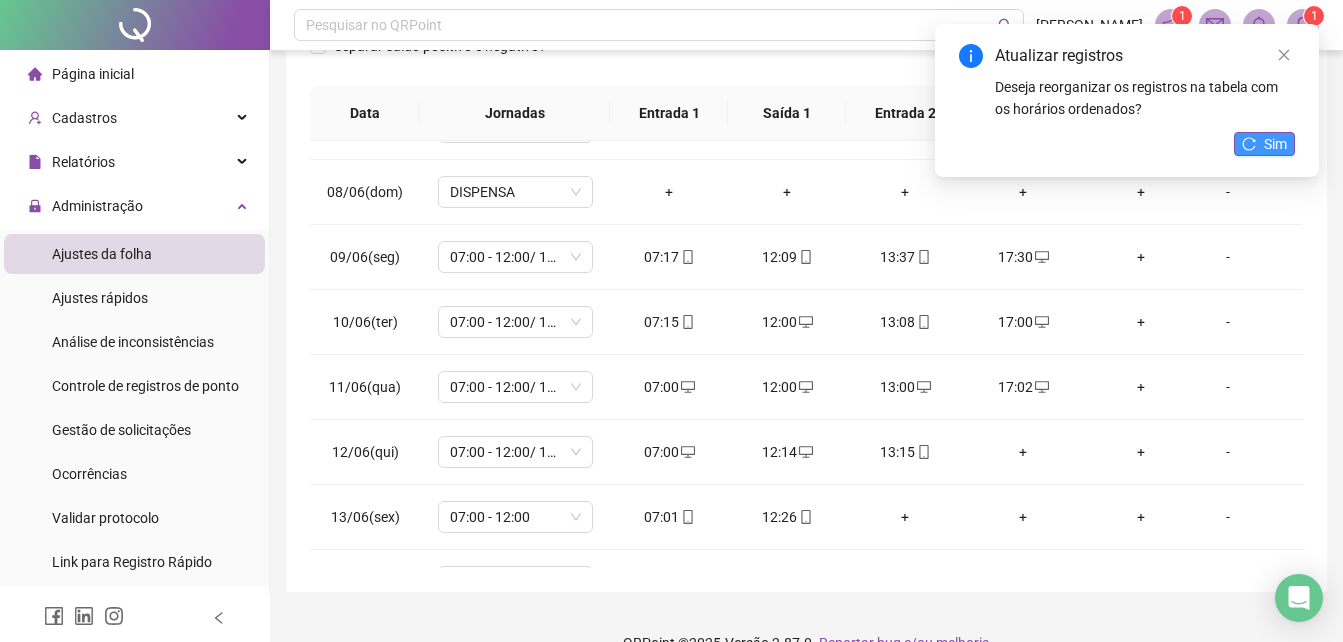 click on "Sim" at bounding box center (1264, 144) 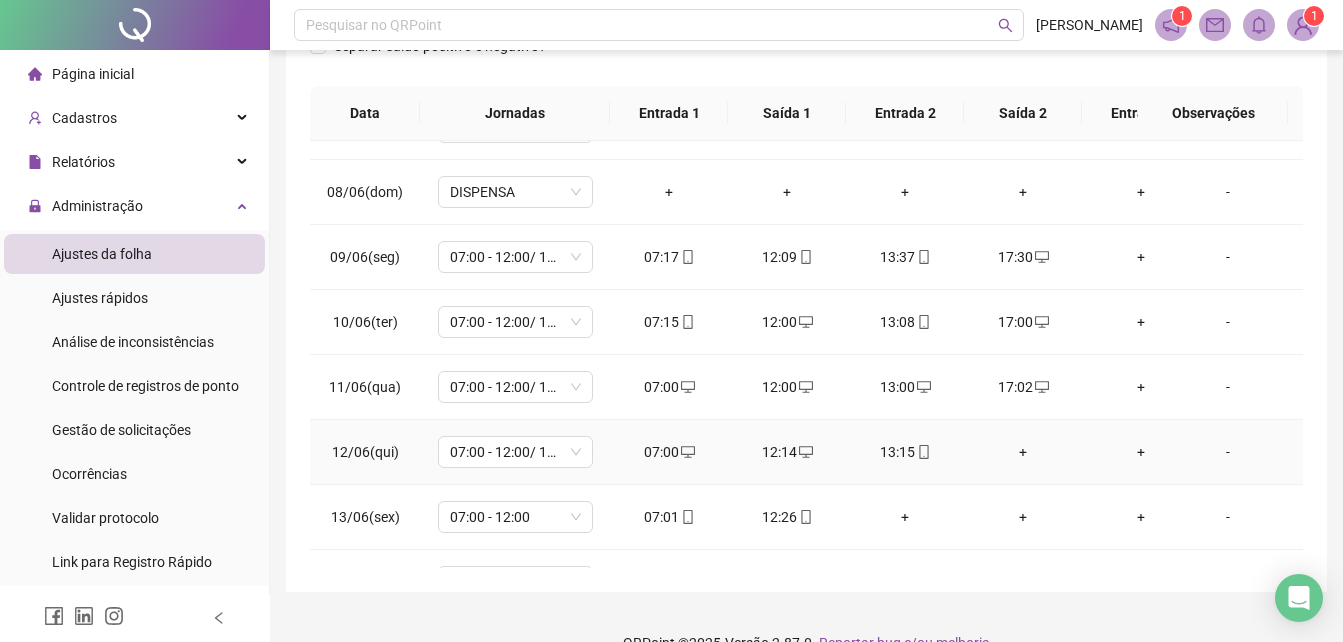 click on "+" at bounding box center [1023, 452] 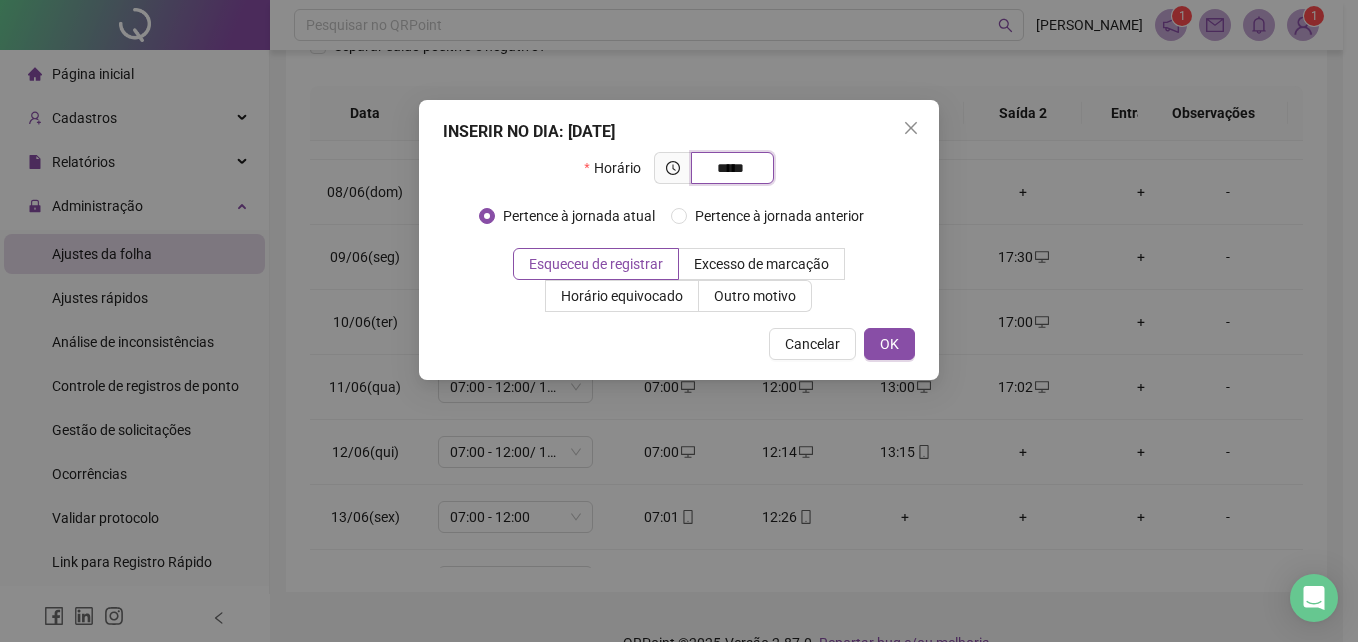 type on "*****" 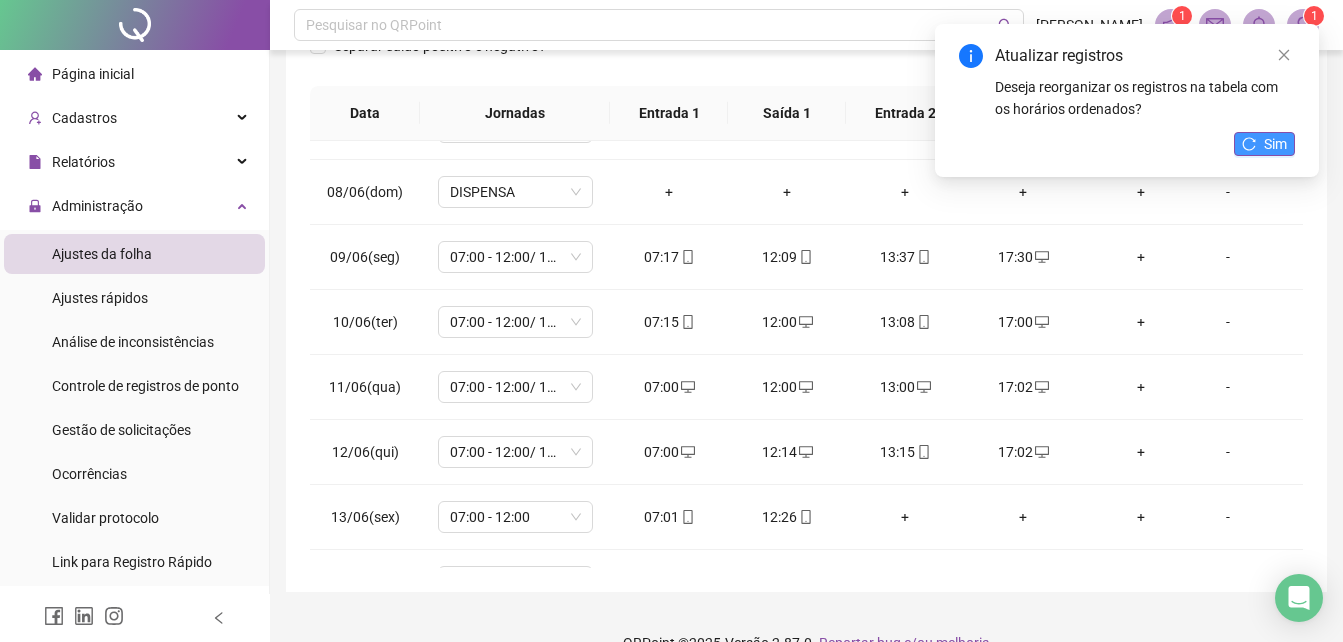 click on "Sim" at bounding box center (1264, 144) 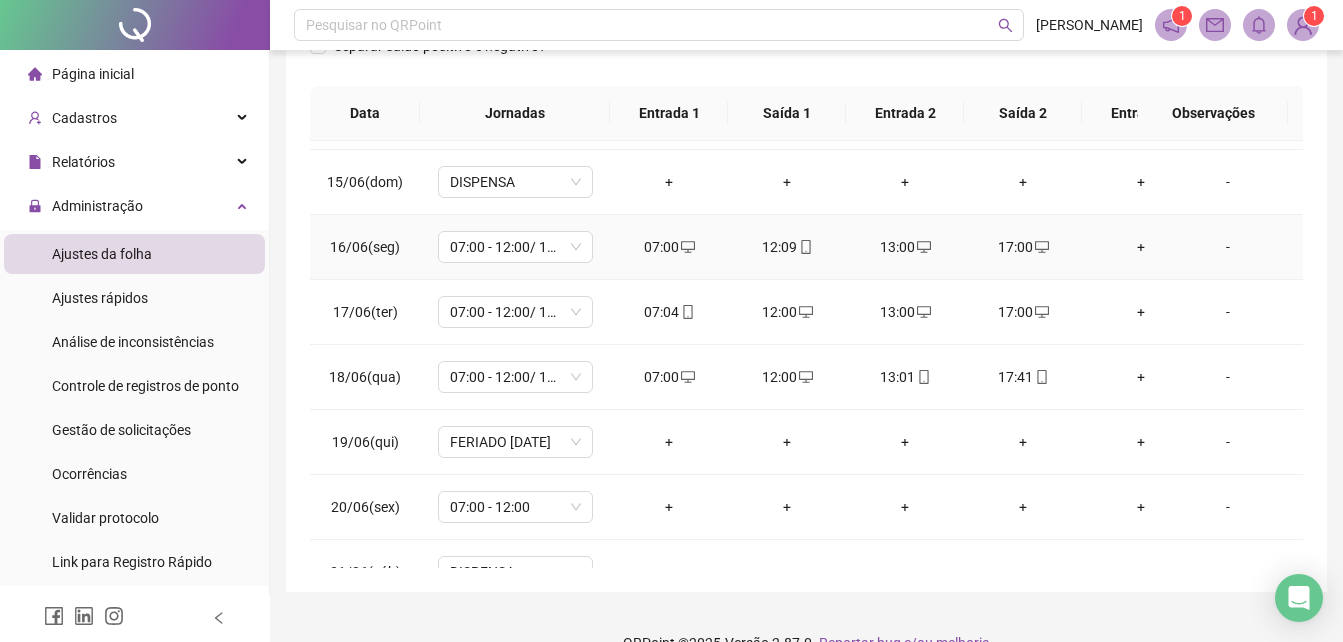 scroll, scrollTop: 936, scrollLeft: 0, axis: vertical 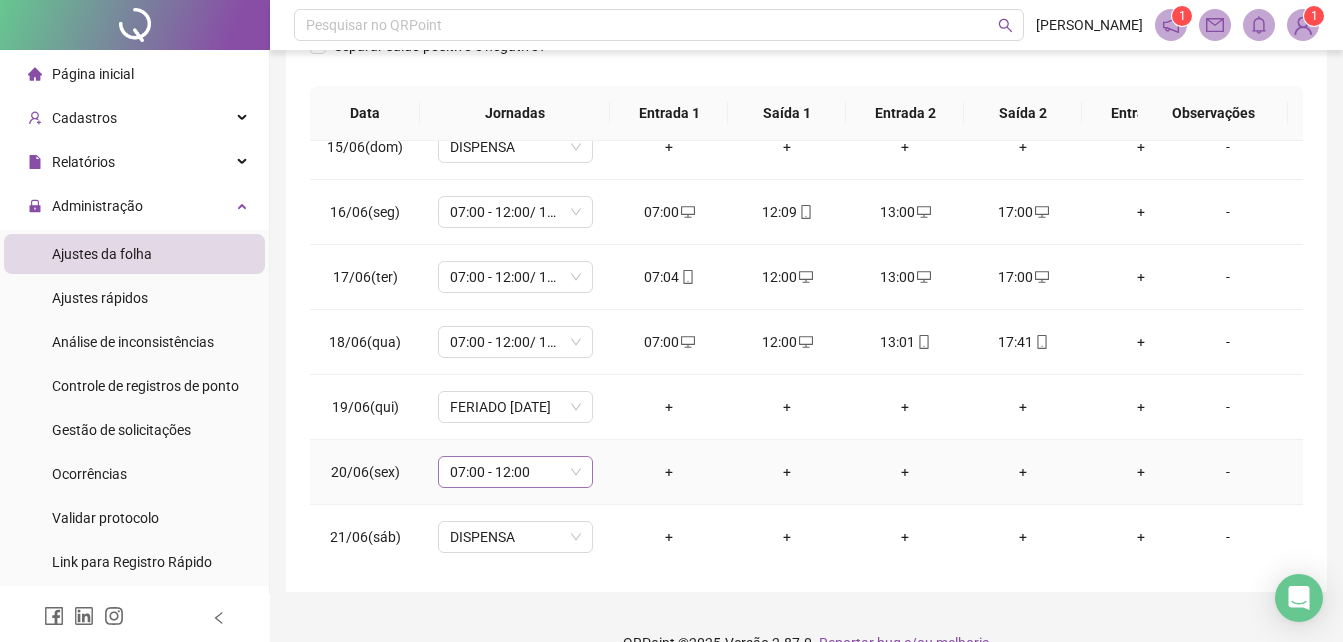 click on "07:00 - 12:00" at bounding box center (515, 472) 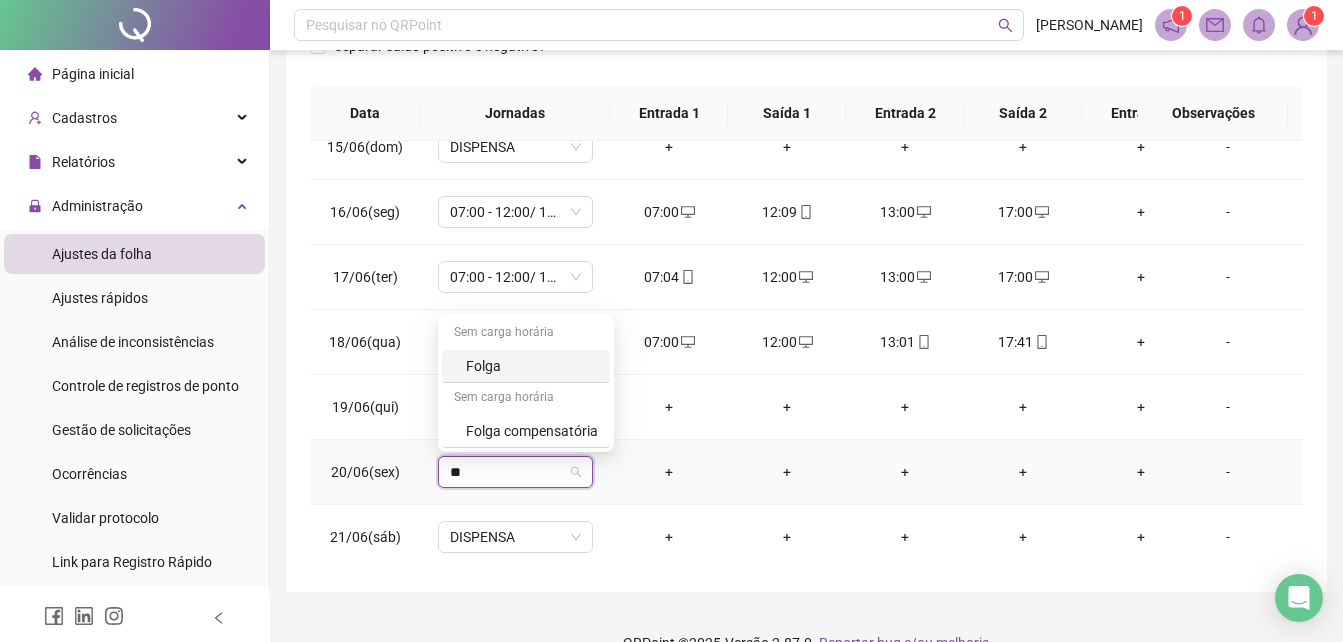 type on "***" 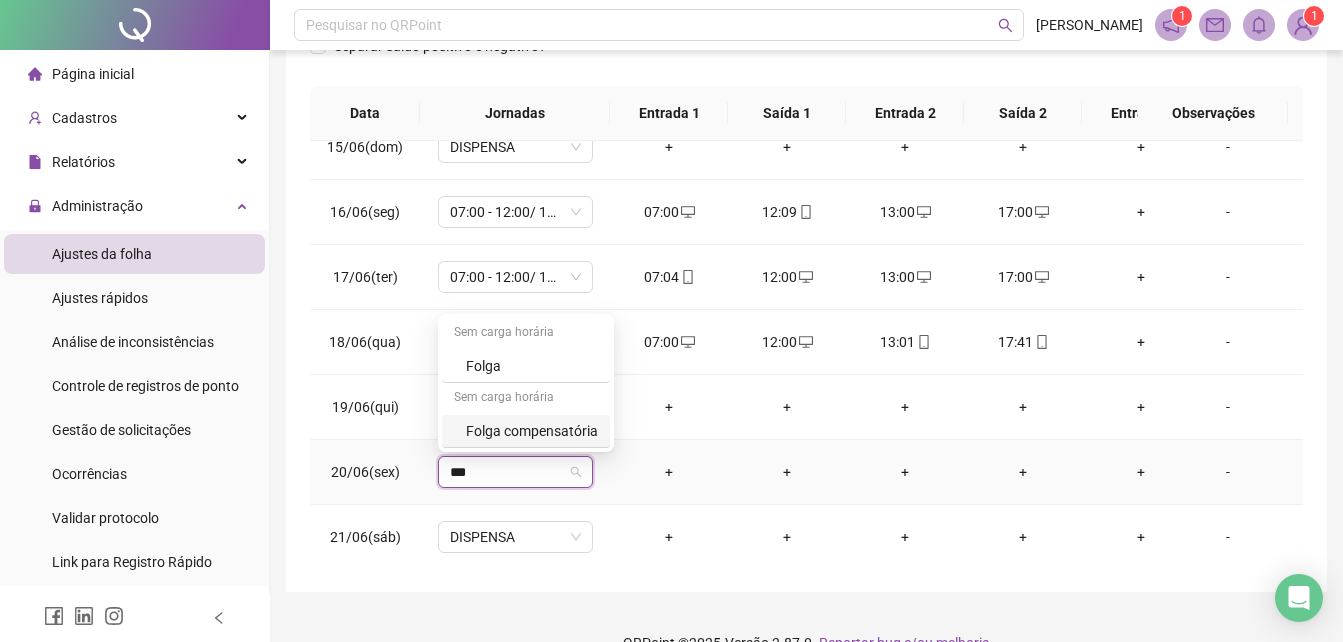 click on "Folga compensatória" at bounding box center (532, 431) 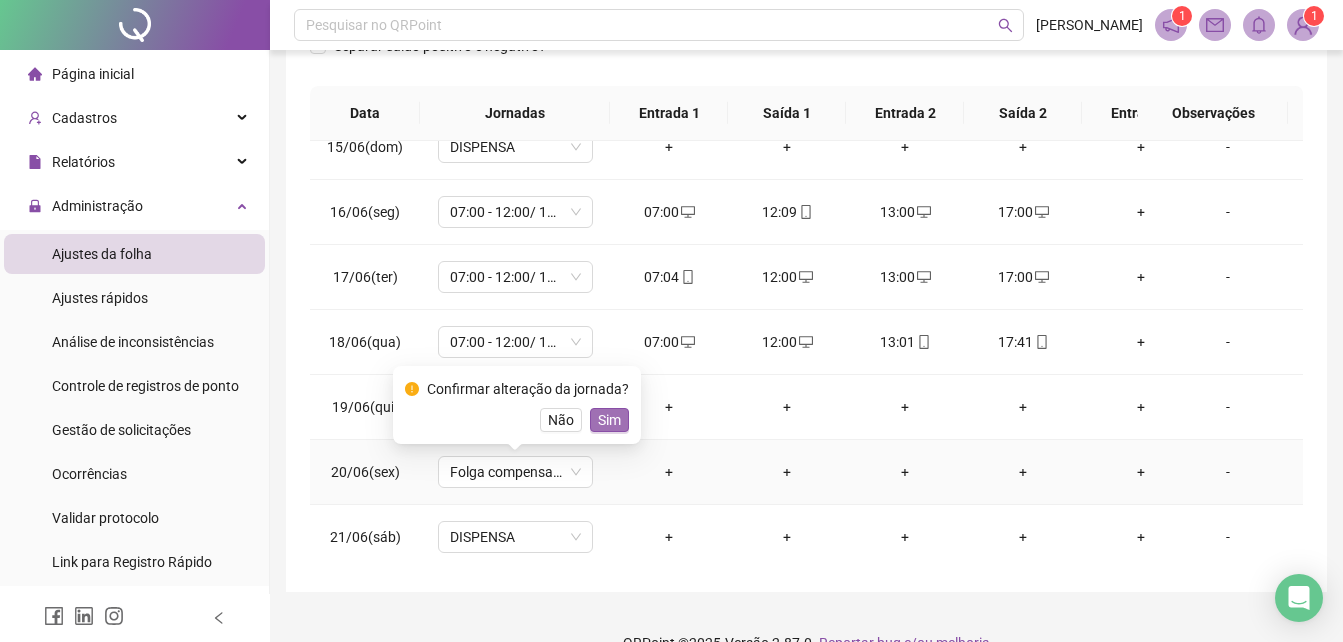 click on "Sim" at bounding box center (609, 420) 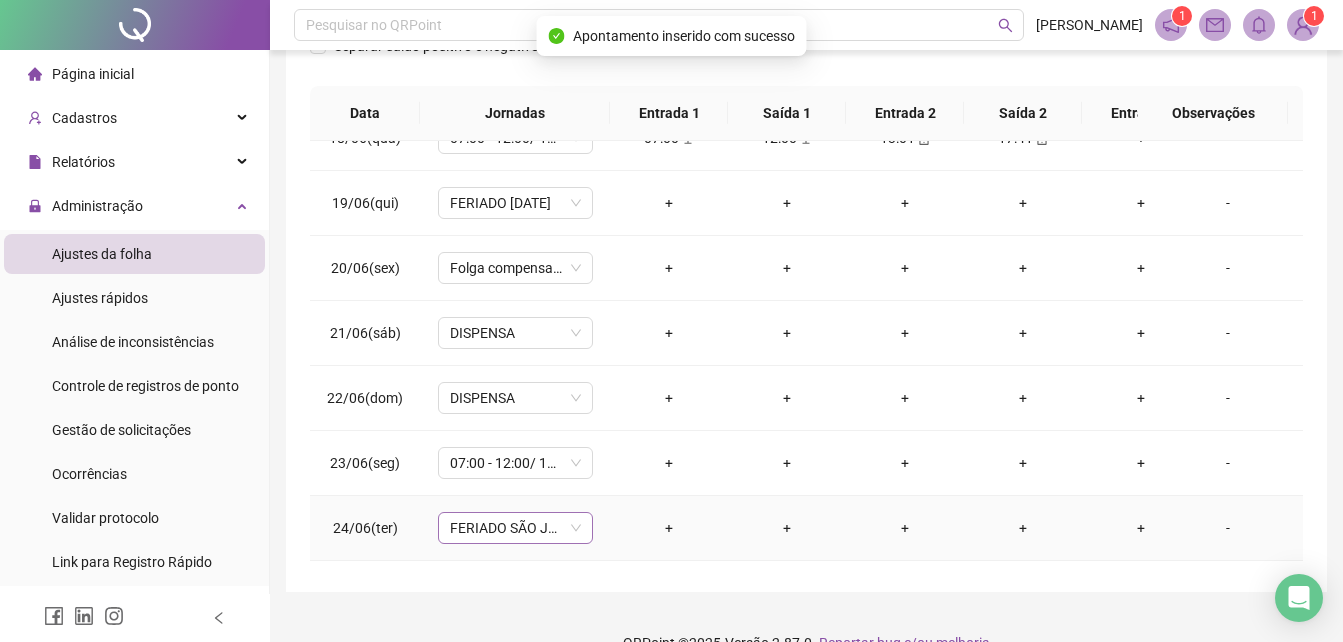 scroll, scrollTop: 1236, scrollLeft: 0, axis: vertical 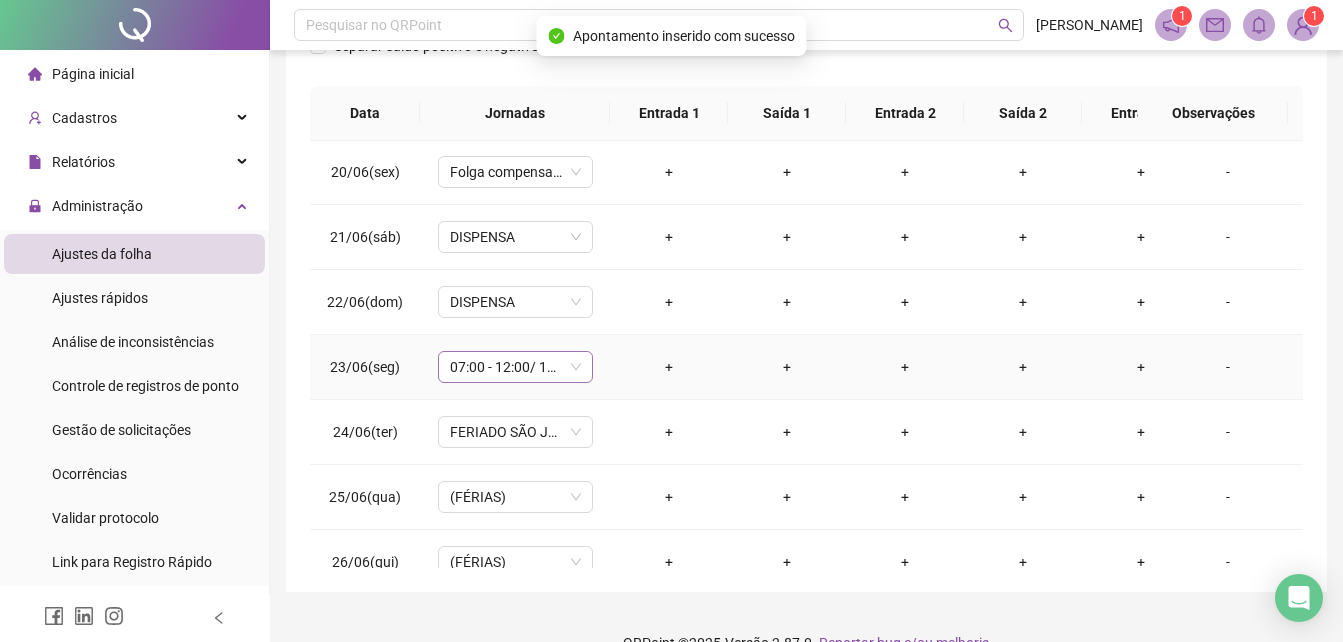click on "07:00 - 12:00/ 13:00 - 17:00" at bounding box center [515, 367] 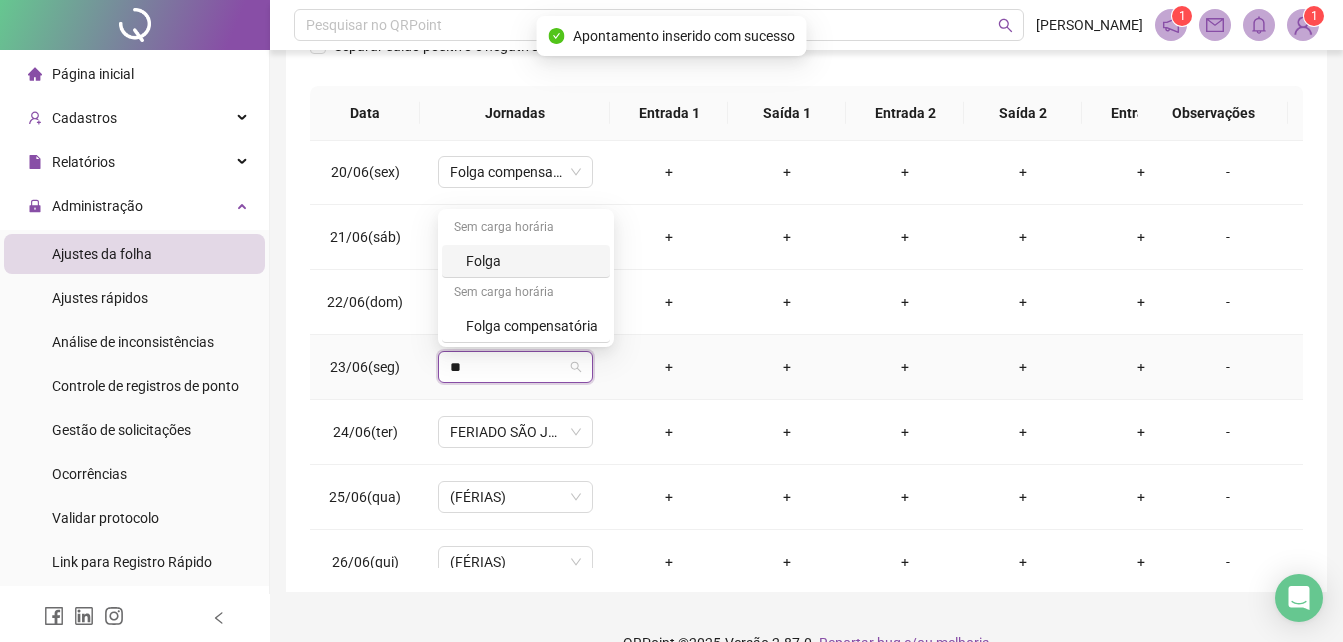 type on "***" 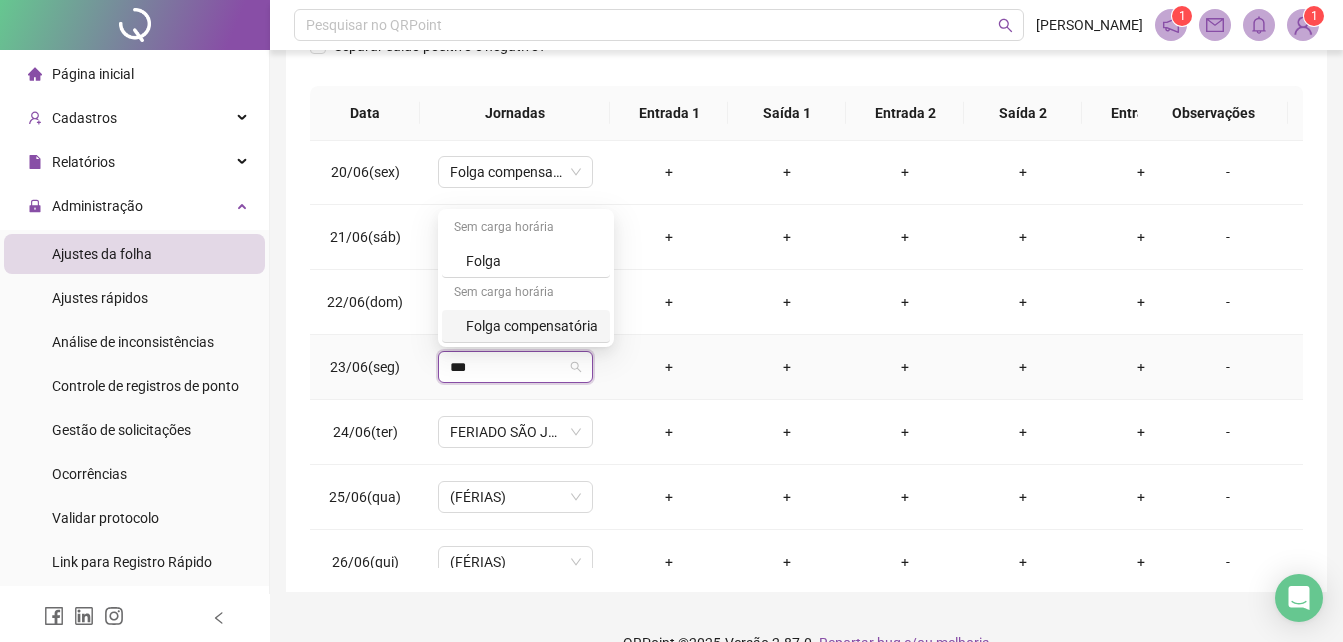 click on "Folga compensatória" at bounding box center (532, 326) 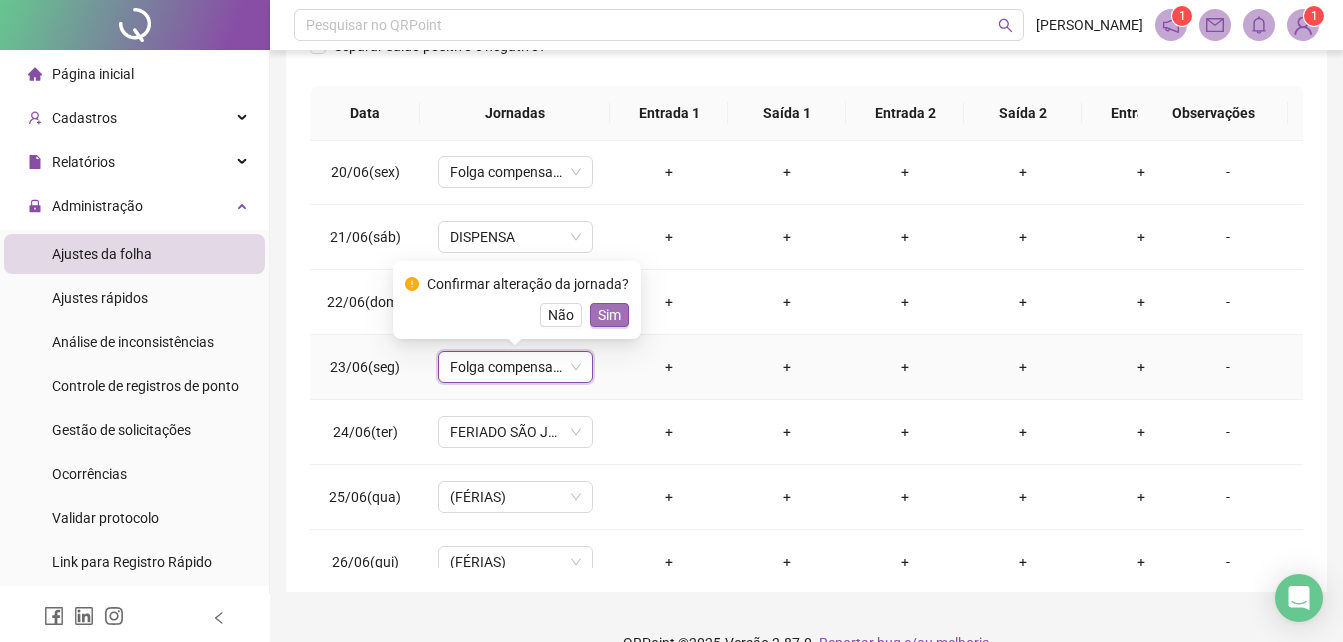 click on "Sim" at bounding box center (609, 315) 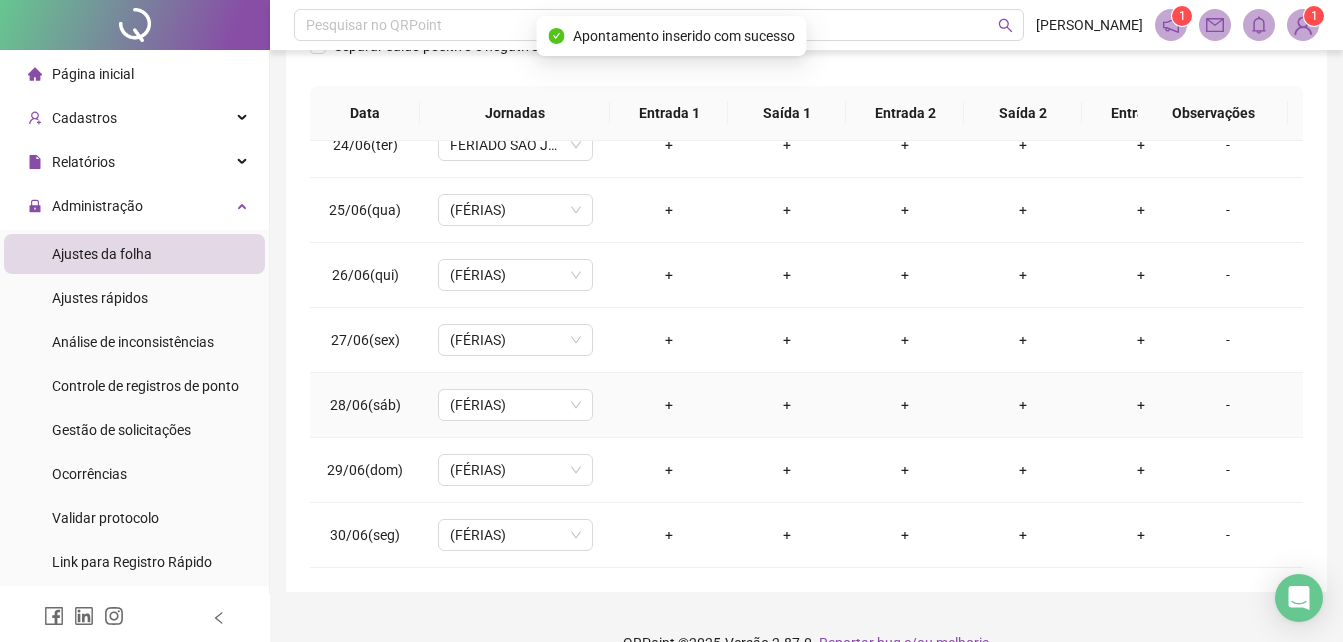 scroll, scrollTop: 1538, scrollLeft: 0, axis: vertical 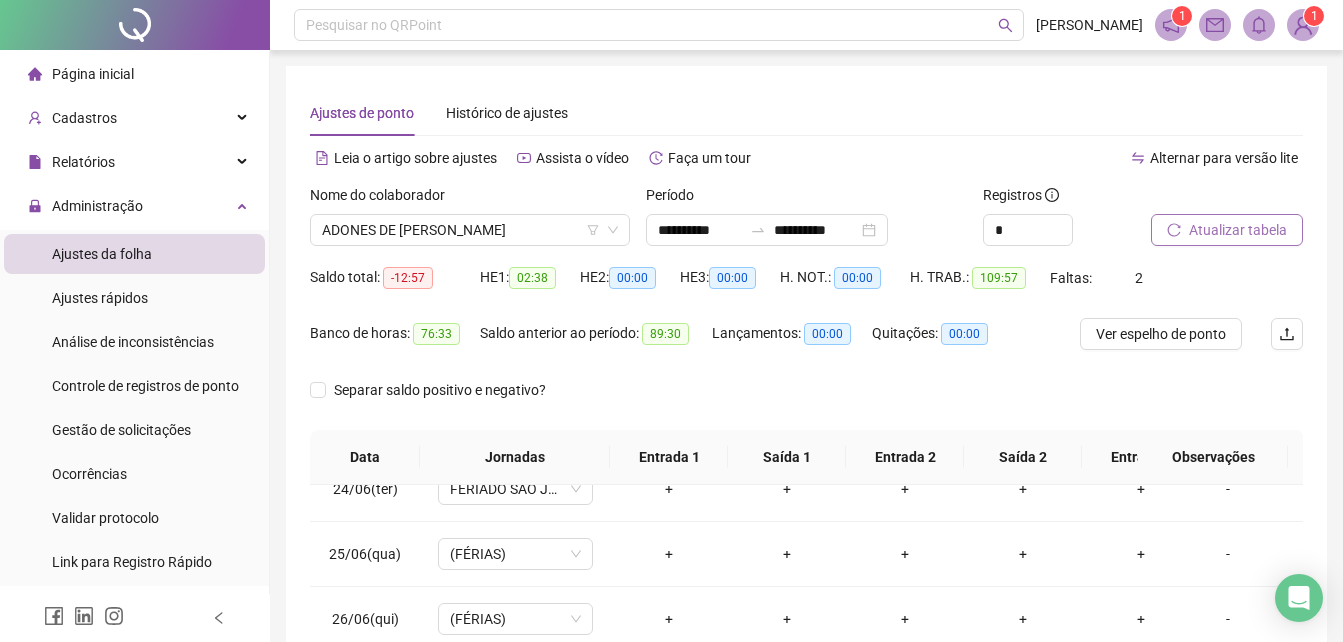 click on "Atualizar tabela" at bounding box center (1238, 230) 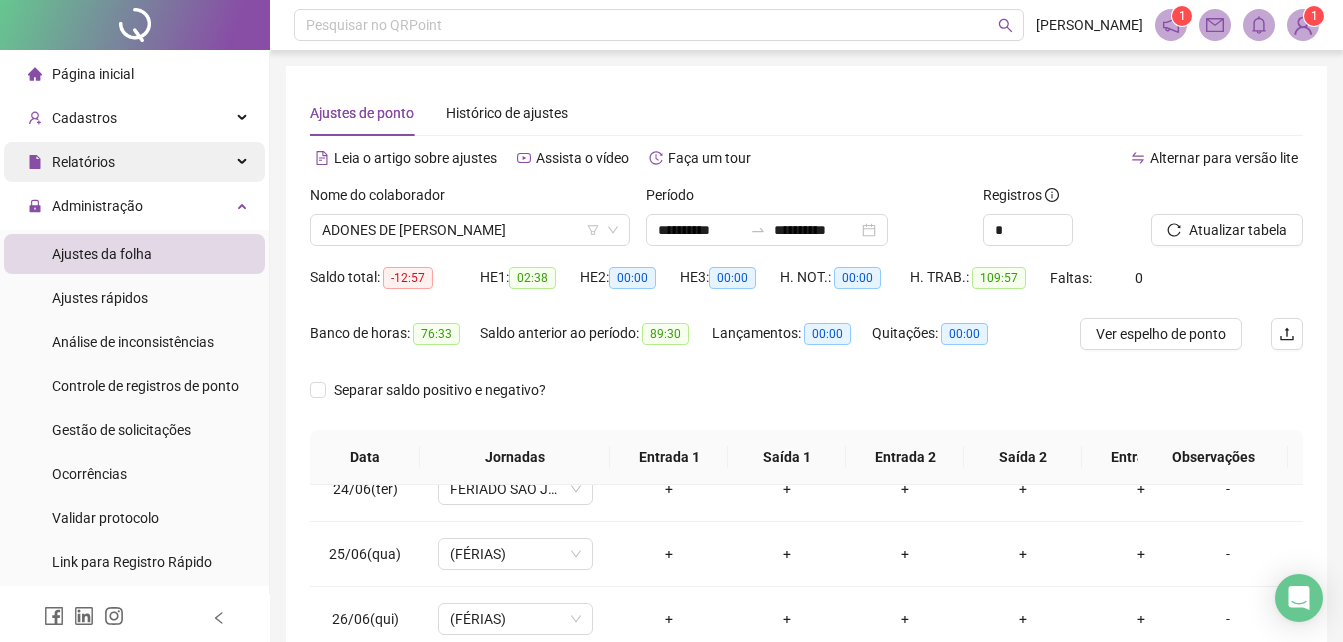 click on "Relatórios" at bounding box center [83, 162] 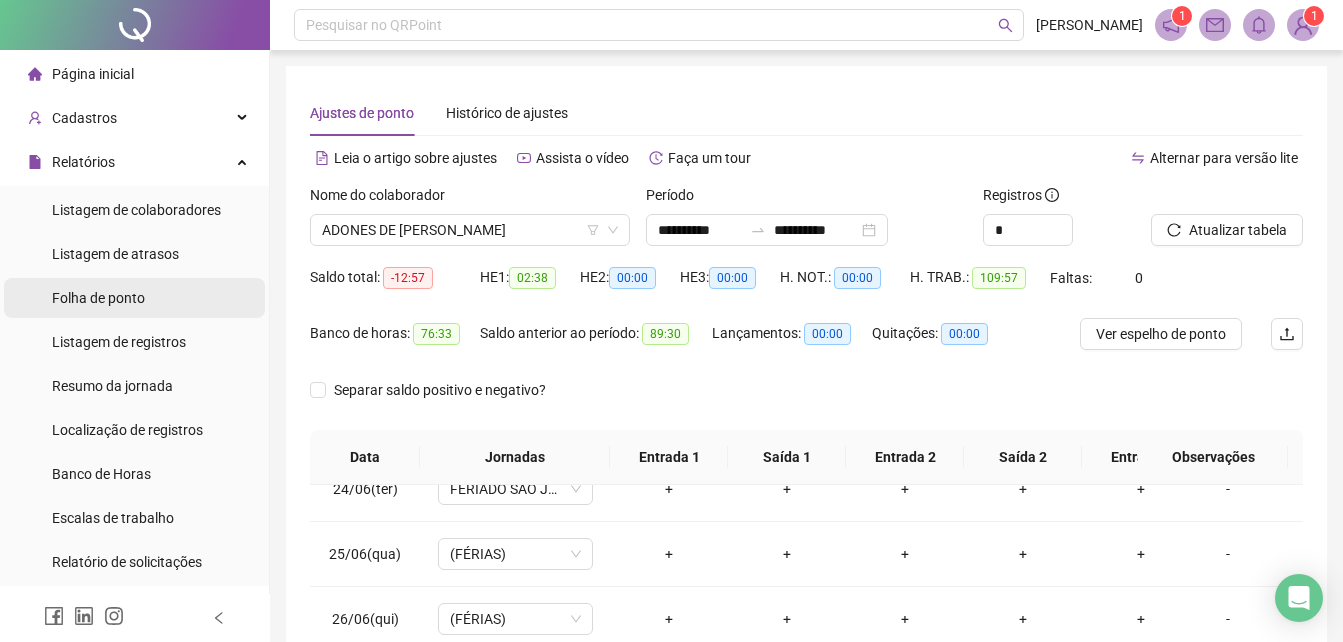 click on "Folha de ponto" at bounding box center [98, 298] 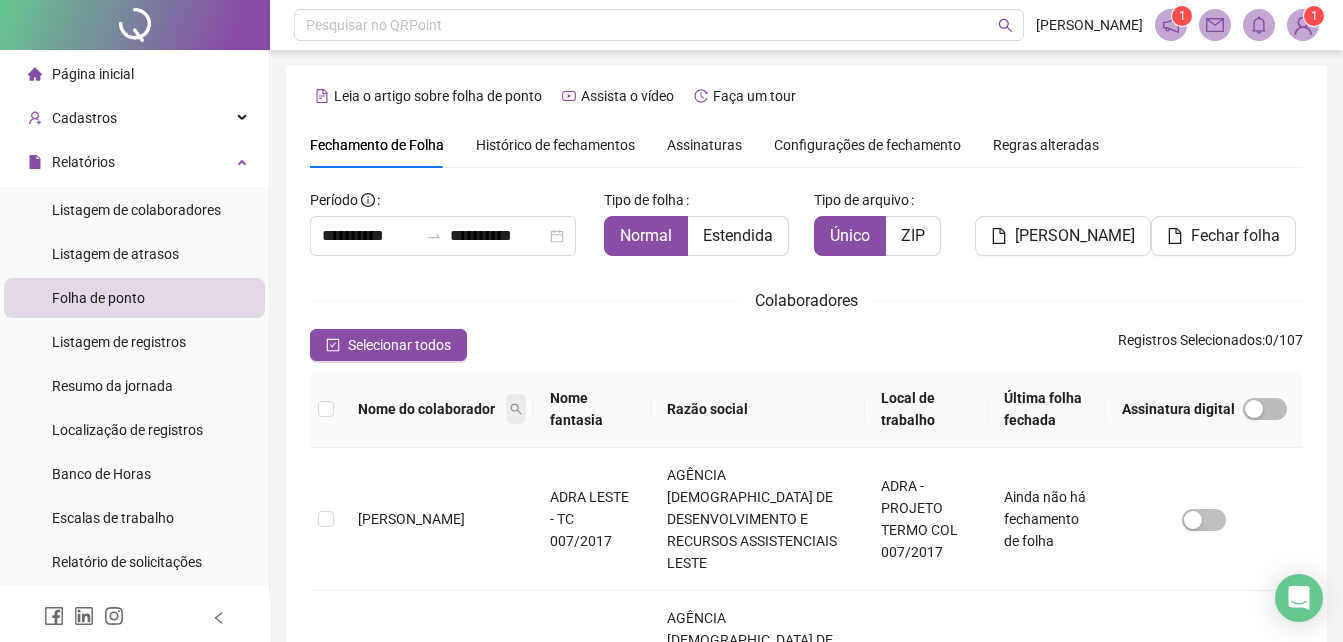 scroll, scrollTop: 89, scrollLeft: 0, axis: vertical 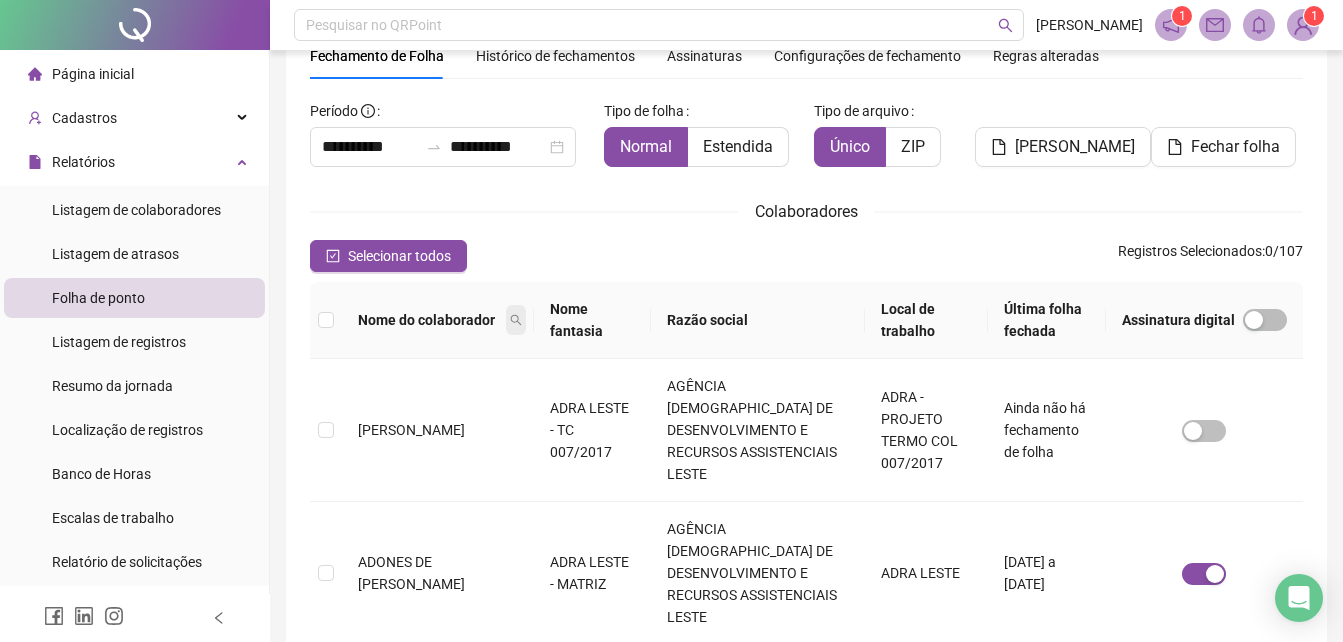 click 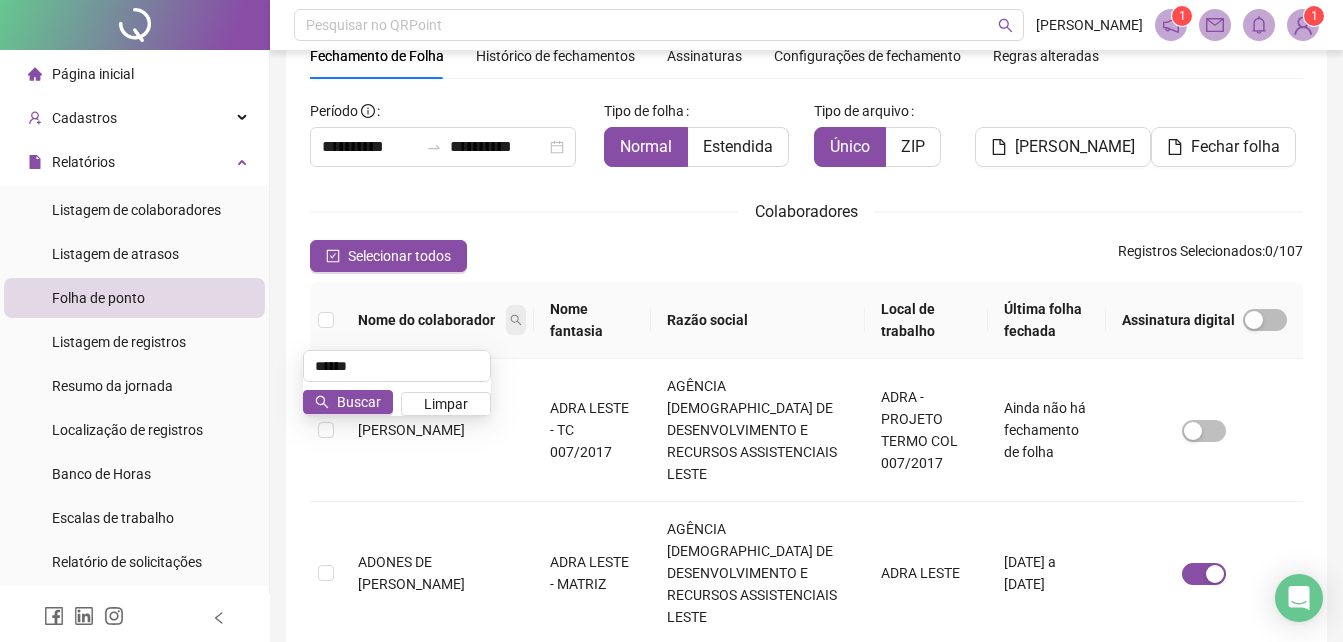 type on "******" 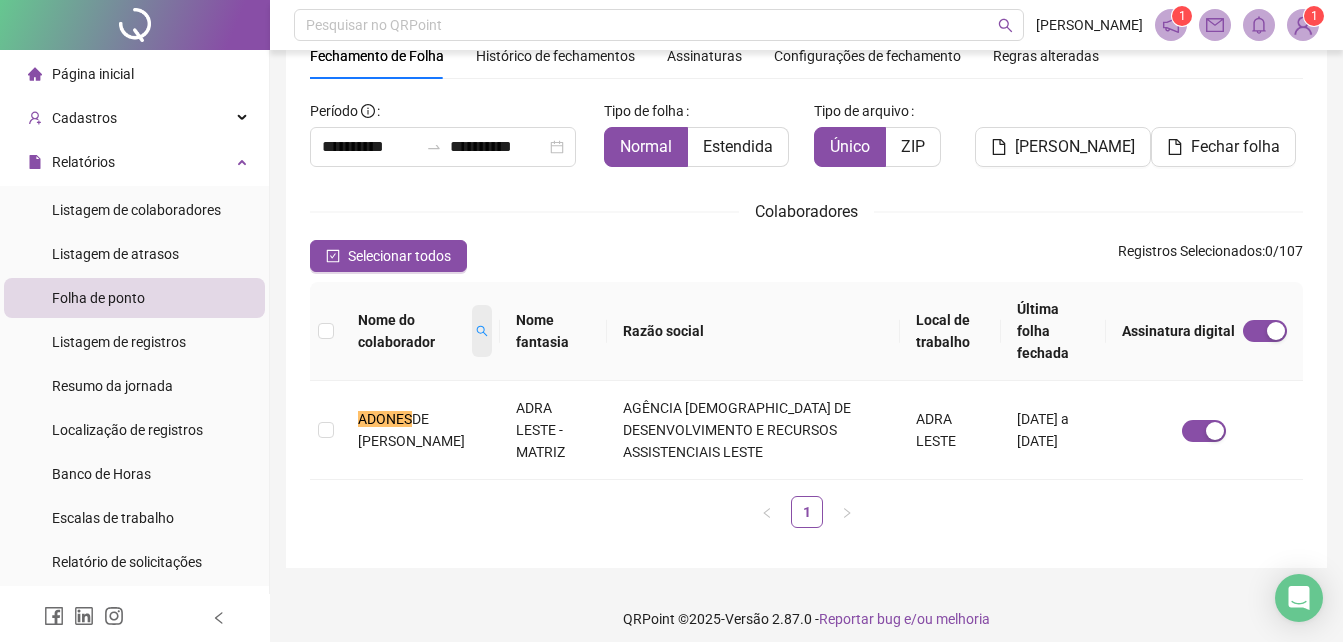 scroll, scrollTop: 79, scrollLeft: 0, axis: vertical 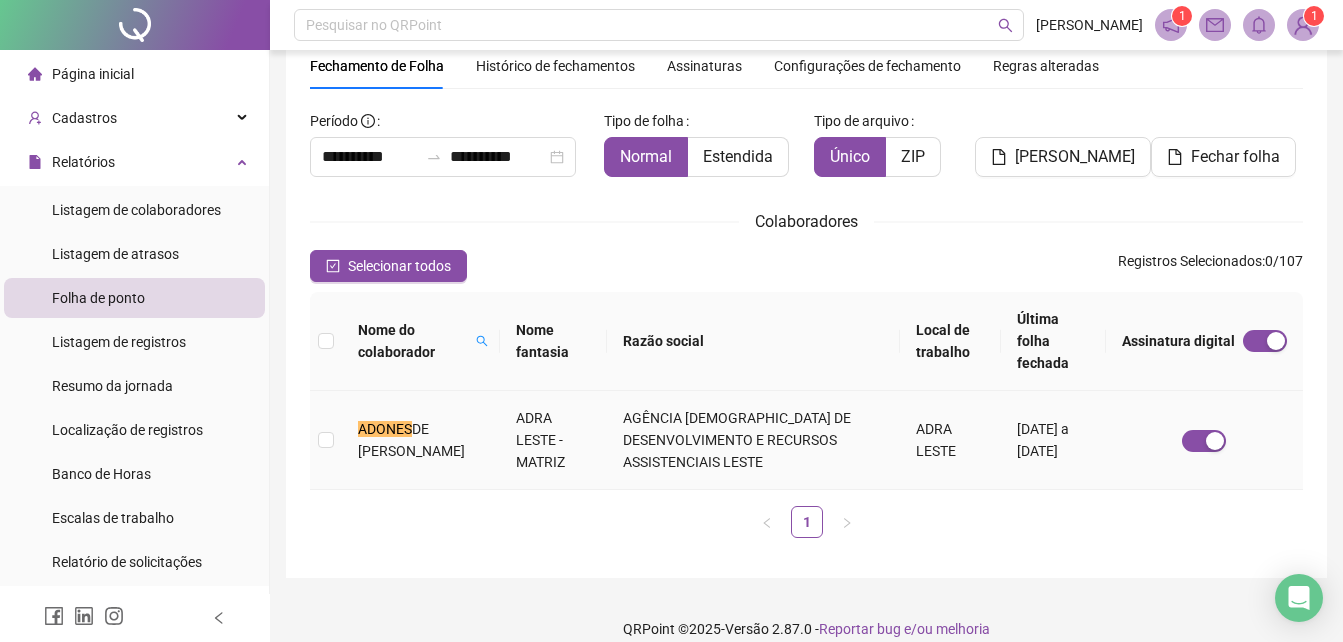 click on "DE [PERSON_NAME]" at bounding box center [411, 440] 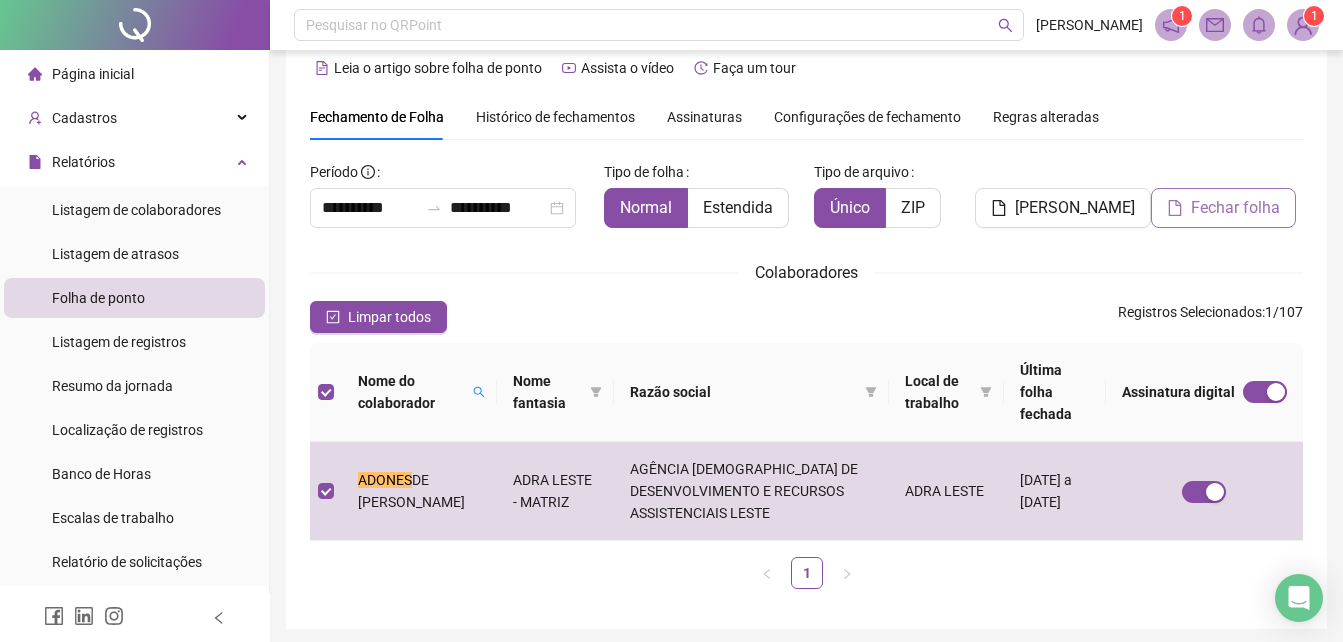 scroll, scrollTop: 0, scrollLeft: 0, axis: both 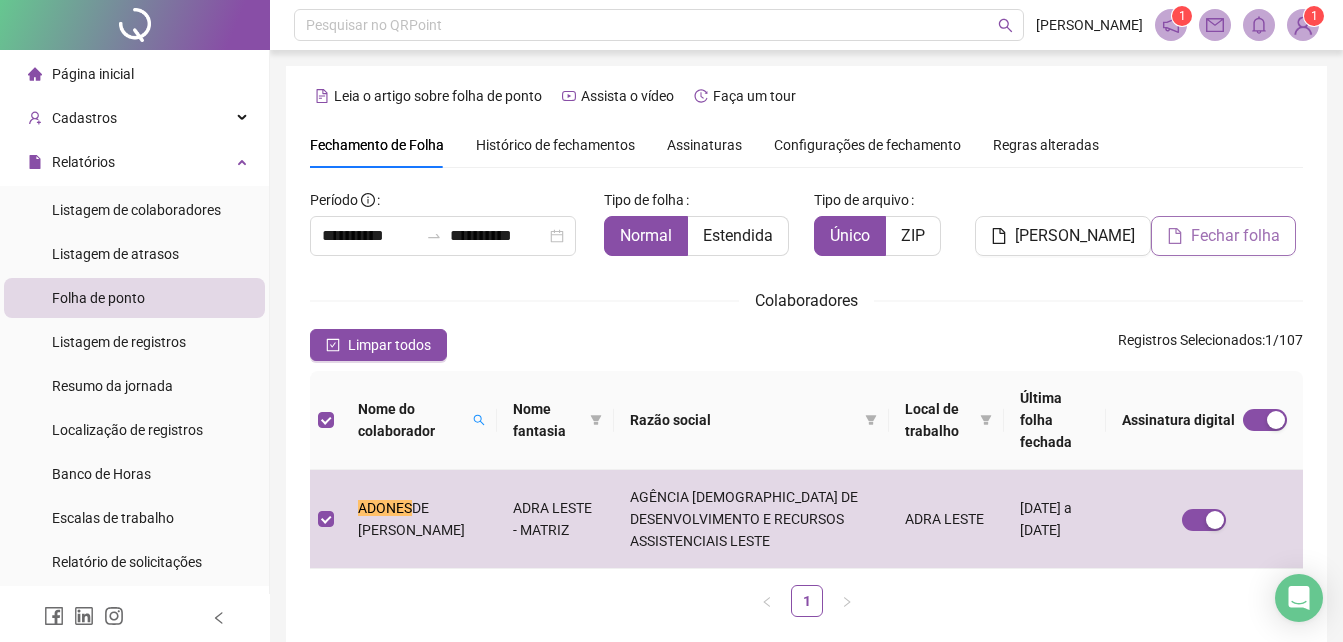 click on "Fechar folha" at bounding box center (1235, 236) 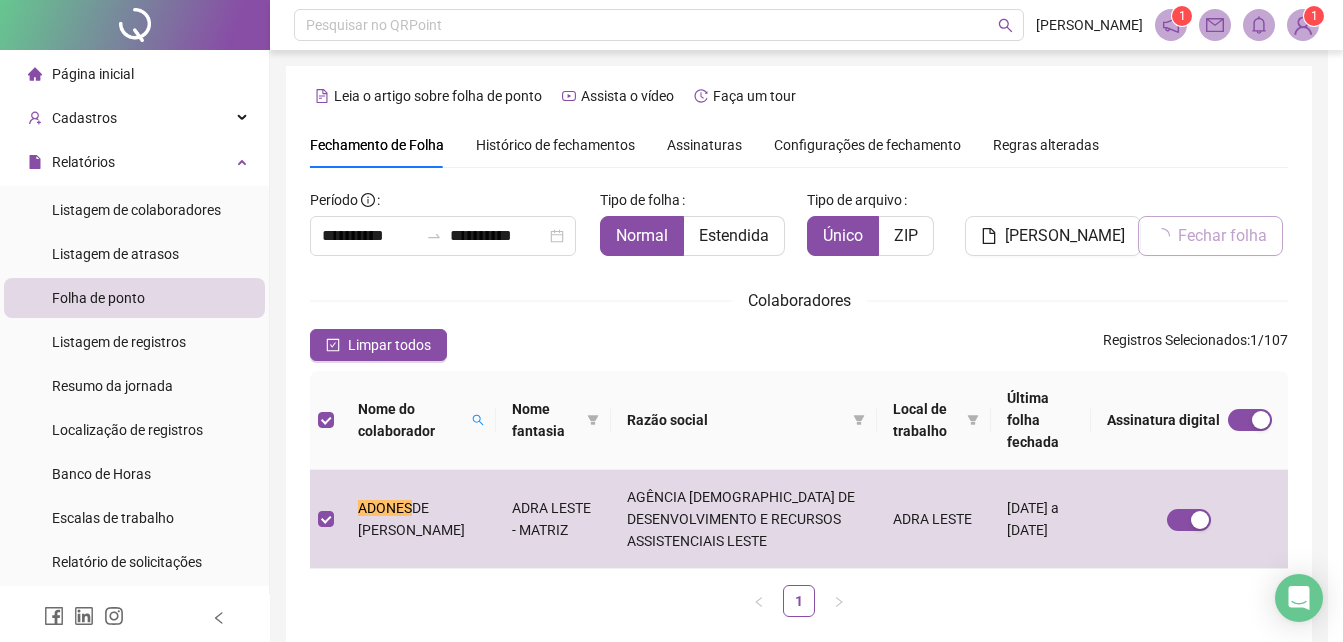 scroll, scrollTop: 79, scrollLeft: 0, axis: vertical 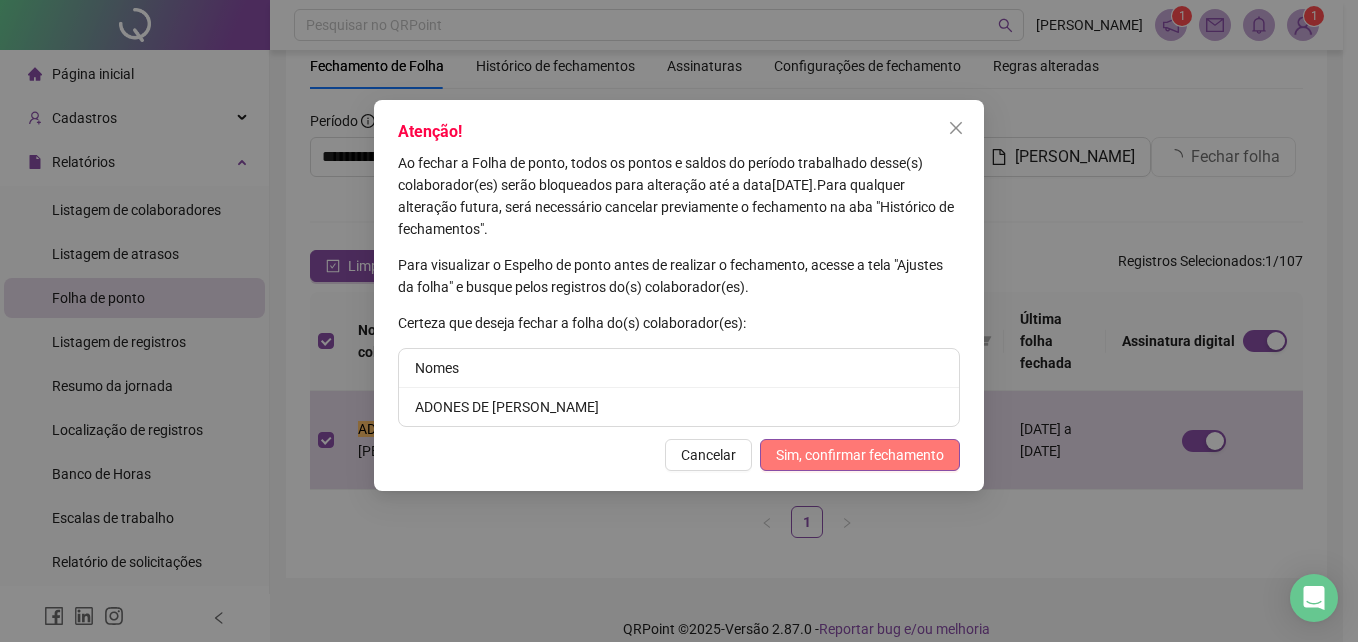 click on "Sim, confirmar fechamento" at bounding box center [860, 455] 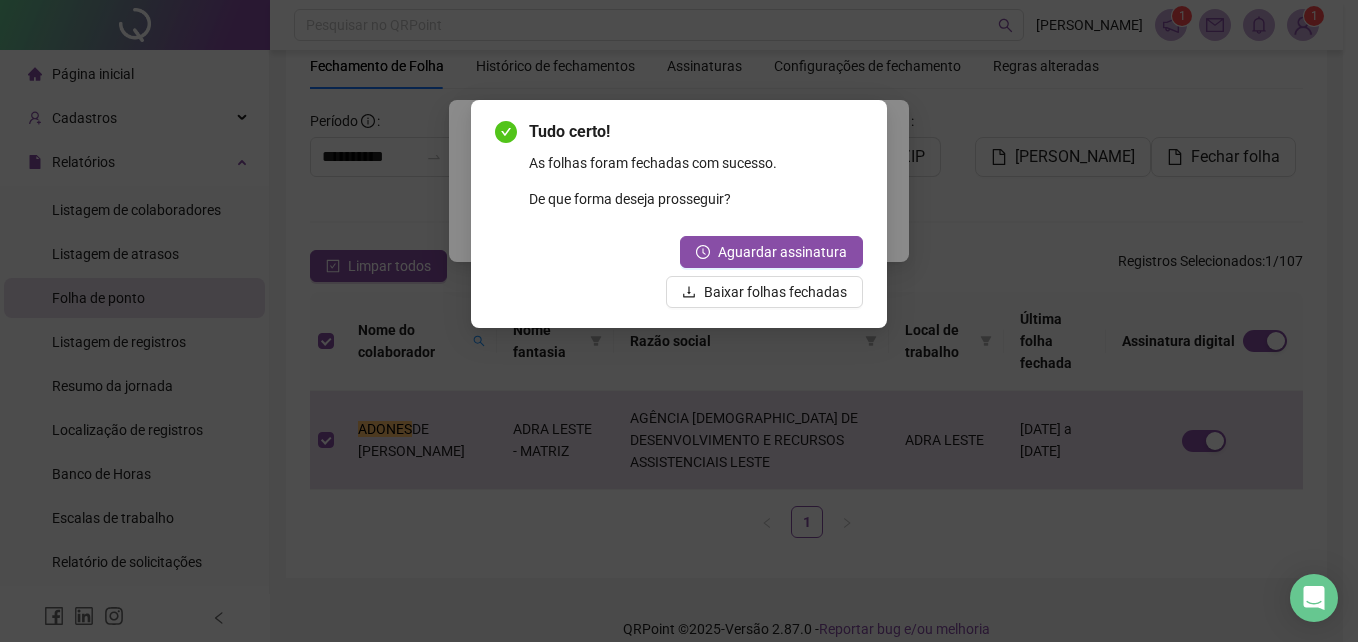 click on "Baixar folhas fechadas" at bounding box center [775, 292] 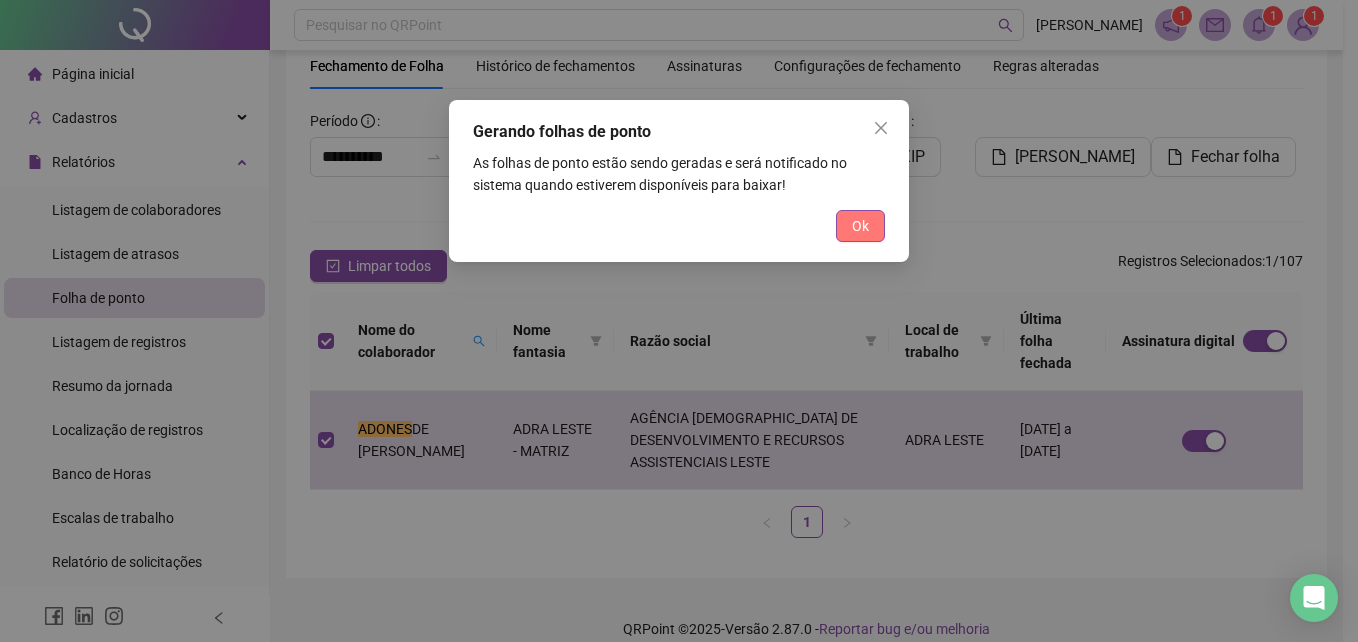 click on "Ok" at bounding box center (860, 226) 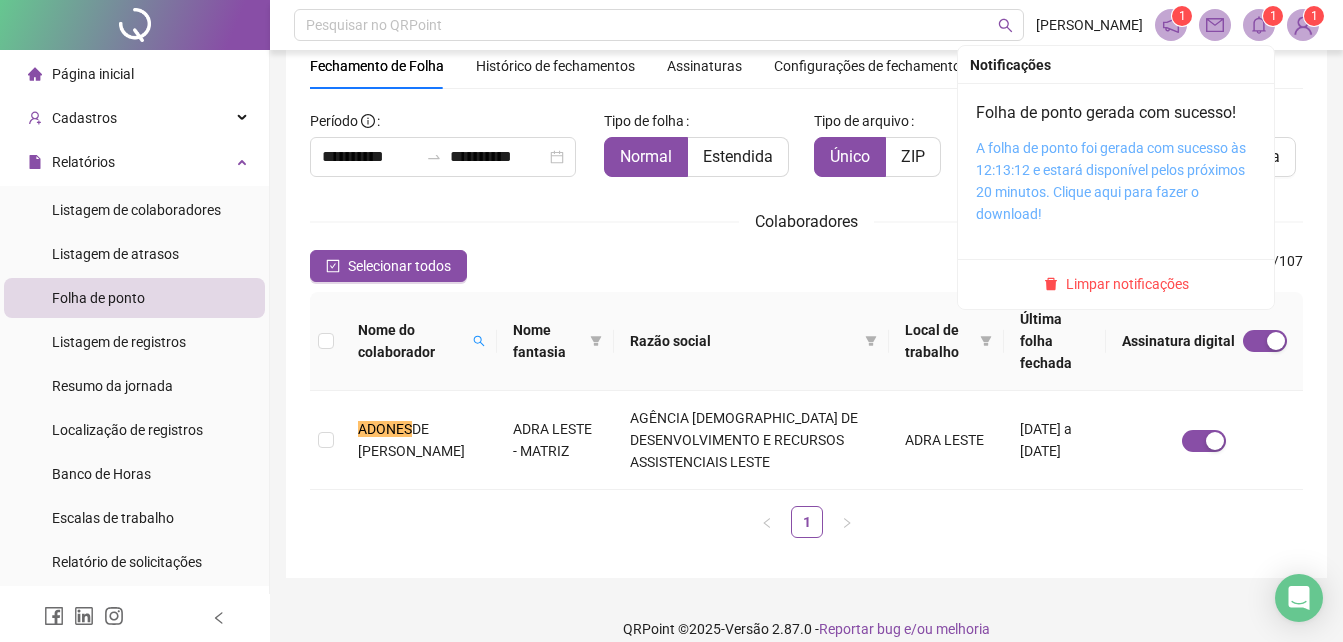 click on "A folha de ponto foi gerada com sucesso às 12:13:12 e estará disponível pelos próximos 20 minutos.
Clique aqui para fazer o download!" at bounding box center (1111, 181) 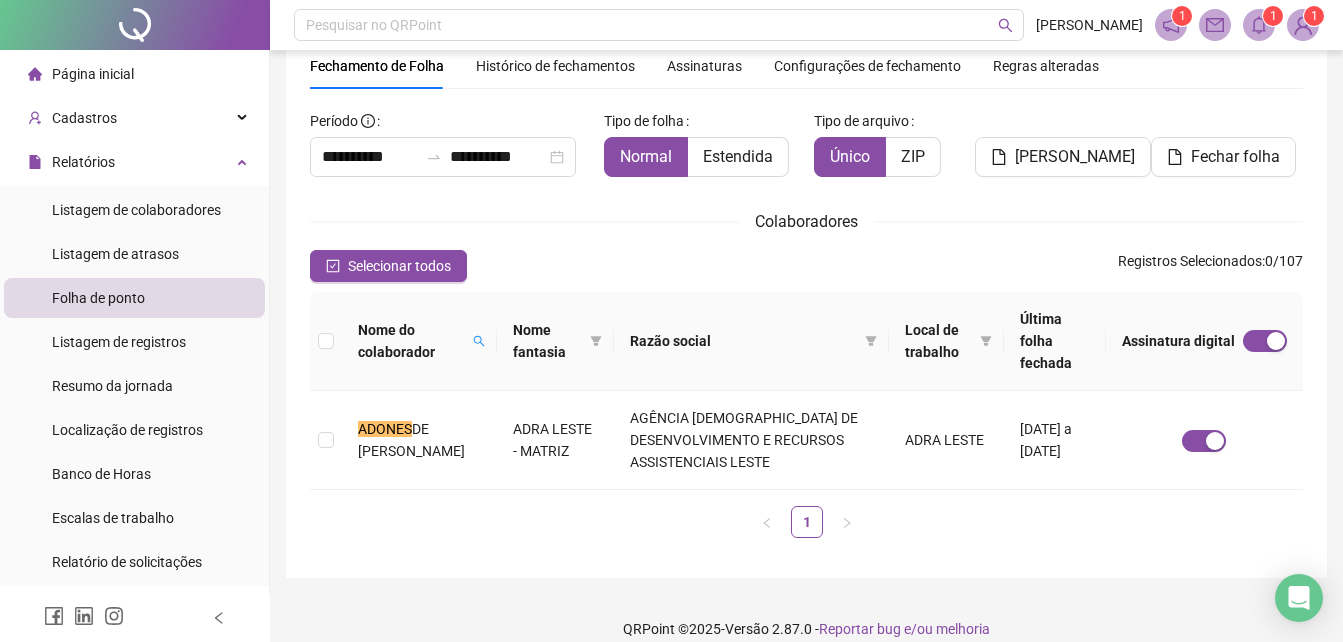 click on "1" at bounding box center [806, 522] 